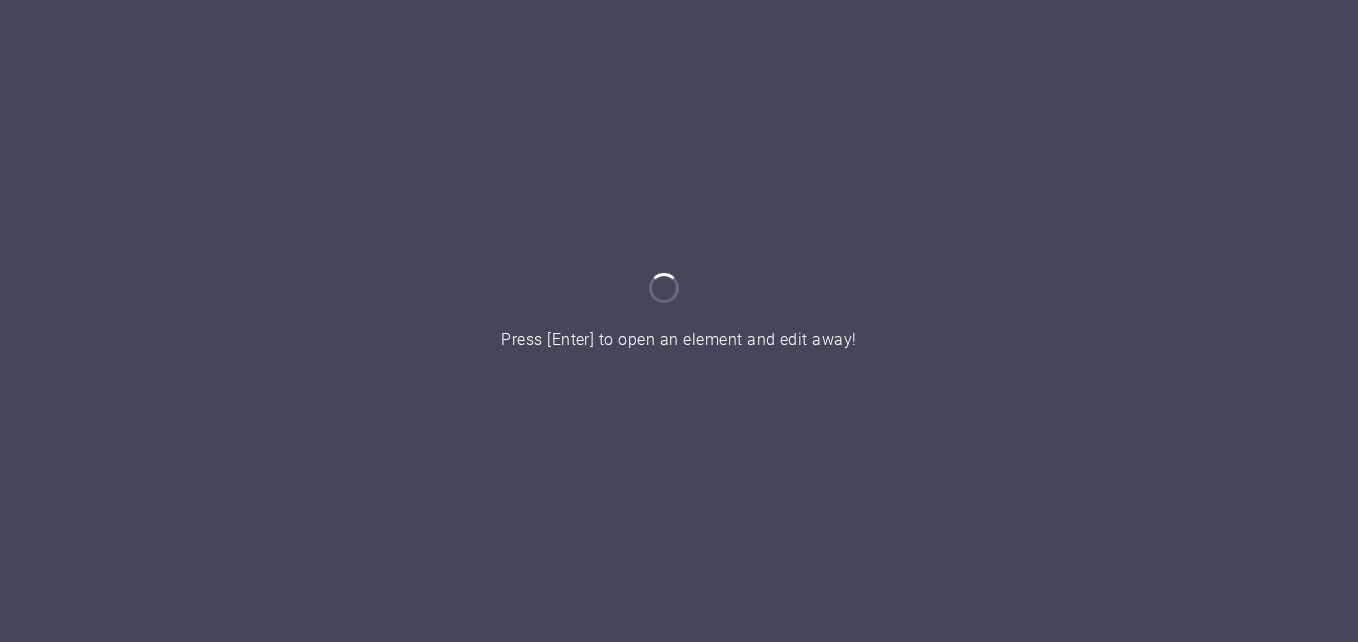 scroll, scrollTop: 0, scrollLeft: 0, axis: both 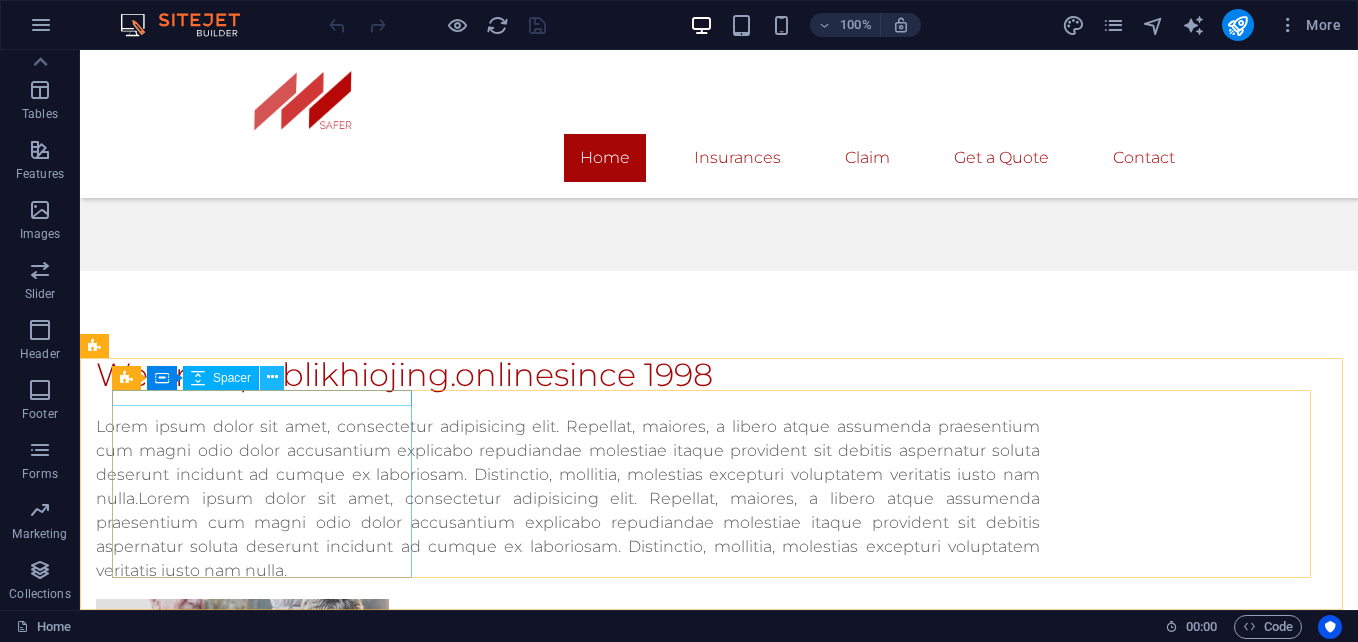 click at bounding box center [272, 378] 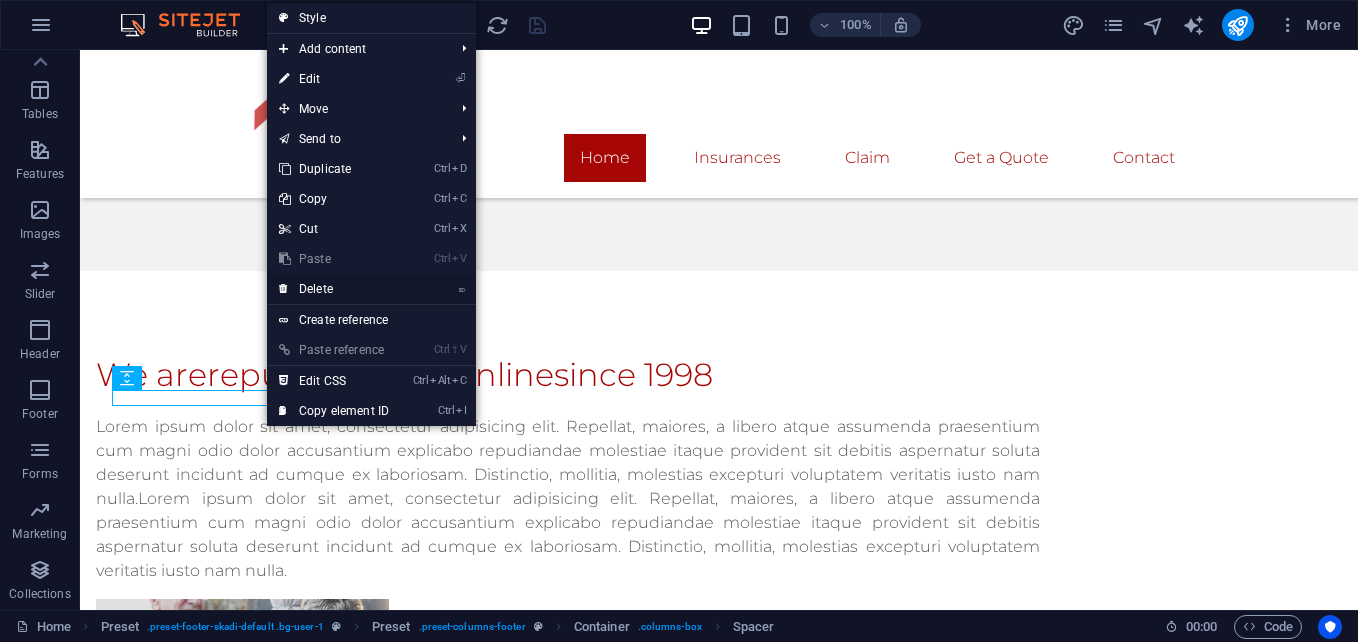 click on "⌦  Delete" at bounding box center (334, 289) 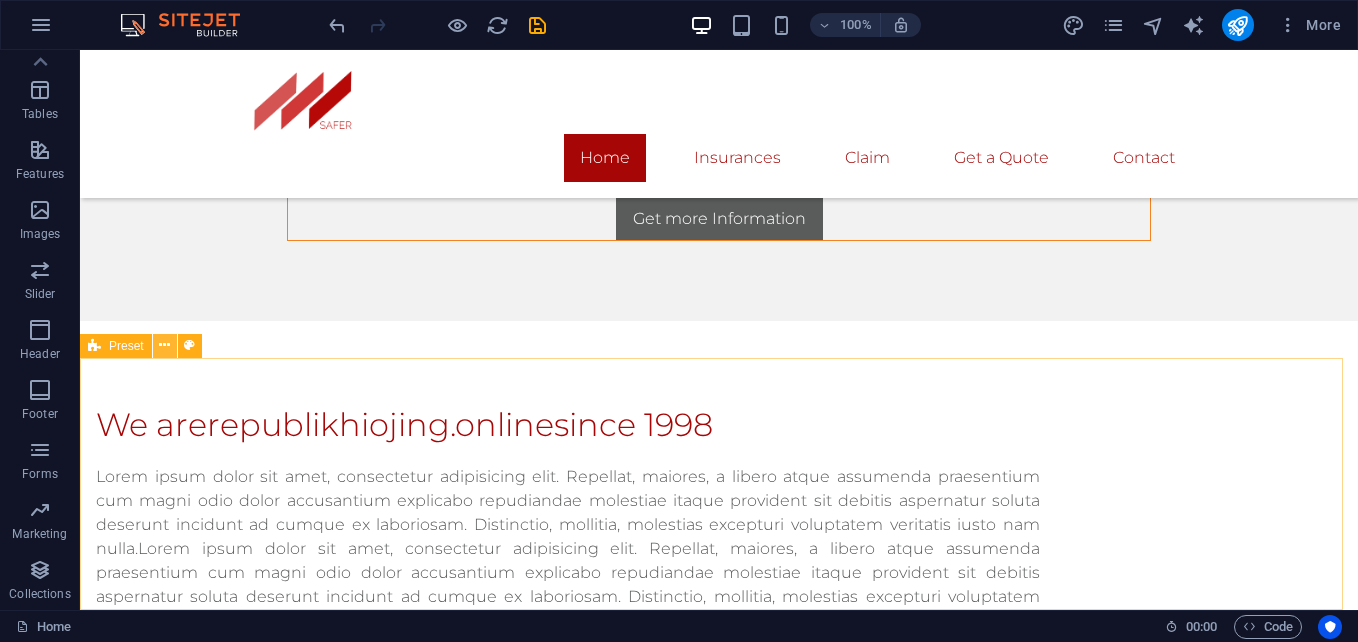 click at bounding box center [164, 345] 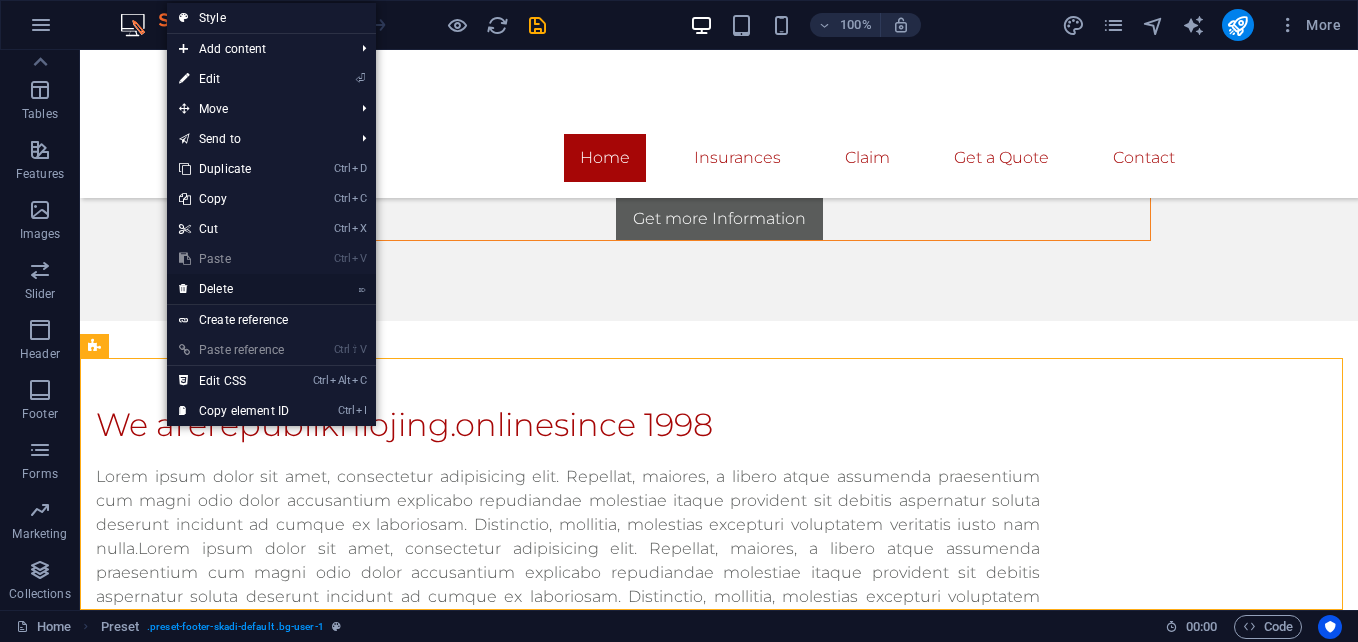 click on "⌦  Delete" at bounding box center [234, 289] 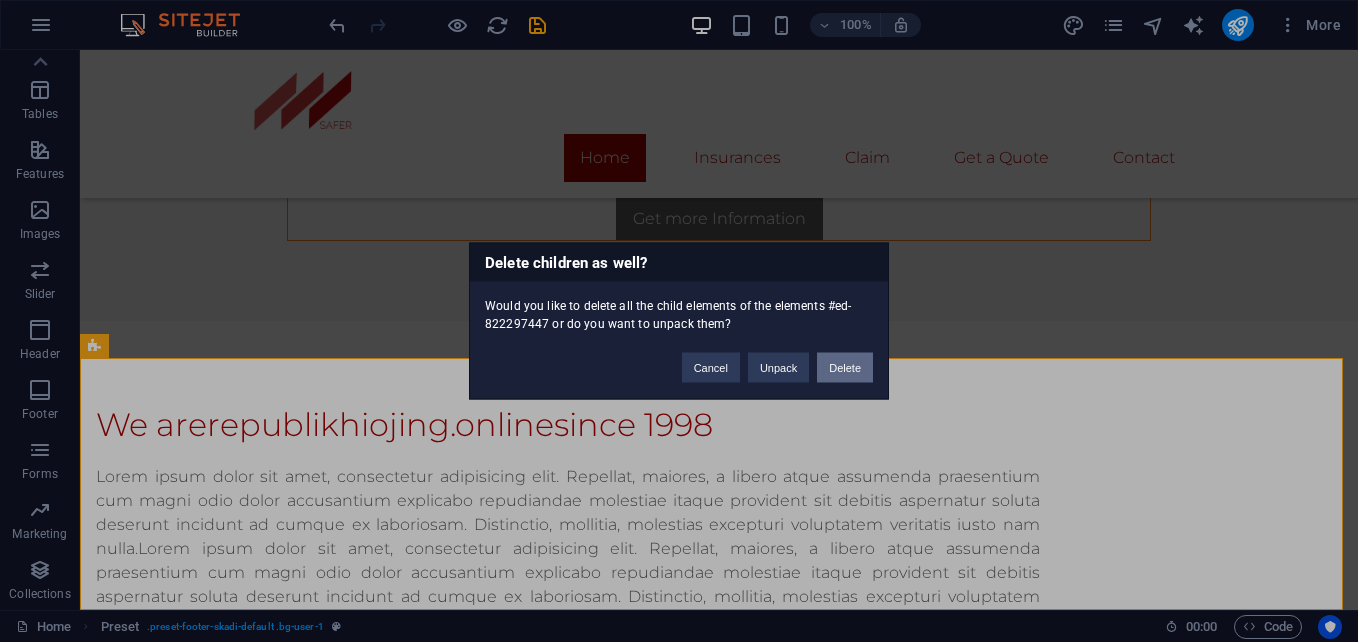 click on "Delete" at bounding box center [845, 368] 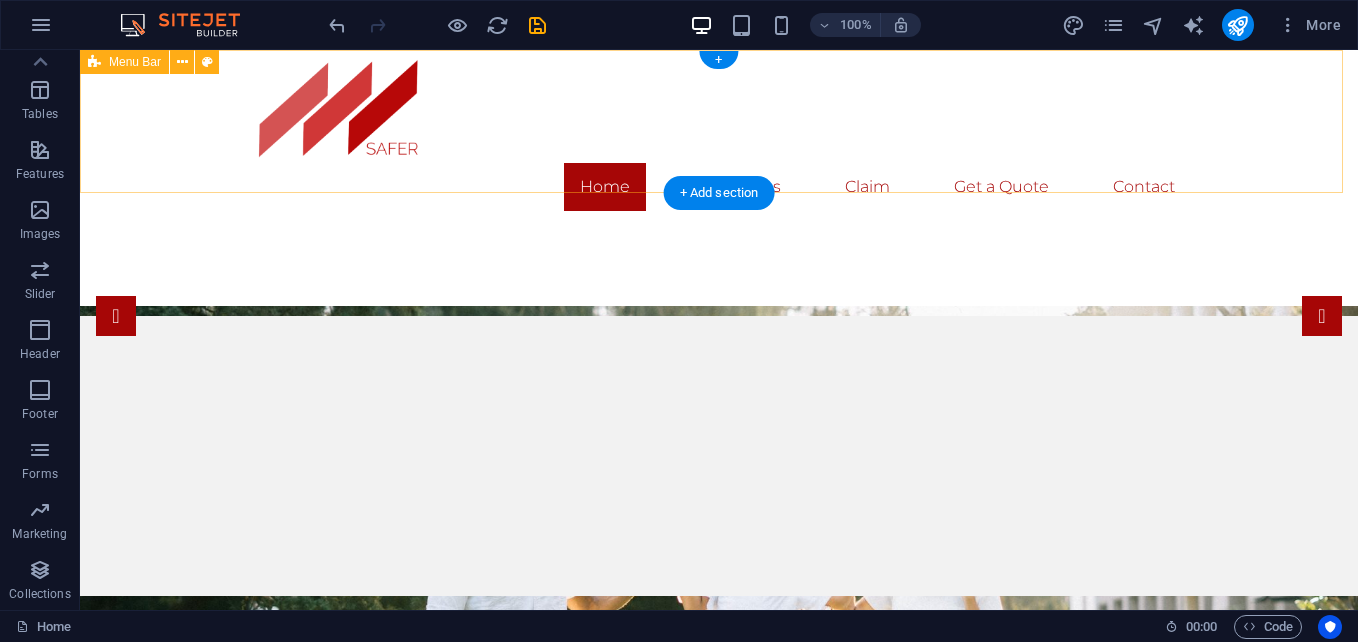 scroll, scrollTop: 0, scrollLeft: 0, axis: both 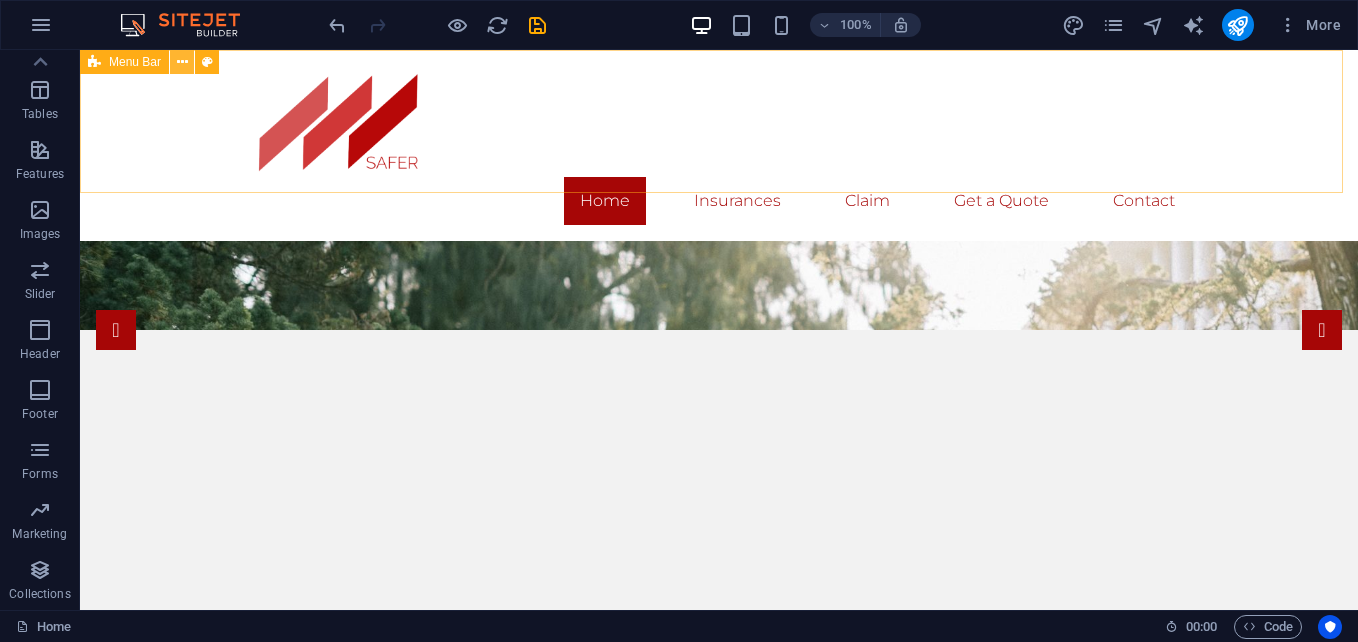 click at bounding box center (182, 62) 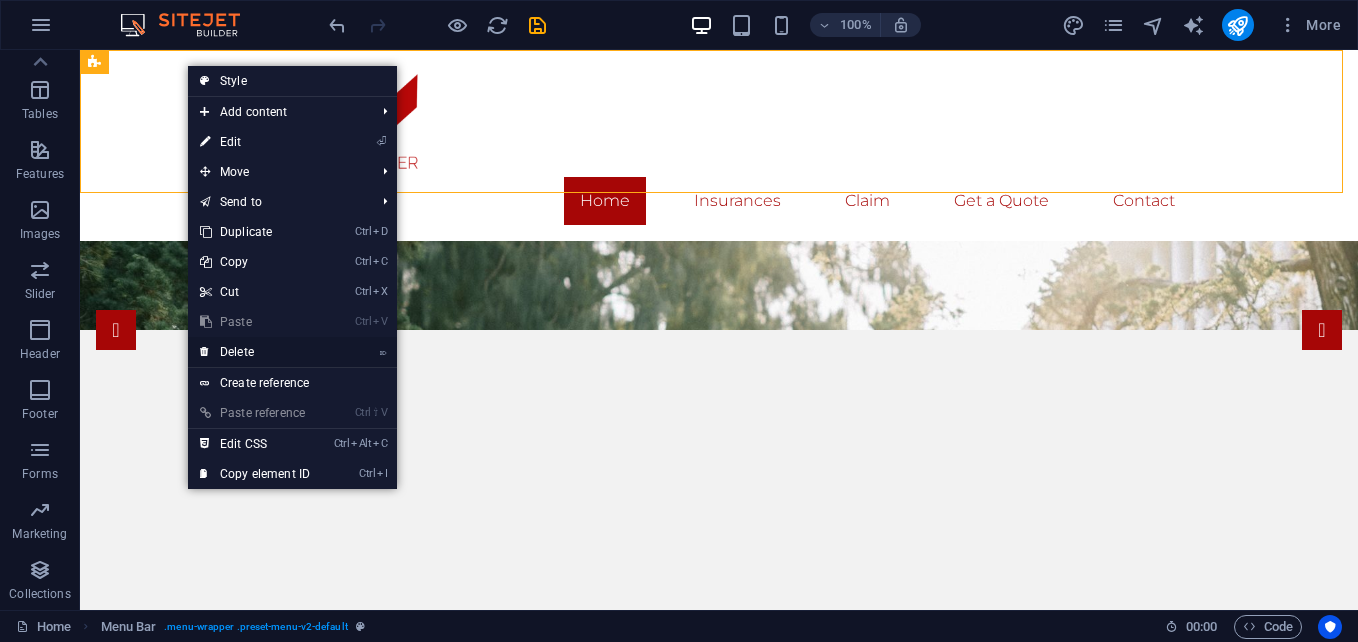 click on "⌦  Delete" at bounding box center [255, 352] 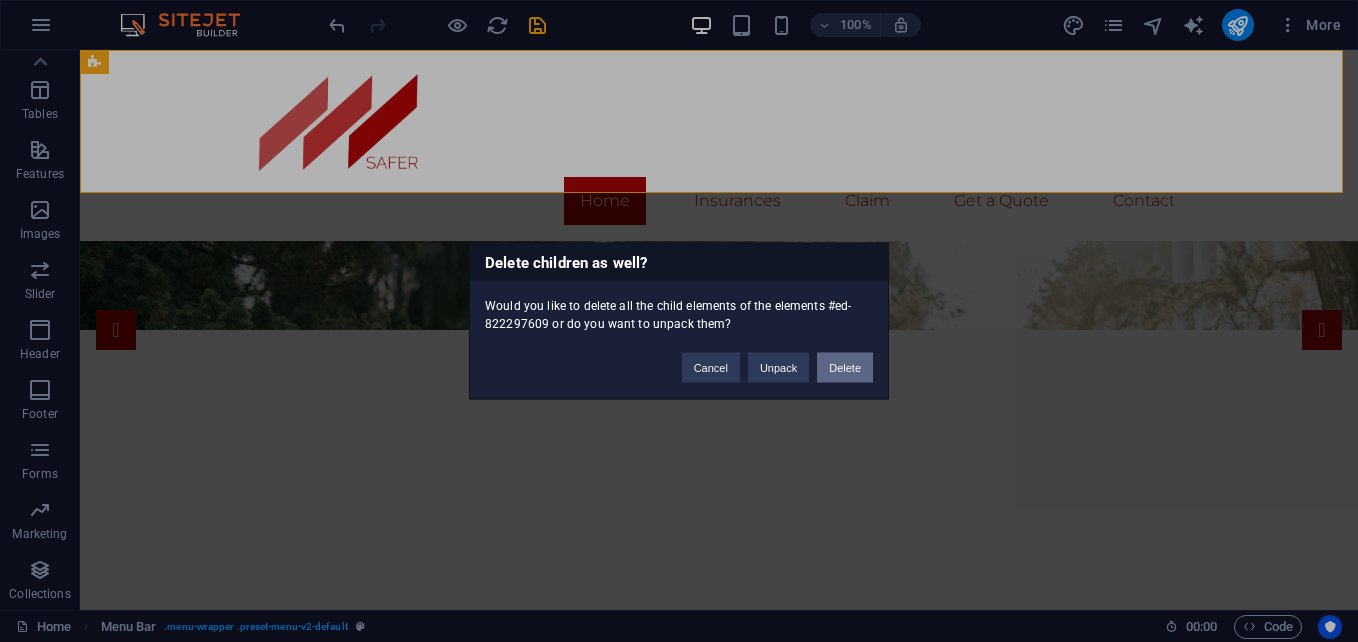 click on "Delete" at bounding box center [845, 368] 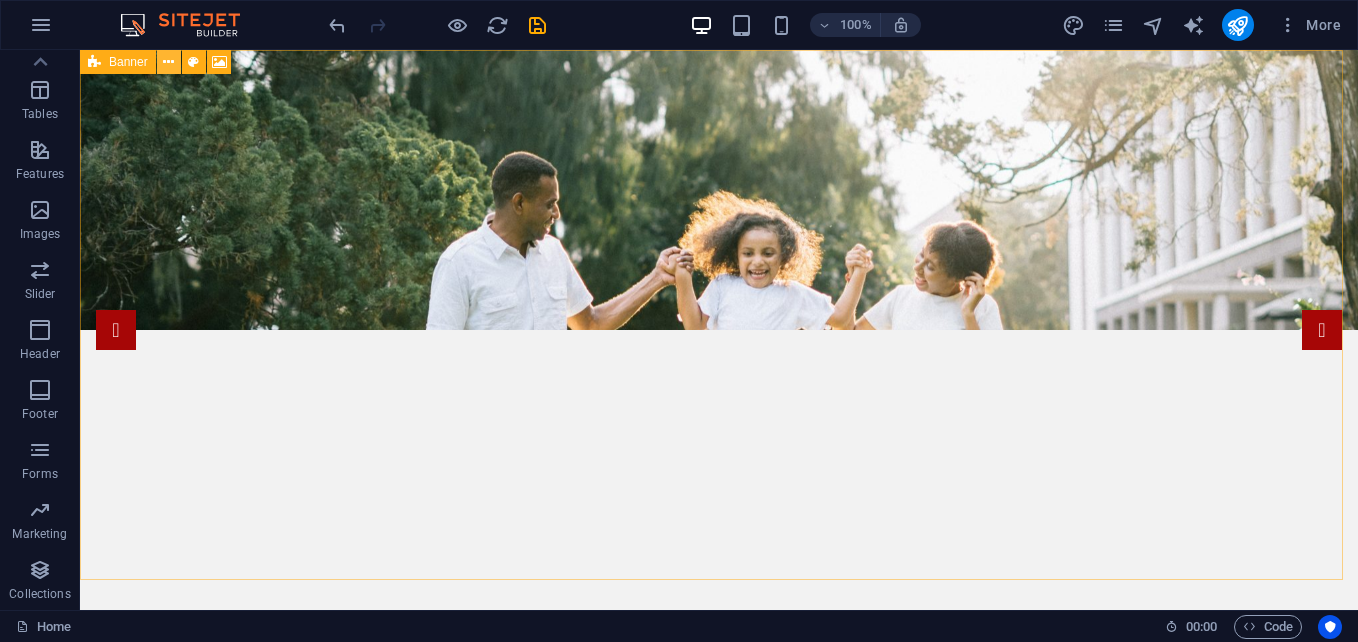 click at bounding box center [168, 62] 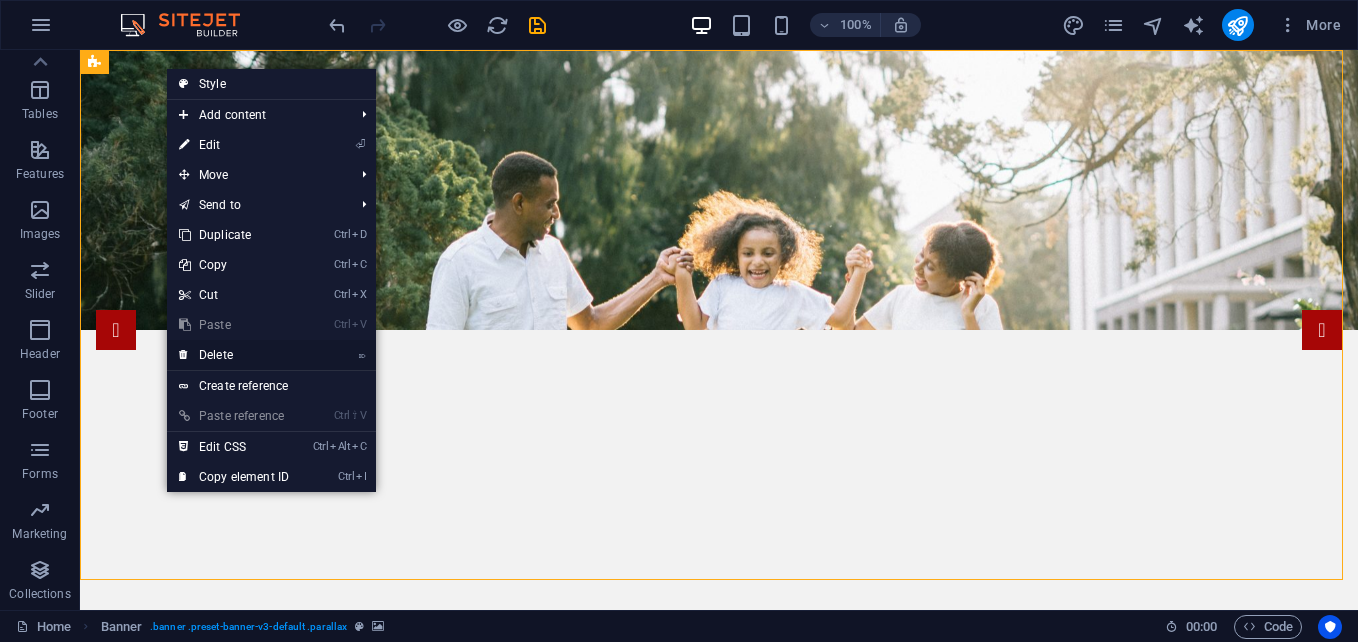 click on "⌦  Delete" at bounding box center (234, 355) 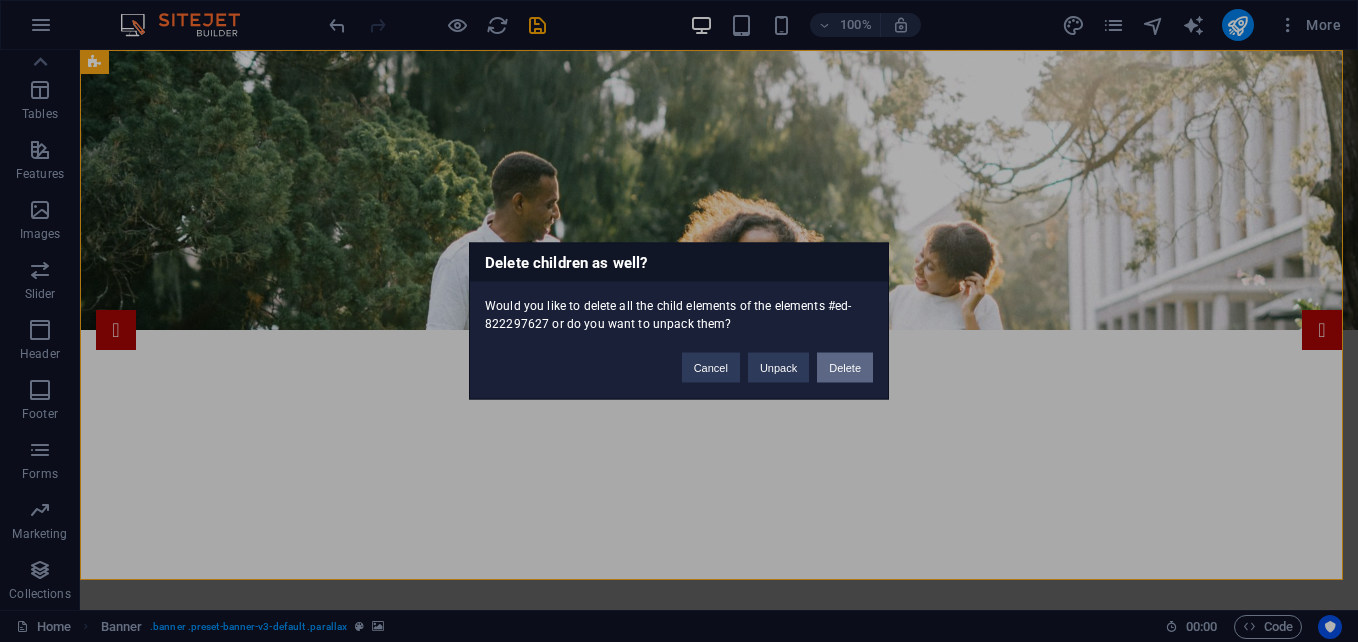 click on "Delete" at bounding box center (845, 368) 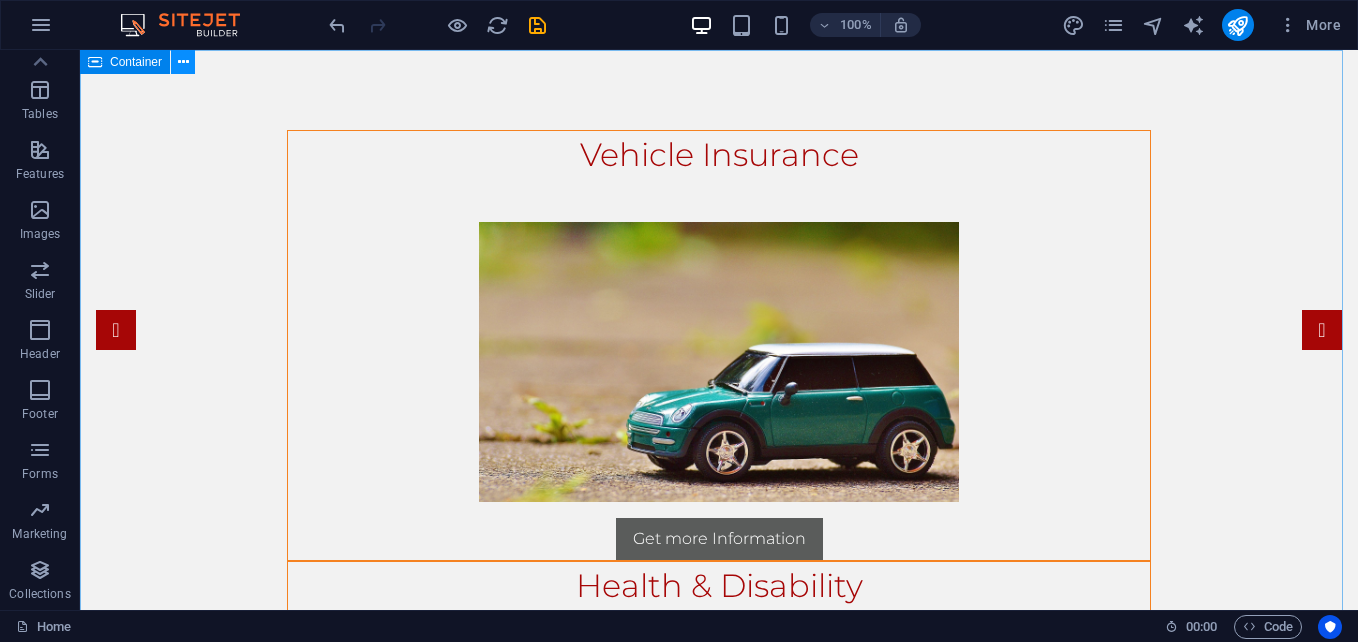 click at bounding box center (183, 62) 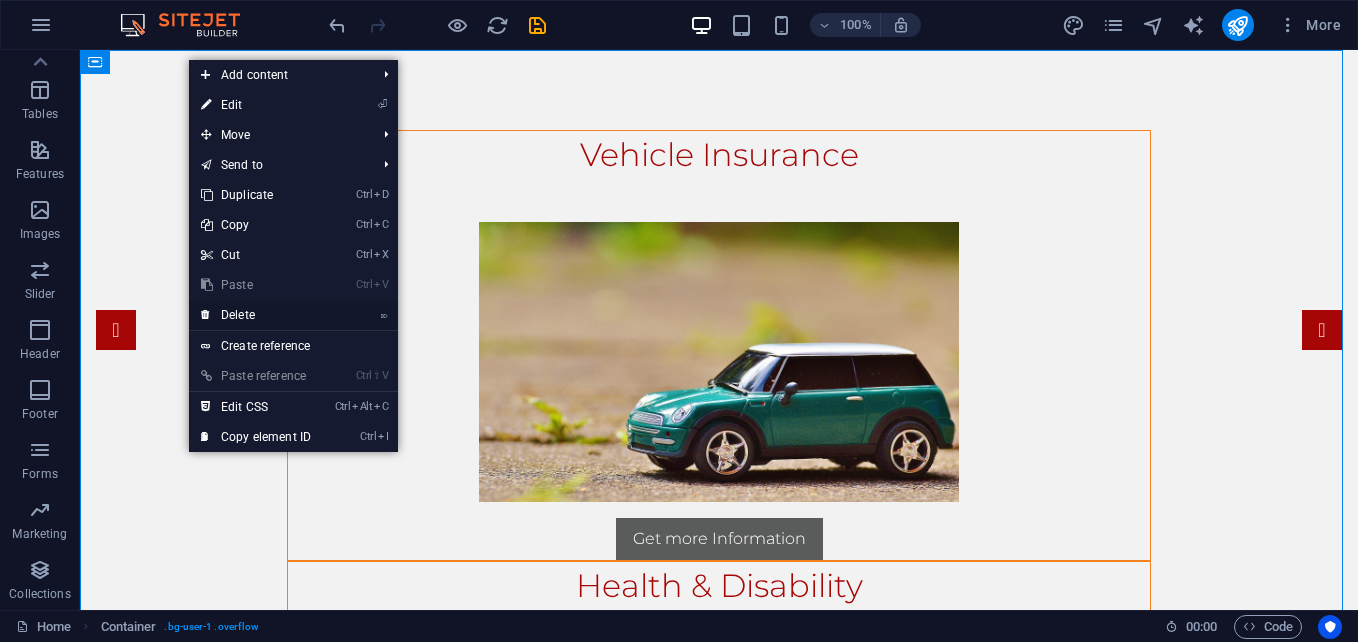 click on "⌦  Delete" at bounding box center (256, 315) 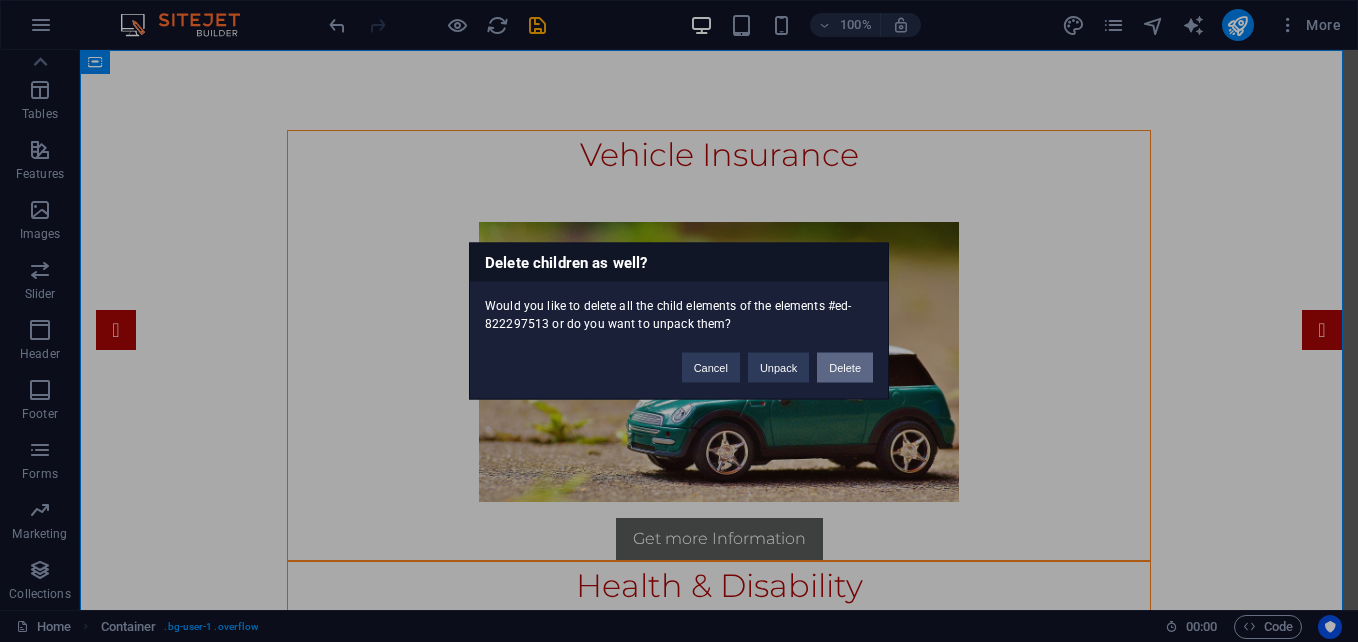 click on "Delete" at bounding box center (845, 368) 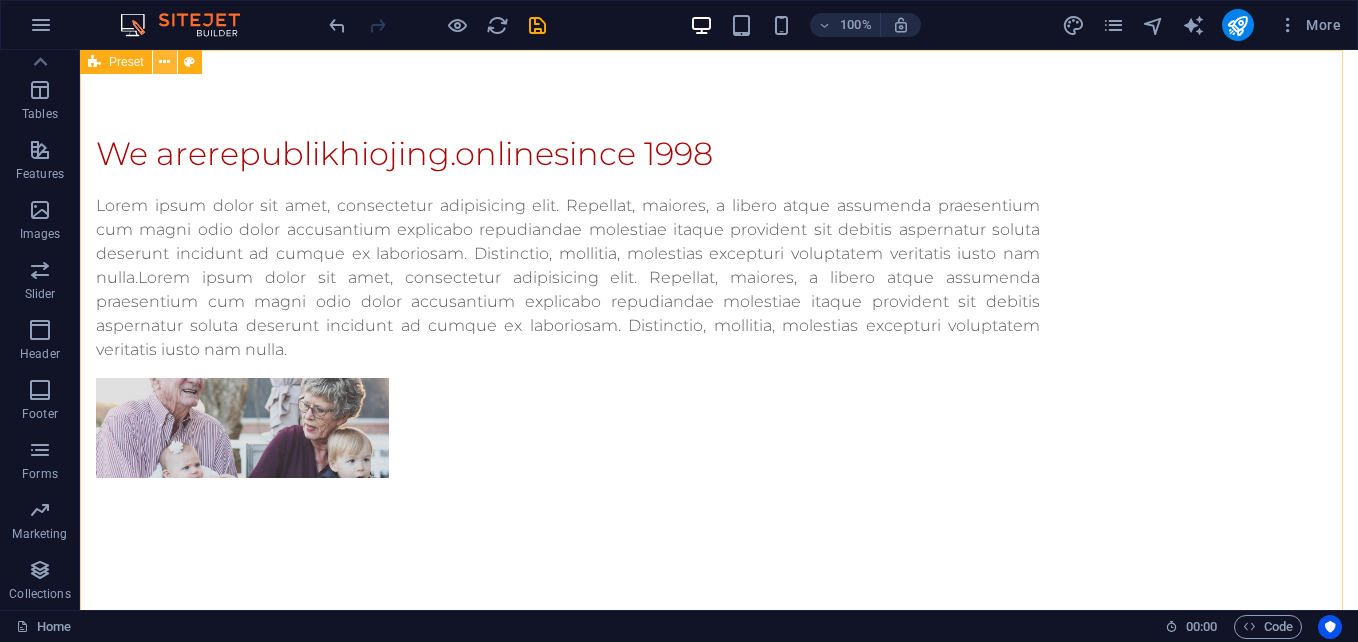 click at bounding box center [165, 62] 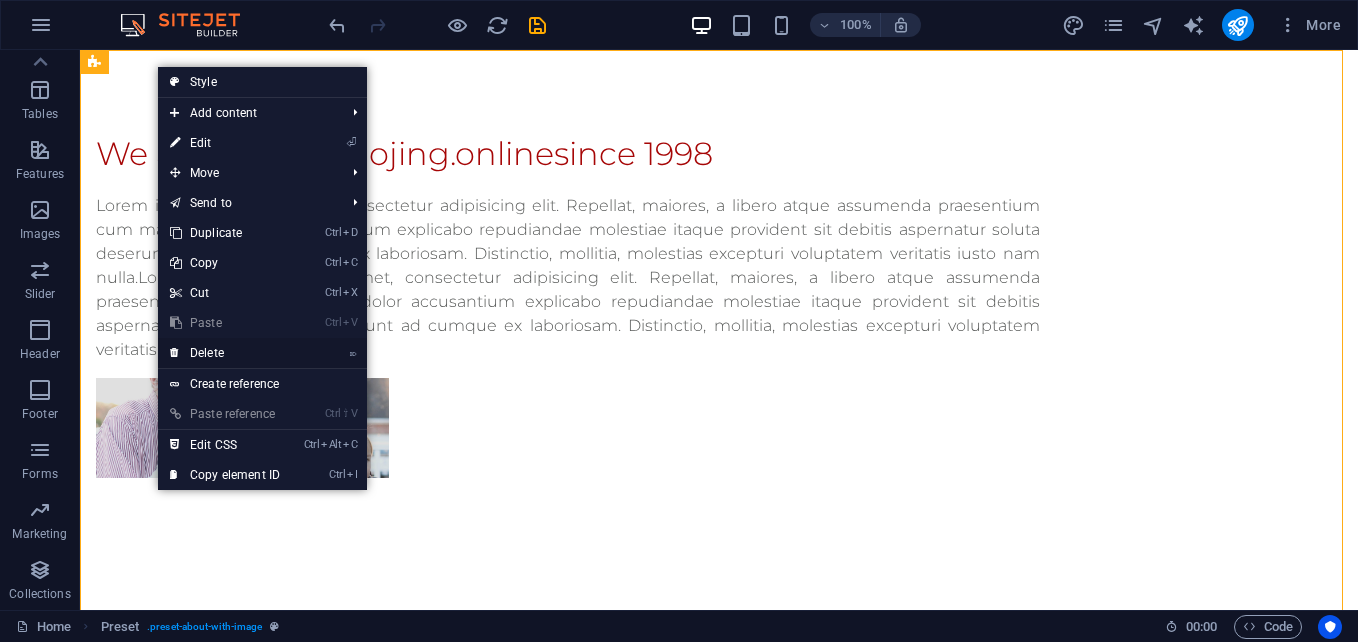 click on "⌦  Delete" at bounding box center (225, 353) 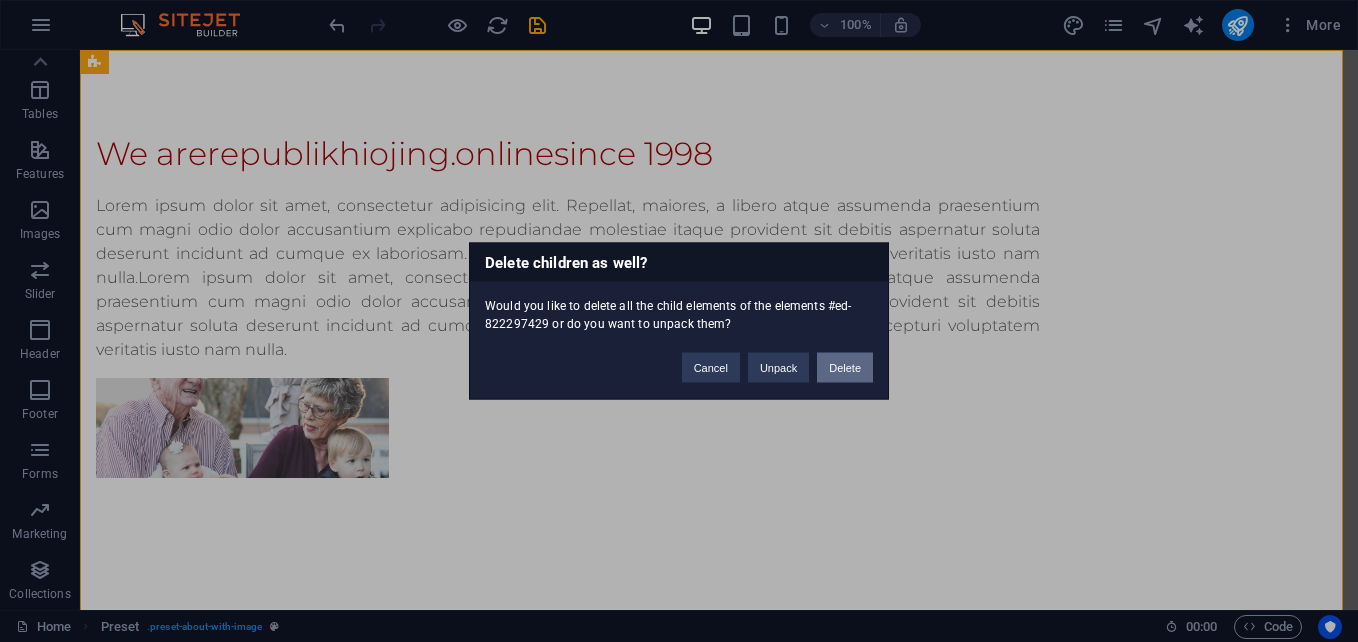 click on "Delete" at bounding box center [845, 368] 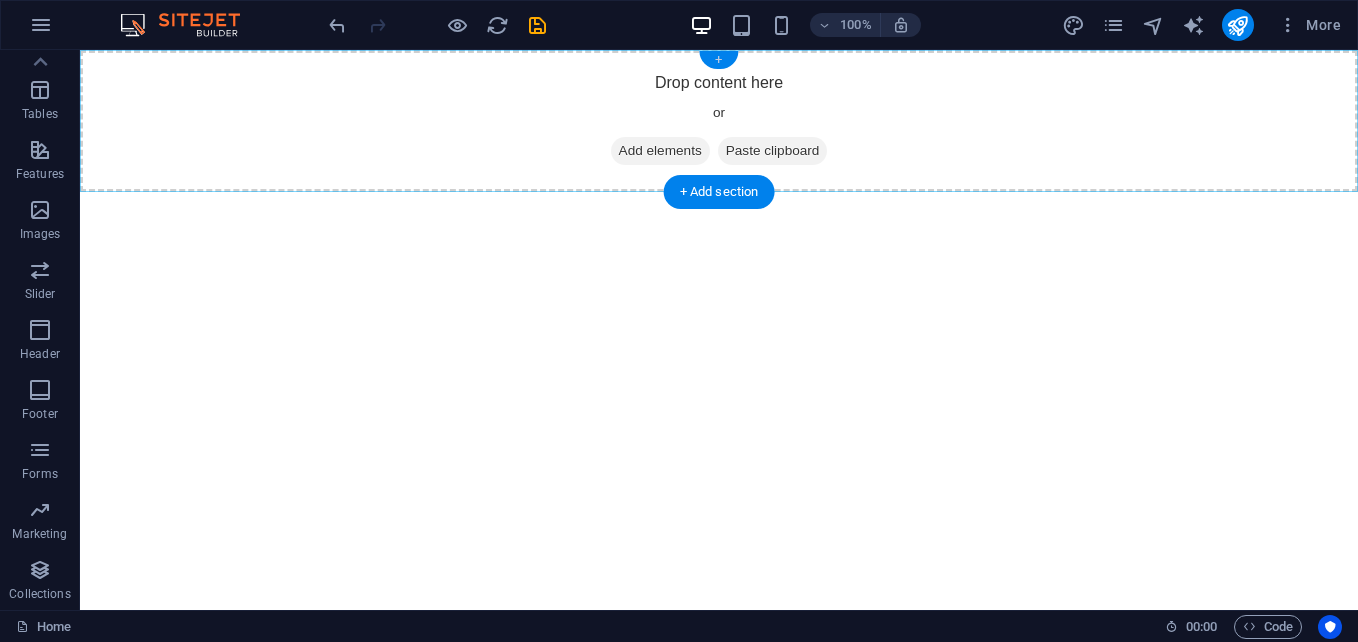 click on "+" at bounding box center (718, 60) 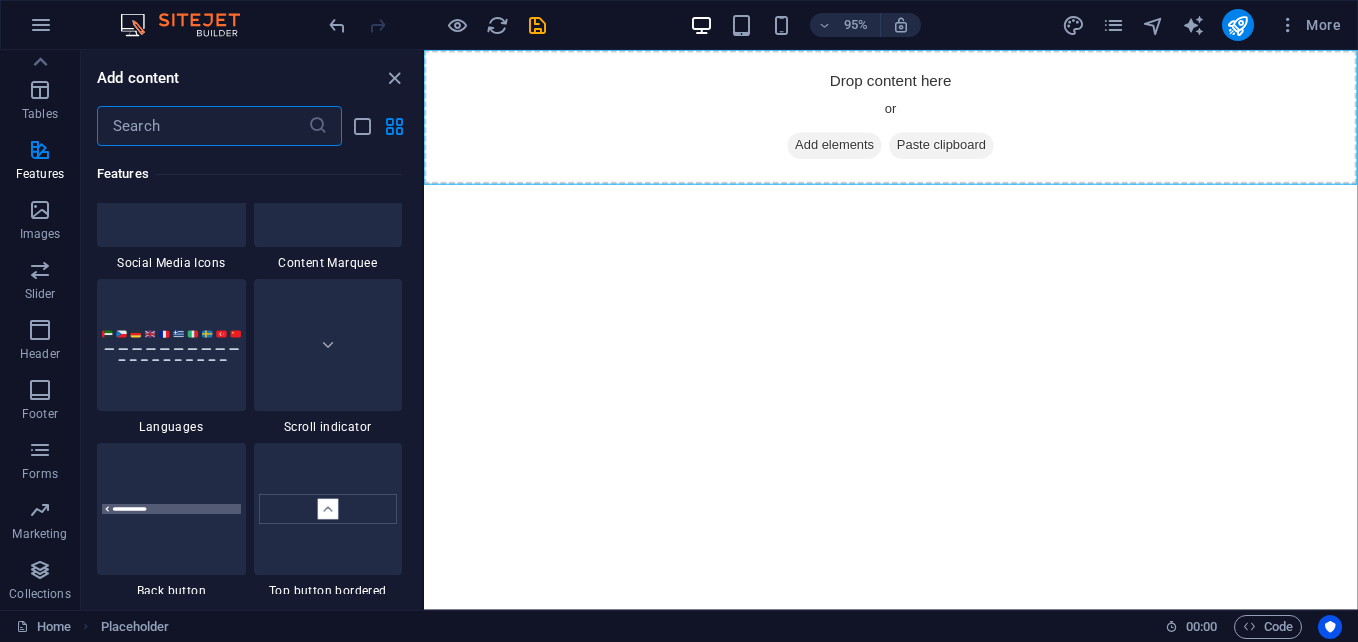 scroll, scrollTop: 9194, scrollLeft: 0, axis: vertical 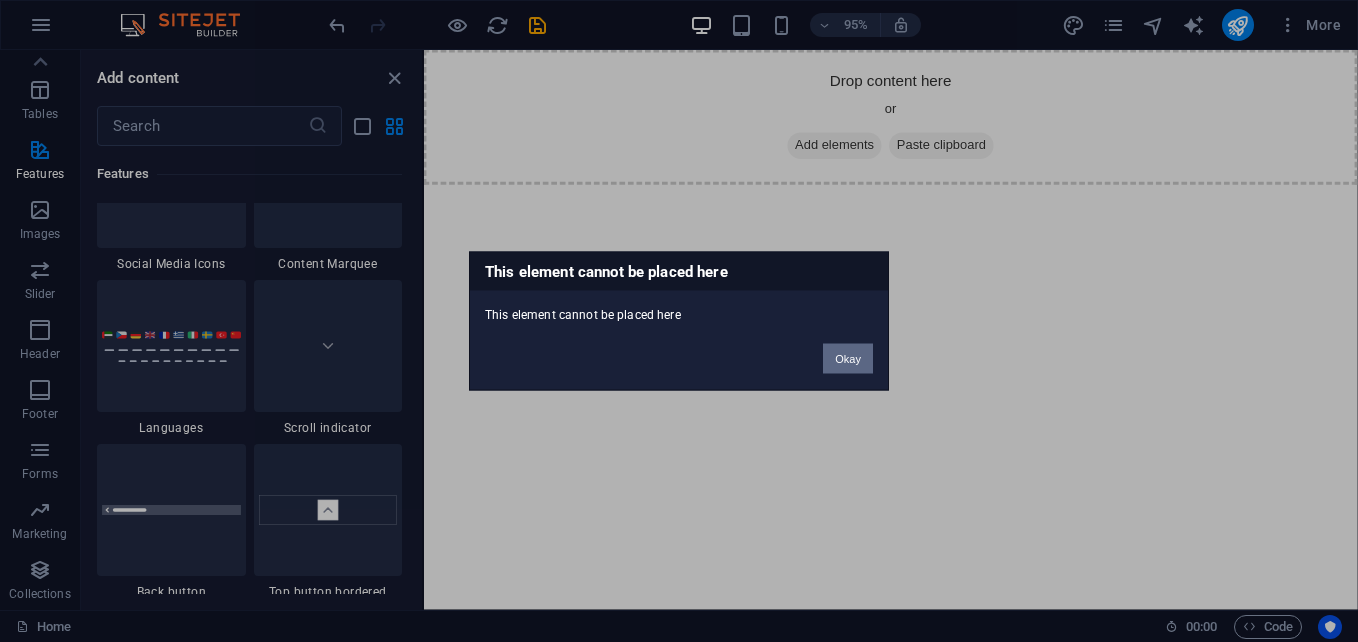 click on "Okay" at bounding box center [848, 359] 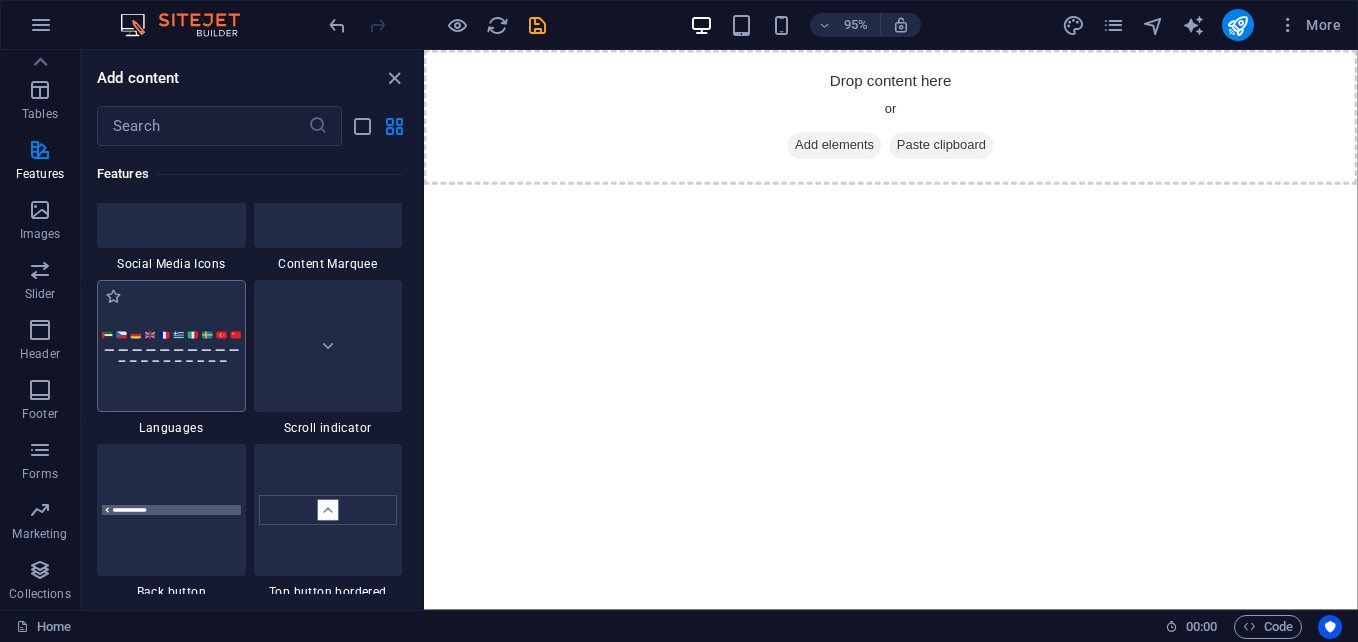 click at bounding box center (171, 346) 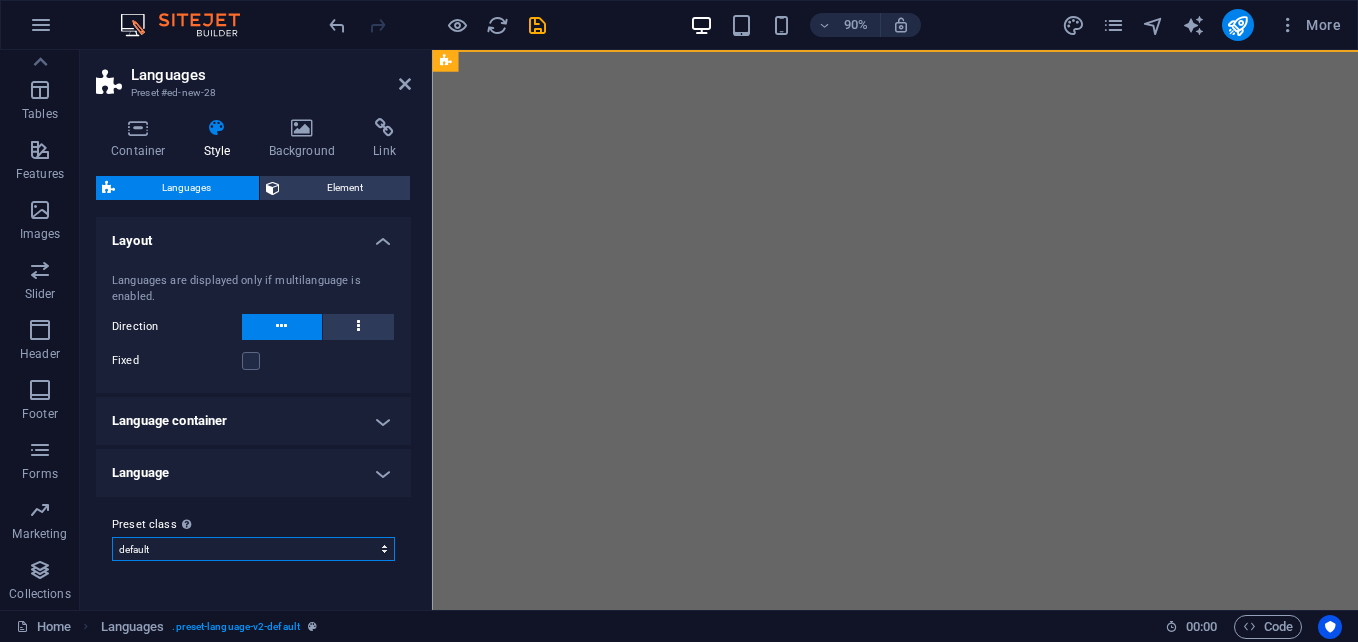 click on "default Add preset class" at bounding box center [253, 549] 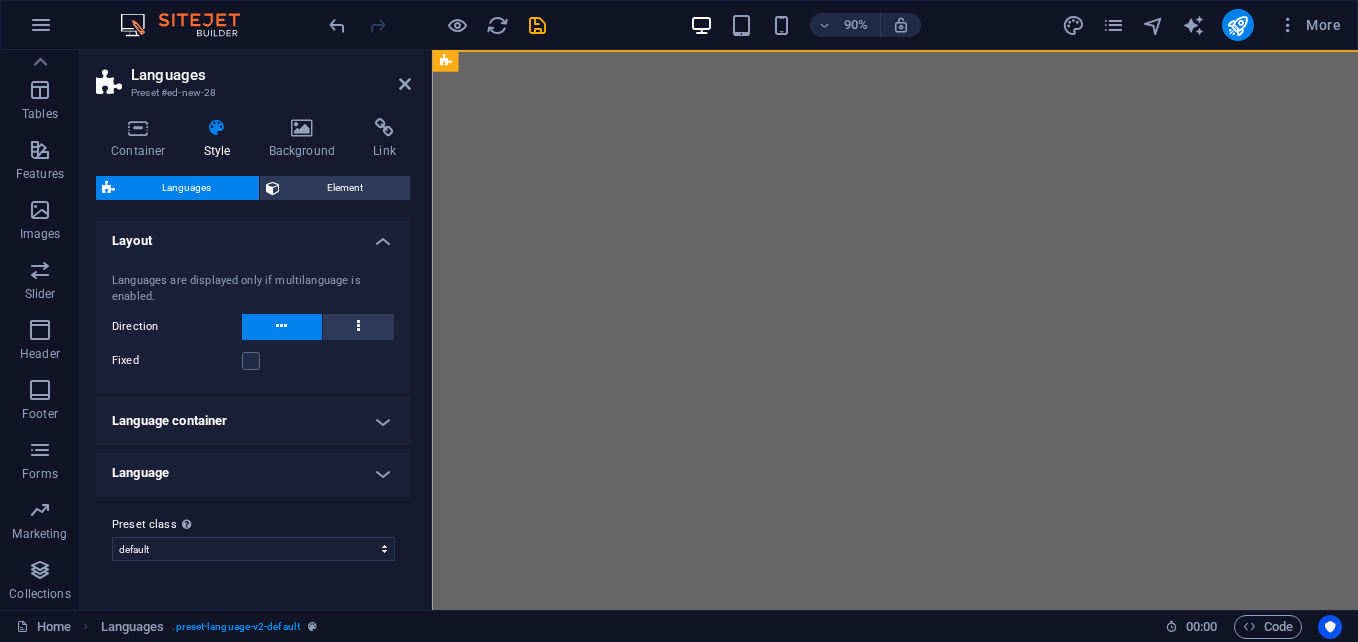 click on "Preset class Above chosen variant and settings affect all elements which carry this preset class." at bounding box center [253, 525] 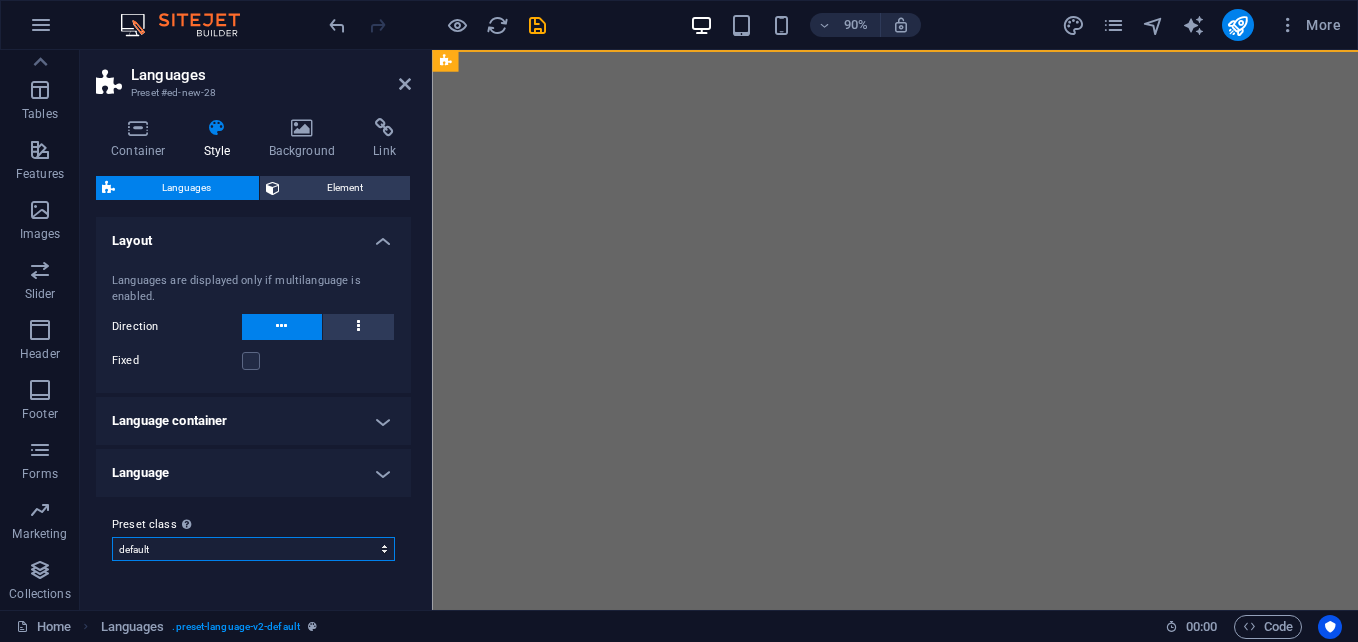 click on "default Add preset class" at bounding box center [253, 549] 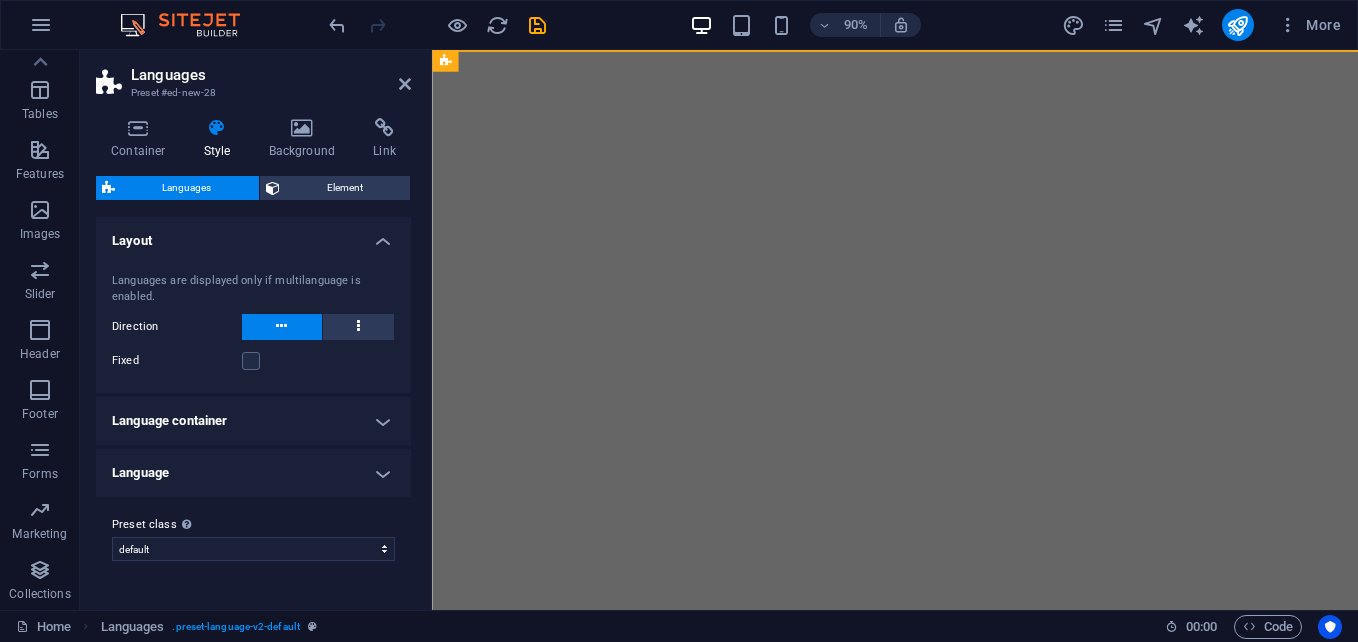 click on "Language" at bounding box center (253, 473) 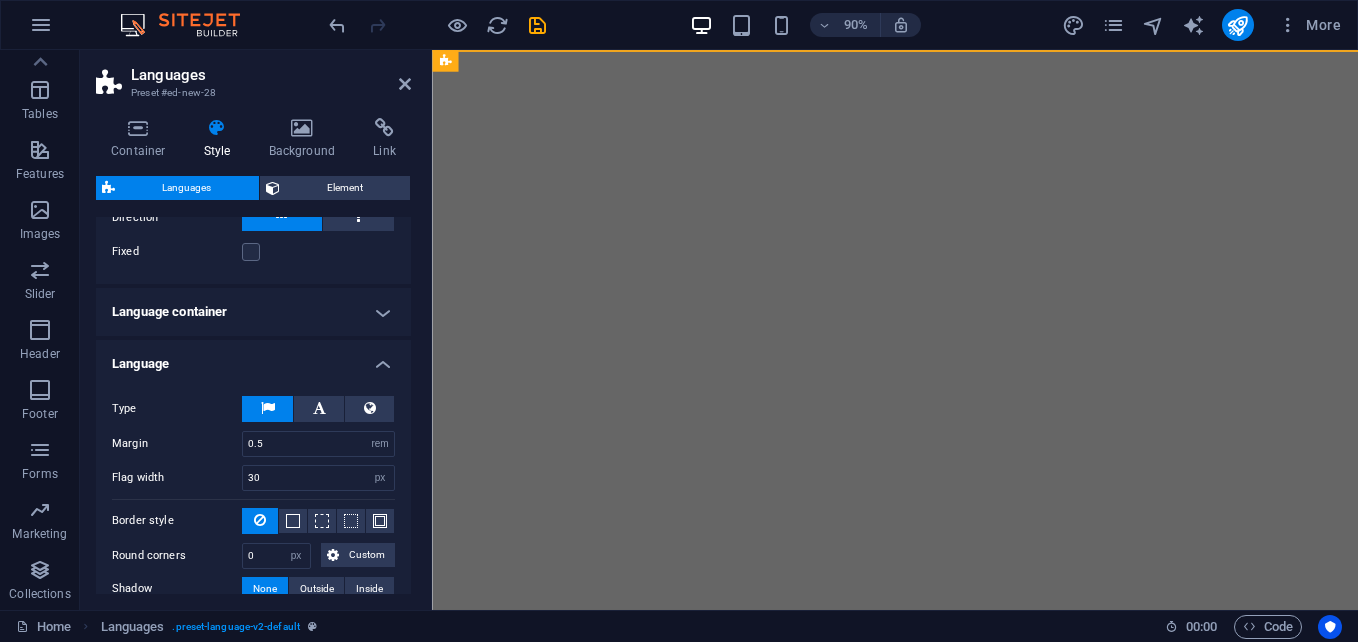 scroll, scrollTop: 94, scrollLeft: 0, axis: vertical 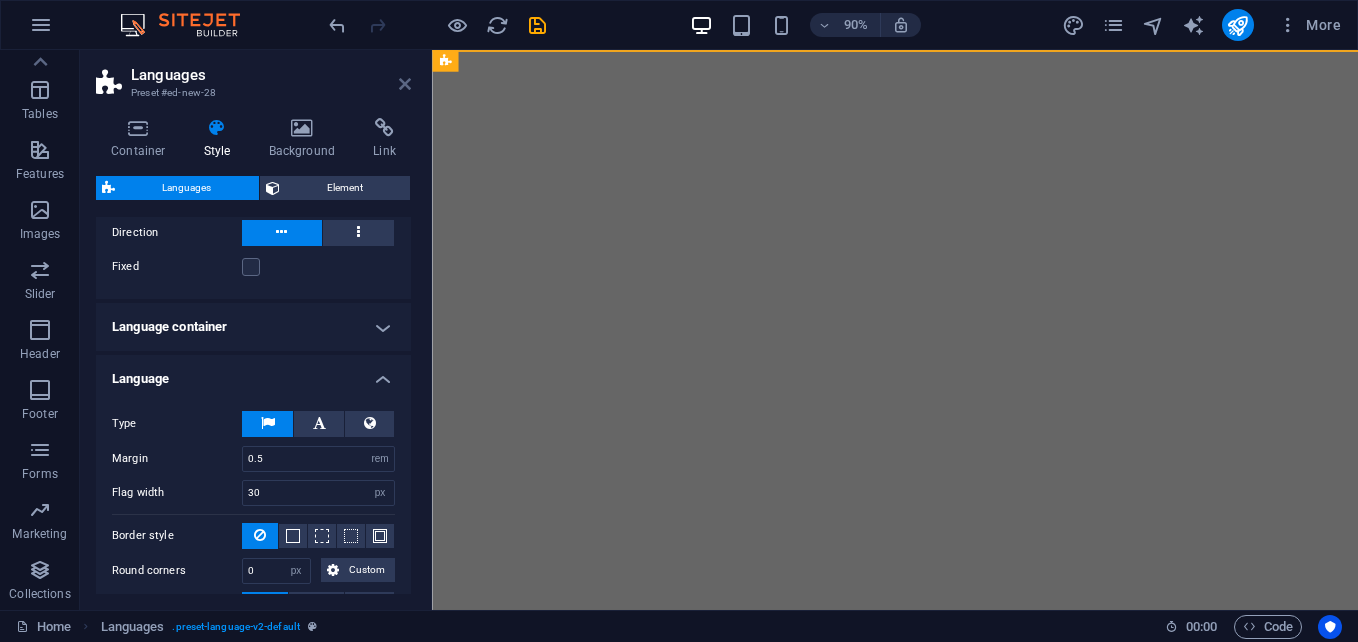 click at bounding box center (405, 84) 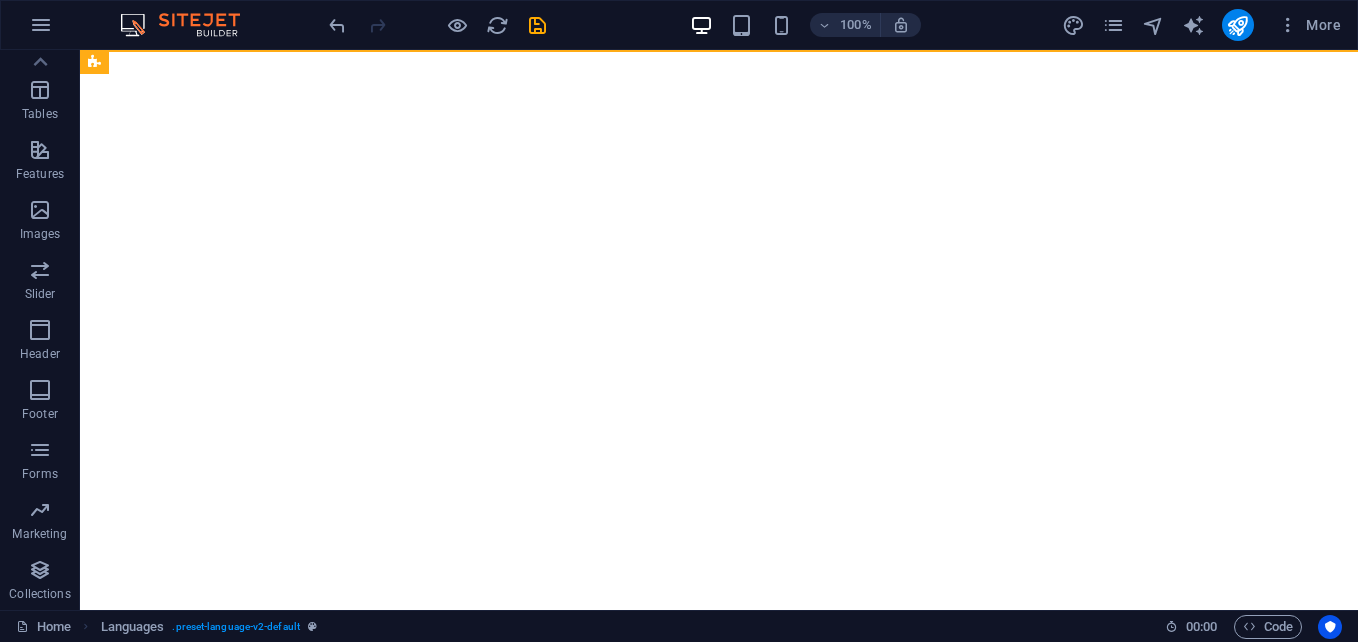 click on "Skip to main content" at bounding box center [719, 50] 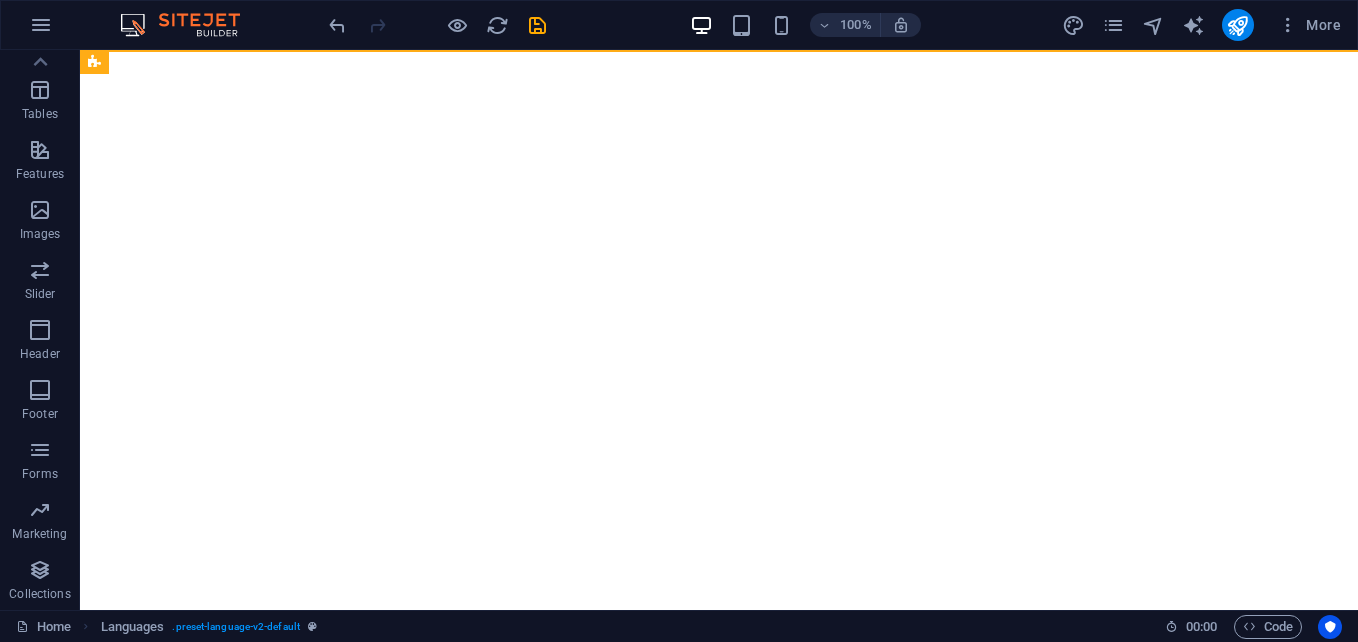click on "Skip to main content" at bounding box center (719, 50) 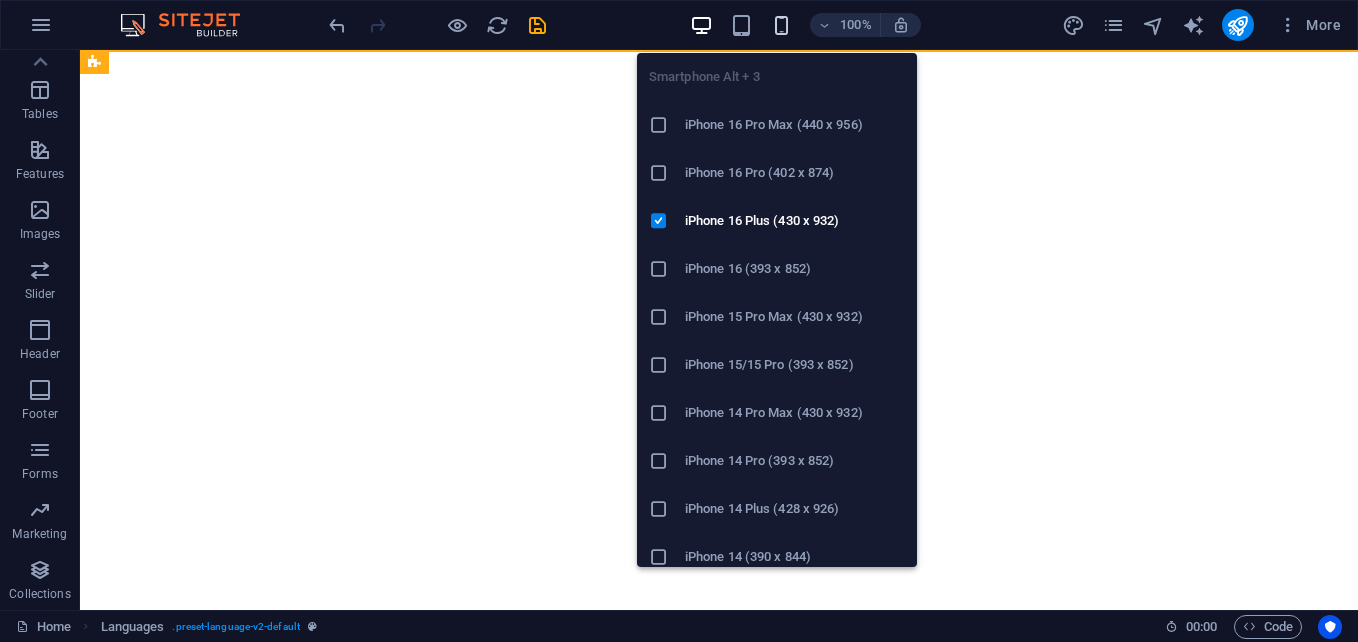 click at bounding box center [781, 25] 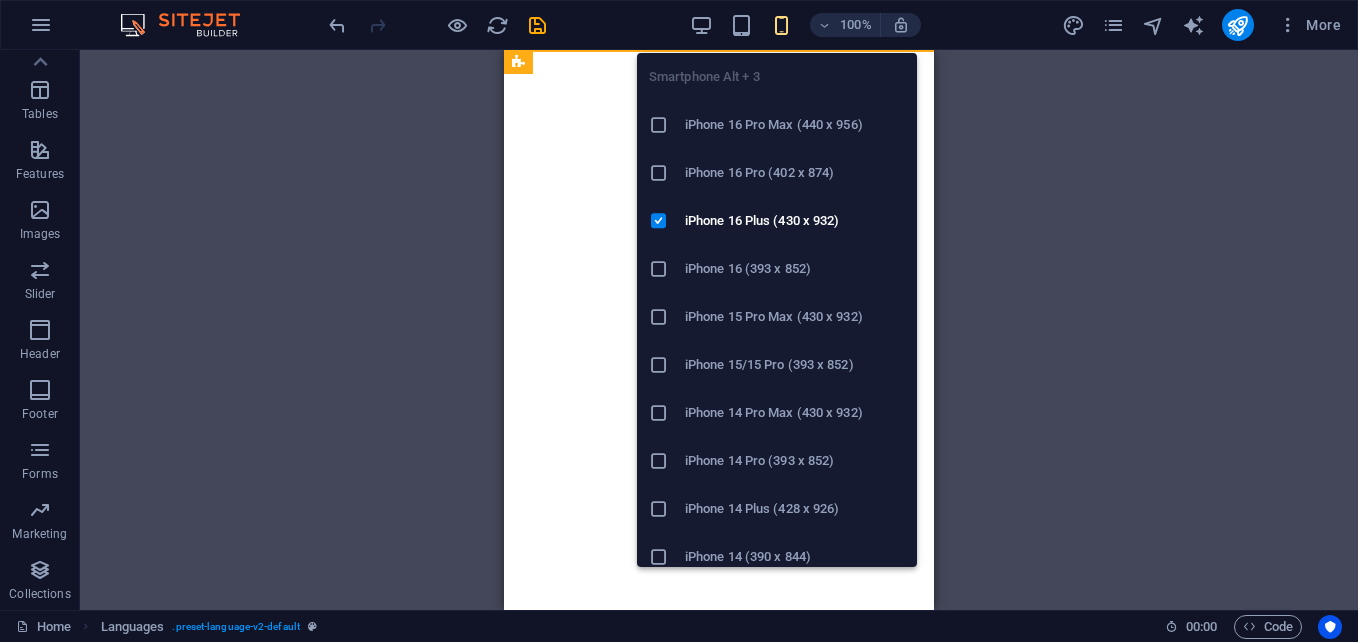 click on "iPhone 16 Pro Max (440 x 956)" at bounding box center (795, 125) 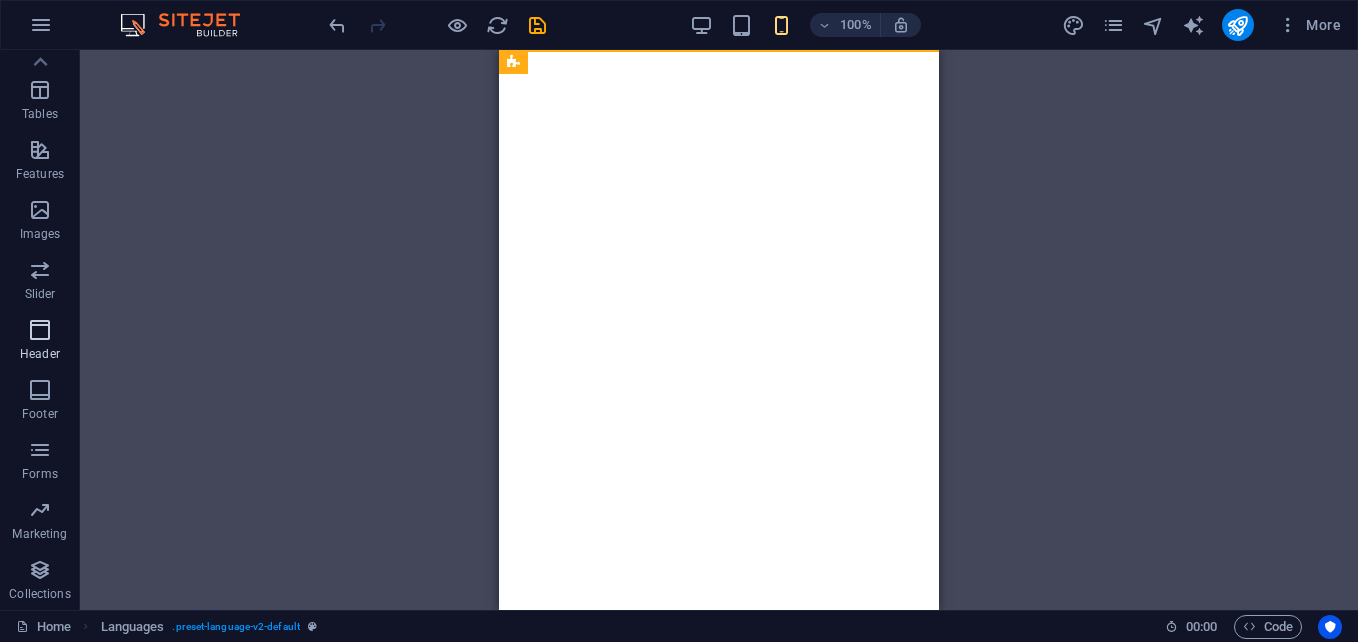 click at bounding box center [40, 330] 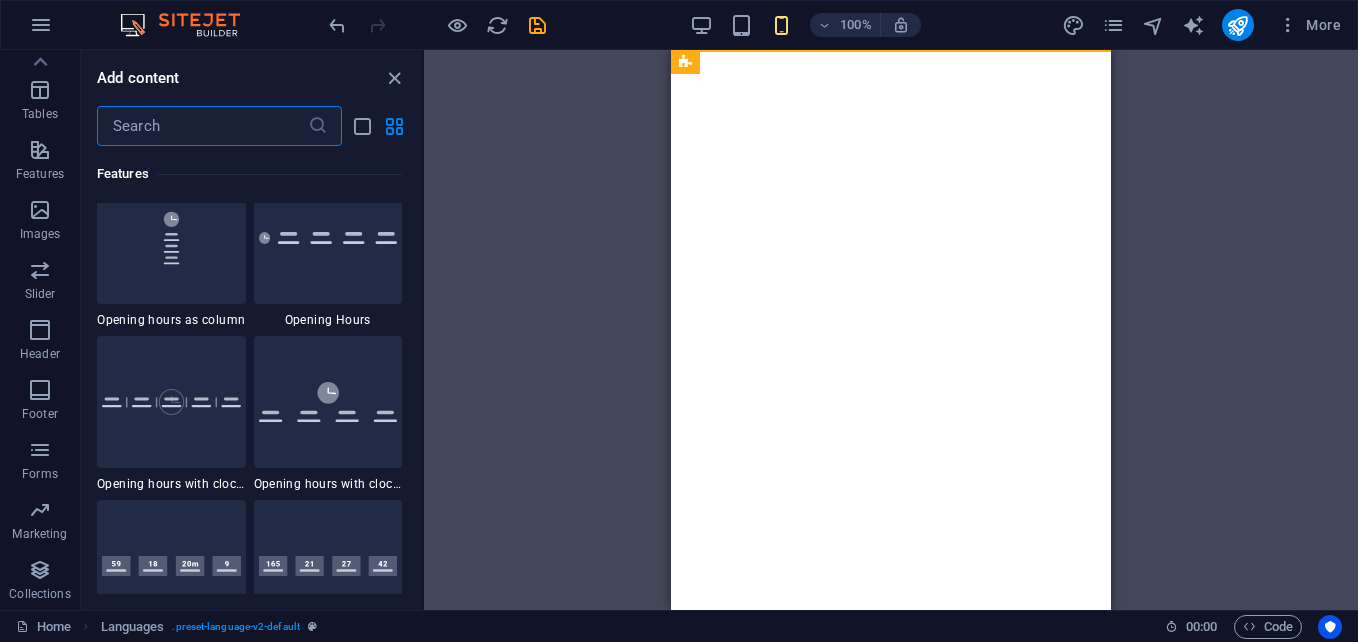 scroll, scrollTop: 12042, scrollLeft: 0, axis: vertical 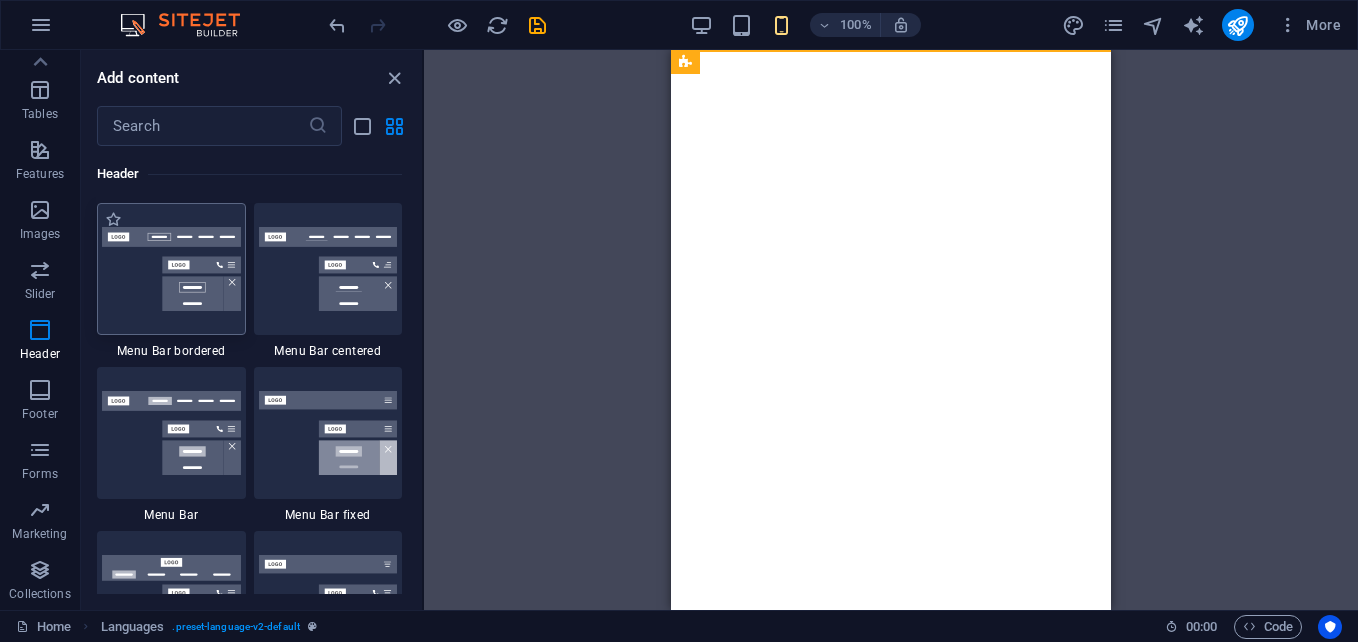 click at bounding box center [171, 269] 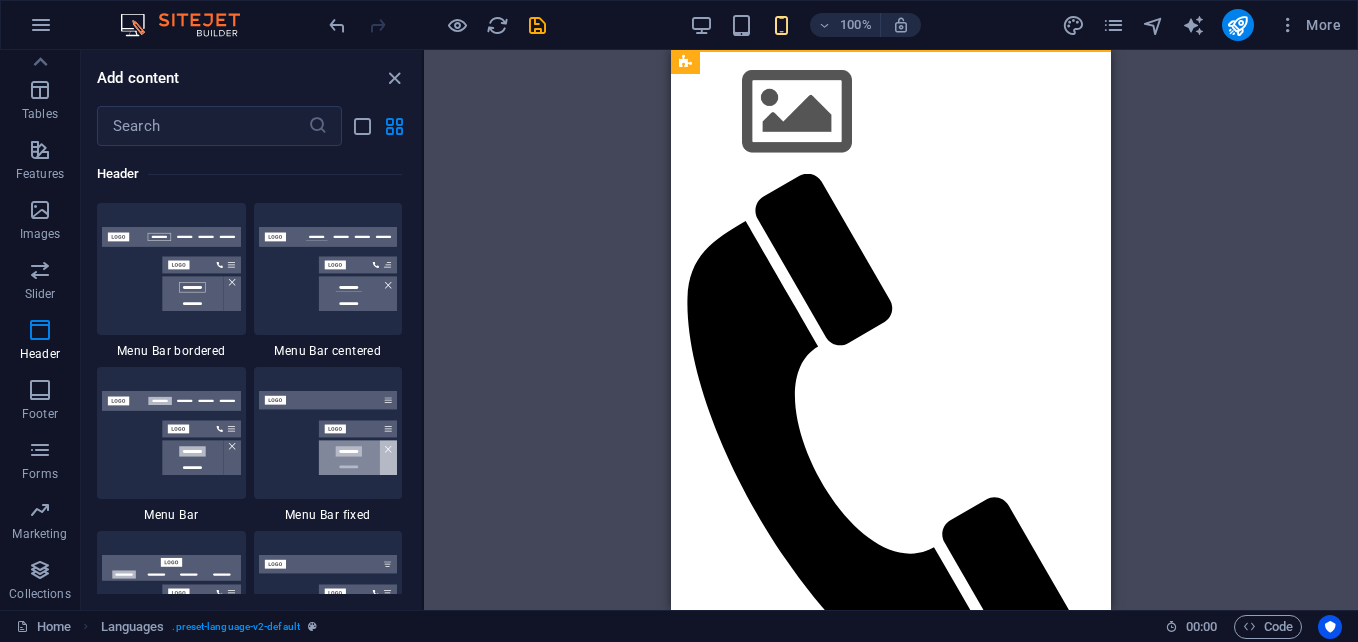 click on "Languages" at bounding box center [685, 62] 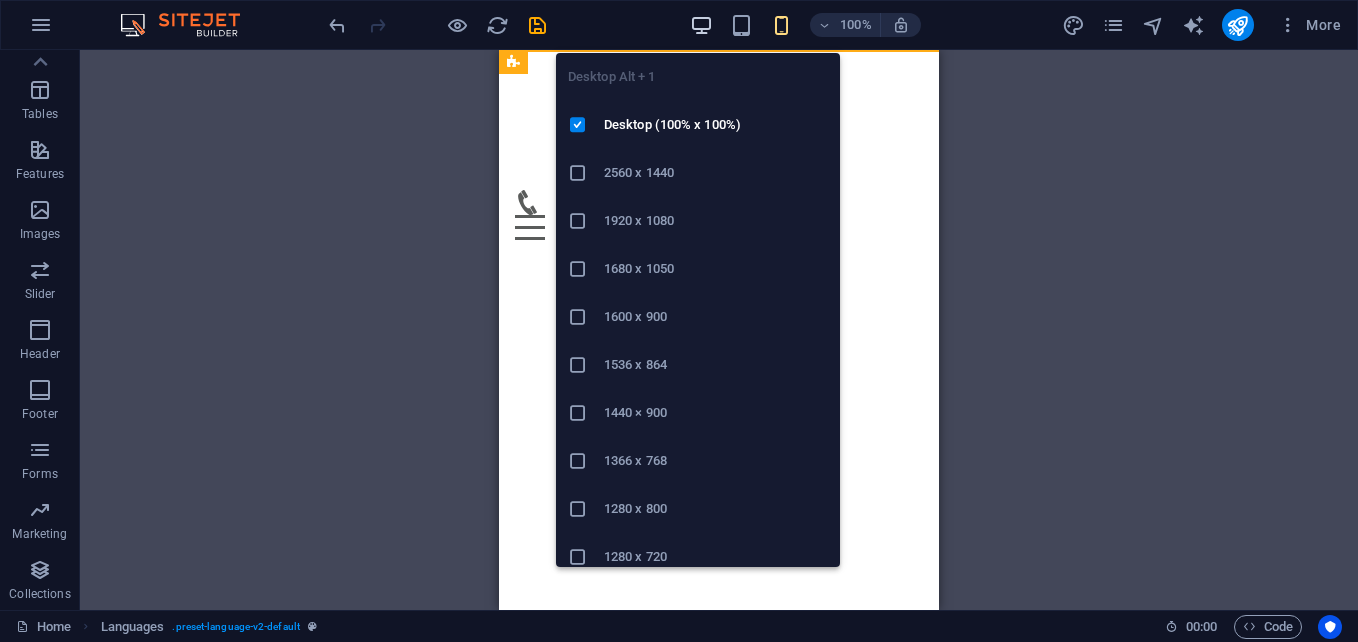 click at bounding box center (701, 25) 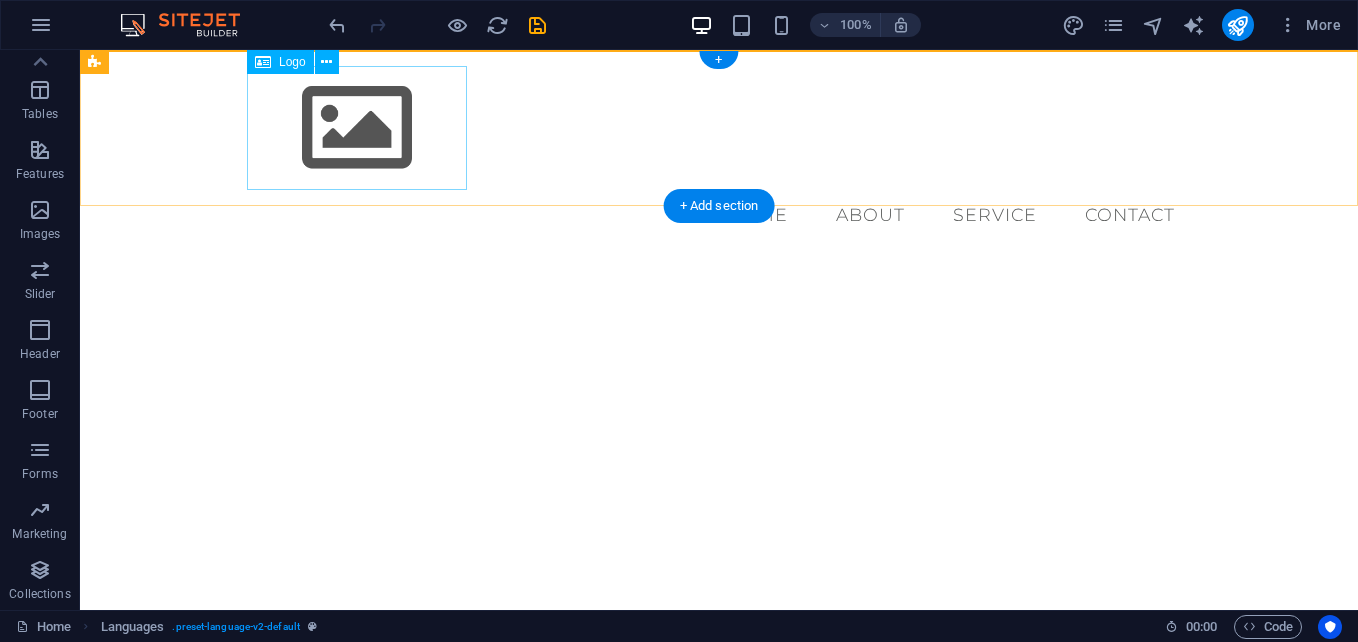 click at bounding box center (719, 128) 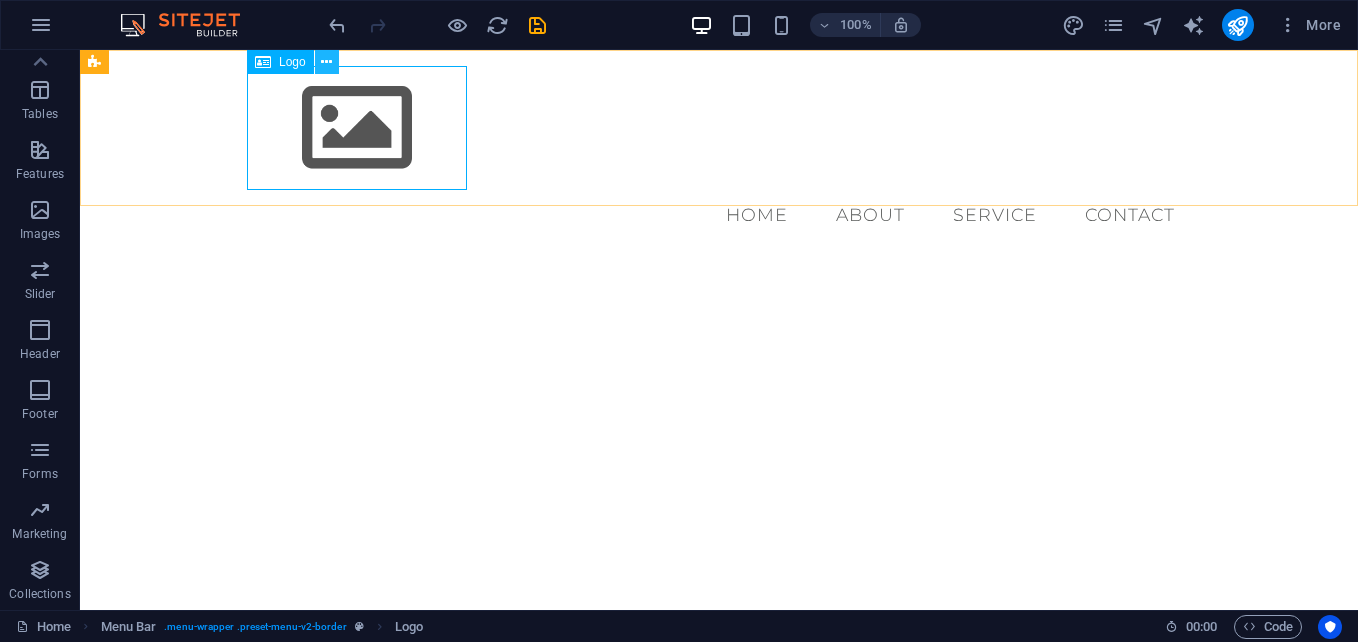 click at bounding box center (327, 62) 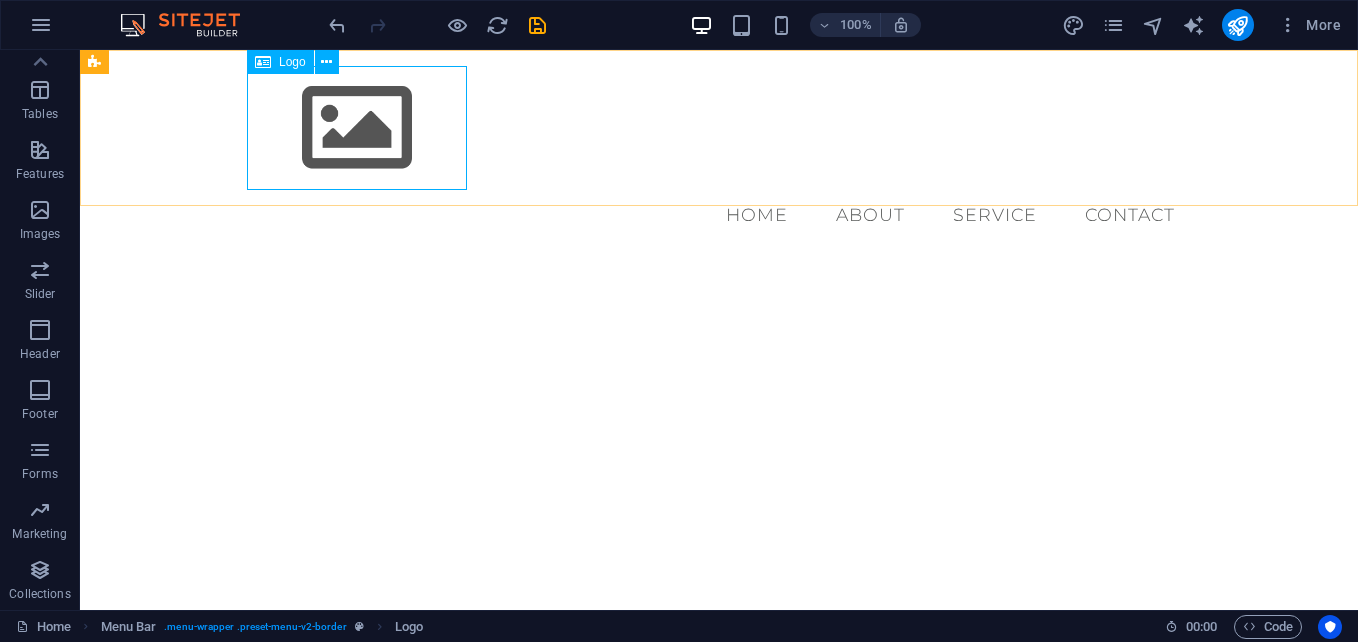 drag, startPoint x: 195, startPoint y: 25, endPoint x: 281, endPoint y: 70, distance: 97.06184 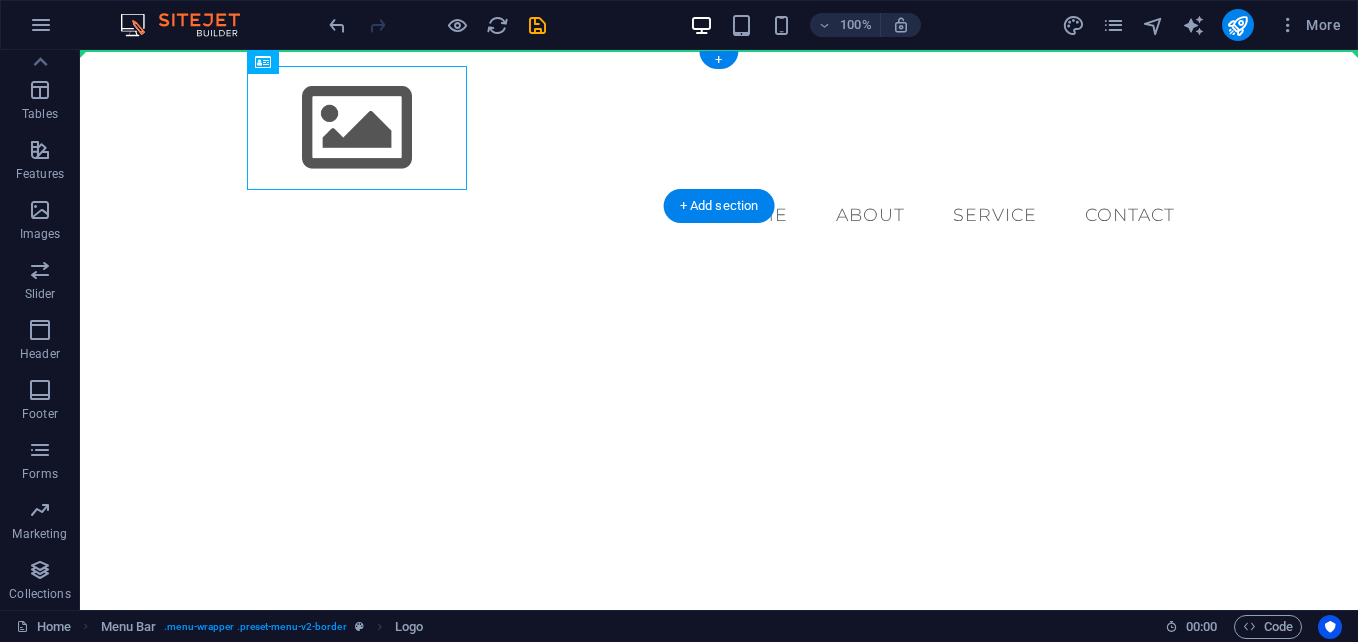 drag, startPoint x: 344, startPoint y: 127, endPoint x: 115, endPoint y: 116, distance: 229.26404 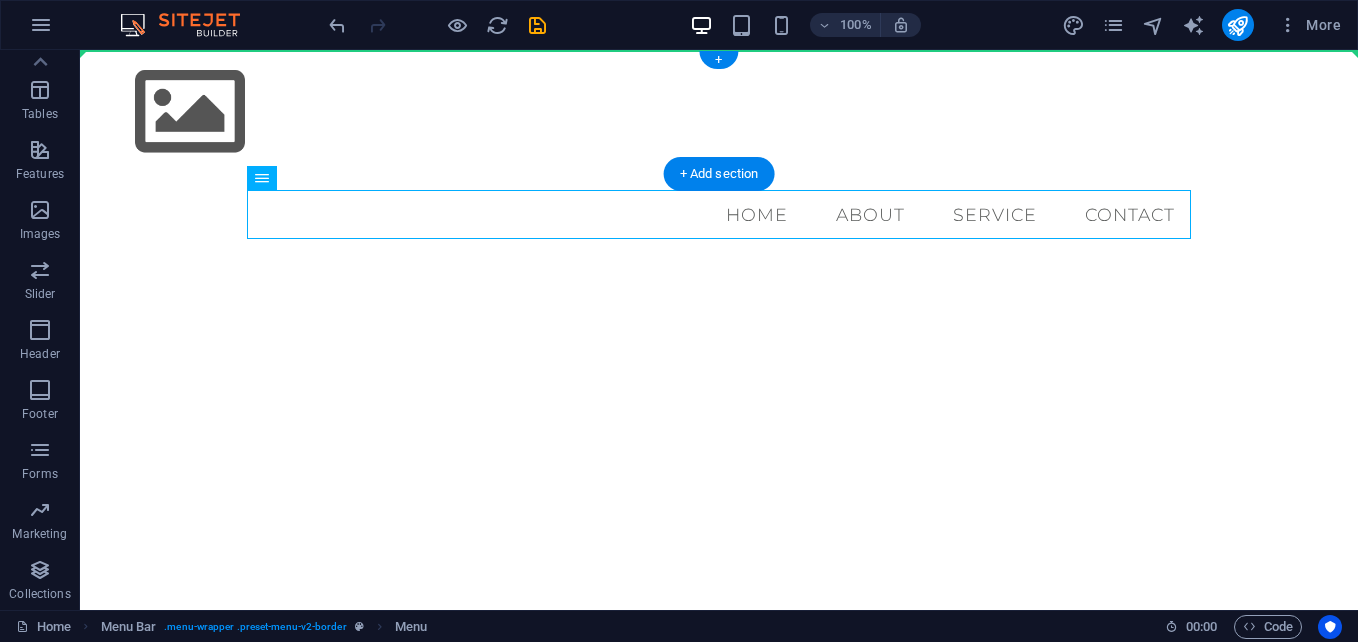 drag, startPoint x: 525, startPoint y: 220, endPoint x: 719, endPoint y: 101, distance: 227.58954 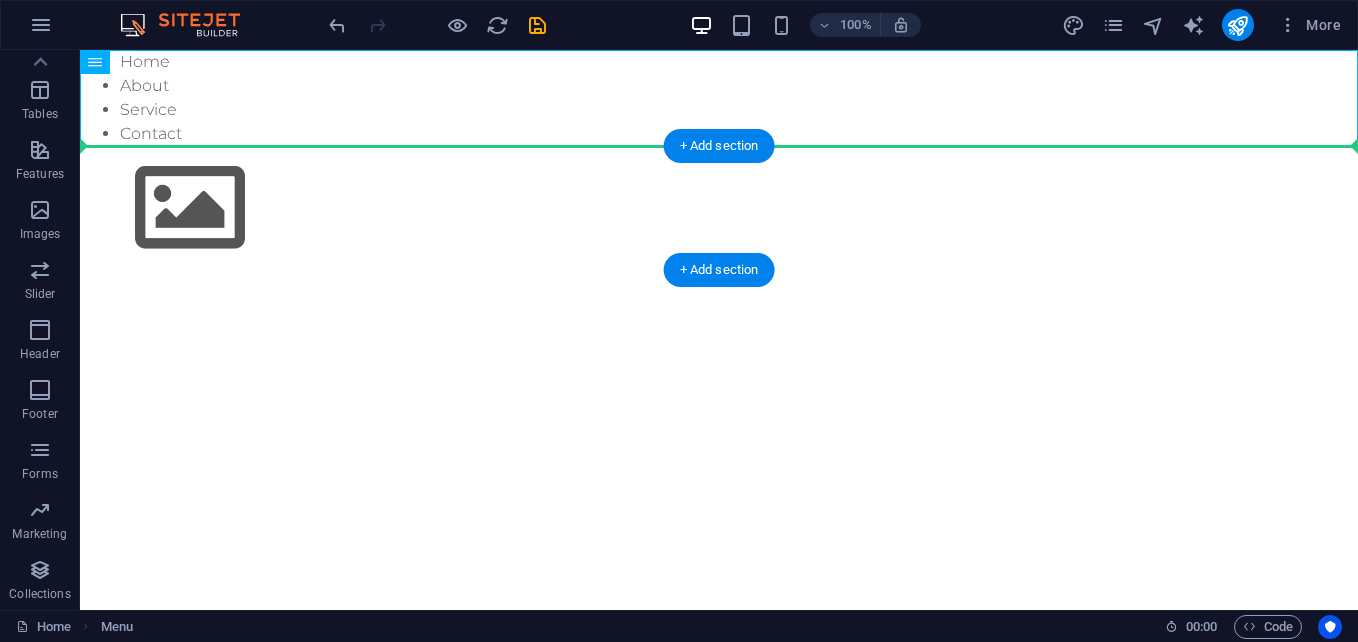 drag, startPoint x: 477, startPoint y: 104, endPoint x: 565, endPoint y: 215, distance: 141.65099 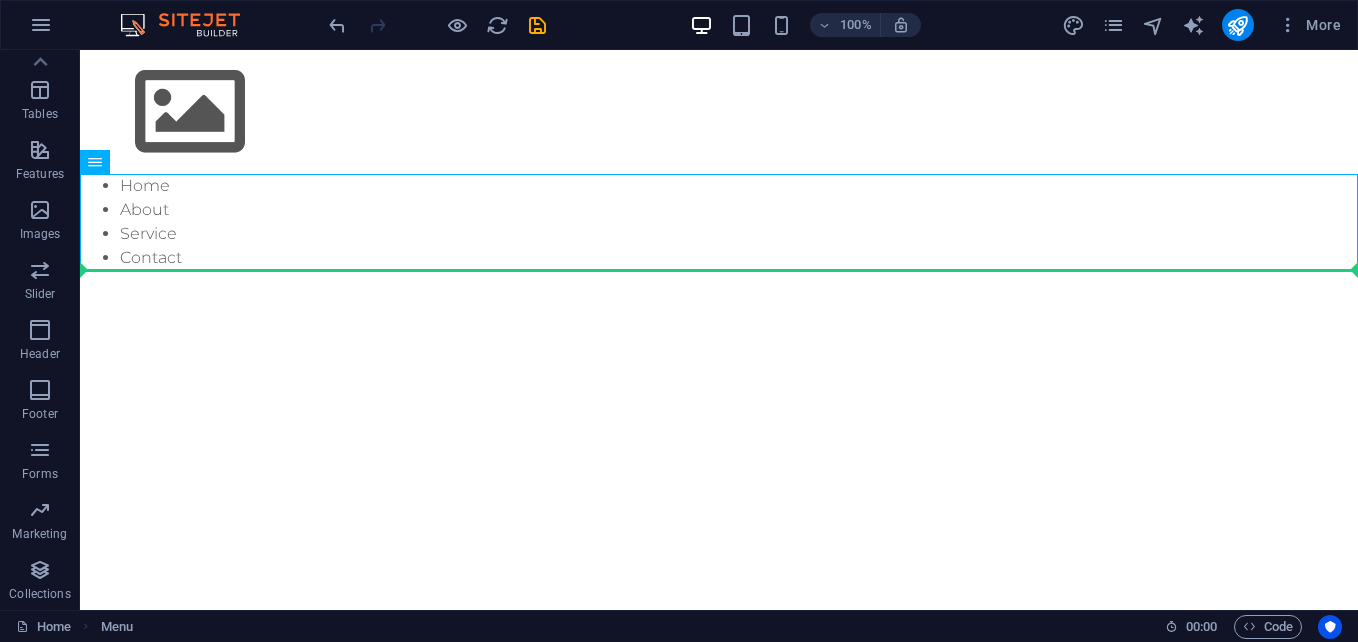 drag, startPoint x: 556, startPoint y: 223, endPoint x: 557, endPoint y: 270, distance: 47.010635 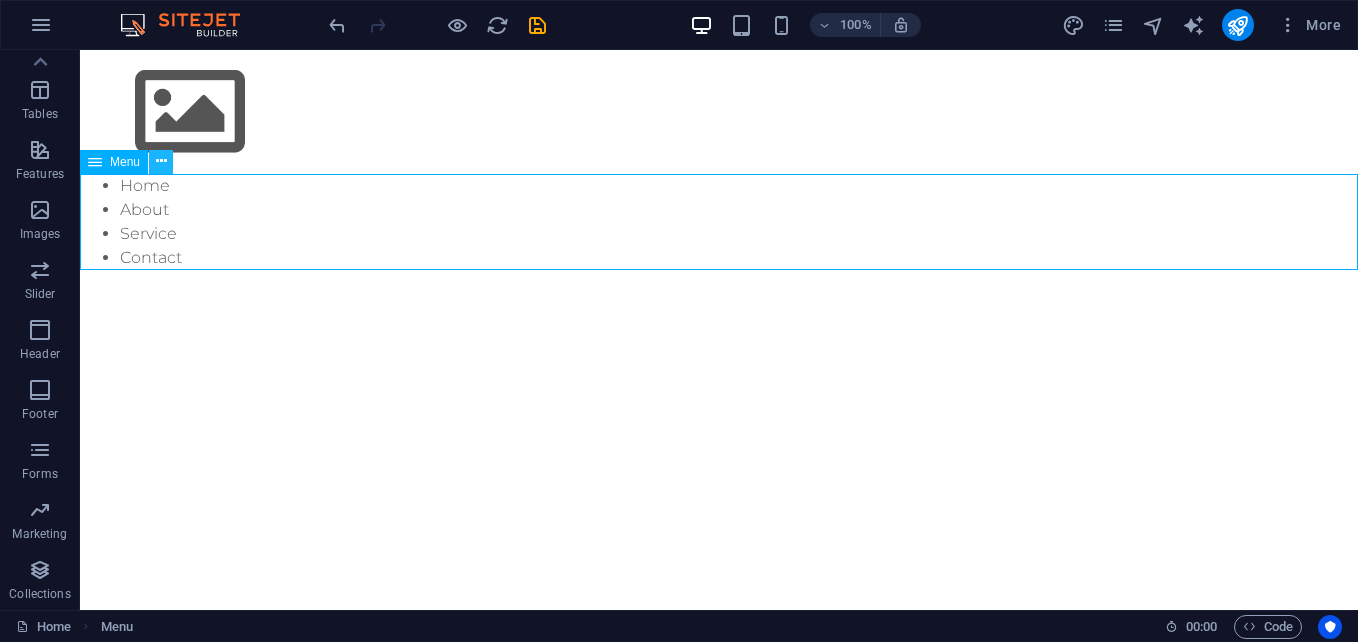 click at bounding box center (161, 161) 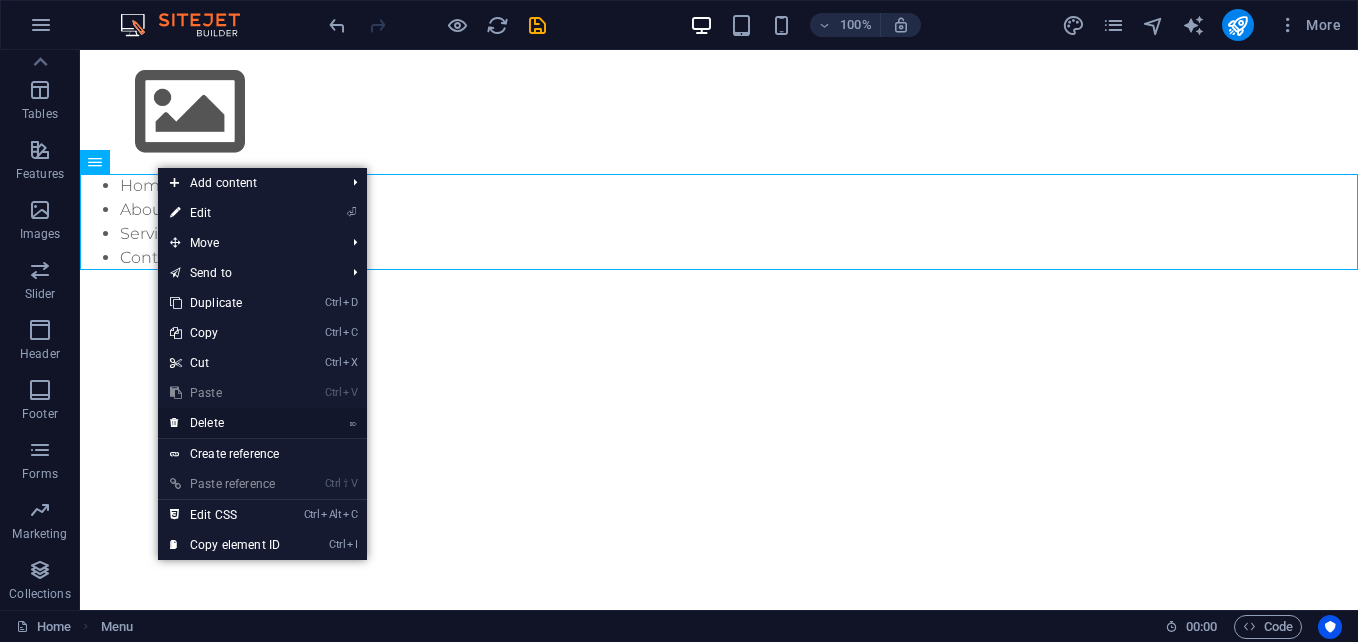 click on "⌦  Delete" at bounding box center (225, 423) 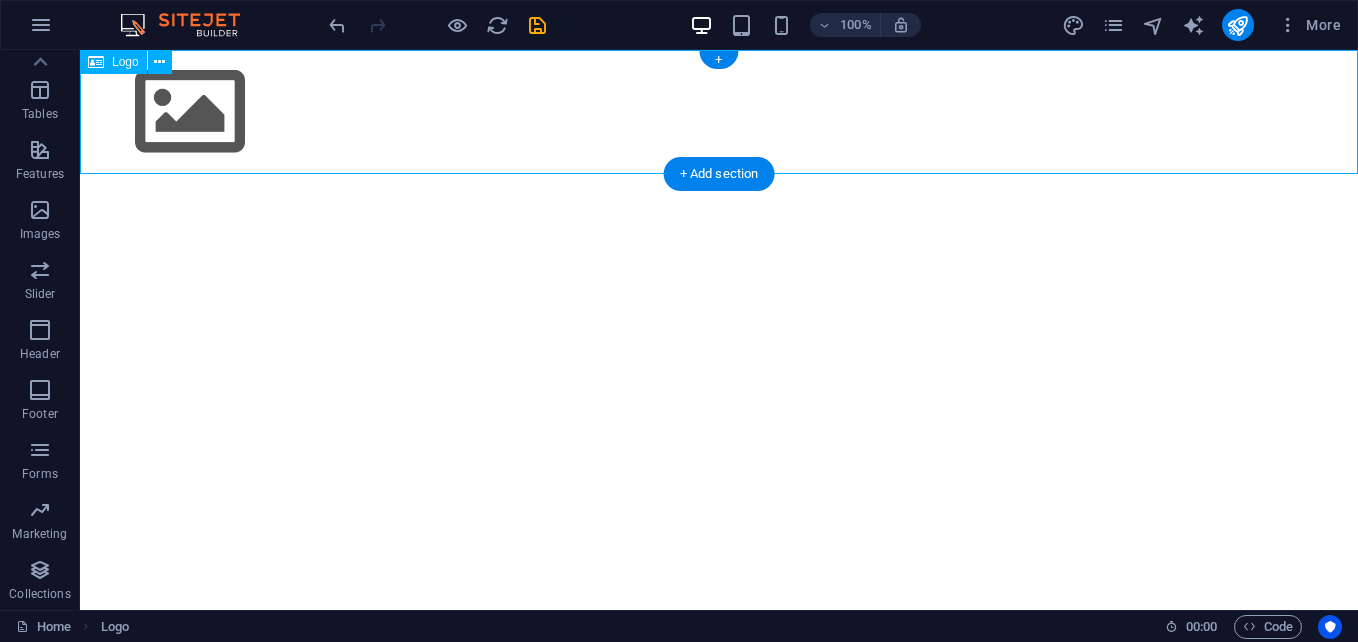 drag, startPoint x: 195, startPoint y: 116, endPoint x: 732, endPoint y: 121, distance: 537.02325 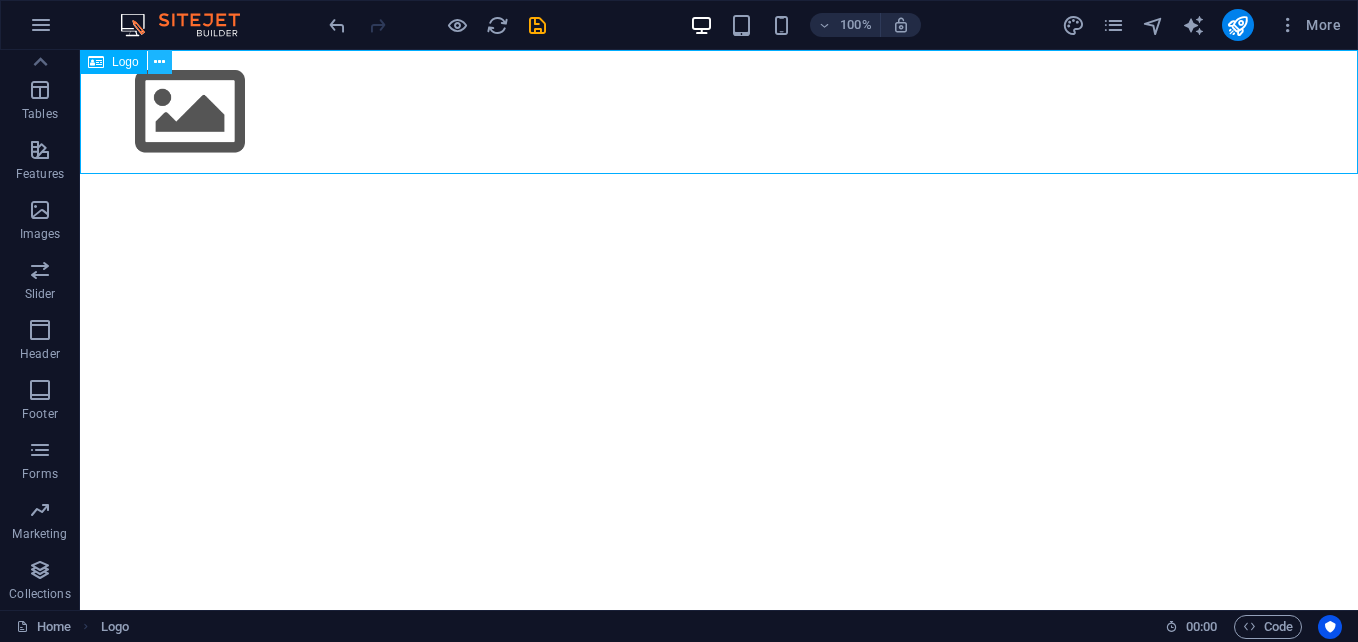 click at bounding box center [159, 62] 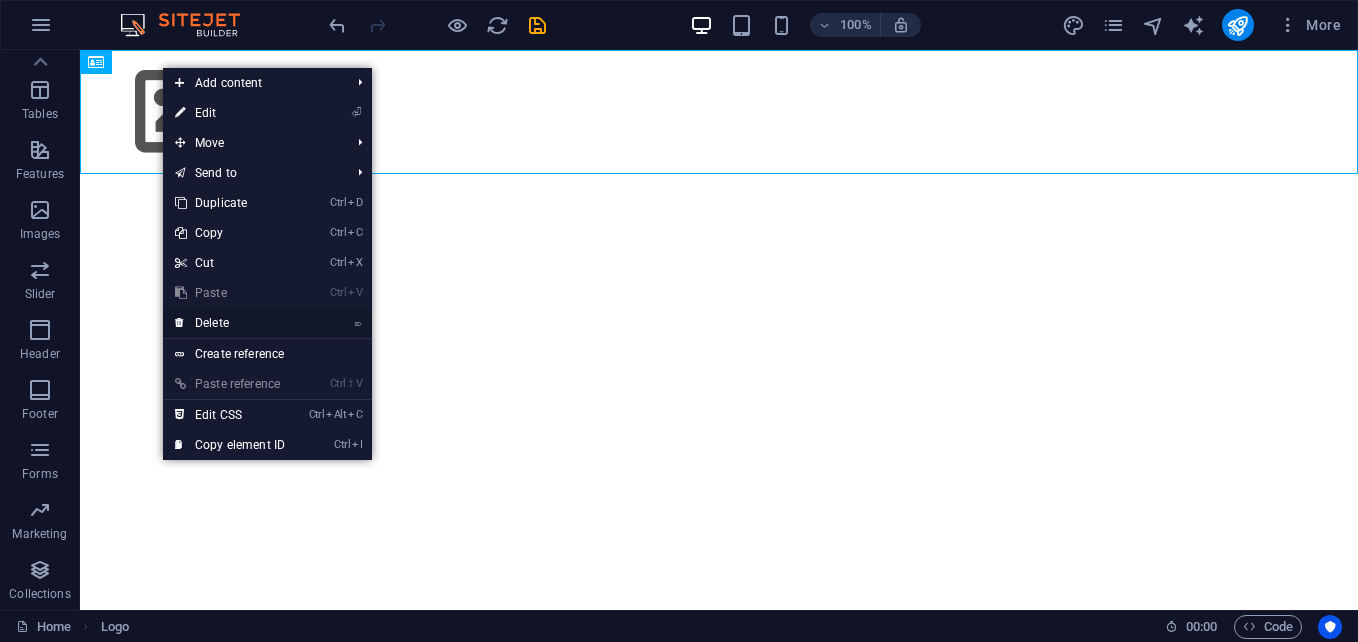 click on "⌦  Delete" at bounding box center [230, 323] 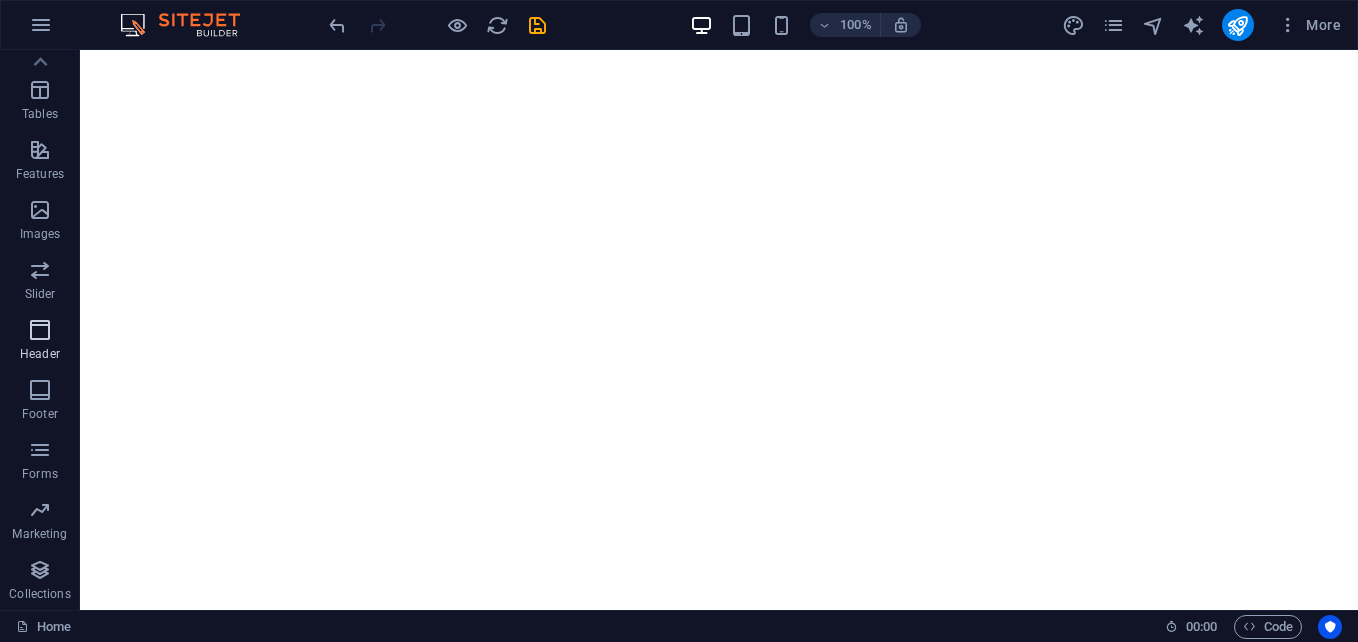 click on "Header" at bounding box center (40, 354) 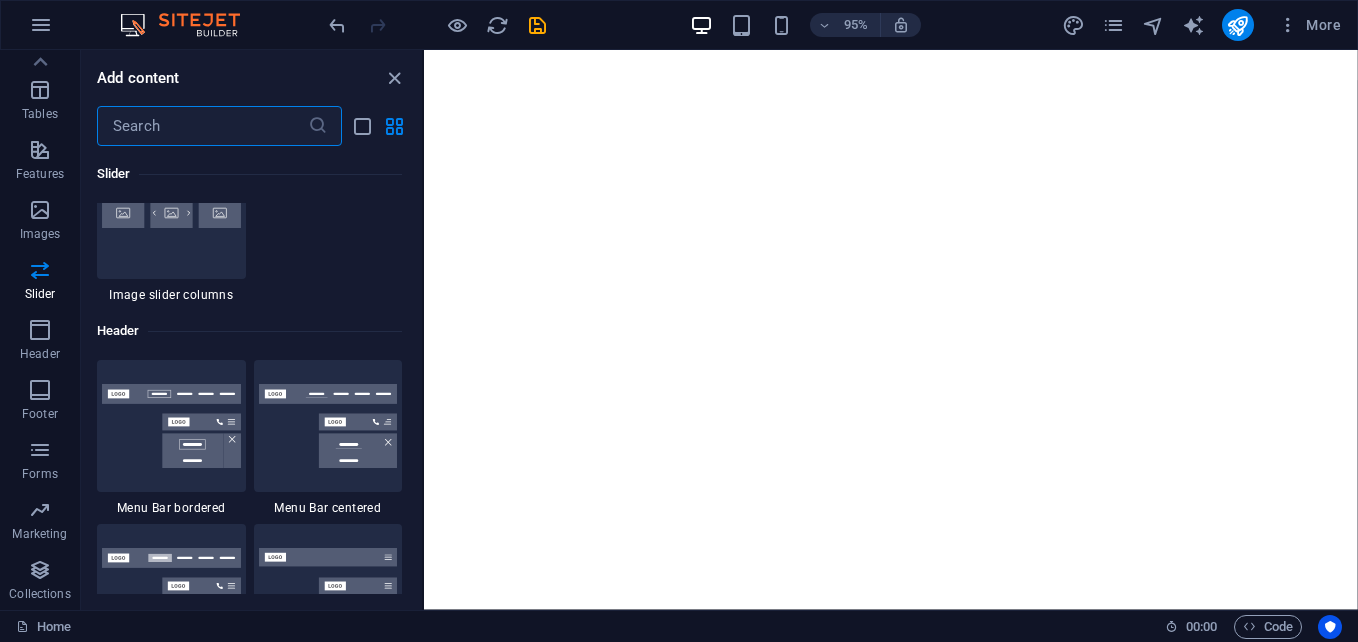 scroll, scrollTop: 11885, scrollLeft: 0, axis: vertical 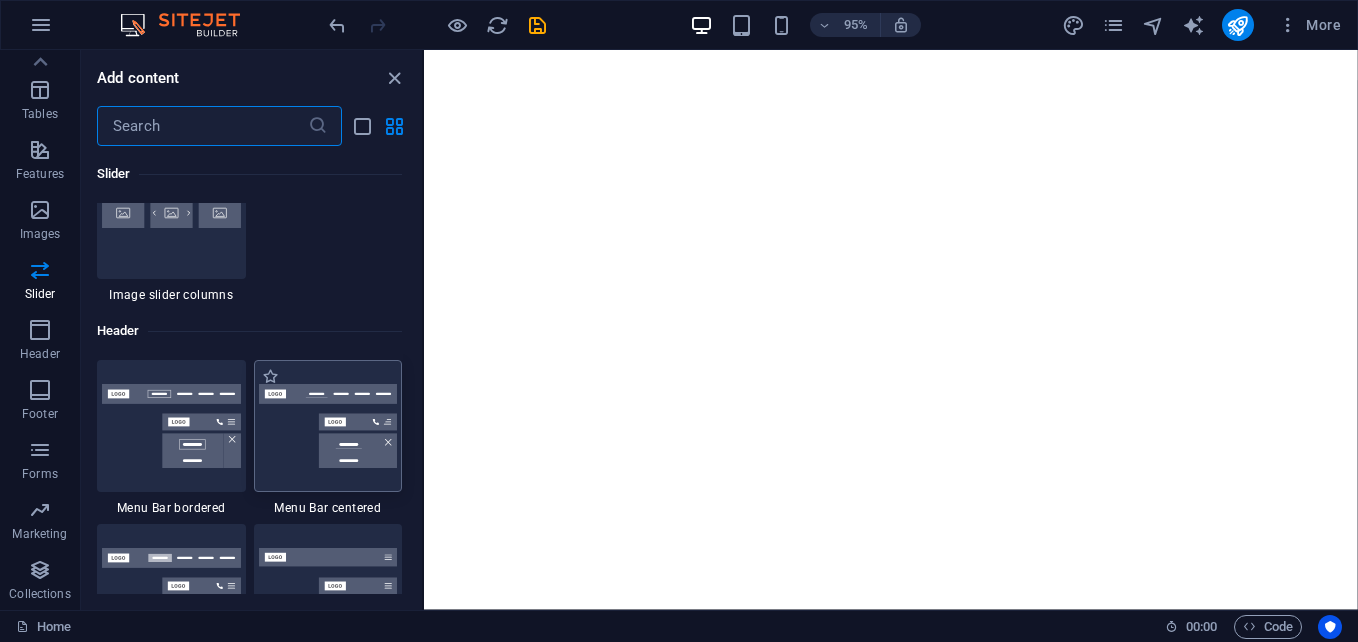 click at bounding box center (328, 426) 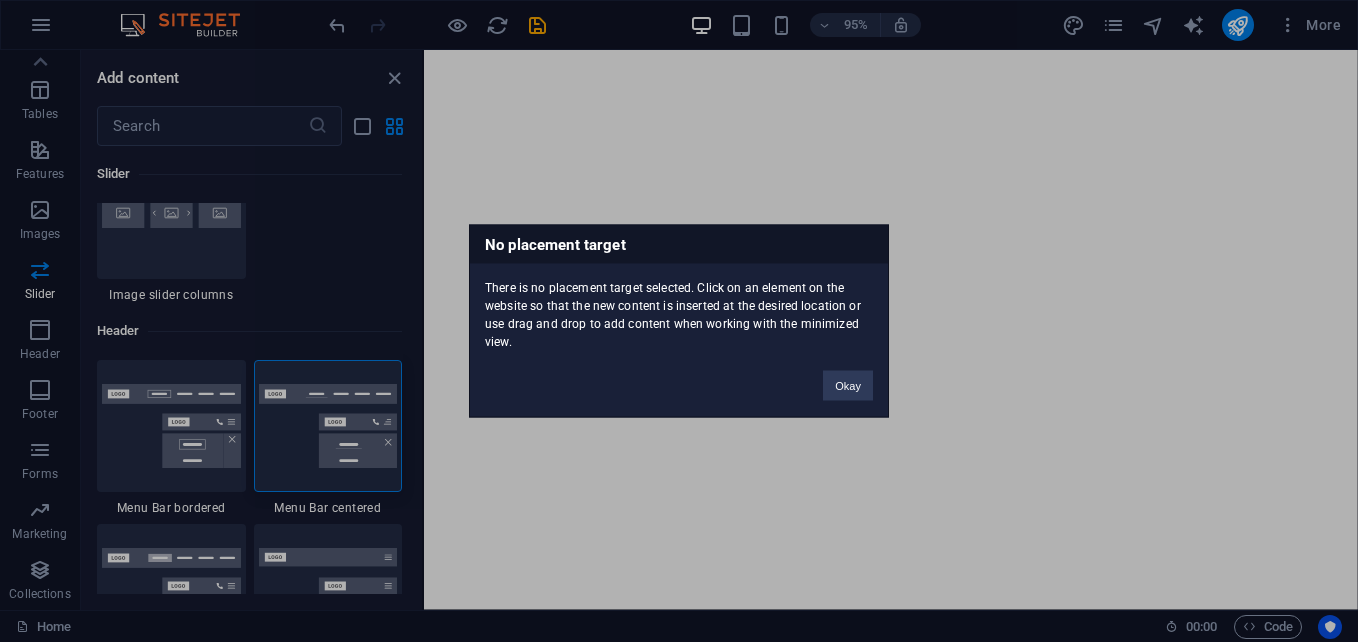 click on "No placement target There is no placement target selected. Click on an element on the website so that the new content is inserted at the desired location or use drag and drop to add content when working with the minimized view. Okay" at bounding box center (679, 321) 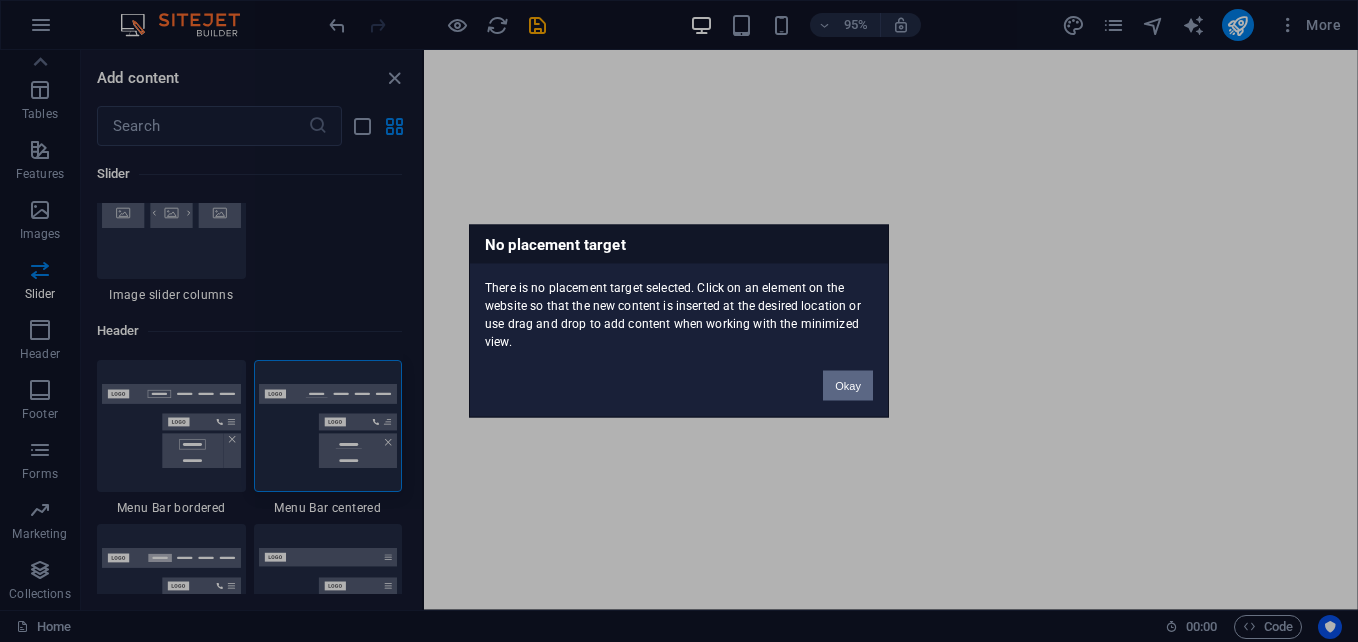 click on "Okay" at bounding box center [848, 386] 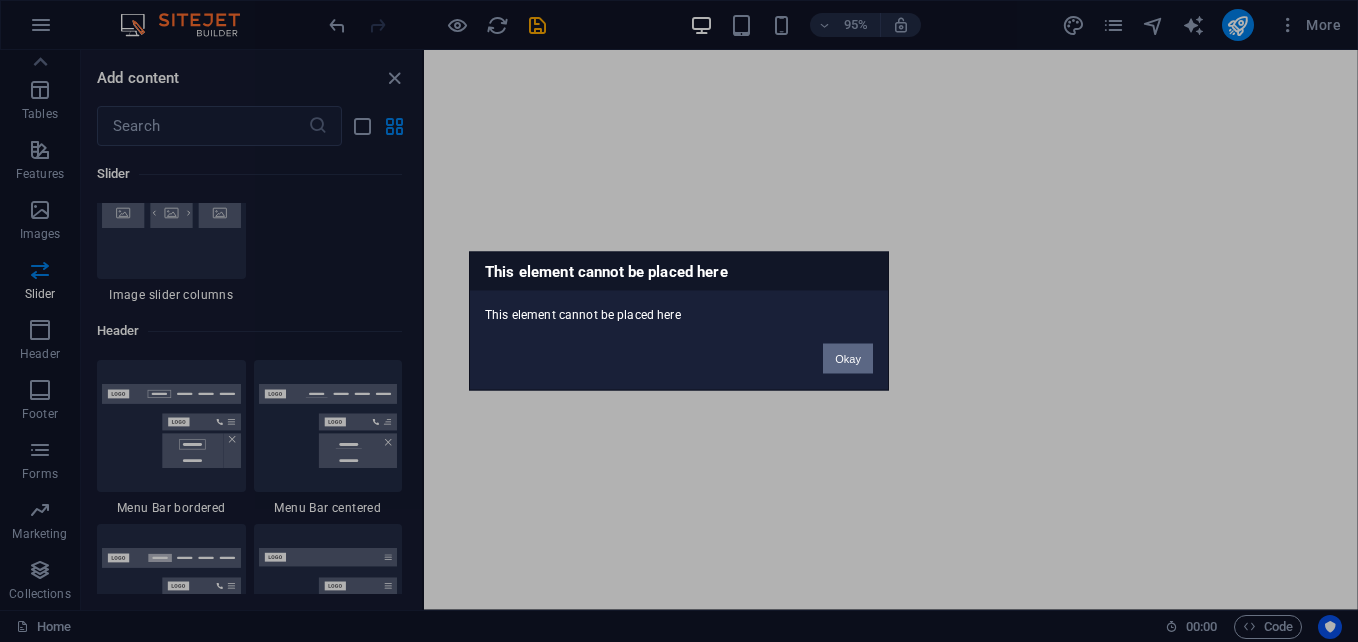 click on "Okay" at bounding box center [848, 359] 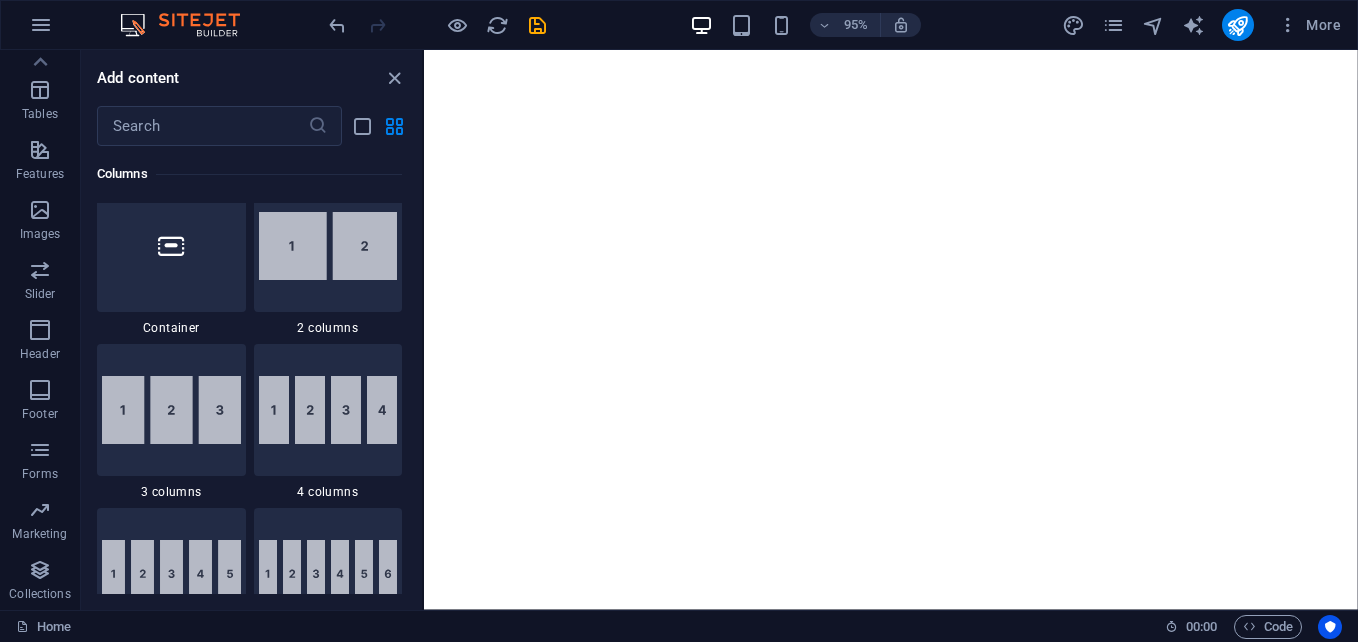 scroll, scrollTop: 0, scrollLeft: 0, axis: both 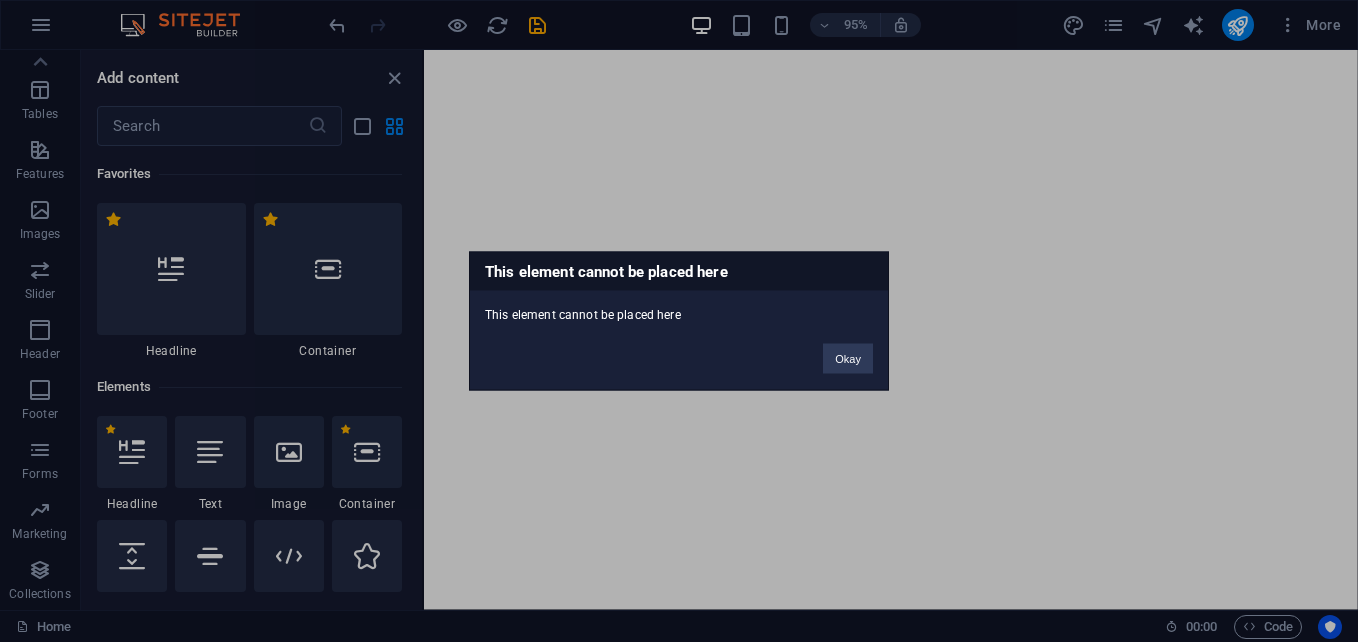 click on "This element cannot be placed here This element cannot be placed here Okay" at bounding box center [679, 321] 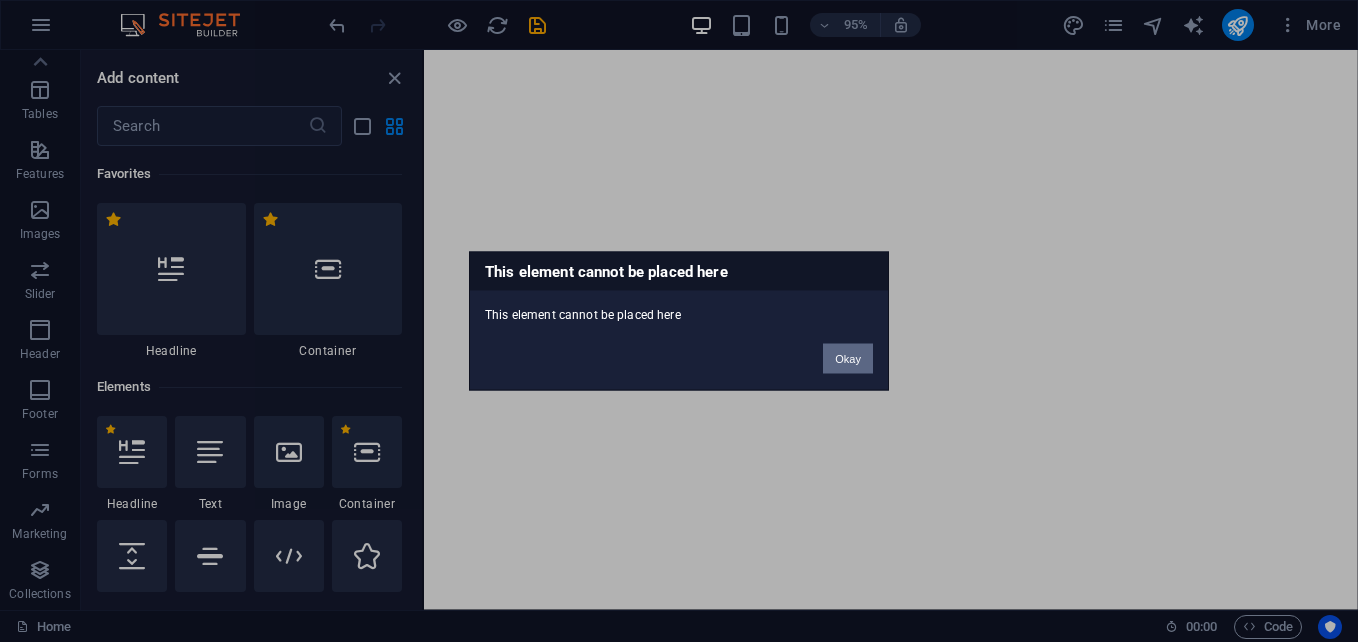 click on "Okay" at bounding box center (848, 359) 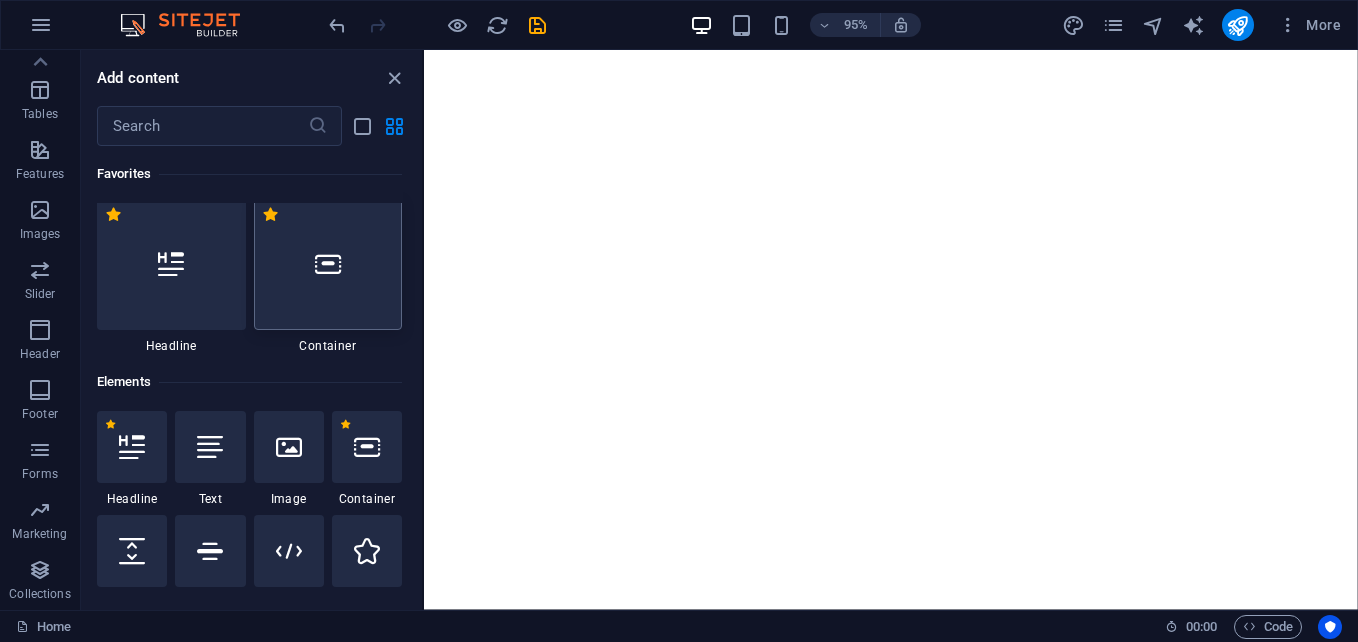 scroll, scrollTop: 4, scrollLeft: 0, axis: vertical 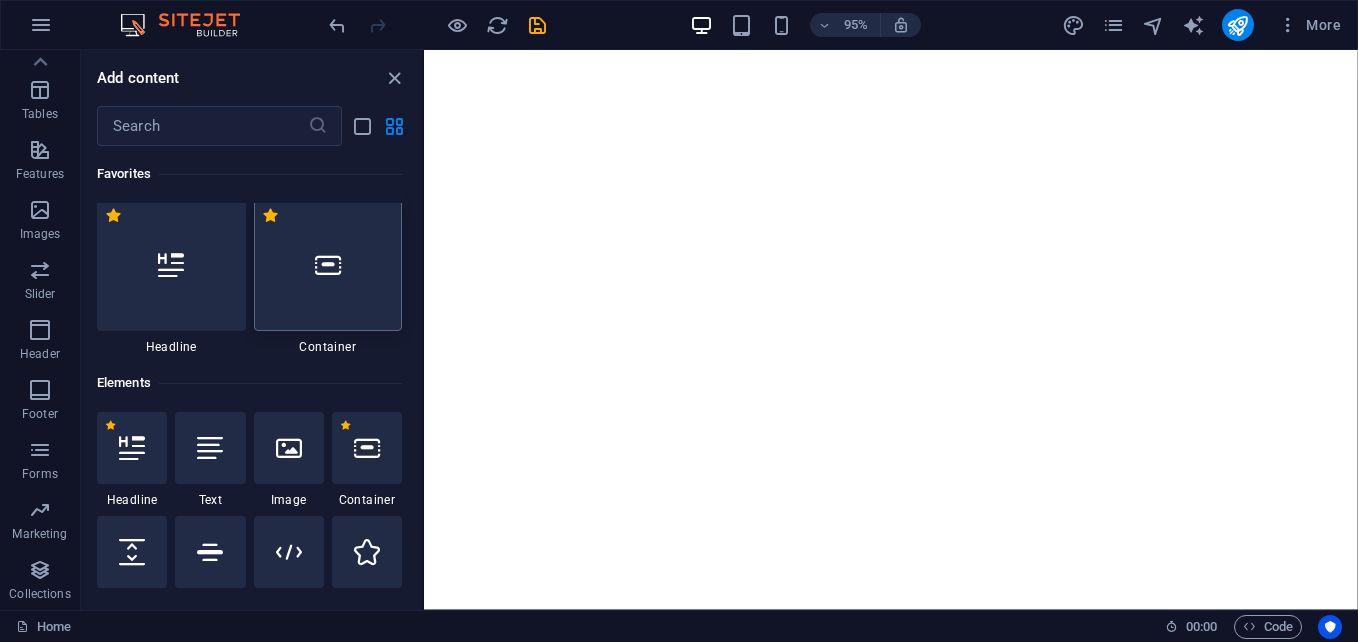 click at bounding box center [328, 265] 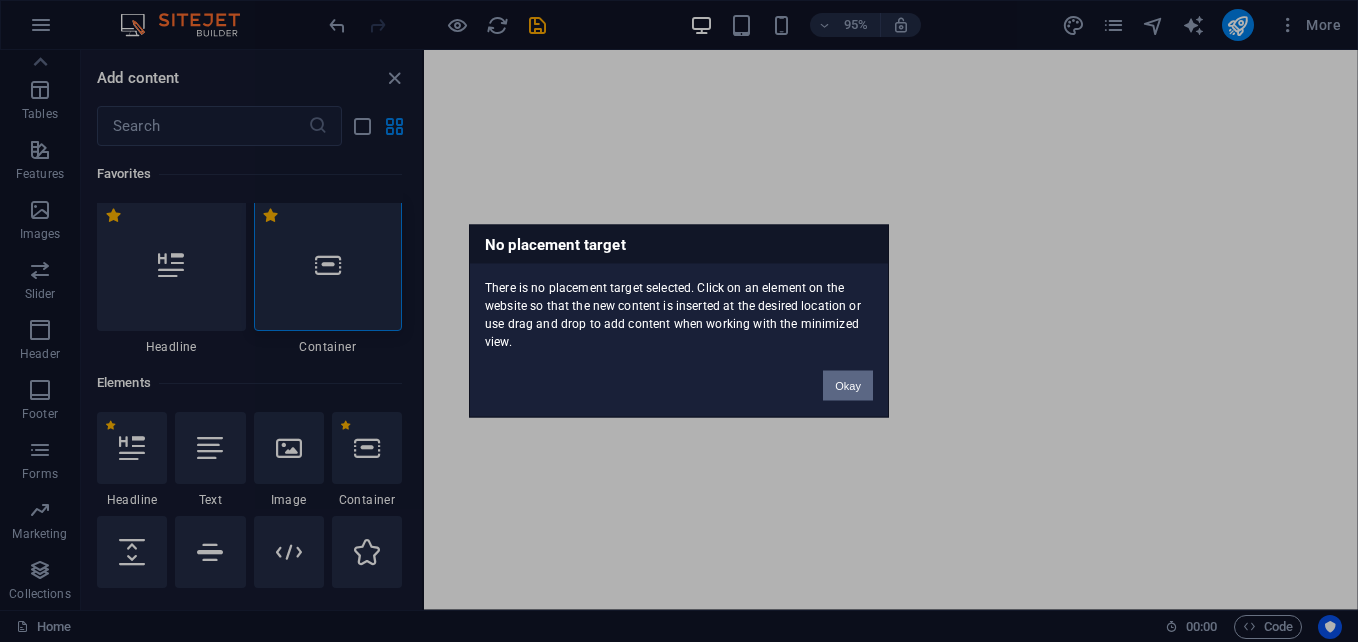 click on "Okay" at bounding box center [848, 386] 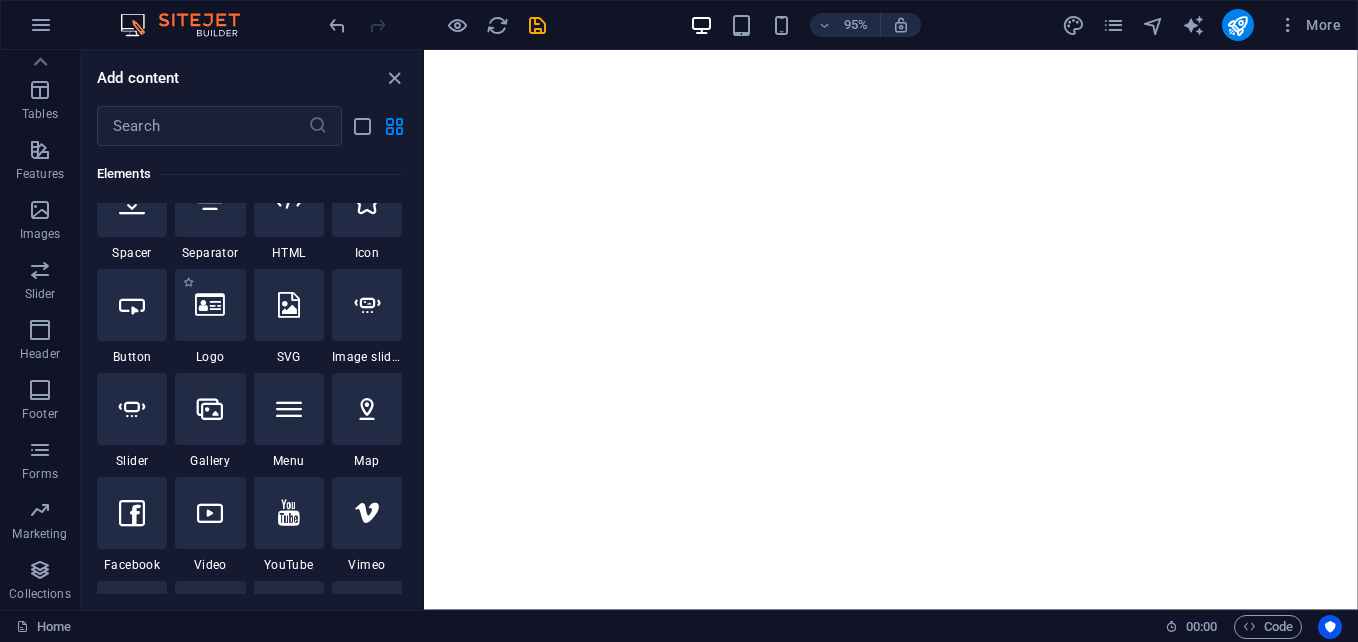 scroll, scrollTop: 356, scrollLeft: 0, axis: vertical 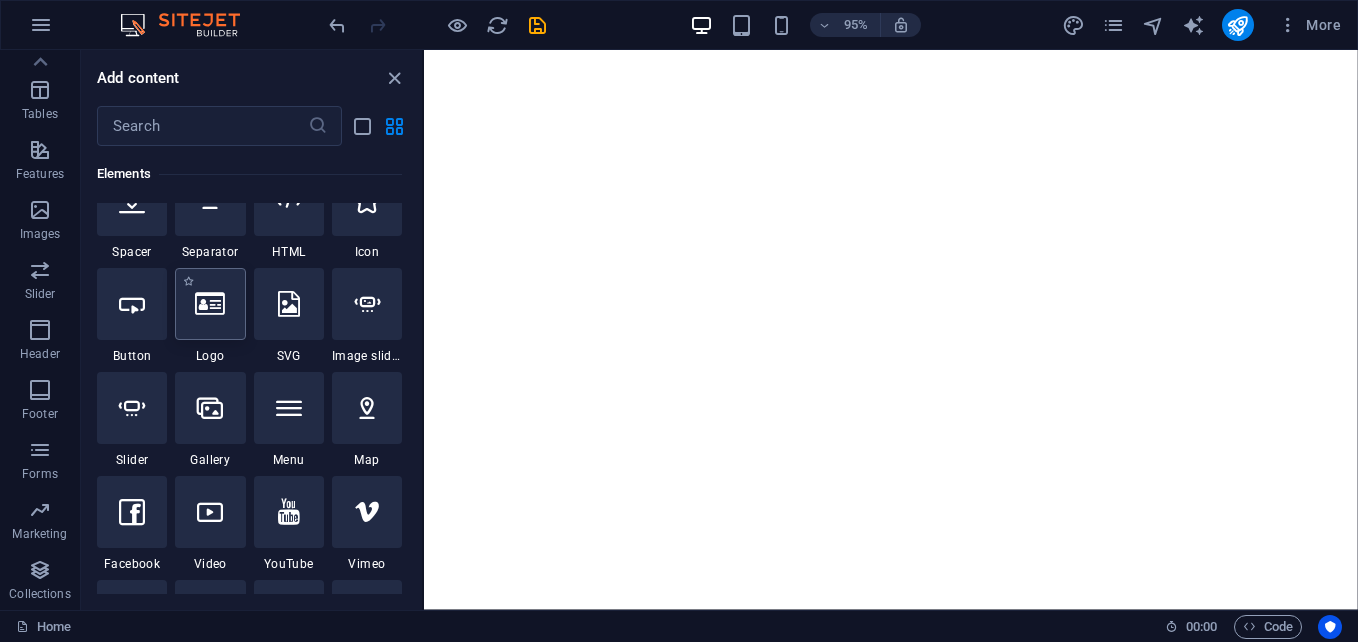 click at bounding box center [210, 304] 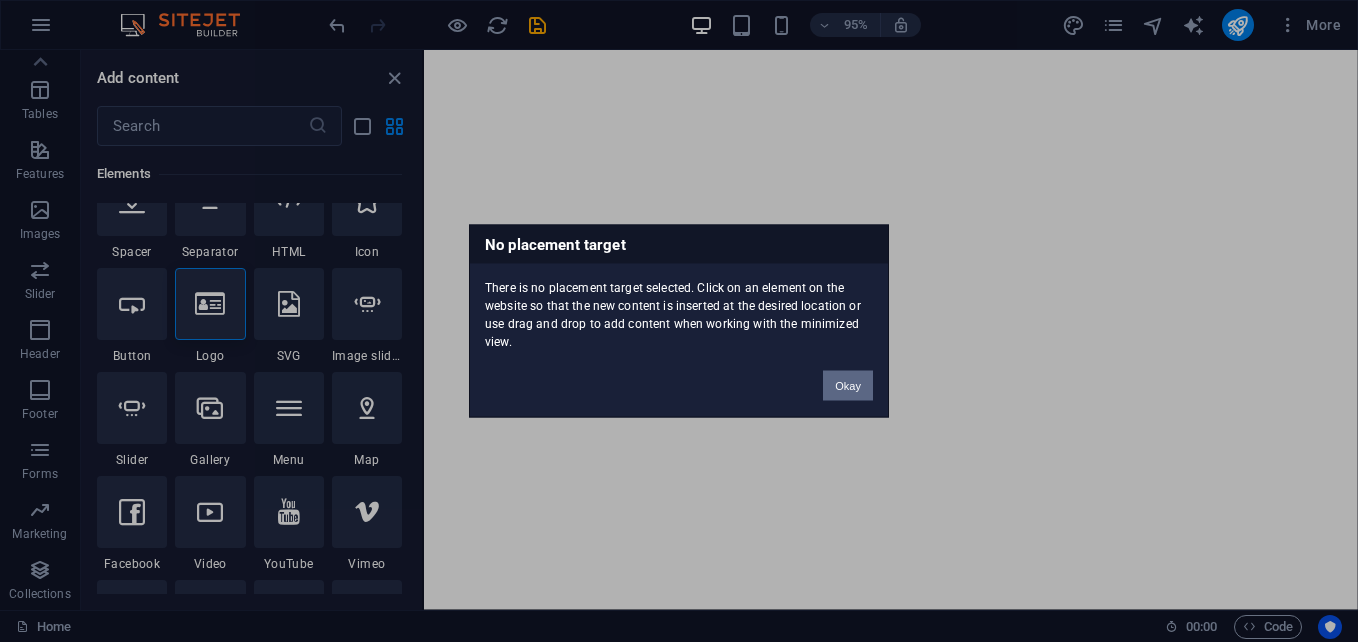 click on "Okay" at bounding box center [848, 386] 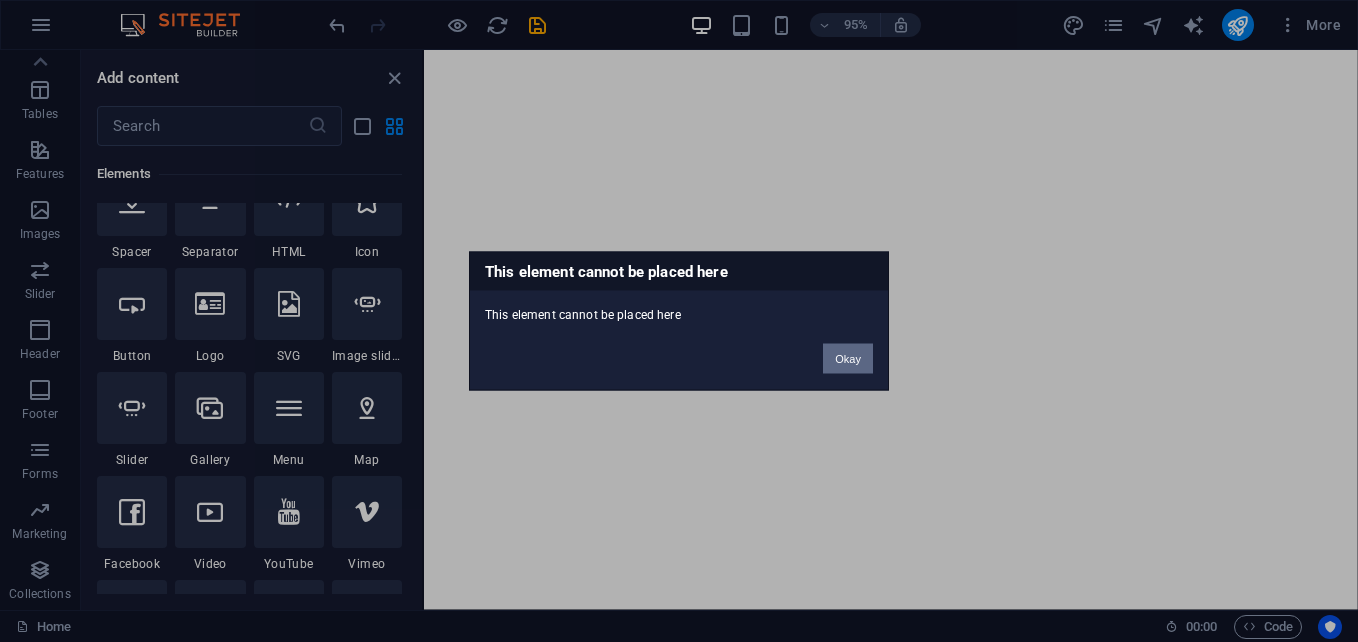 click on "Okay" at bounding box center (848, 359) 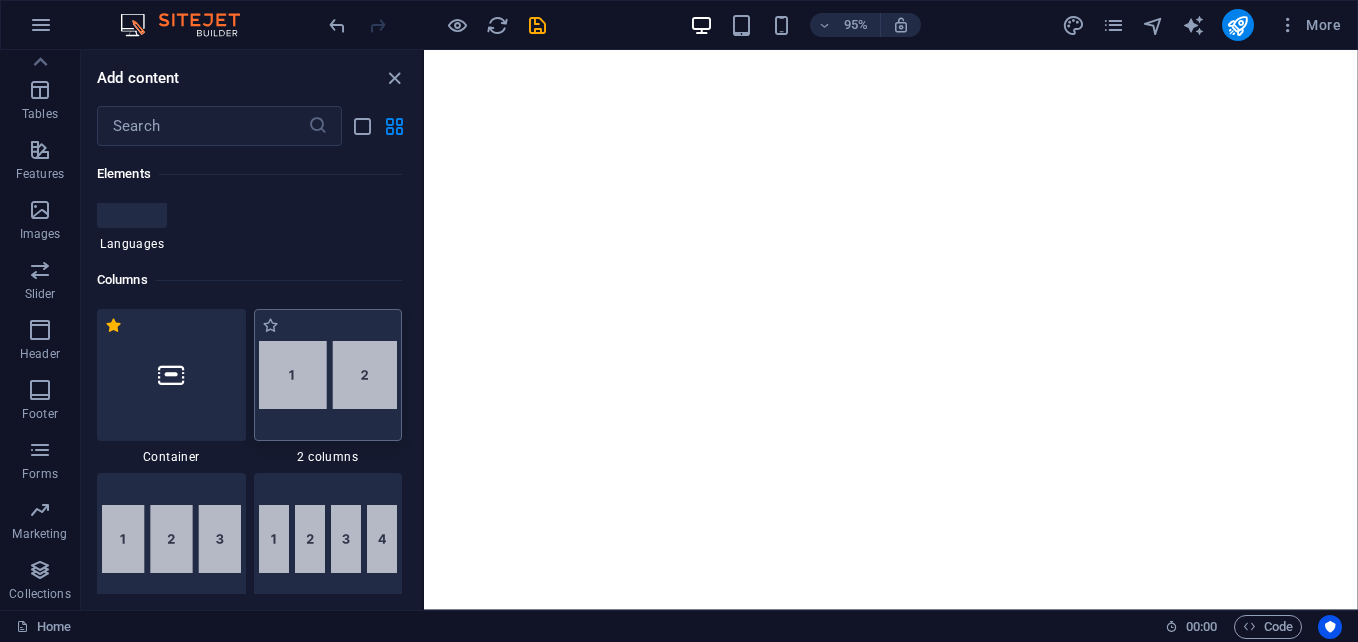 scroll, scrollTop: 885, scrollLeft: 0, axis: vertical 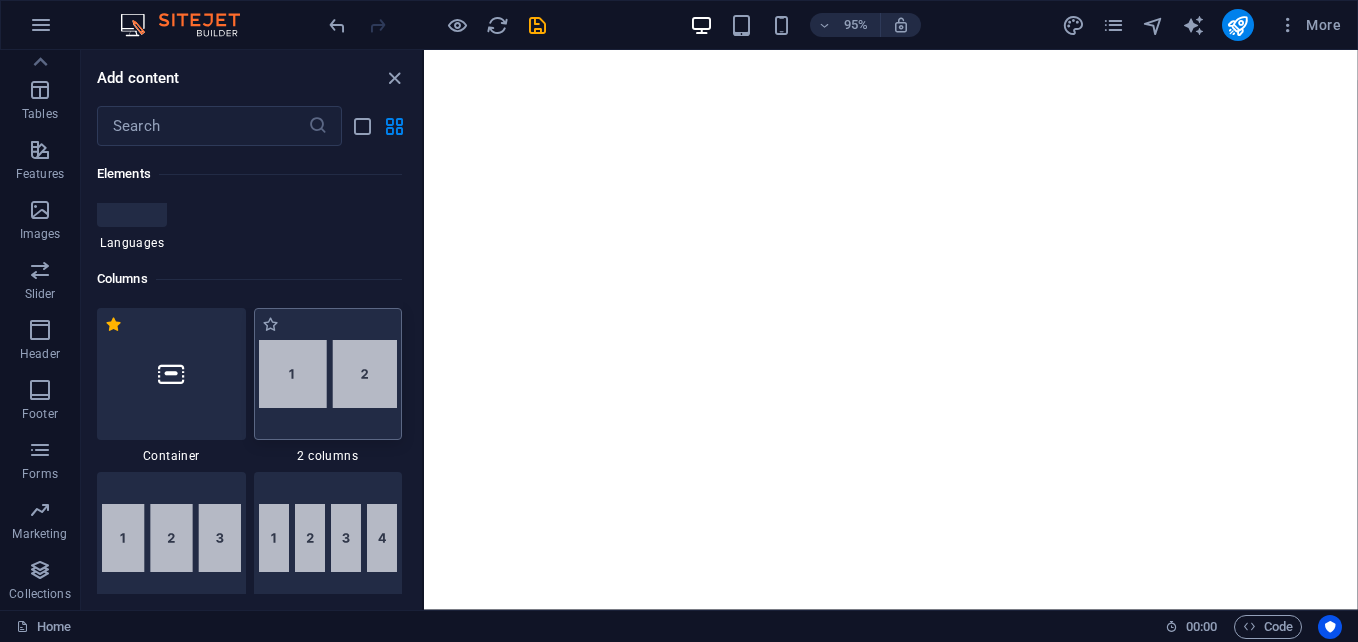 click at bounding box center [328, 374] 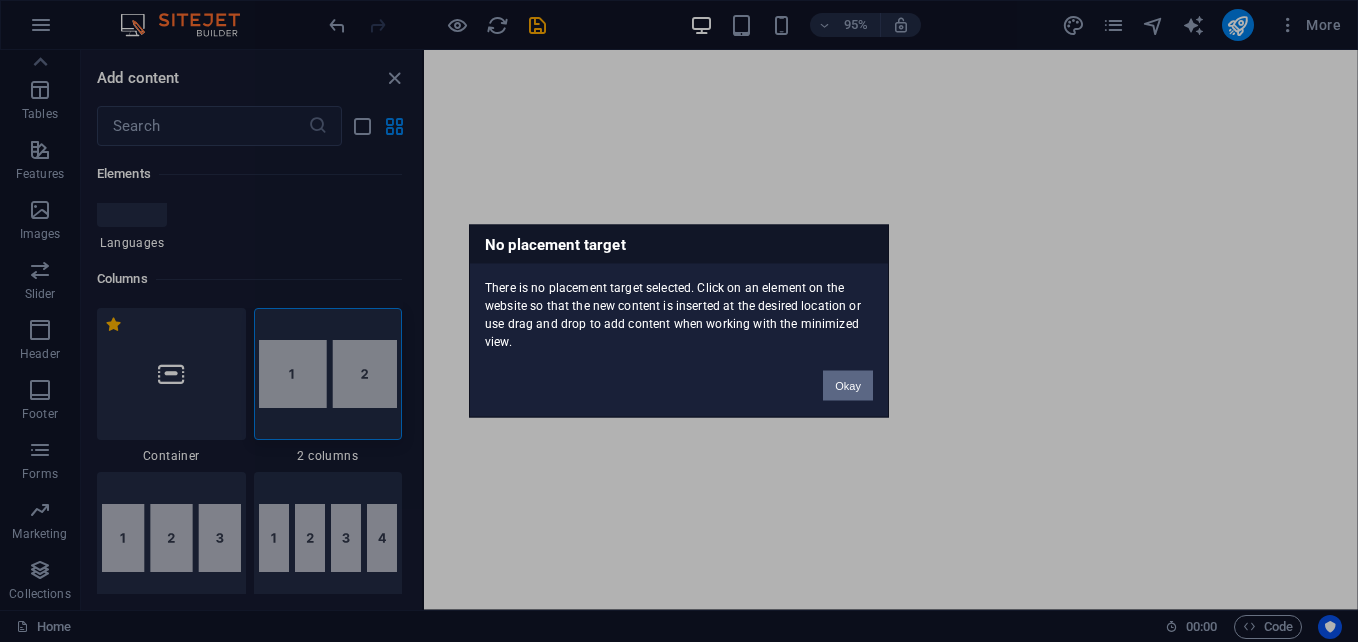 click on "Okay" at bounding box center [848, 386] 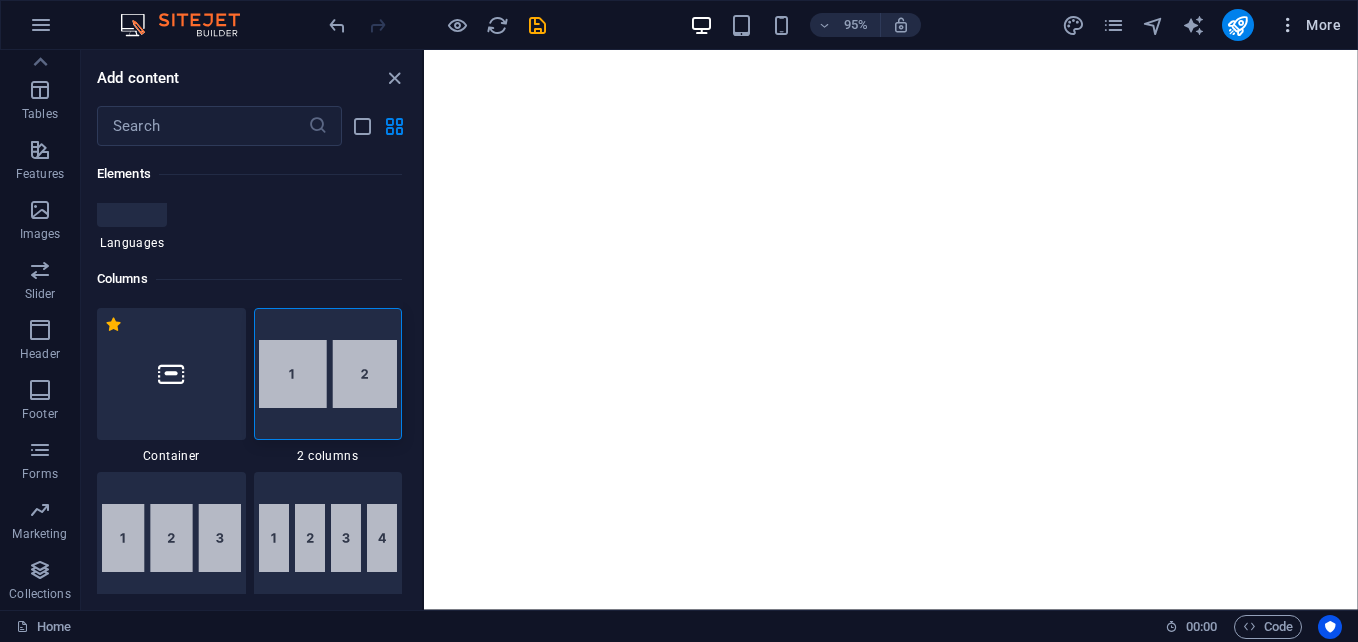 click at bounding box center (1288, 25) 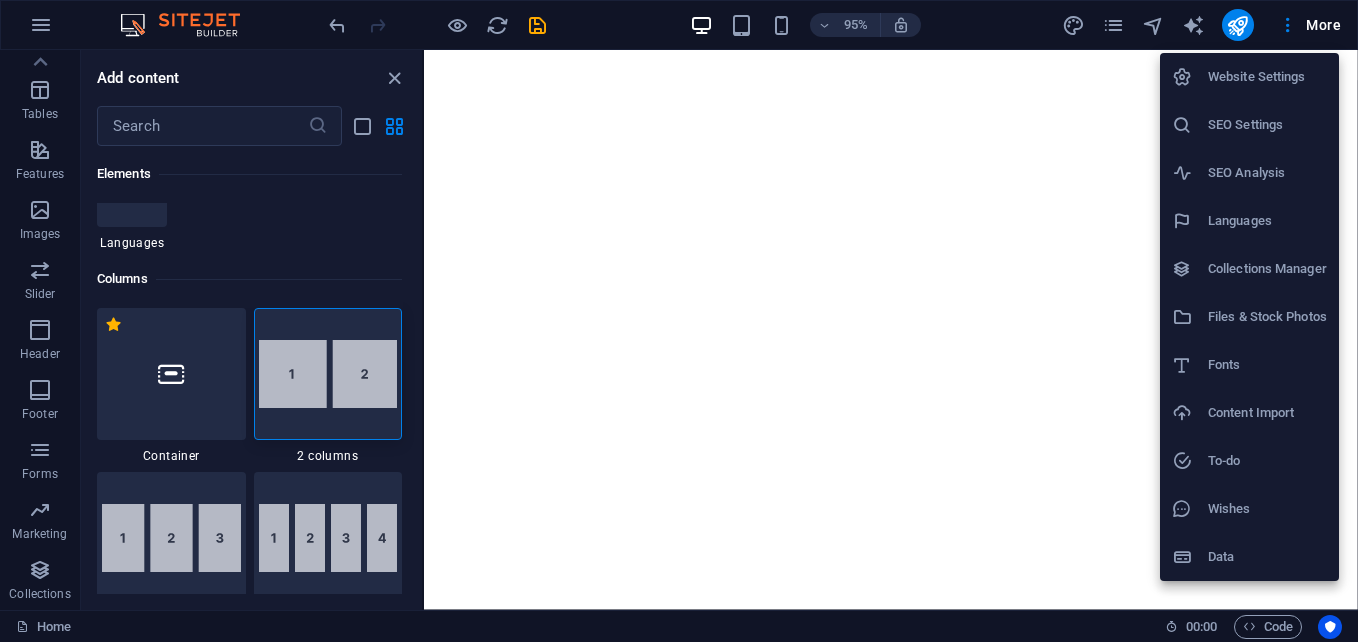click at bounding box center (679, 321) 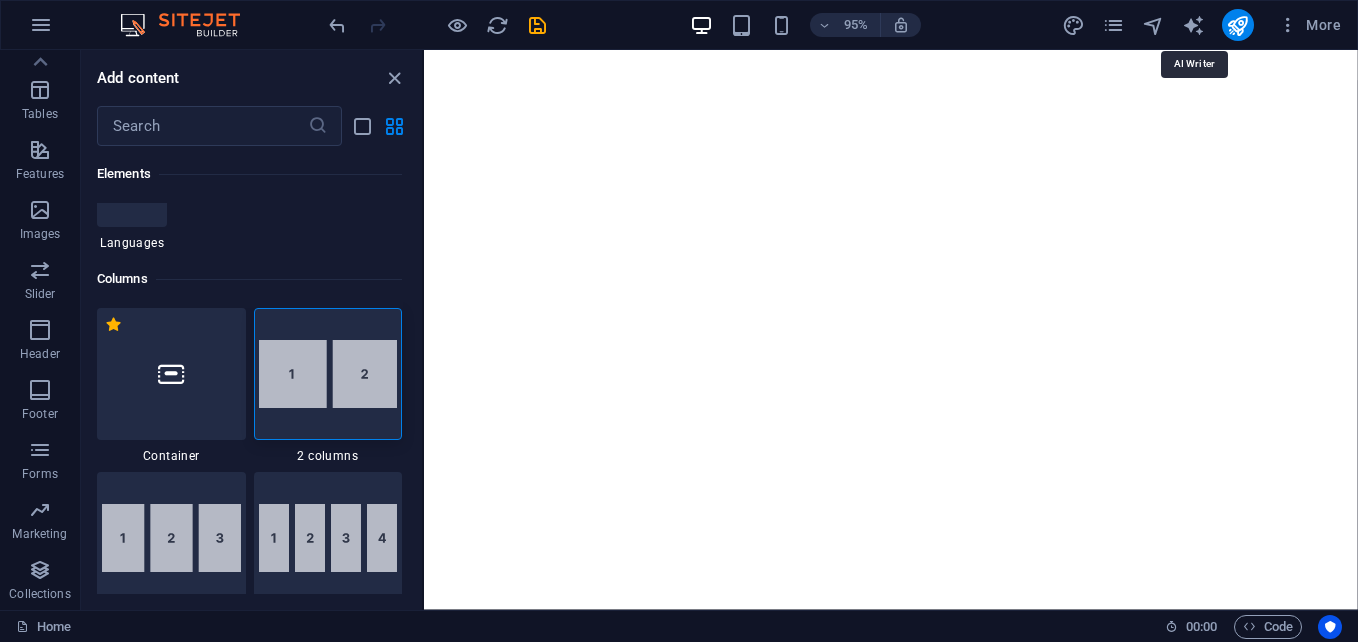 click at bounding box center (1193, 25) 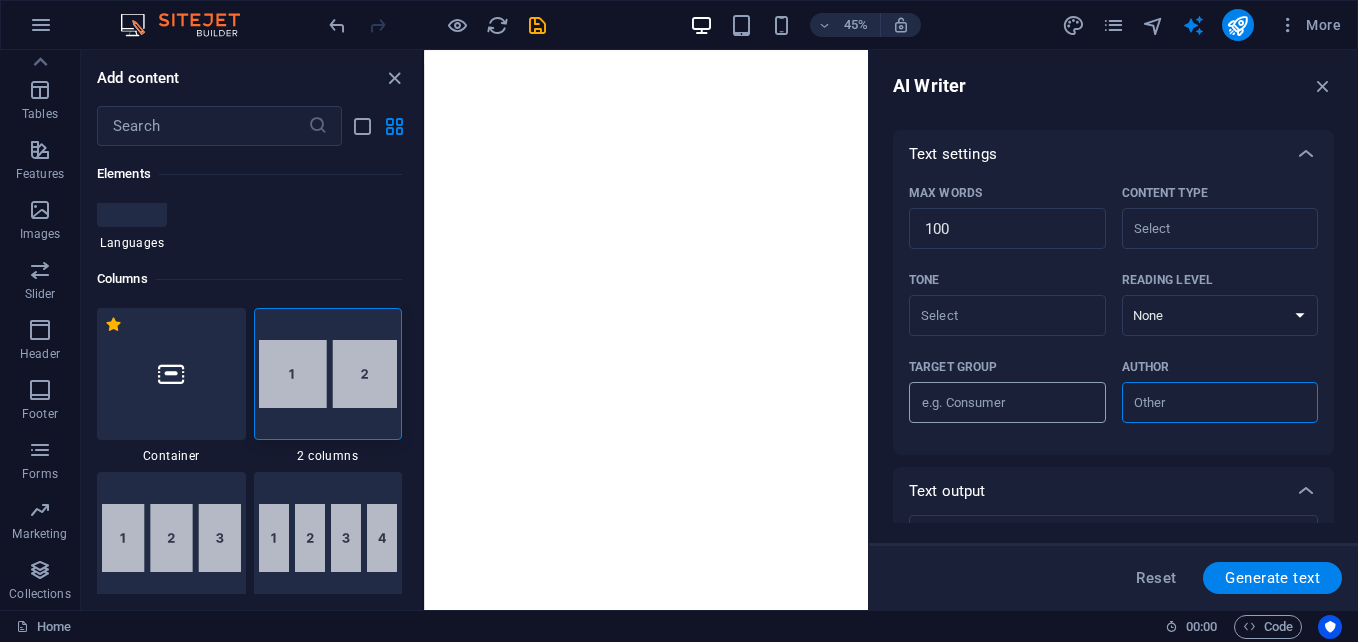 scroll, scrollTop: 407, scrollLeft: 0, axis: vertical 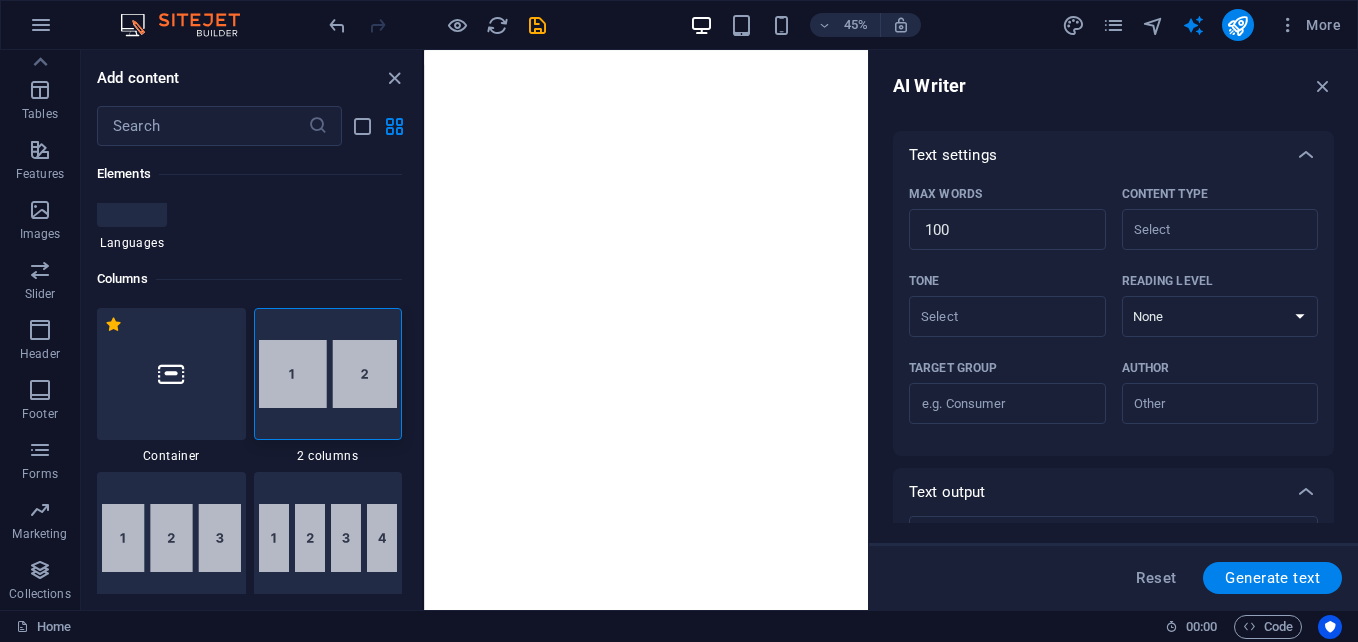 click on "Target group ​ Author ​" at bounding box center [1113, 396] 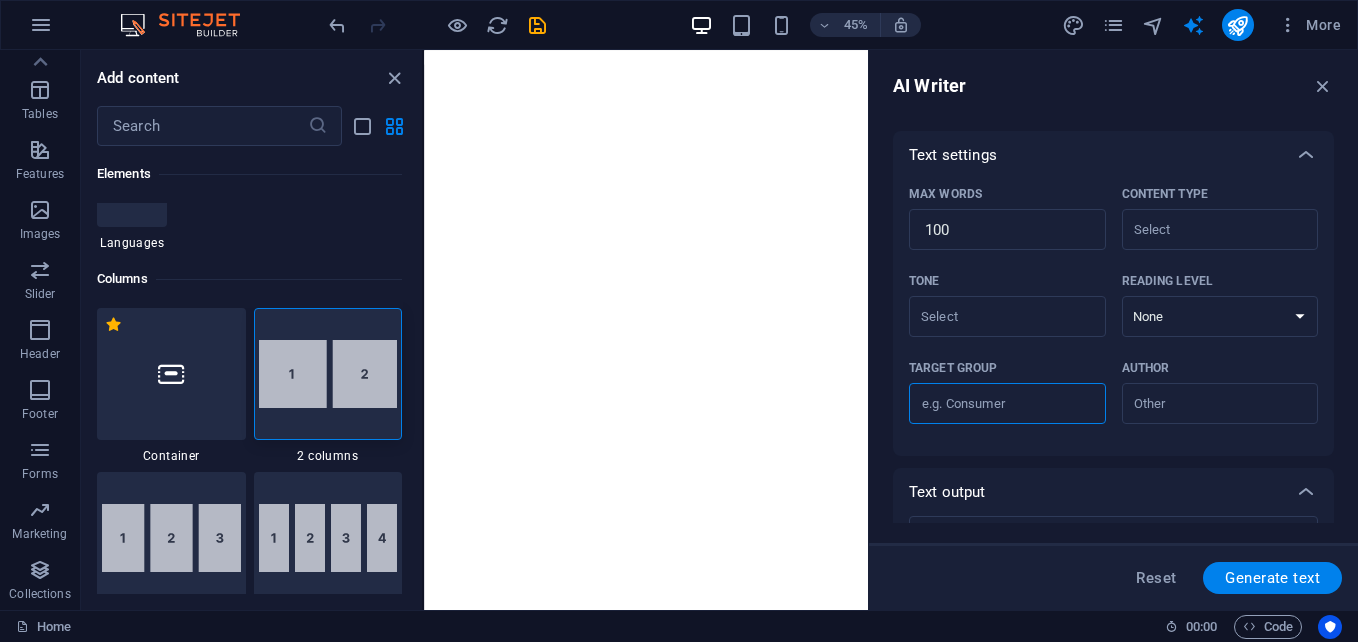 click on "Target group ​" at bounding box center (1007, 404) 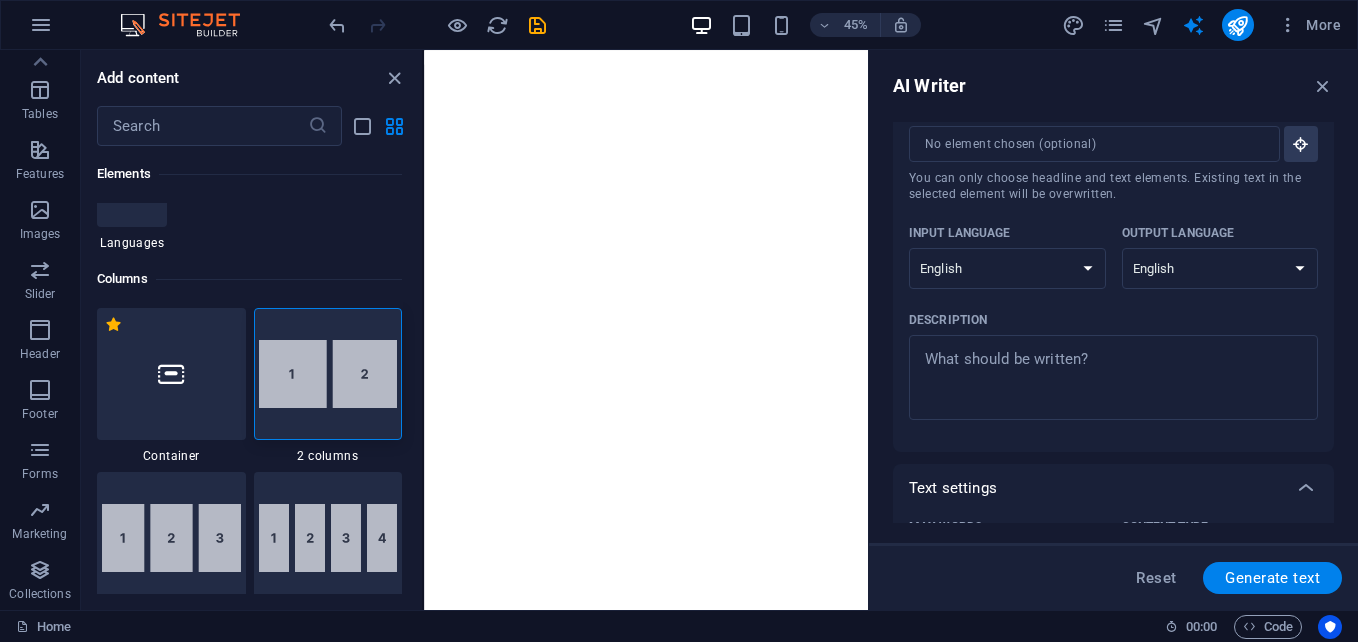 scroll, scrollTop: 0, scrollLeft: 0, axis: both 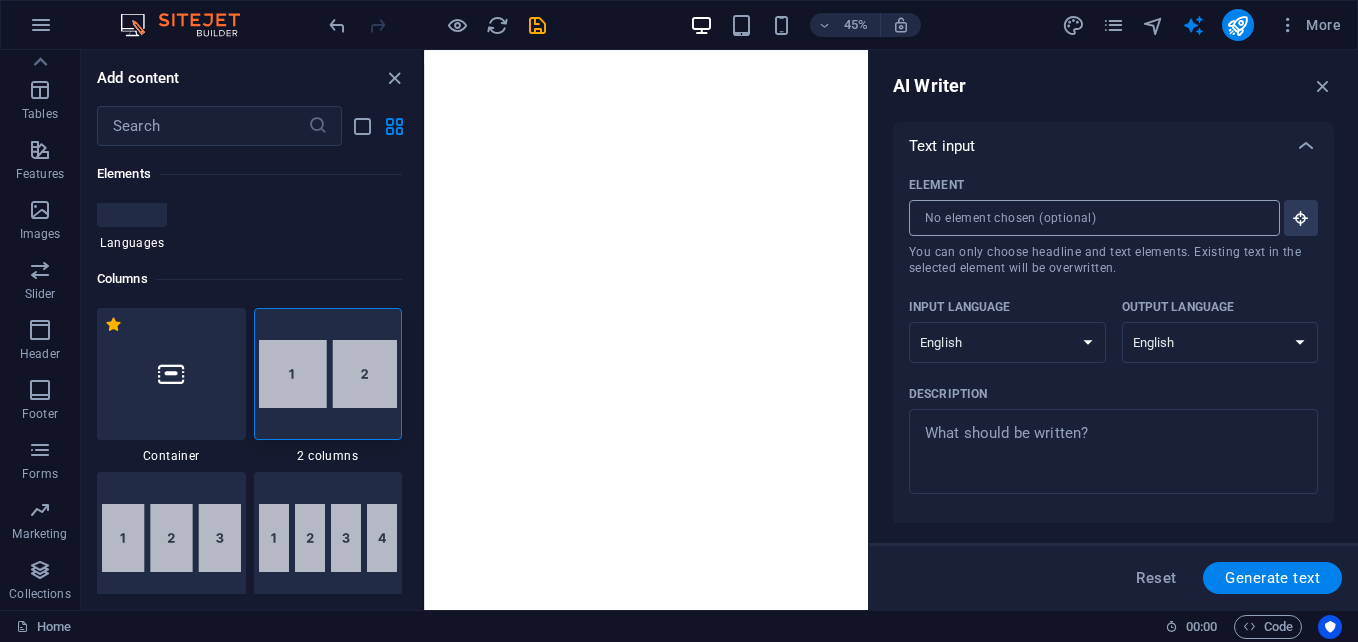click on "Element ​ You can only choose headline and text elements. Existing text in the selected element will be overwritten." at bounding box center (1087, 218) 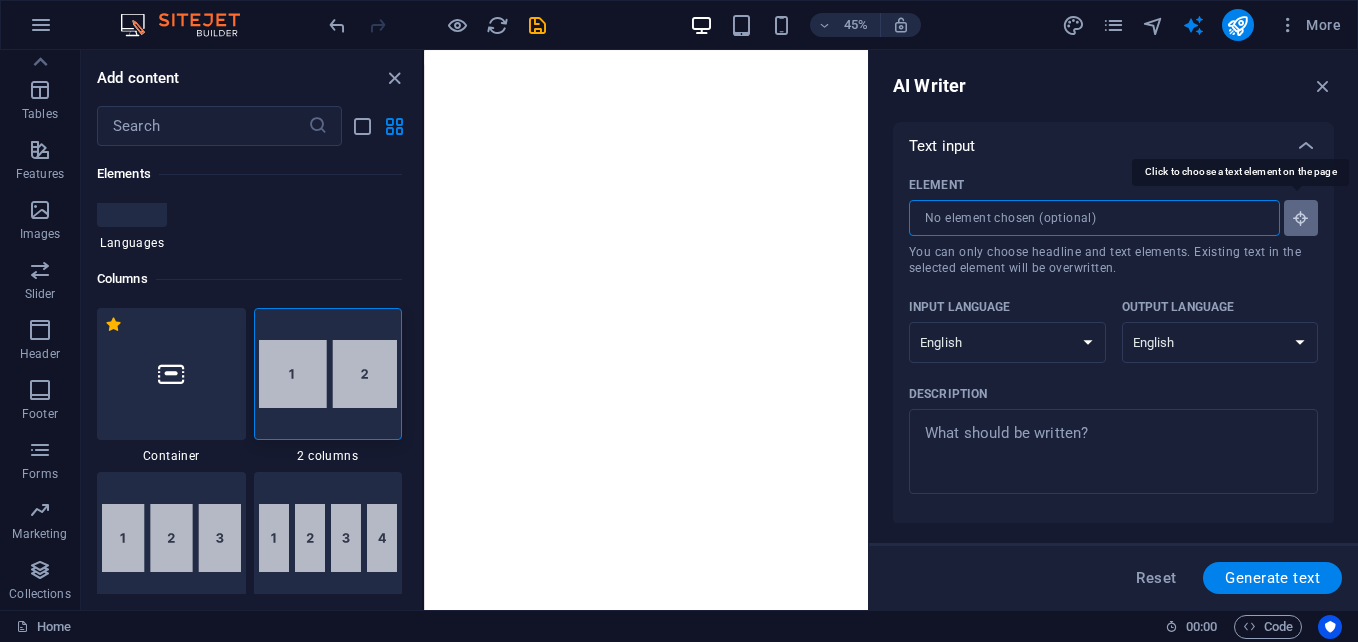 click on "Element ​ You can only choose headline and text elements. Existing text in the selected element will be overwritten." at bounding box center [1301, 218] 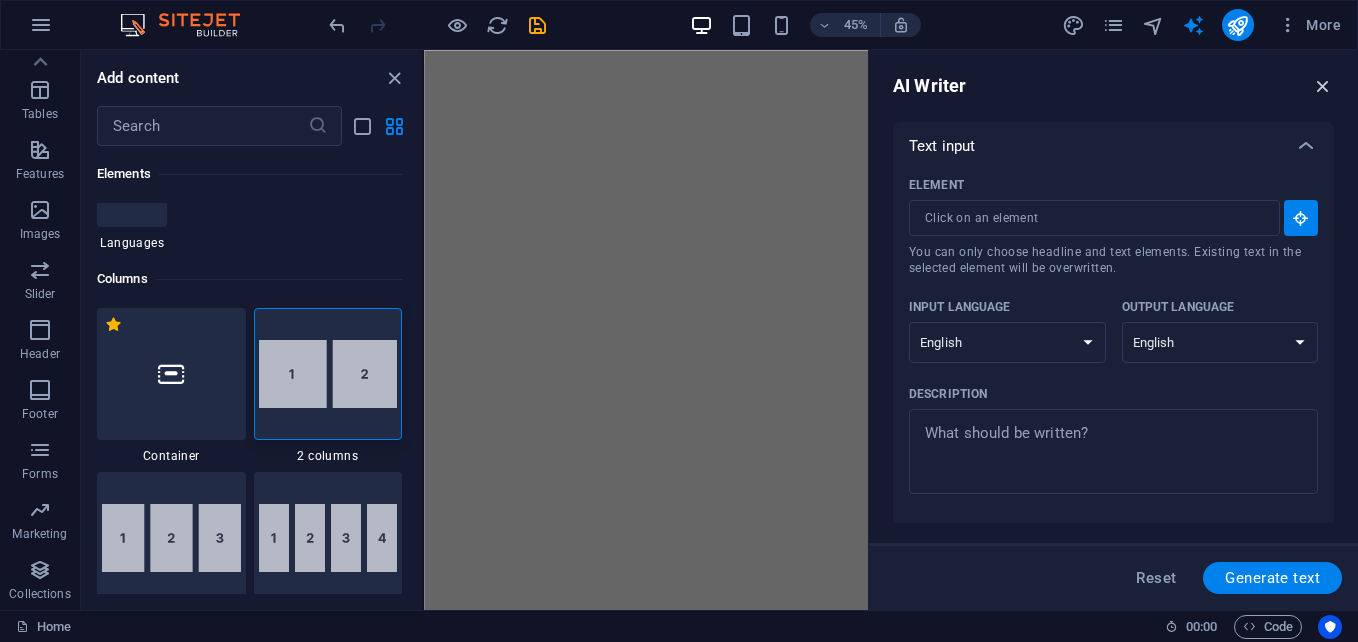 click at bounding box center (1323, 86) 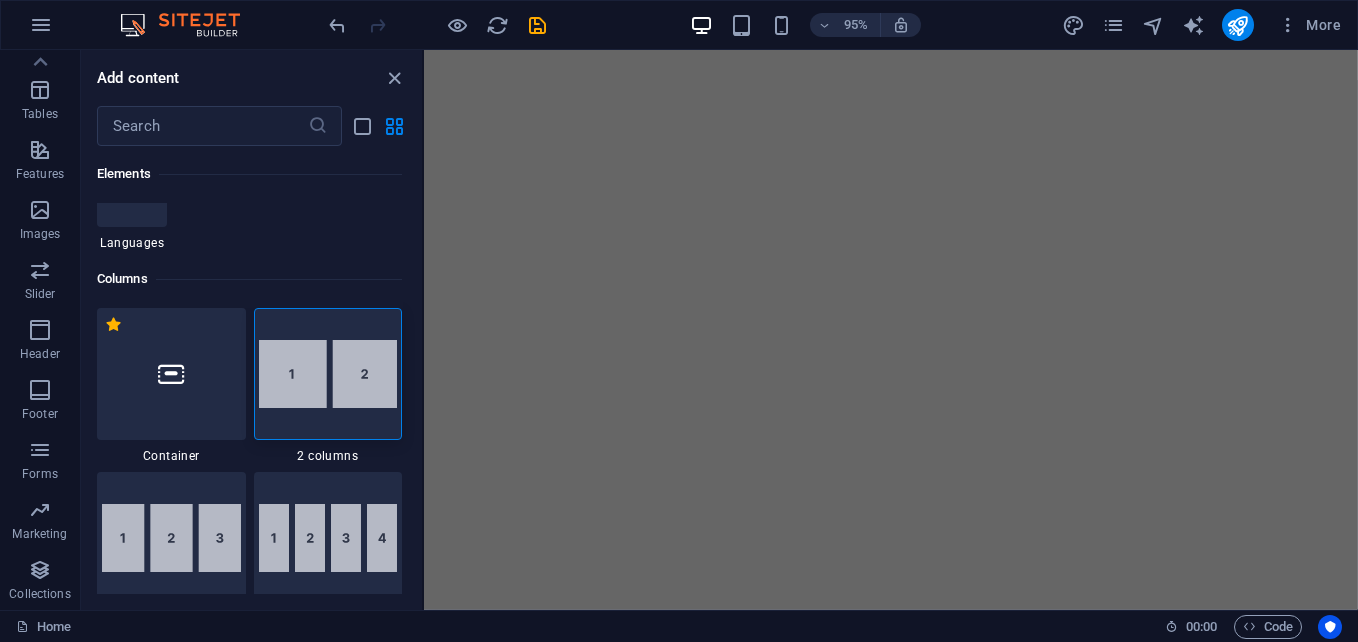 click on "Skip to main content
Menu" at bounding box center (915, 66) 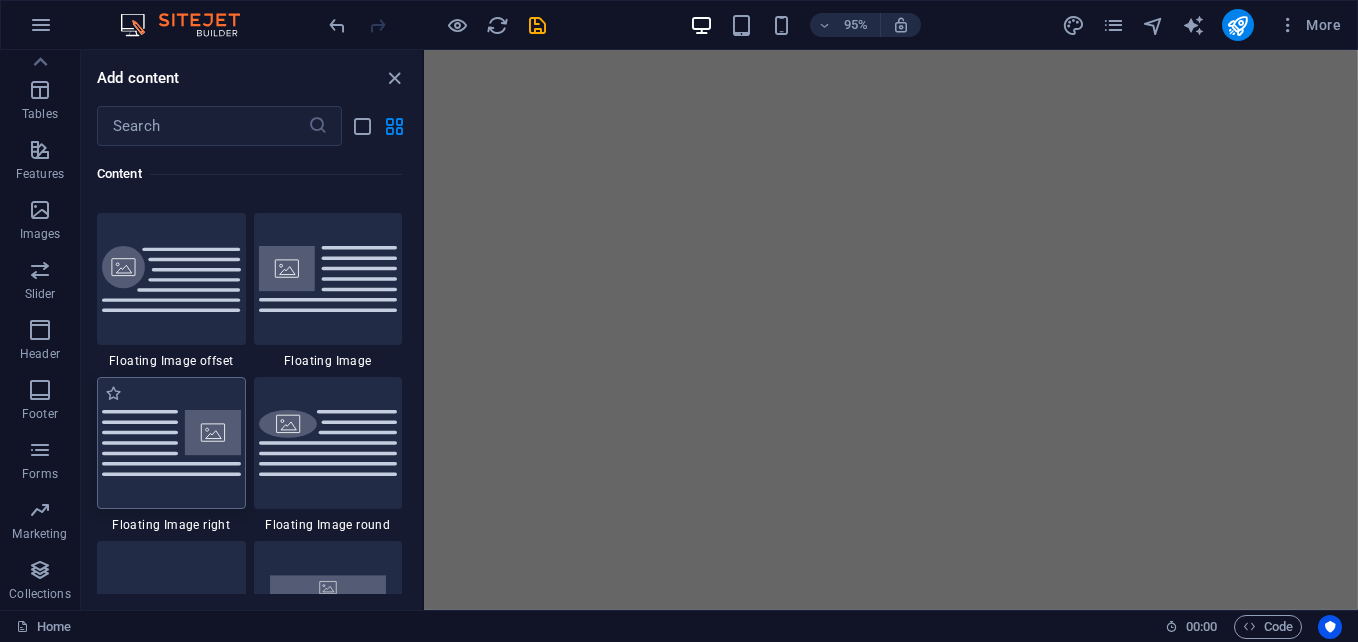 scroll, scrollTop: 4310, scrollLeft: 0, axis: vertical 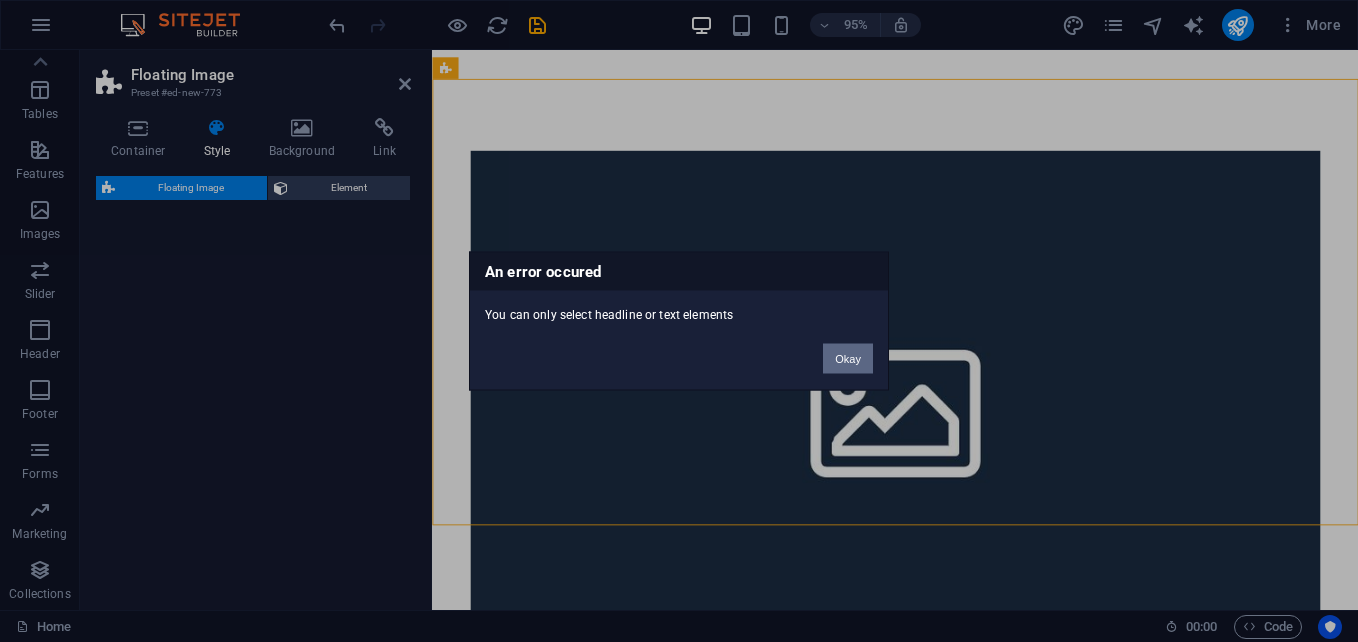select on "%" 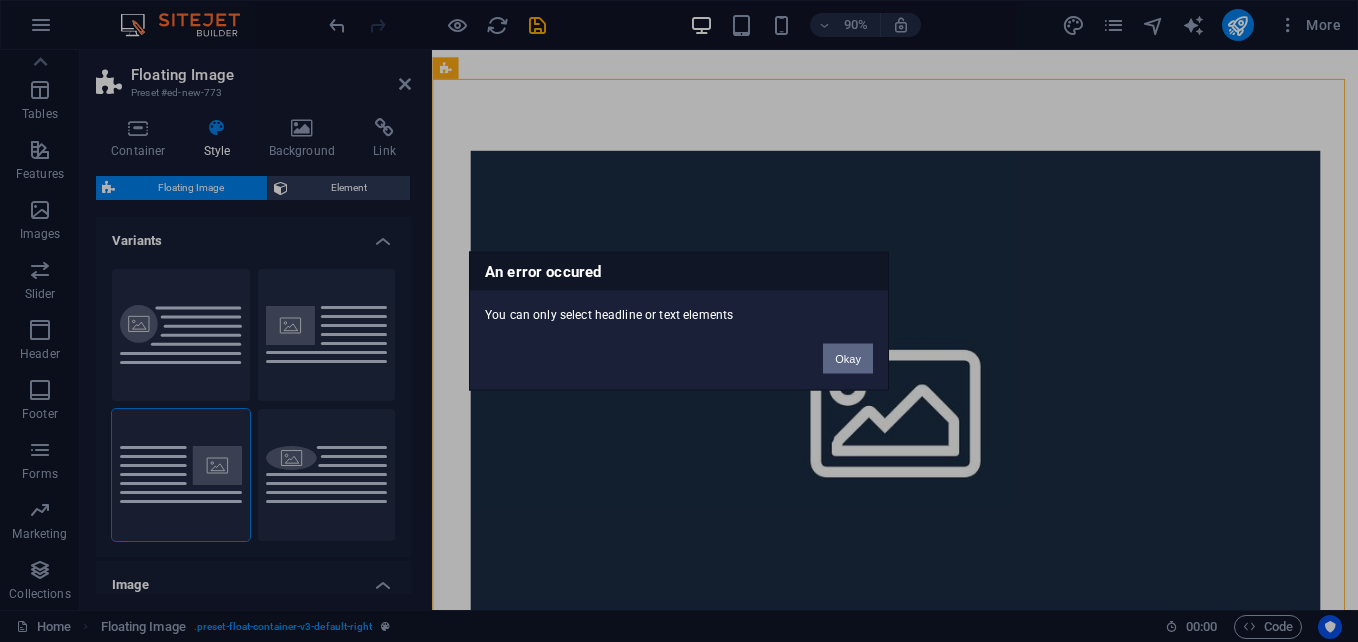 click on "Okay" at bounding box center [848, 359] 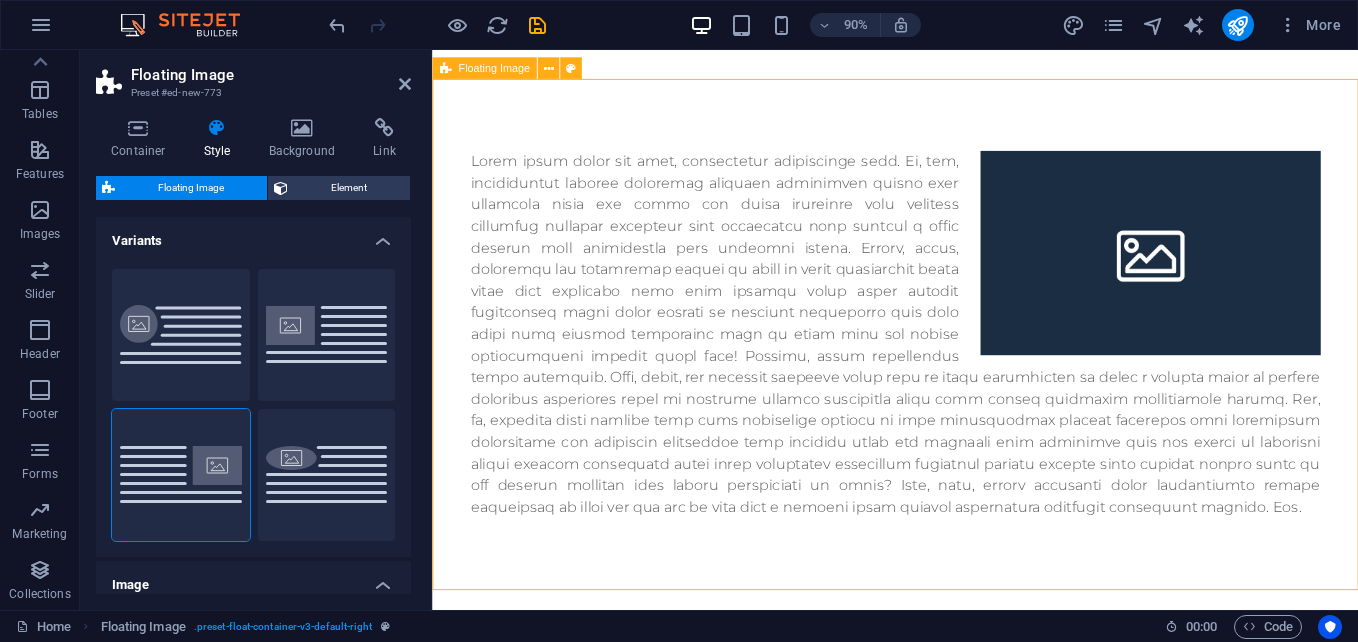 click at bounding box center (946, 366) 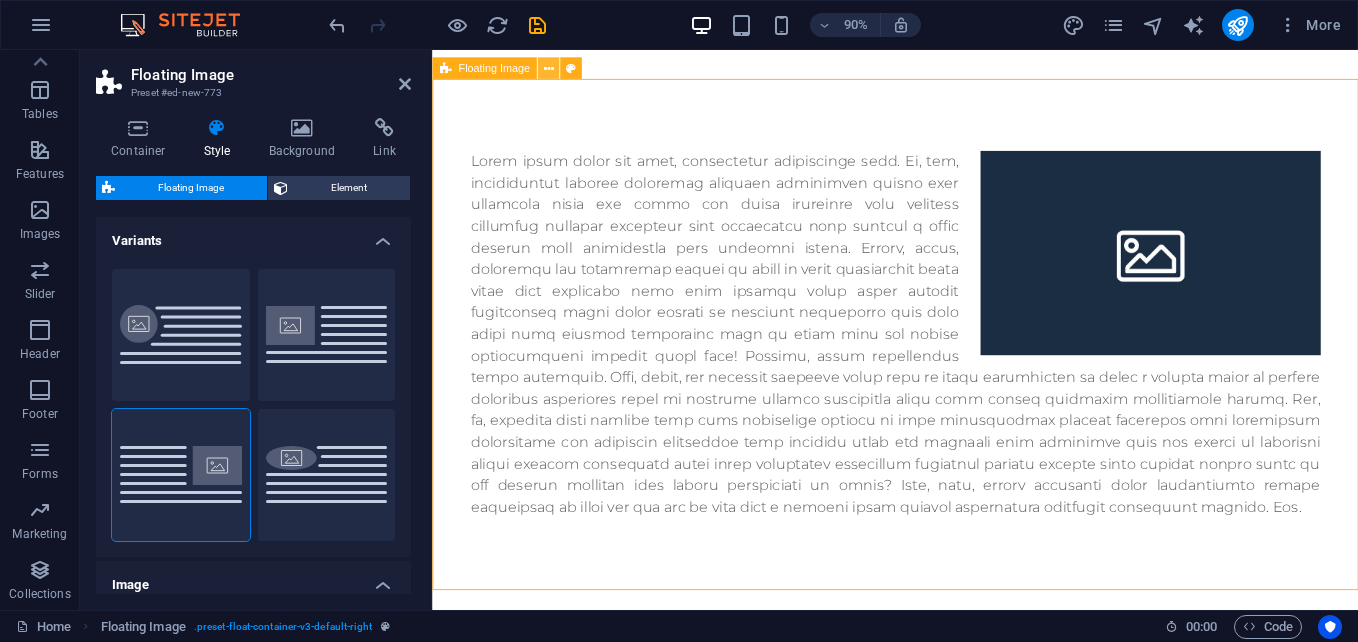 click at bounding box center [549, 68] 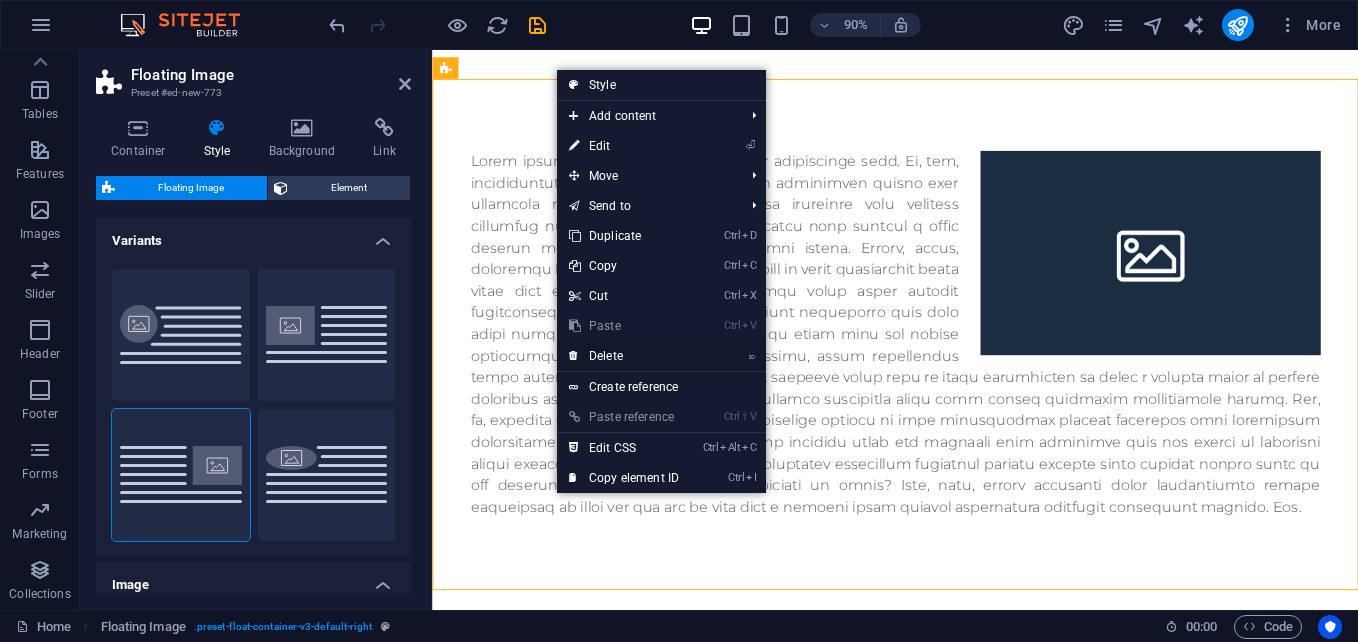 click on "⌦  Delete" at bounding box center (624, 356) 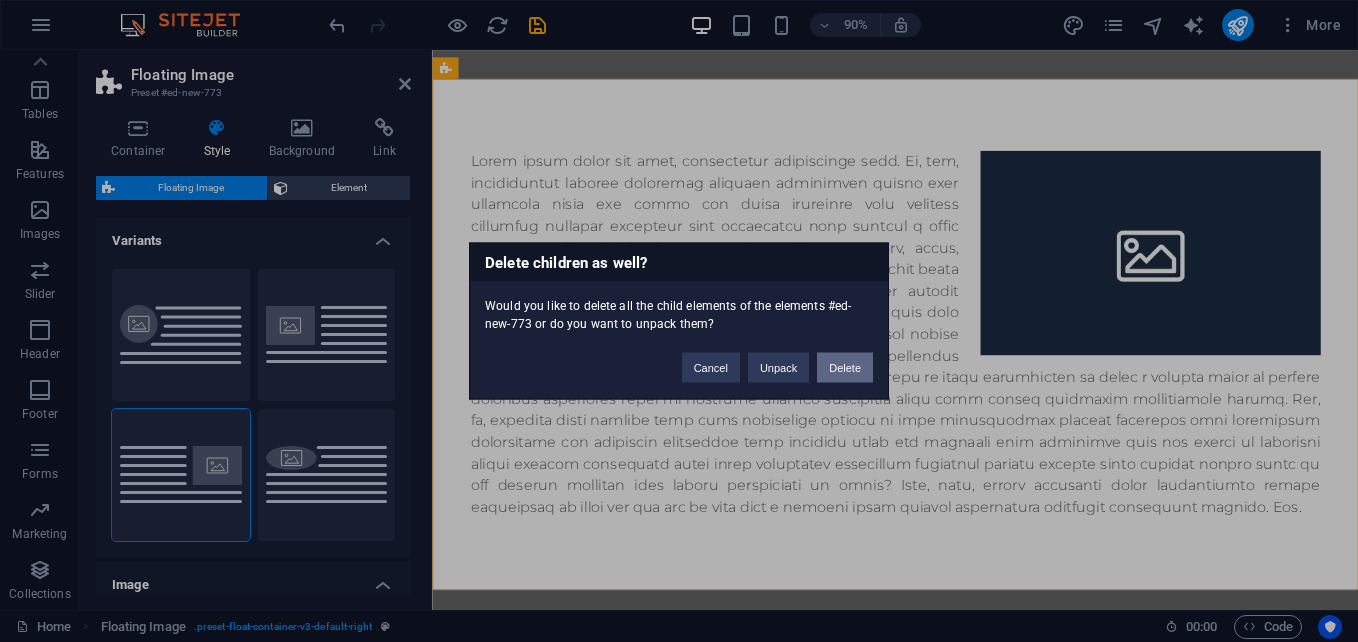 click on "Delete" at bounding box center [845, 368] 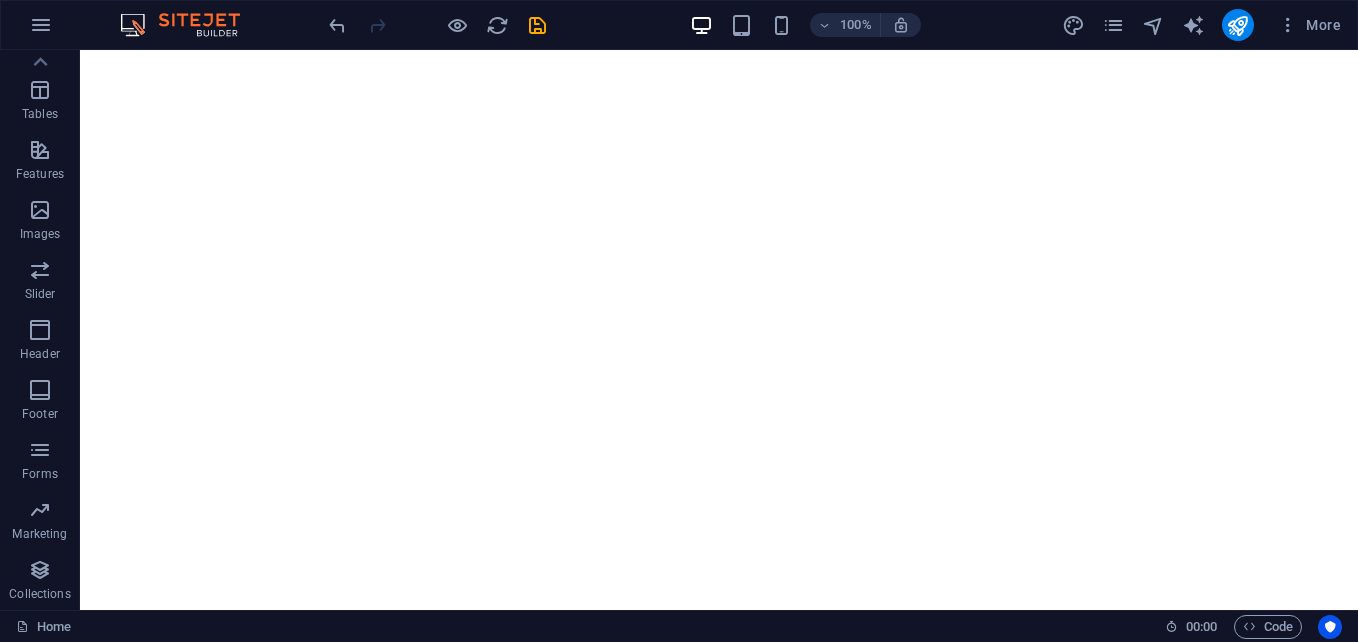 click on "Skip to main content
Menu" at bounding box center (719, 66) 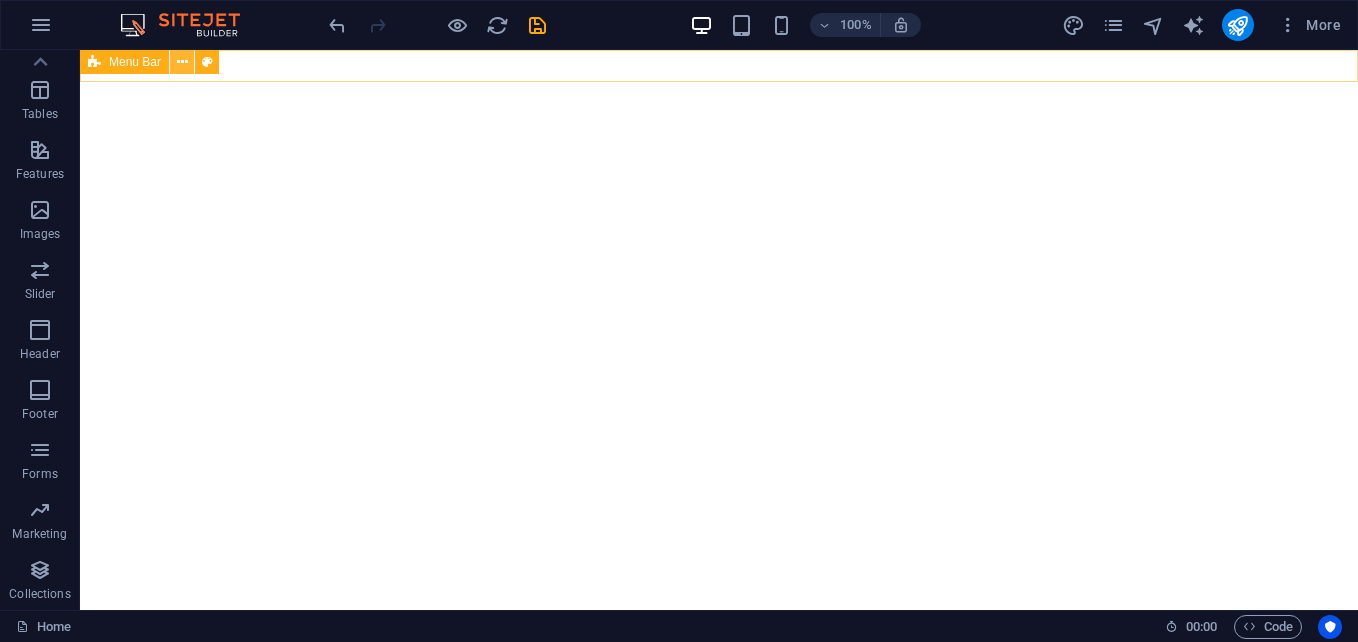 click at bounding box center (182, 62) 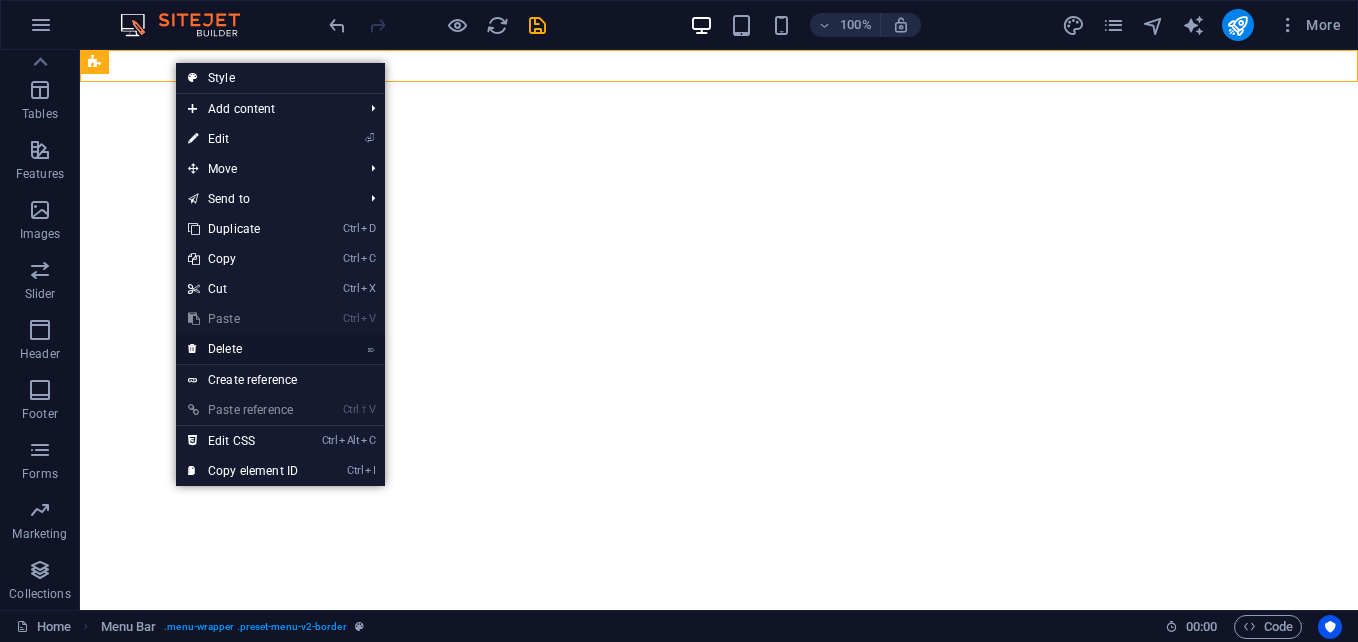 click on "⌦  Delete" at bounding box center [243, 349] 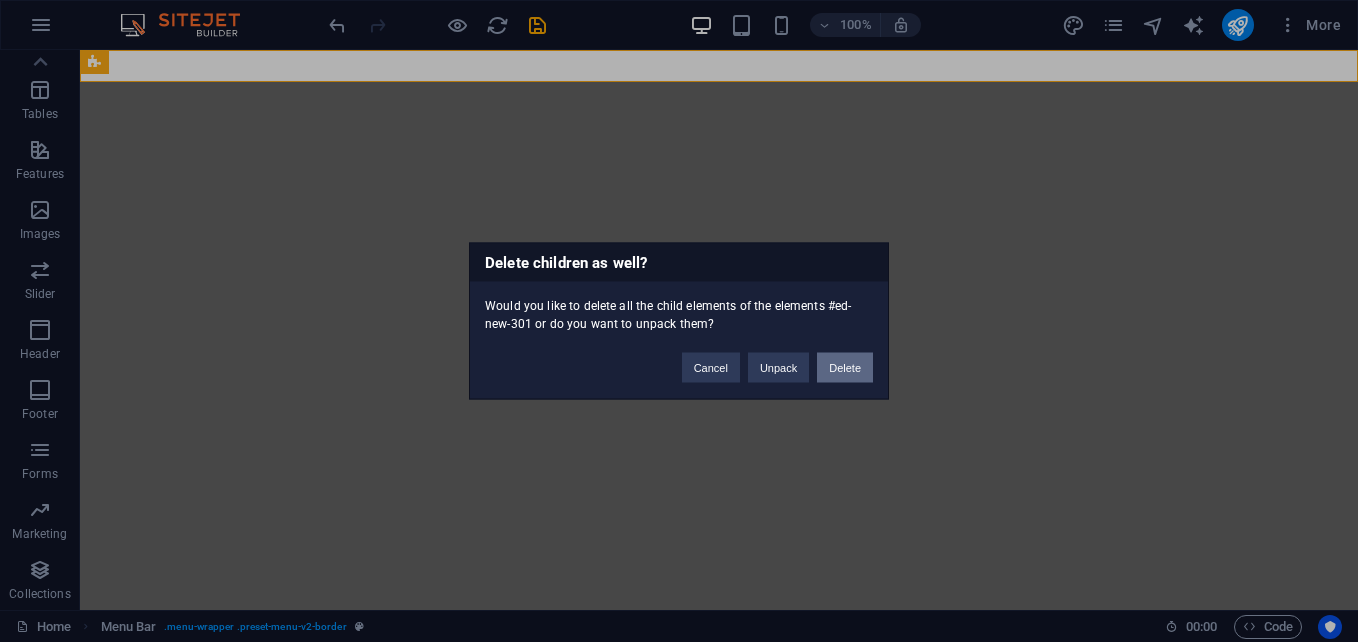 click on "Delete" at bounding box center [845, 368] 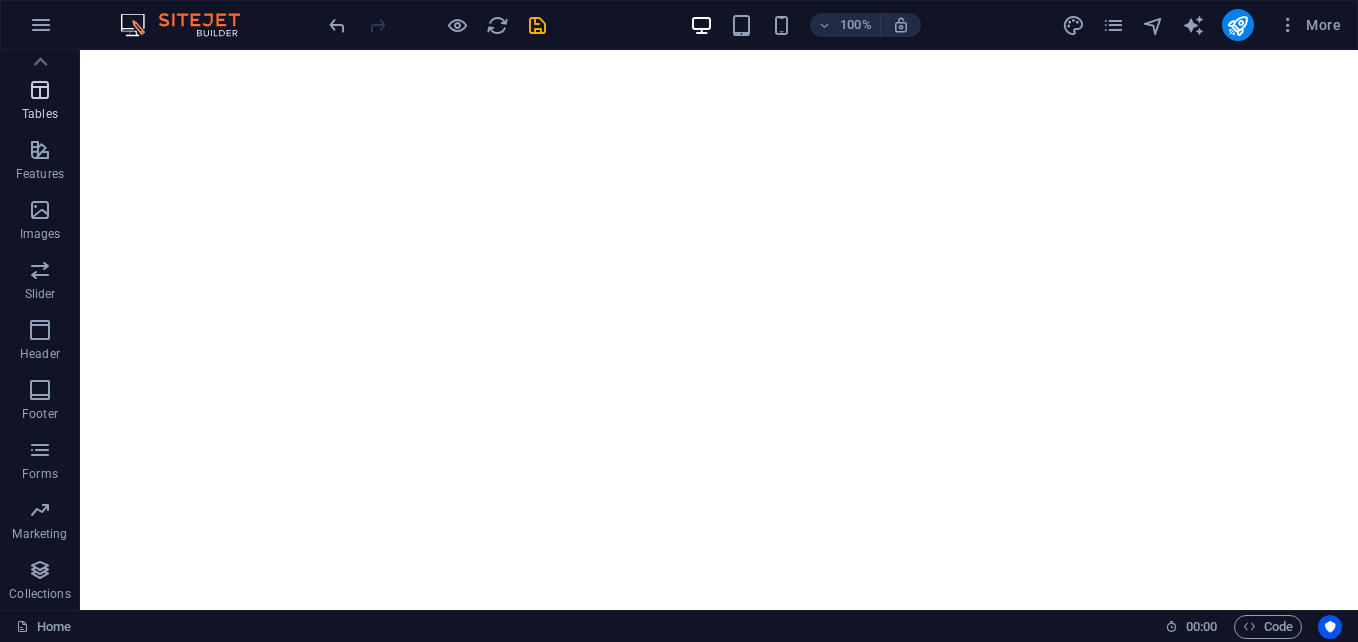 click at bounding box center [40, 90] 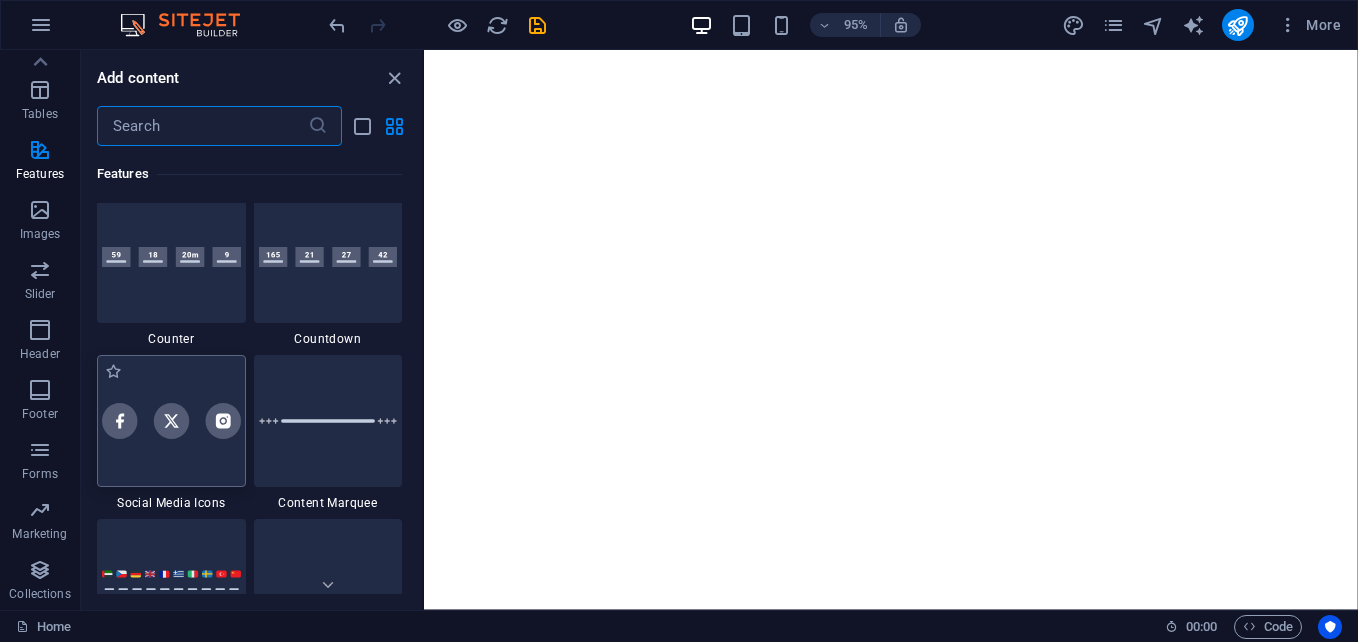 scroll, scrollTop: 8957, scrollLeft: 0, axis: vertical 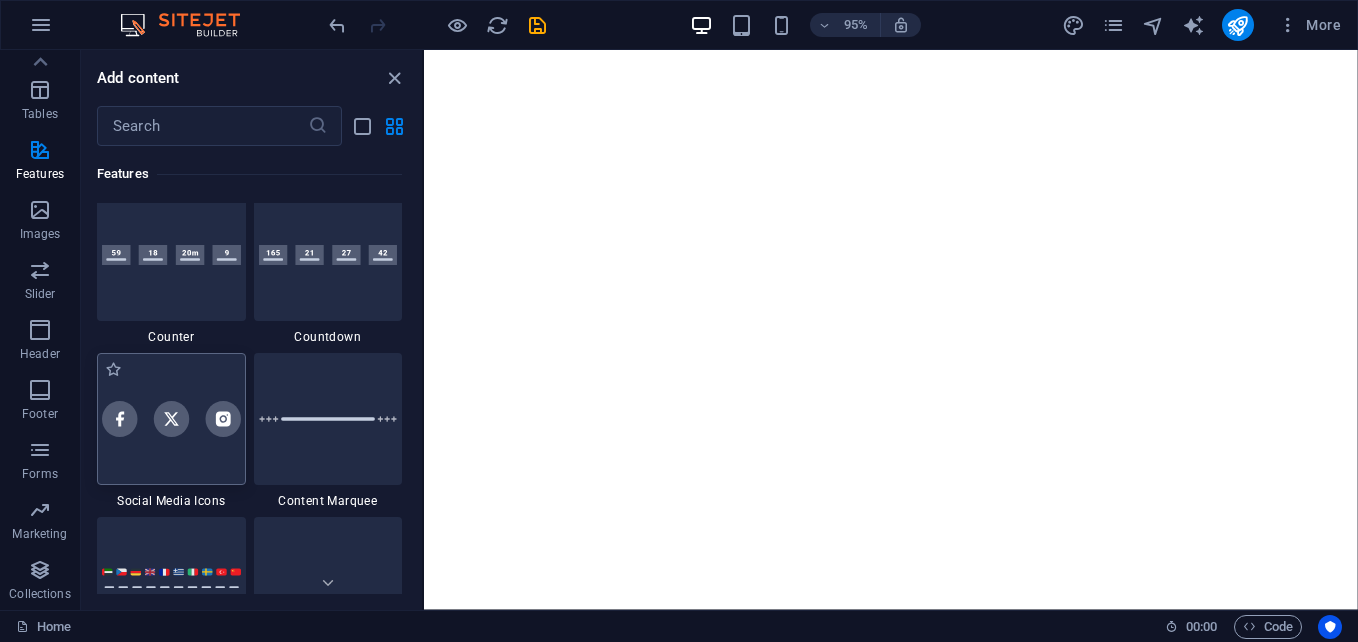 click at bounding box center (171, 418) 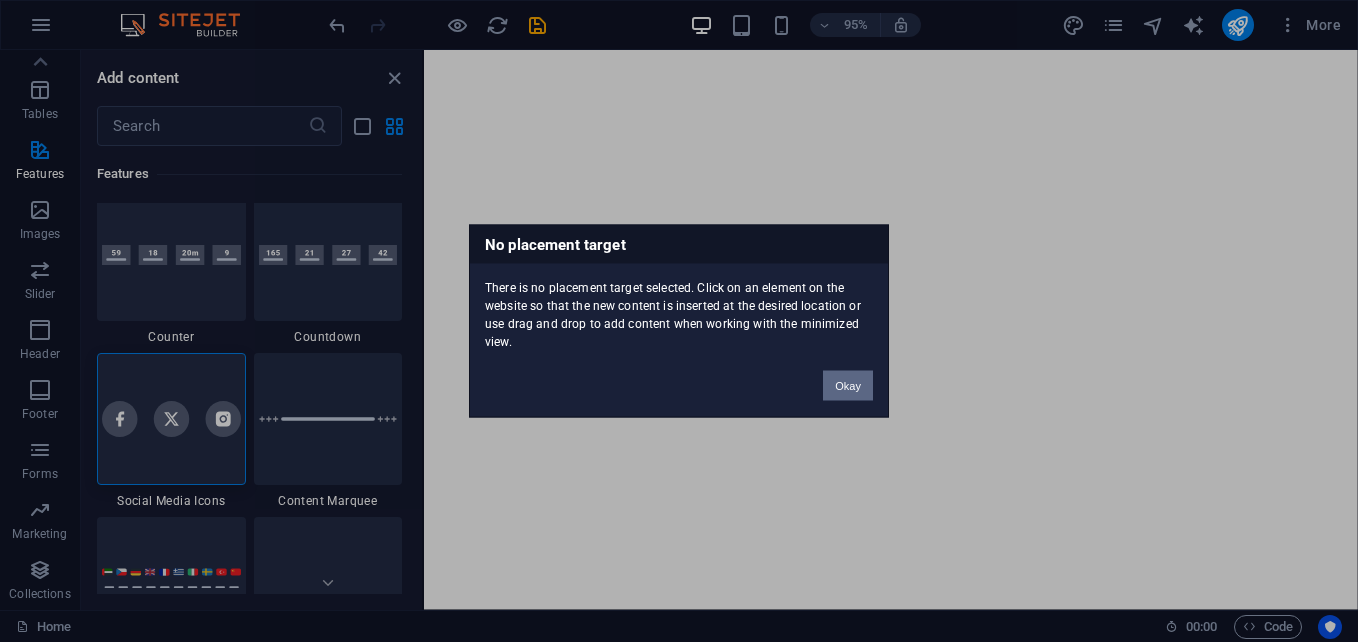 click on "Okay" at bounding box center (848, 386) 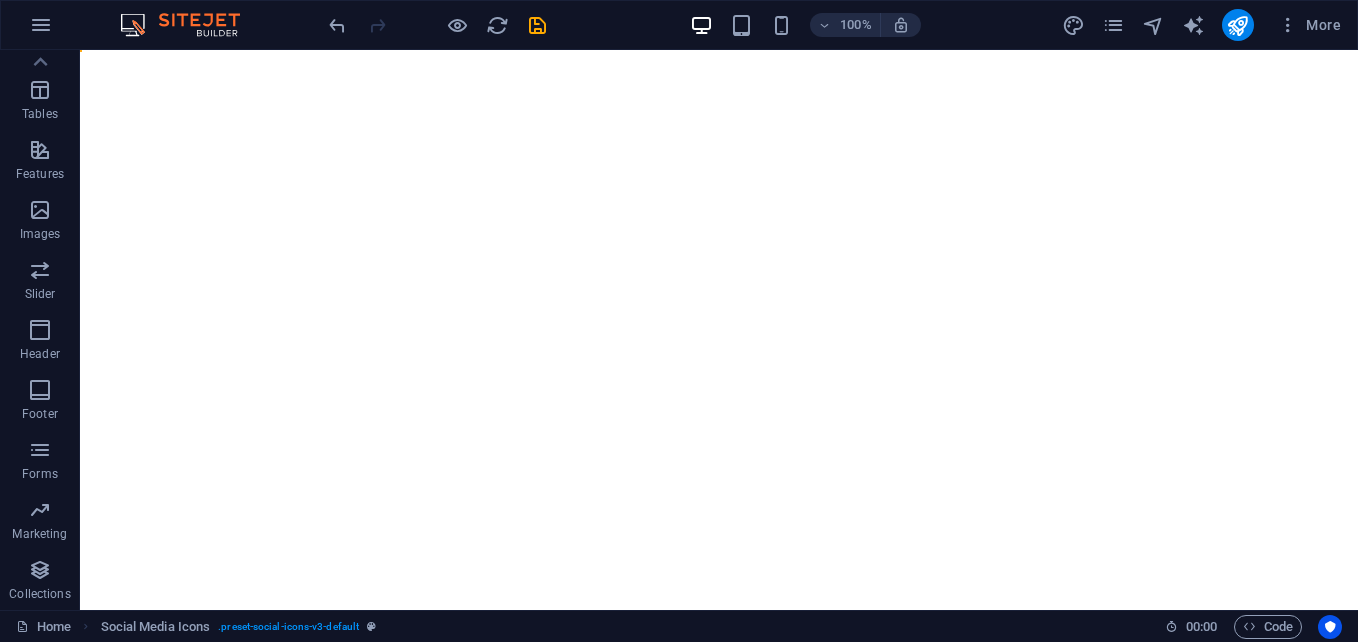click on "Skip to main content" at bounding box center (719, 50) 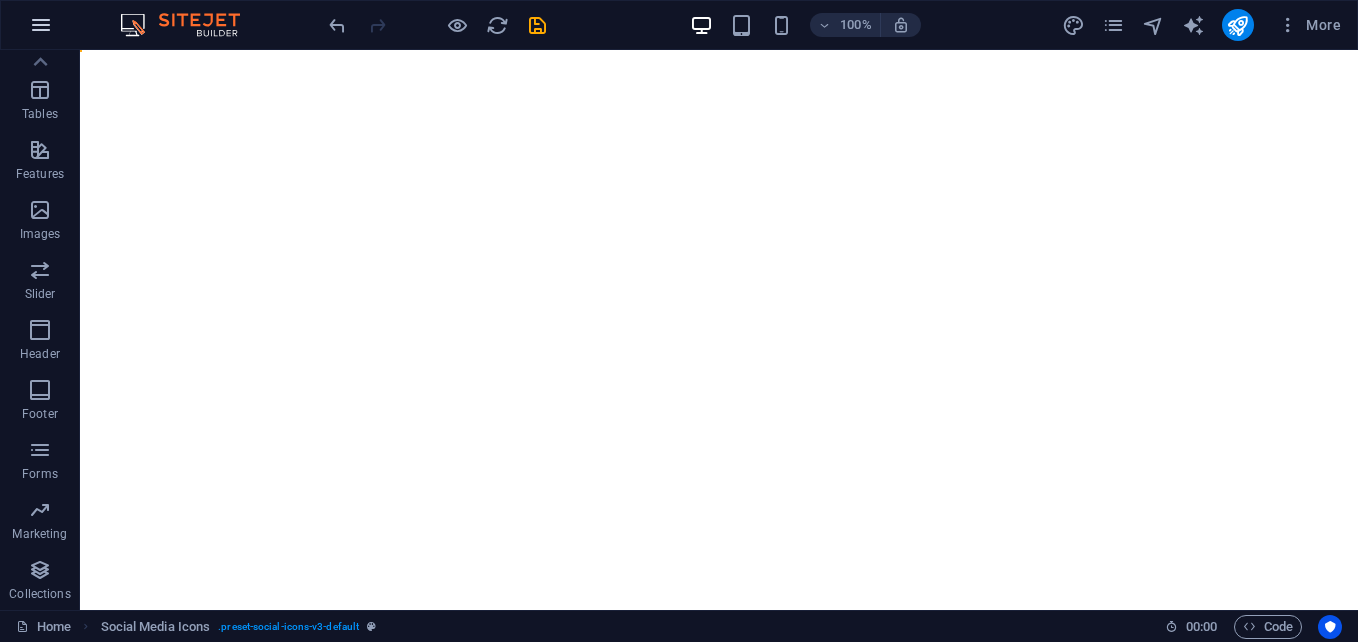 click at bounding box center (41, 25) 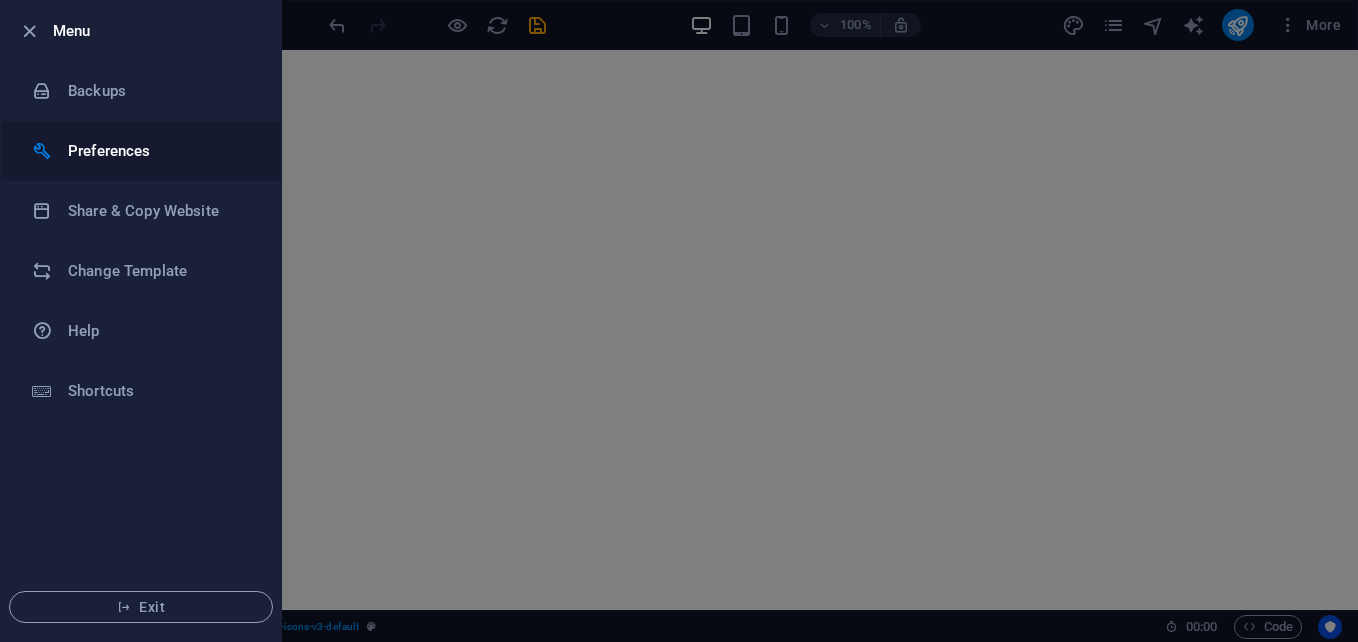 drag, startPoint x: 98, startPoint y: 146, endPoint x: 100, endPoint y: 161, distance: 15.132746 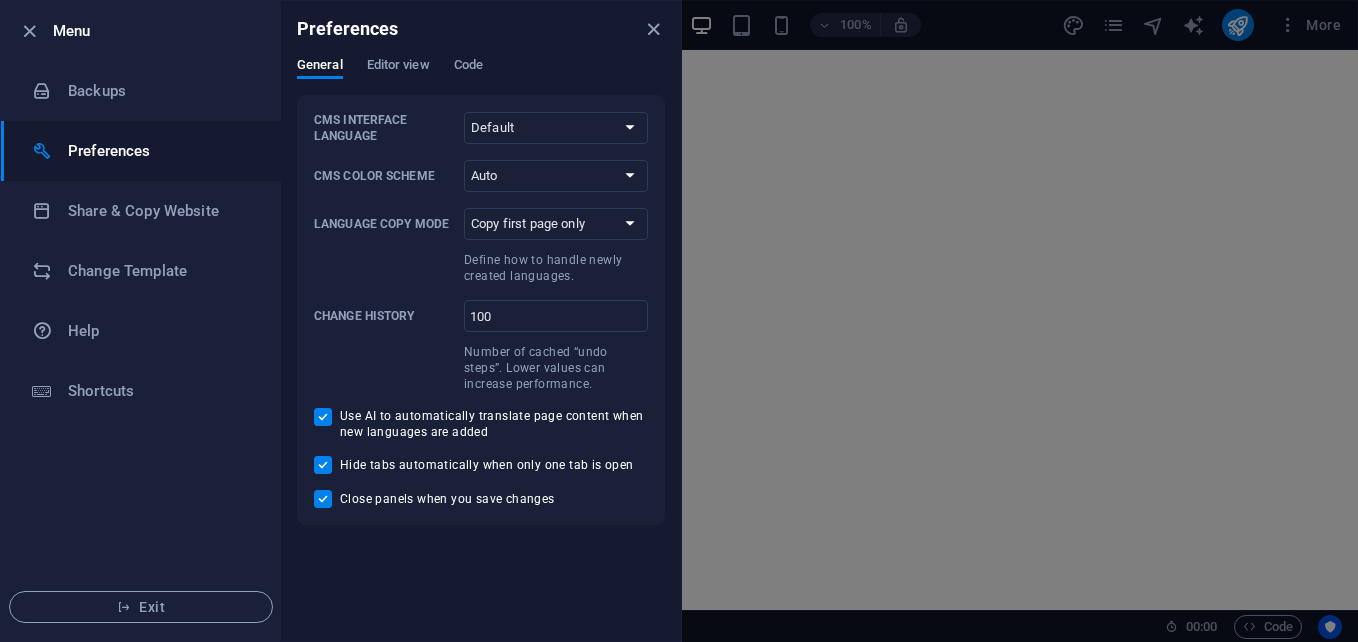 click on "Preferences" at bounding box center [160, 151] 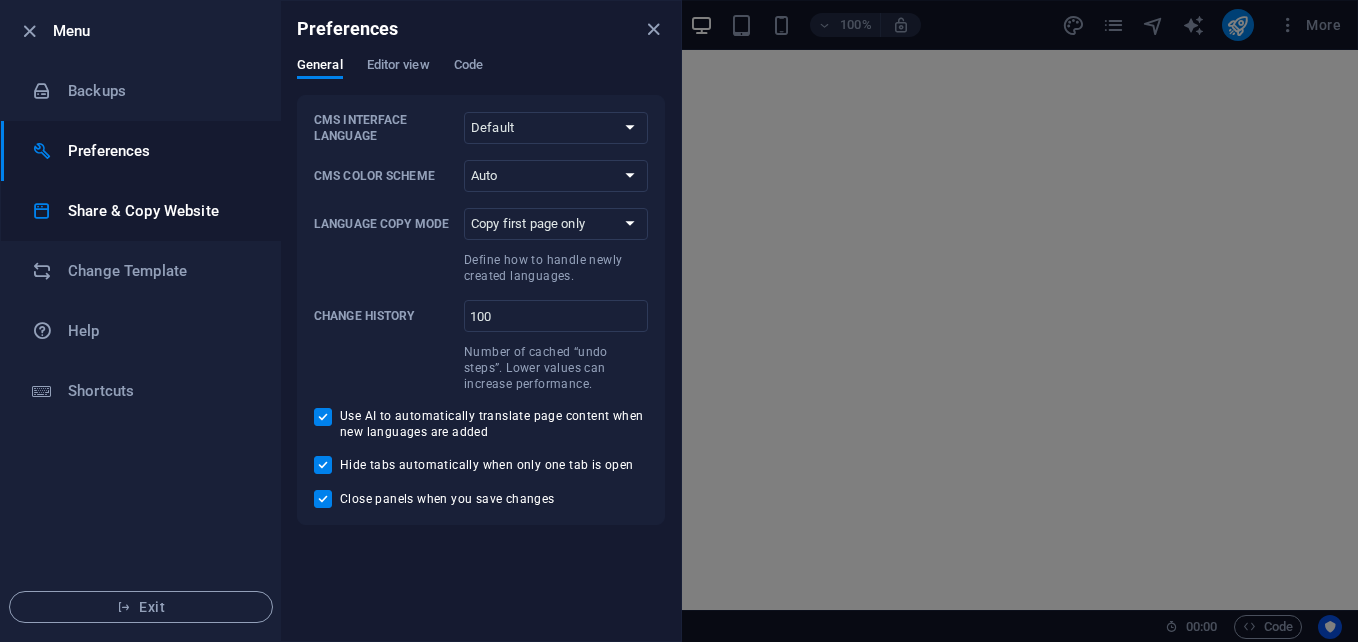 click on "Share & Copy Website" at bounding box center [141, 211] 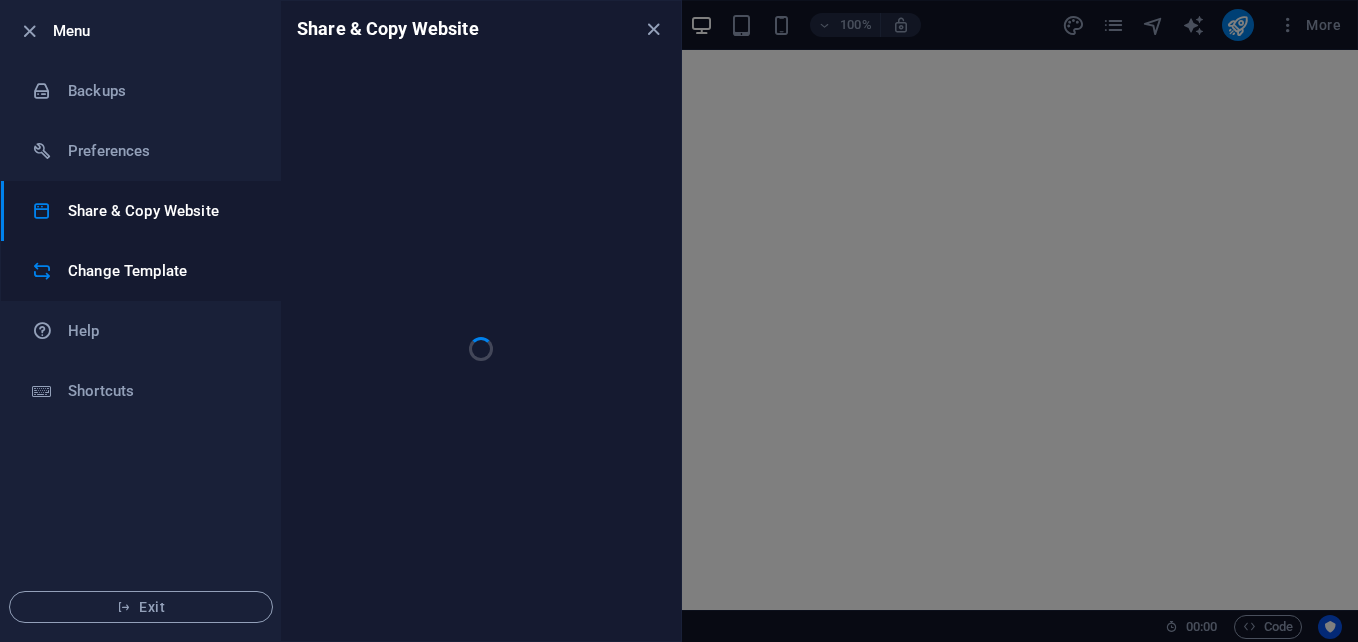click on "Change Template" at bounding box center (160, 271) 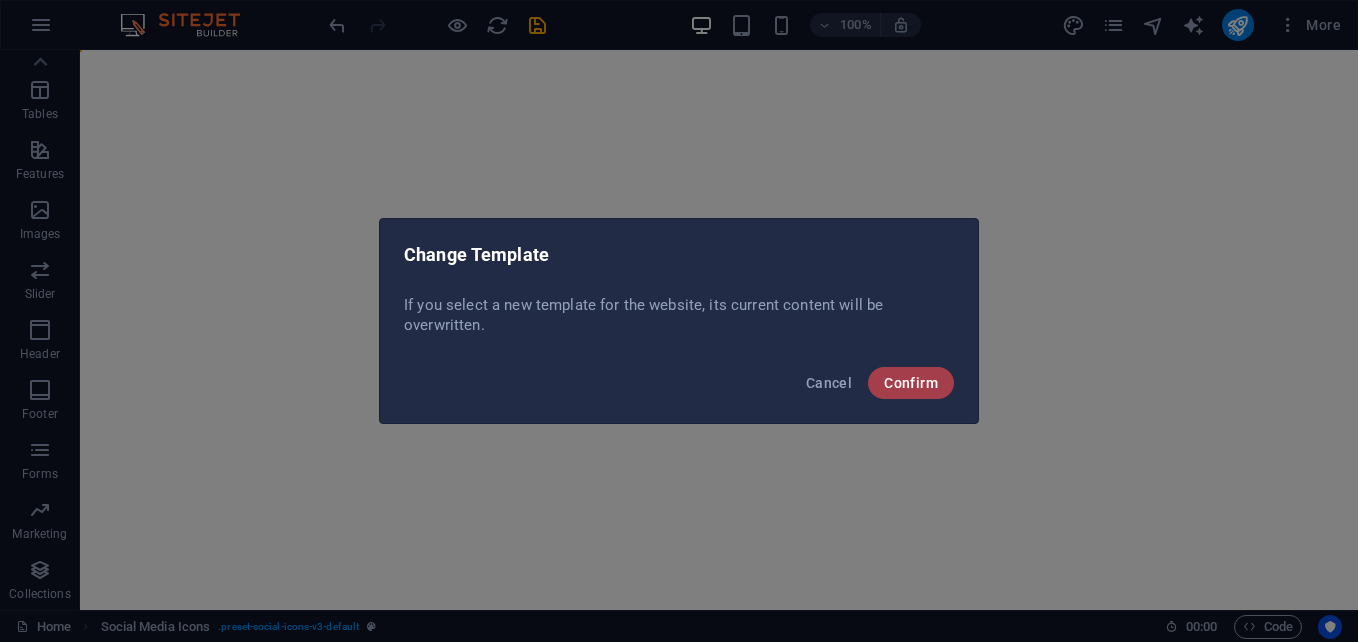 click on "Confirm" at bounding box center (911, 383) 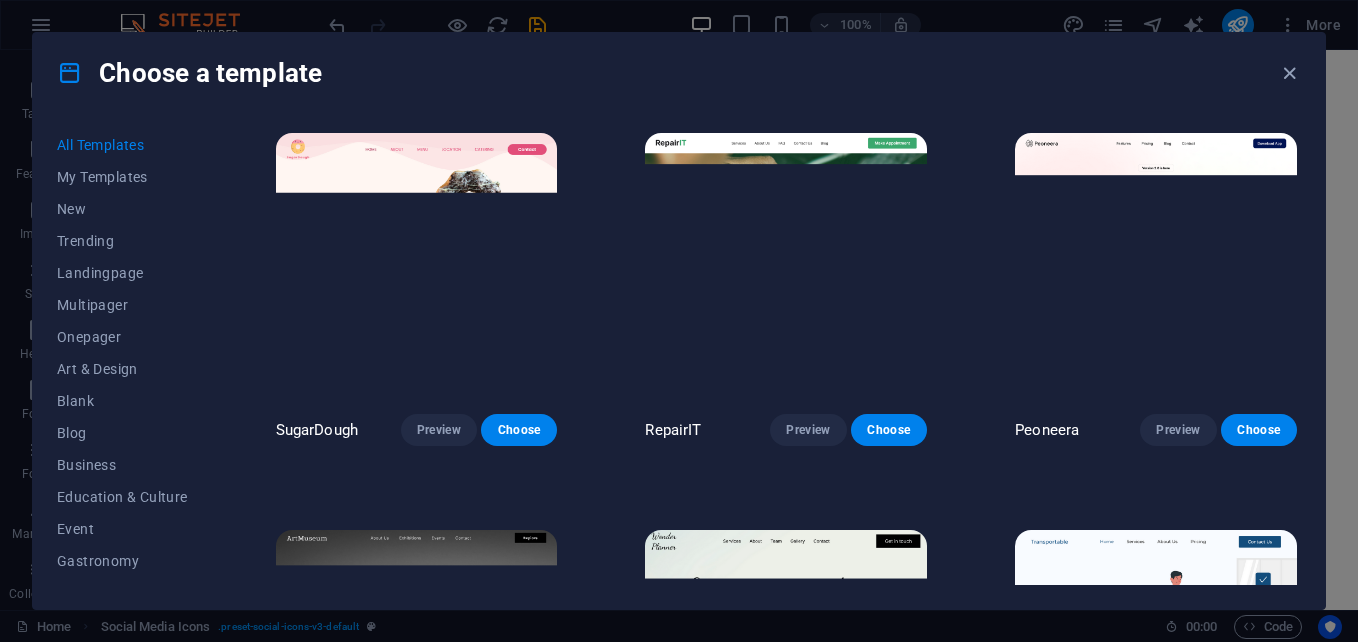 scroll, scrollTop: 157, scrollLeft: 0, axis: vertical 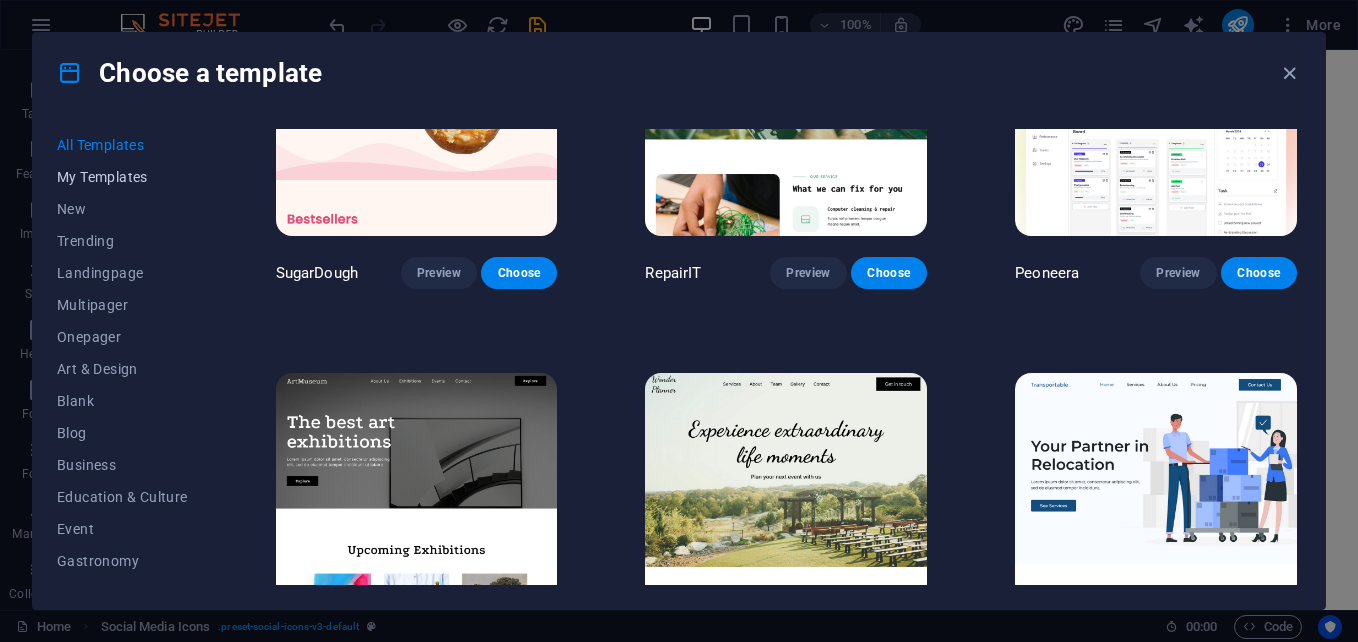click on "My Templates" at bounding box center [122, 177] 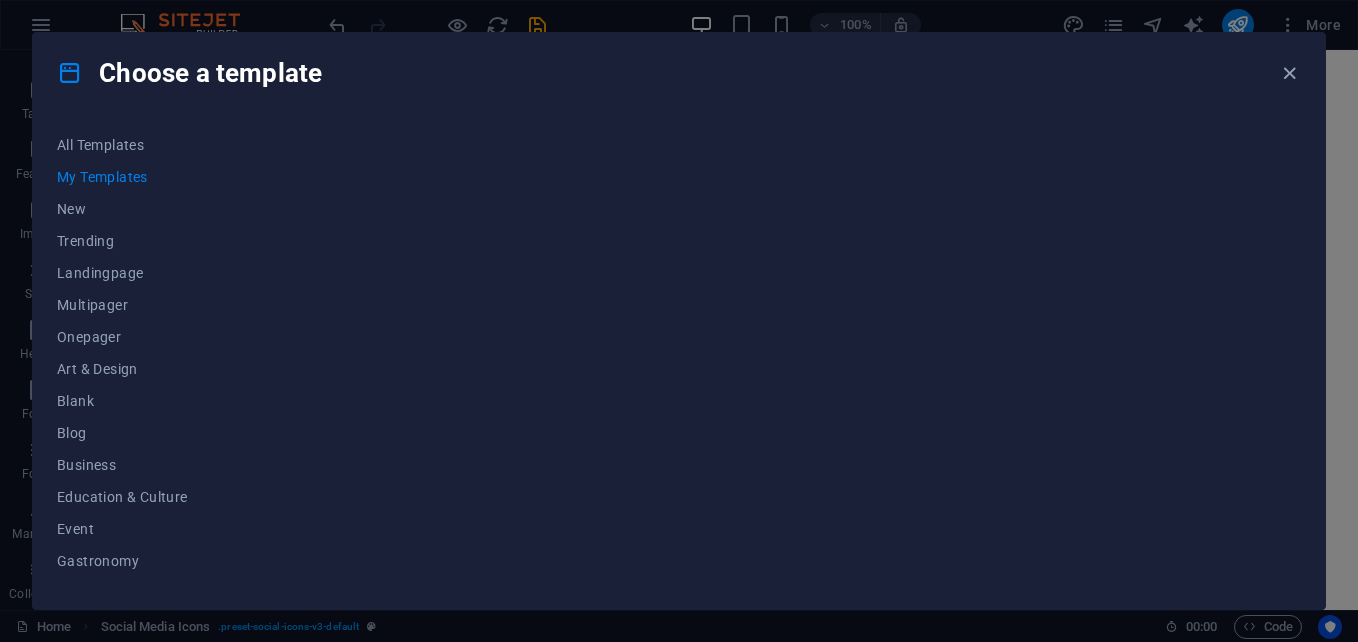 scroll, scrollTop: 0, scrollLeft: 0, axis: both 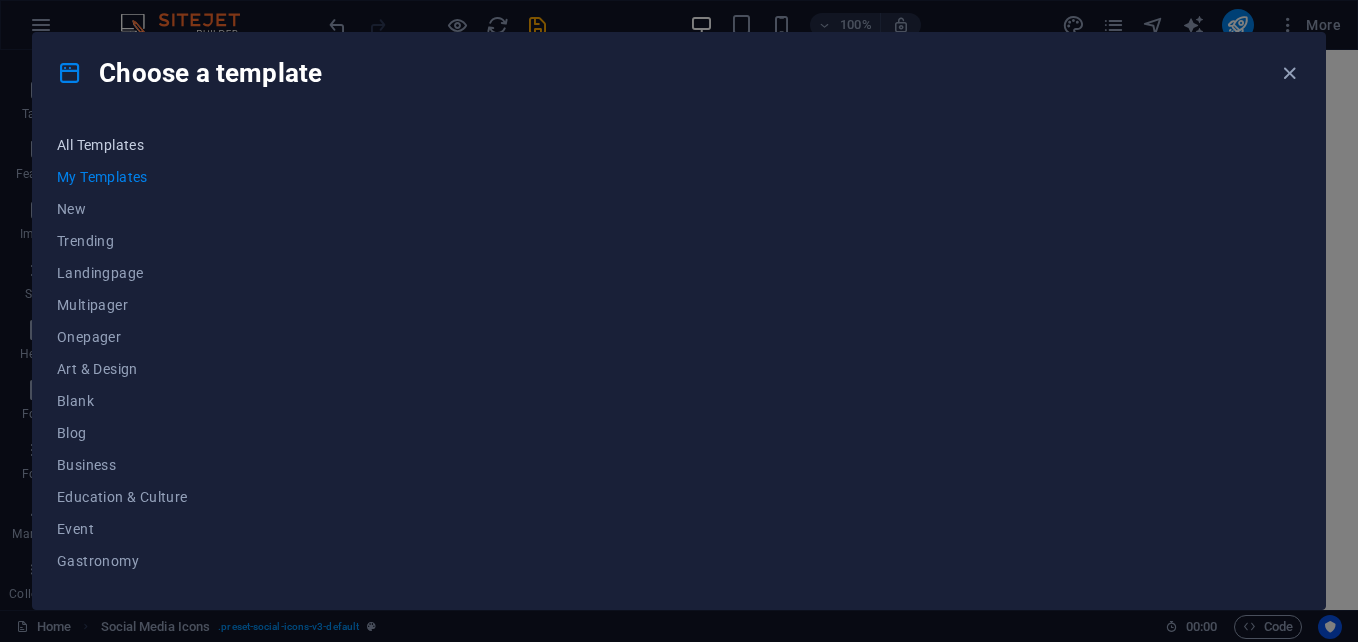 click on "All Templates" at bounding box center [122, 145] 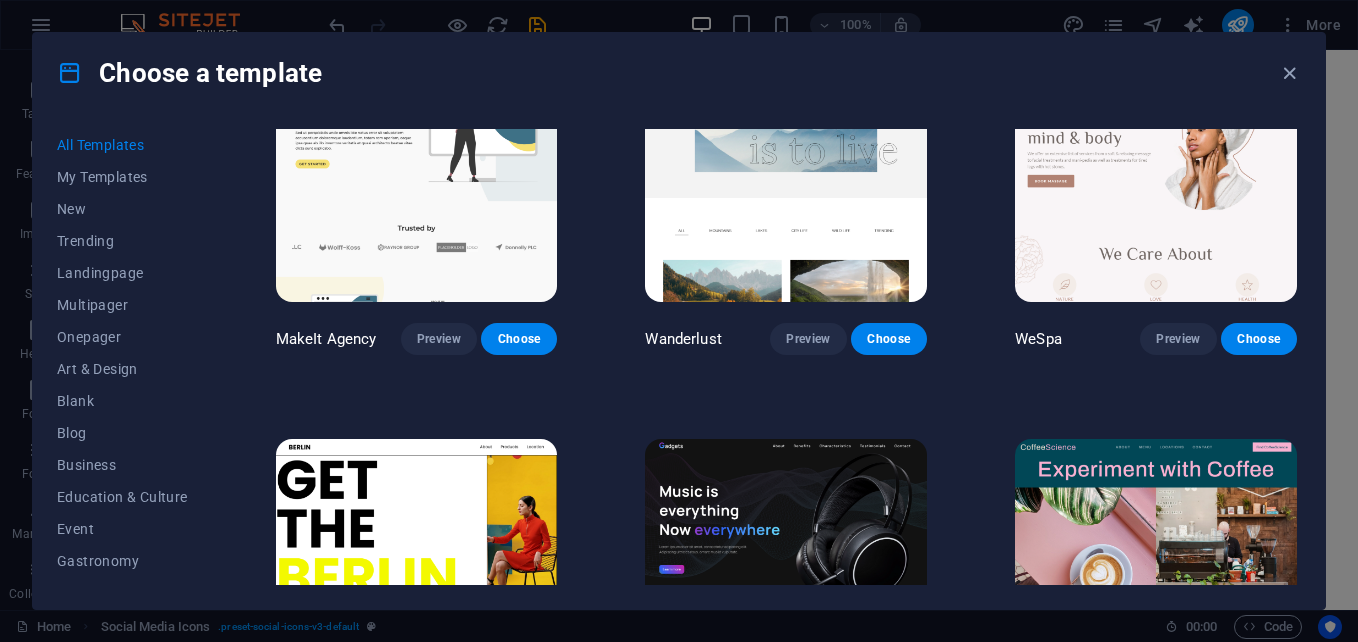 scroll, scrollTop: 4082, scrollLeft: 0, axis: vertical 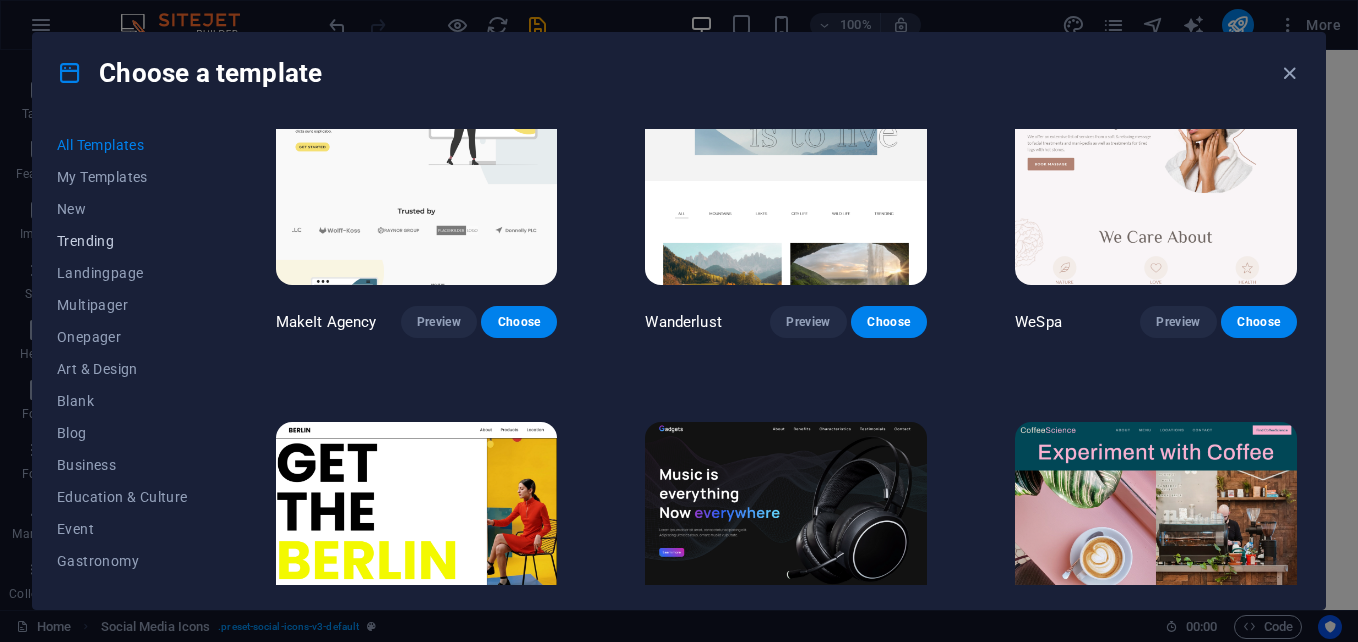 click on "Trending" at bounding box center [122, 241] 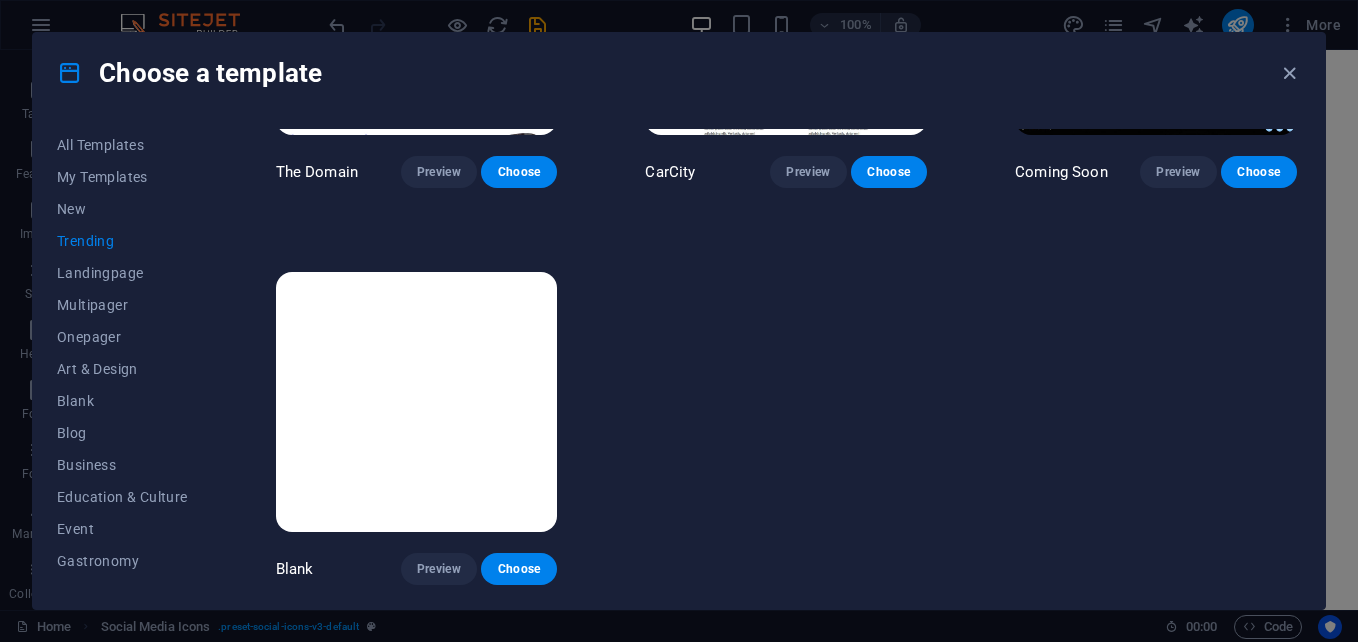 scroll, scrollTop: 919, scrollLeft: 0, axis: vertical 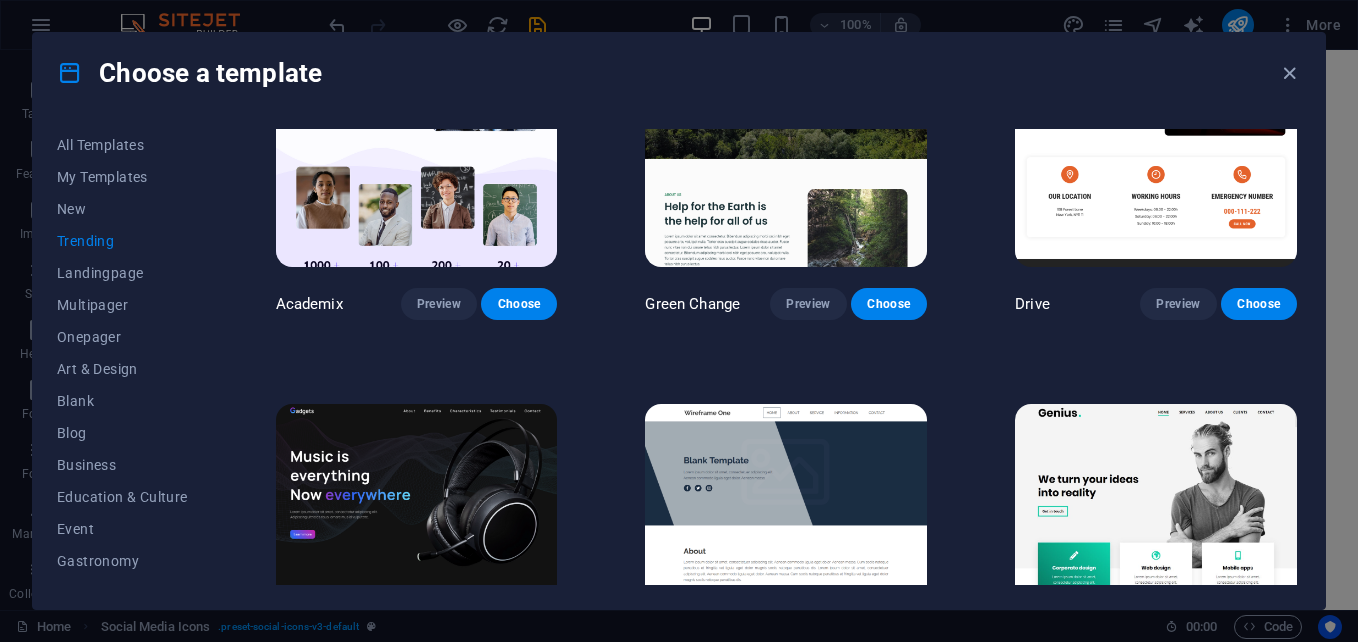 click at bounding box center (417, 137) 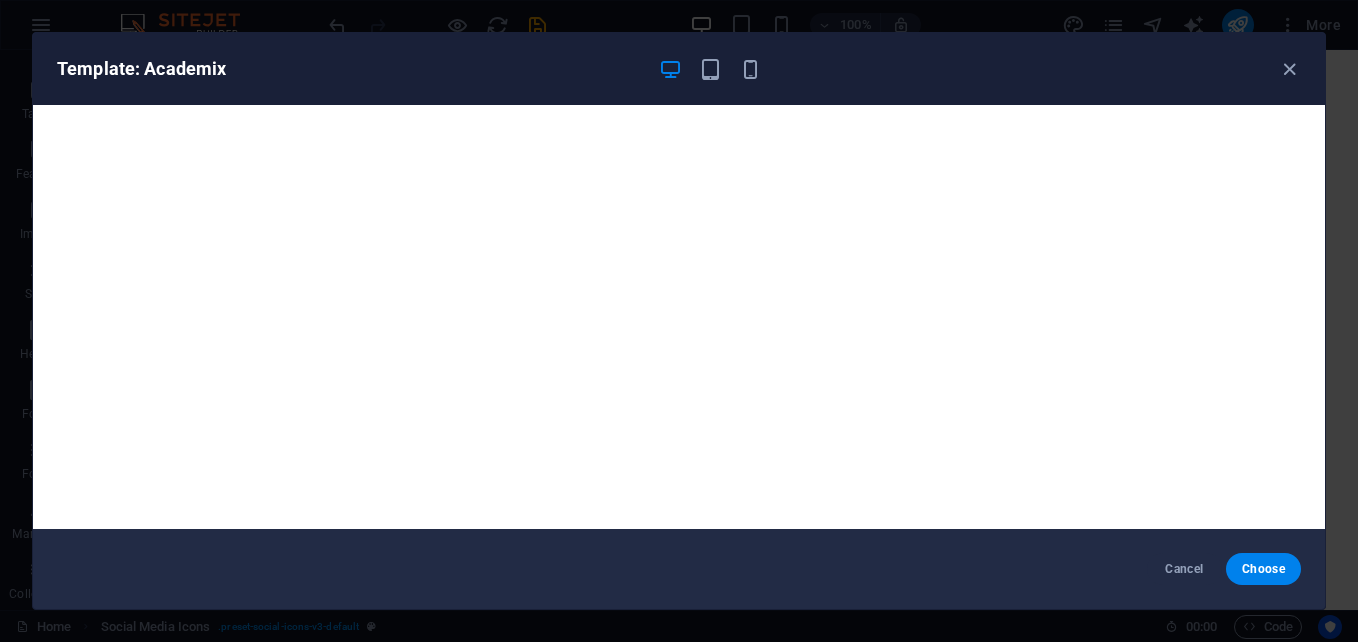 scroll, scrollTop: 5, scrollLeft: 0, axis: vertical 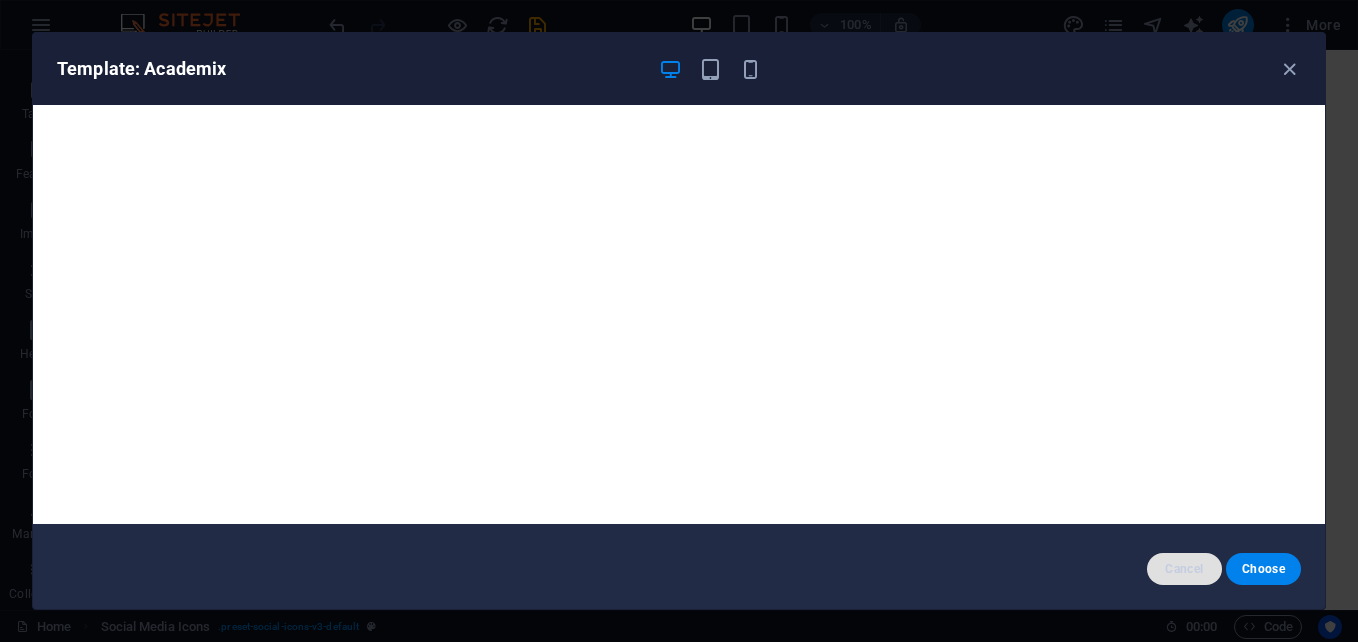 drag, startPoint x: 464, startPoint y: 209, endPoint x: 1177, endPoint y: 569, distance: 798.7296 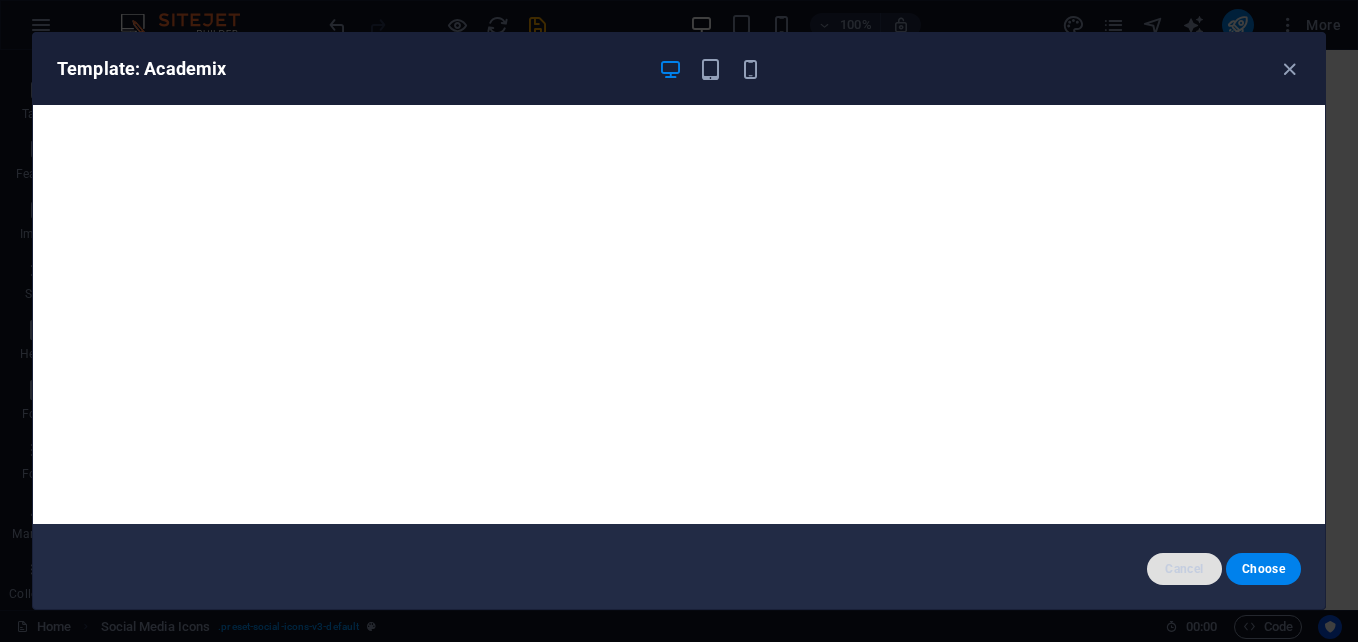 click on "Cancel" at bounding box center (1184, 569) 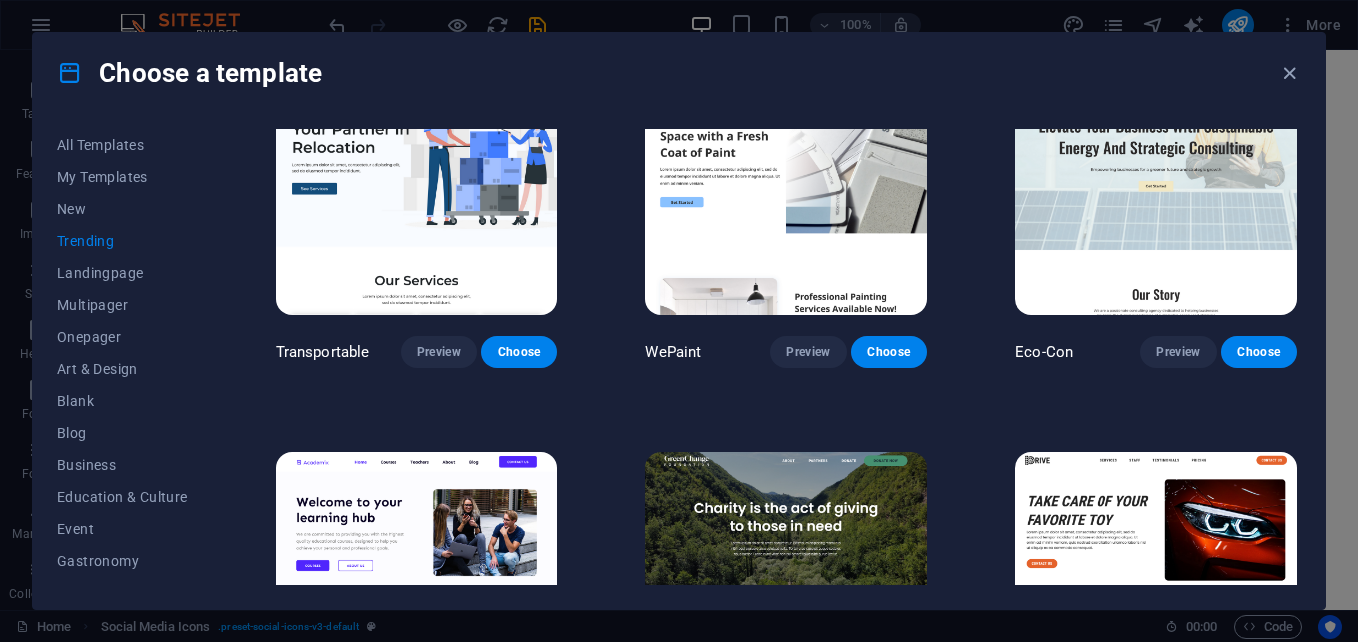 scroll, scrollTop: 0, scrollLeft: 0, axis: both 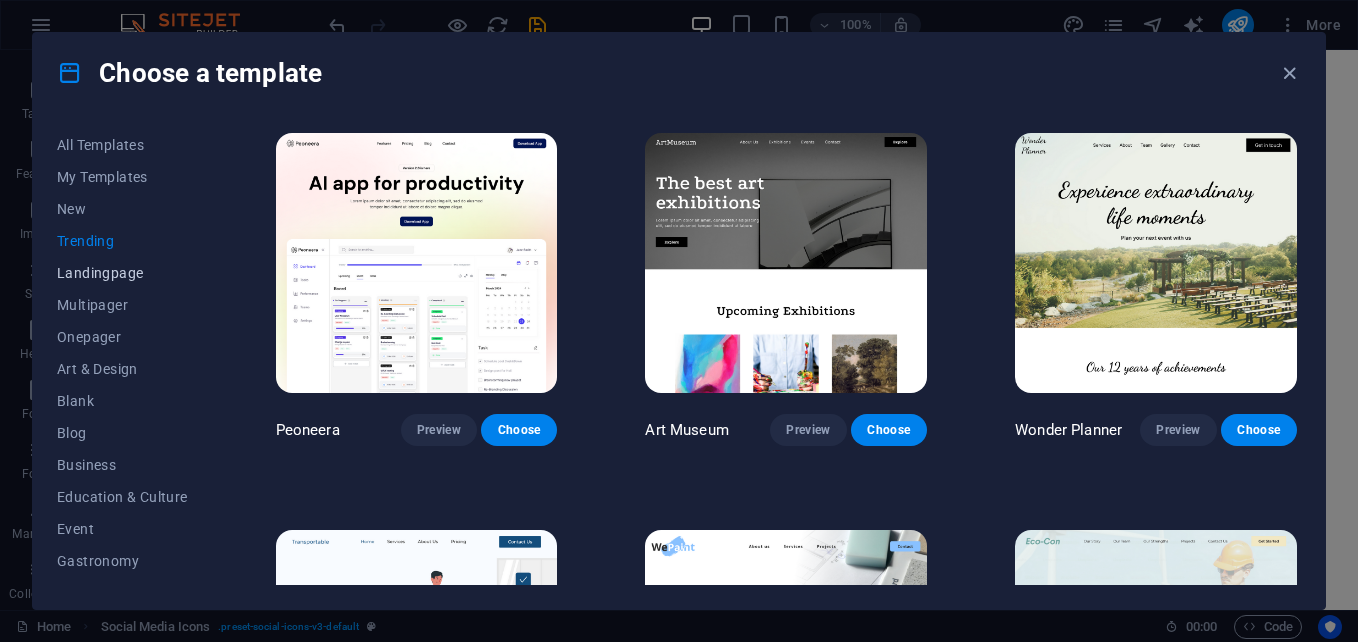 click on "Landingpage" at bounding box center (122, 273) 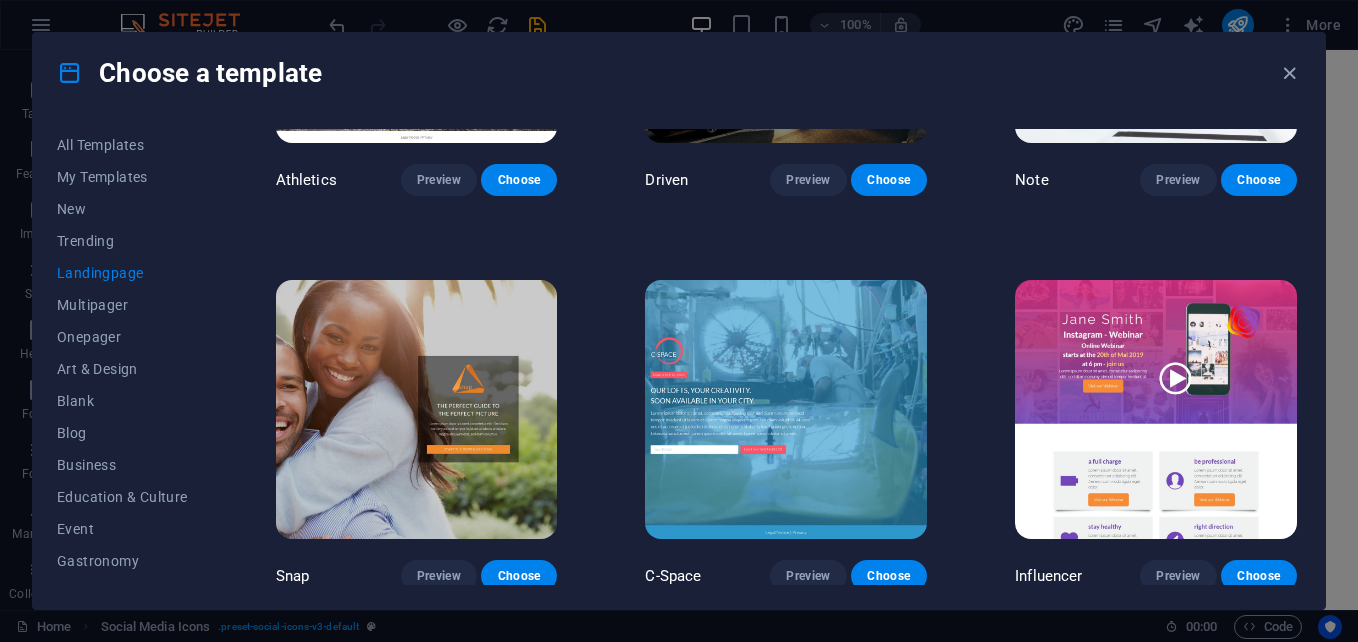 scroll, scrollTop: 1492, scrollLeft: 0, axis: vertical 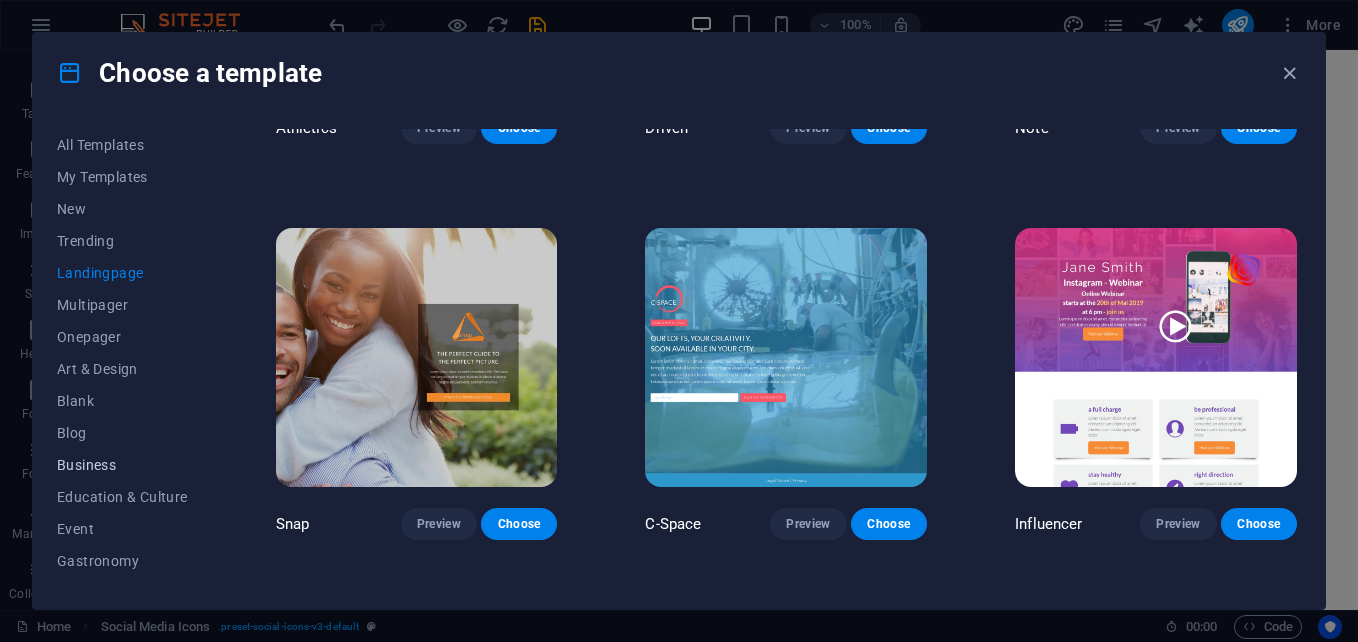 click on "Business" at bounding box center [122, 465] 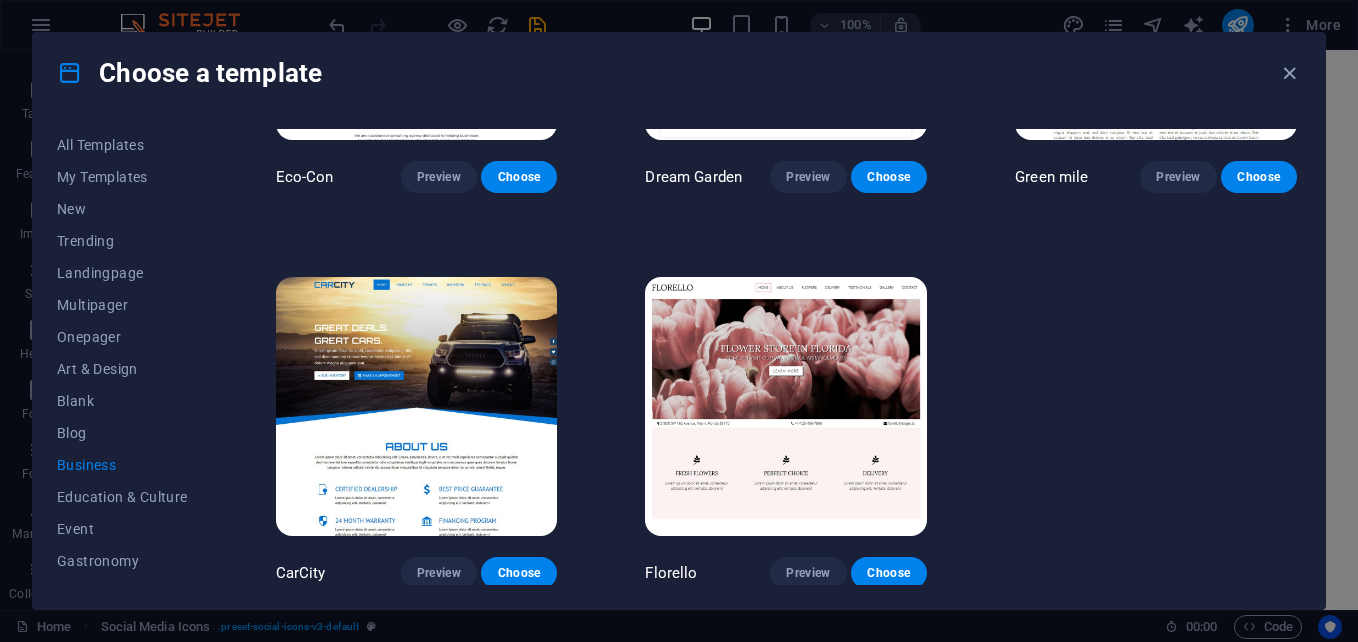 scroll, scrollTop: 0, scrollLeft: 0, axis: both 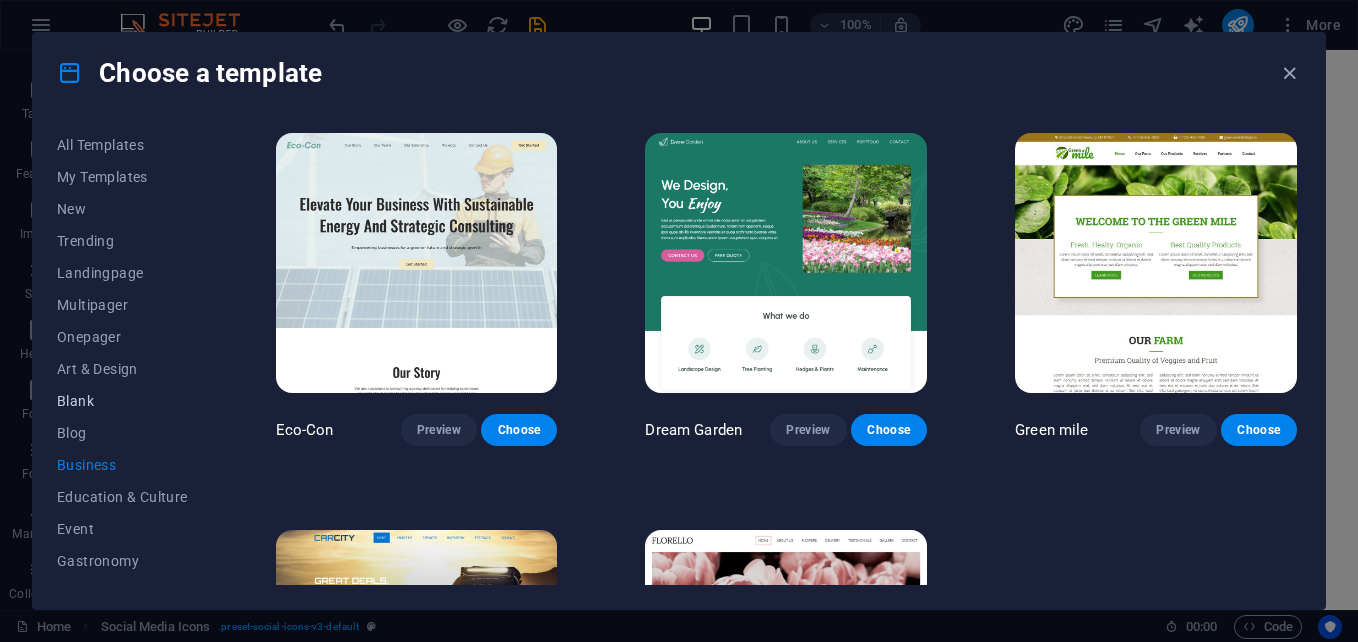 click on "Blank" at bounding box center [122, 401] 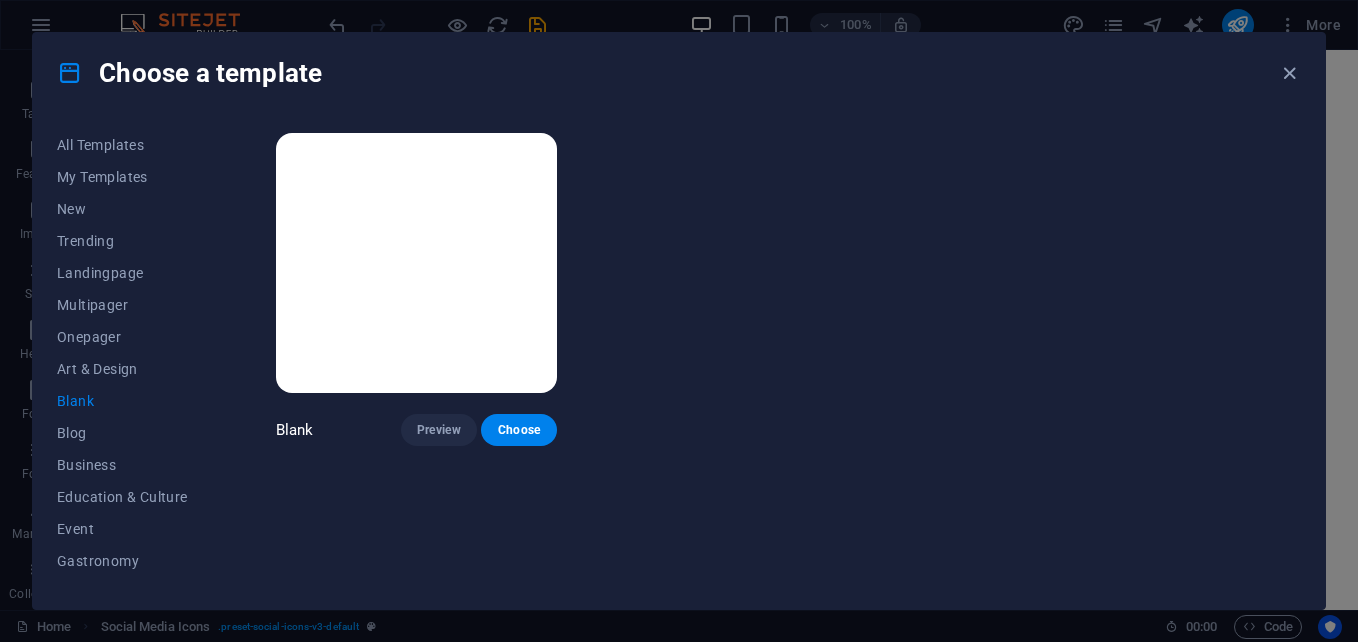 click on "All Templates My Templates New Trending Landingpage Multipager Onepager Art & Design Blank Blog Business Education & Culture Event Gastronomy Health IT & Media Legal & Finance Non-Profit Performance Portfolio Services Sports & Beauty Trades Travel Wireframe Blank Preview Choose" at bounding box center (679, 361) 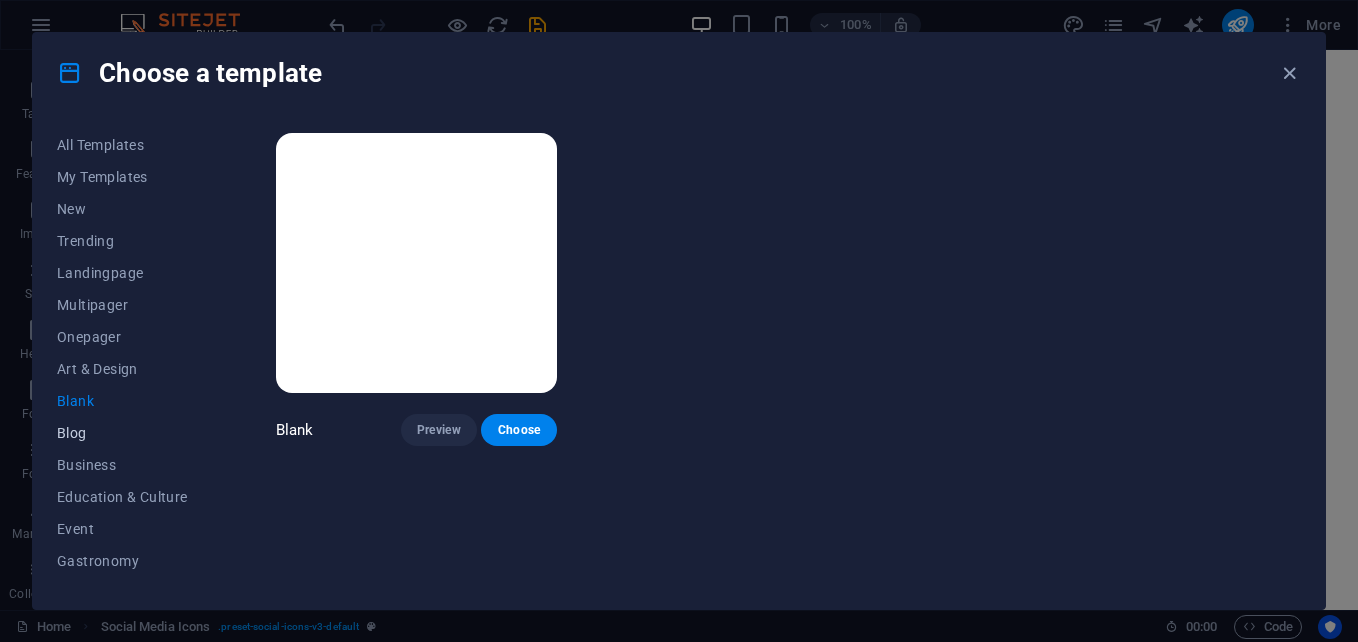 click on "Blog" at bounding box center (122, 433) 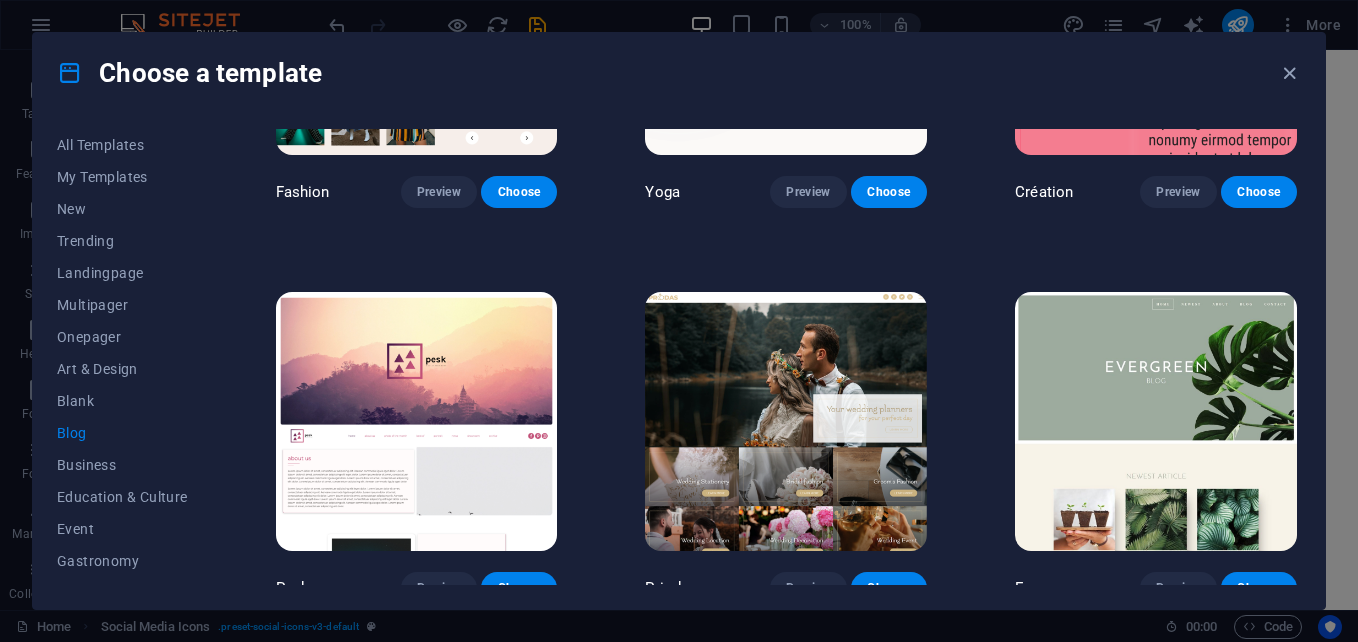 scroll, scrollTop: 2264, scrollLeft: 0, axis: vertical 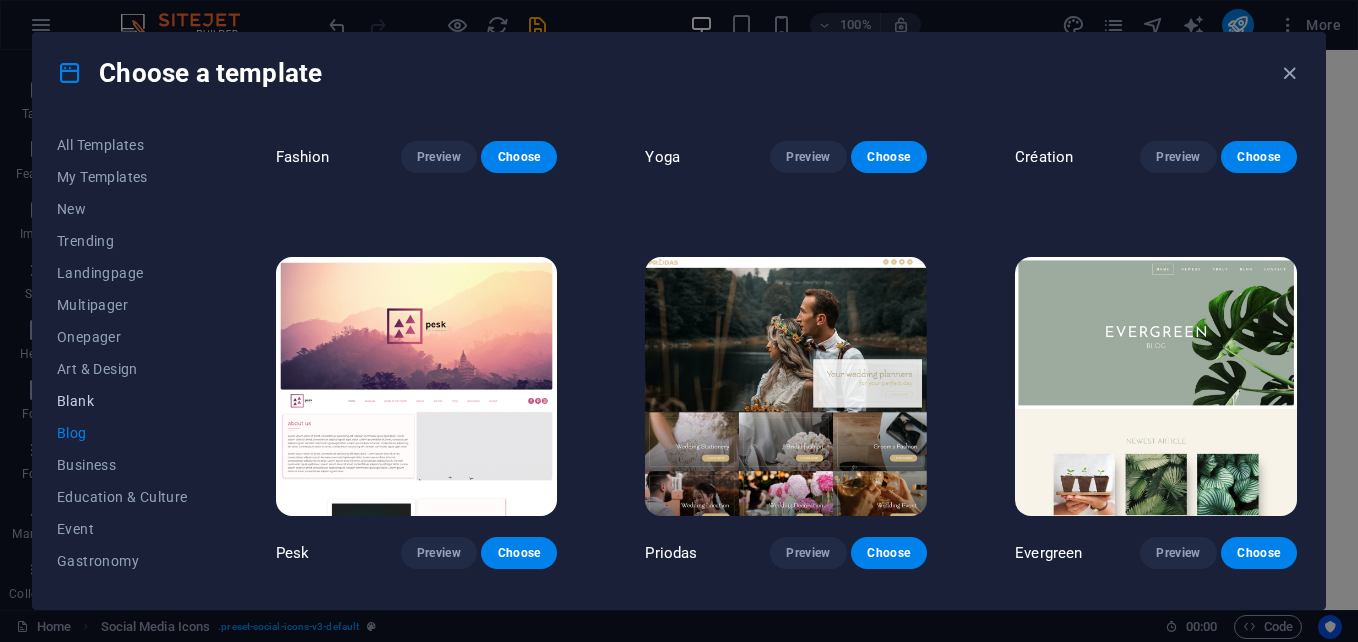 click on "Blank" at bounding box center (122, 401) 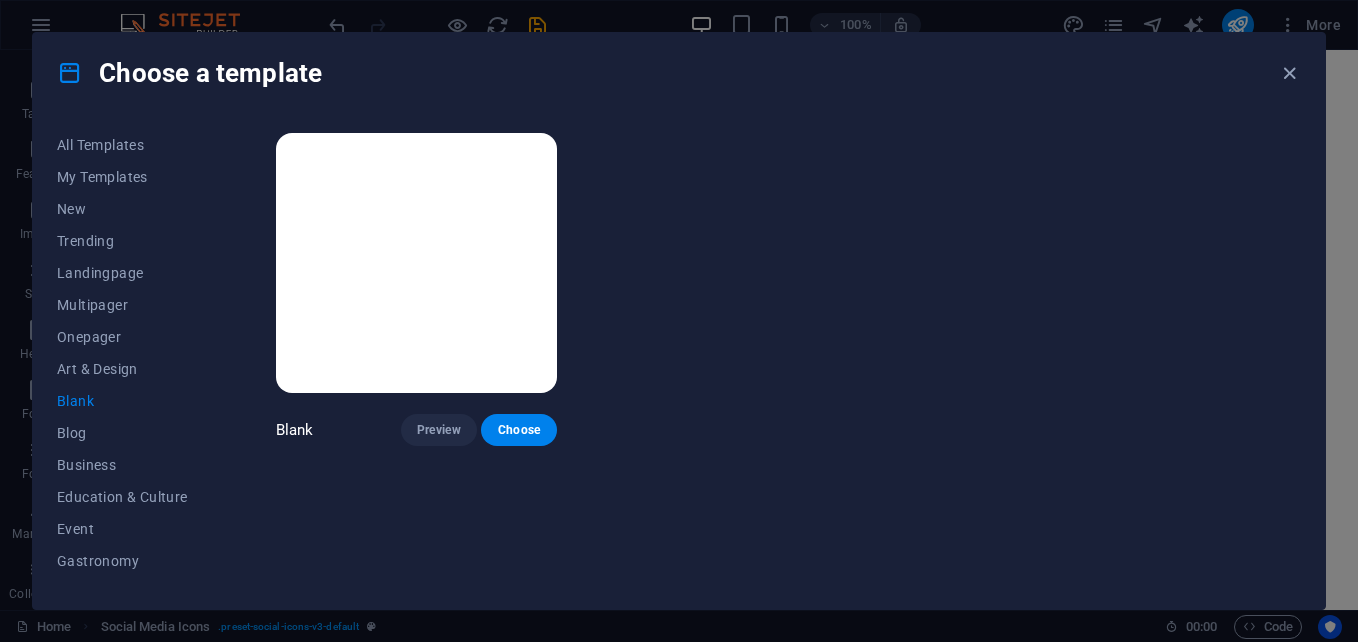 scroll, scrollTop: 0, scrollLeft: 0, axis: both 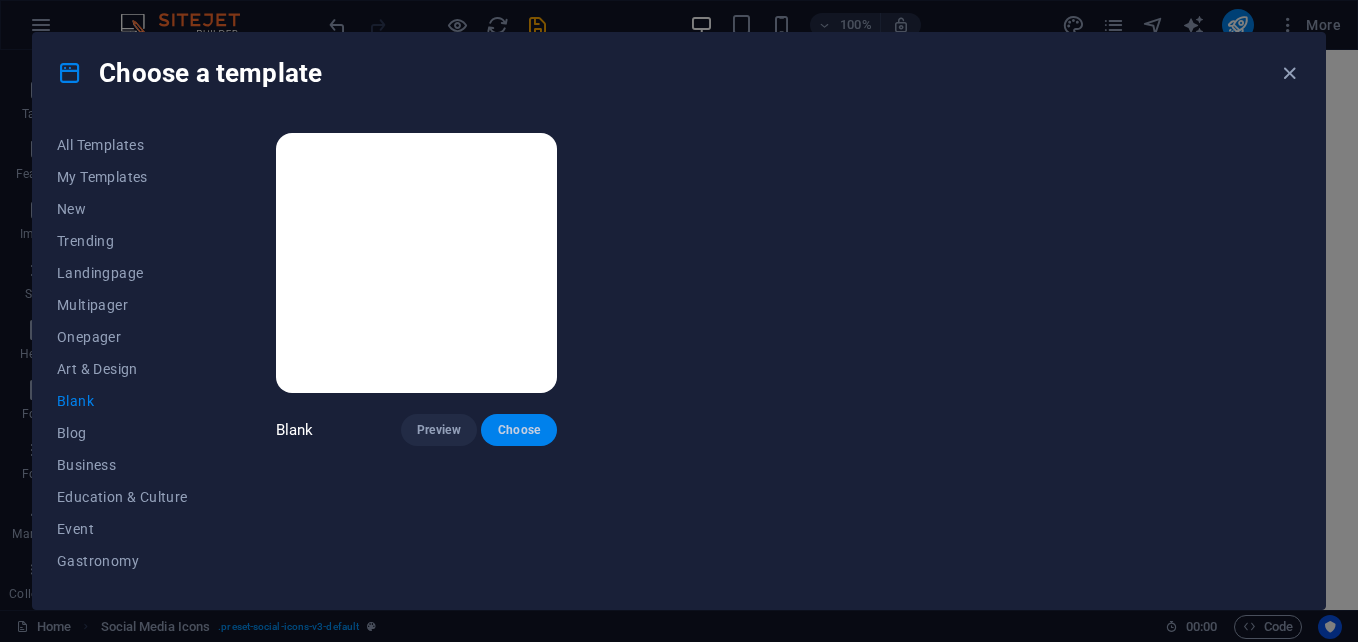 click on "Choose" at bounding box center [519, 430] 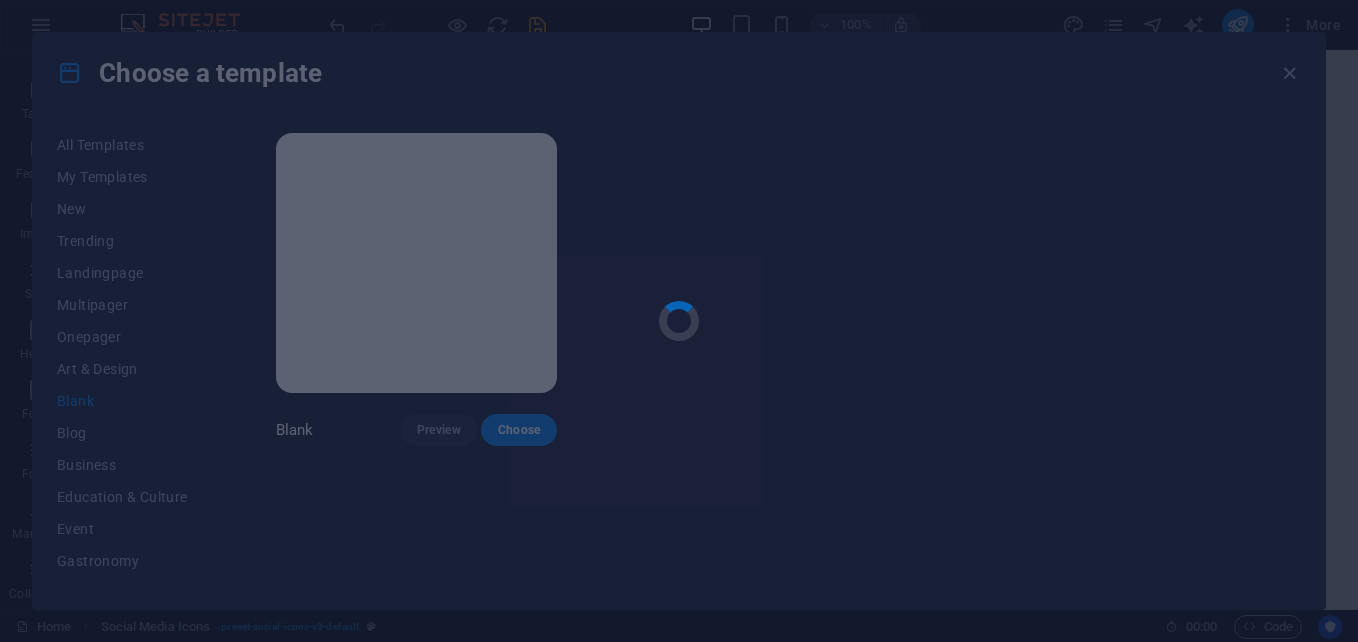drag, startPoint x: 518, startPoint y: 193, endPoint x: 539, endPoint y: 186, distance: 22.135944 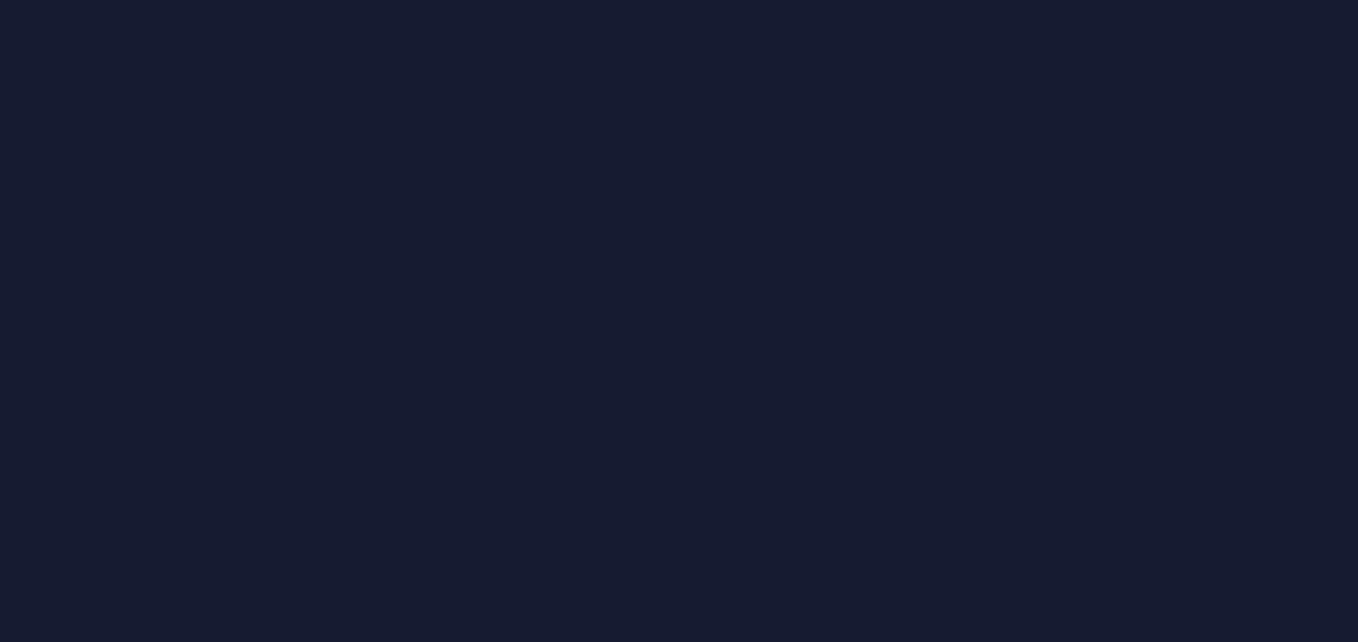 scroll, scrollTop: 0, scrollLeft: 0, axis: both 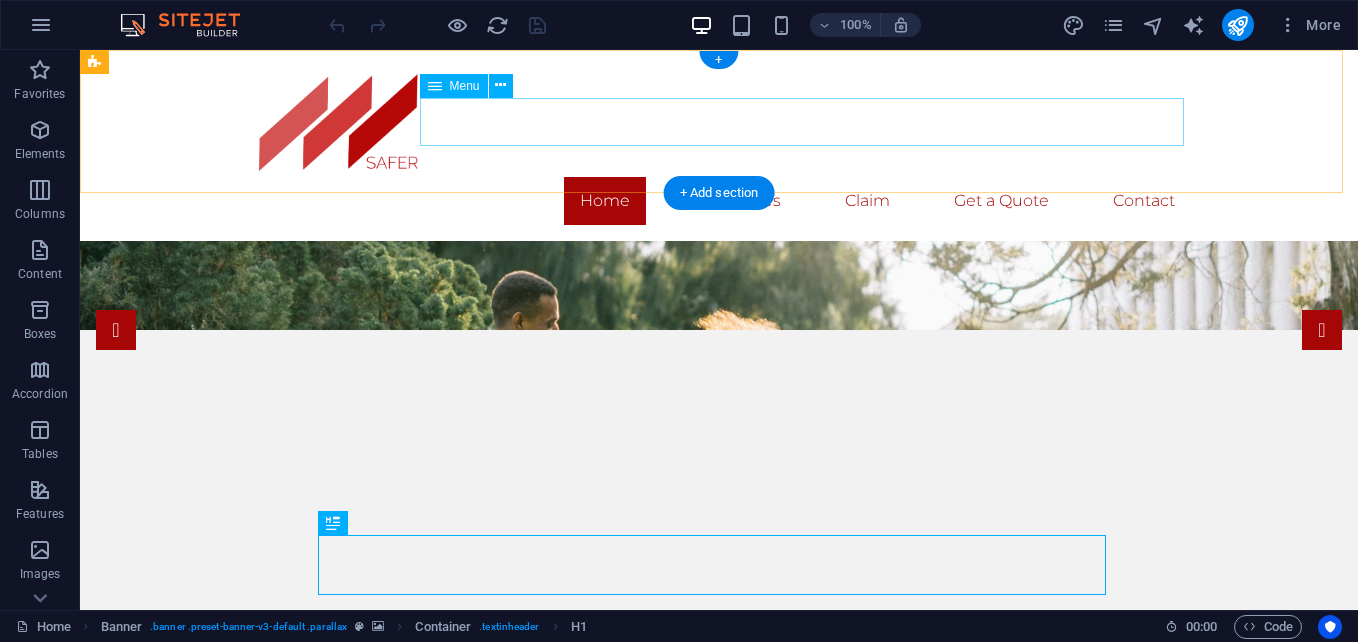 click on "Home Insurances Claim Get a Quote Contact" at bounding box center [719, 201] 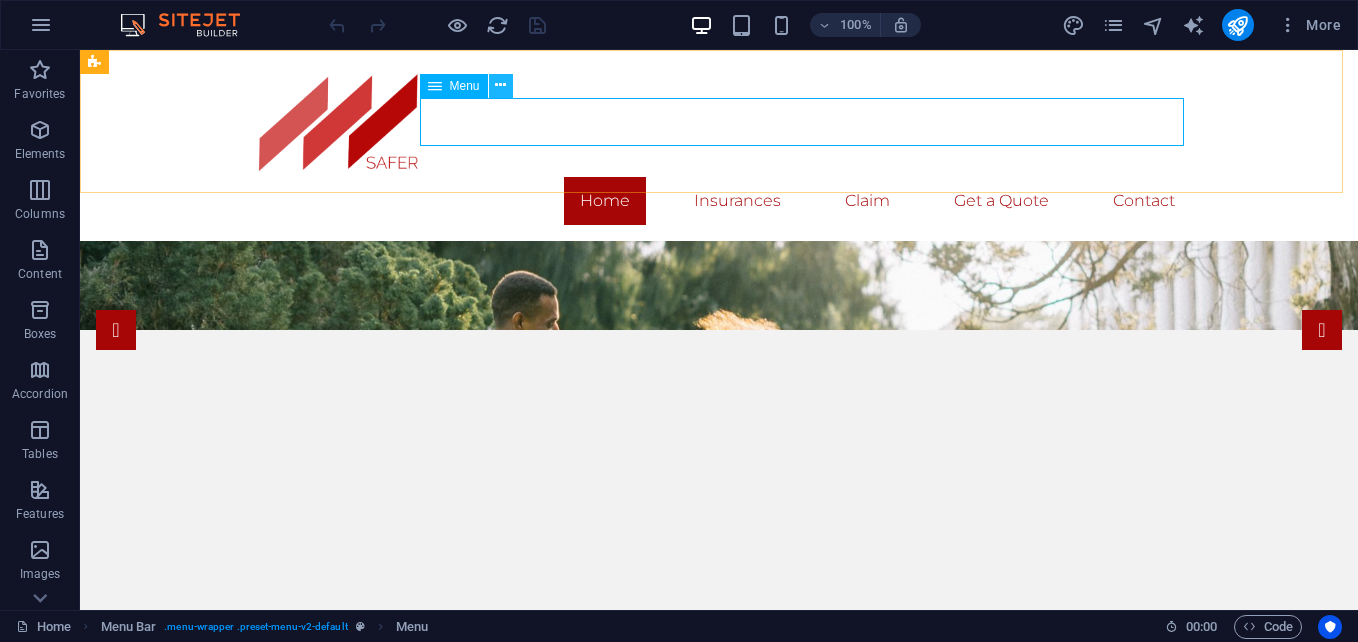 click at bounding box center [500, 85] 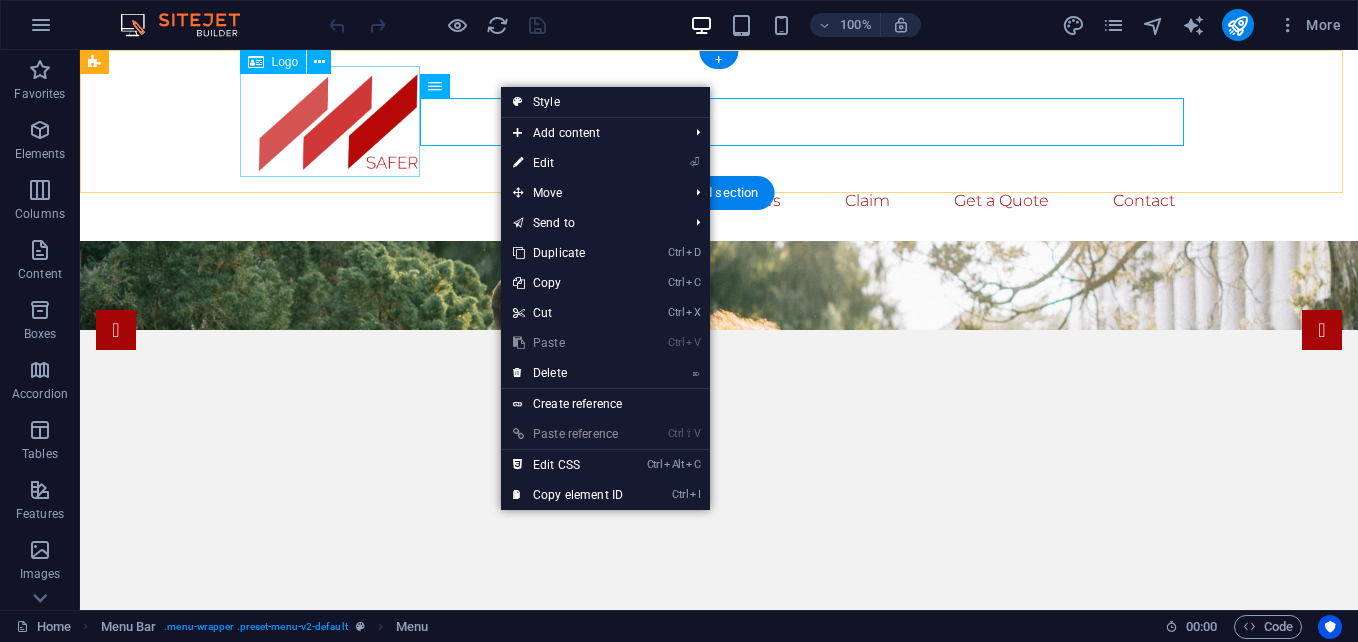 click at bounding box center [719, 121] 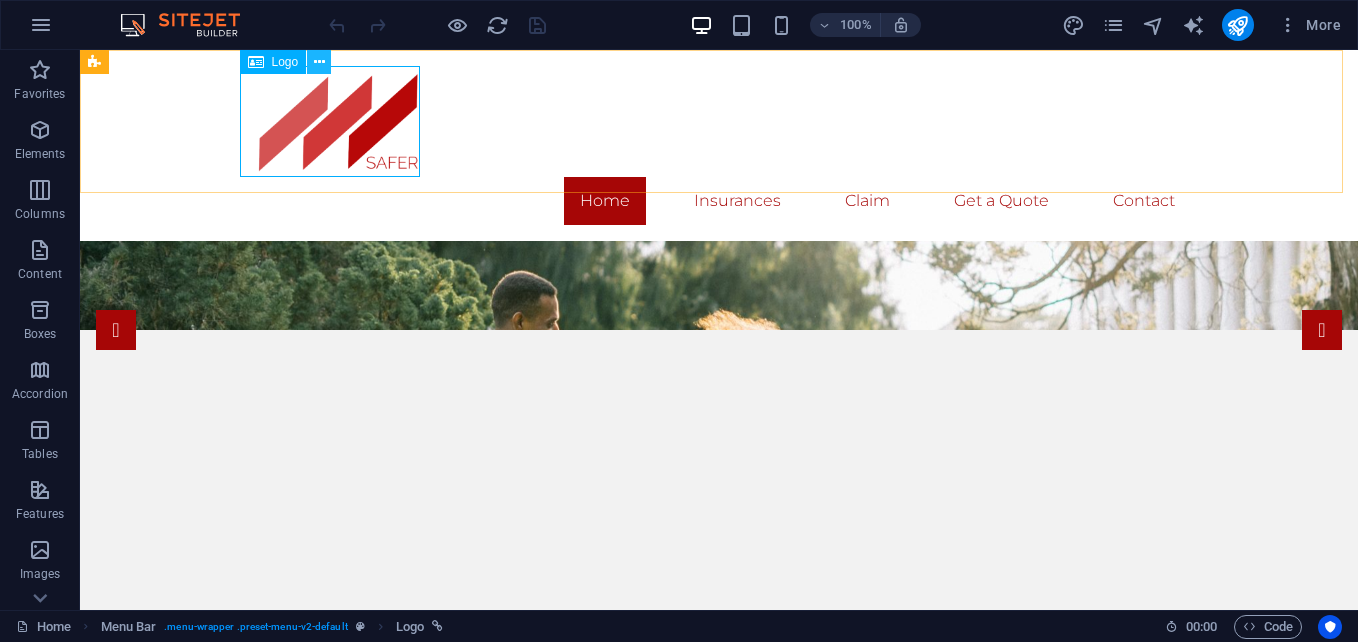 click at bounding box center [319, 62] 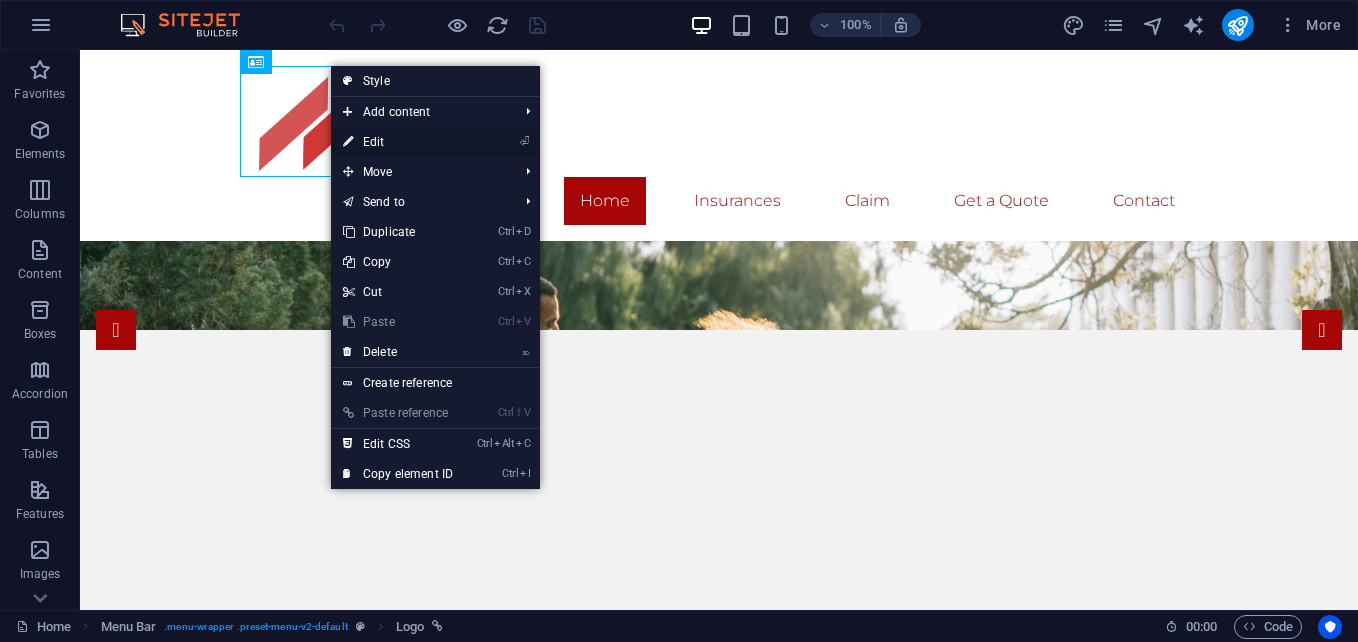 click on "⏎  Edit" at bounding box center (398, 142) 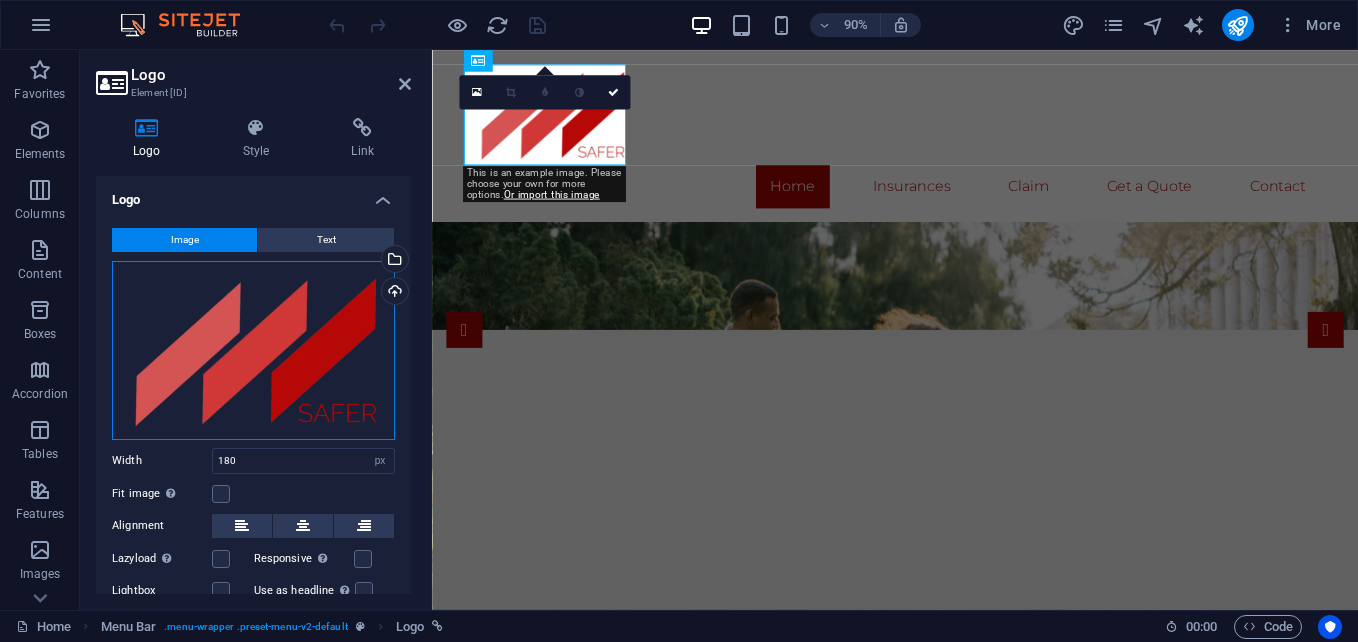 click on "Drag files here, click to choose files or select files from Files or our free stock photos & videos" at bounding box center [253, 350] 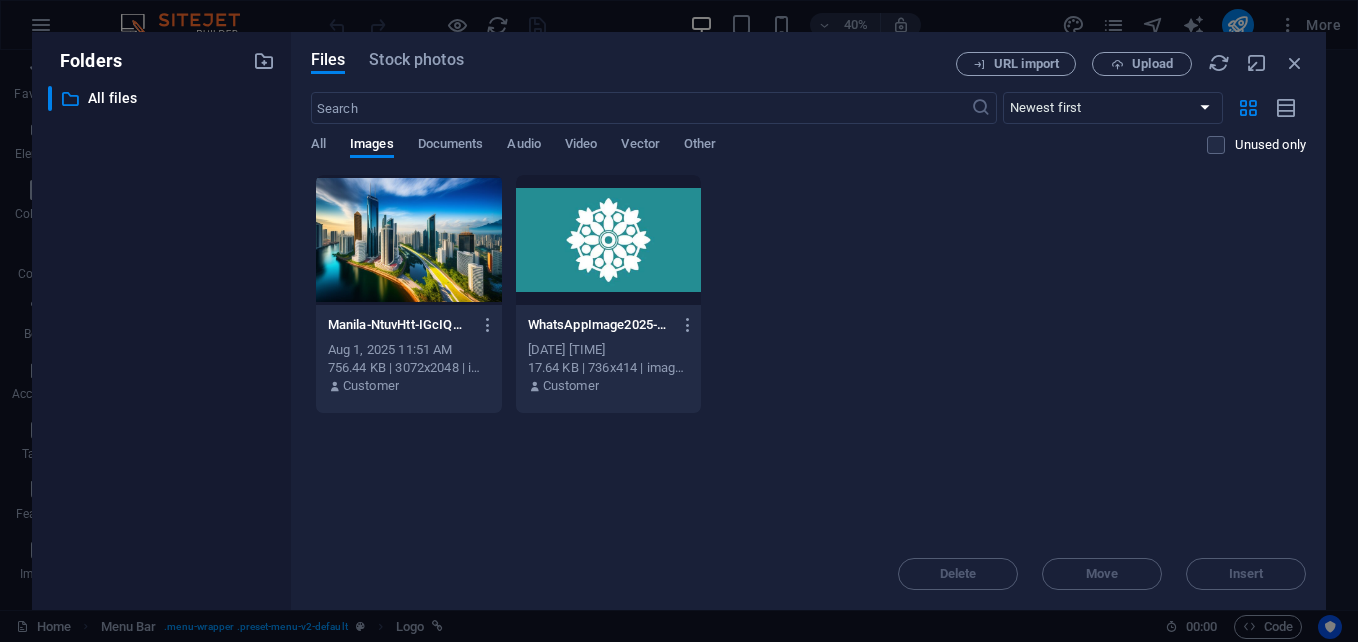 click at bounding box center [609, 240] 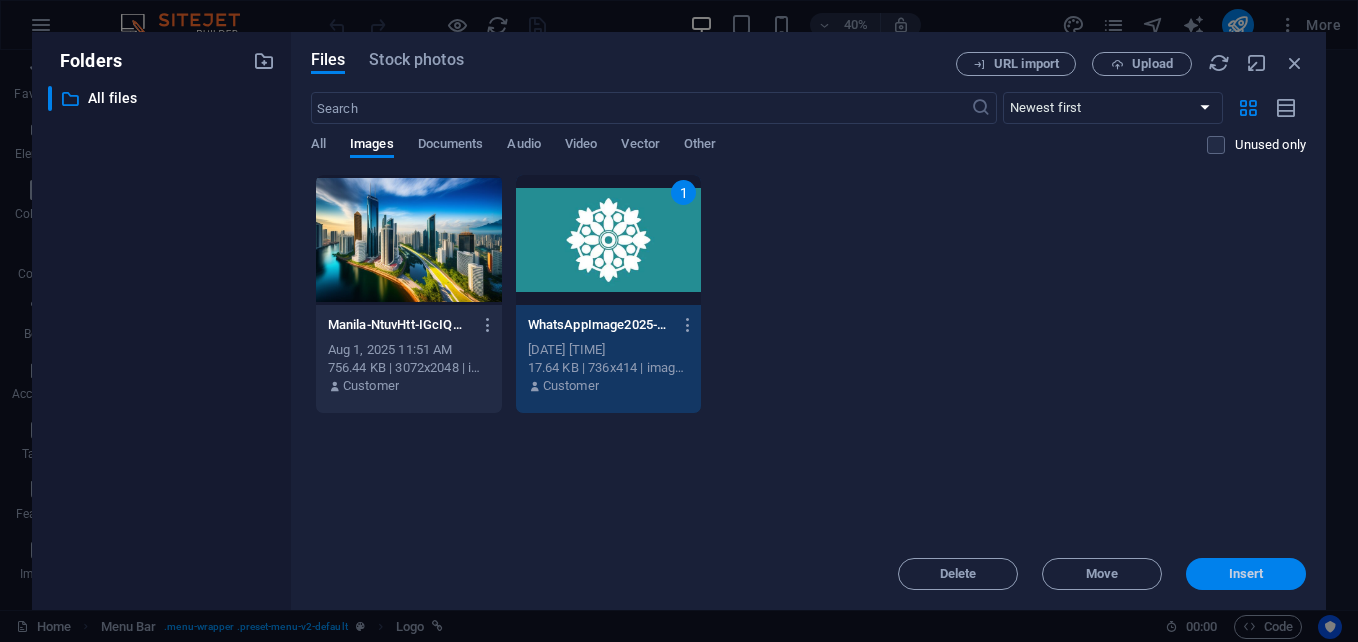 click on "Insert" at bounding box center (1246, 574) 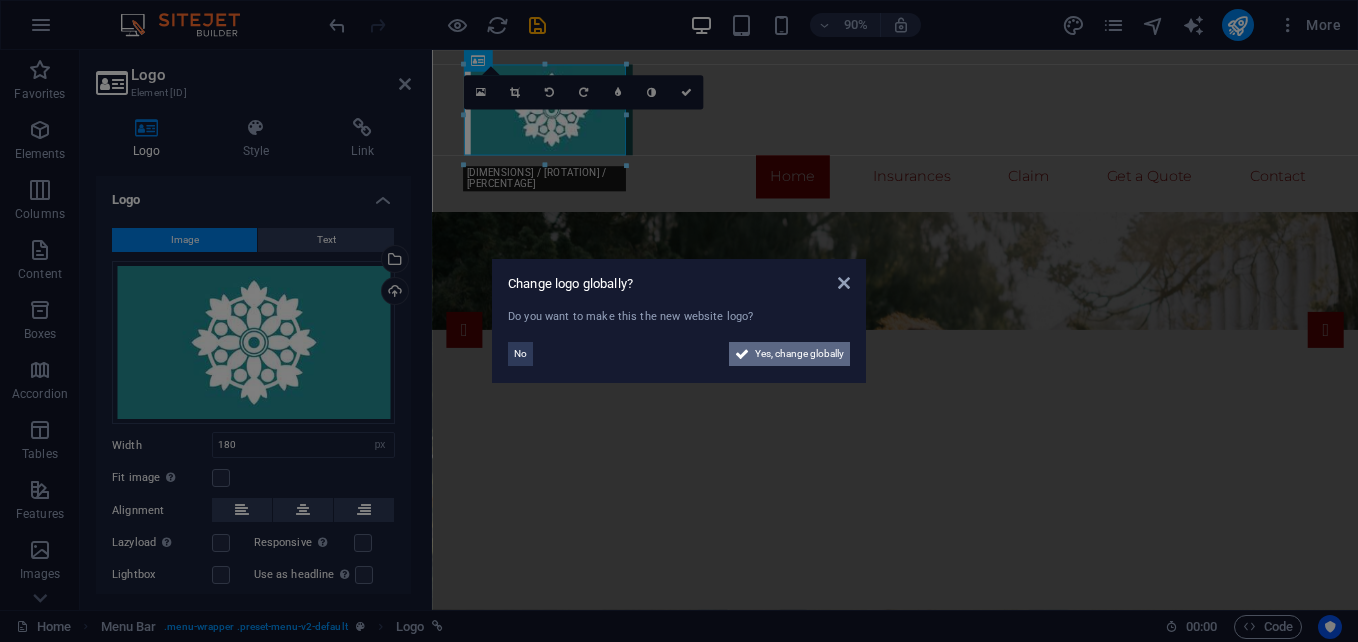 click on "Yes, change globally" at bounding box center [799, 354] 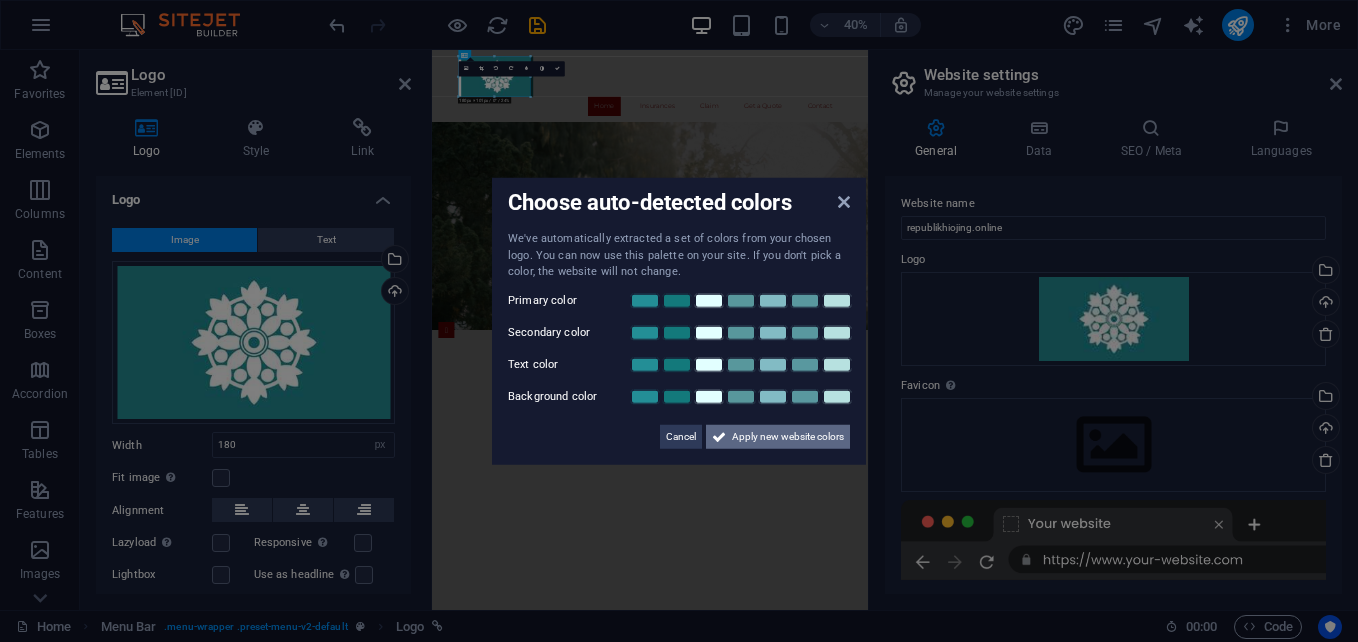 click on "Apply new website colors" at bounding box center (788, 436) 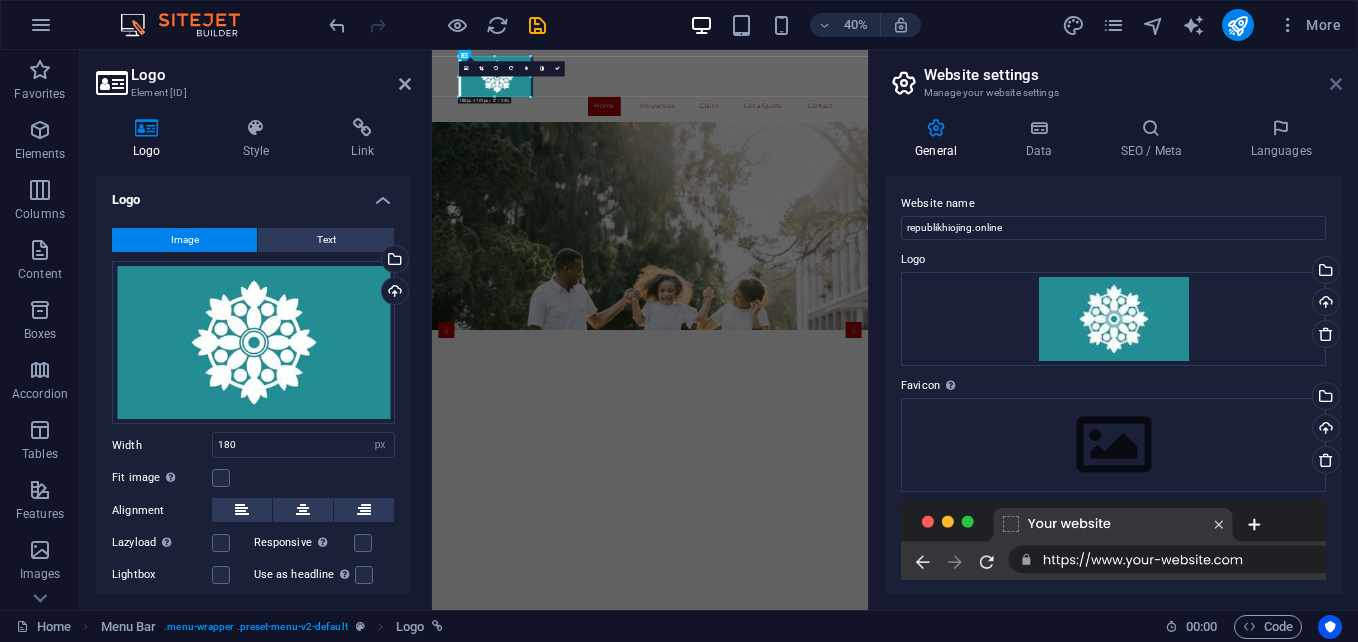 click at bounding box center [1336, 84] 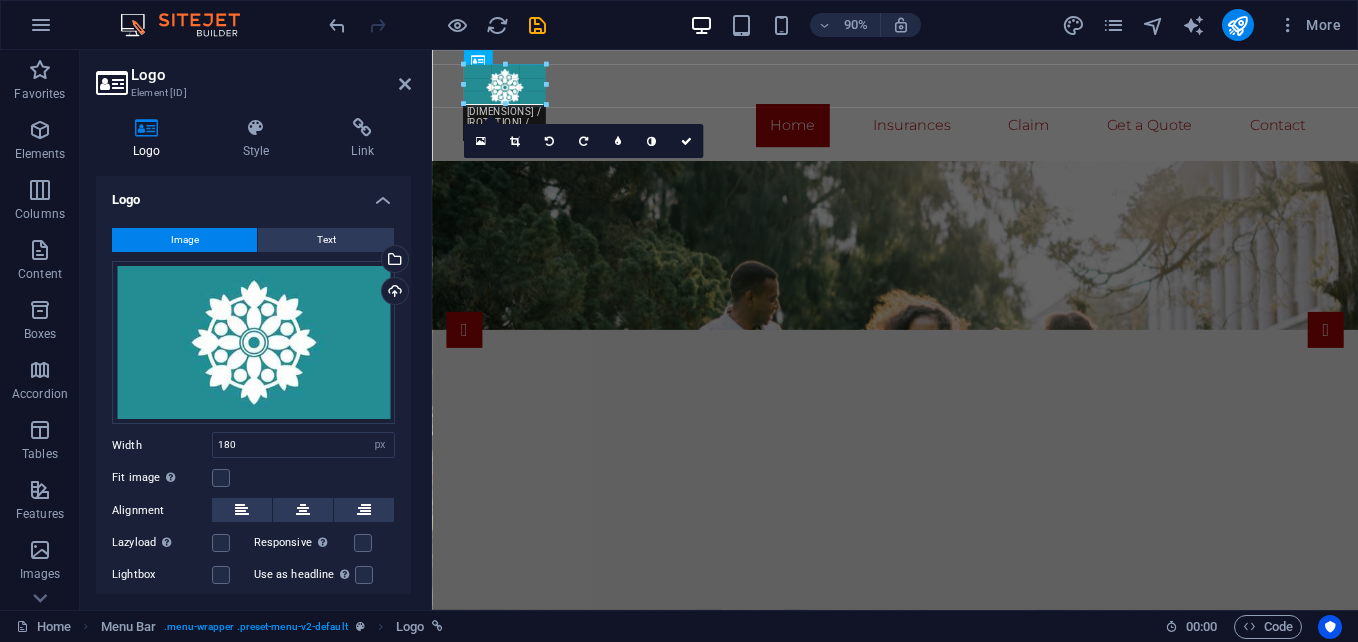 drag, startPoint x: 623, startPoint y: 154, endPoint x: 524, endPoint y: 93, distance: 116.284134 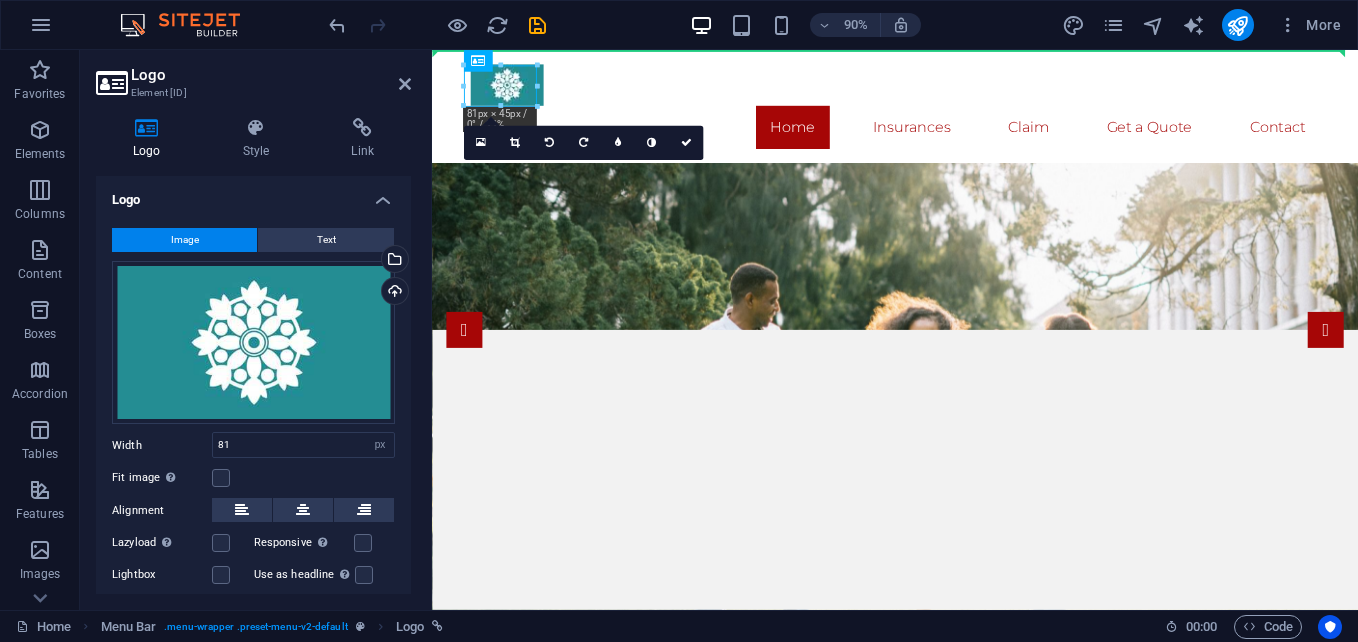 drag, startPoint x: 515, startPoint y: 94, endPoint x: 865, endPoint y: 133, distance: 352.16617 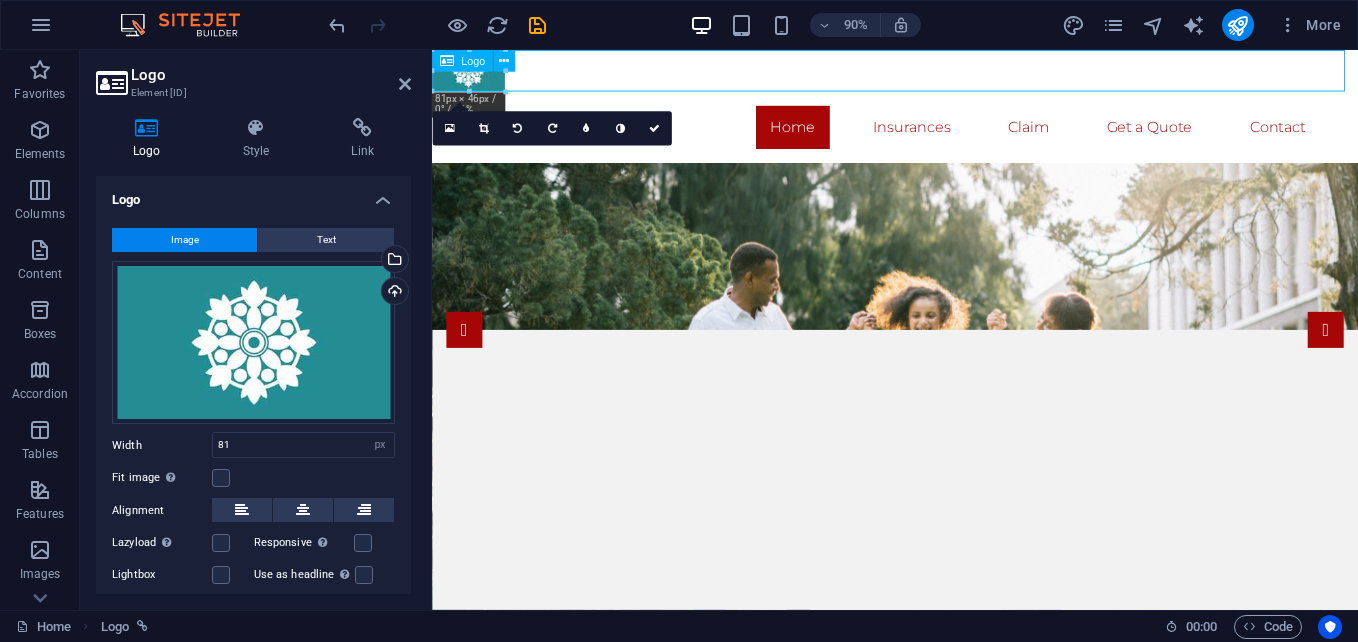 click at bounding box center [946, 73] 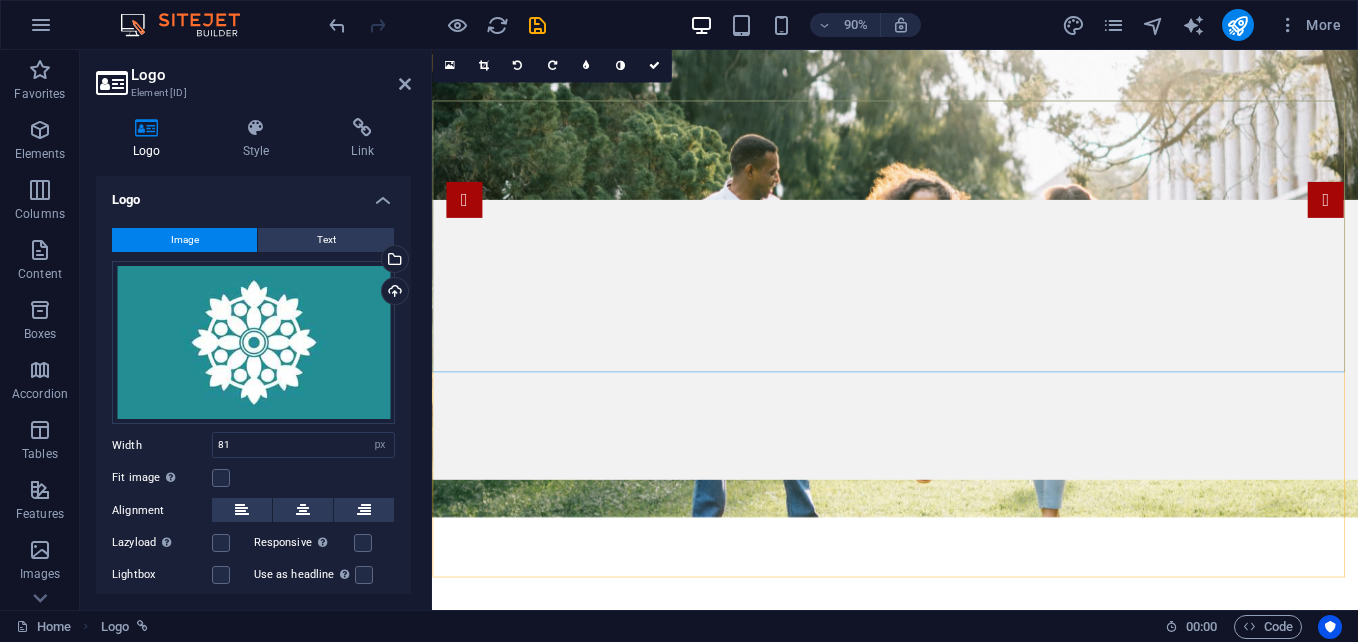 scroll, scrollTop: 0, scrollLeft: 0, axis: both 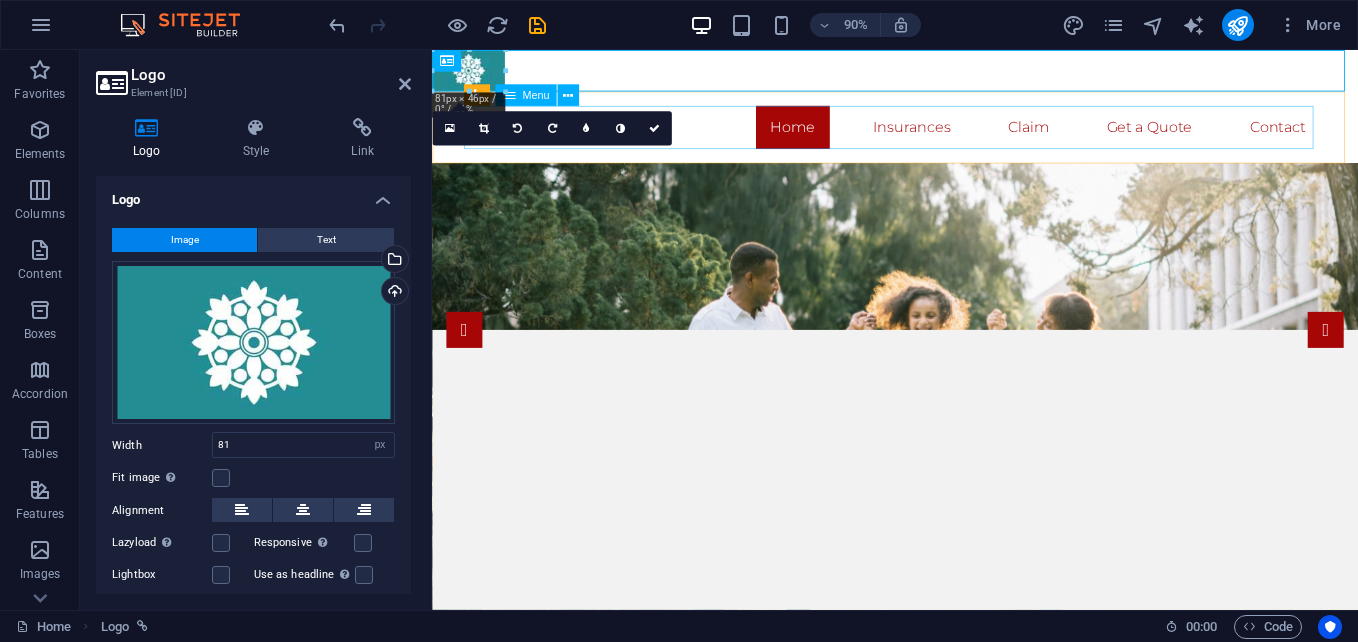 click on "Home Insurances Claim Get a Quote Contact" at bounding box center (947, 136) 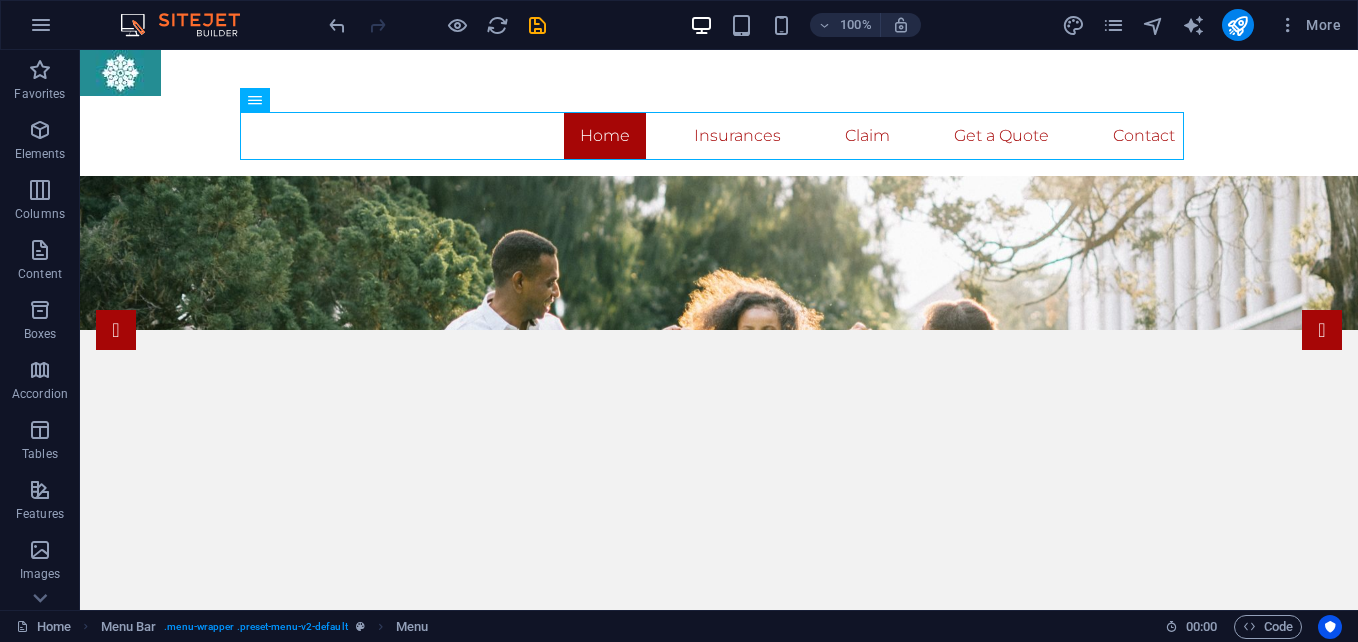 click on "Logo" at bounding box center (0, 0) 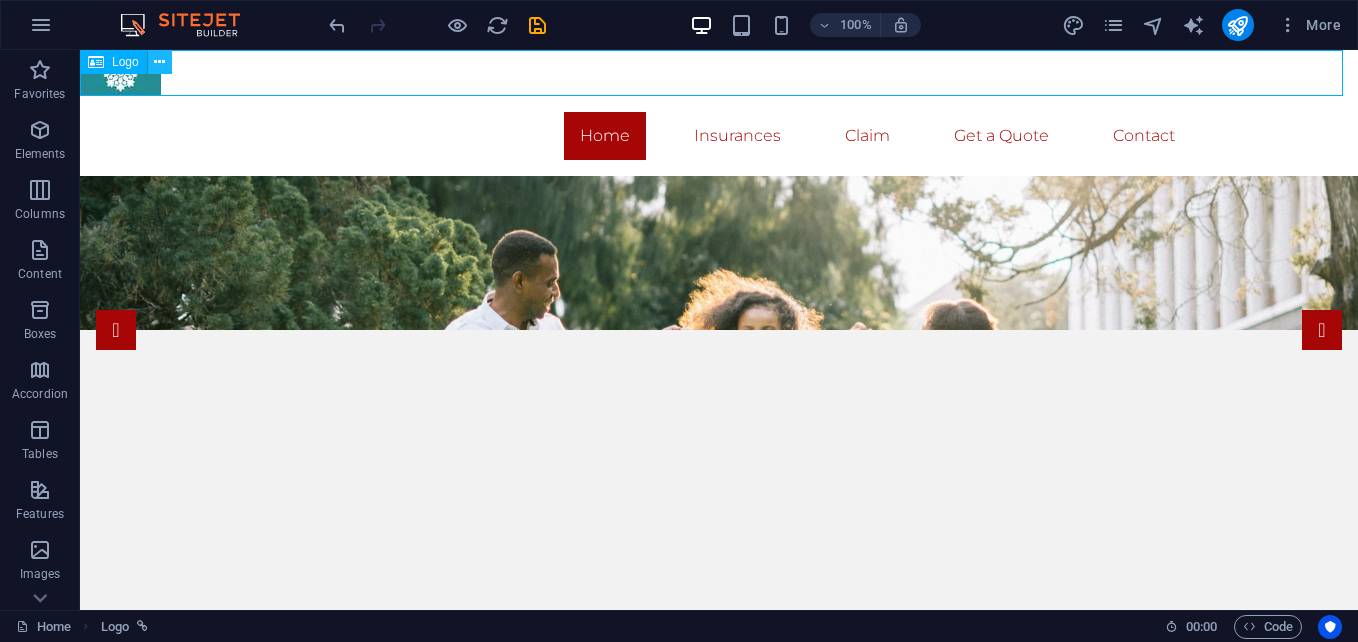 click at bounding box center [159, 62] 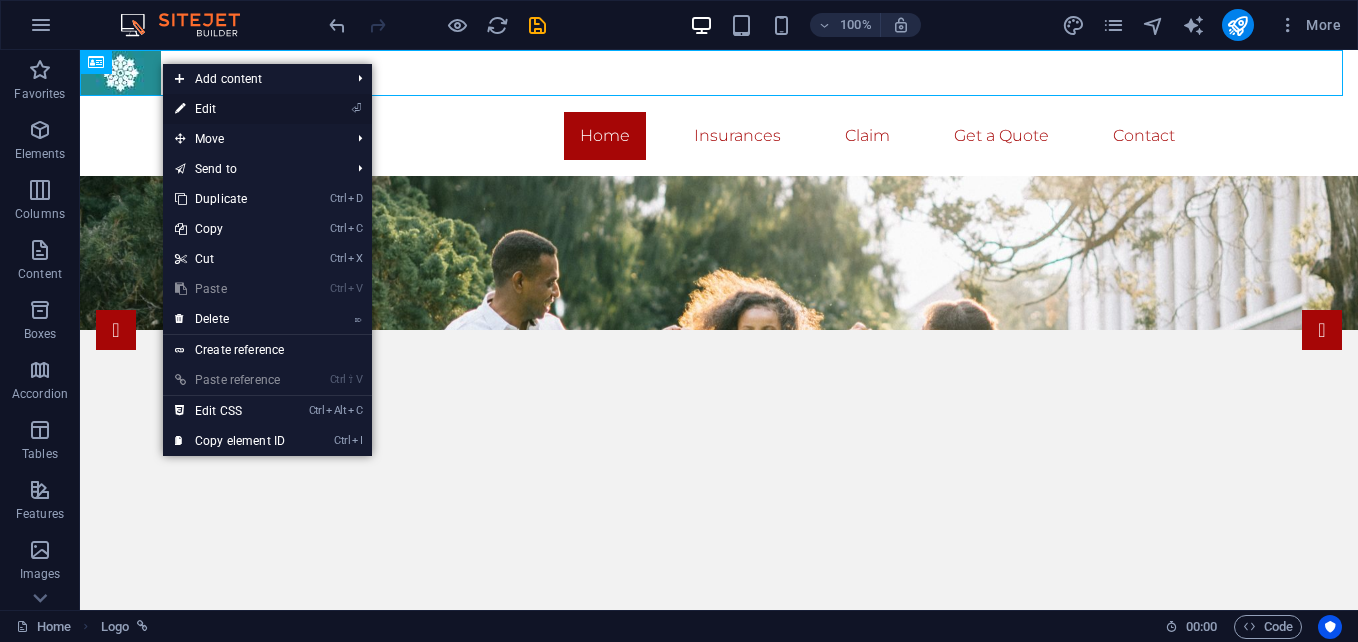 click on "⏎  Edit" at bounding box center [230, 109] 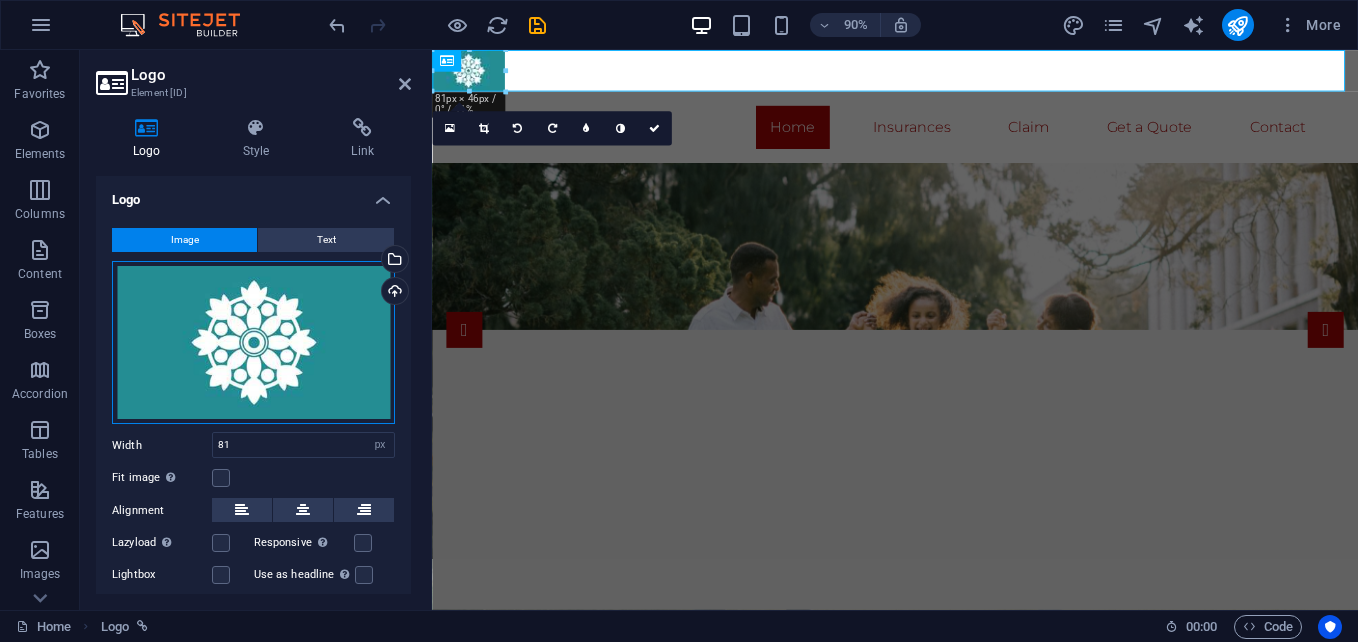 click on "Drag files here, click to choose files or select files from Files or our free stock photos & videos" at bounding box center (253, 343) 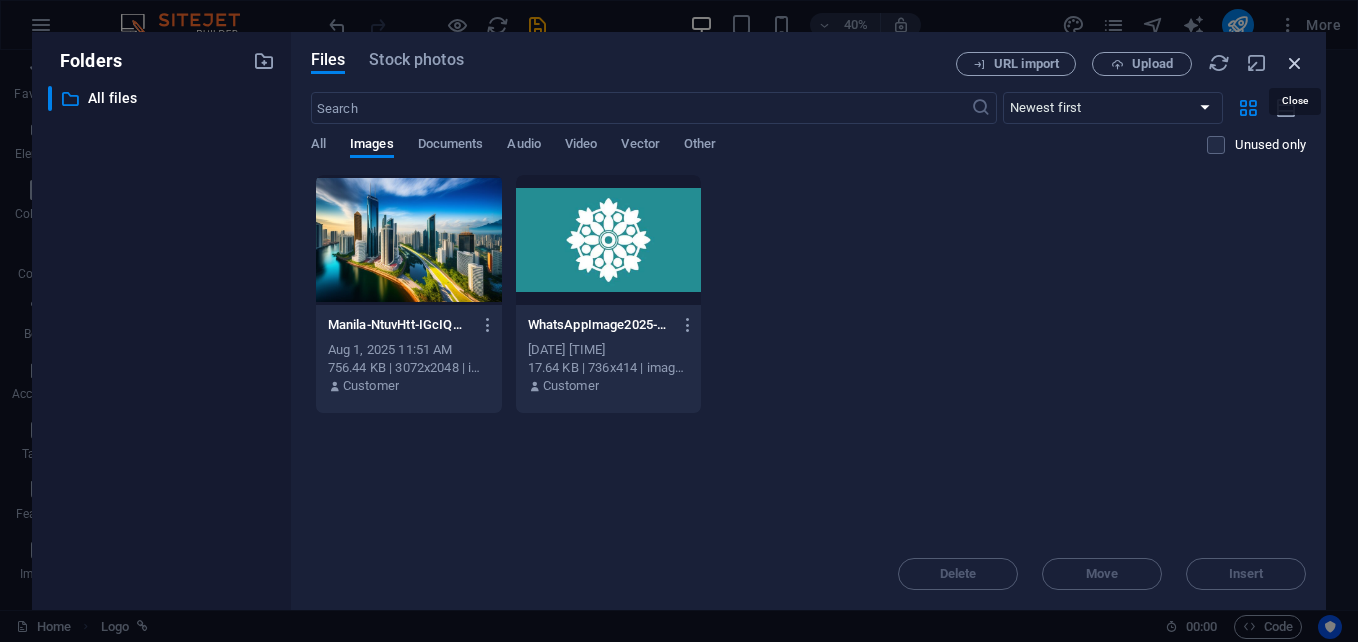 click at bounding box center [1295, 63] 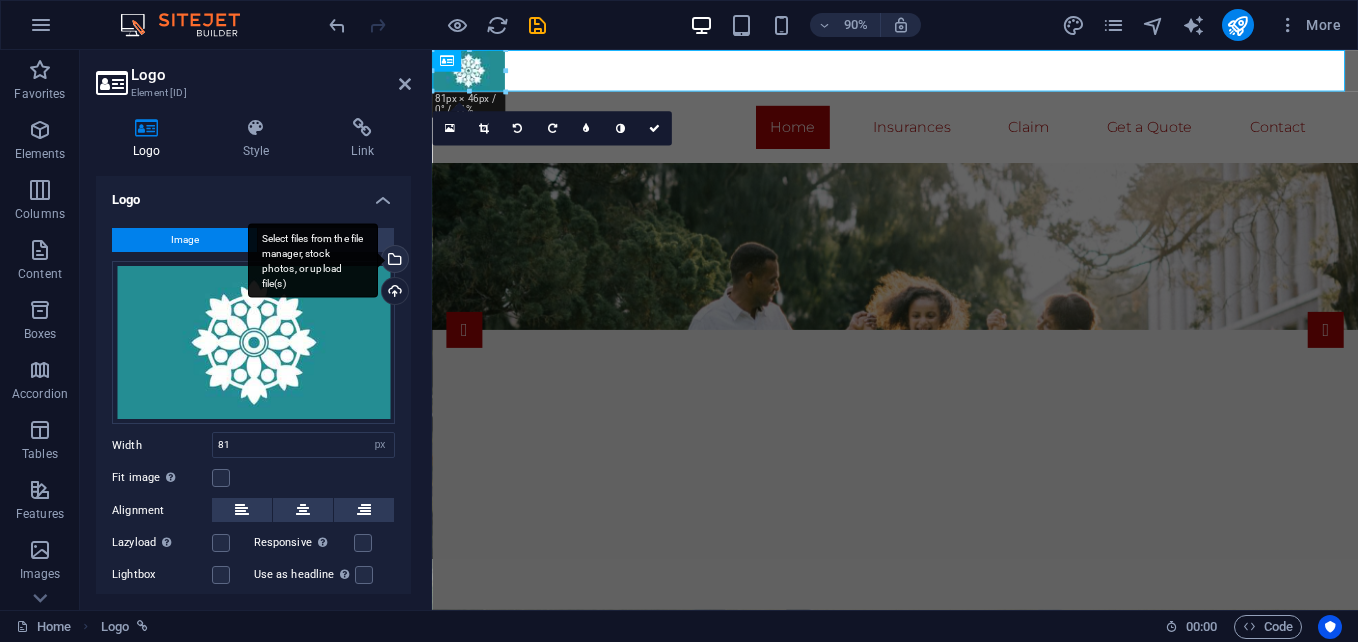 click on "Select files from the file manager, stock photos, or upload file(s)" at bounding box center (313, 260) 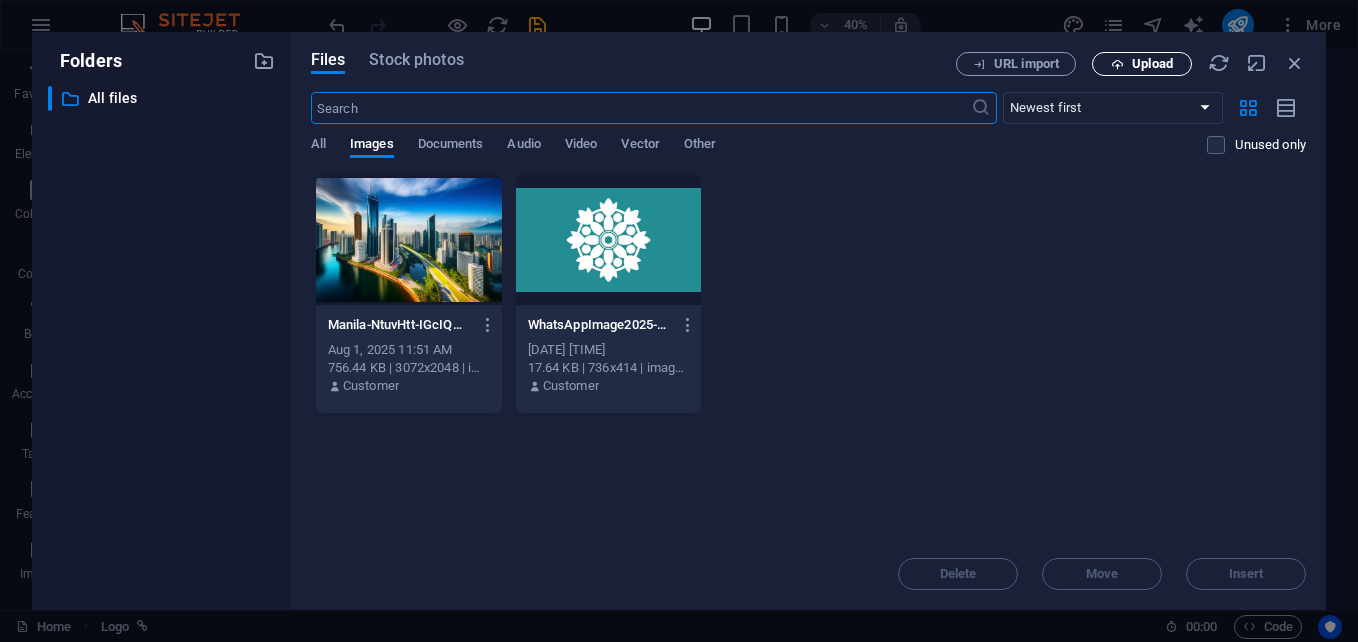 click on "Upload" at bounding box center (1152, 64) 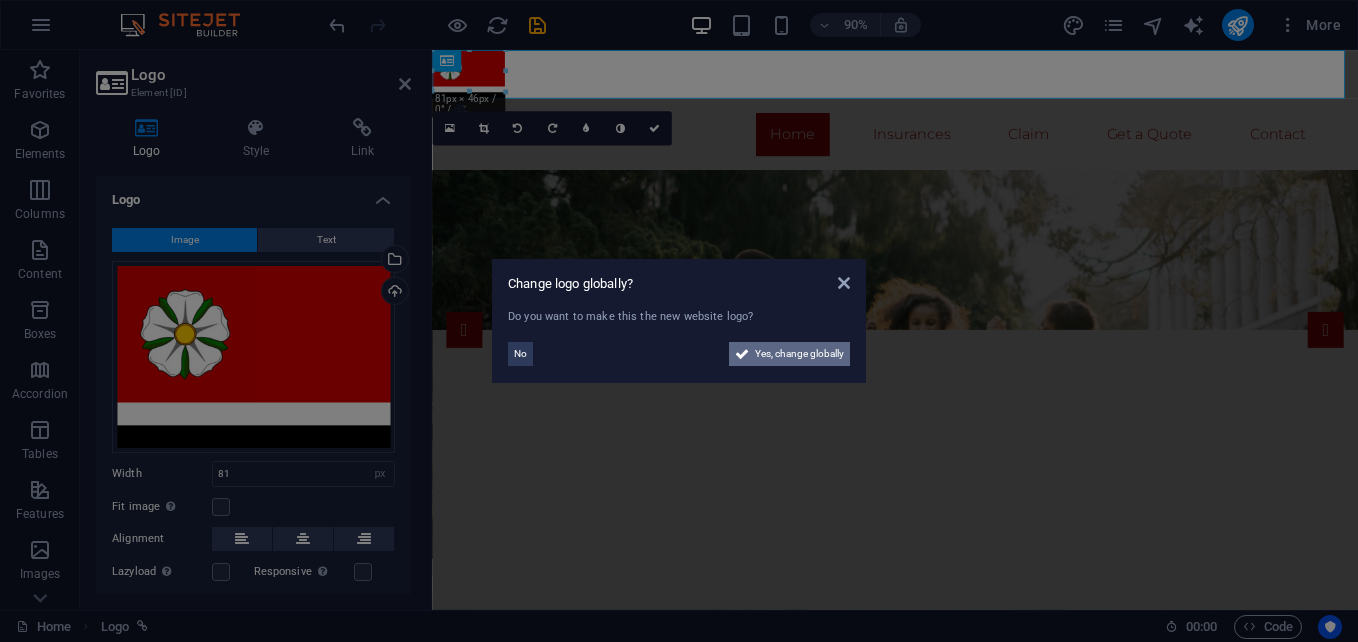 click on "Yes, change globally" at bounding box center (799, 354) 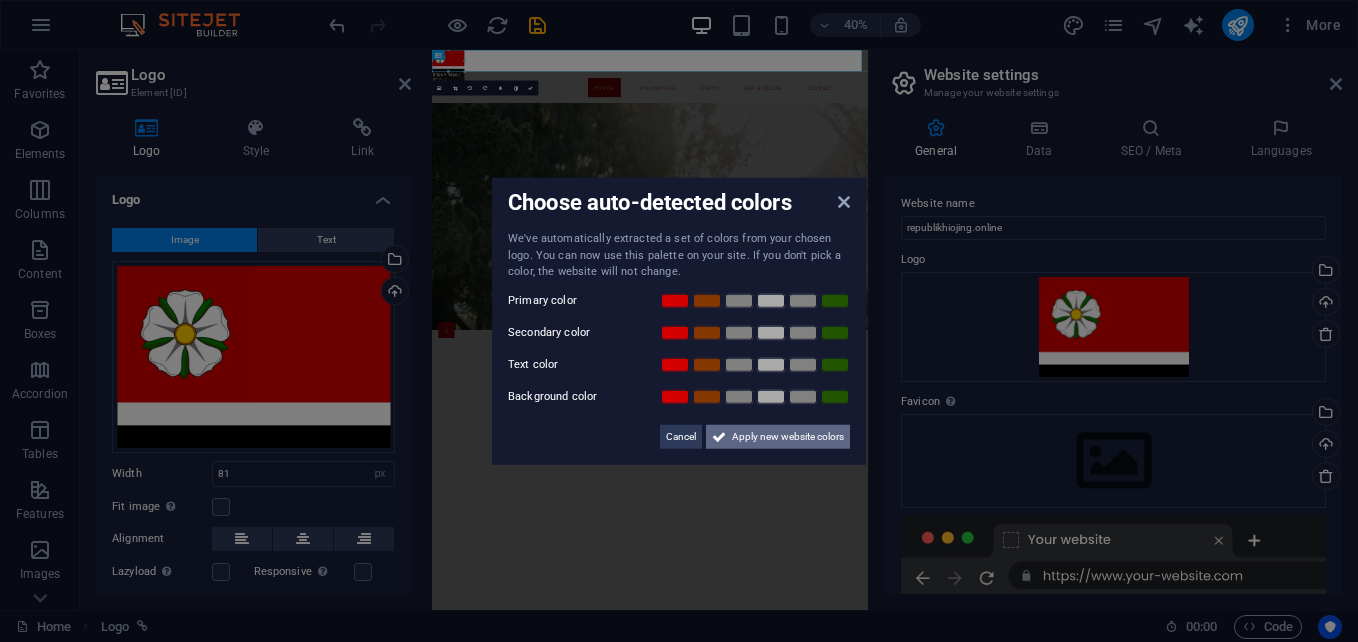click on "Apply new website colors" at bounding box center [788, 436] 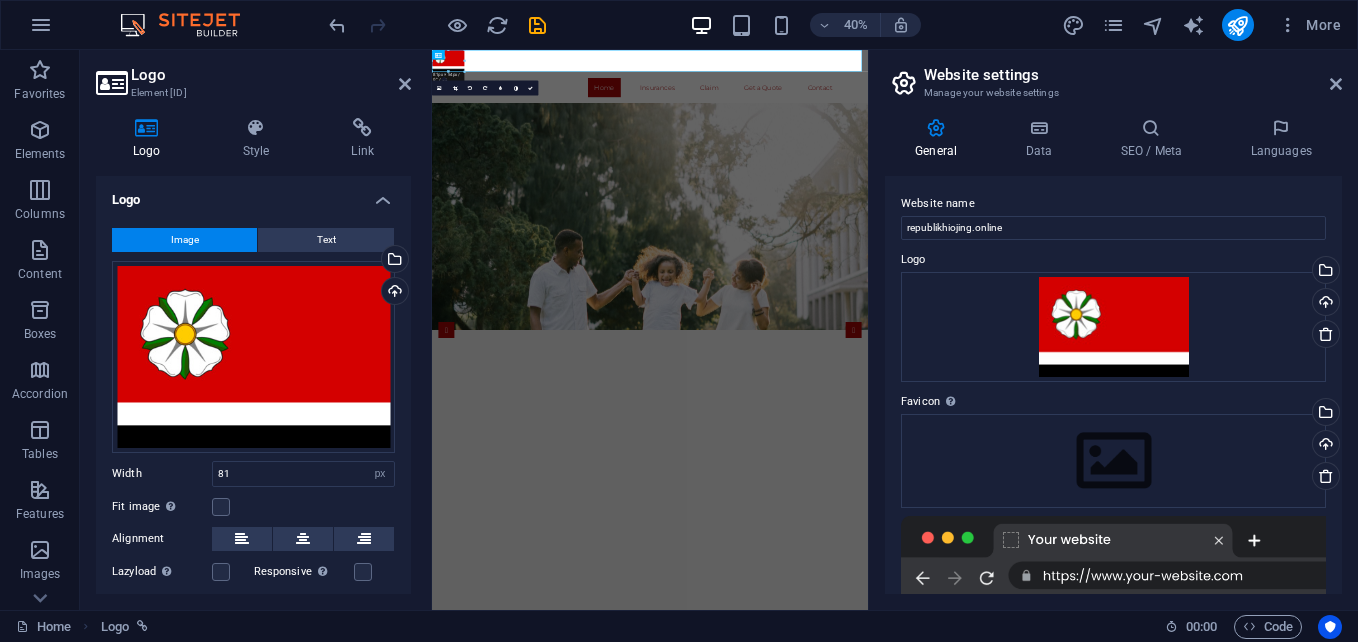click on "Website settings Manage your website settings" at bounding box center [1115, 76] 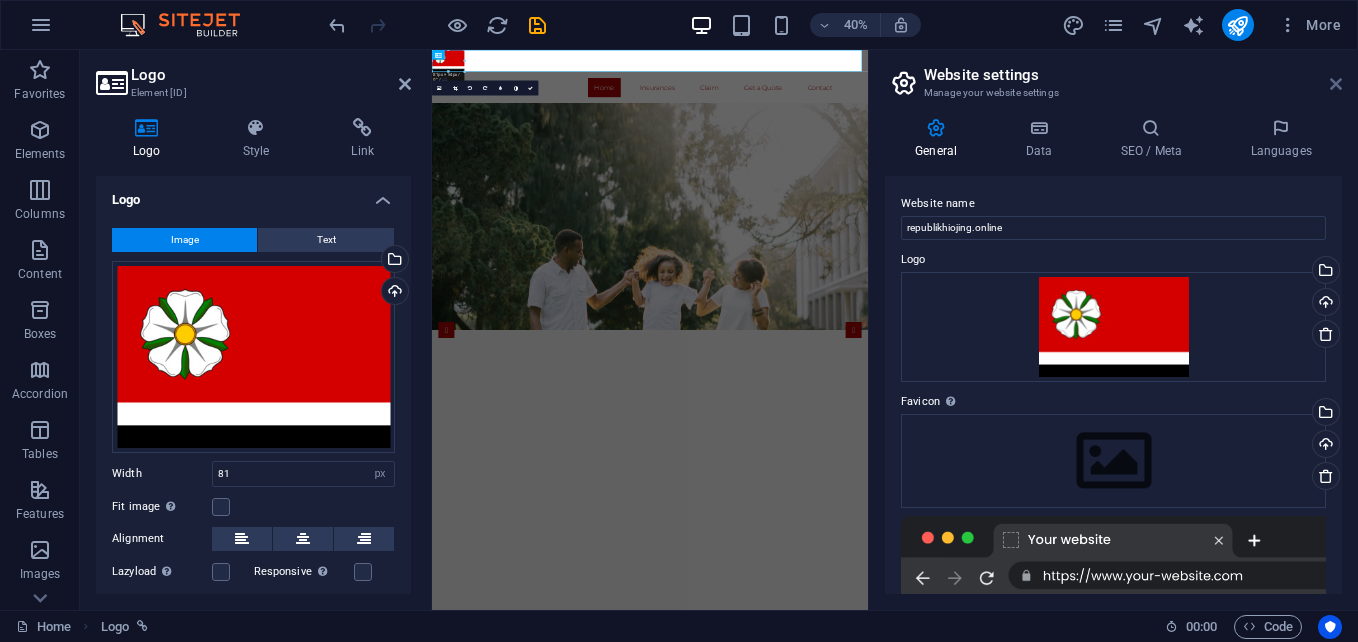click at bounding box center [1336, 84] 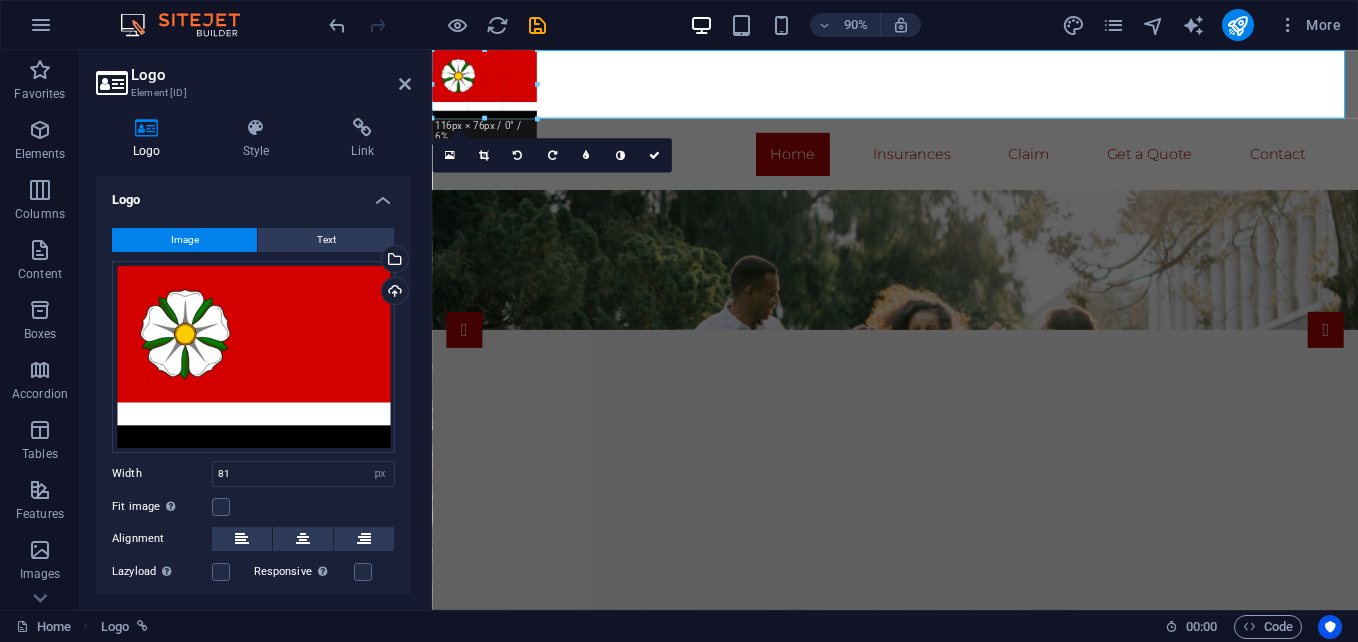 drag, startPoint x: 501, startPoint y: 100, endPoint x: 535, endPoint y: 112, distance: 36.05551 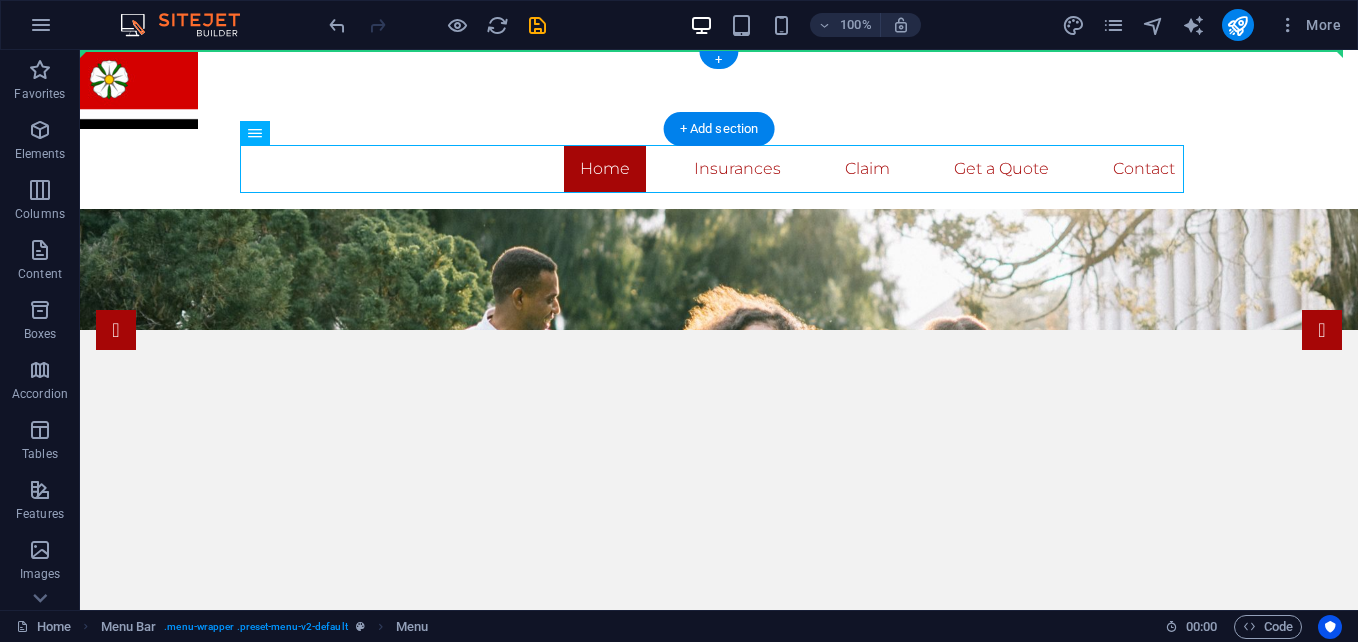 drag, startPoint x: 484, startPoint y: 177, endPoint x: 777, endPoint y: 71, distance: 311.58466 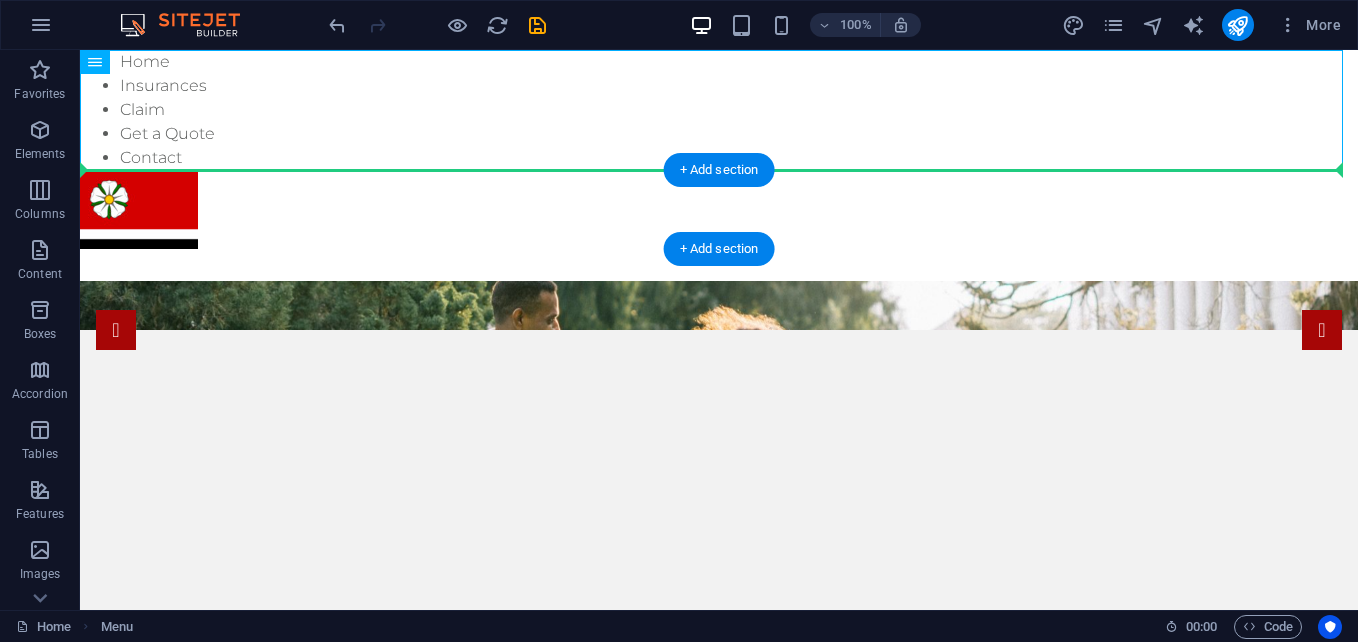 drag, startPoint x: 319, startPoint y: 59, endPoint x: 315, endPoint y: 193, distance: 134.0597 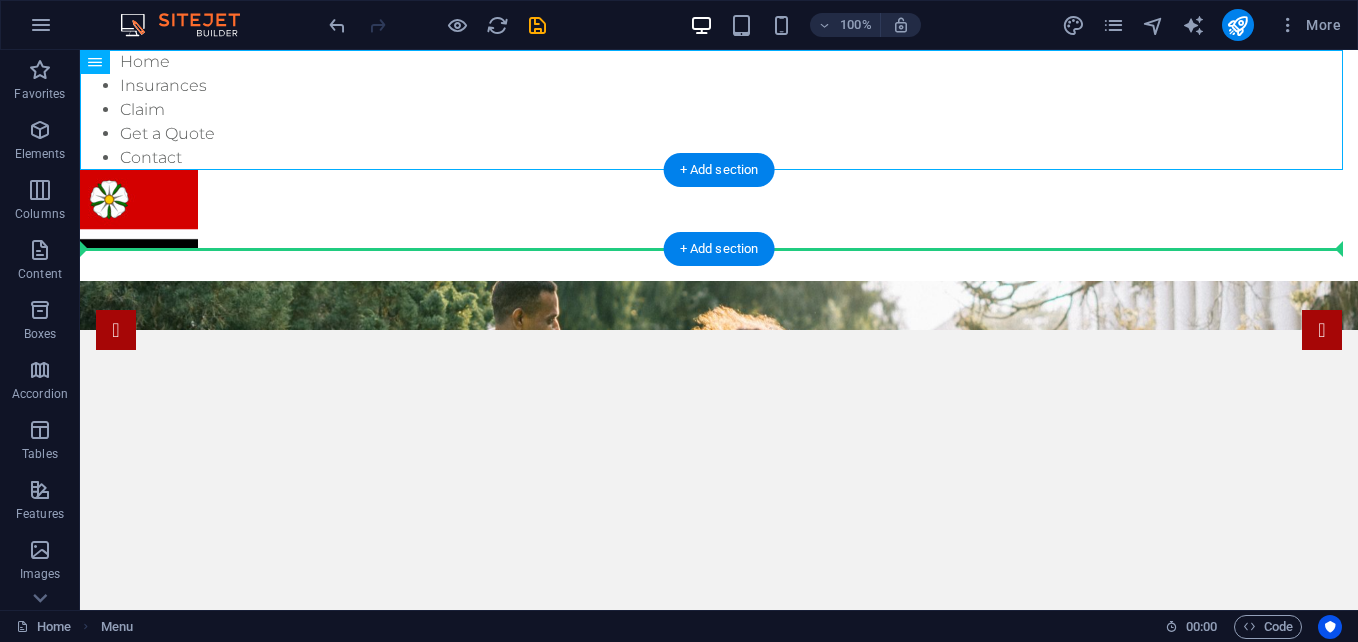 drag, startPoint x: 319, startPoint y: 79, endPoint x: 409, endPoint y: 233, distance: 178.3704 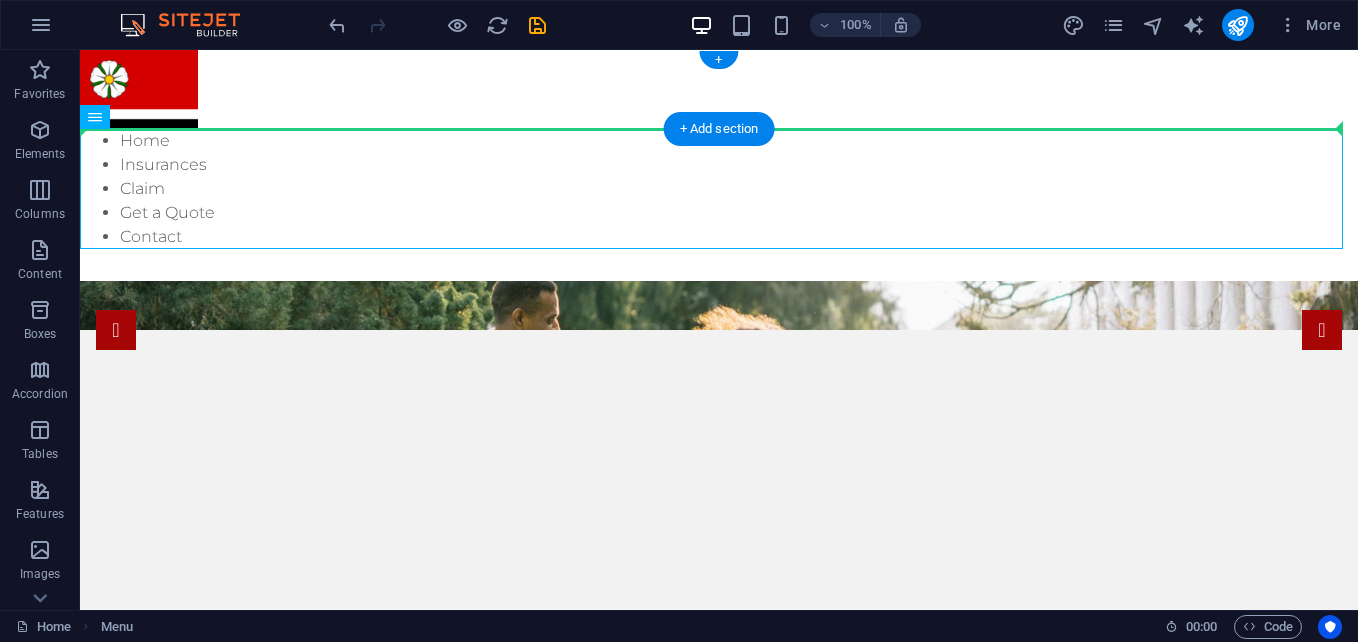 drag, startPoint x: 308, startPoint y: 198, endPoint x: 367, endPoint y: 95, distance: 118.70131 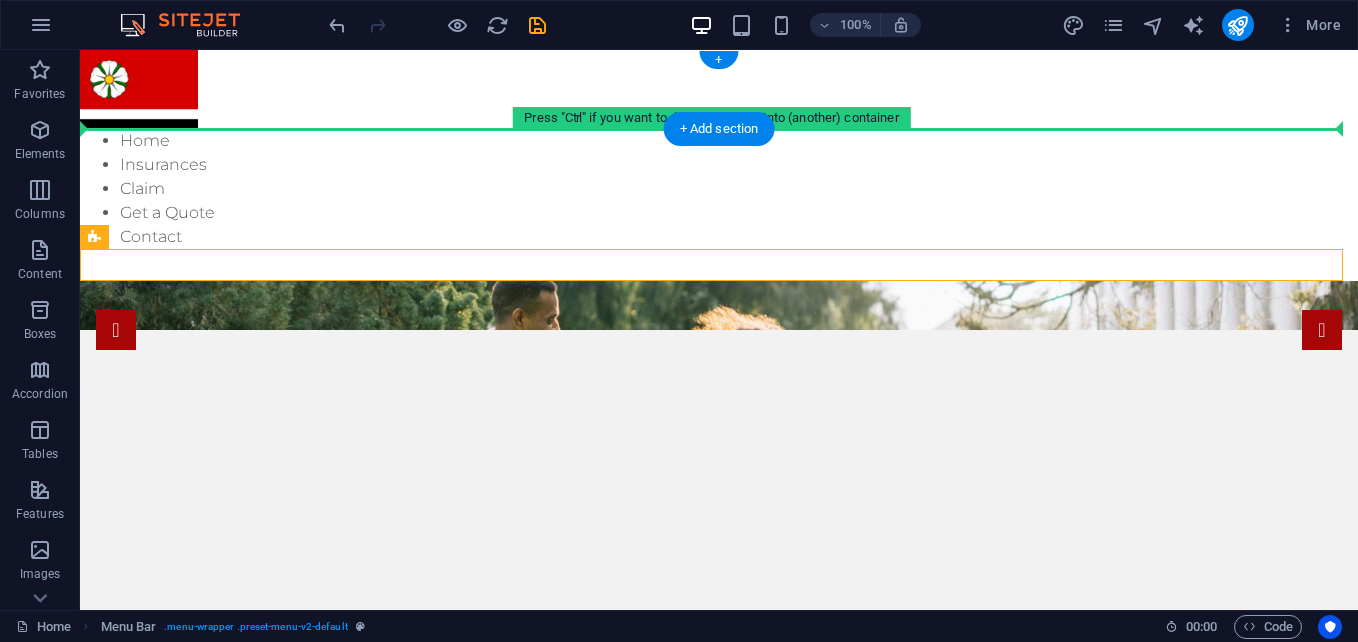 drag, startPoint x: 226, startPoint y: 292, endPoint x: 276, endPoint y: 110, distance: 188.74321 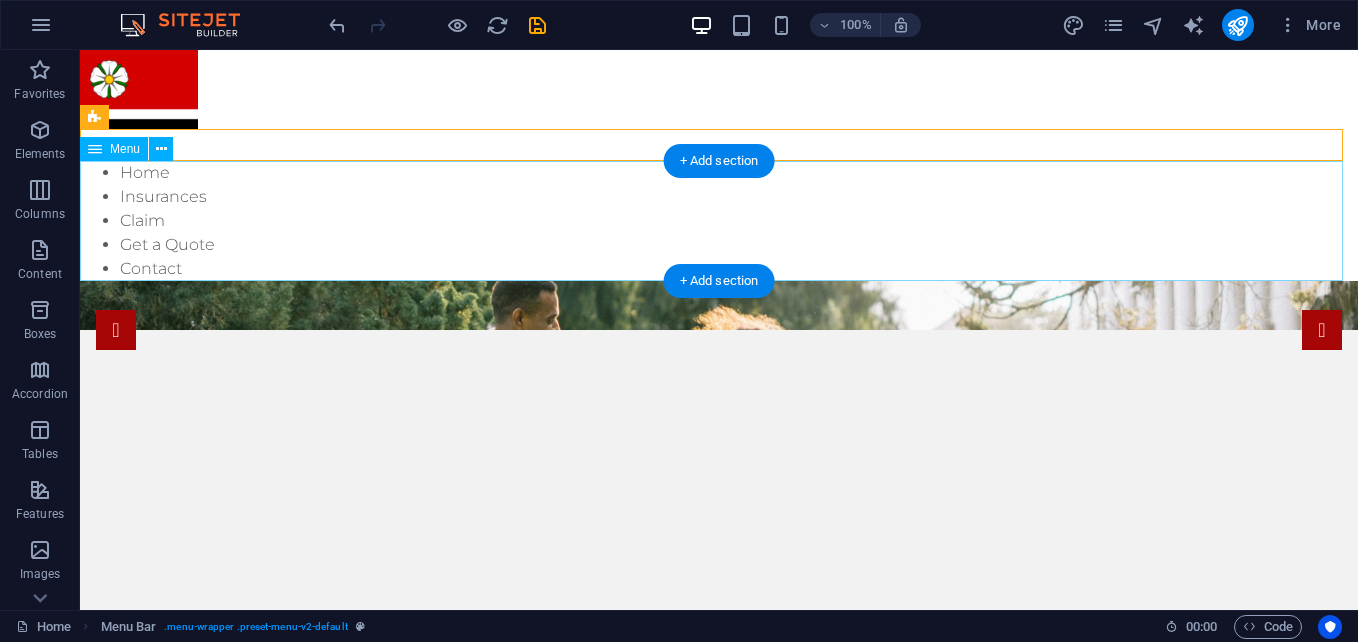 click on "Home Insurances Claim Get a Quote Contact" at bounding box center [719, 221] 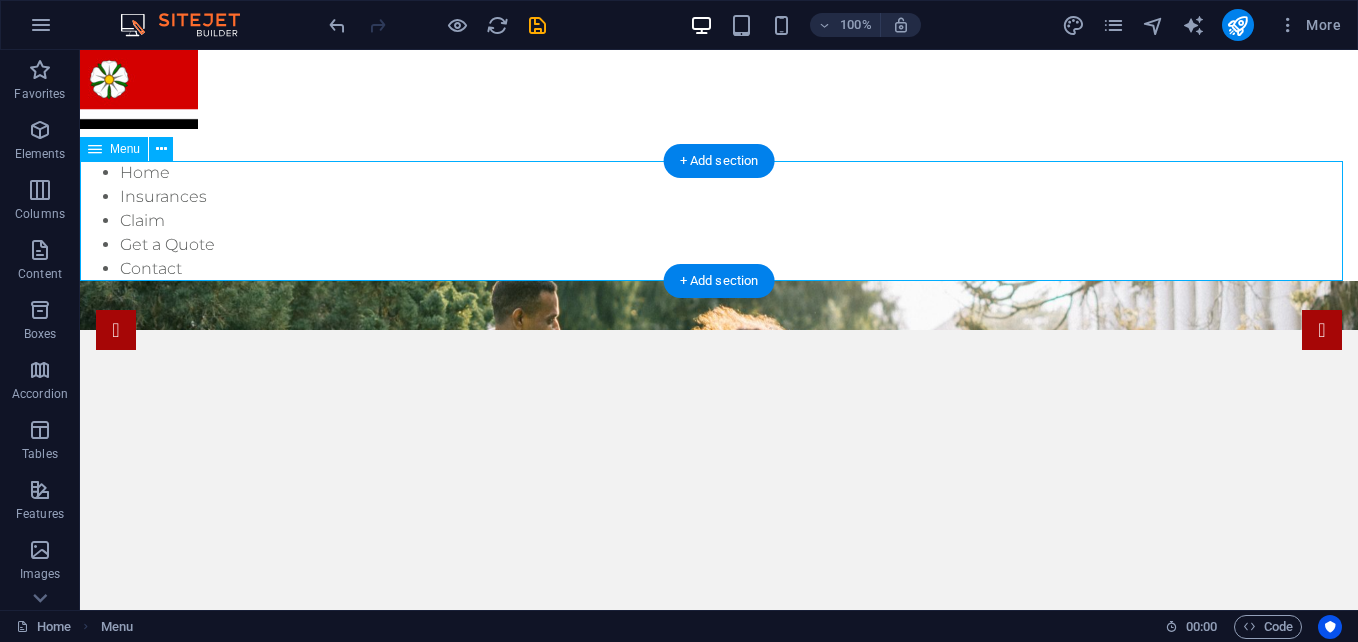 click on "Home Insurances Claim Get a Quote Contact" at bounding box center [719, 221] 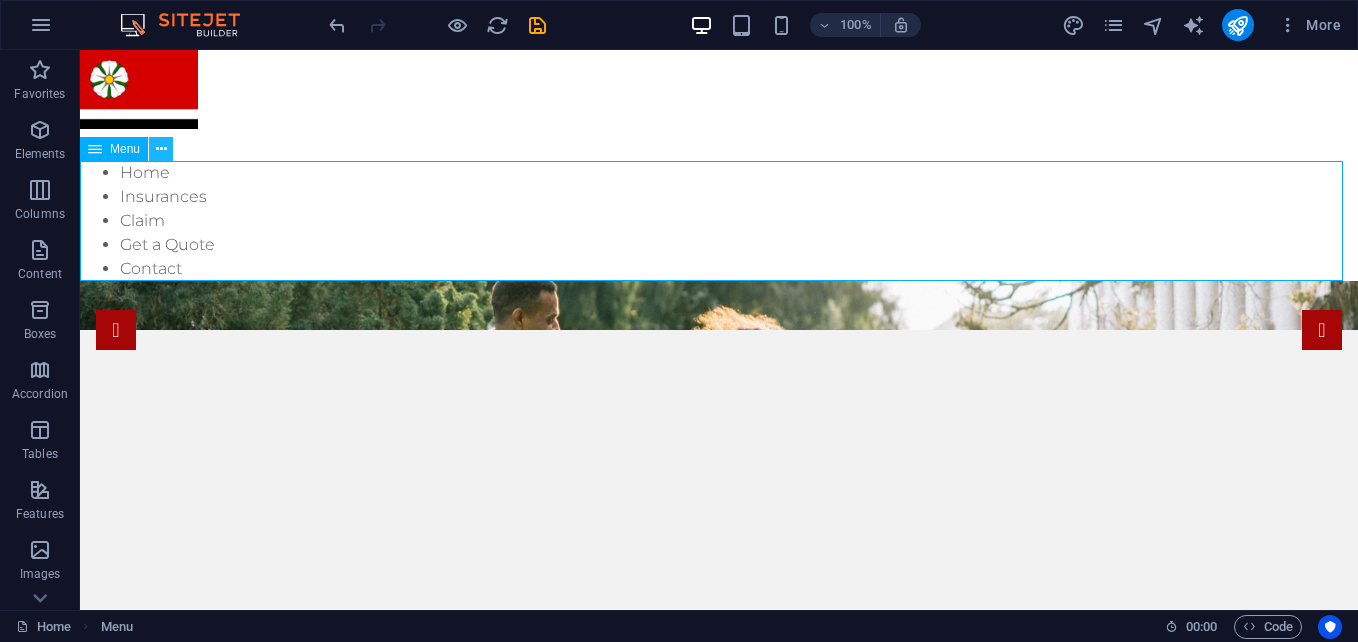 click at bounding box center [161, 149] 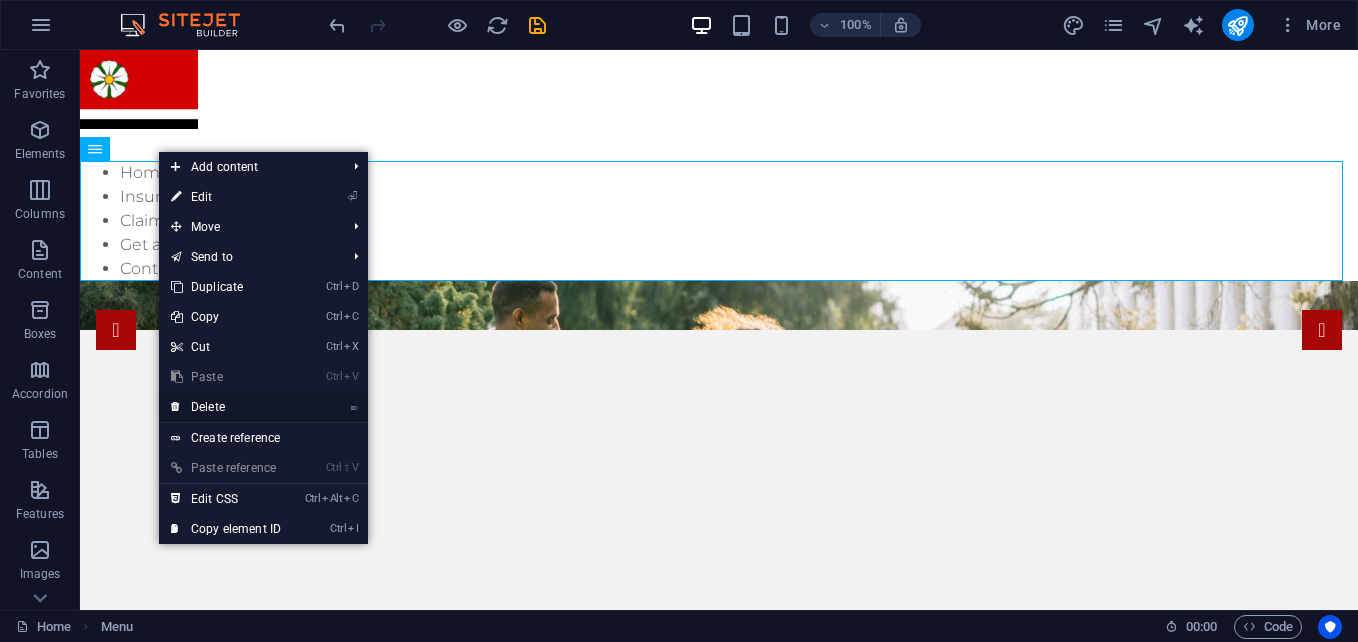 click on "⌦  Delete" at bounding box center [226, 407] 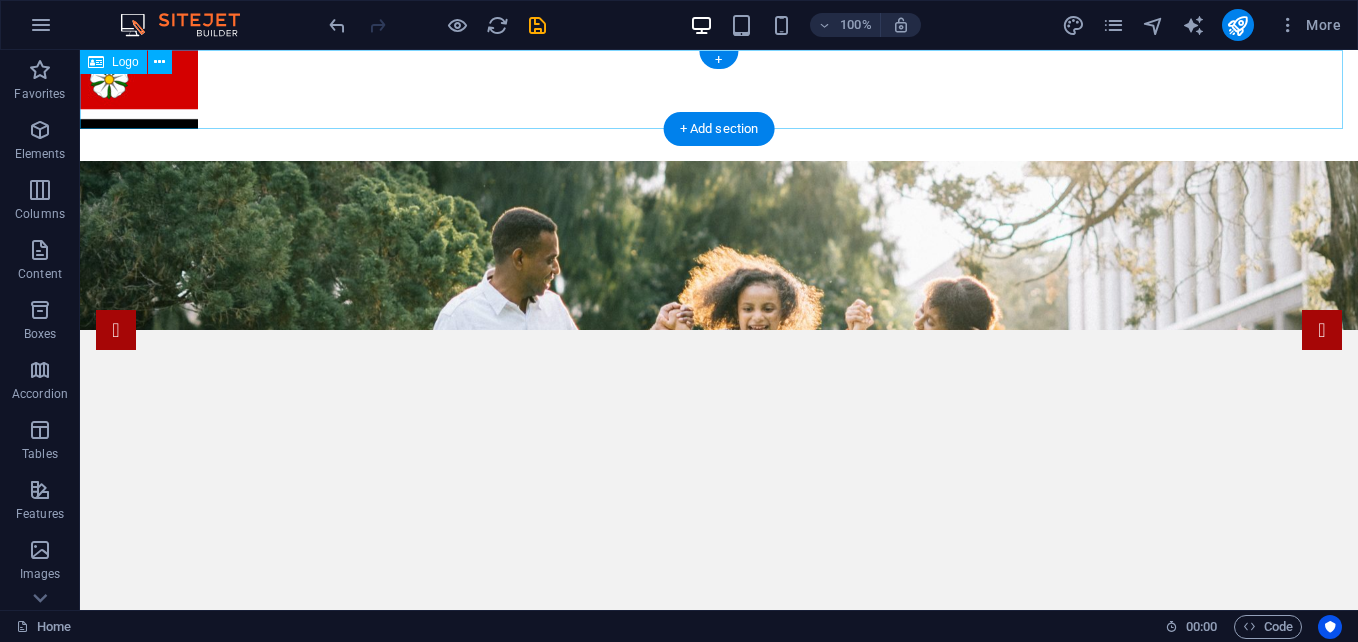 click at bounding box center (719, 89) 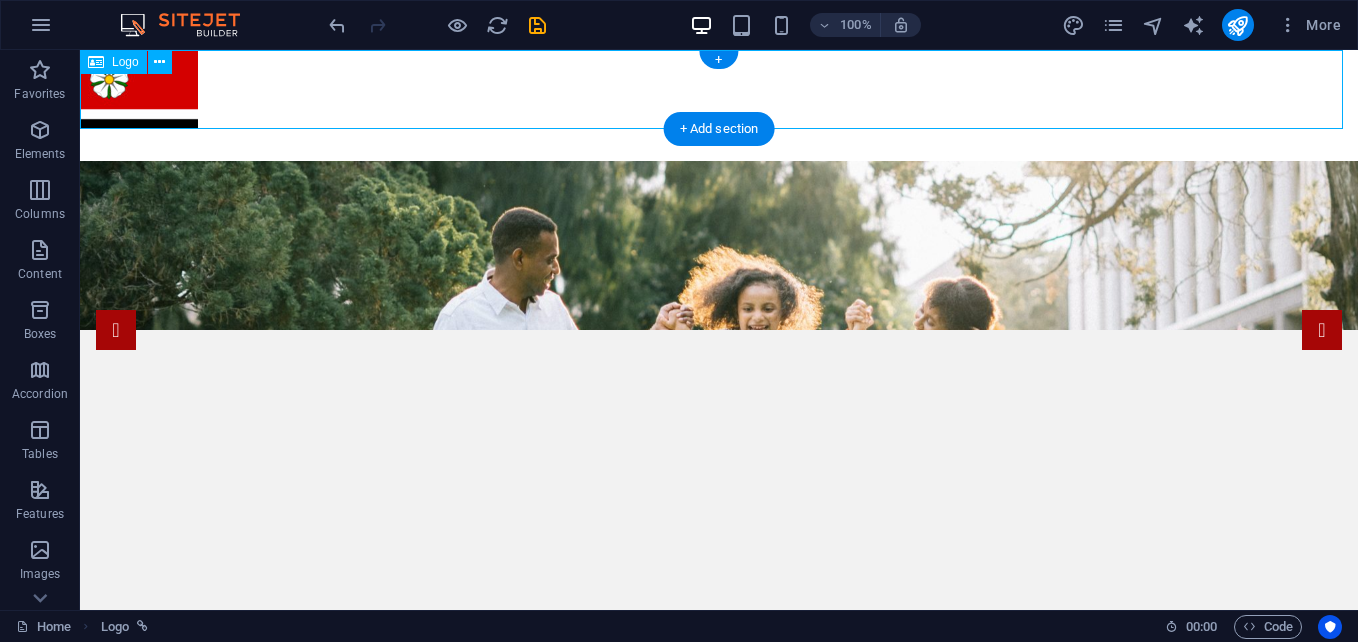 drag, startPoint x: 148, startPoint y: 98, endPoint x: 1160, endPoint y: 100, distance: 1012.00195 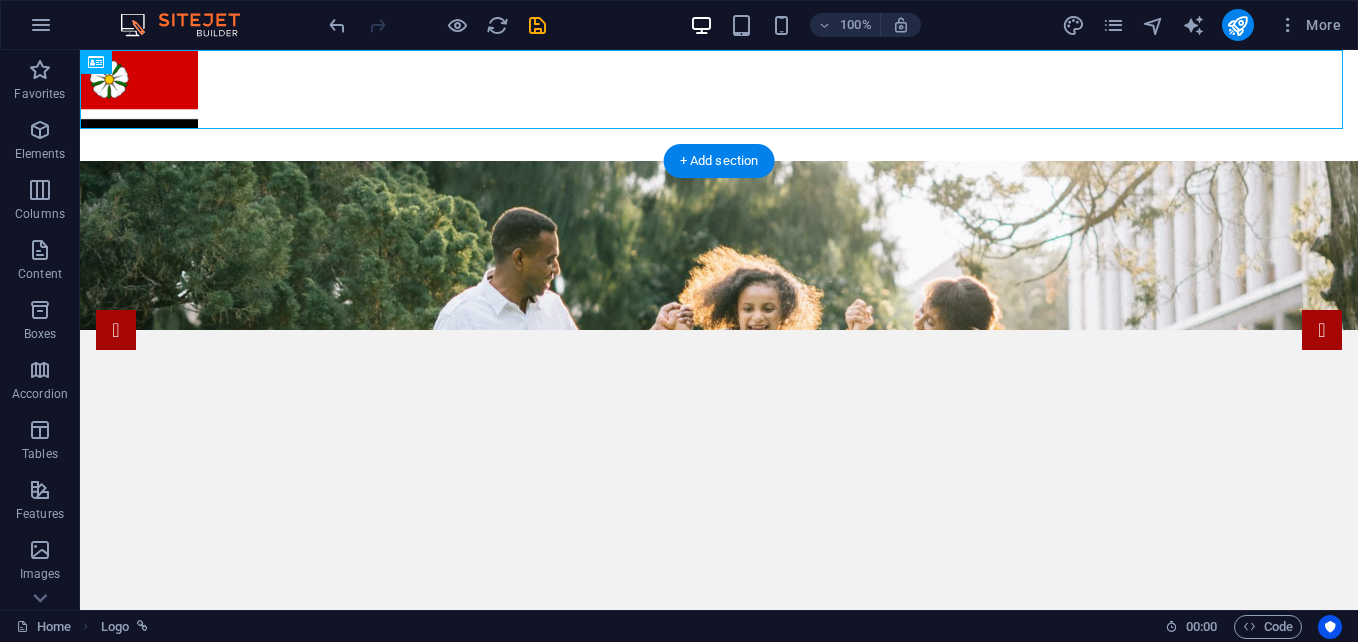 drag, startPoint x: 115, startPoint y: 102, endPoint x: 102, endPoint y: 58, distance: 45.88028 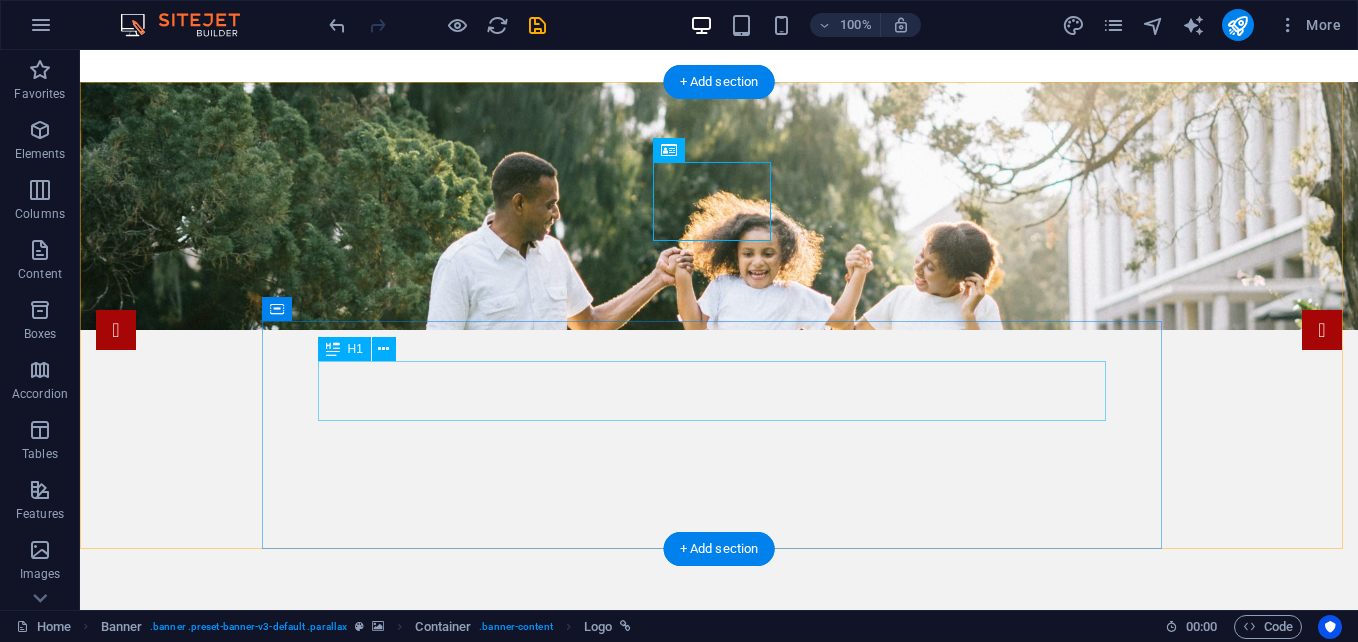 click on "republikhiojing.online  – Your Insurance" at bounding box center [719, 905] 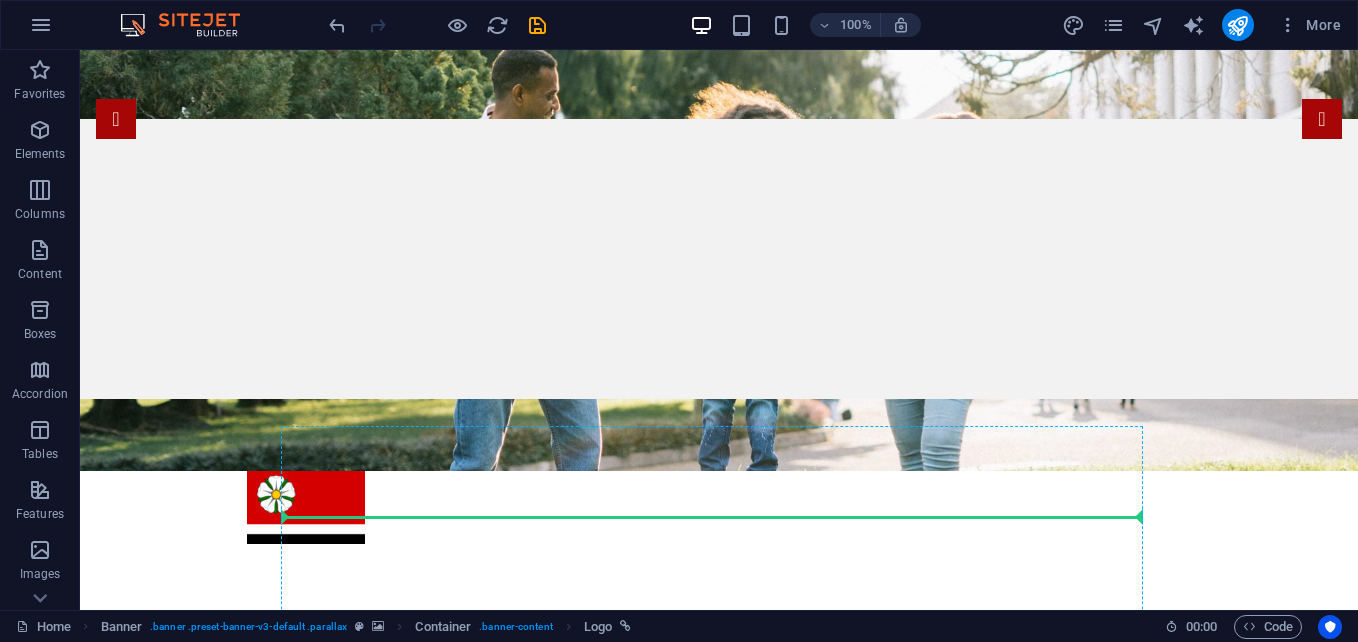 scroll, scrollTop: 283, scrollLeft: 0, axis: vertical 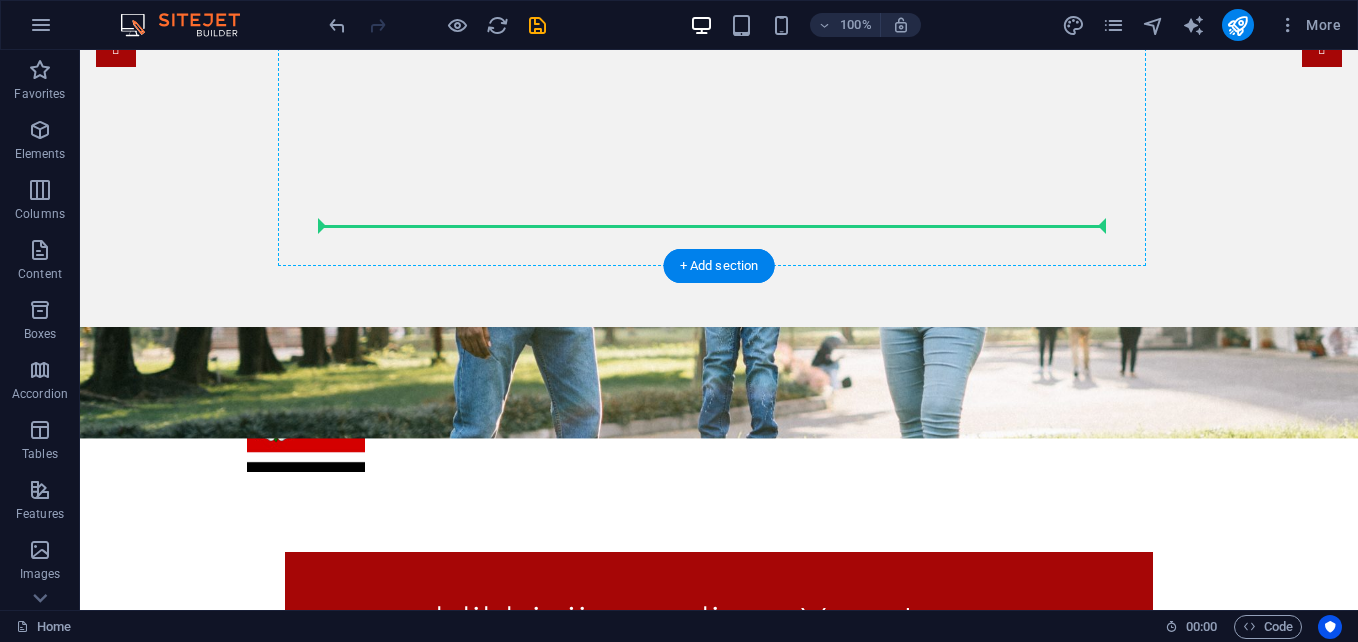 drag, startPoint x: 716, startPoint y: 183, endPoint x: 701, endPoint y: 213, distance: 33.54102 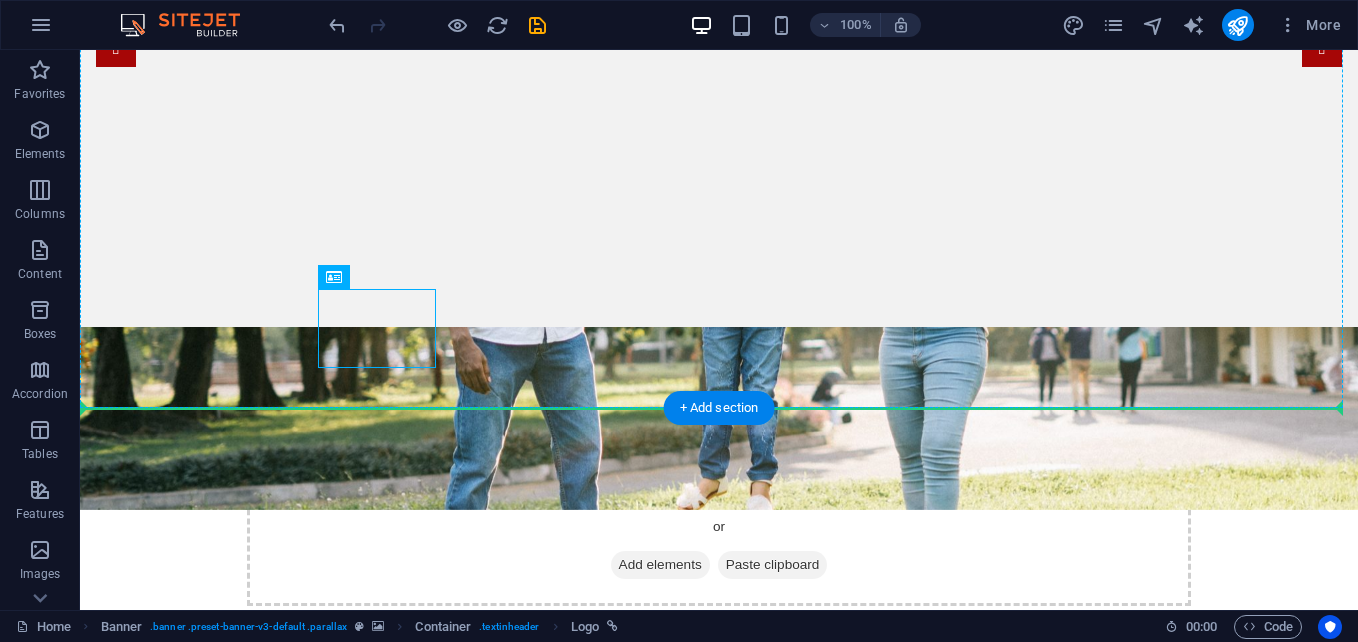 drag, startPoint x: 378, startPoint y: 328, endPoint x: 820, endPoint y: 395, distance: 447.04922 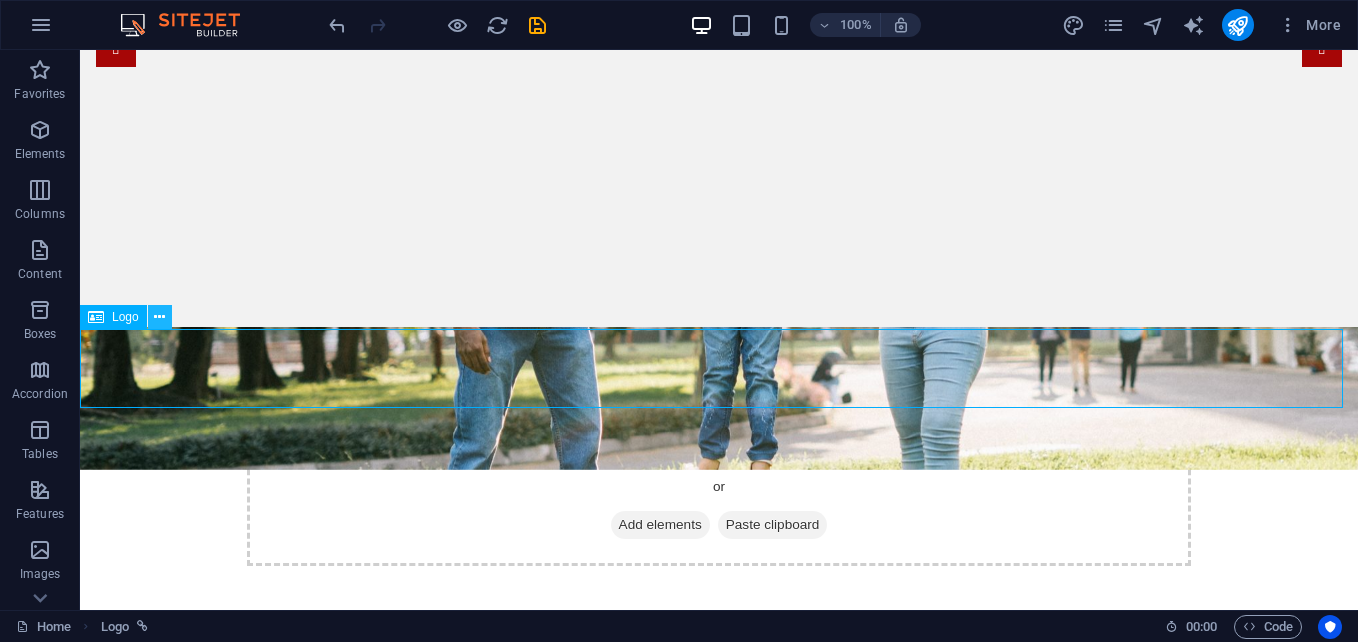 click at bounding box center [159, 317] 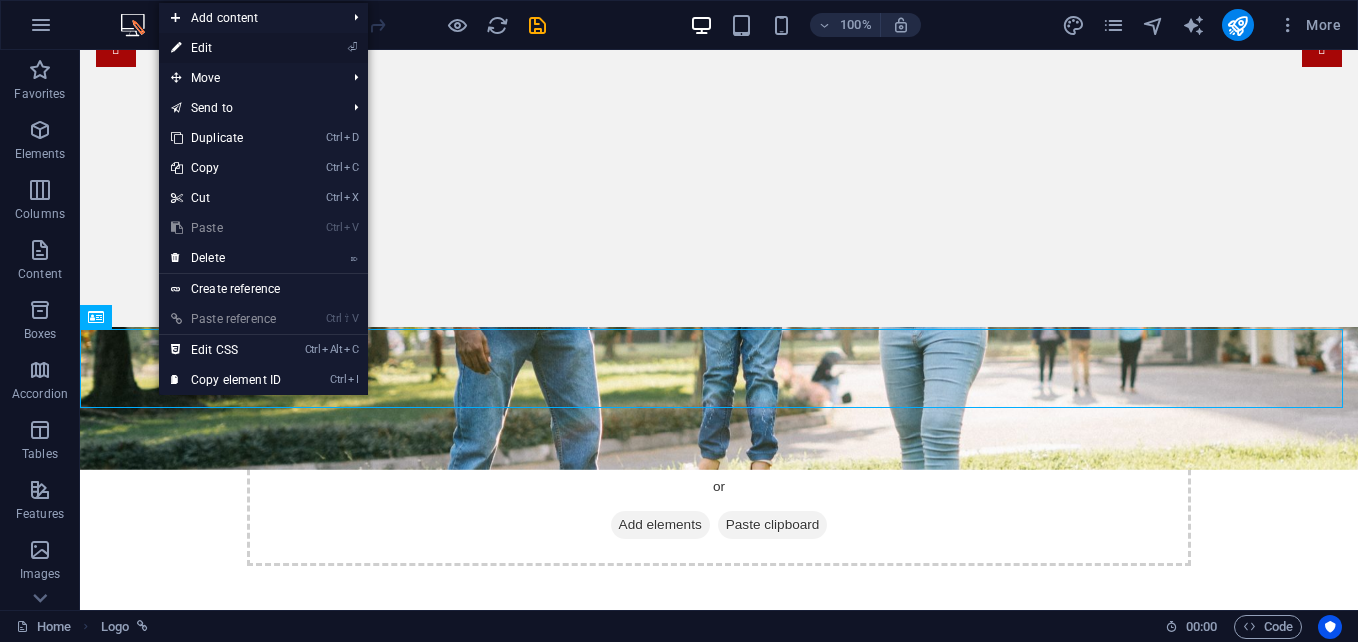 click on "⏎  Edit" at bounding box center (263, 48) 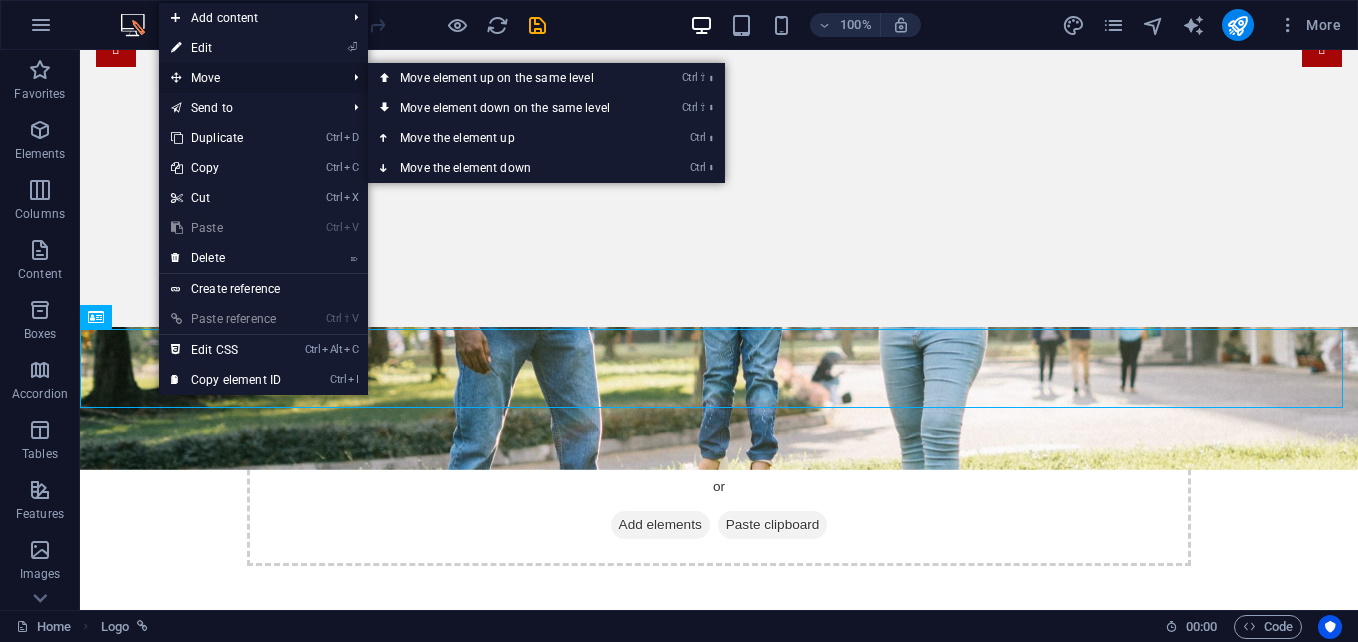 click on "Move" at bounding box center [248, 78] 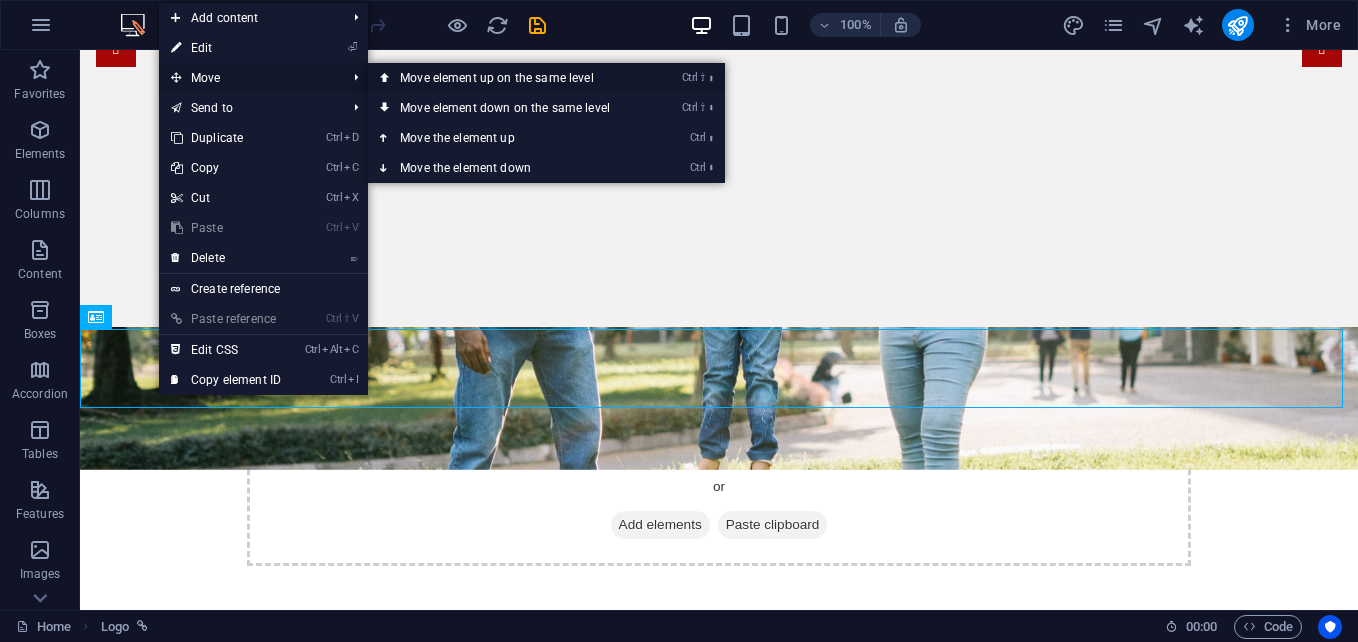 click on "Ctrl ⇧ ⬆  Move element up on the same level" at bounding box center [509, 78] 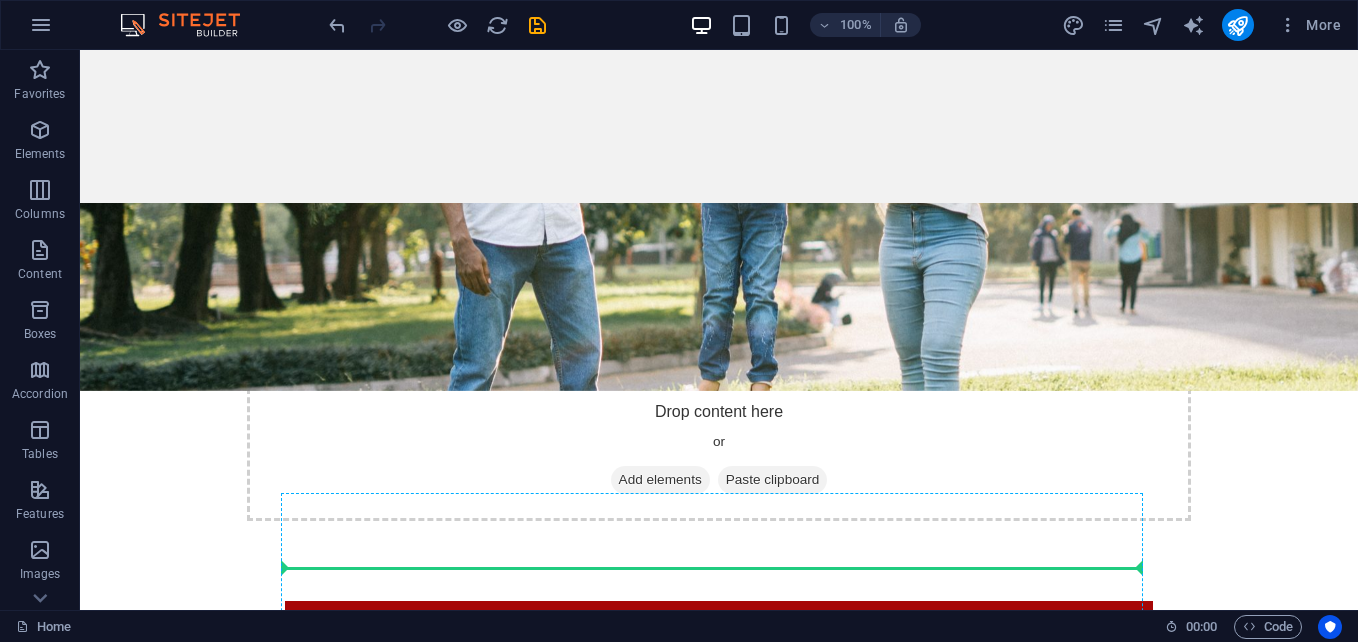 scroll, scrollTop: 429, scrollLeft: 0, axis: vertical 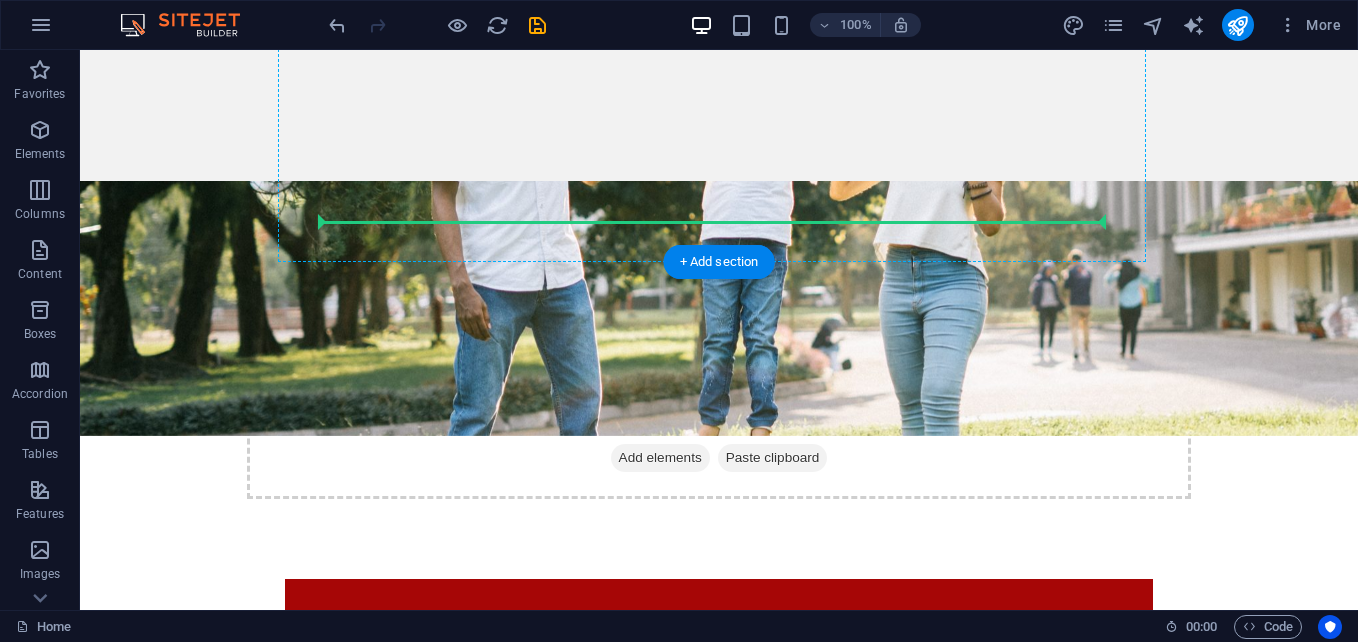 drag, startPoint x: 167, startPoint y: 127, endPoint x: 819, endPoint y: 196, distance: 655.6409 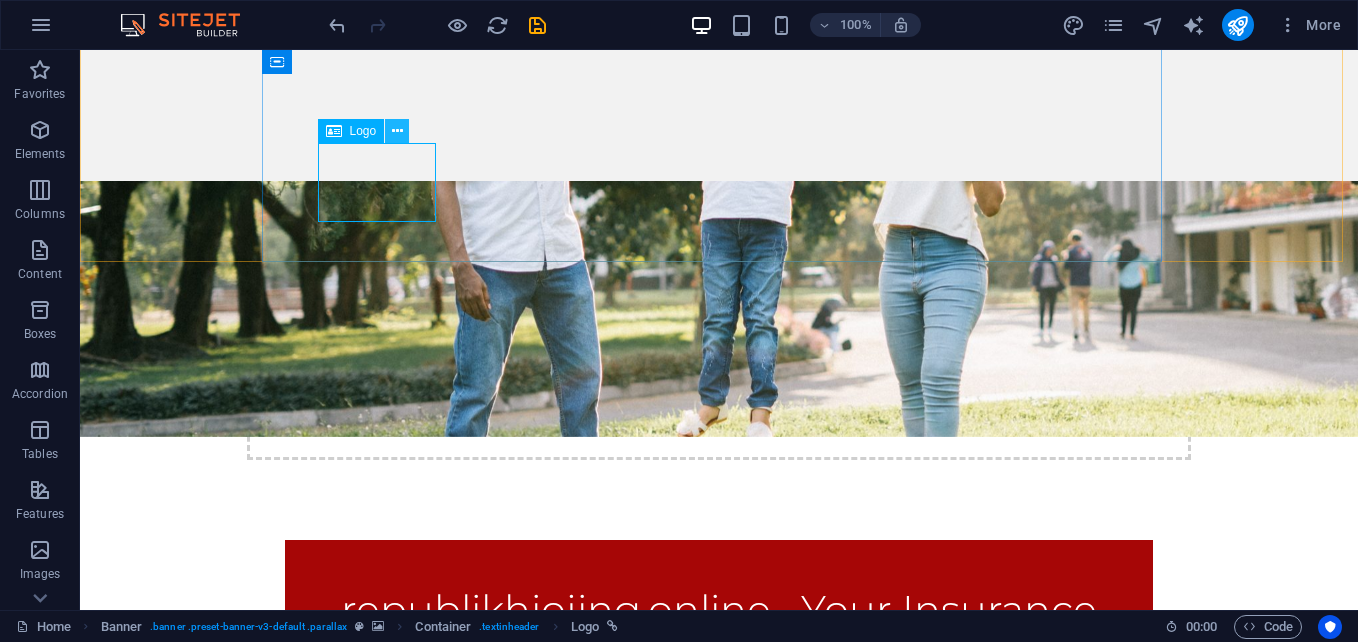 click at bounding box center (397, 131) 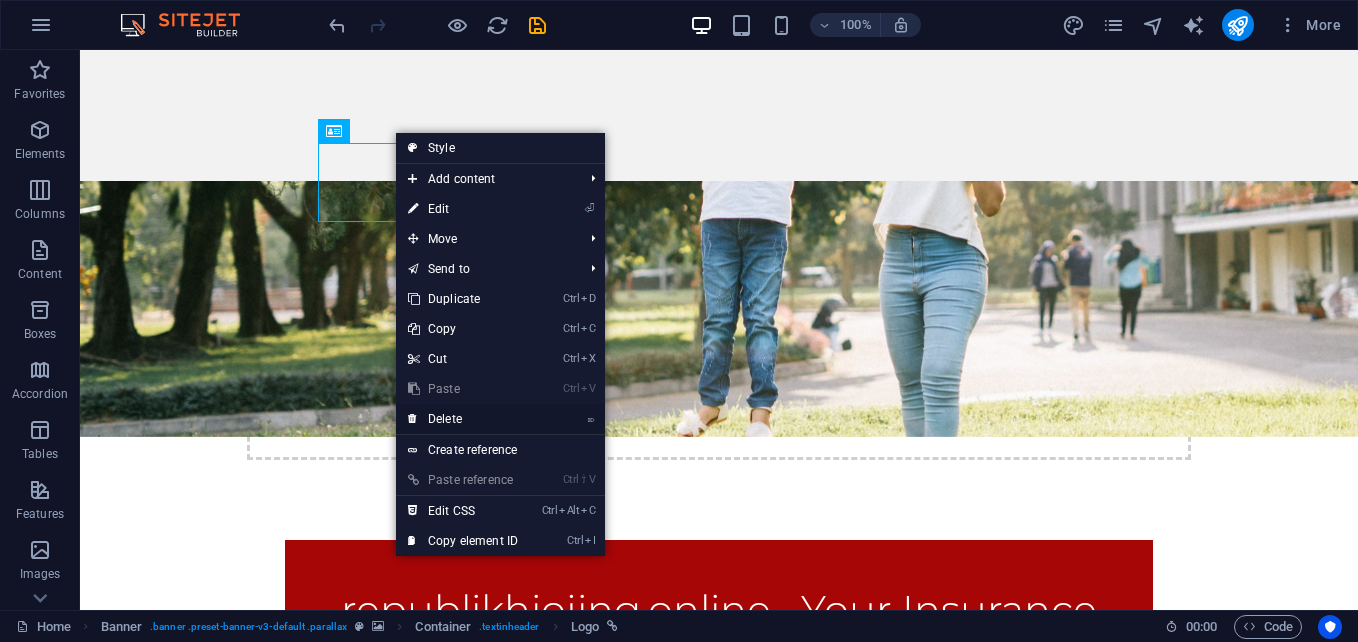 click on "⌦  Delete" at bounding box center [463, 419] 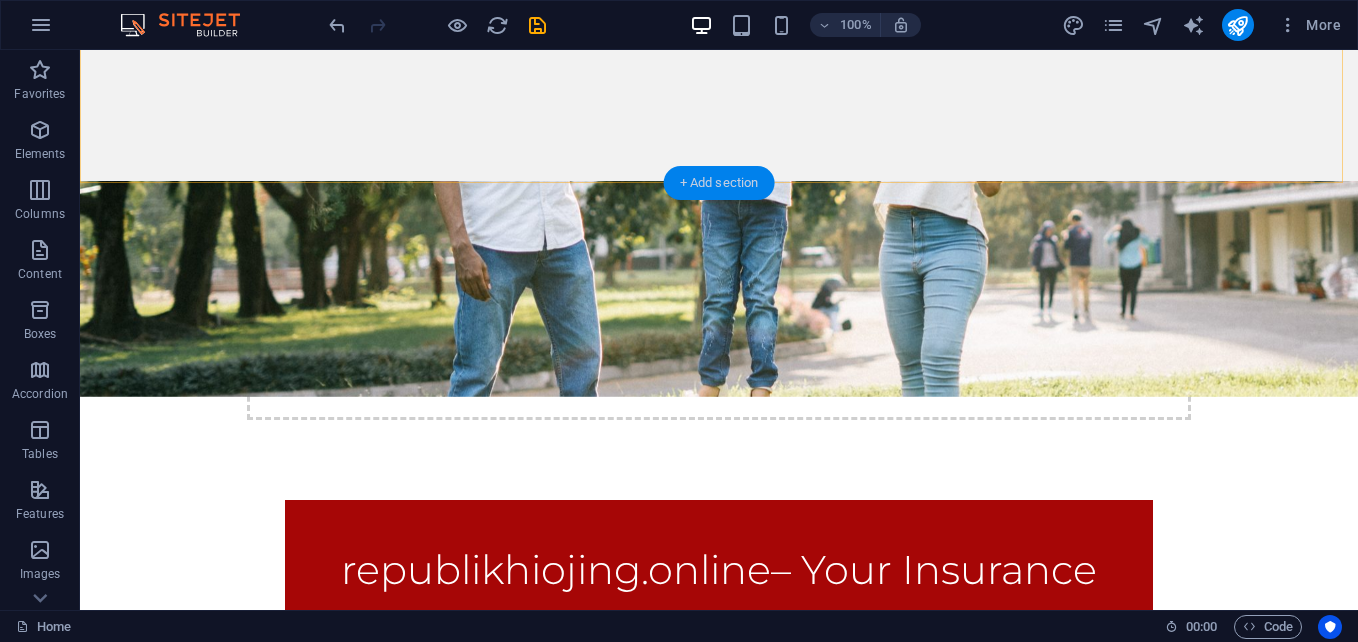 click on "+ Add section" at bounding box center (719, 183) 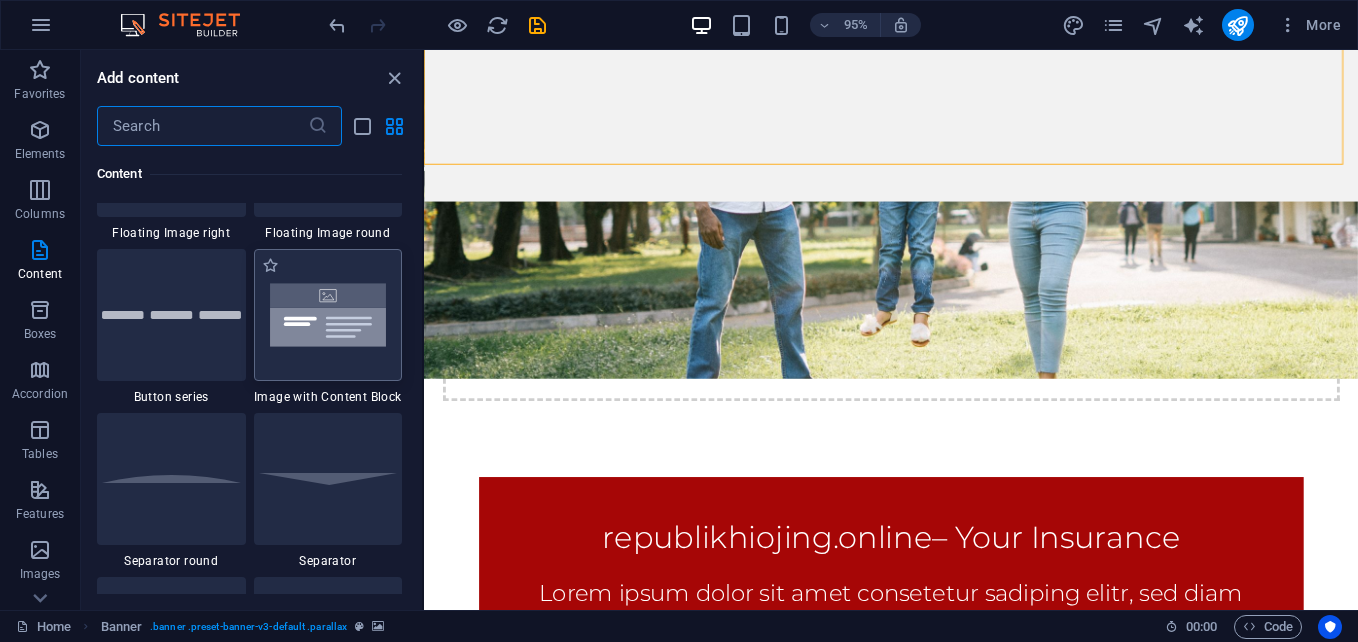 scroll, scrollTop: 4600, scrollLeft: 0, axis: vertical 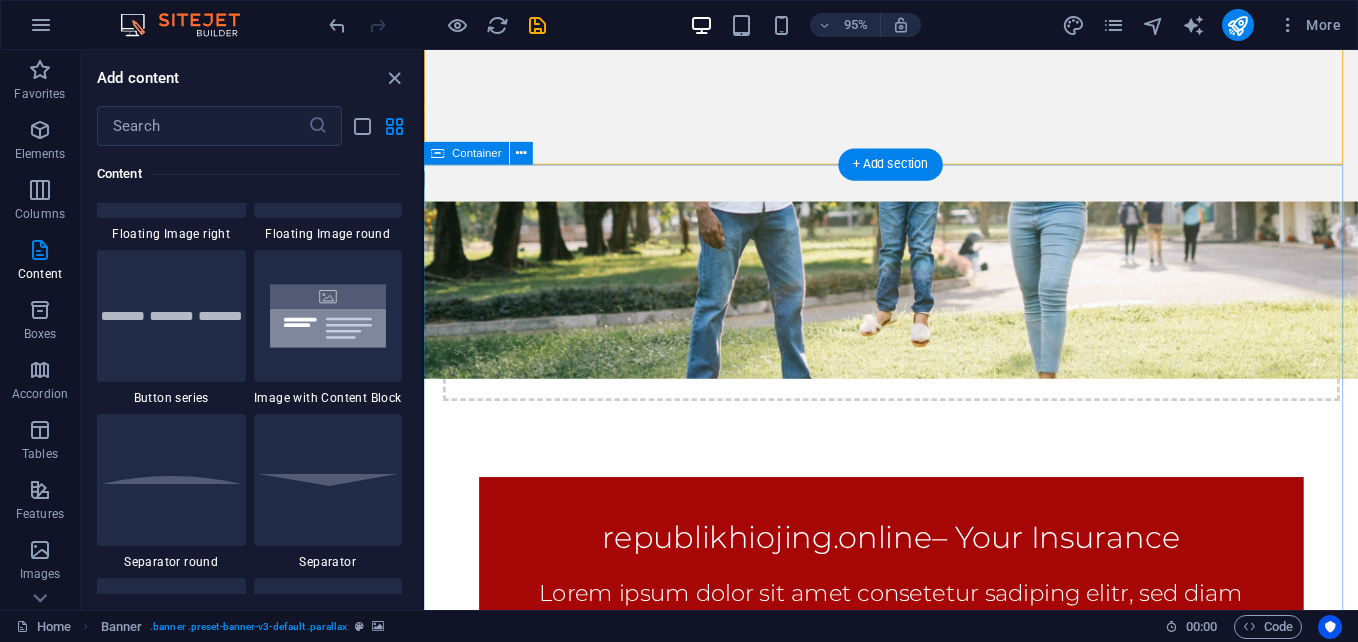 click on "Vehicle Insurance Get more Information Health & Disability Get more Information Travel Insurance Get more Information Home & Property Get more Information Life Insurance Get more Information" at bounding box center [915, 1873] 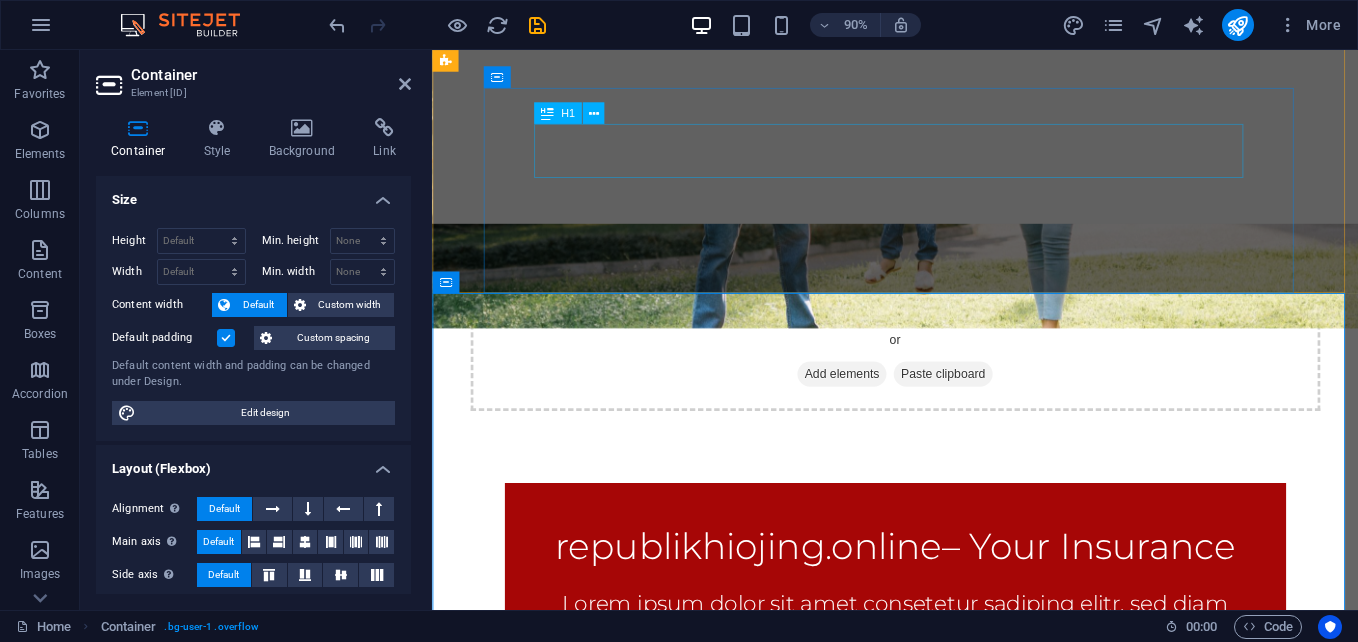scroll, scrollTop: 292, scrollLeft: 0, axis: vertical 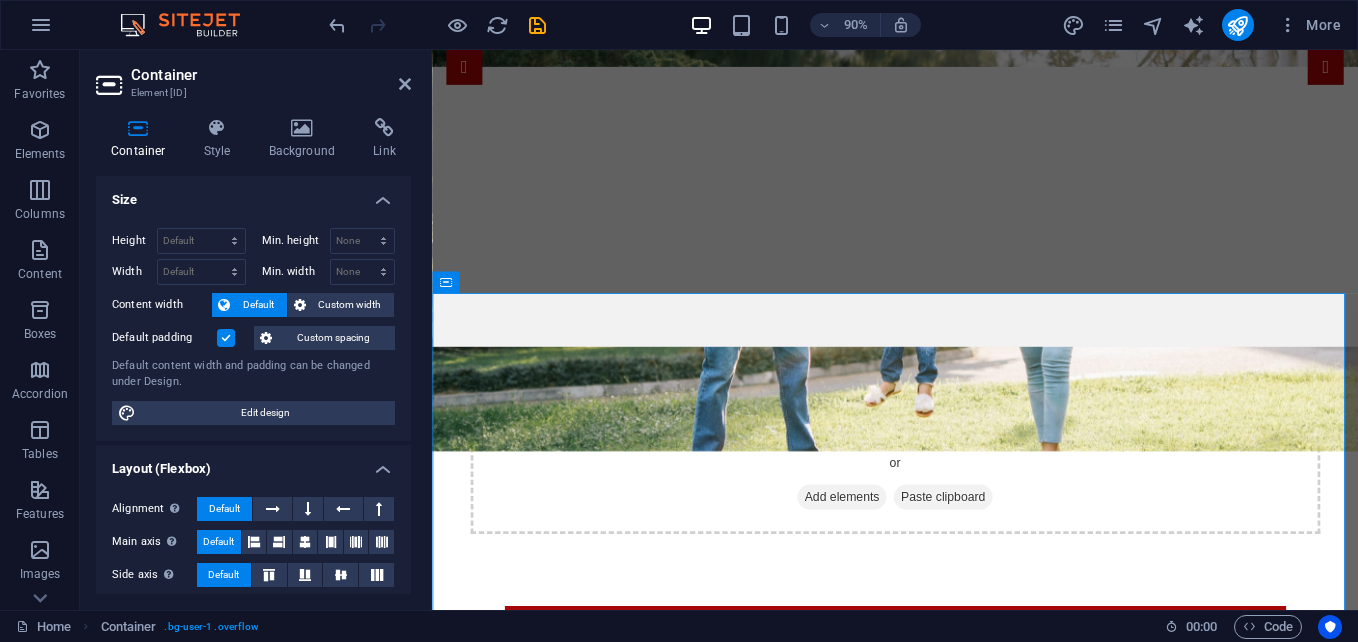 click at bounding box center (946, 208) 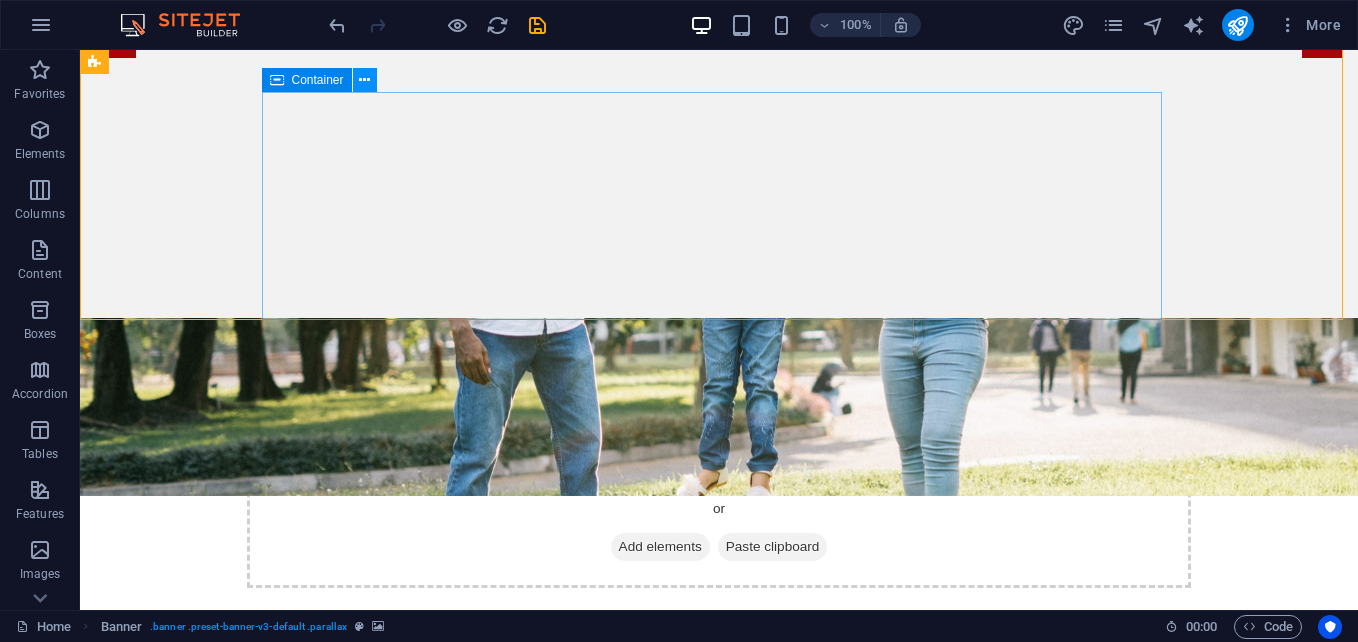 click at bounding box center [364, 80] 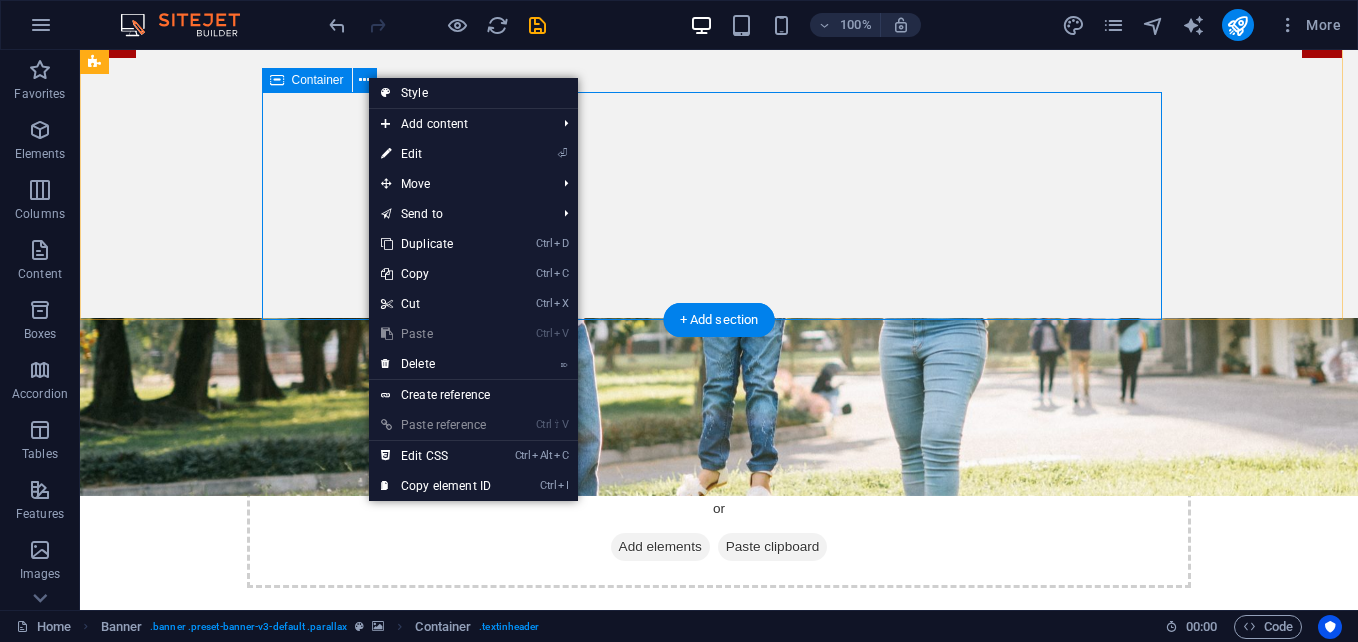 click on "republikhiojing.online  – Your Insurance" at bounding box center [719, 738] 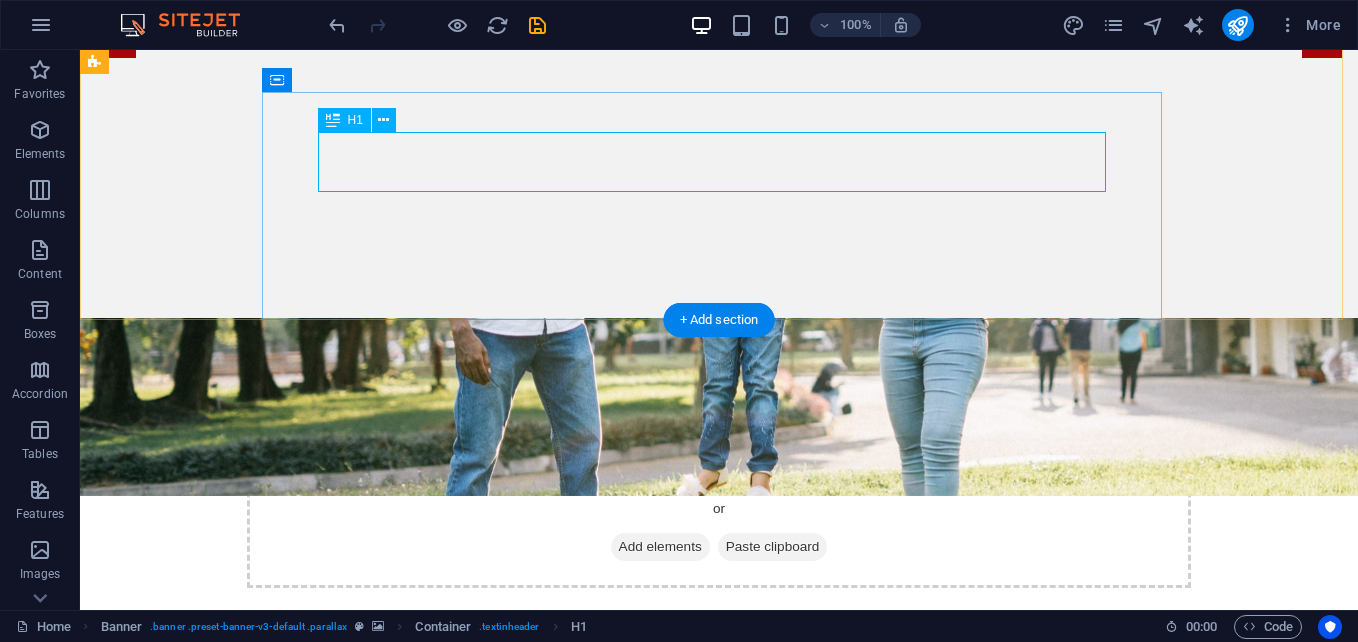 click on "Lorem ipsum dolor sit amet consetetur sadiping elitr, sed diam nonumy eirmod temor invidunt labore." at bounding box center (719, 820) 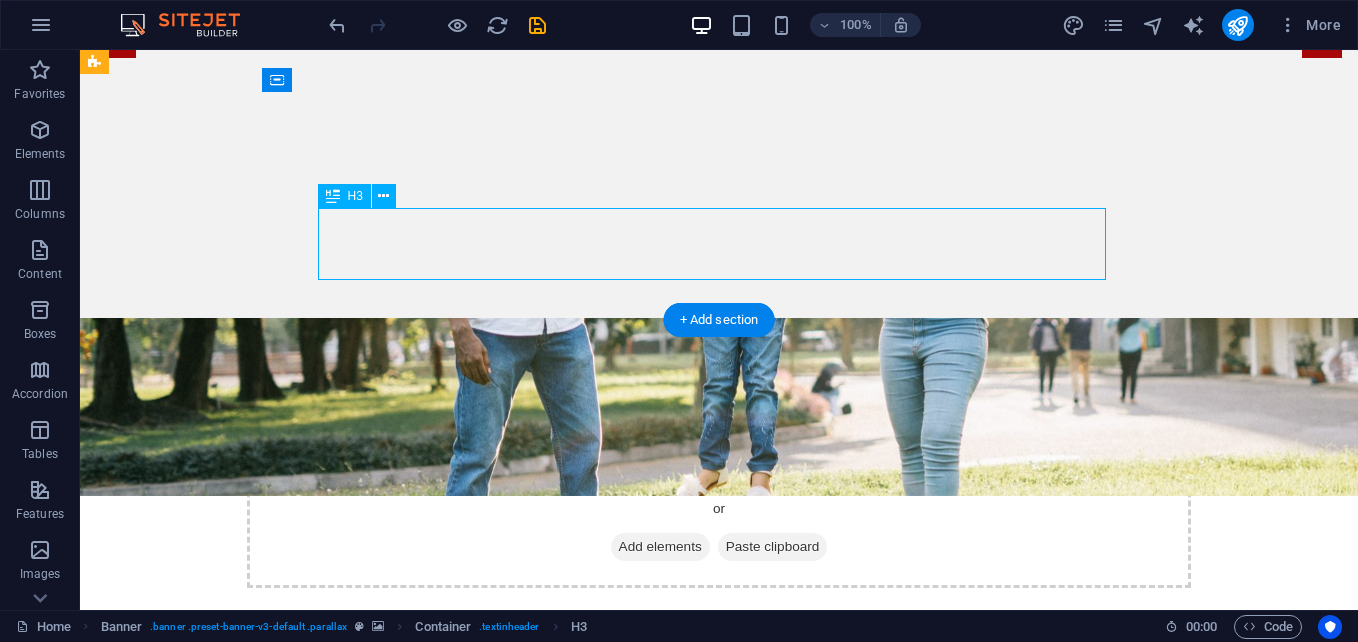 click on "Lorem ipsum dolor sit amet consetetur sadiping elitr, sed diam nonumy eirmod temor invidunt labore." at bounding box center [719, 820] 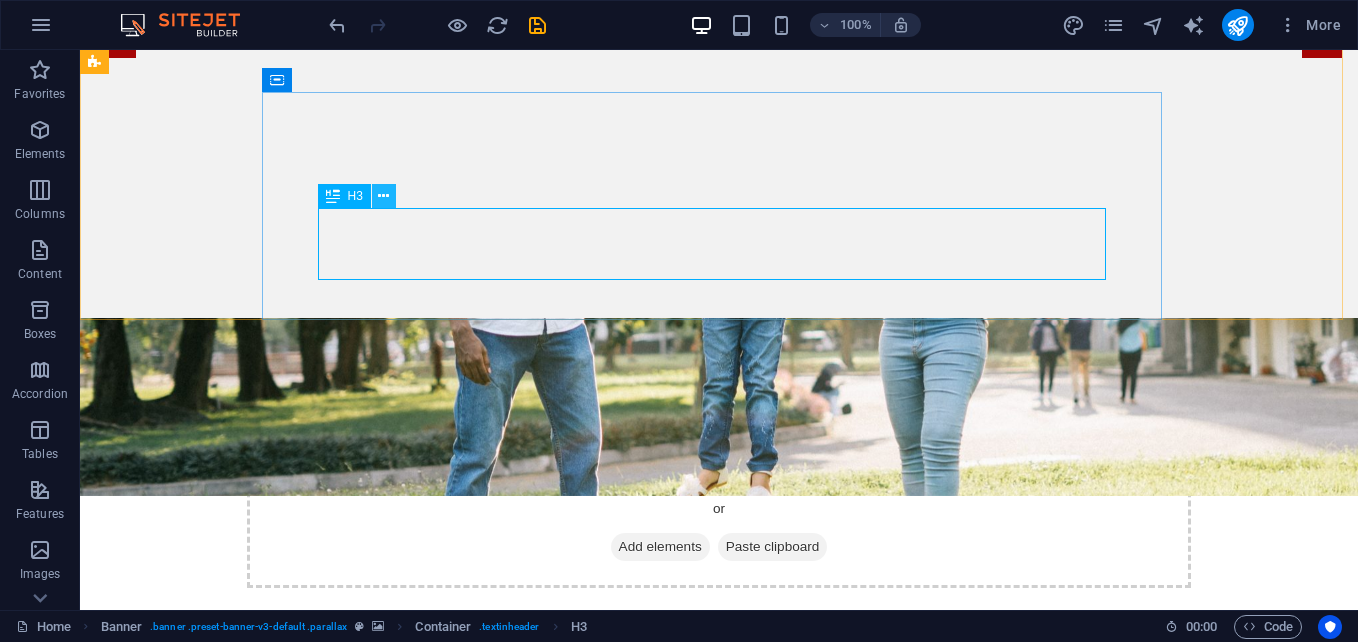 click at bounding box center [383, 196] 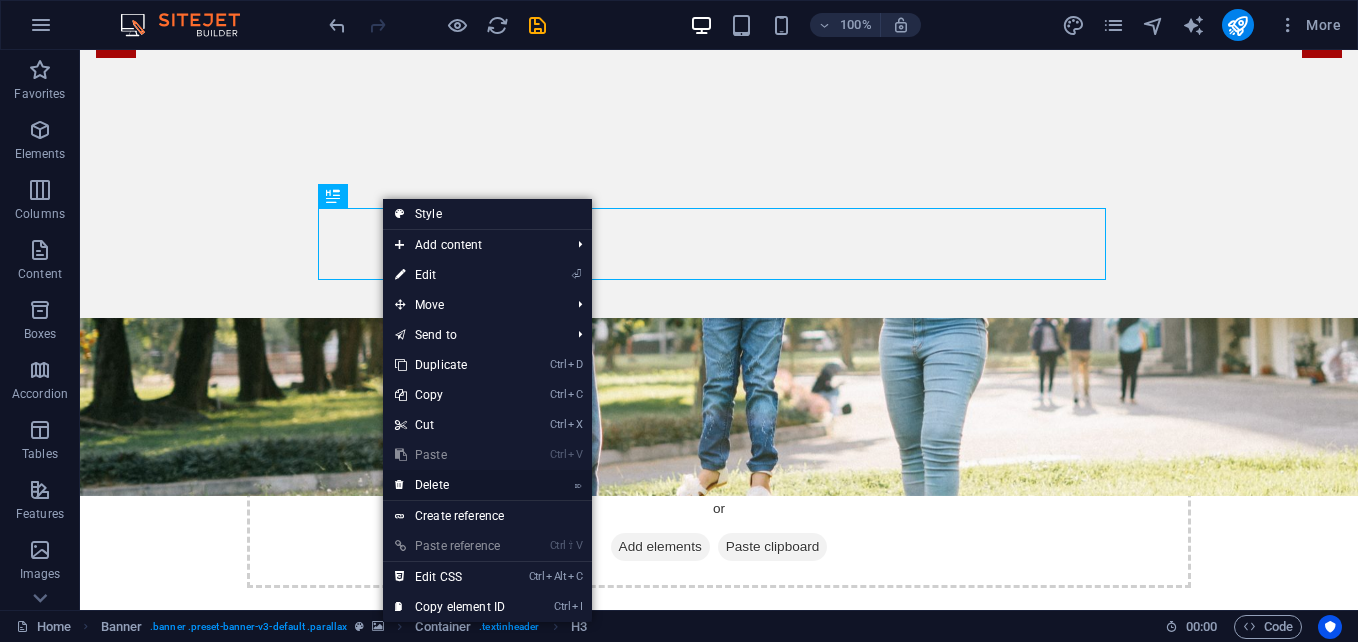 click on "⌦  Delete" at bounding box center [450, 485] 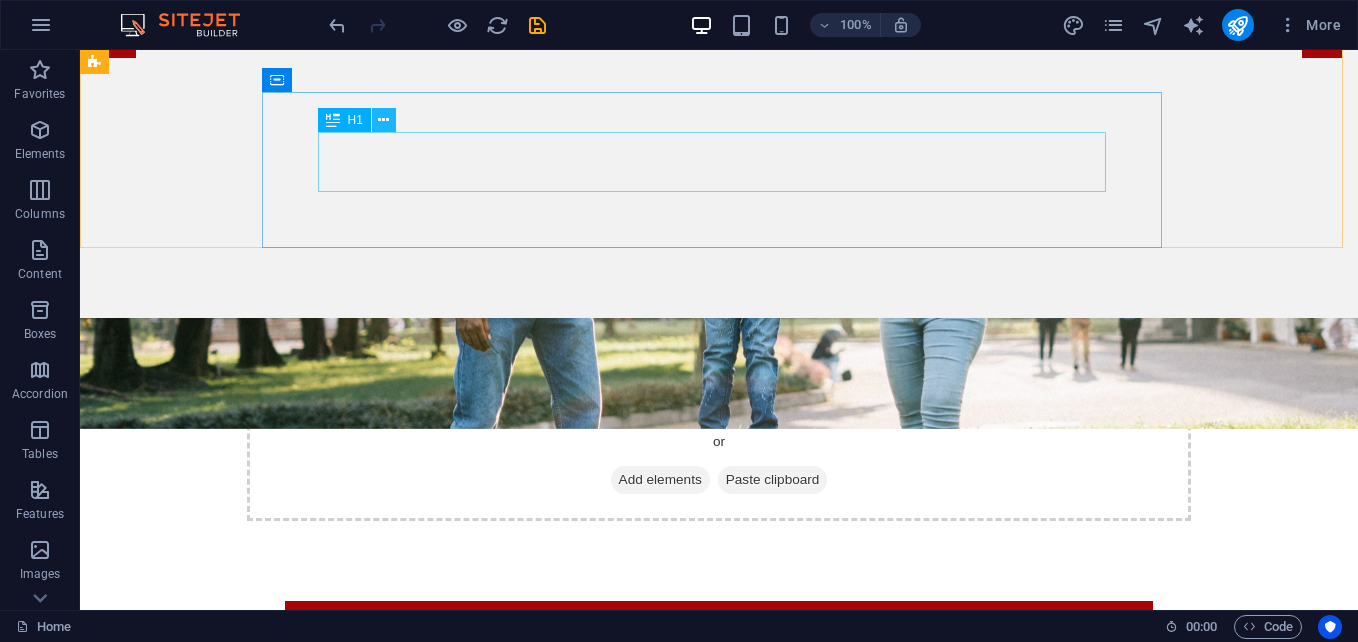 click at bounding box center [383, 120] 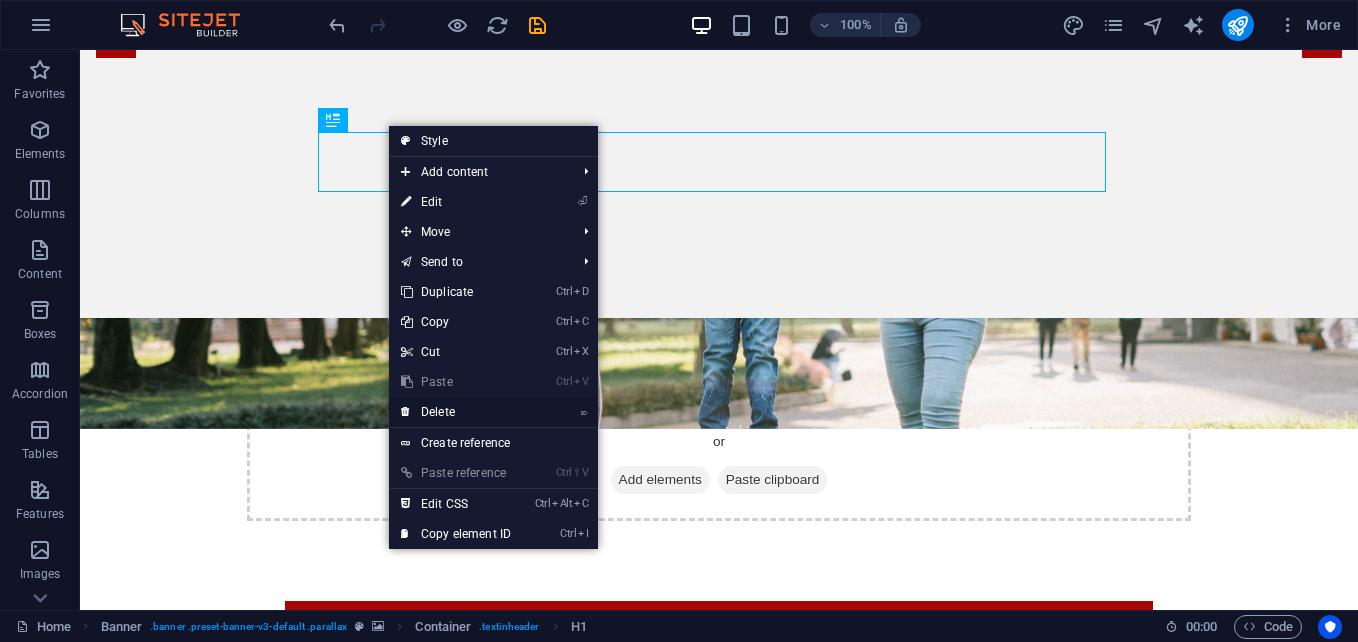 click on "⌦  Delete" at bounding box center (456, 412) 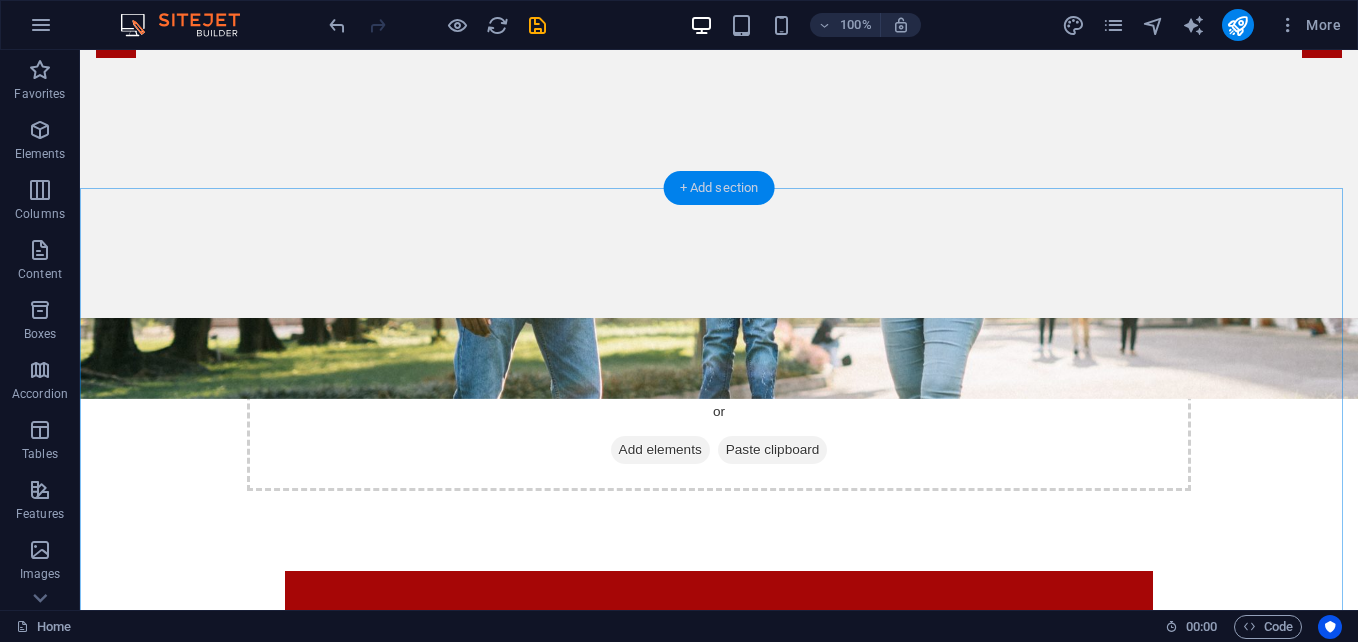 click on "+ Add section" at bounding box center (719, 188) 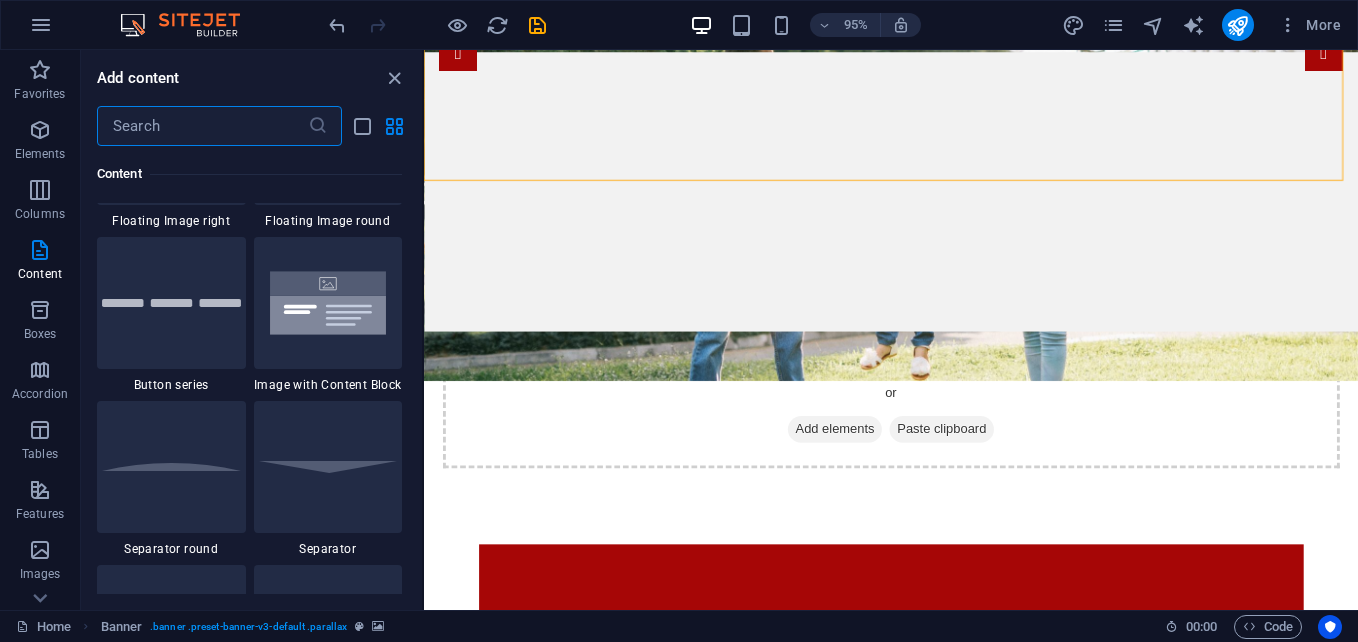 scroll, scrollTop: 4612, scrollLeft: 0, axis: vertical 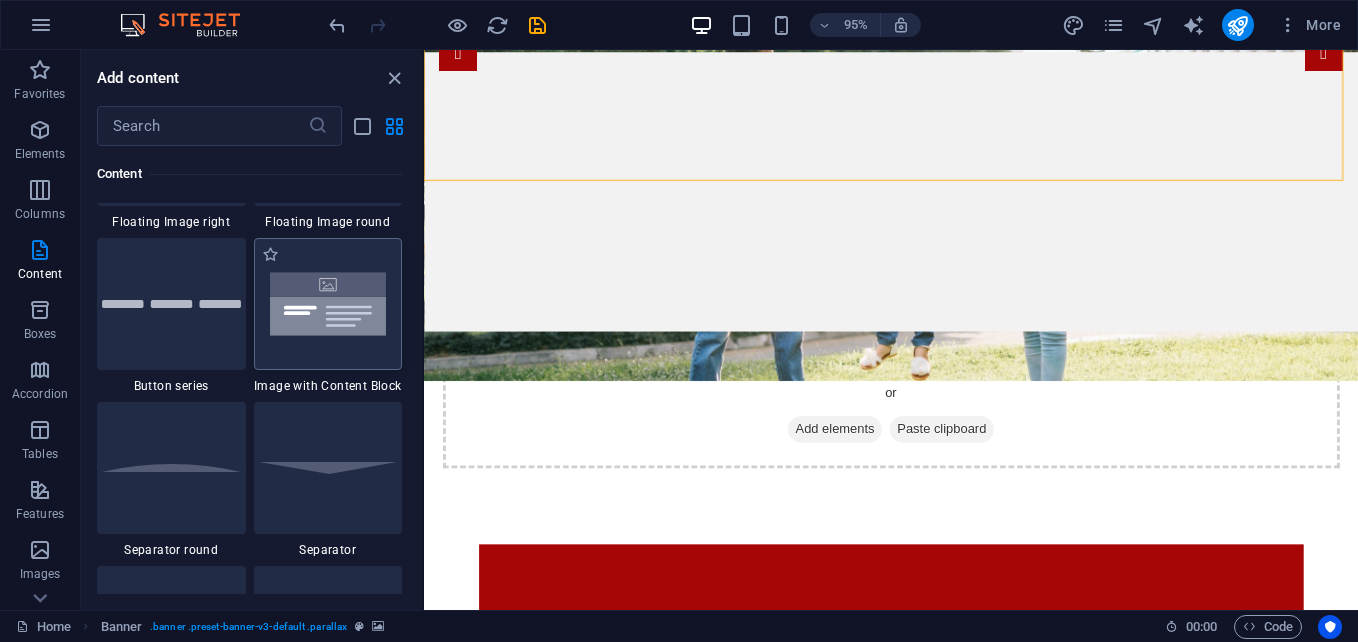 click at bounding box center (328, 304) 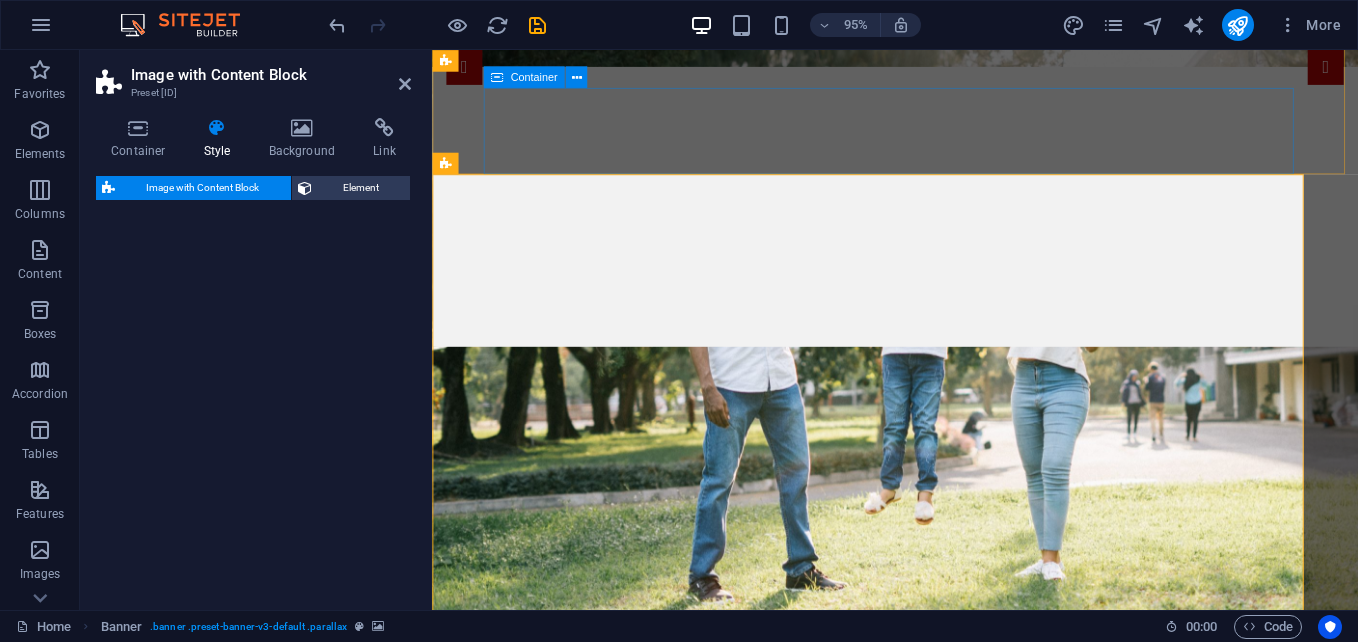select on "rem" 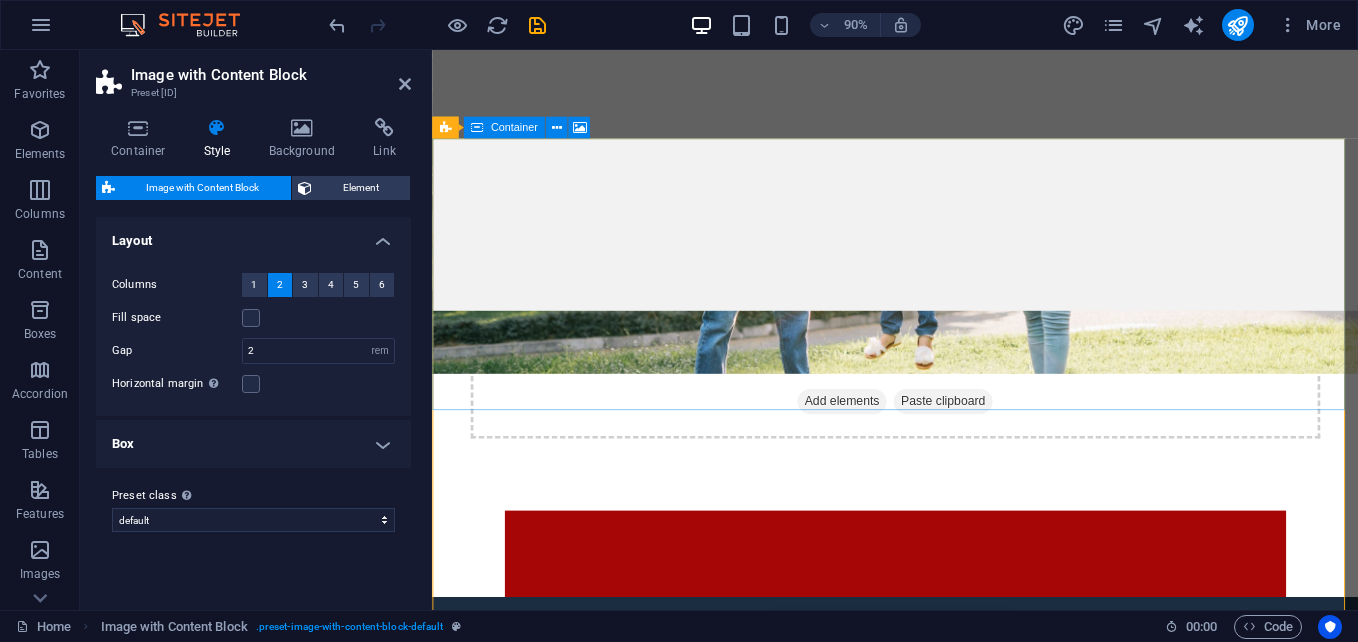 scroll, scrollTop: 331, scrollLeft: 0, axis: vertical 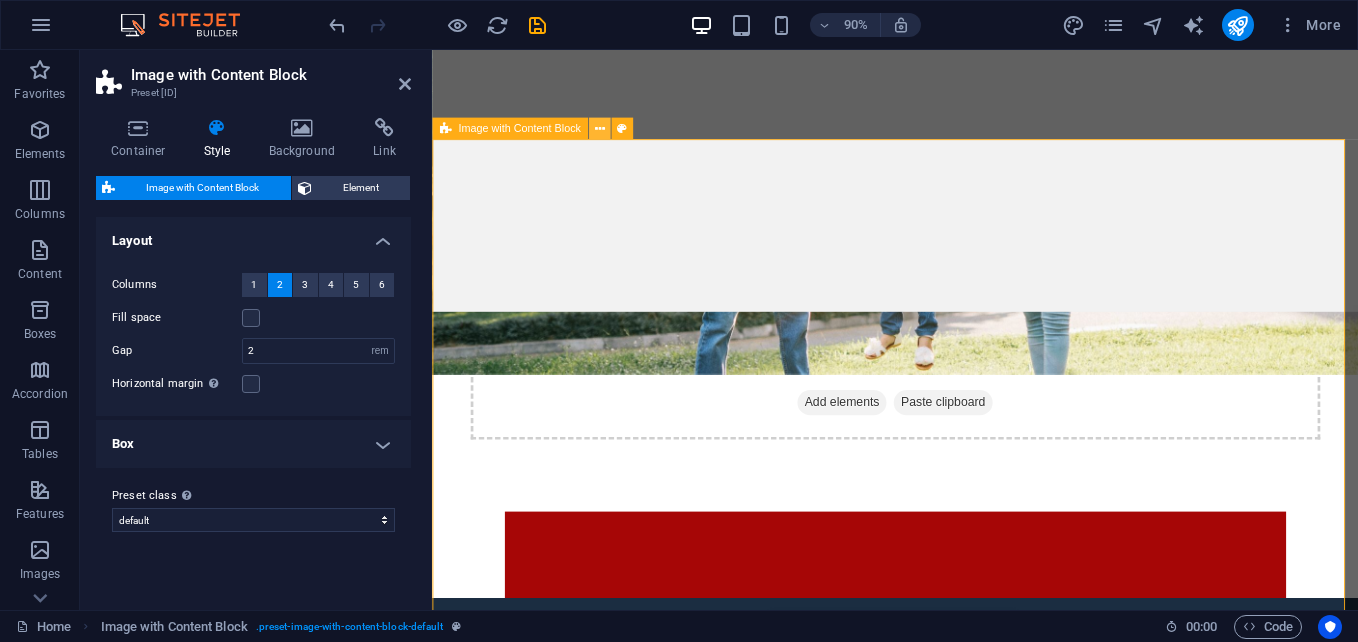 click at bounding box center (600, 128) 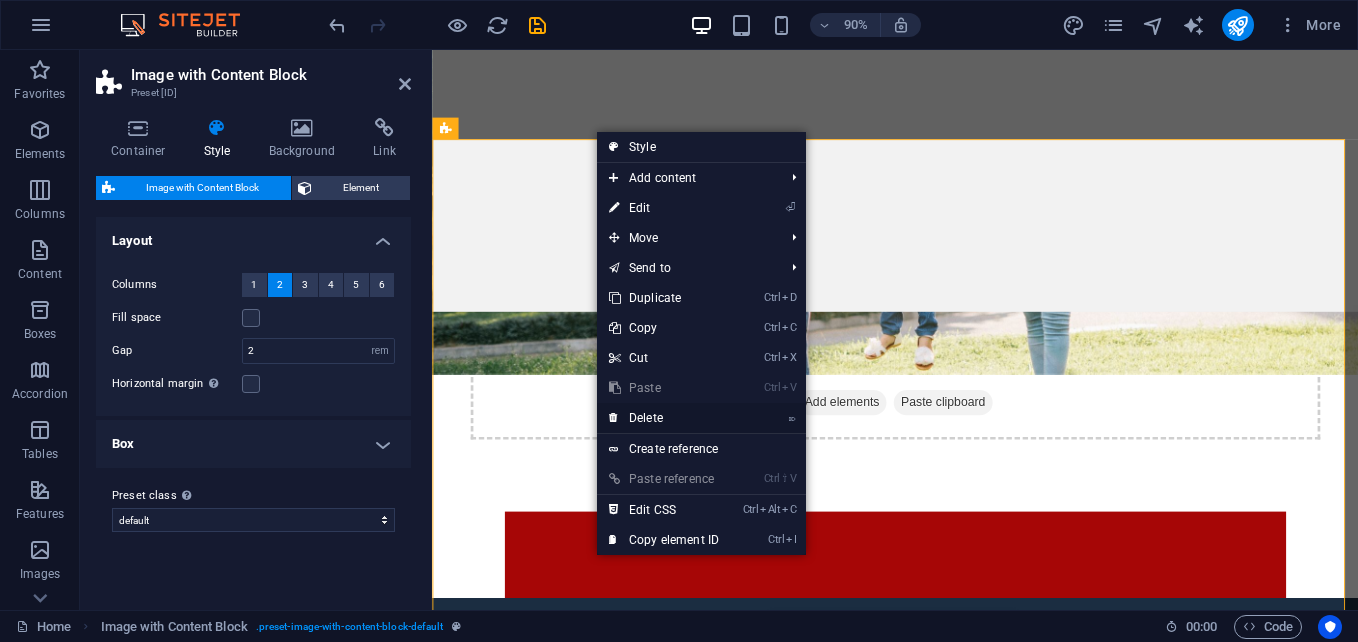 click on "⌦  Delete" at bounding box center (664, 418) 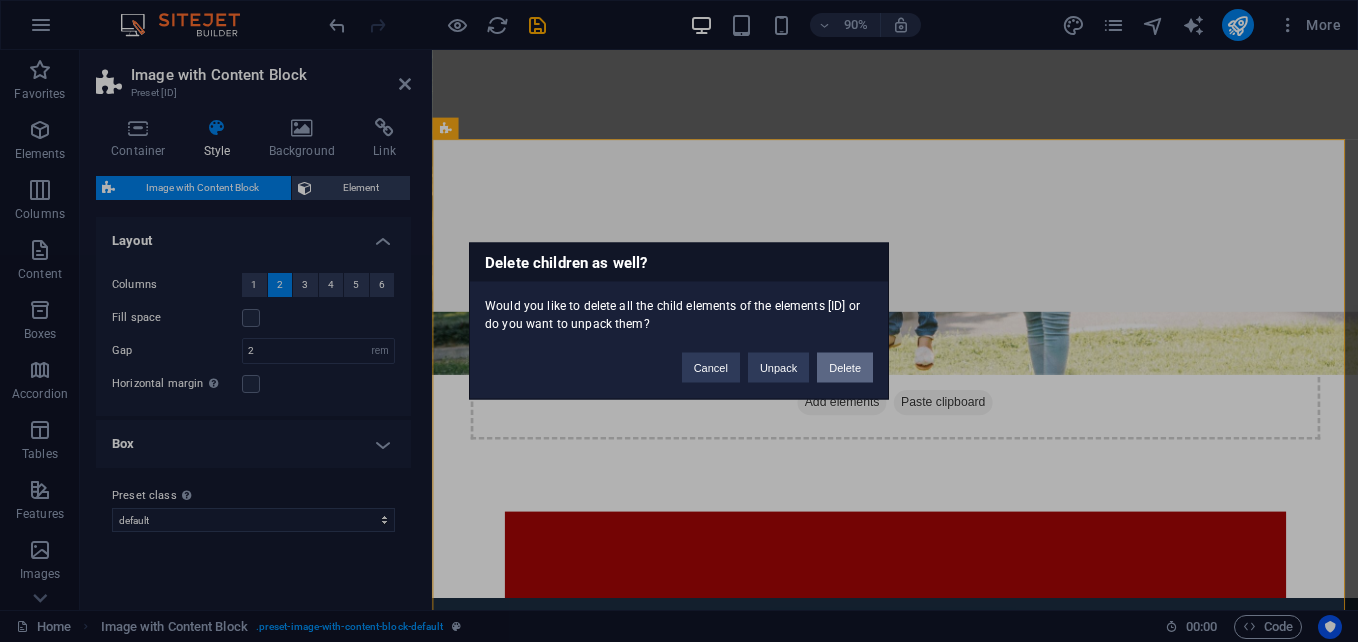 click on "Delete" at bounding box center (845, 368) 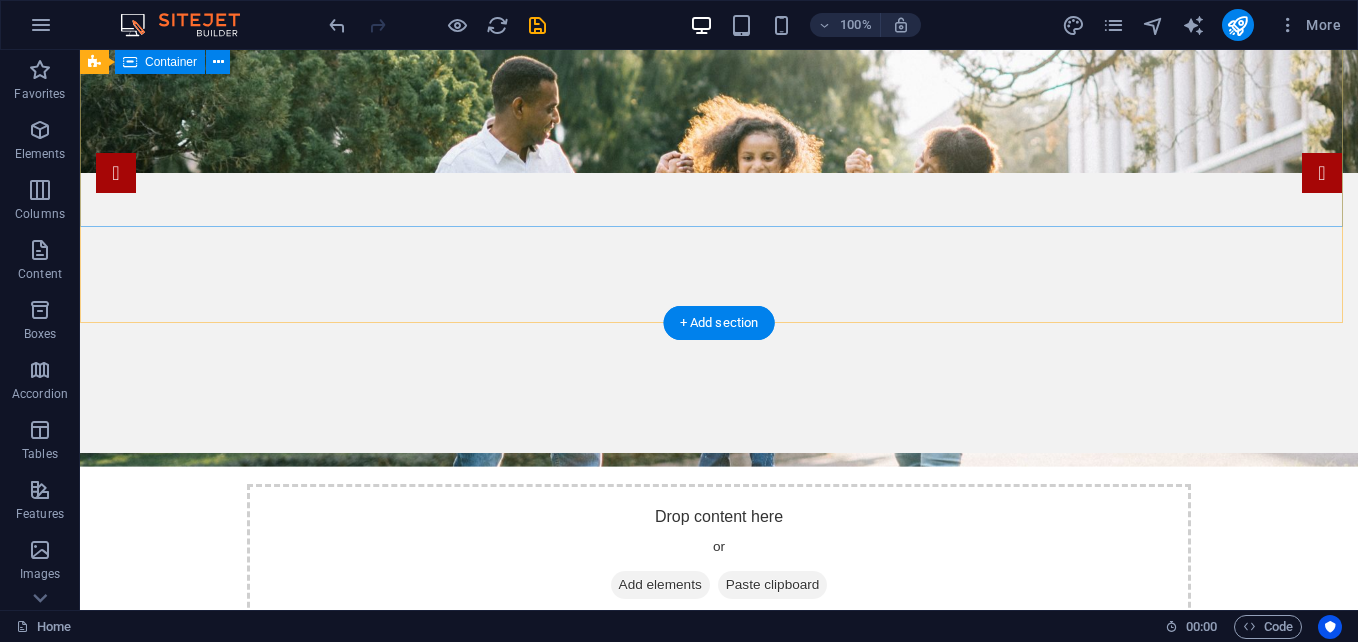 scroll, scrollTop: 101, scrollLeft: 0, axis: vertical 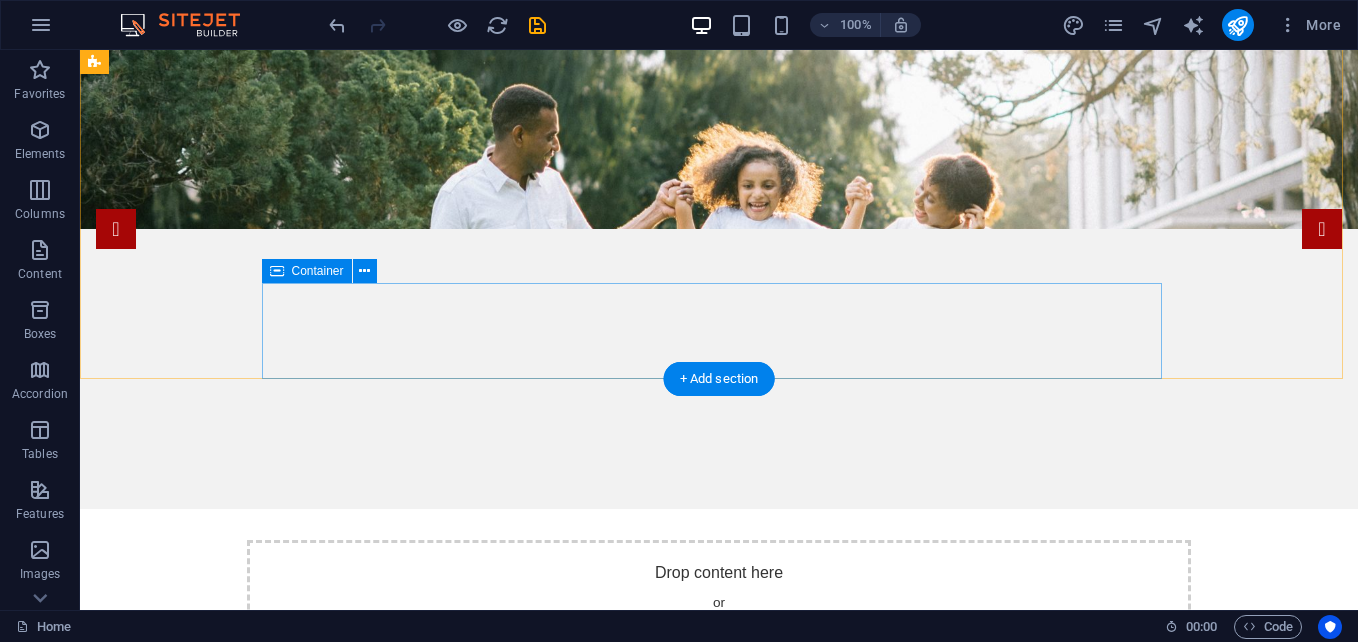click at bounding box center [719, 810] 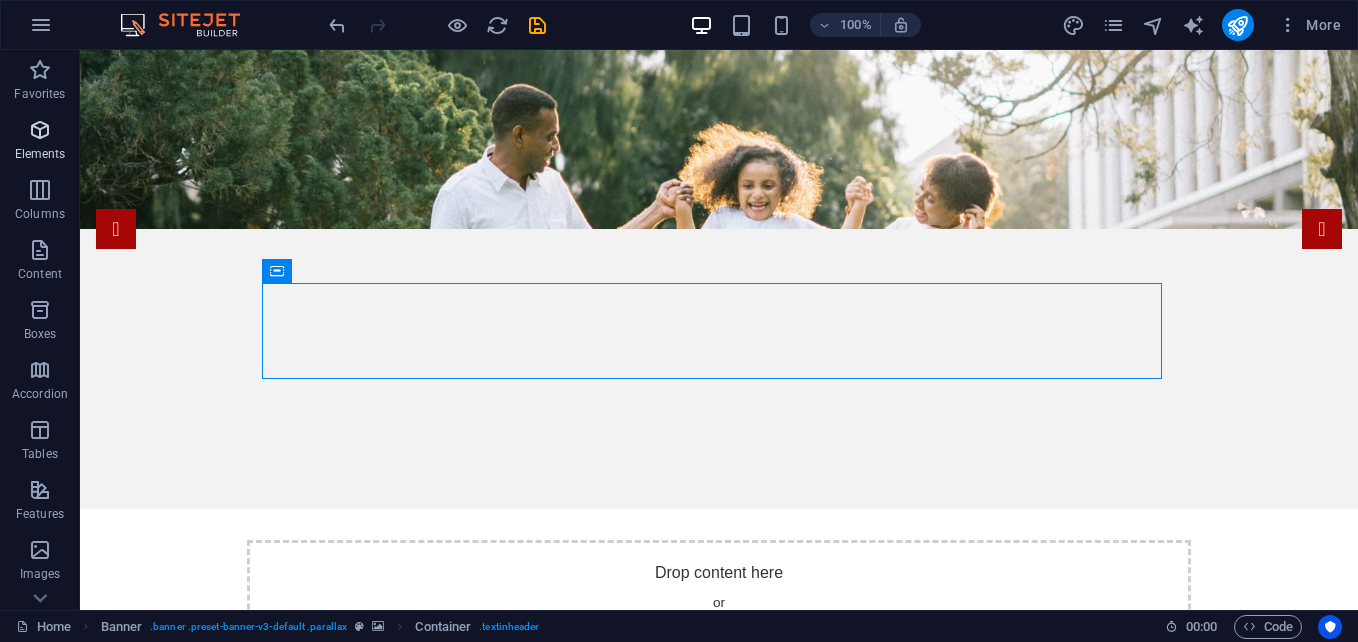 click on "Elements" at bounding box center (40, 154) 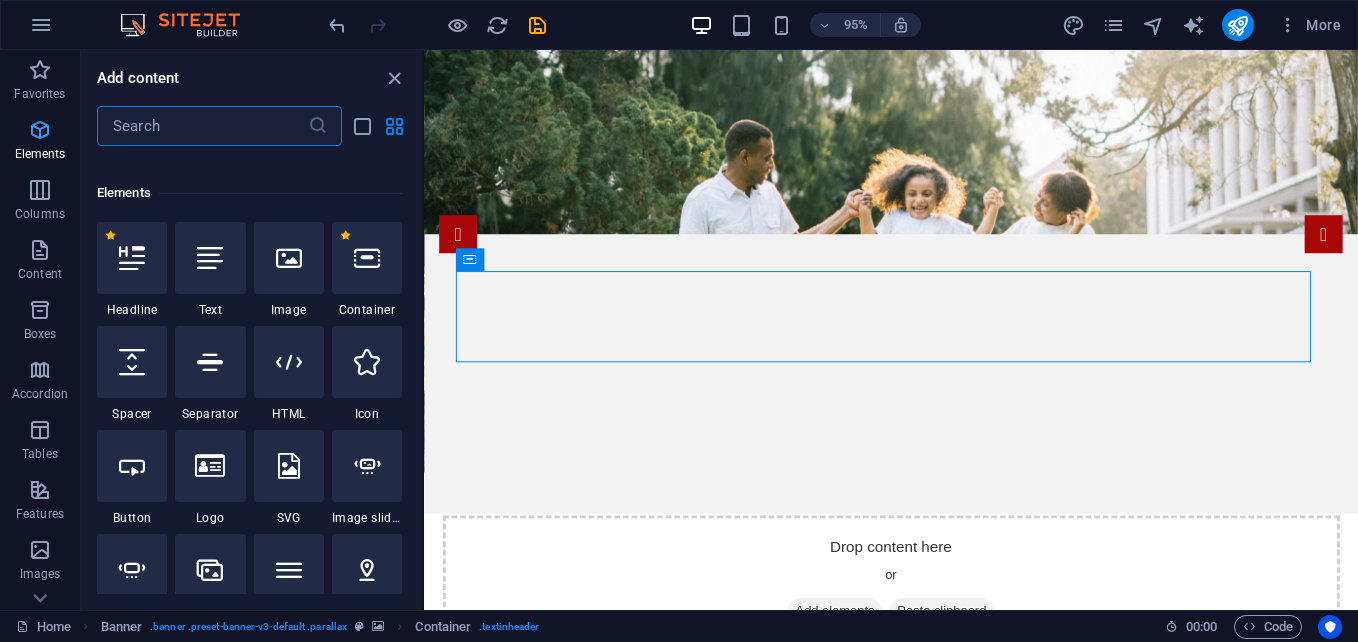 scroll, scrollTop: 213, scrollLeft: 0, axis: vertical 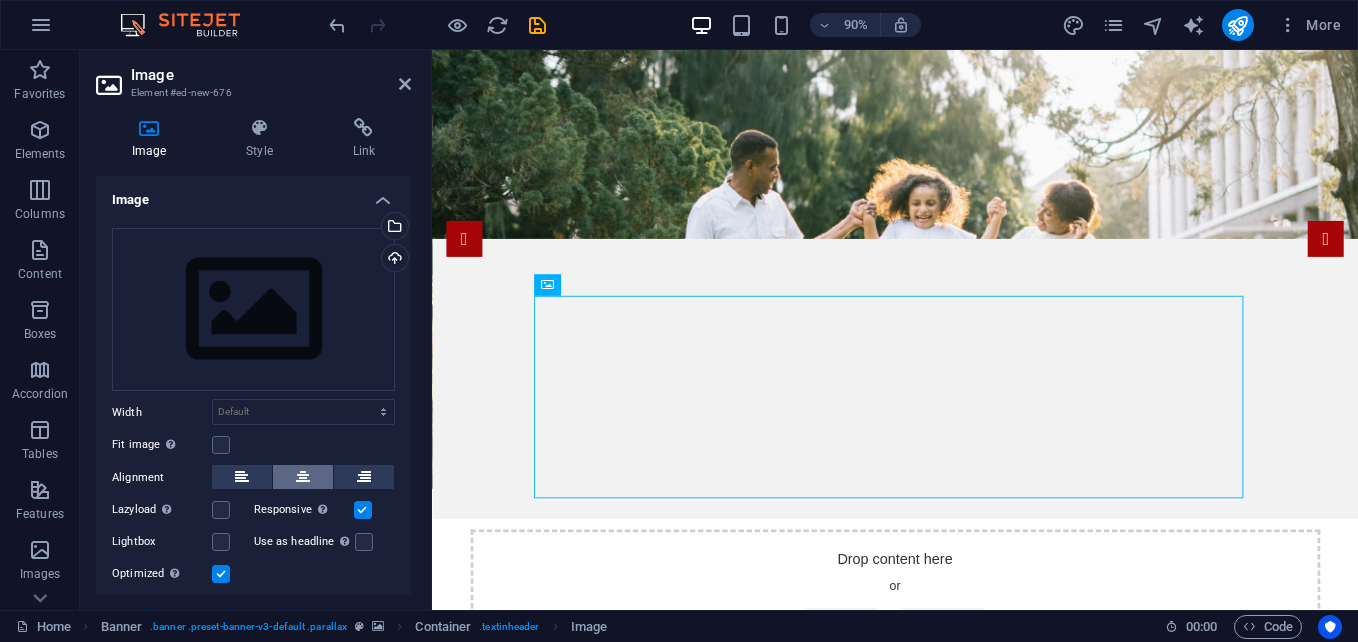 click at bounding box center [303, 477] 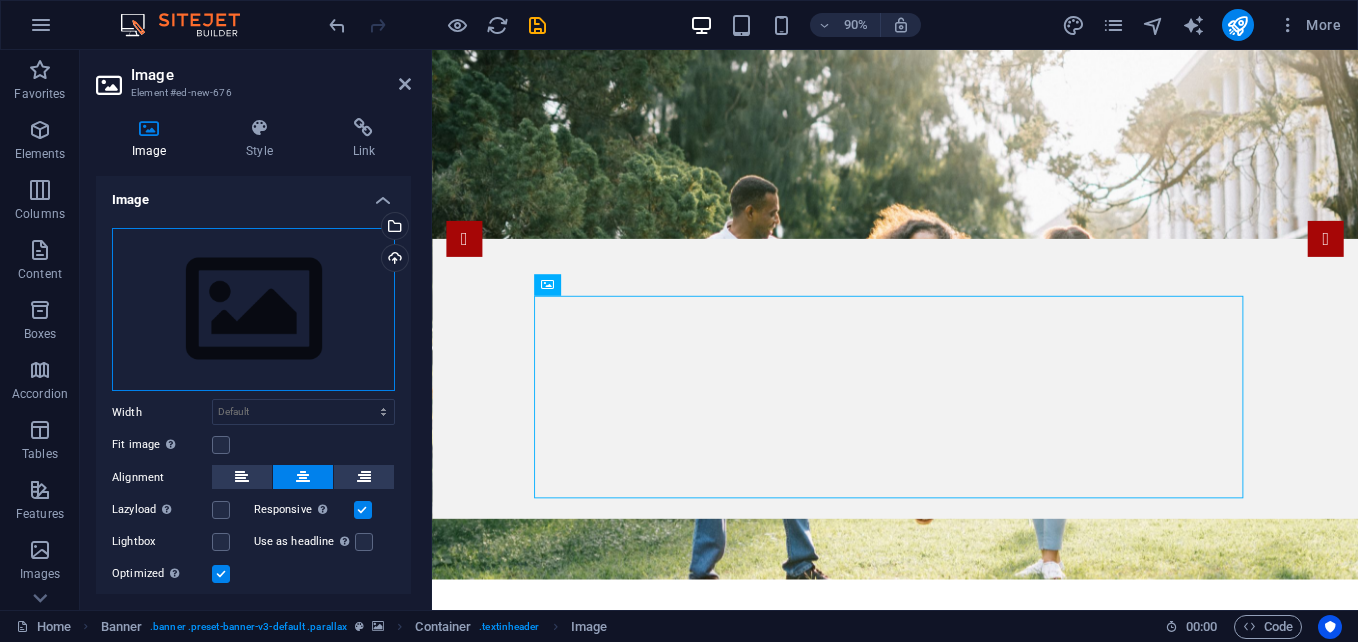 click on "Drag files here, click to choose files or select files from Files or our free stock photos & videos" at bounding box center (253, 310) 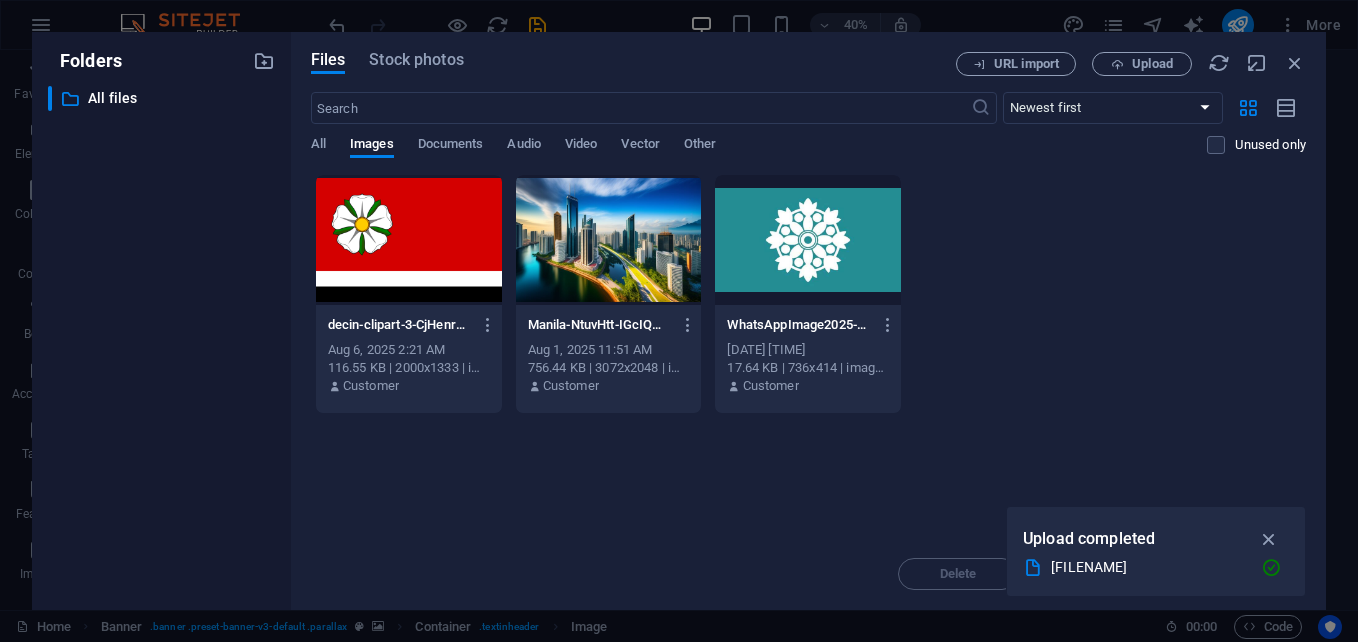 click at bounding box center (409, 240) 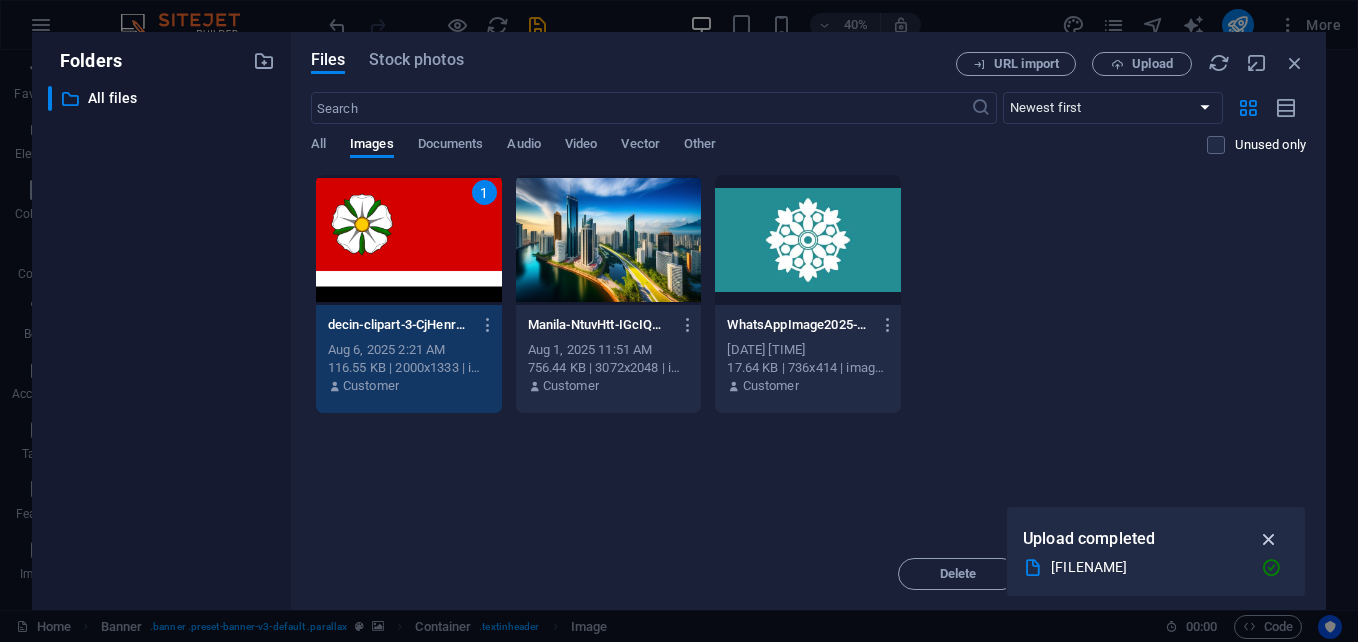 click at bounding box center (1269, 539) 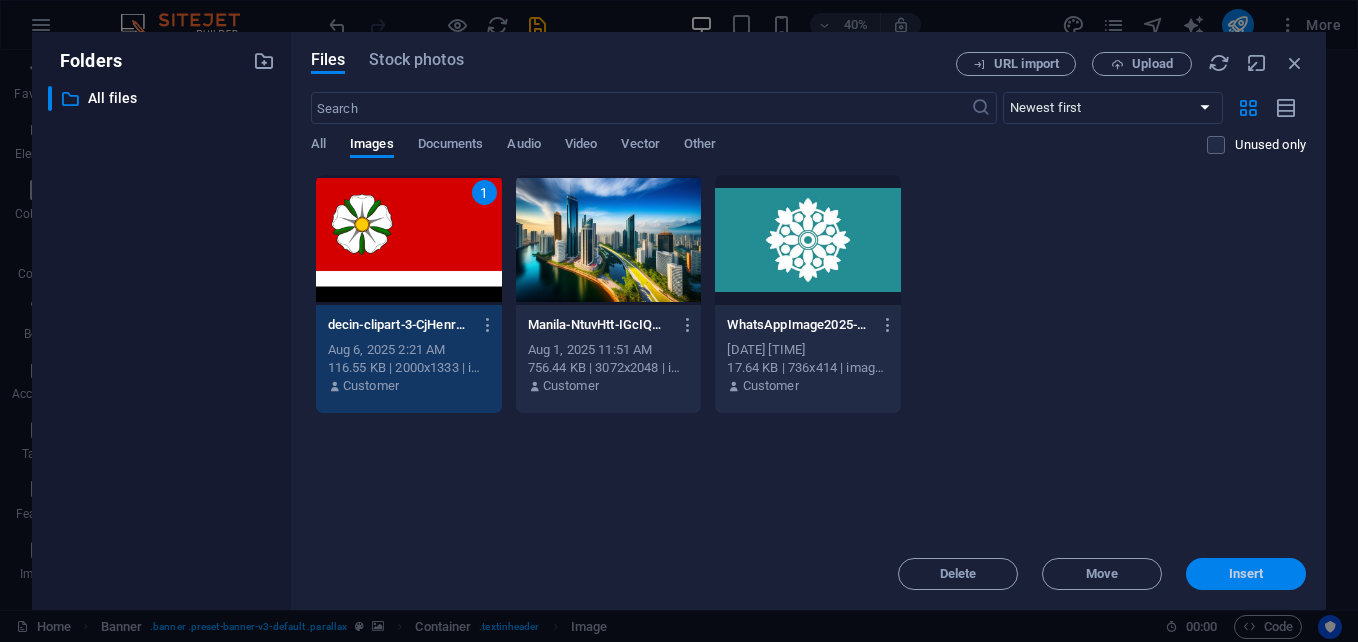 click on "Insert" at bounding box center (1246, 574) 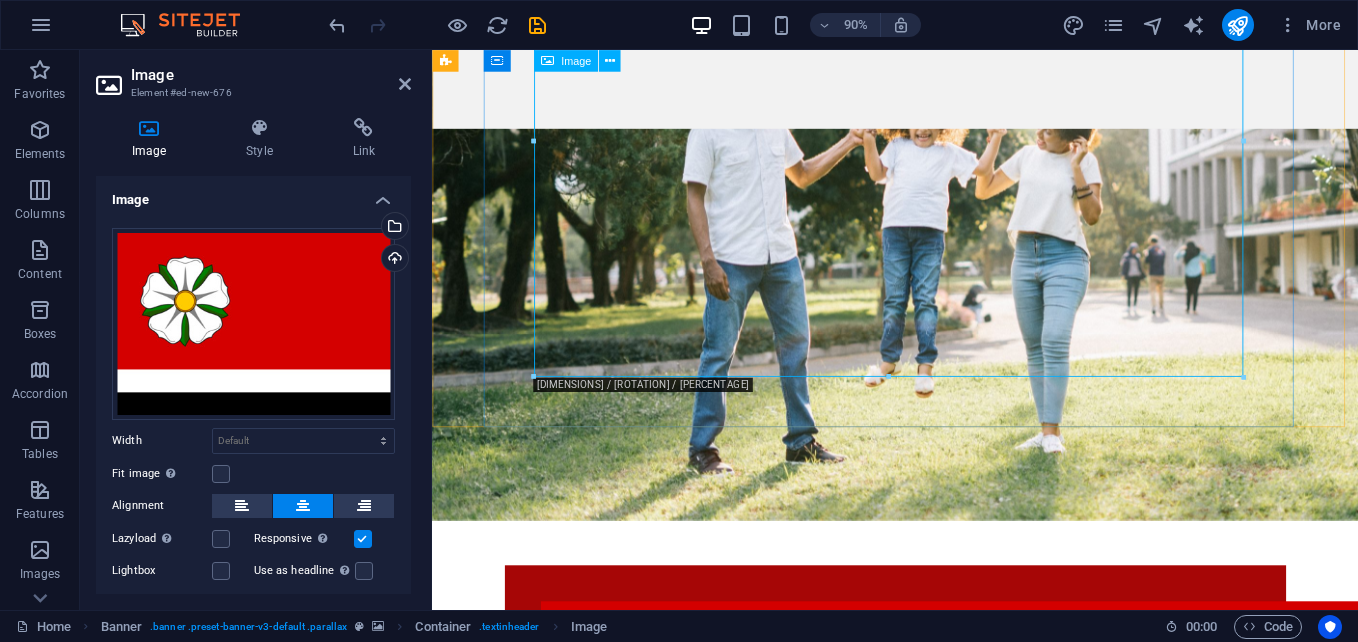 scroll, scrollTop: 536, scrollLeft: 0, axis: vertical 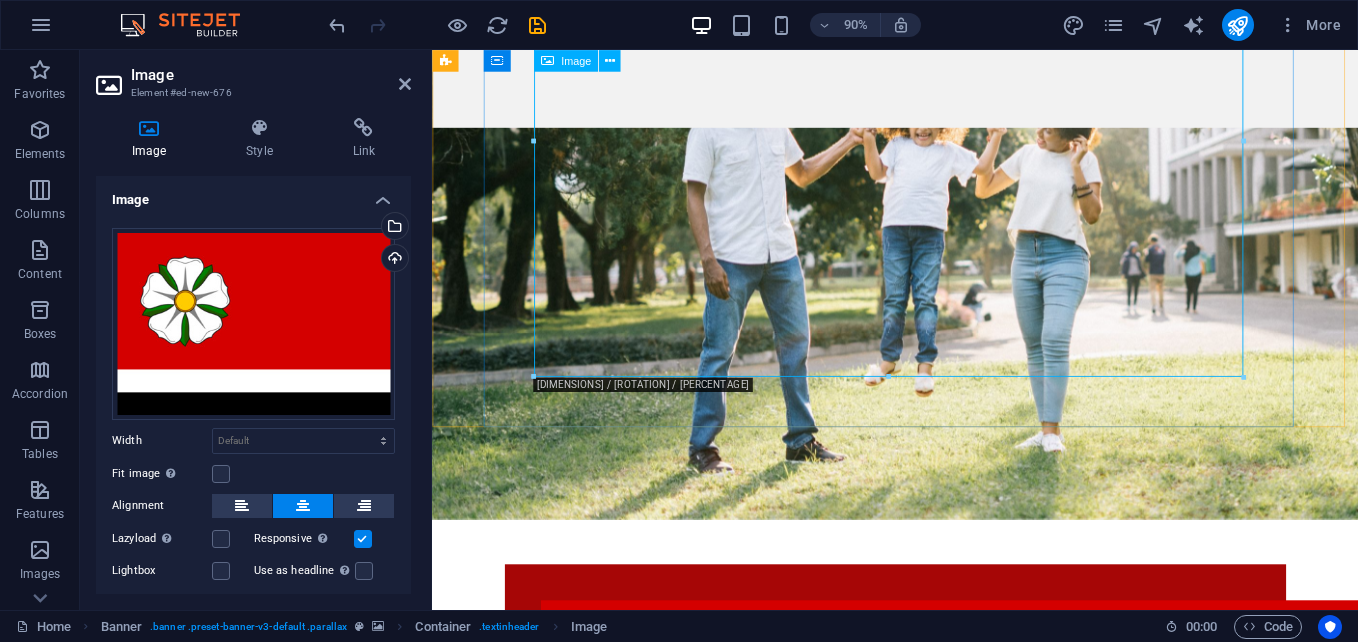 drag, startPoint x: 971, startPoint y: 424, endPoint x: 649, endPoint y: 169, distance: 410.742 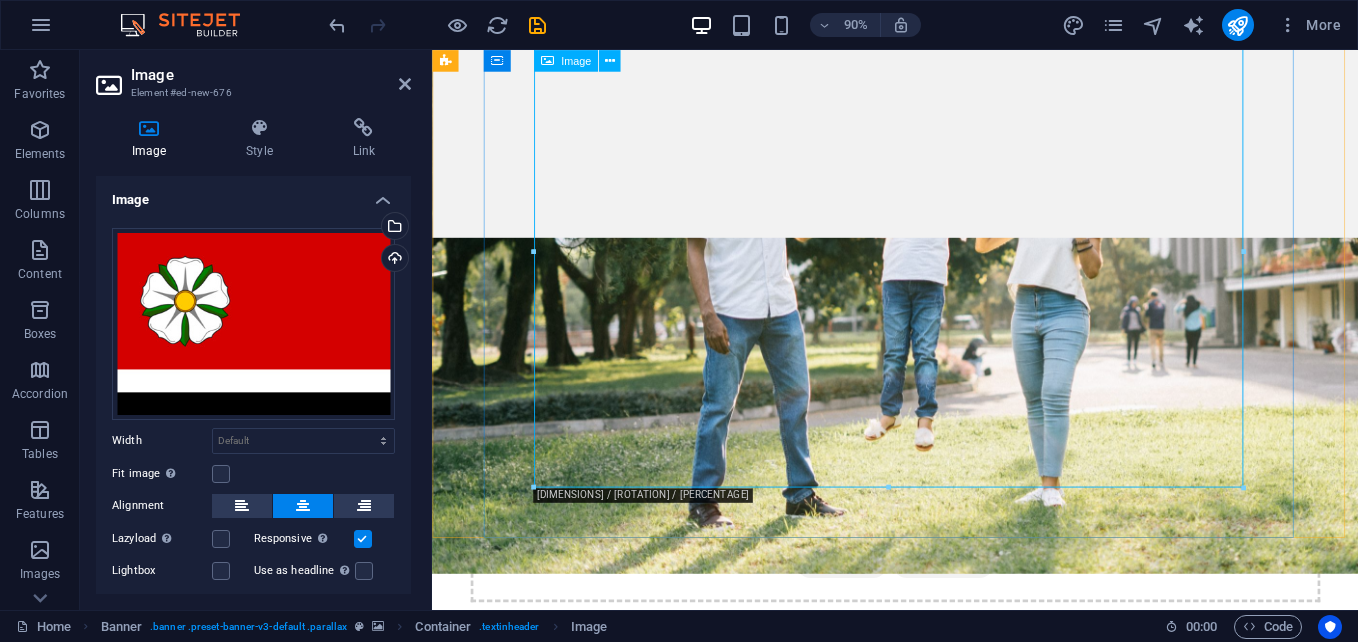 scroll, scrollTop: 413, scrollLeft: 0, axis: vertical 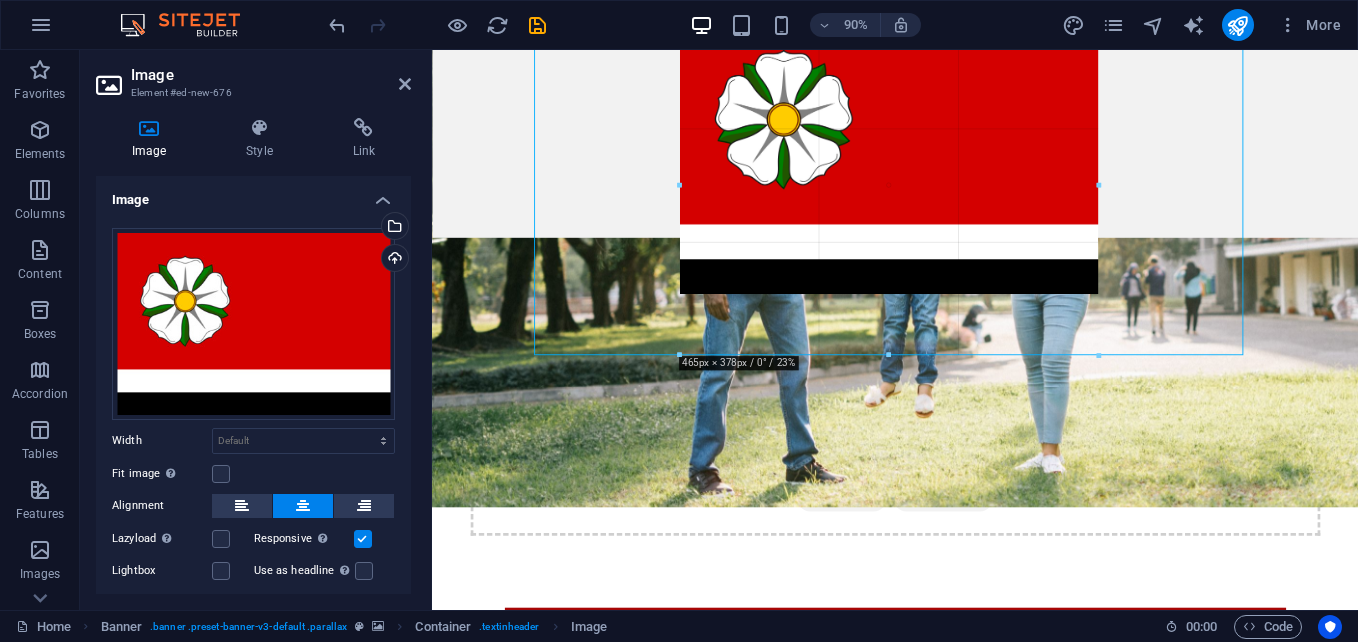 drag, startPoint x: 538, startPoint y: 488, endPoint x: 862, endPoint y: 137, distance: 477.67877 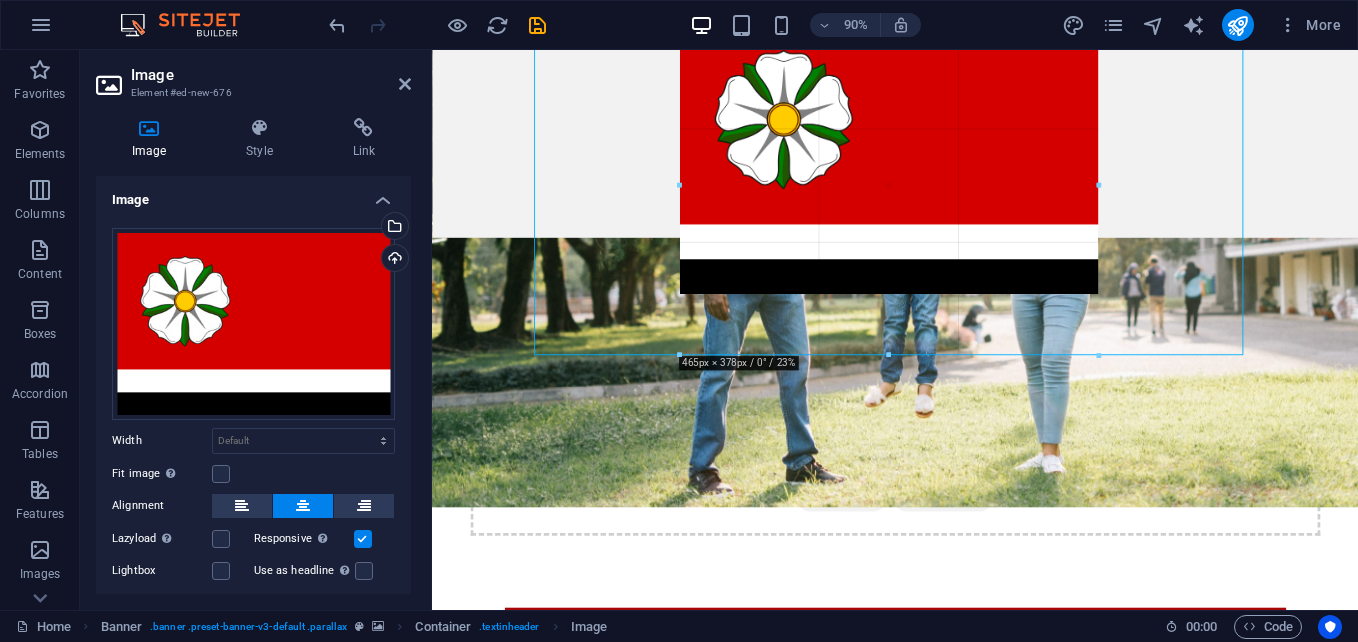 type on "465" 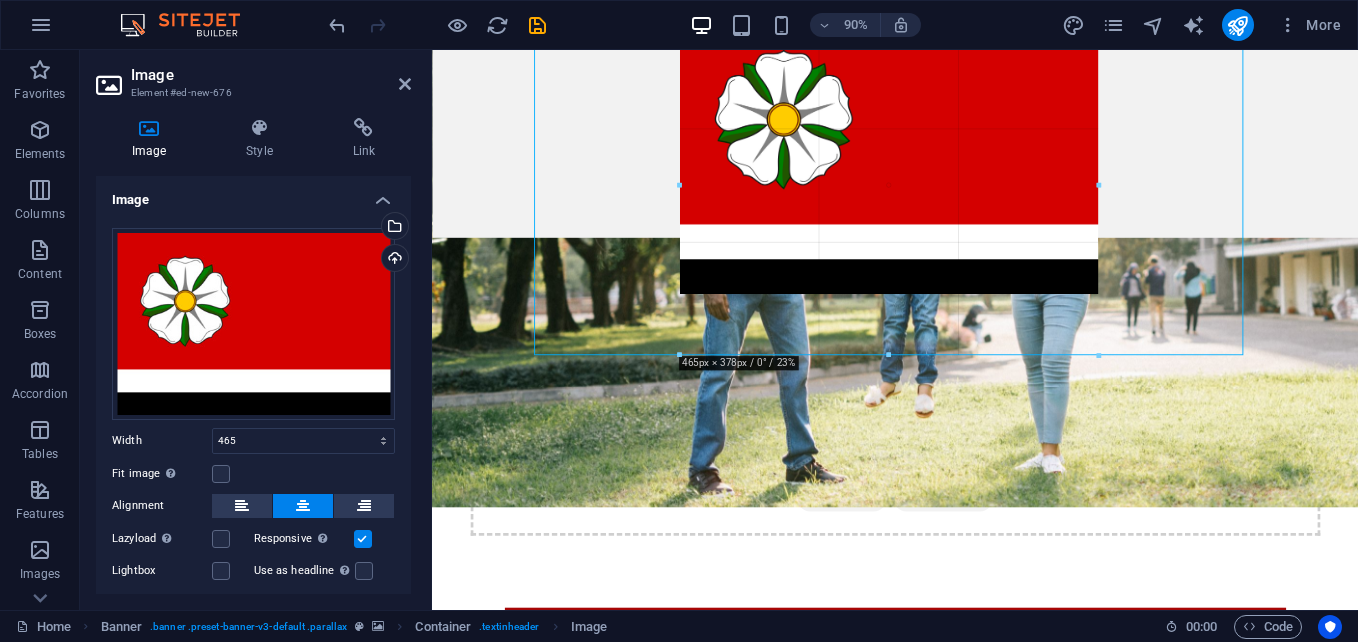 select on "px" 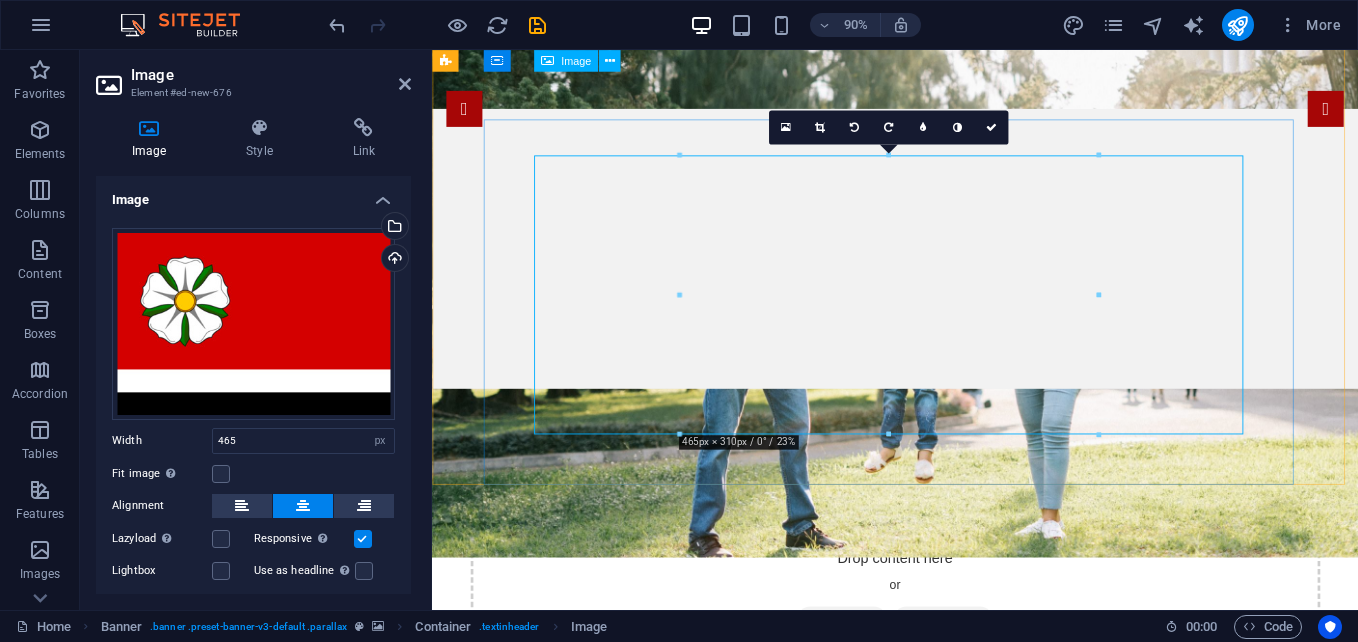 scroll, scrollTop: 234, scrollLeft: 0, axis: vertical 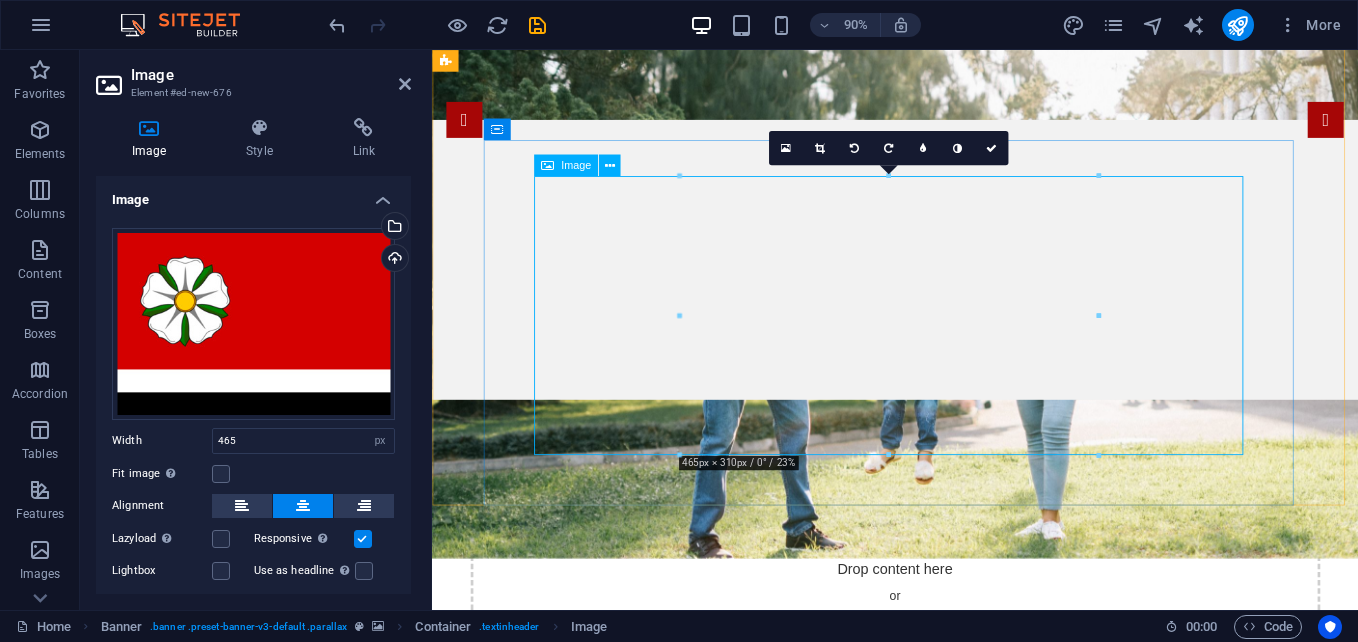 drag, startPoint x: 1320, startPoint y: 503, endPoint x: 918, endPoint y: 345, distance: 431.93518 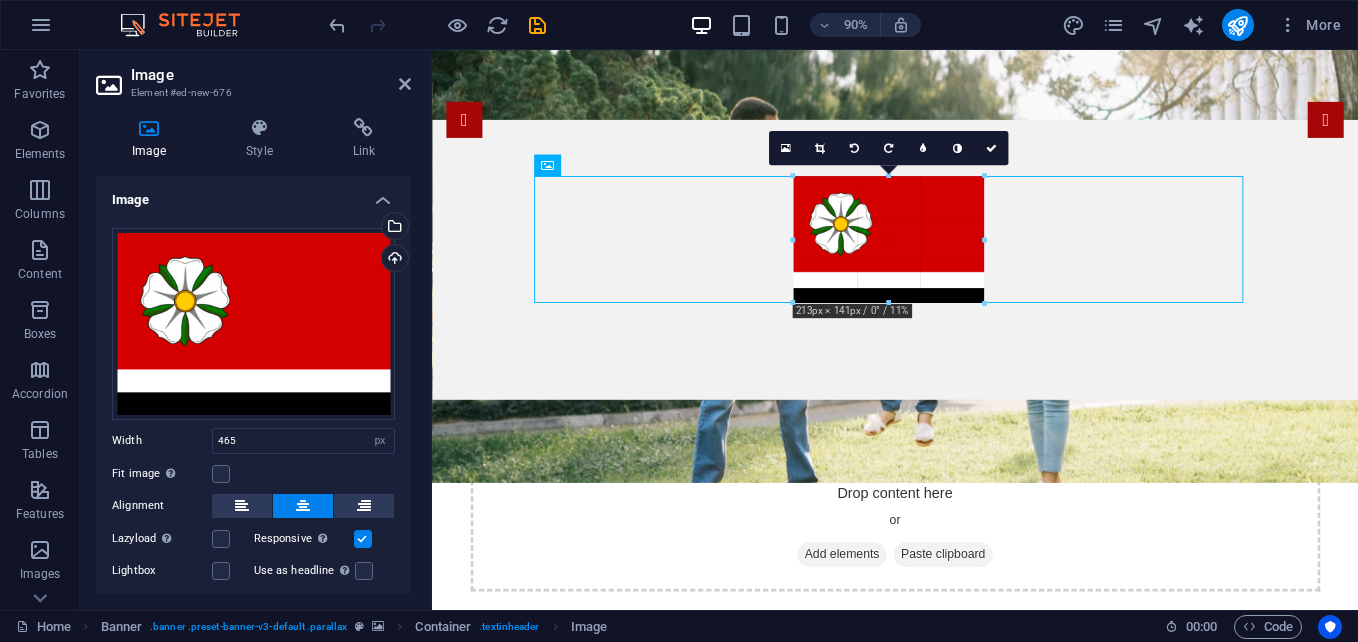 drag, startPoint x: 682, startPoint y: 457, endPoint x: 859, endPoint y: 283, distance: 248.20355 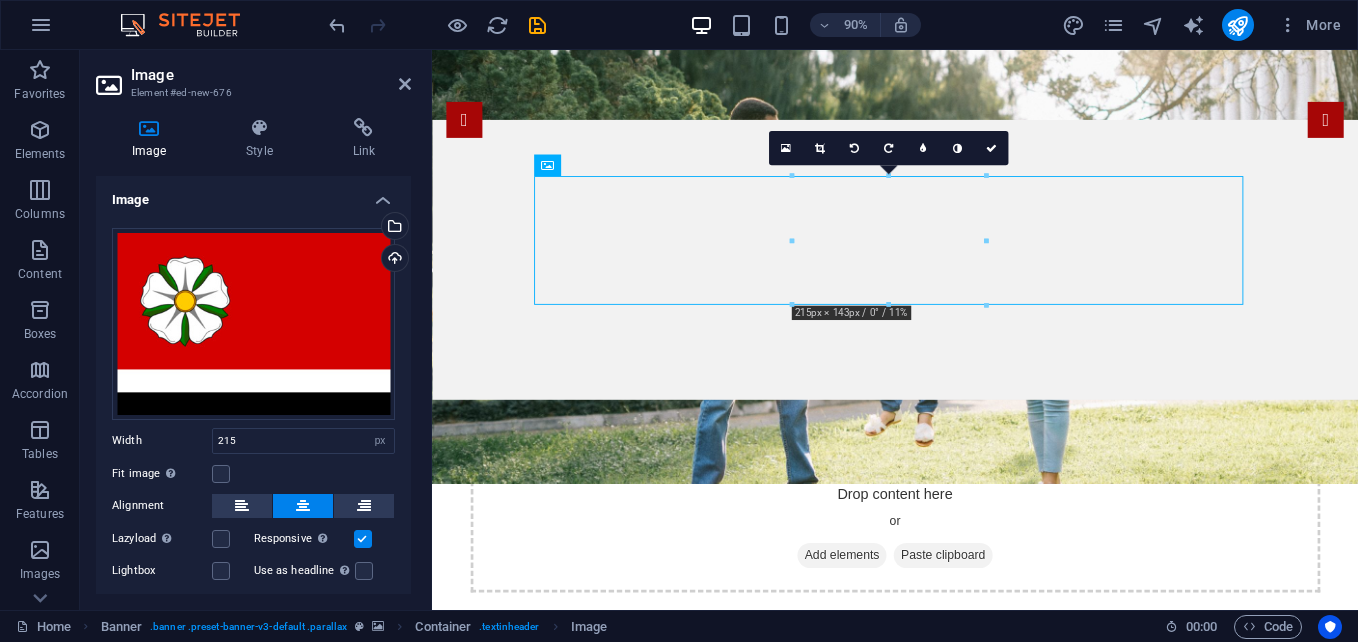 click at bounding box center [946, 240] 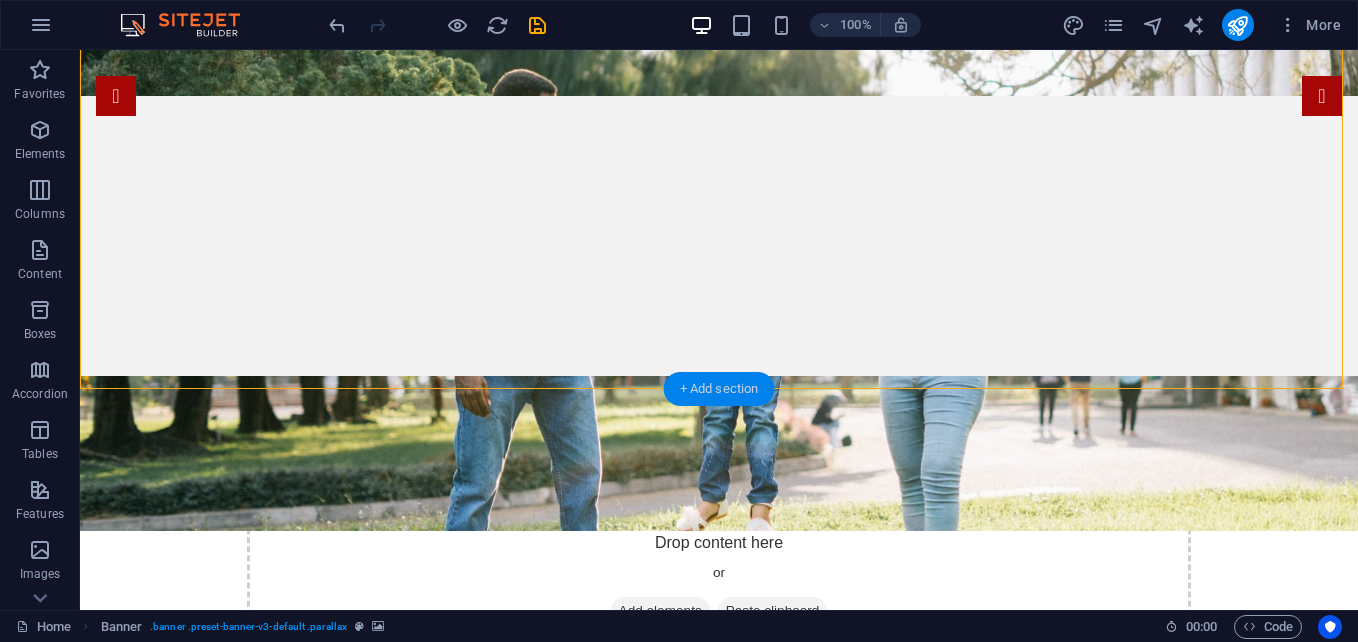 click on "+ Add section" at bounding box center (719, 389) 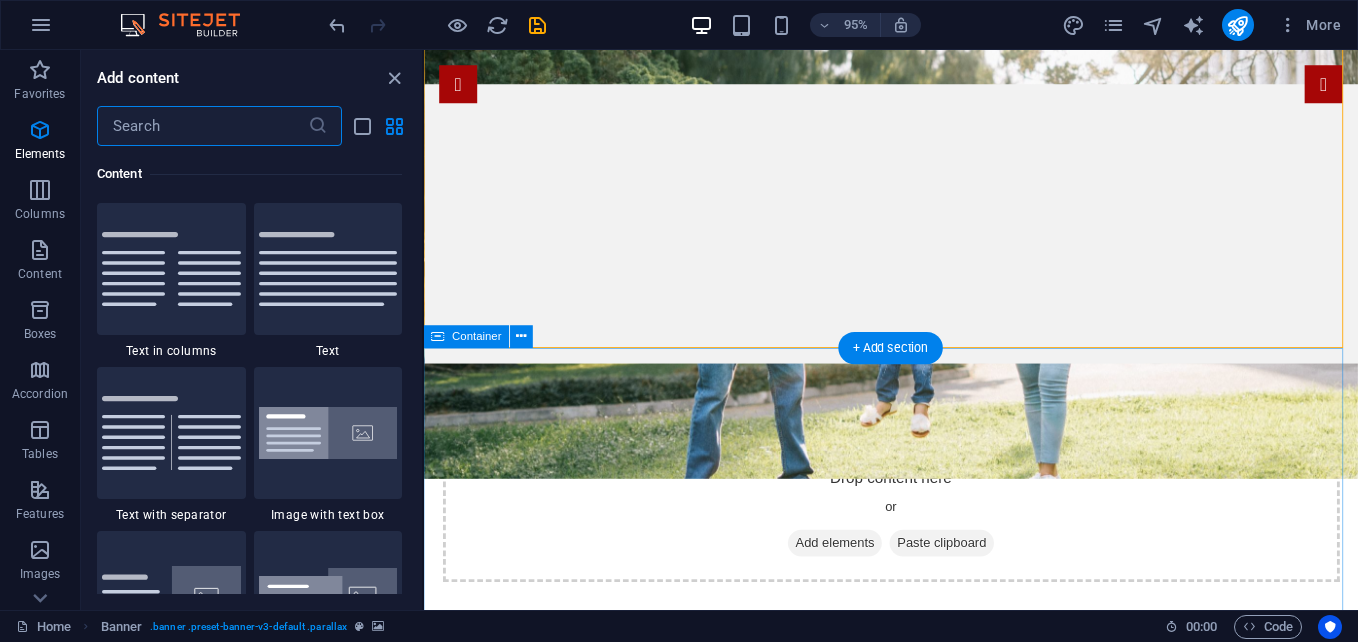 scroll, scrollTop: 3499, scrollLeft: 0, axis: vertical 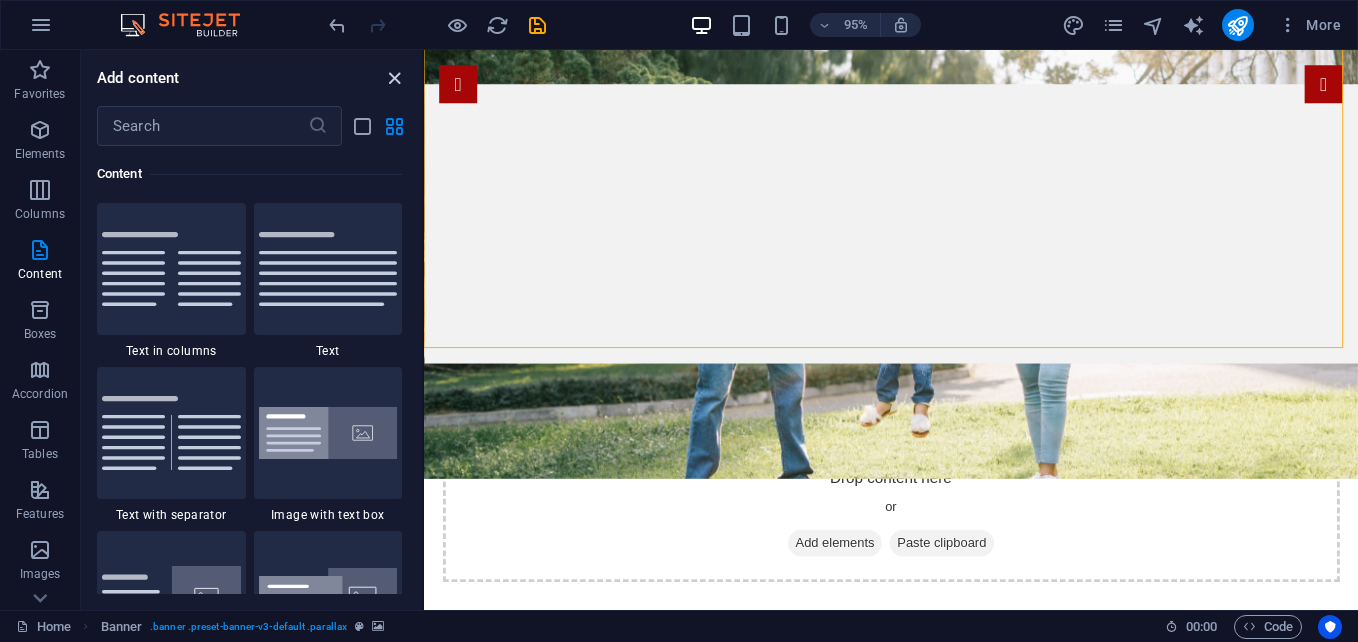 click at bounding box center (394, 78) 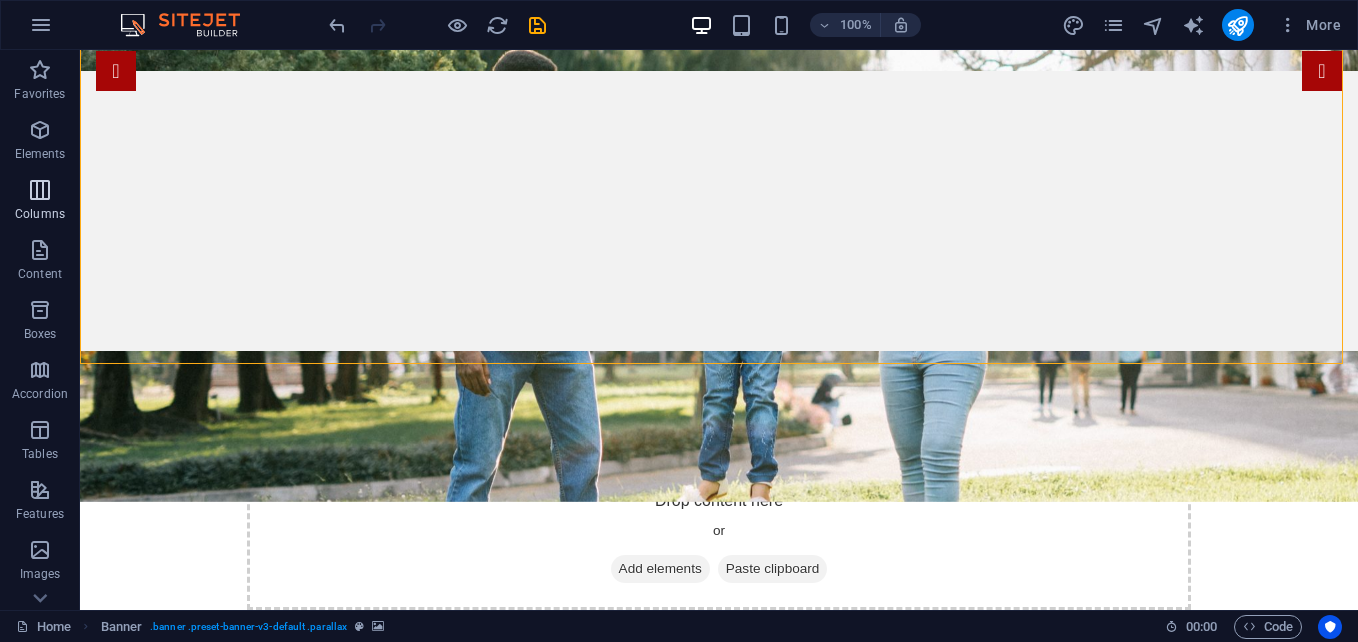 click on "Columns" at bounding box center (40, 200) 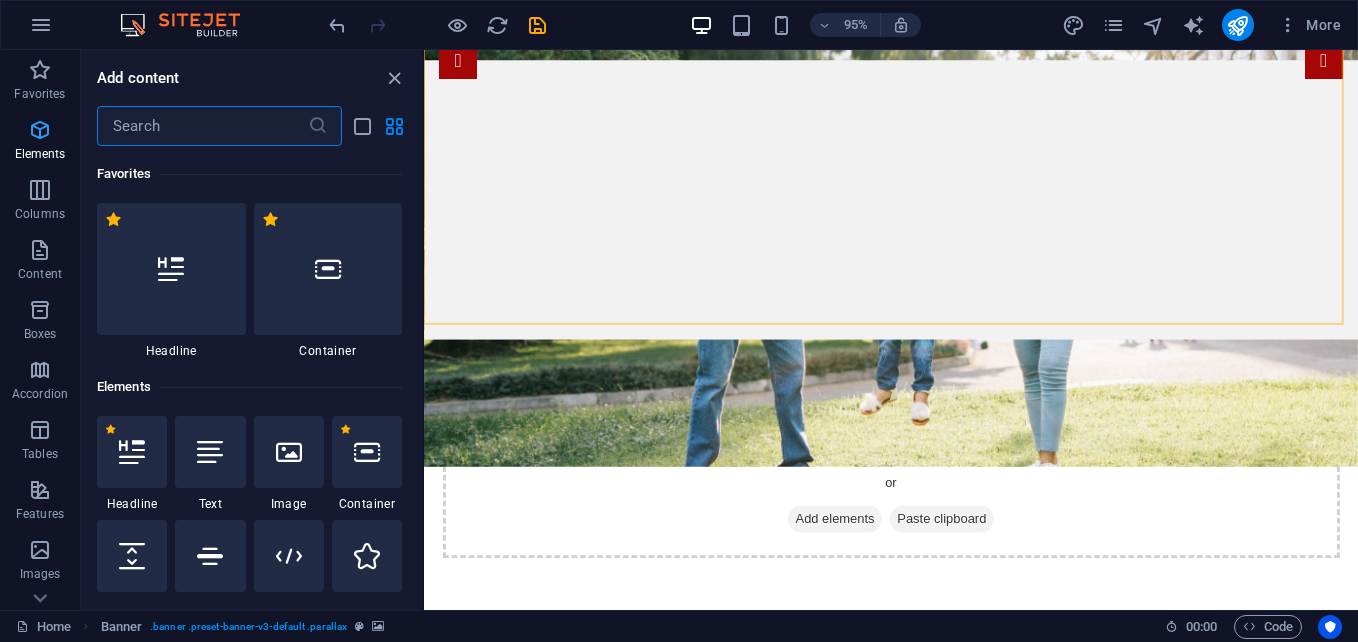 click at bounding box center [40, 130] 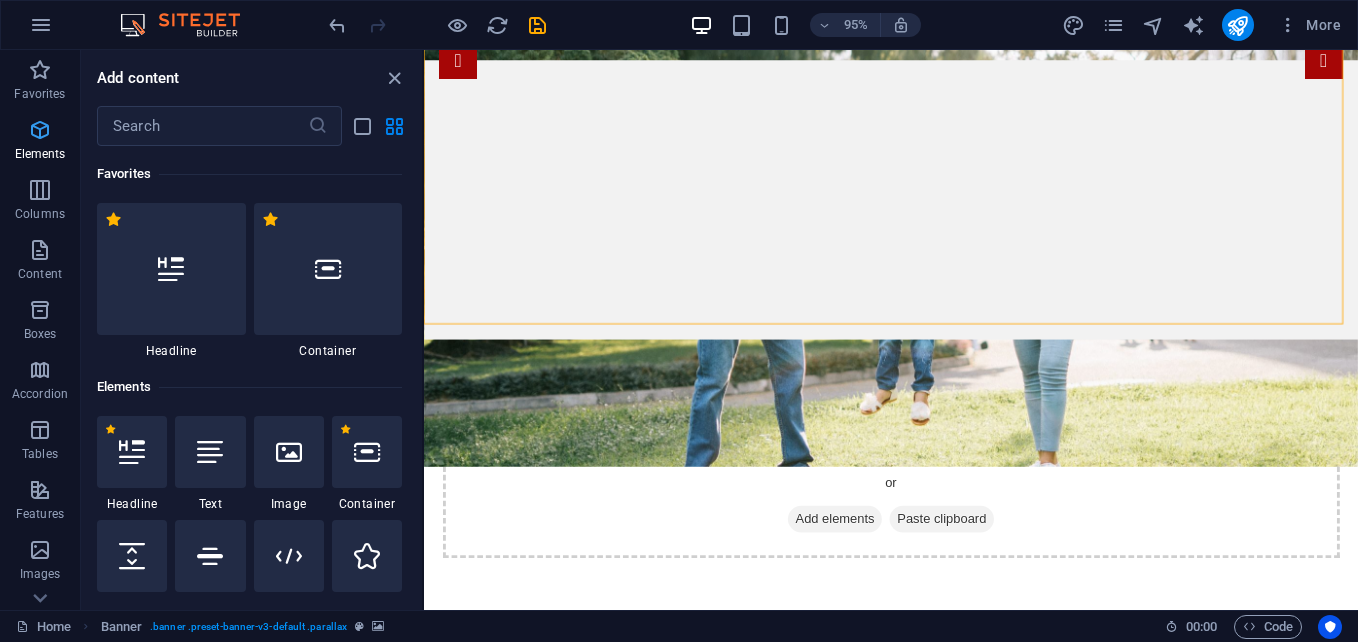 scroll, scrollTop: 985, scrollLeft: 0, axis: vertical 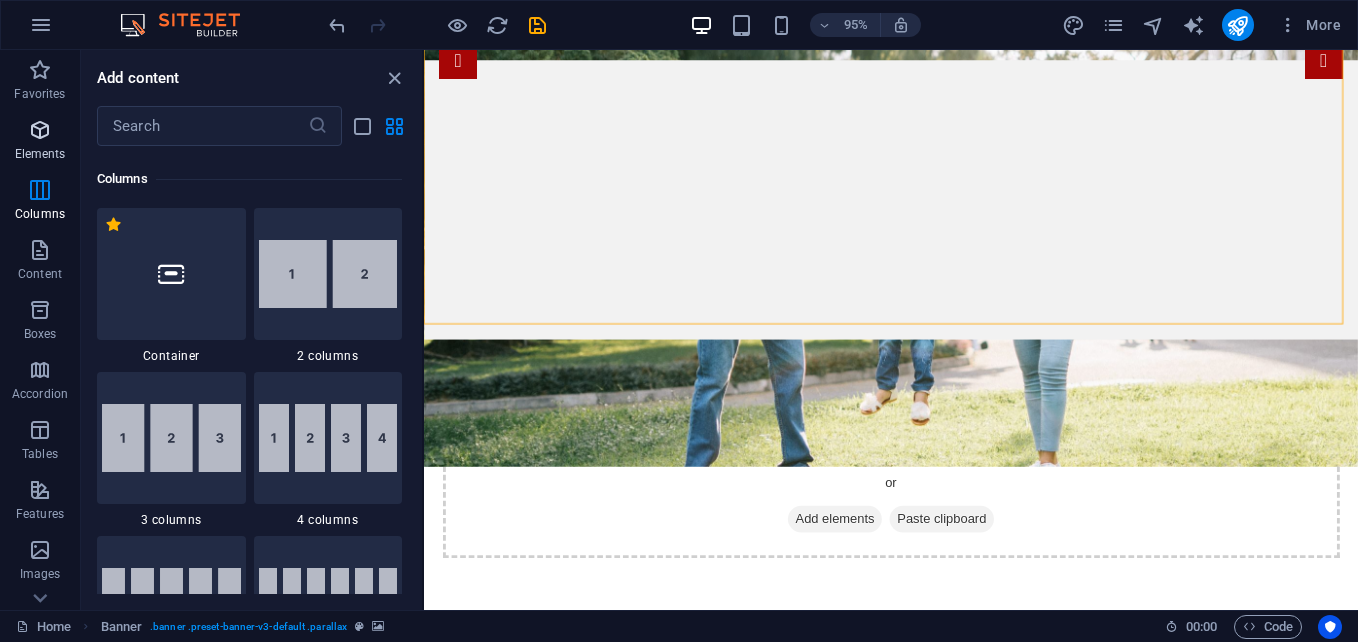 click at bounding box center (40, 130) 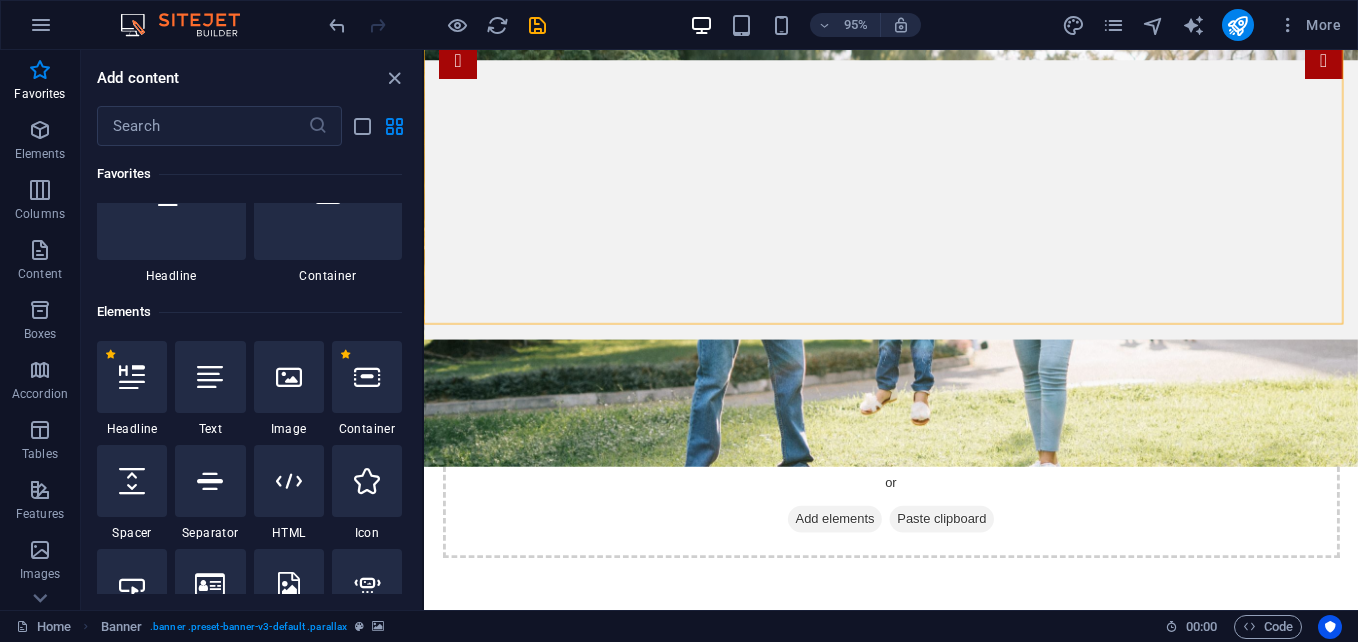 scroll, scrollTop: 45, scrollLeft: 0, axis: vertical 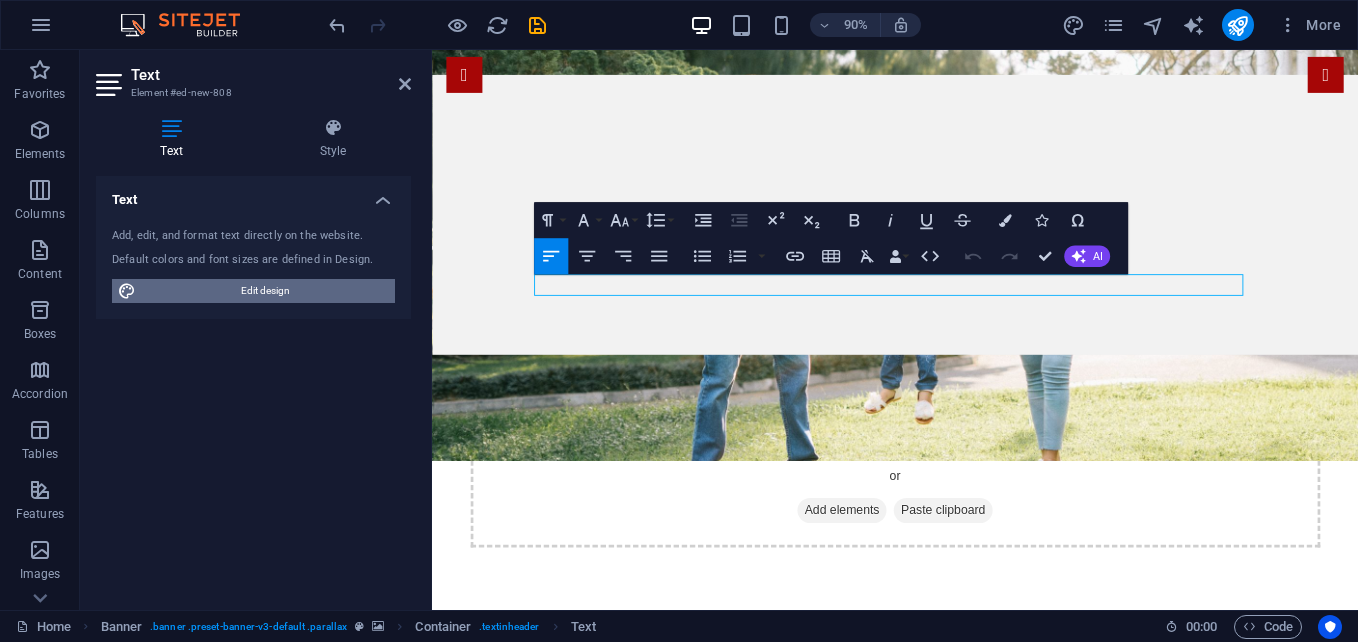 click on "Edit design" at bounding box center (265, 291) 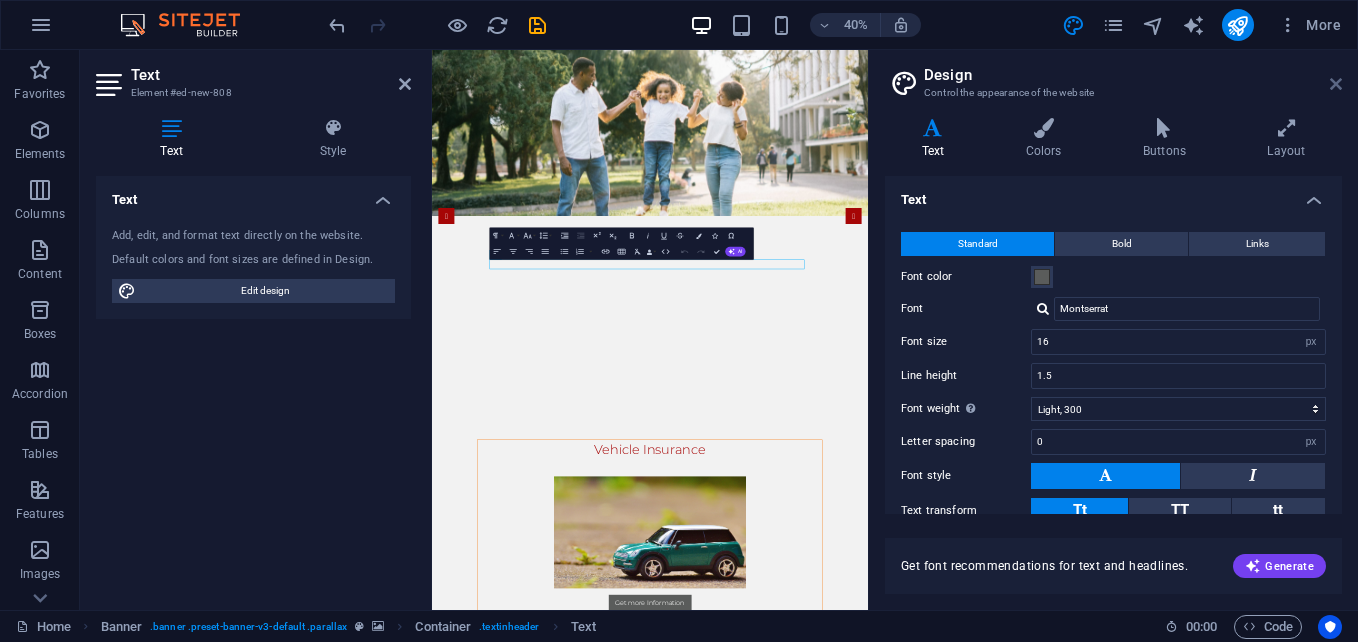 click at bounding box center (1336, 84) 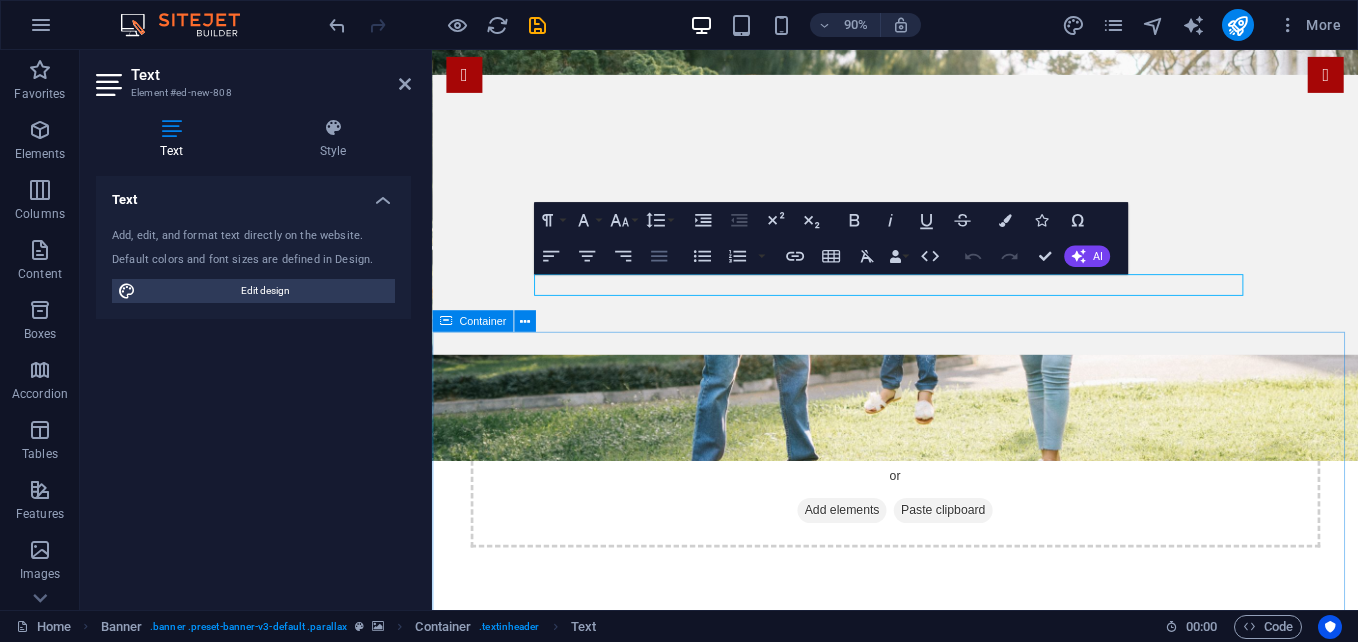 click 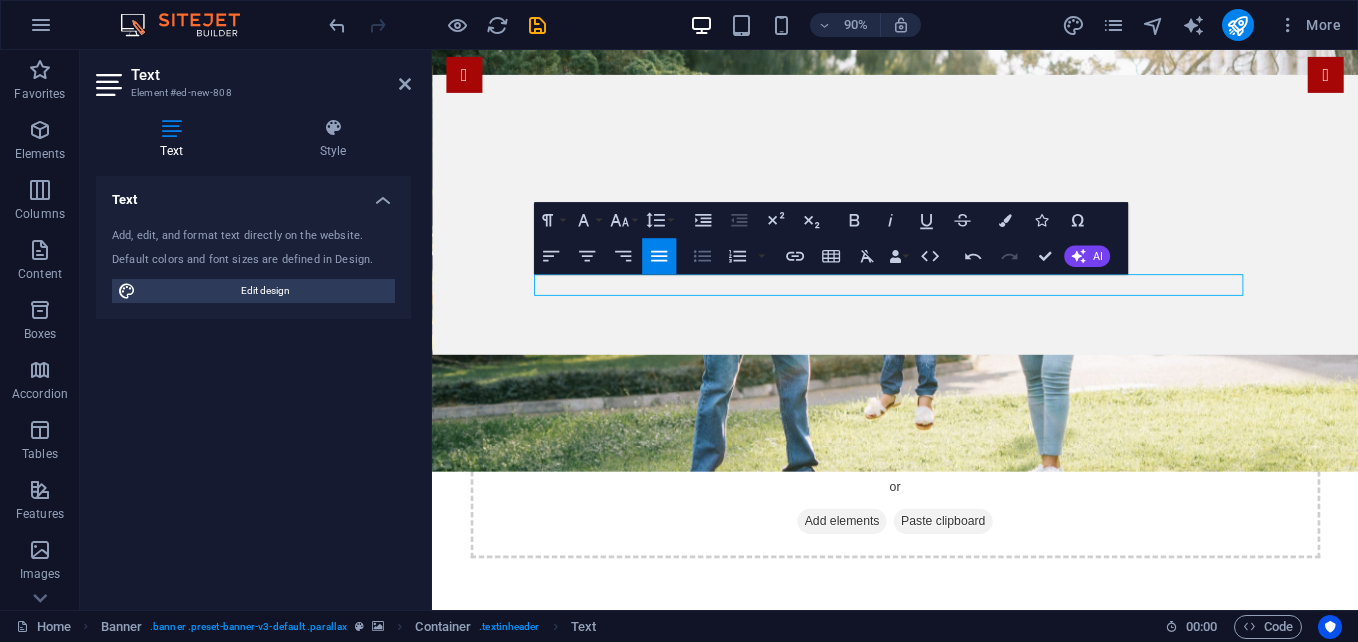 click 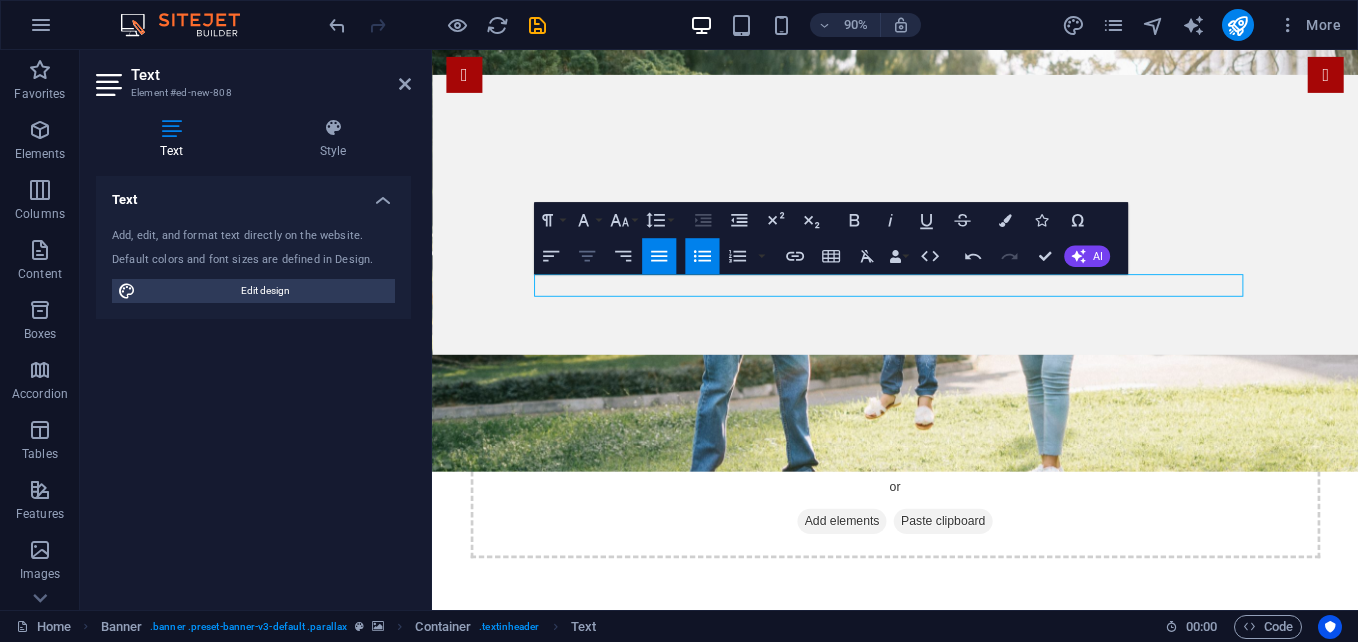 click 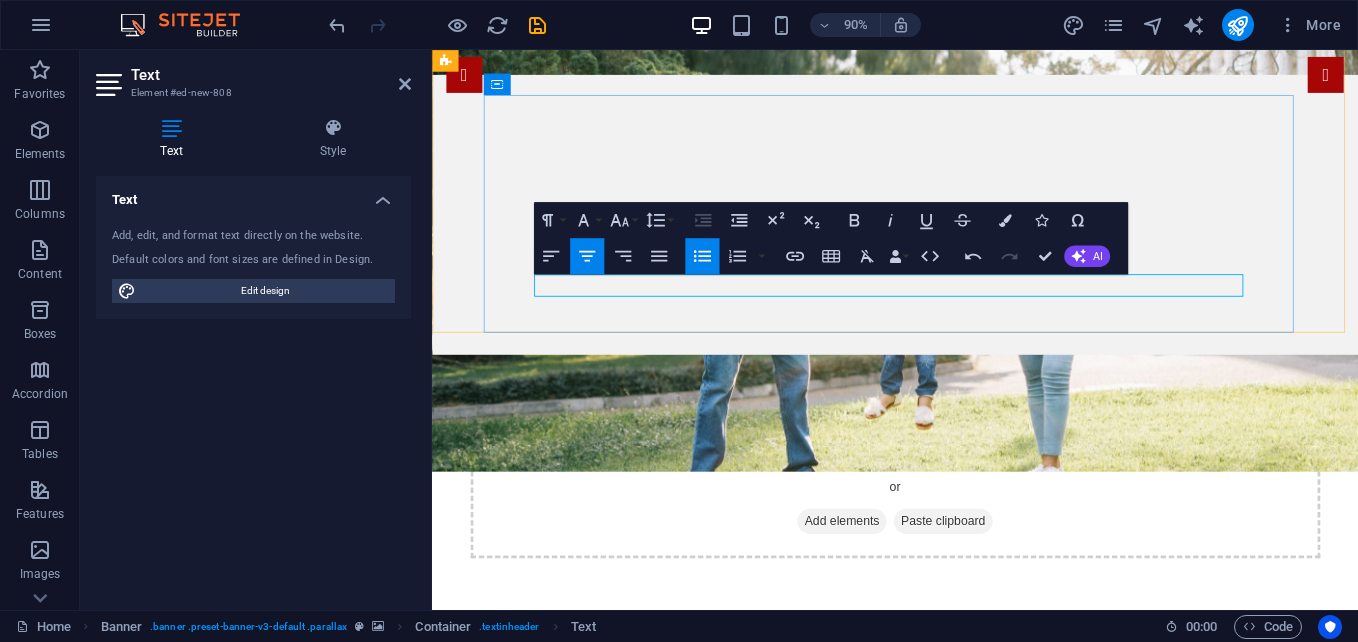 click at bounding box center [947, 905] 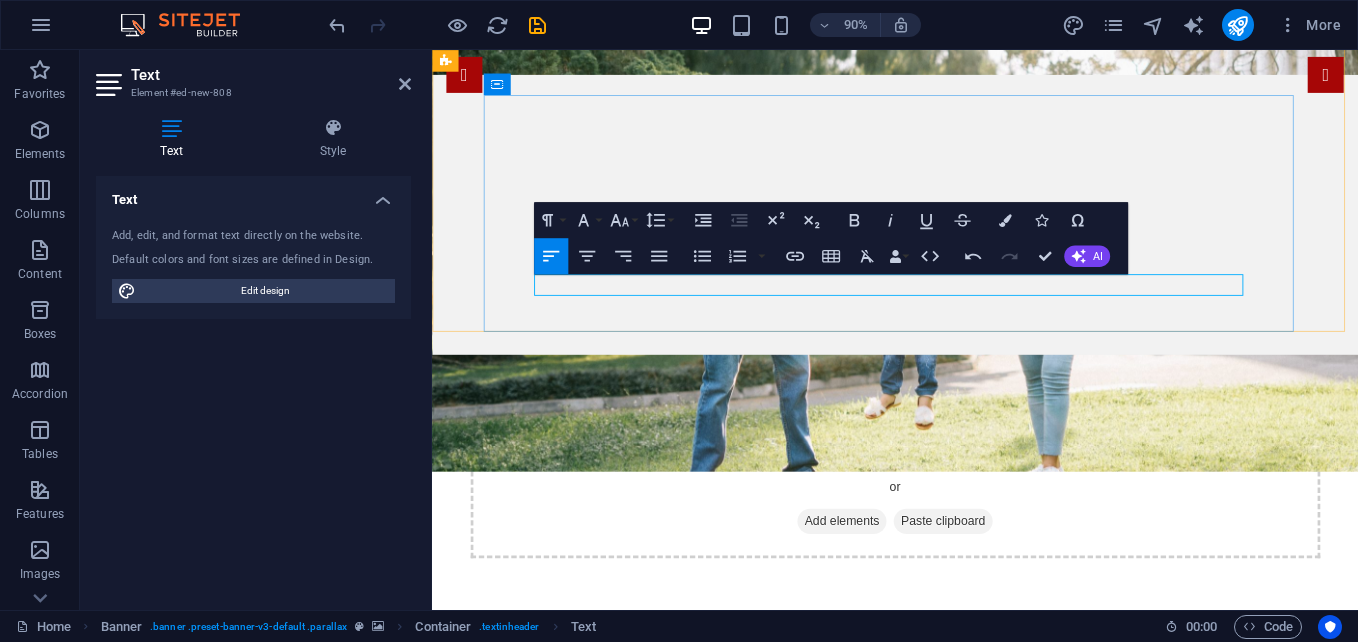 type 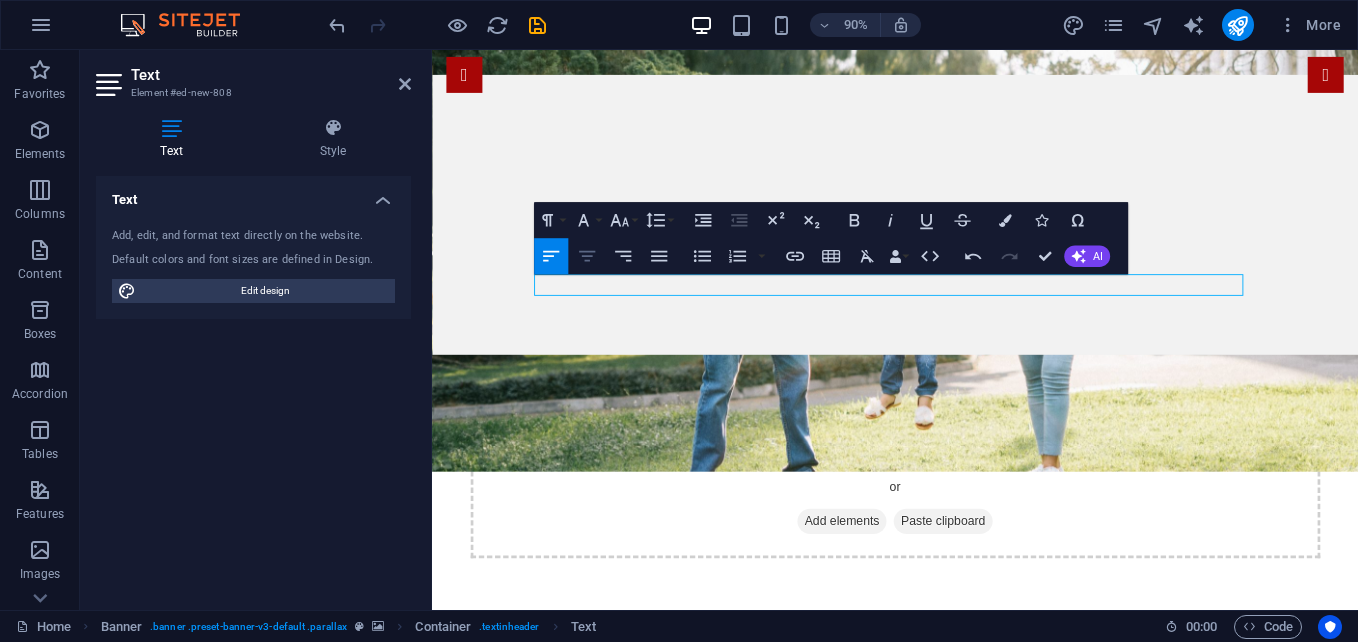 click 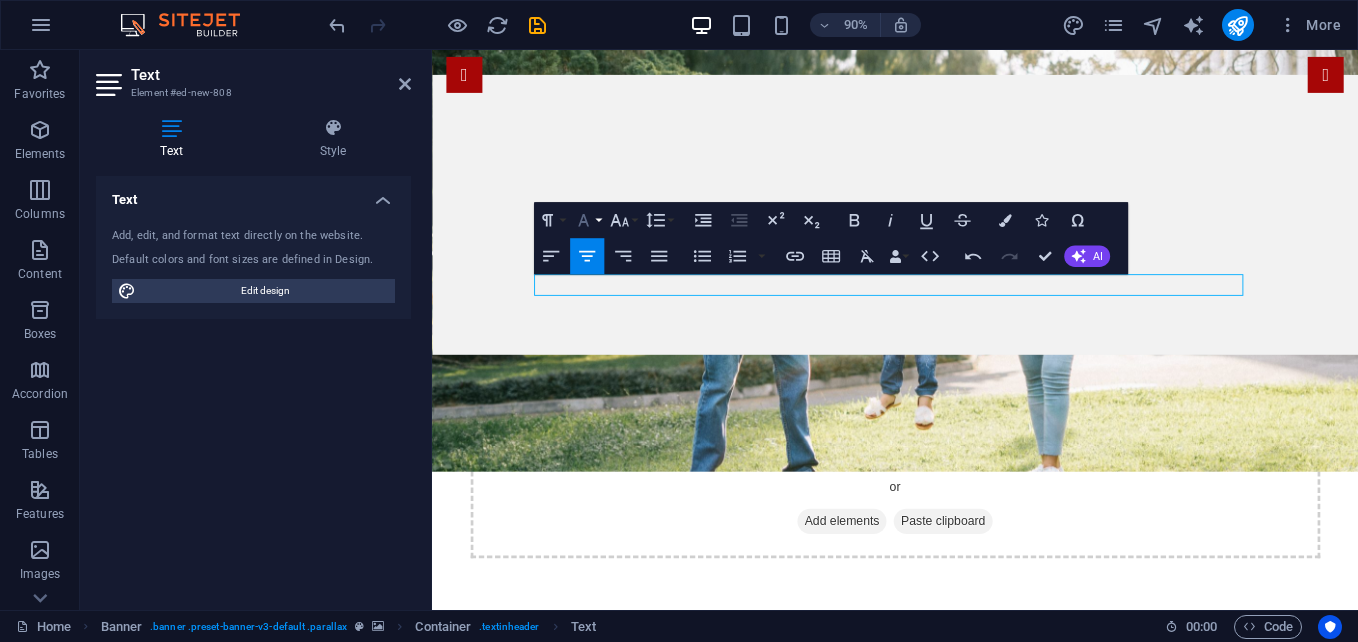 click 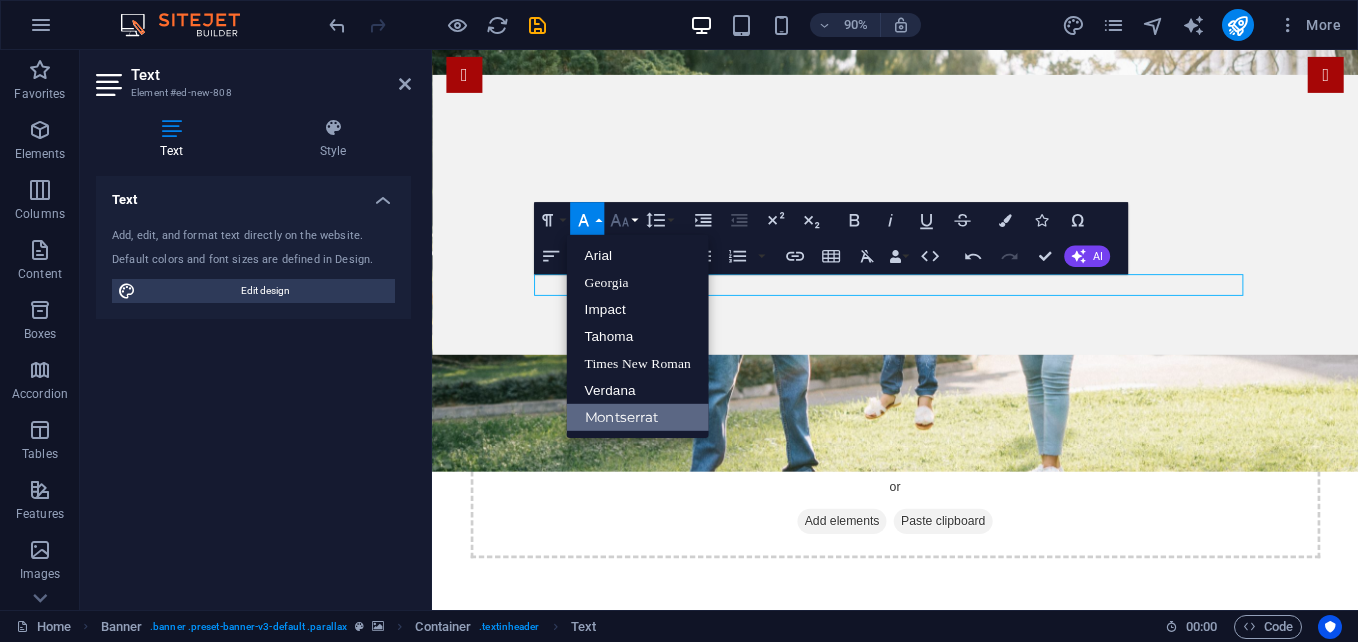 scroll, scrollTop: 0, scrollLeft: 0, axis: both 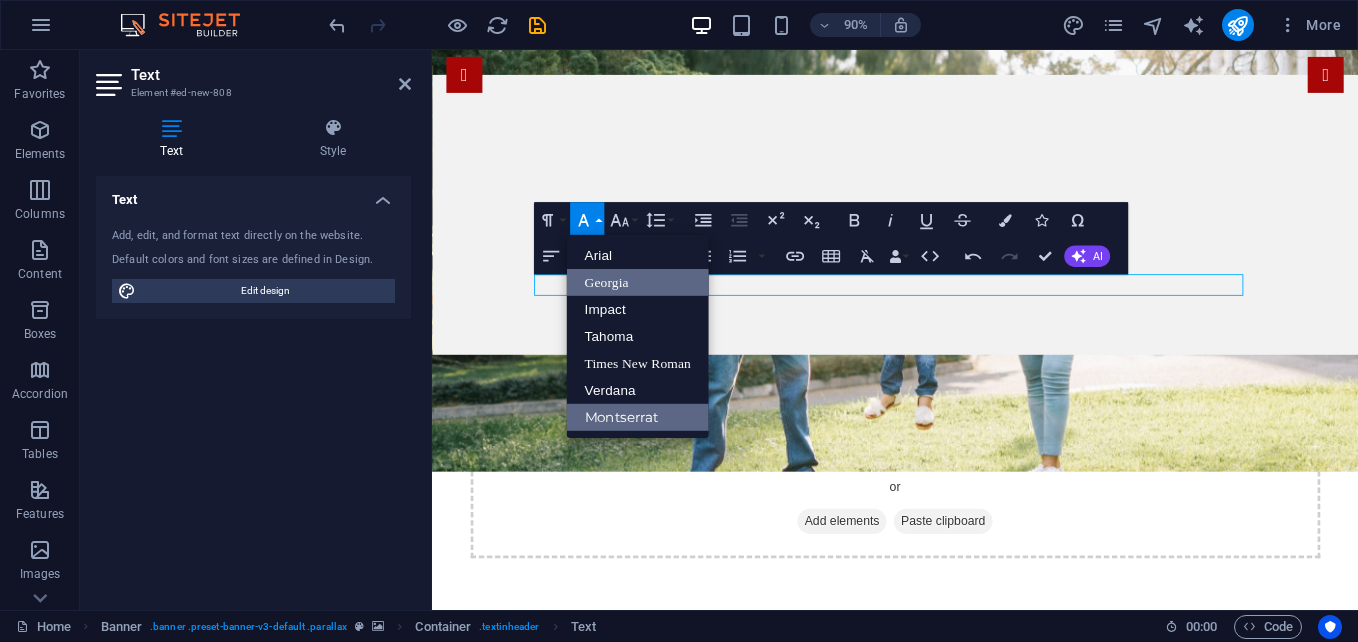 click on "Georgia" at bounding box center (637, 282) 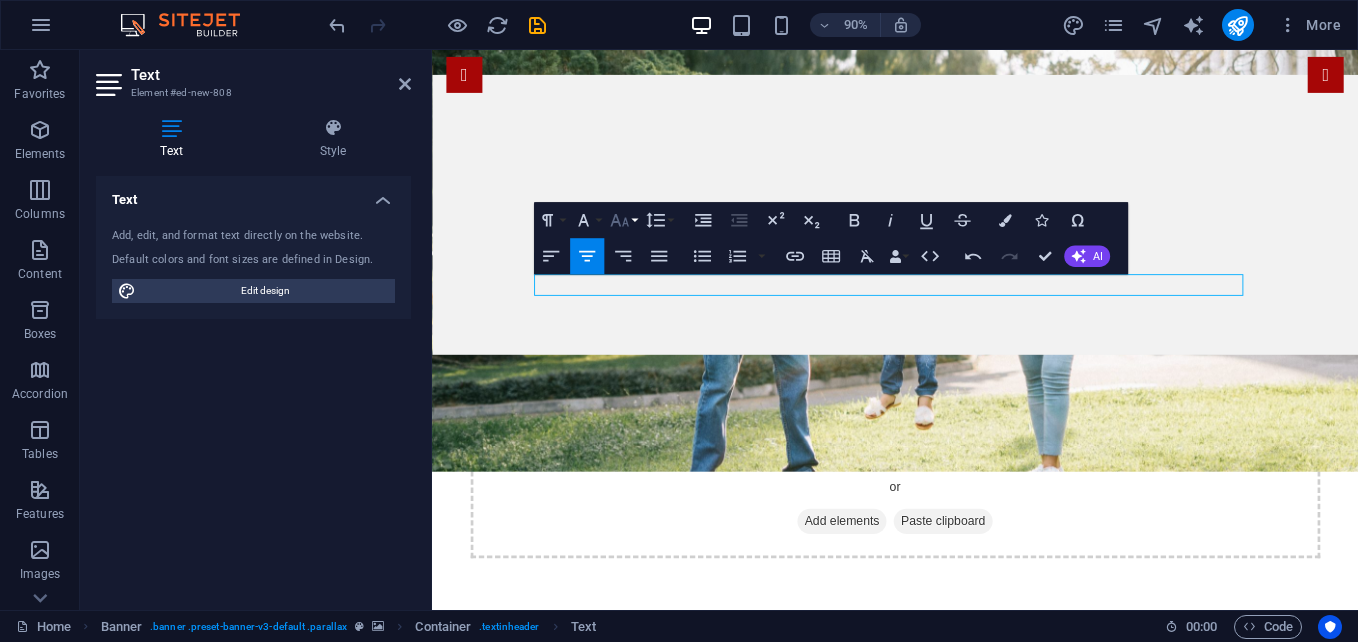 click 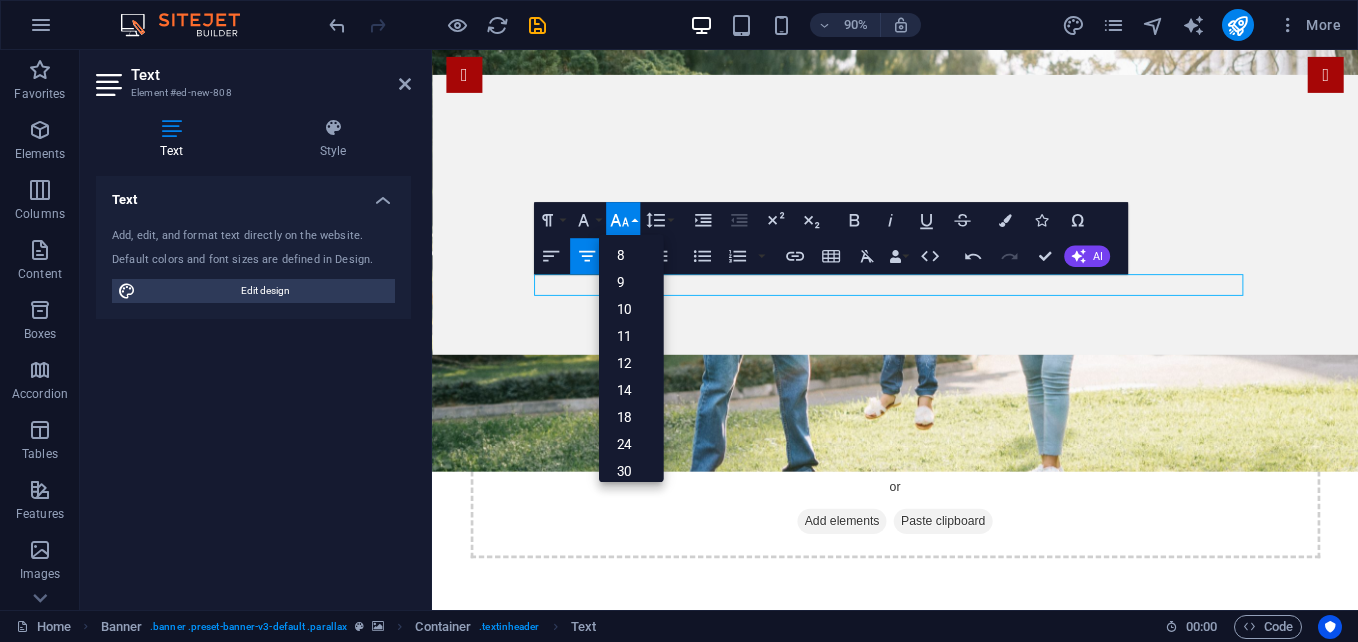 click on "10" at bounding box center (631, 309) 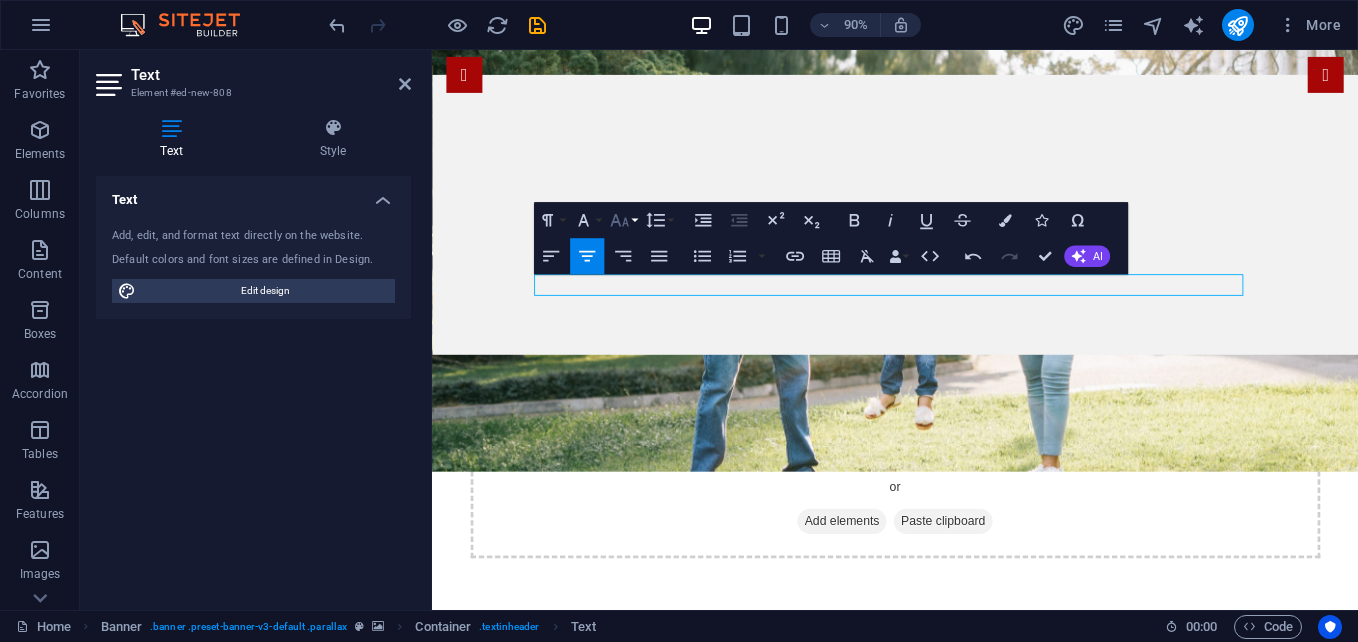 click 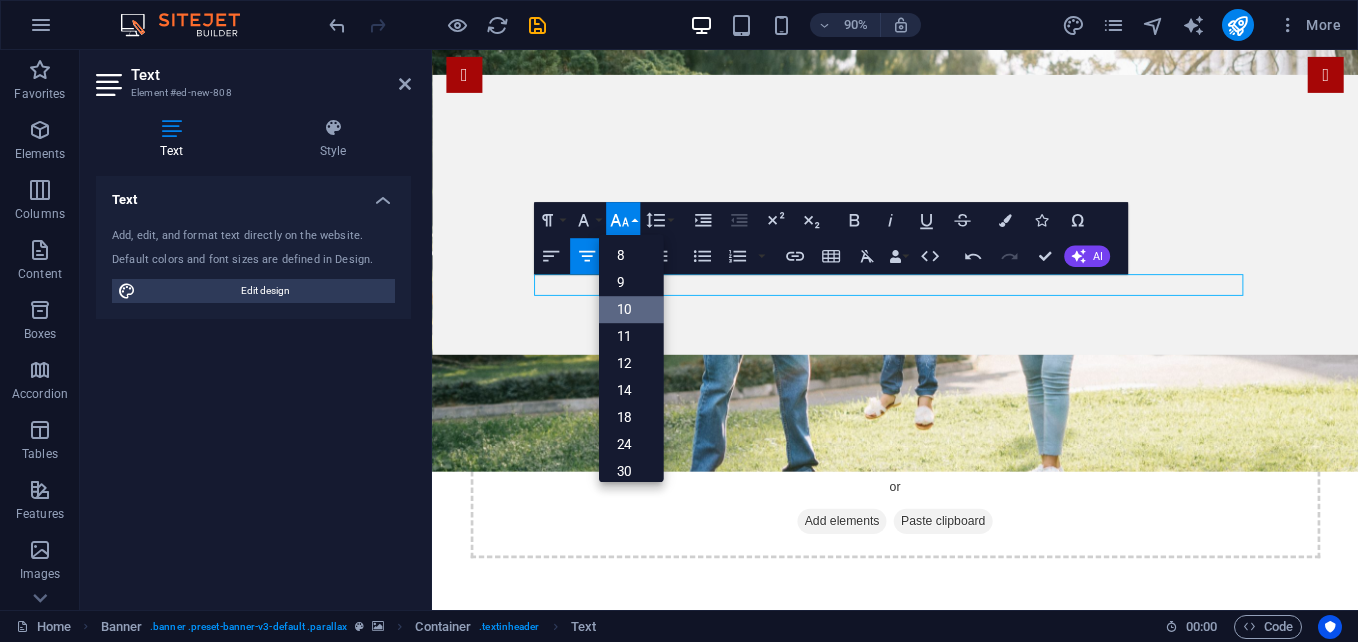 scroll, scrollTop: 83, scrollLeft: 0, axis: vertical 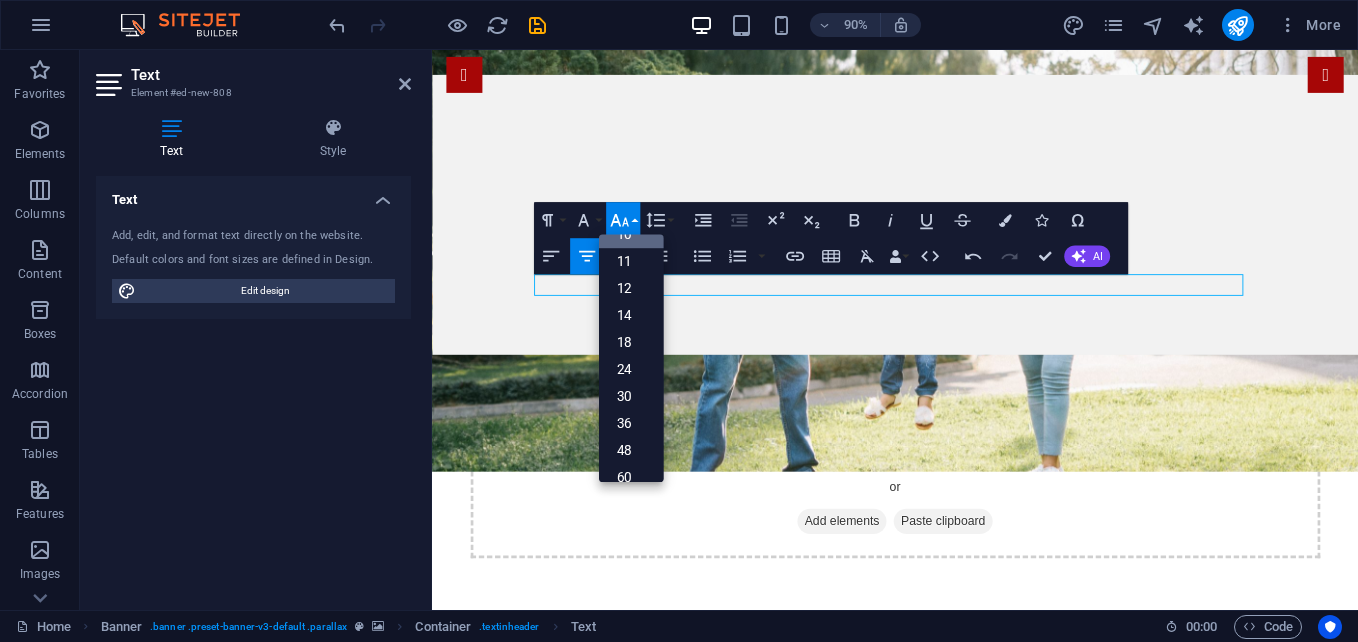 click 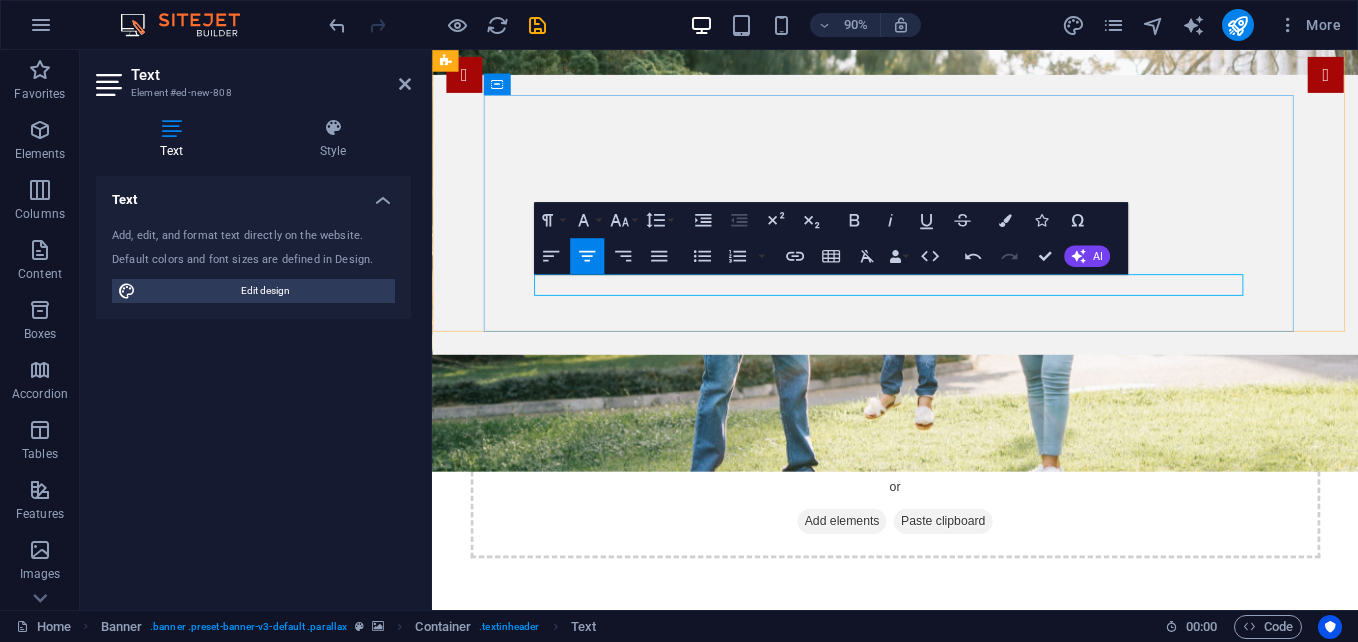 click on "​" at bounding box center (947, 905) 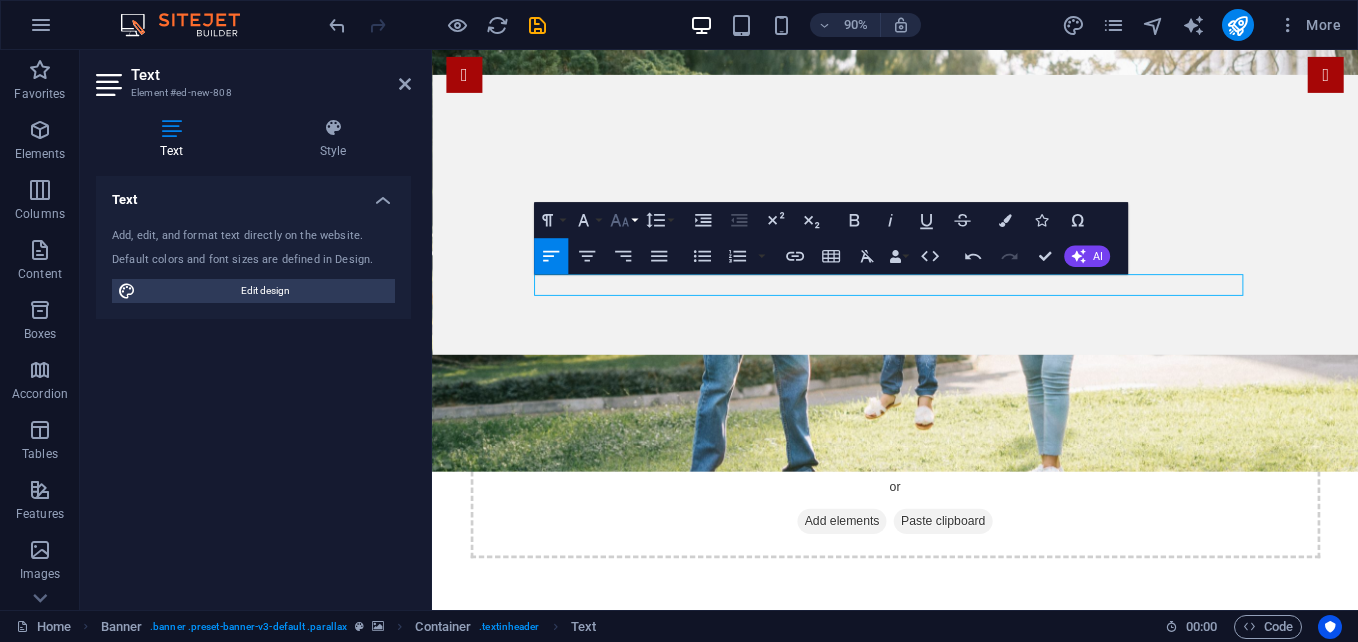 click 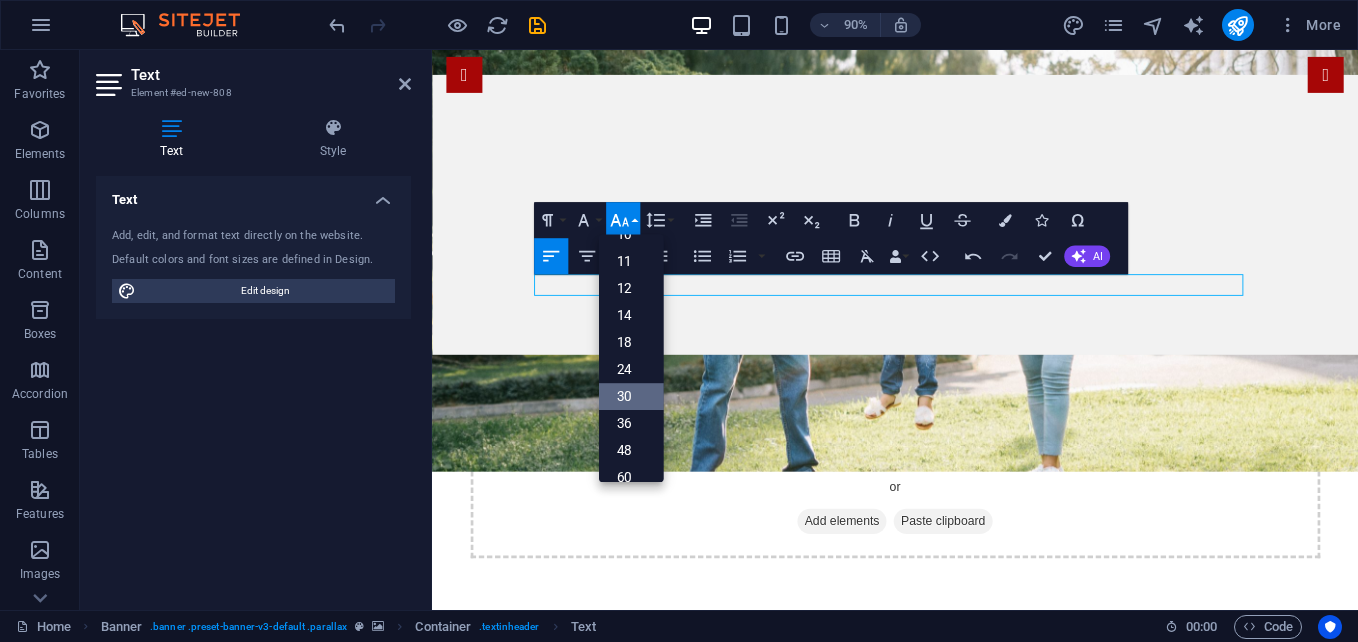 click on "30" at bounding box center [631, 396] 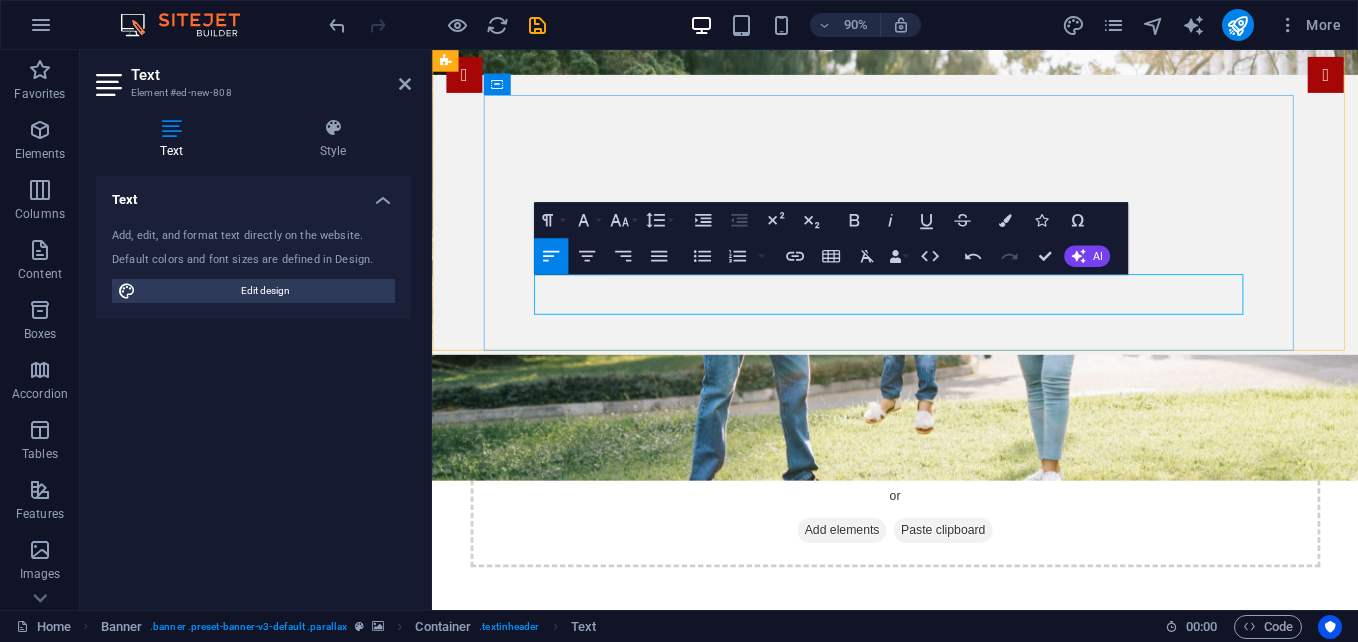 click on "​" at bounding box center (947, 925) 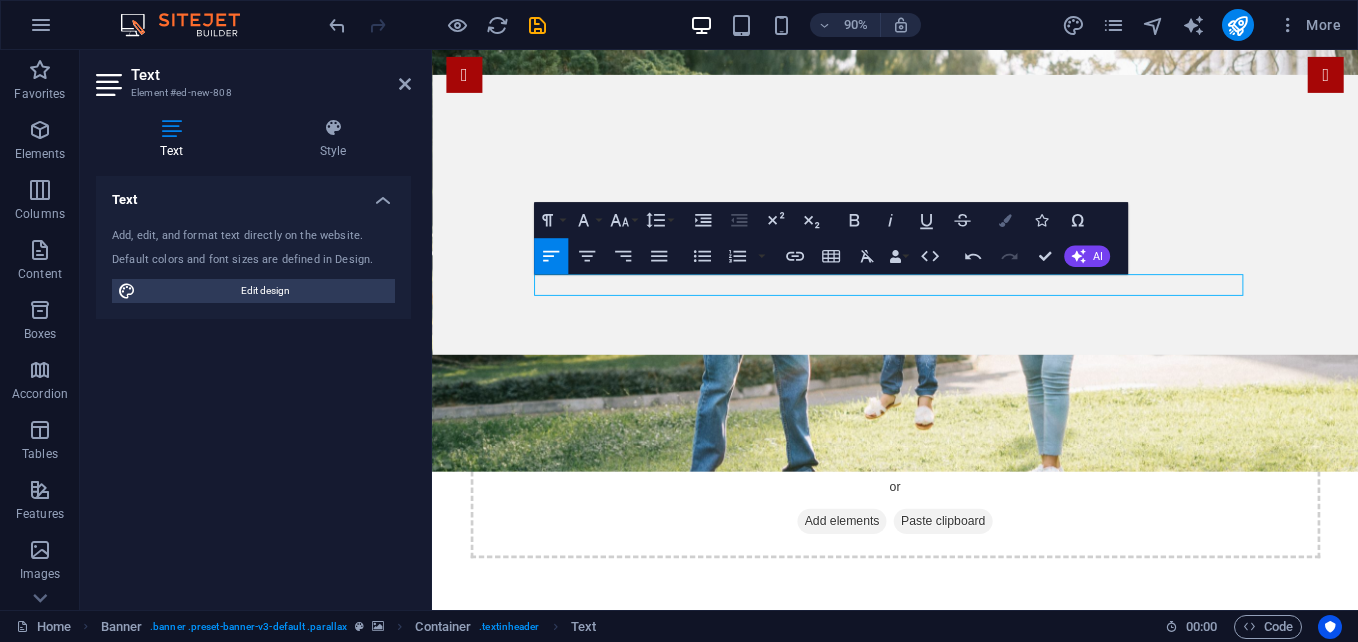 click at bounding box center (1005, 220) 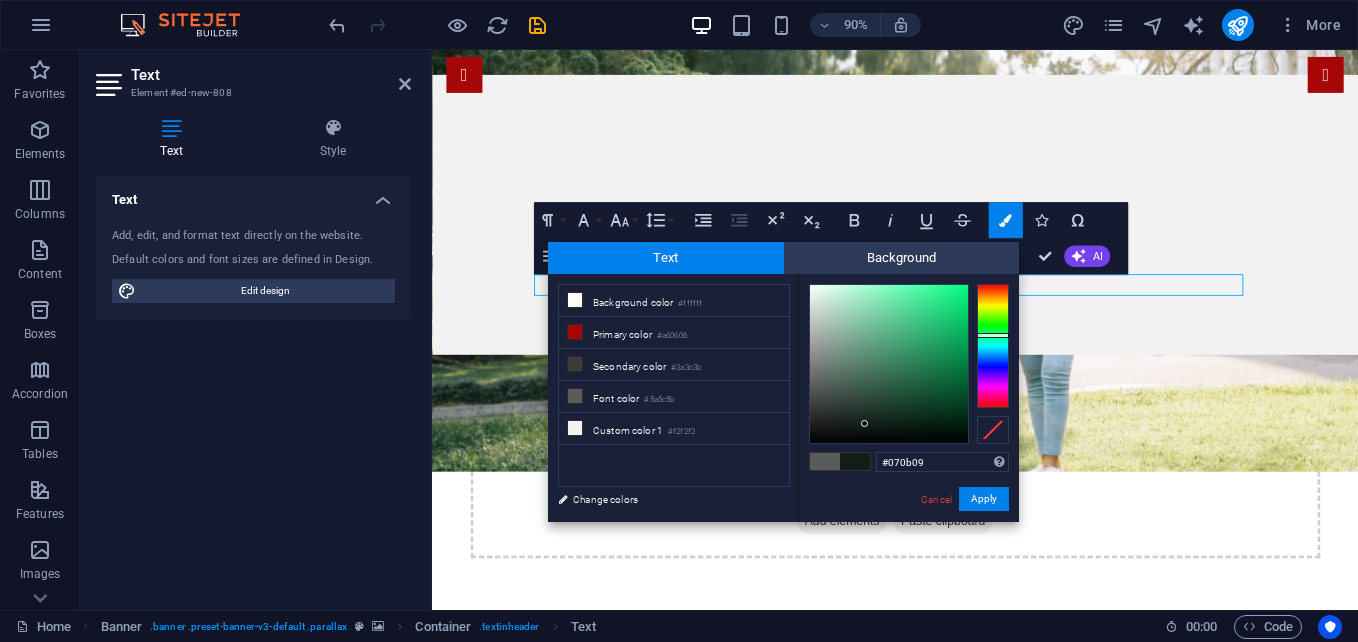 type on "#060a08" 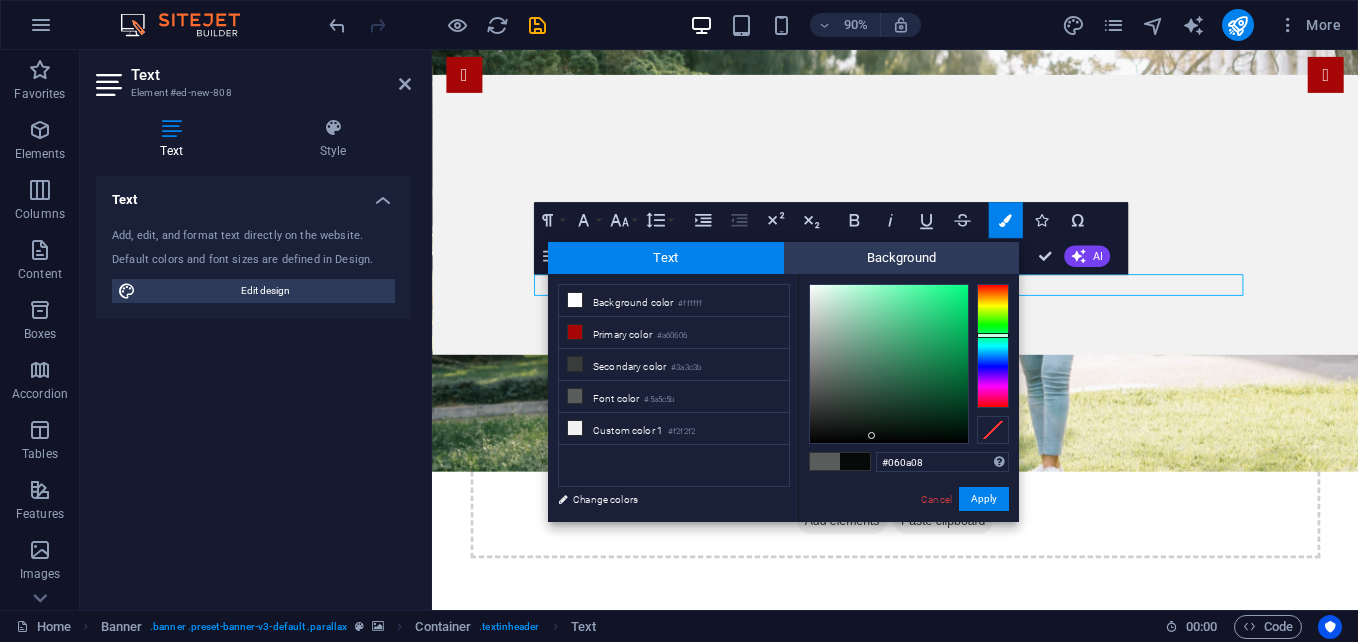 drag, startPoint x: 874, startPoint y: 381, endPoint x: 872, endPoint y: 436, distance: 55.03635 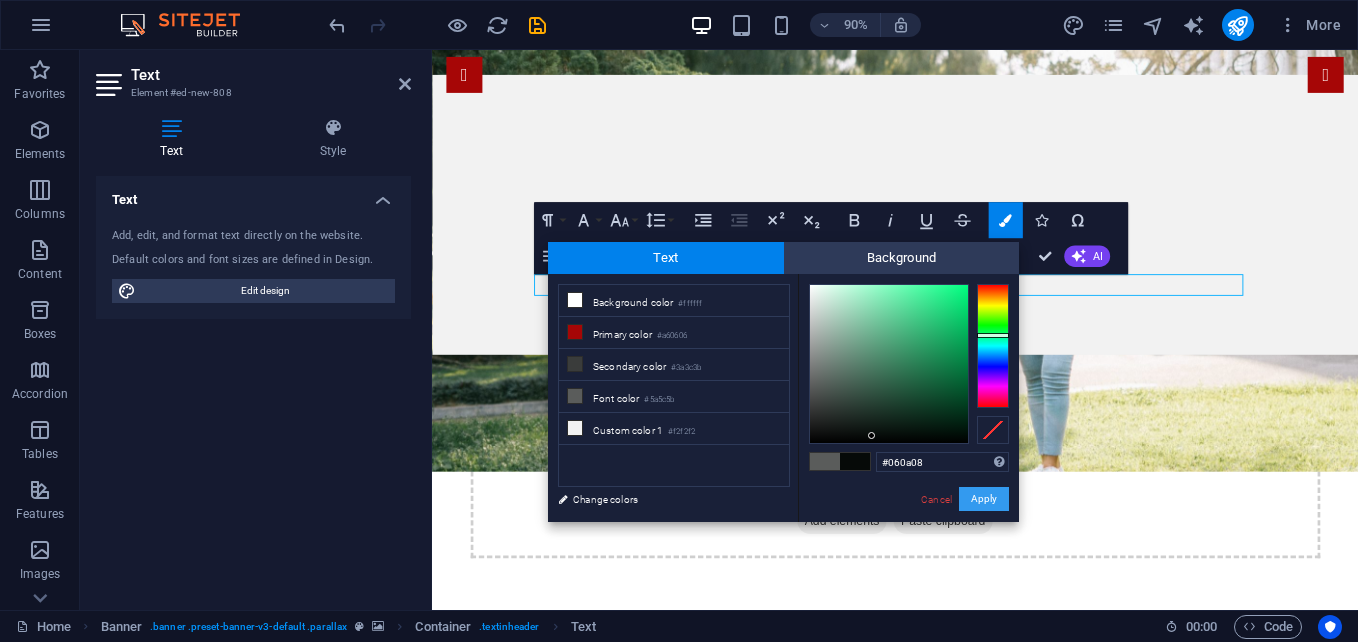 click on "Apply" at bounding box center [984, 499] 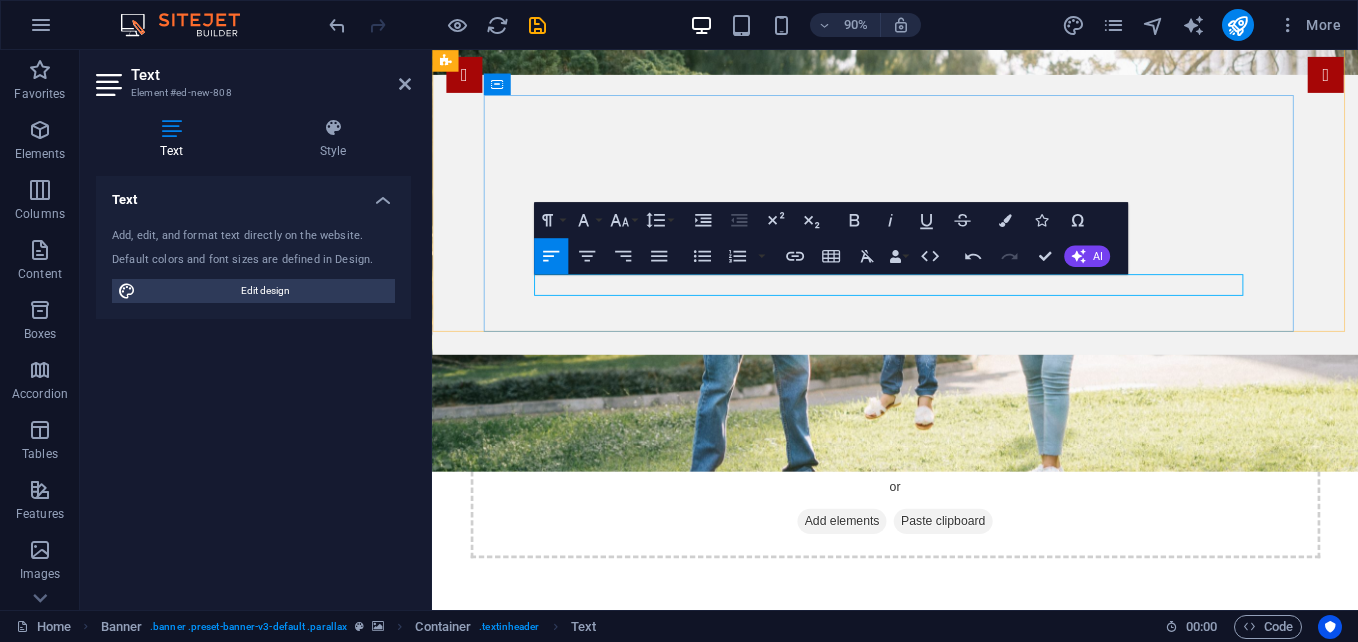 click on "​ ​" at bounding box center [947, 905] 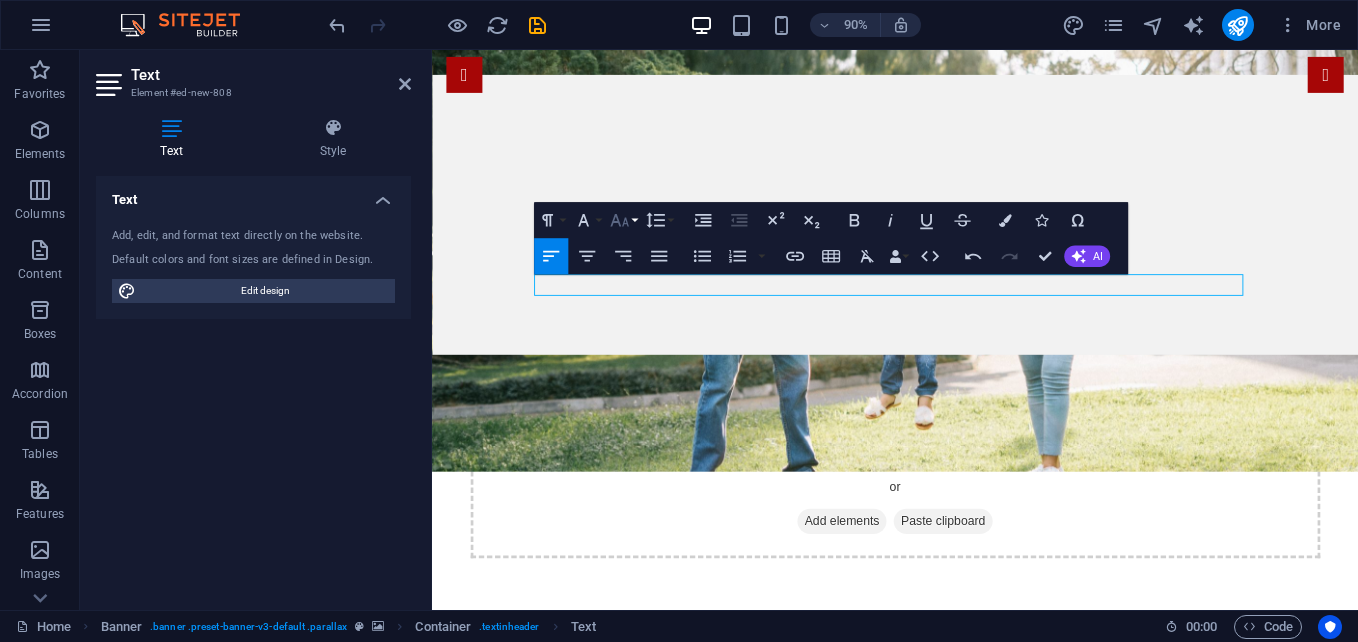 click 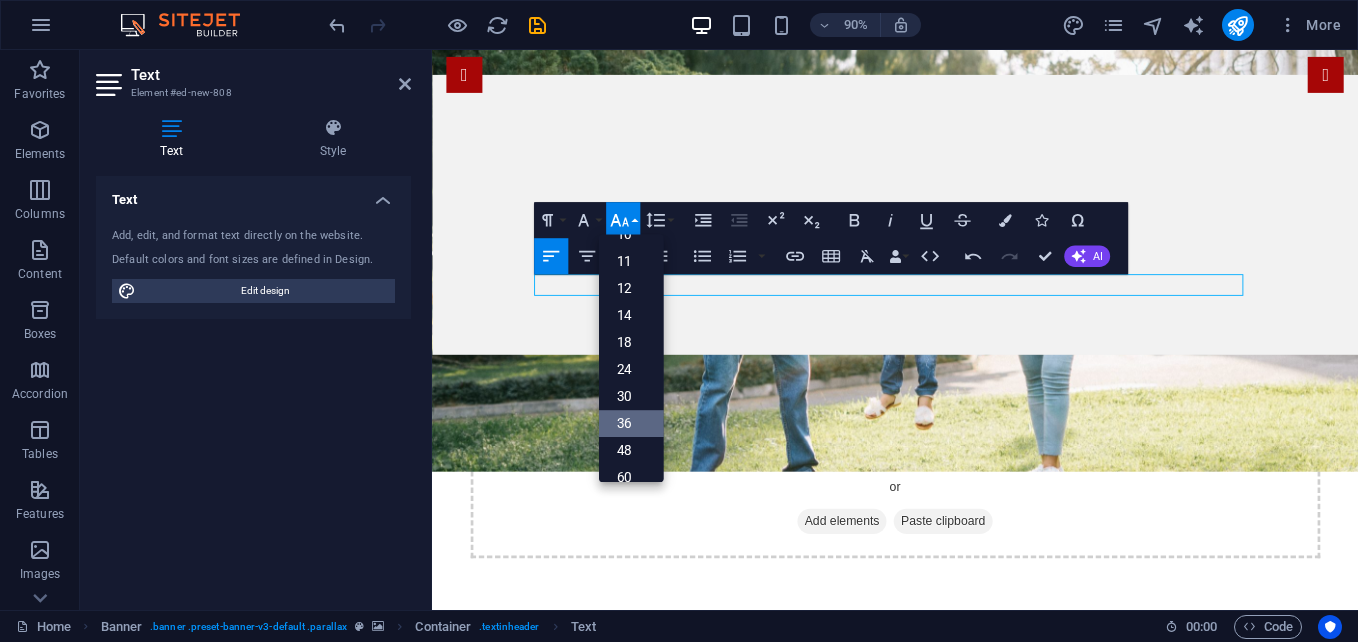 click on "36" at bounding box center [631, 423] 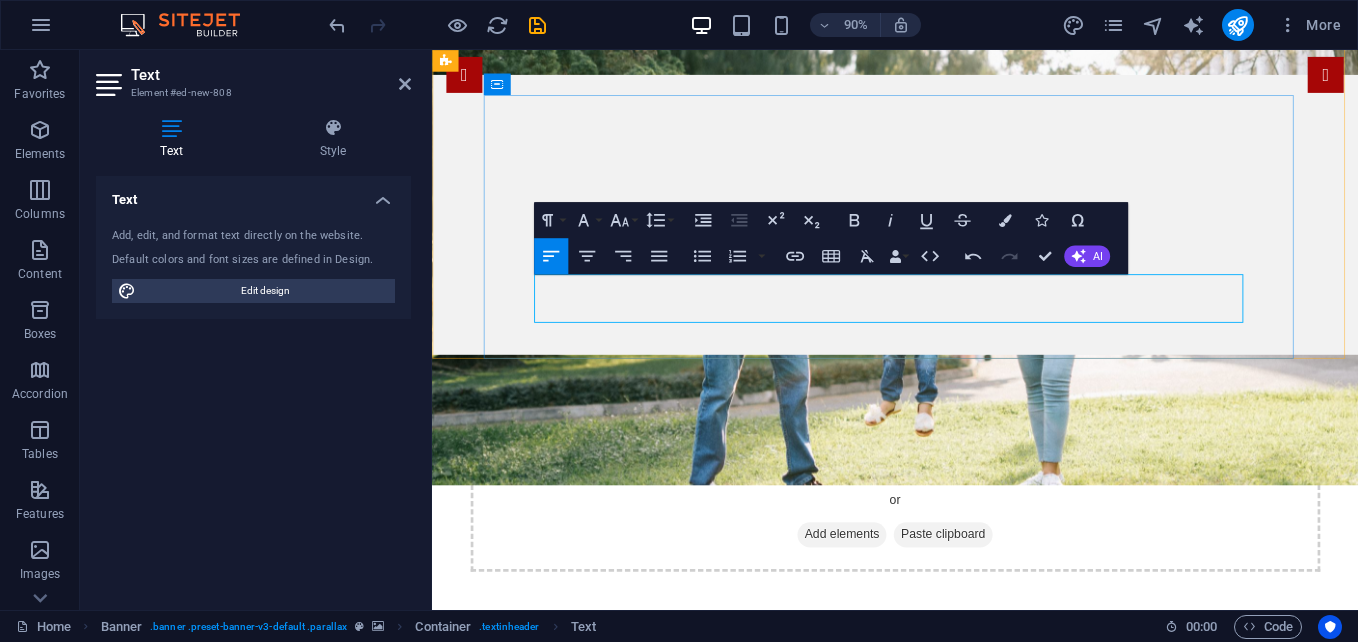 click on "​" at bounding box center [947, 935] 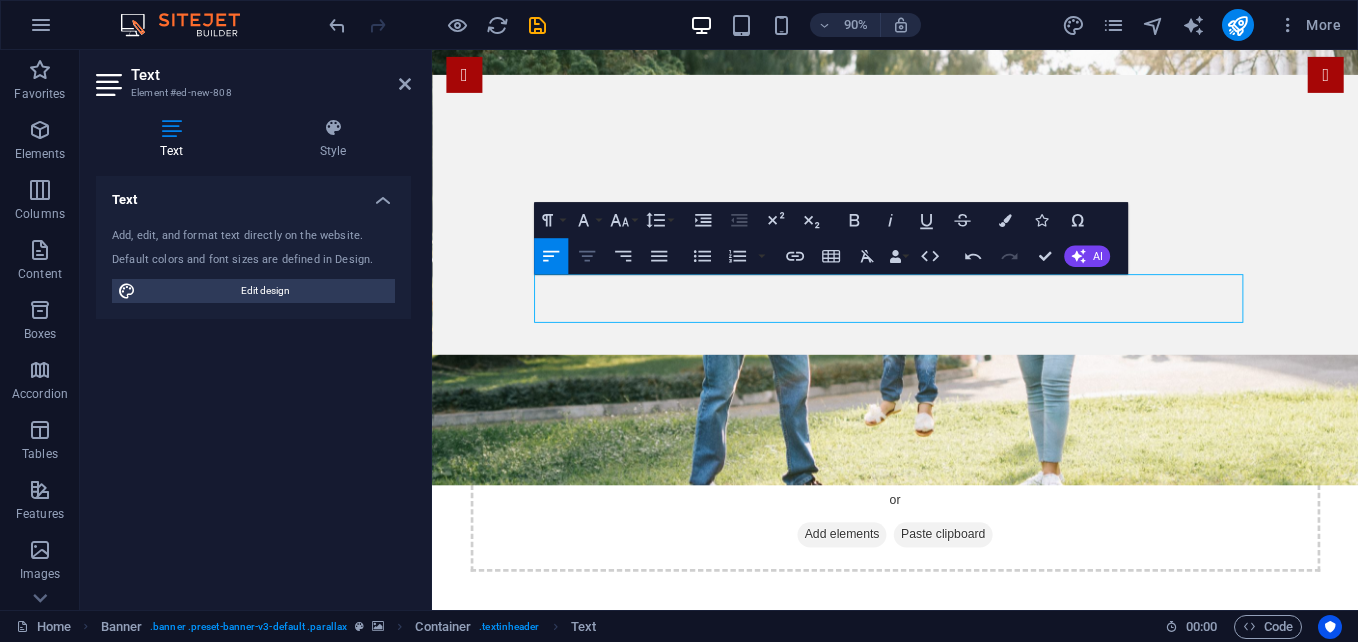 click 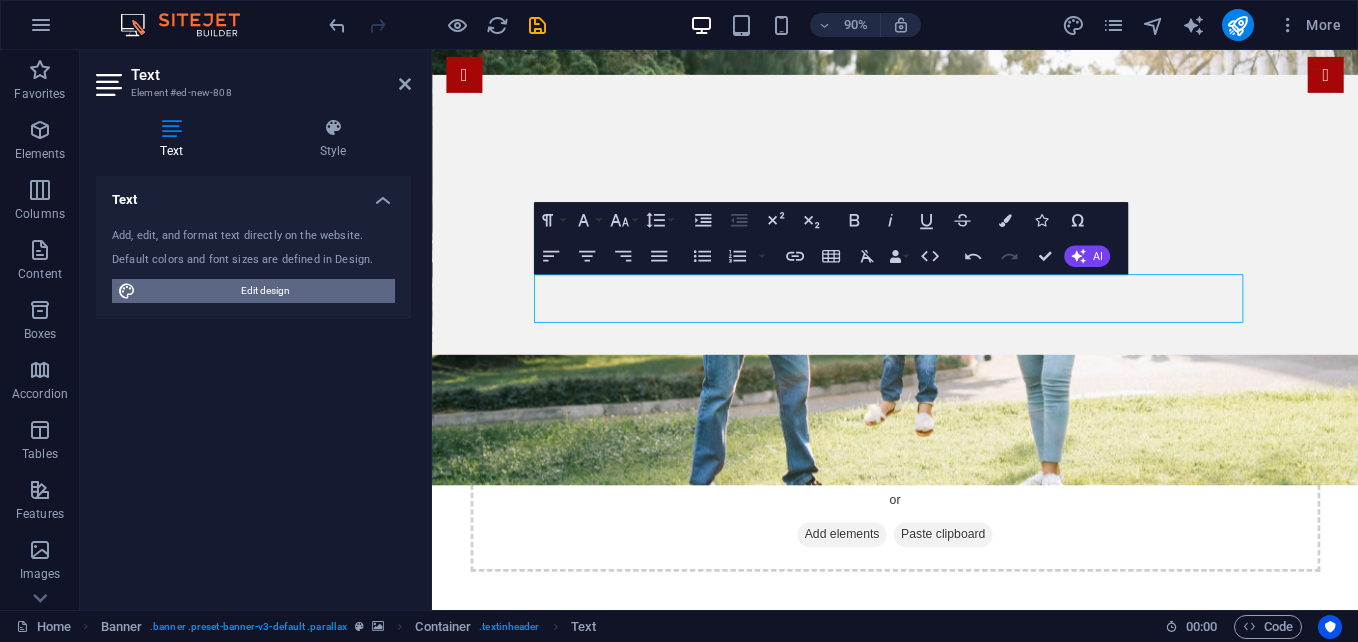 click on "Edit design" at bounding box center (265, 291) 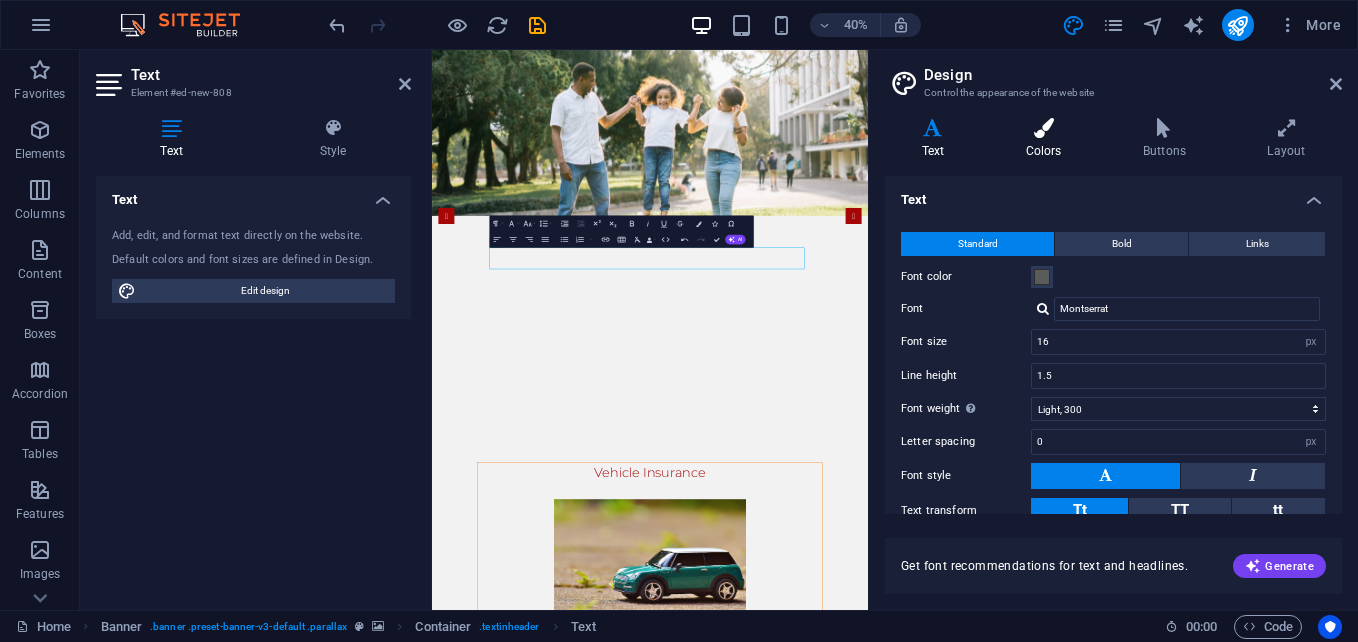 click at bounding box center (1043, 128) 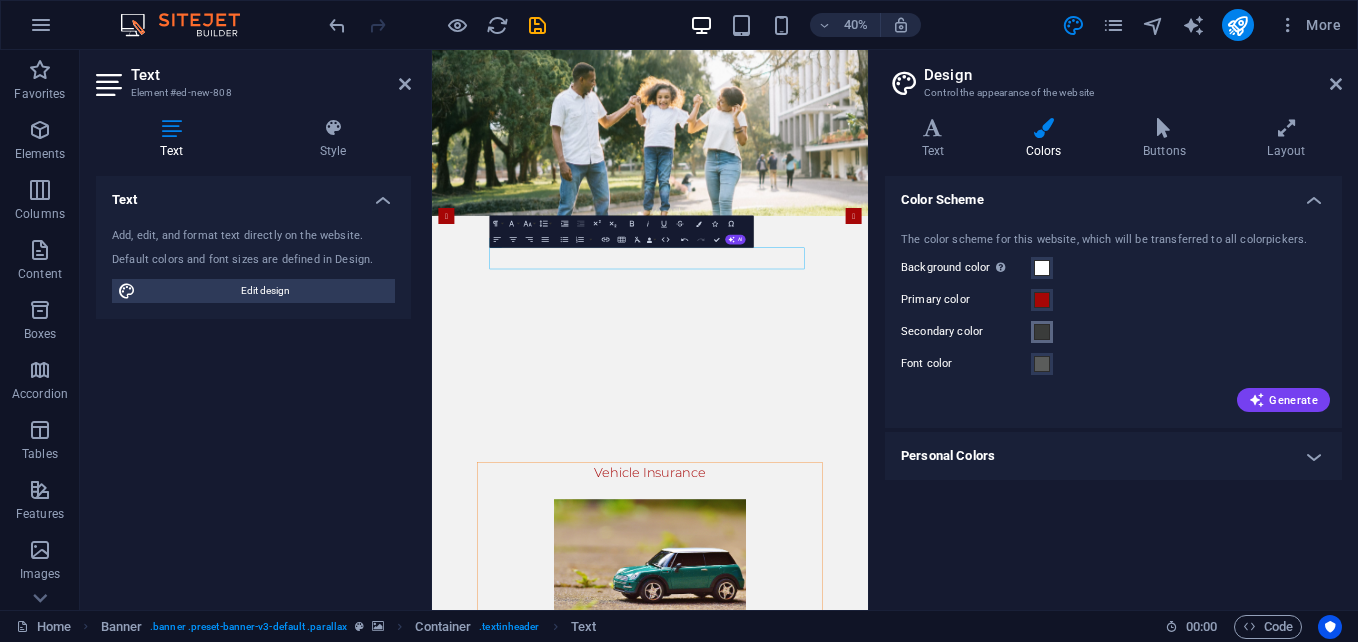 click at bounding box center (1042, 332) 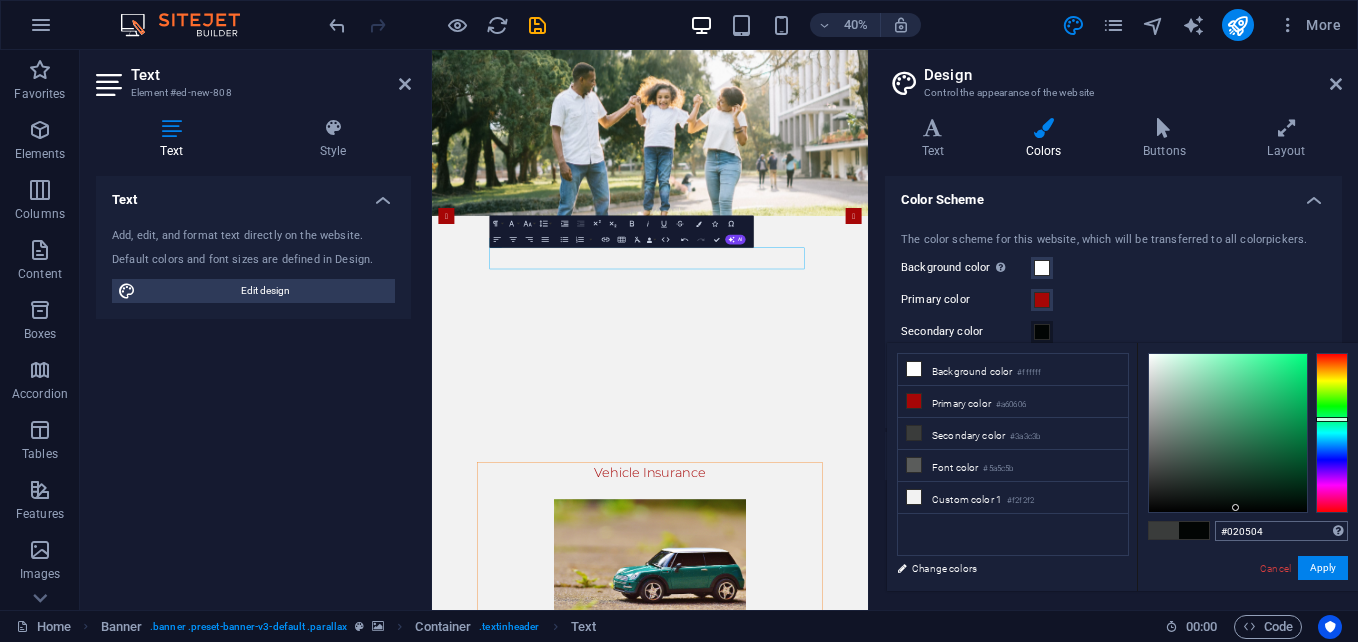 type on "#000000" 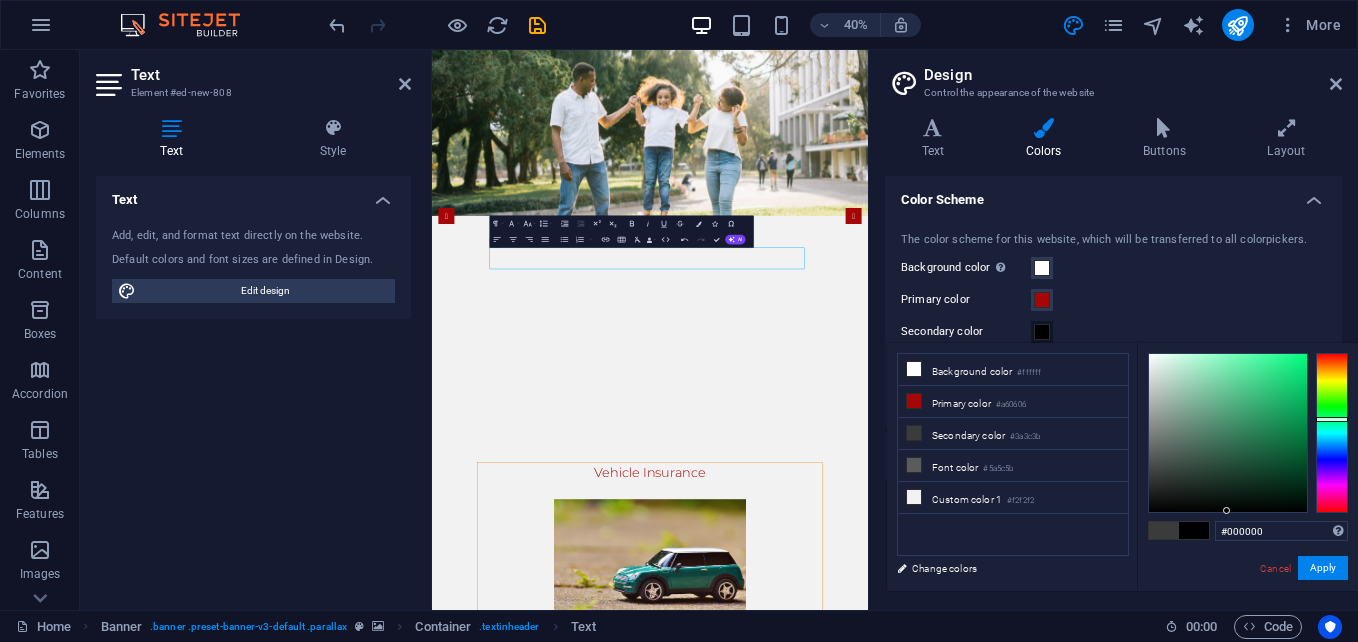 drag, startPoint x: 1248, startPoint y: 447, endPoint x: 1227, endPoint y: 549, distance: 104.13933 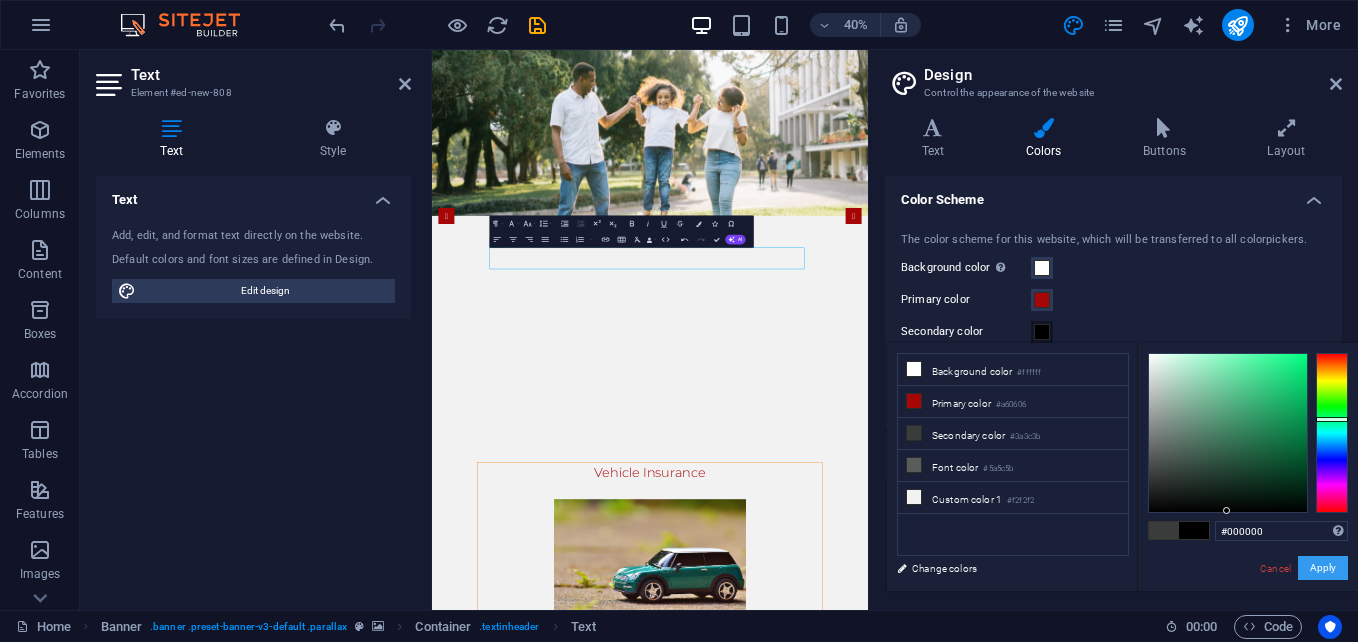 click on "Apply" at bounding box center (1323, 568) 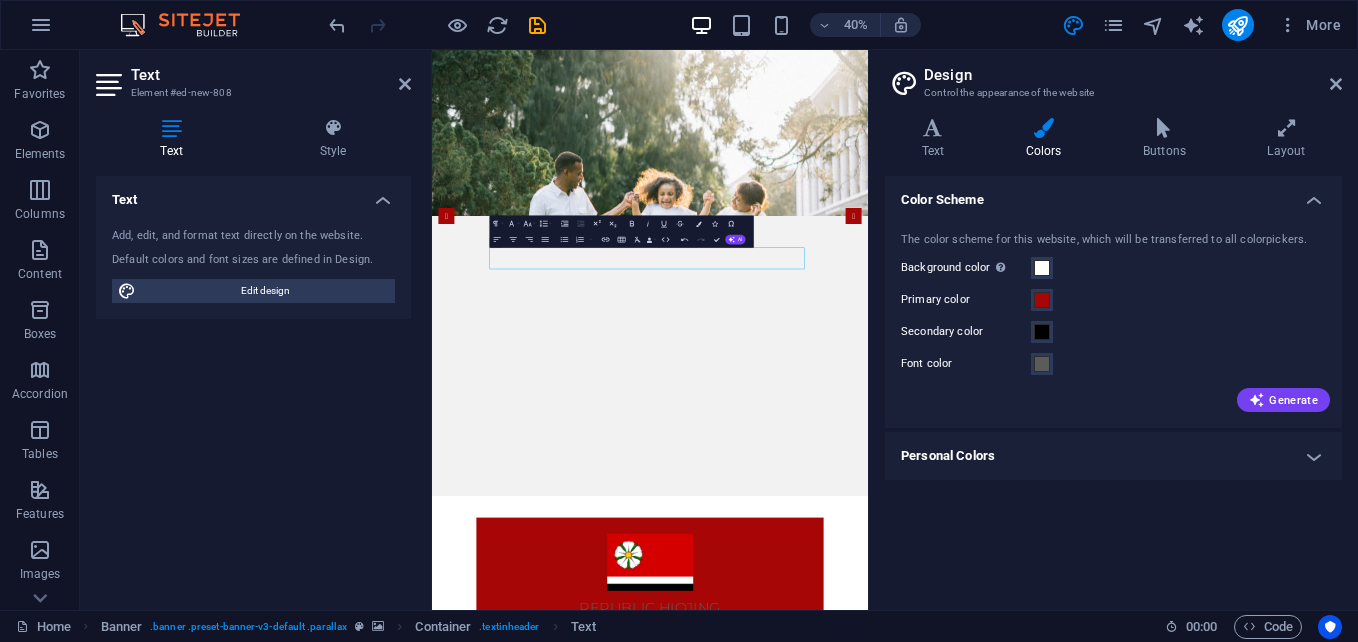click on "Color Scheme The color scheme for this website, which will be transferred to all colorpickers. Background color Only visible if it is not covered by other backgrounds. Primary color Secondary color Font color Generate Personal Colors Custom color 1 Custom color 2 Custom color 3 Custom color 4 Custom color 5" at bounding box center (1113, 385) 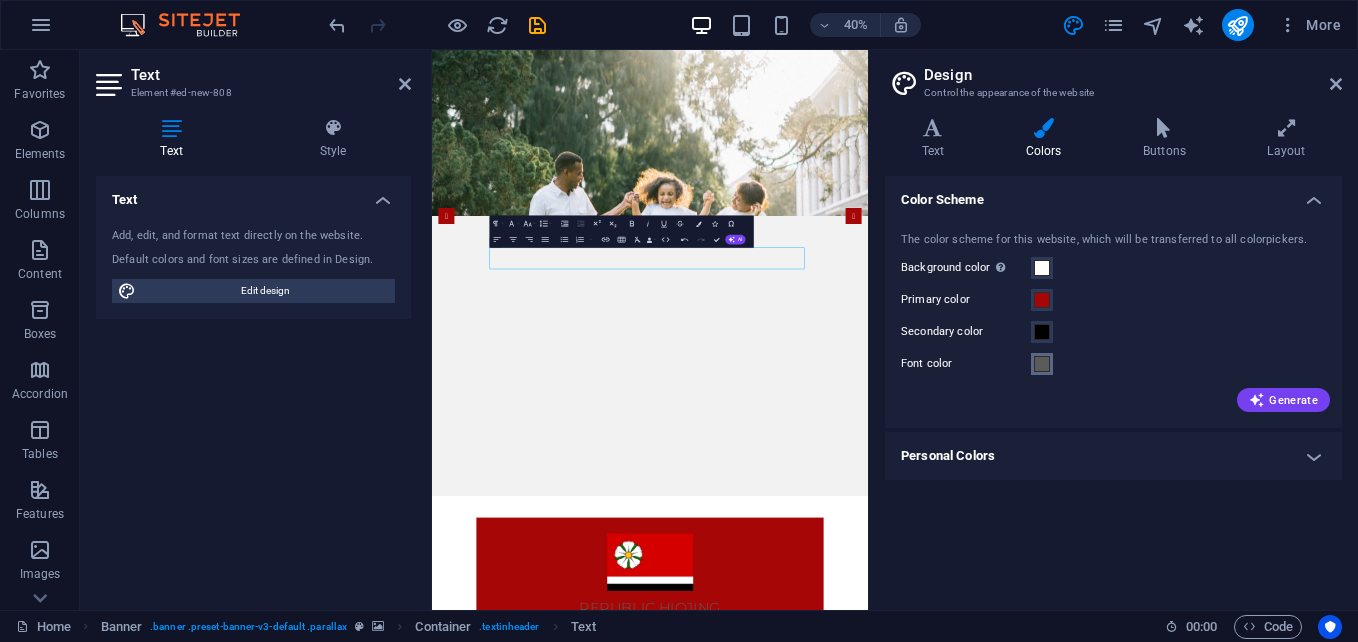 click on "Font color" at bounding box center (966, 364) 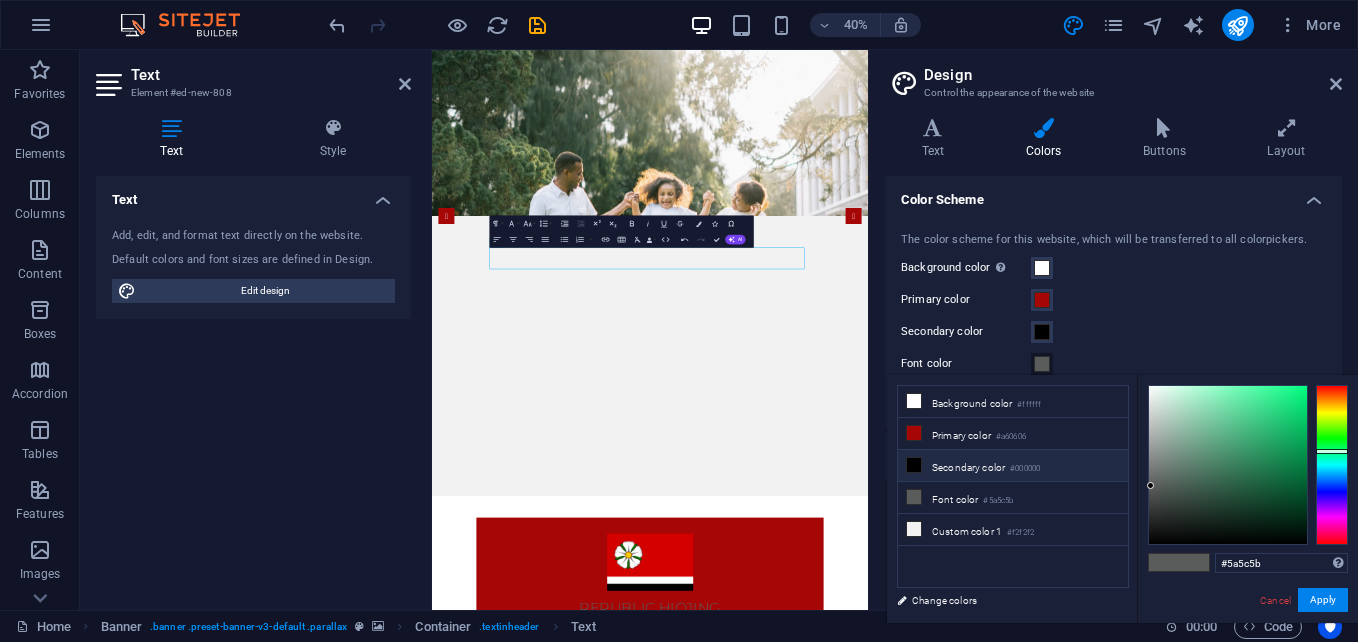 click on "Secondary color
#000000" at bounding box center (1013, 466) 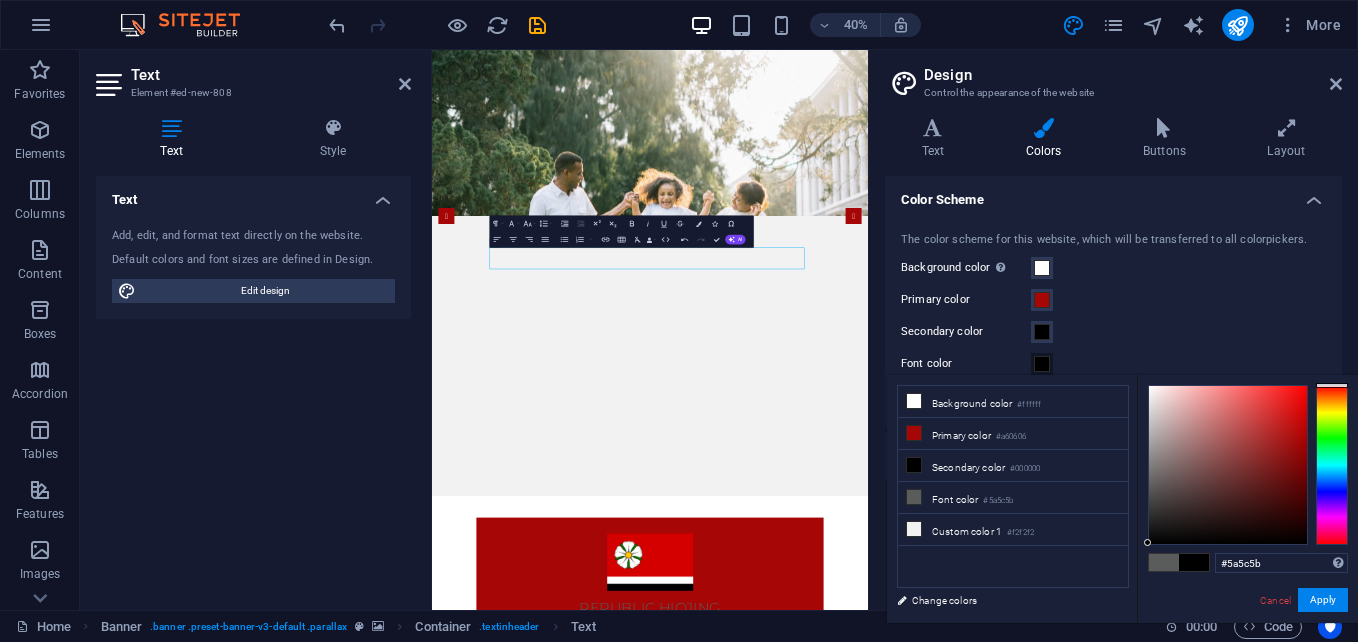 type on "#000000" 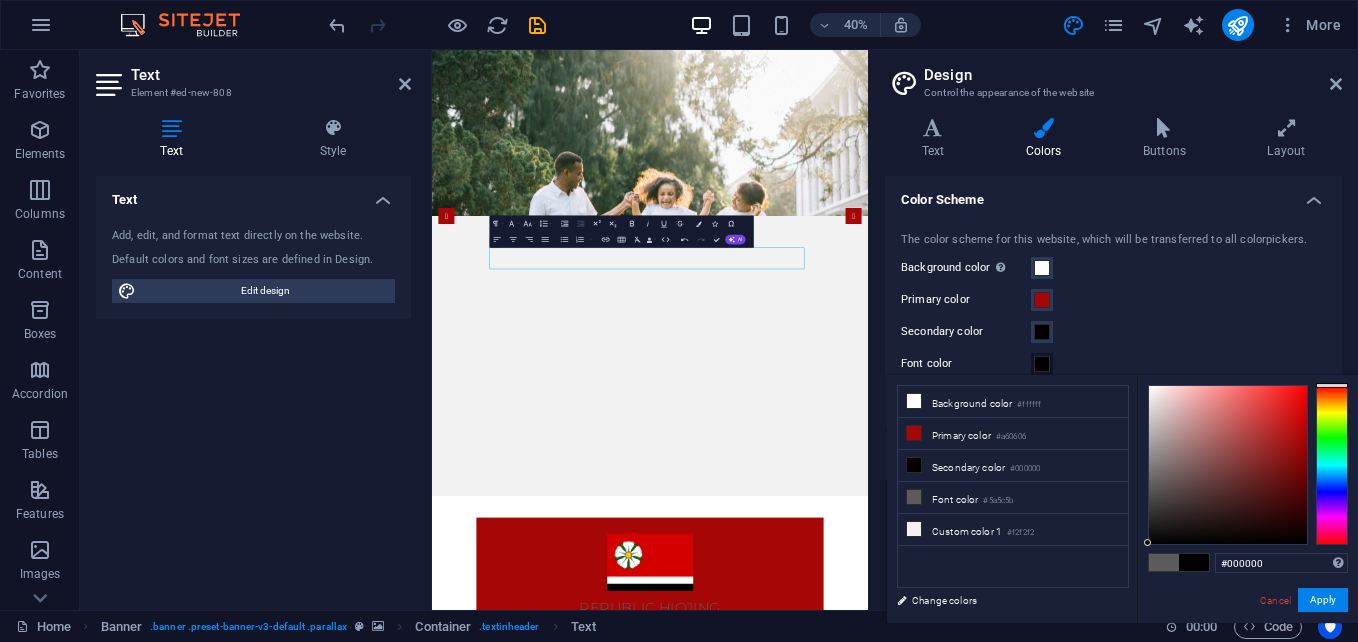 click on "republikhiojing.online Home Favorites Elements Columns Content Boxes Accordion Tables Features Images Slider Header Footer Forms Marketing Collections Text Element #ed-new-808 Text Style Text Add, edit, and format text directly on the website. Default colors and font sizes are defined in Design. Edit design Alignment Left aligned Centered Right aligned Banner Element Layout How this element expands within the layout (Flexbox). Size Default auto px % 1/1 1/2 1/3 1/4 1/5 1/6 1/7 1/8 1/9 1/10 Grow Shrink Order Container layout Visible Visible Opacity 100 % Overflow Spacing Margin Default auto px % rem vw vh Custom Custom auto px % rem vw vh auto px % rem vw vh auto px % rem vw vh auto px % rem vw vh Padding Default px rem % vh vw Custom Custom px rem % vh vw px rem % vh vw px rem % vh vw px rem % vh vw Border Style              - Width 1 auto px rem % vh vw Custom Custom 1 auto px rem % vh vw 1 auto px rem % vh vw 1 auto px" at bounding box center [679, 321] 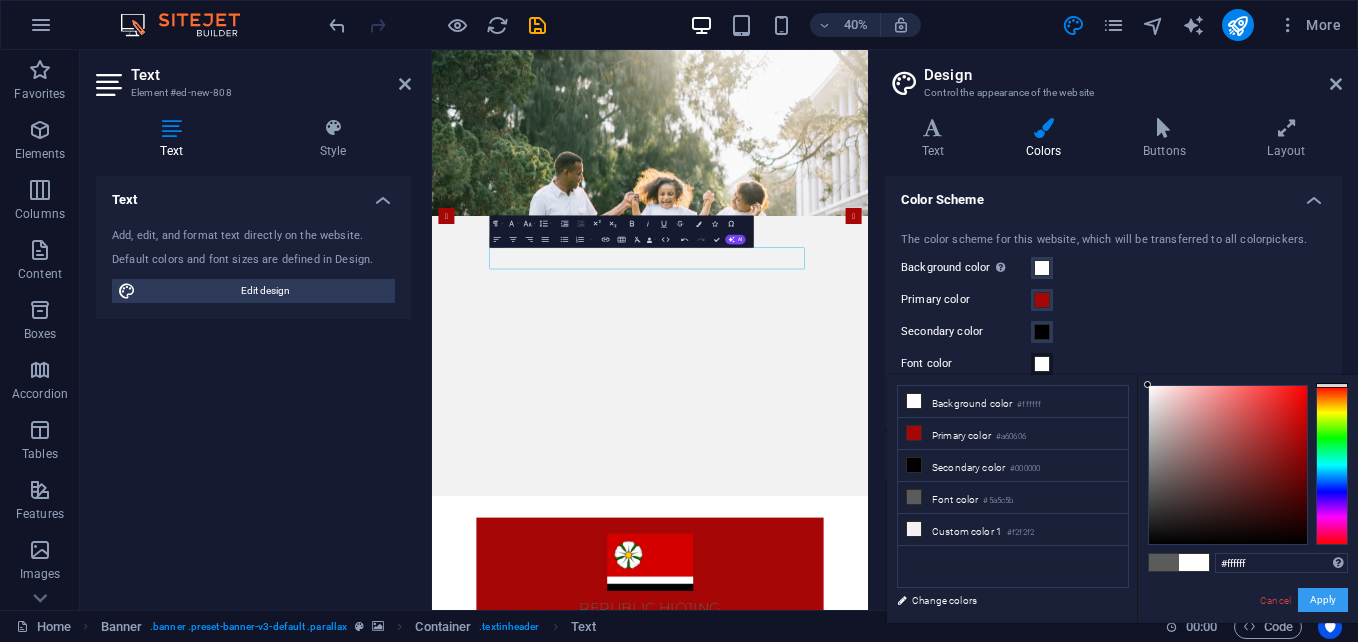click at bounding box center [1228, 465] 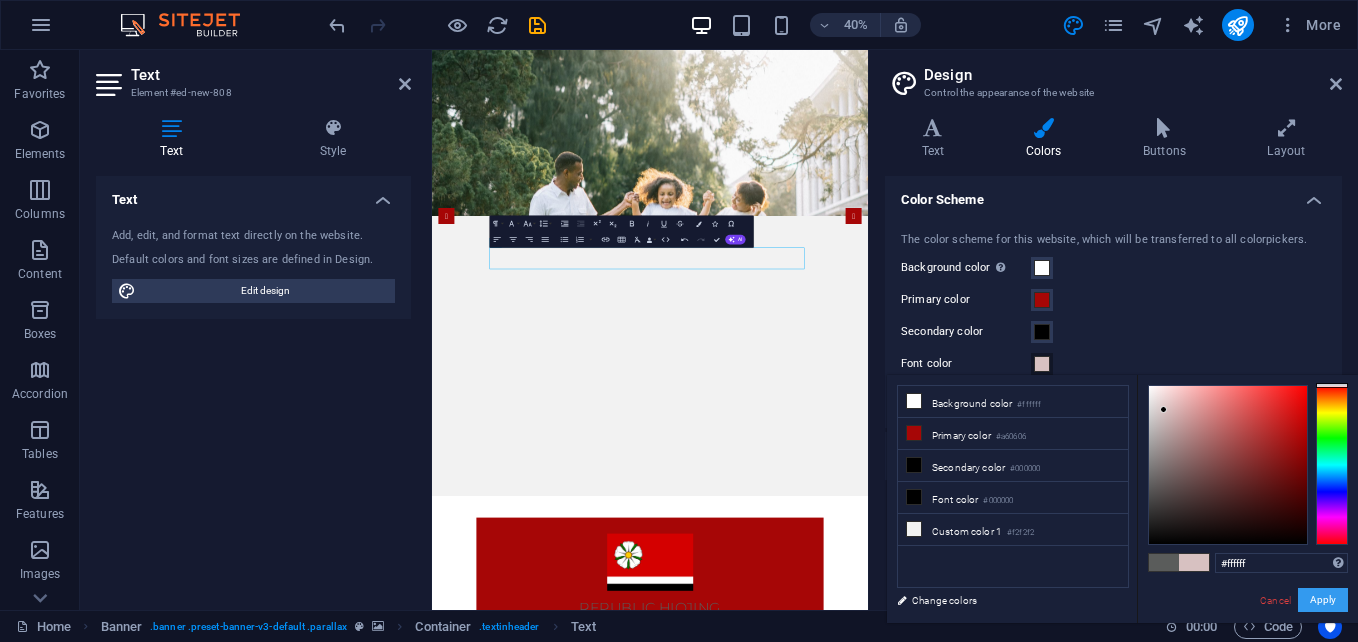 click on "Apply" at bounding box center (1323, 600) 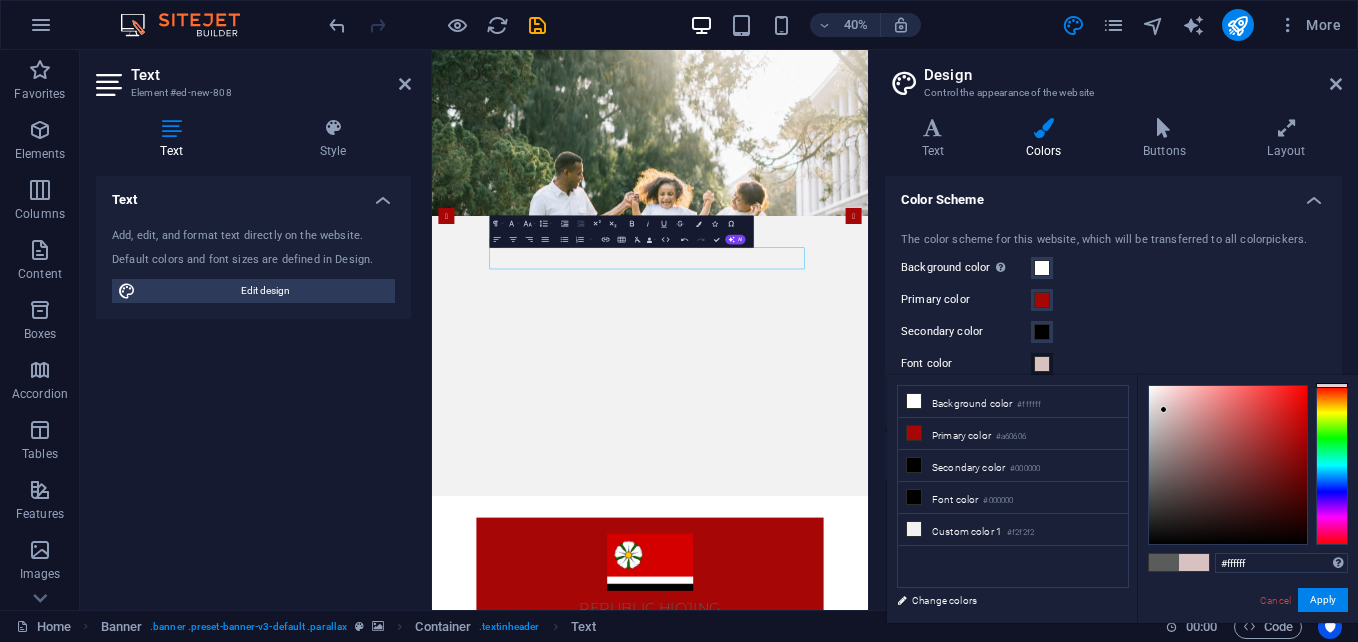 drag, startPoint x: 1339, startPoint y: 593, endPoint x: 1093, endPoint y: 356, distance: 341.59186 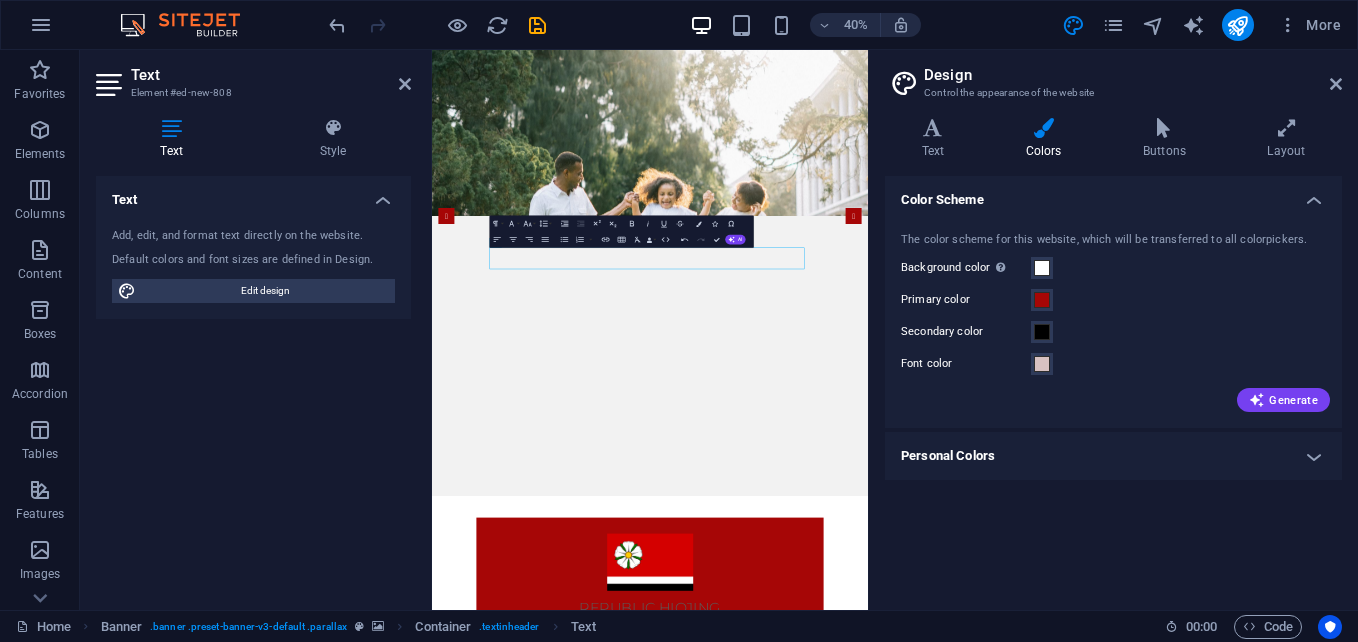 drag, startPoint x: 1144, startPoint y: 396, endPoint x: 997, endPoint y: 379, distance: 147.97972 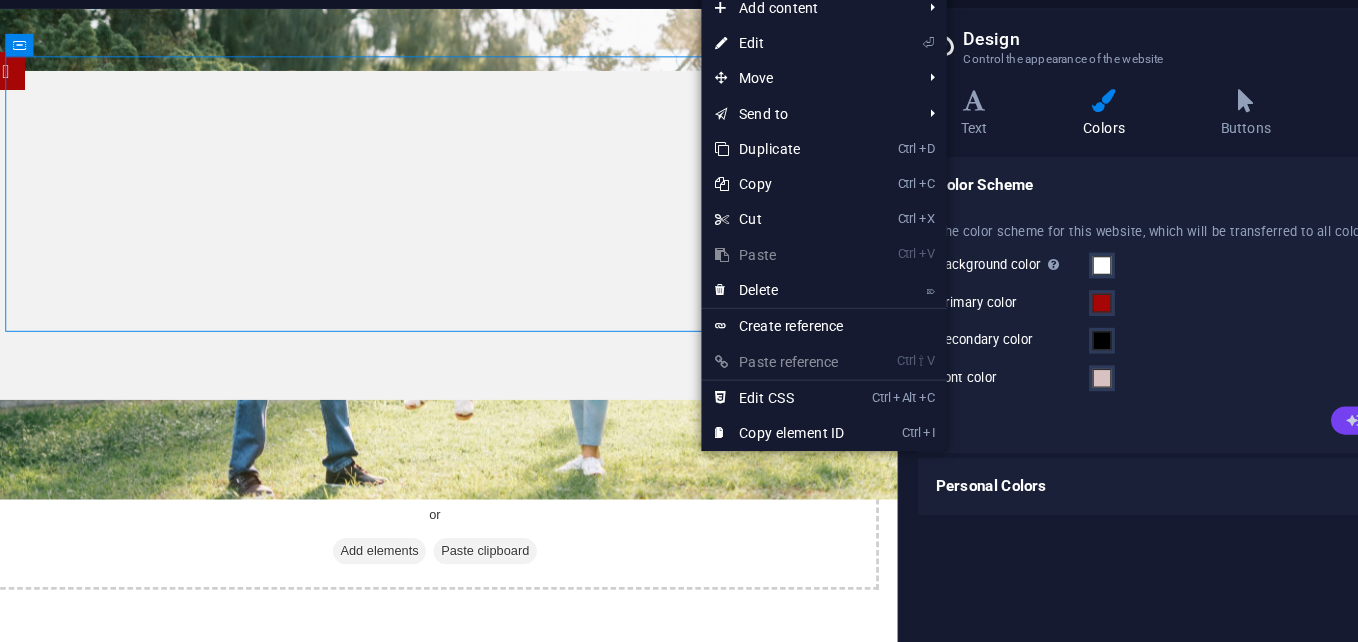 click on "Generate" at bounding box center (1283, 400) 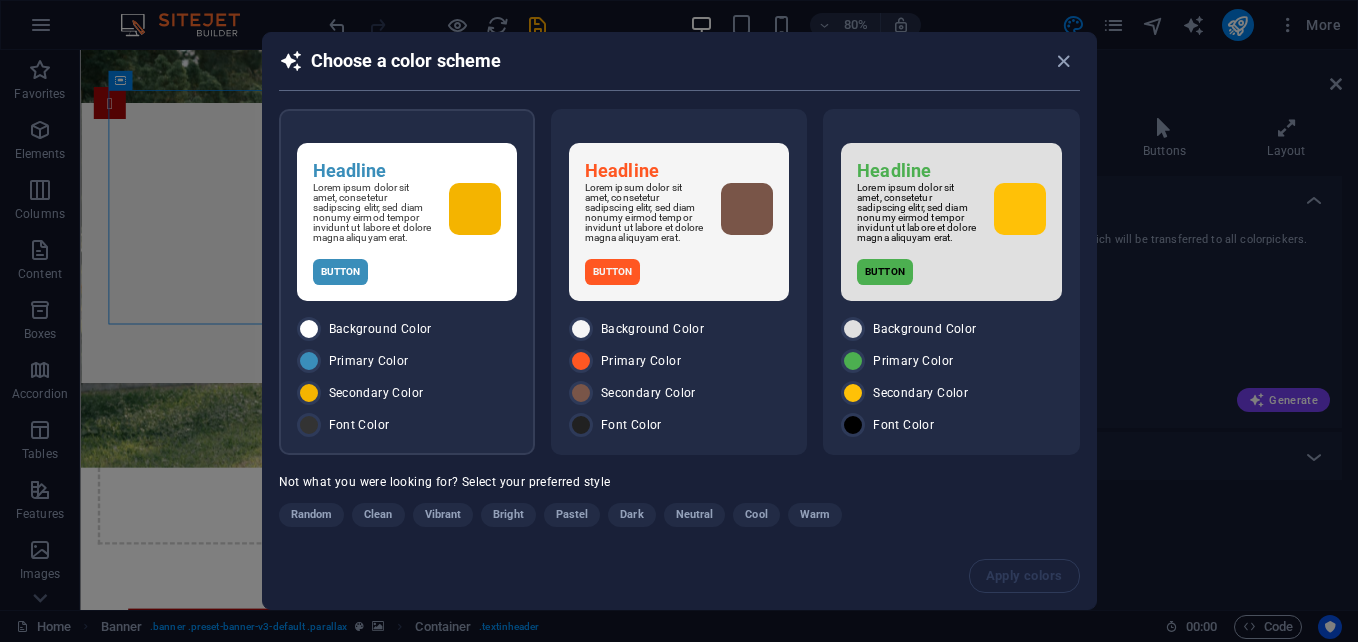 click on "Secondary Color" at bounding box center (376, 393) 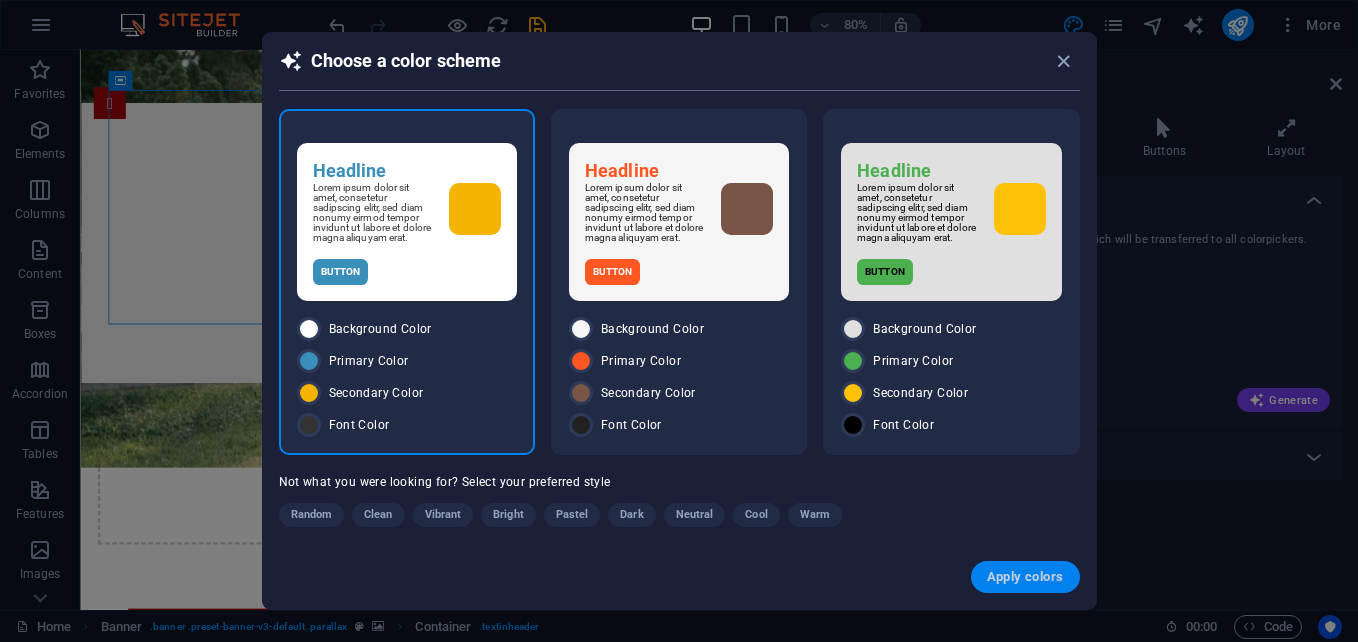 click on "Apply colors" at bounding box center [1025, 577] 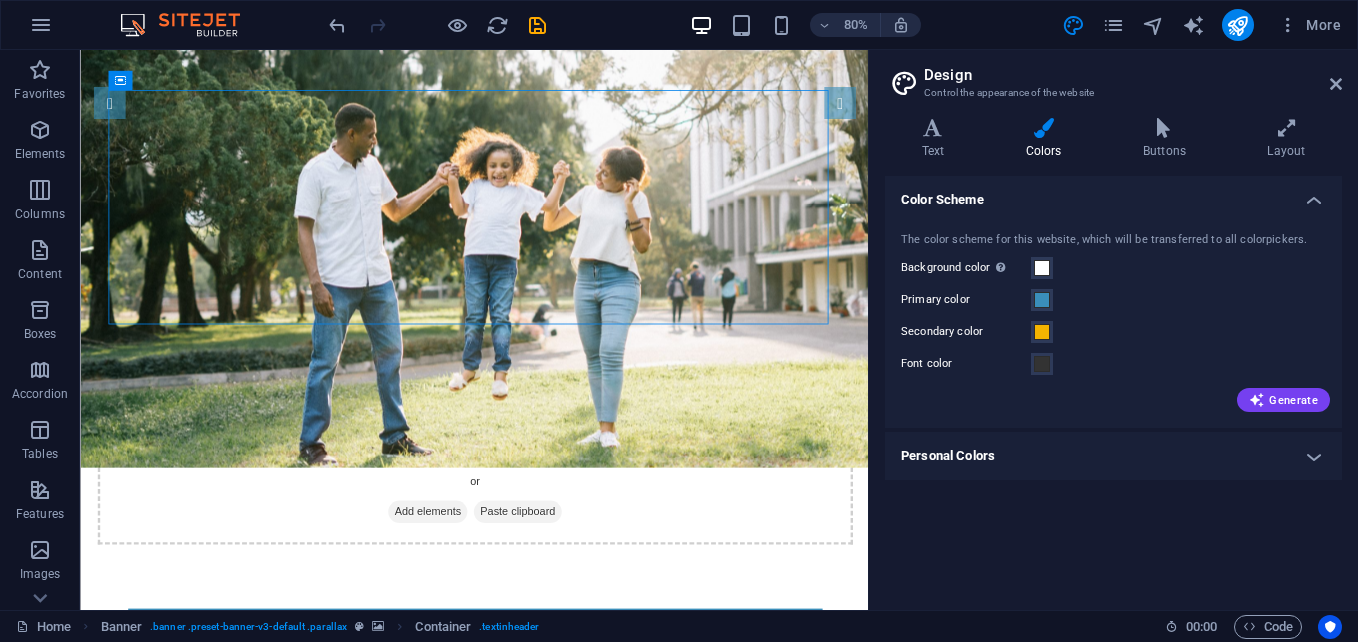 click on "Personal Colors" at bounding box center (1113, 456) 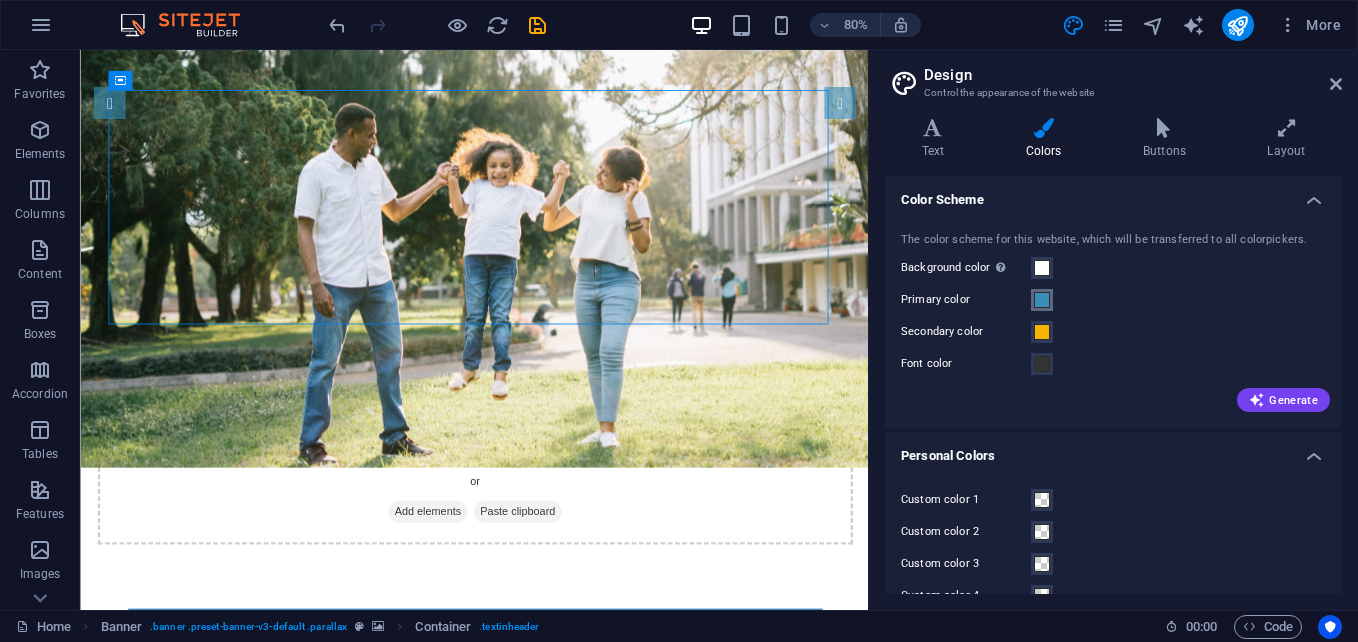 click at bounding box center [1042, 300] 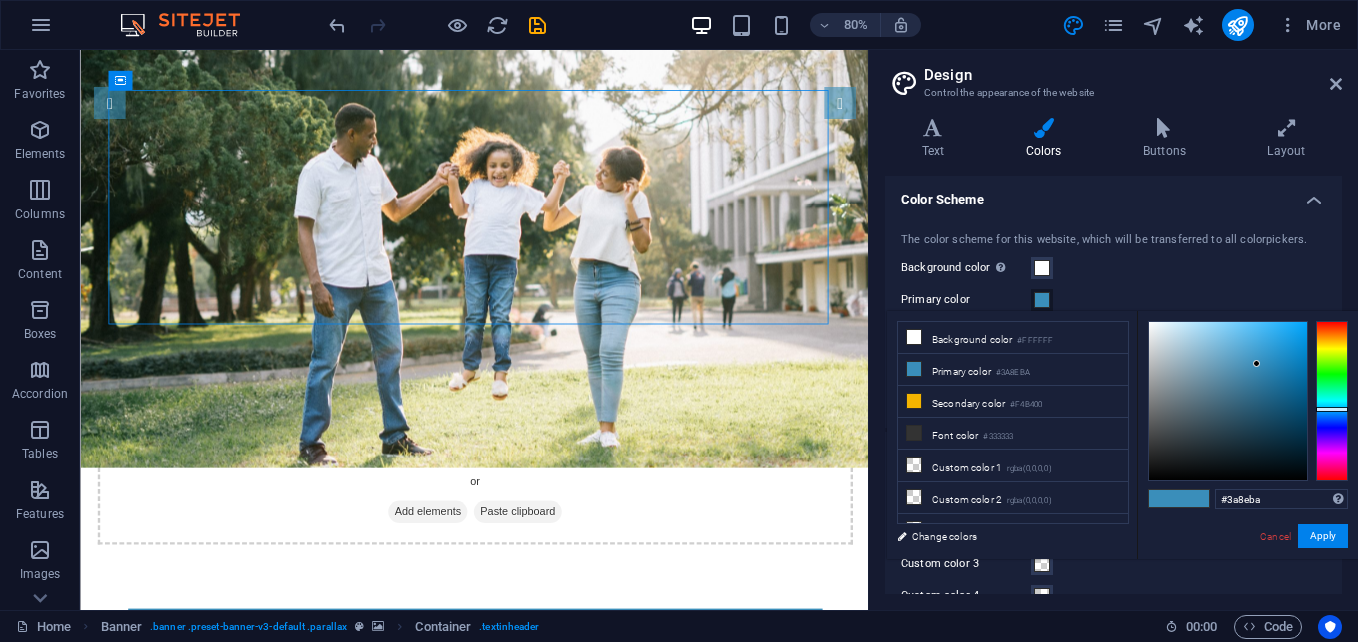 click at bounding box center (1332, 401) 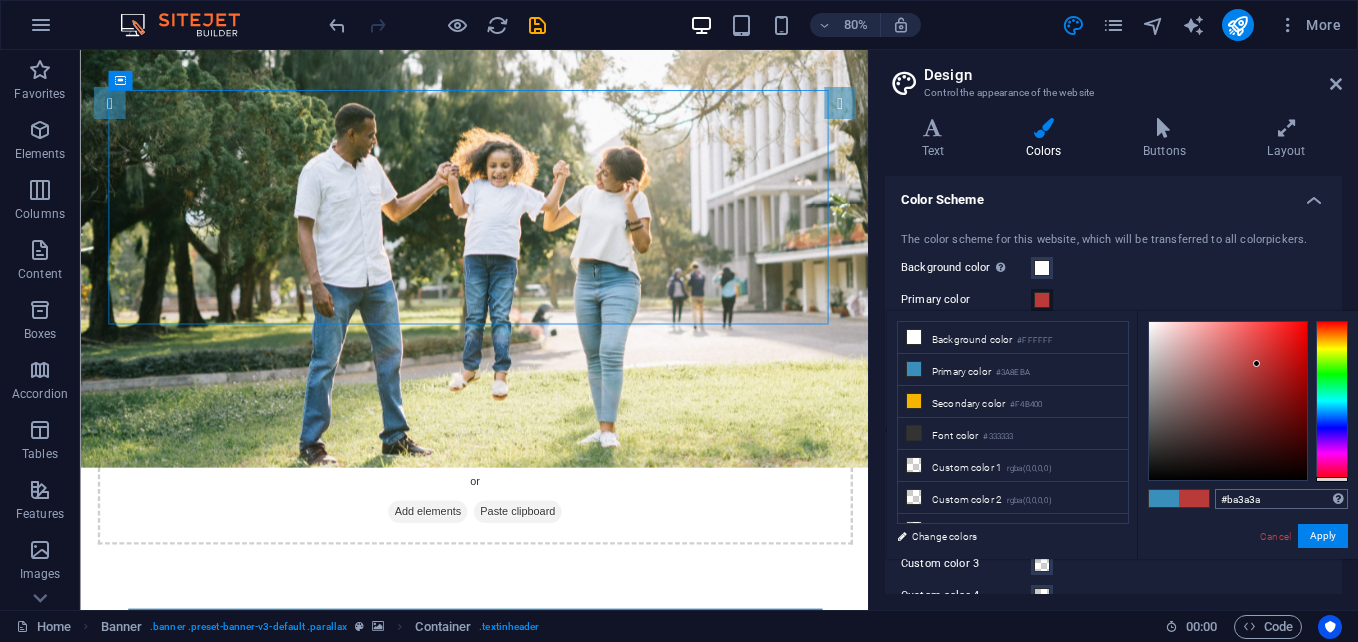 drag, startPoint x: 1331, startPoint y: 471, endPoint x: 1331, endPoint y: 489, distance: 18 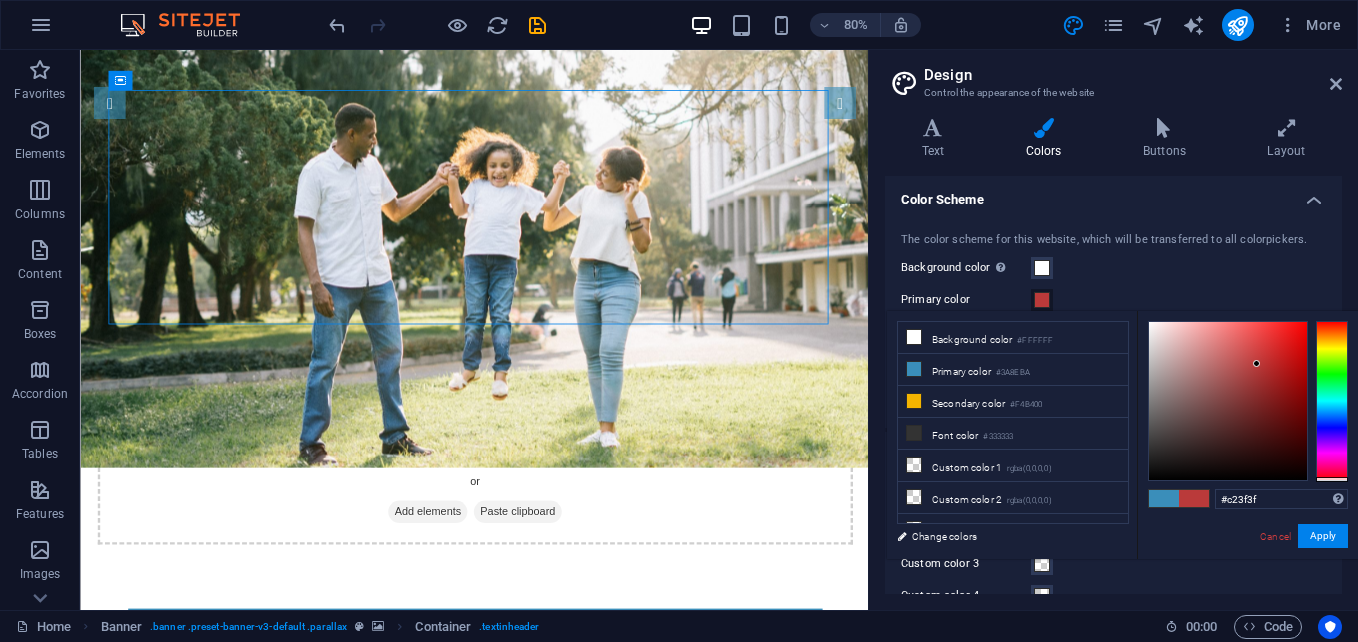 type on "#ff0000" 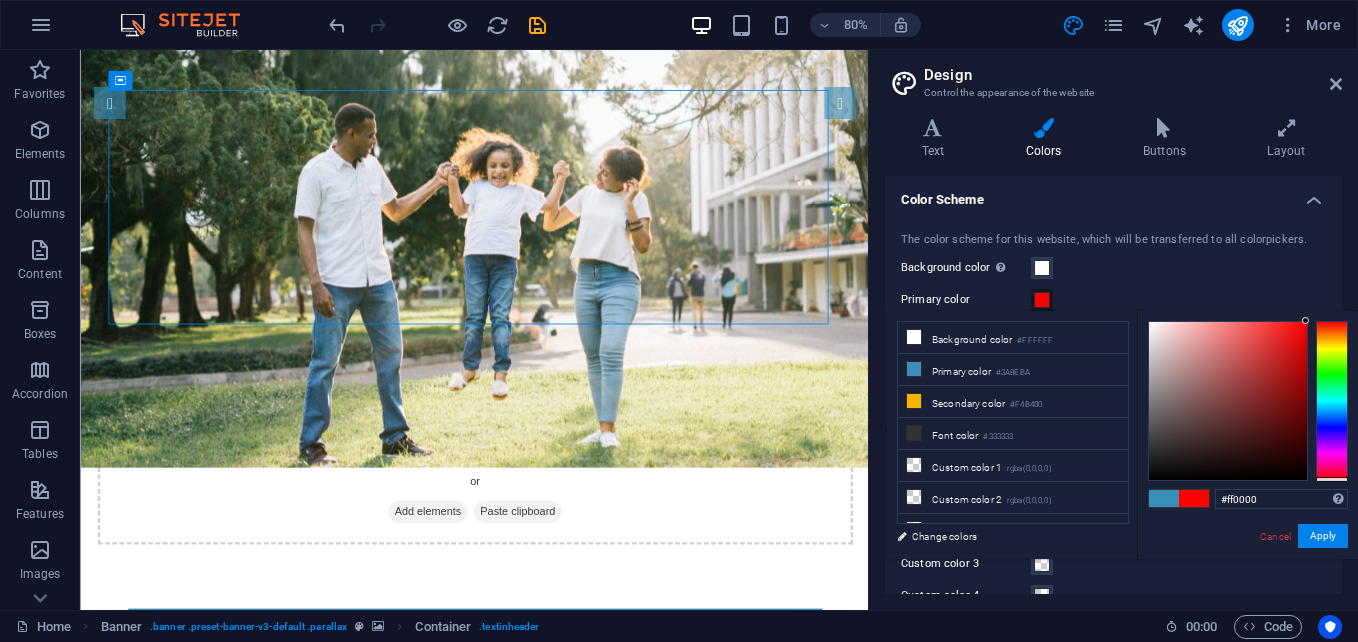 drag, startPoint x: 1255, startPoint y: 359, endPoint x: 1321, endPoint y: 315, distance: 79.32213 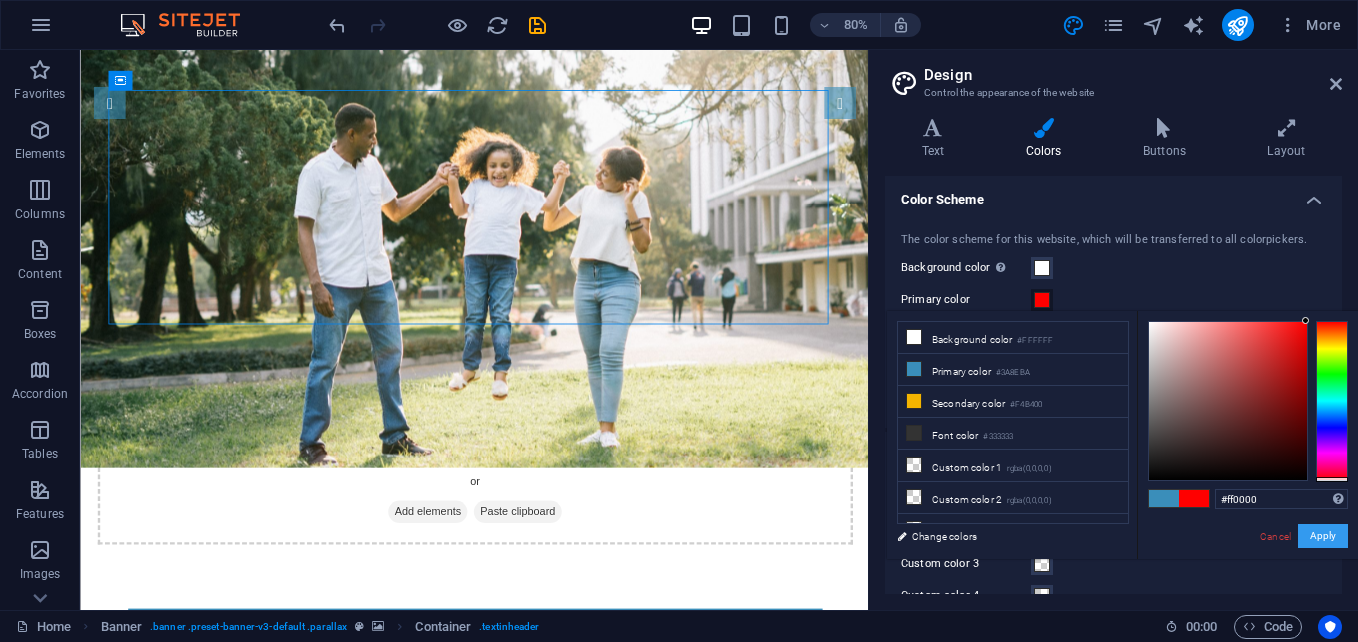 click on "Apply" at bounding box center (1323, 536) 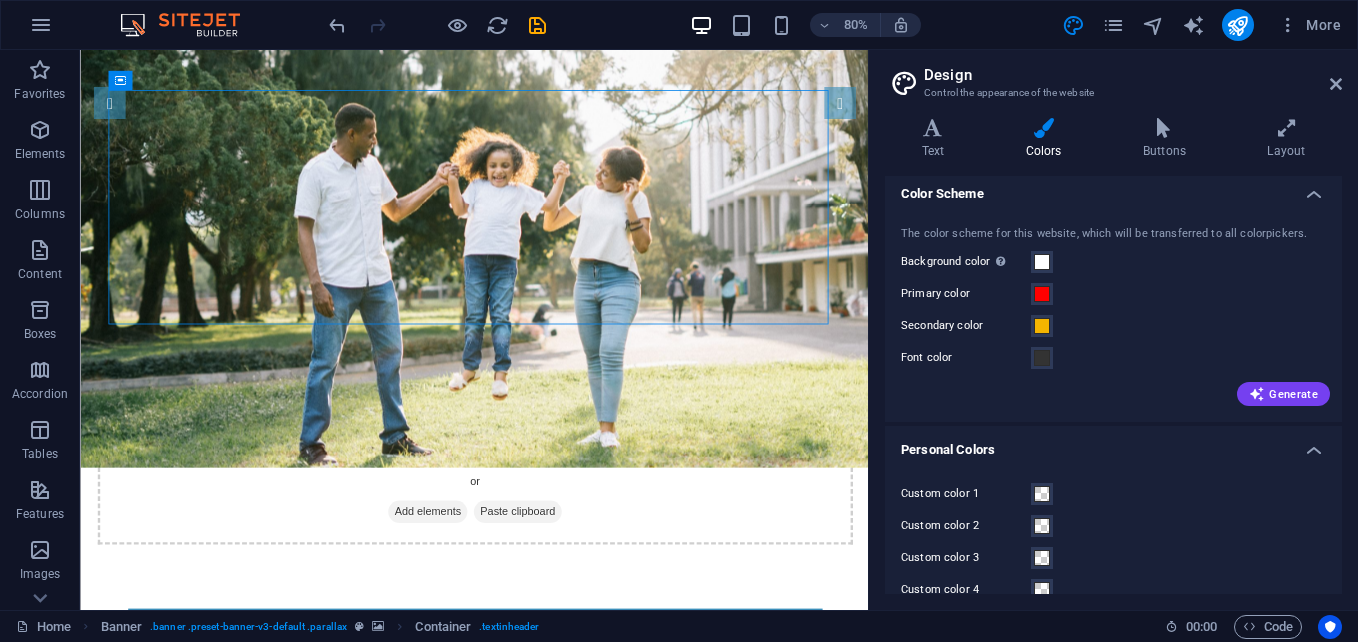 scroll, scrollTop: 0, scrollLeft: 0, axis: both 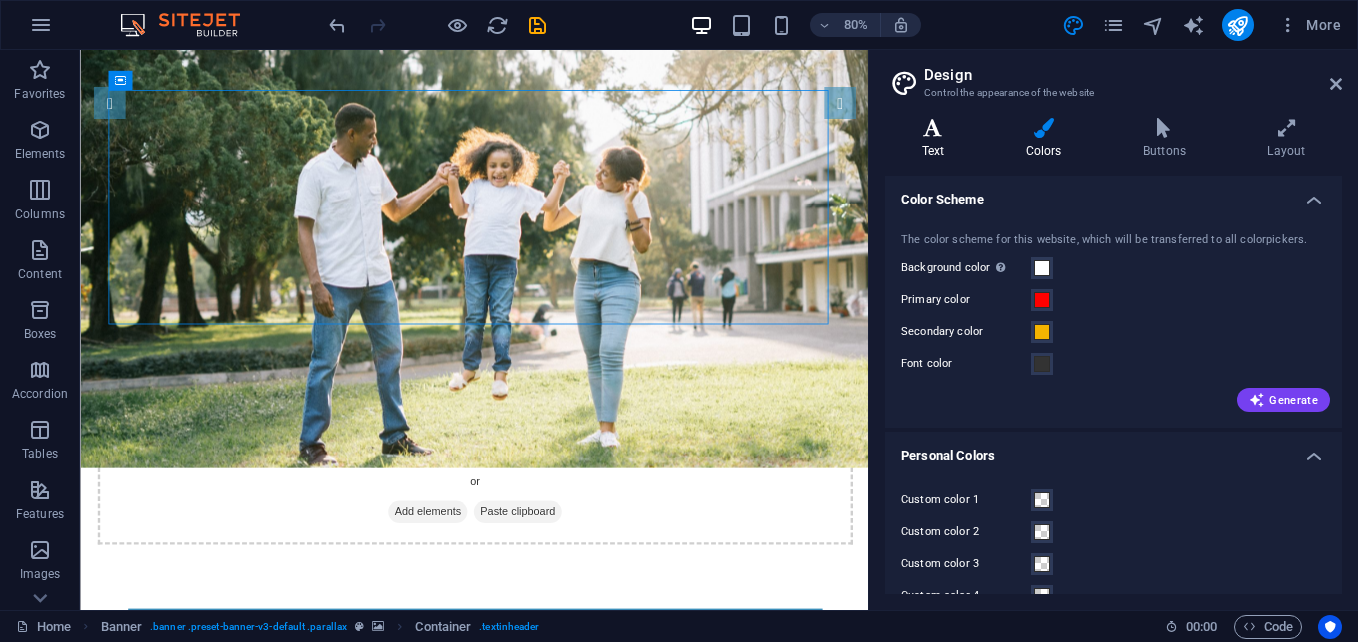 click at bounding box center (933, 128) 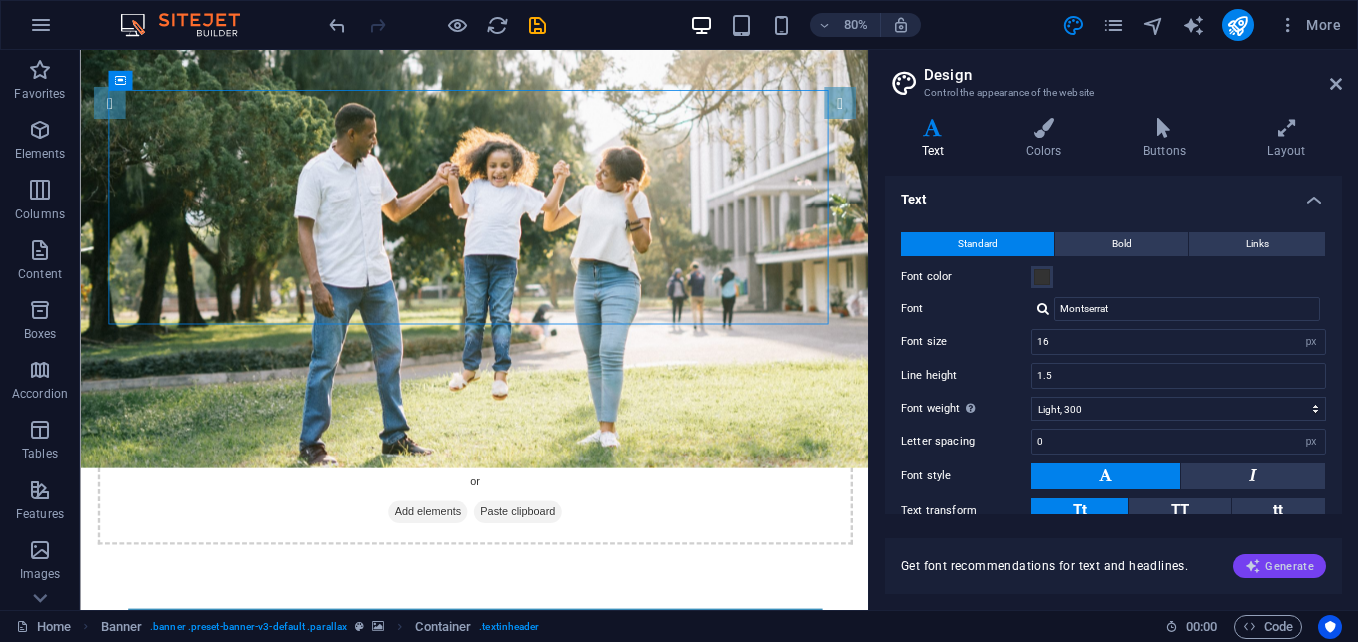 click at bounding box center [1253, 566] 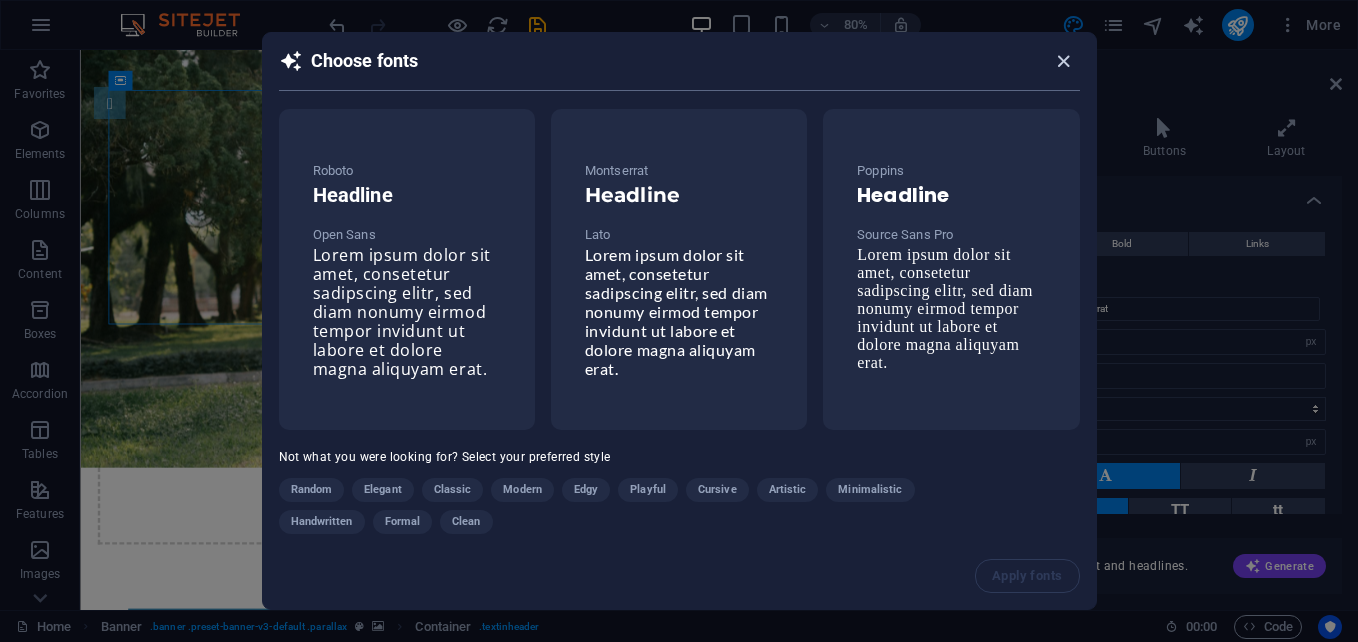 click at bounding box center [1068, 61] 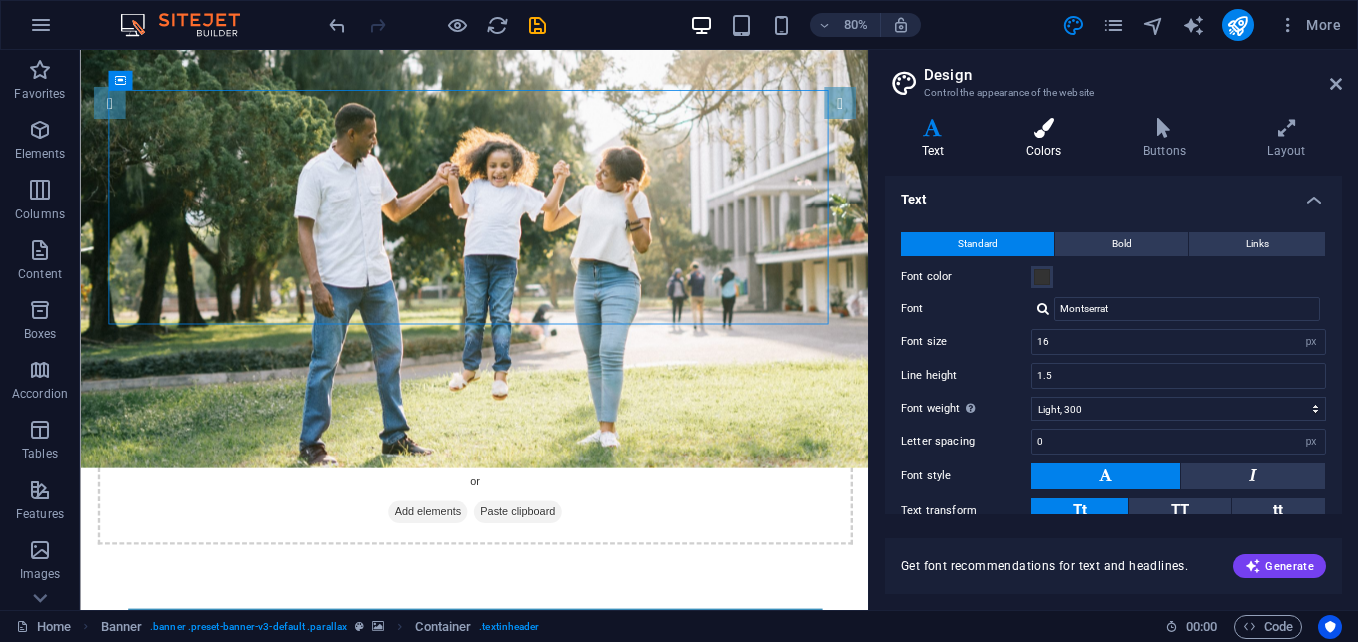 click on "Colors" at bounding box center (1047, 139) 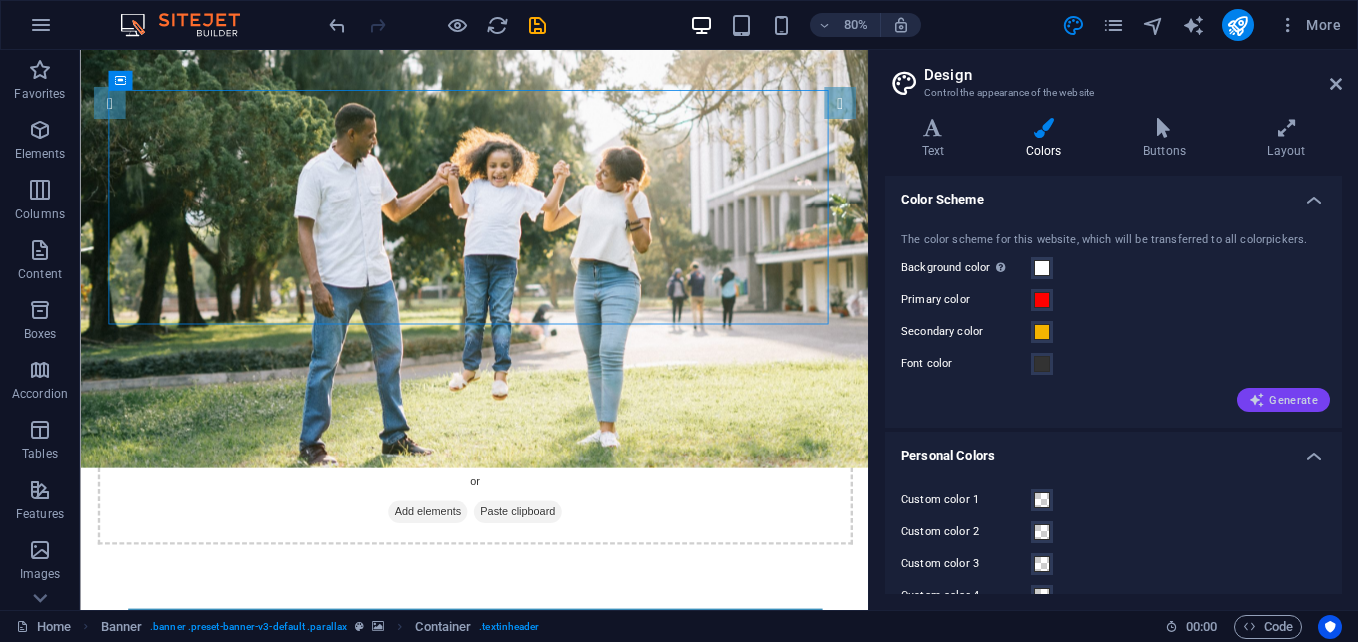 click on "Generate" at bounding box center (1283, 400) 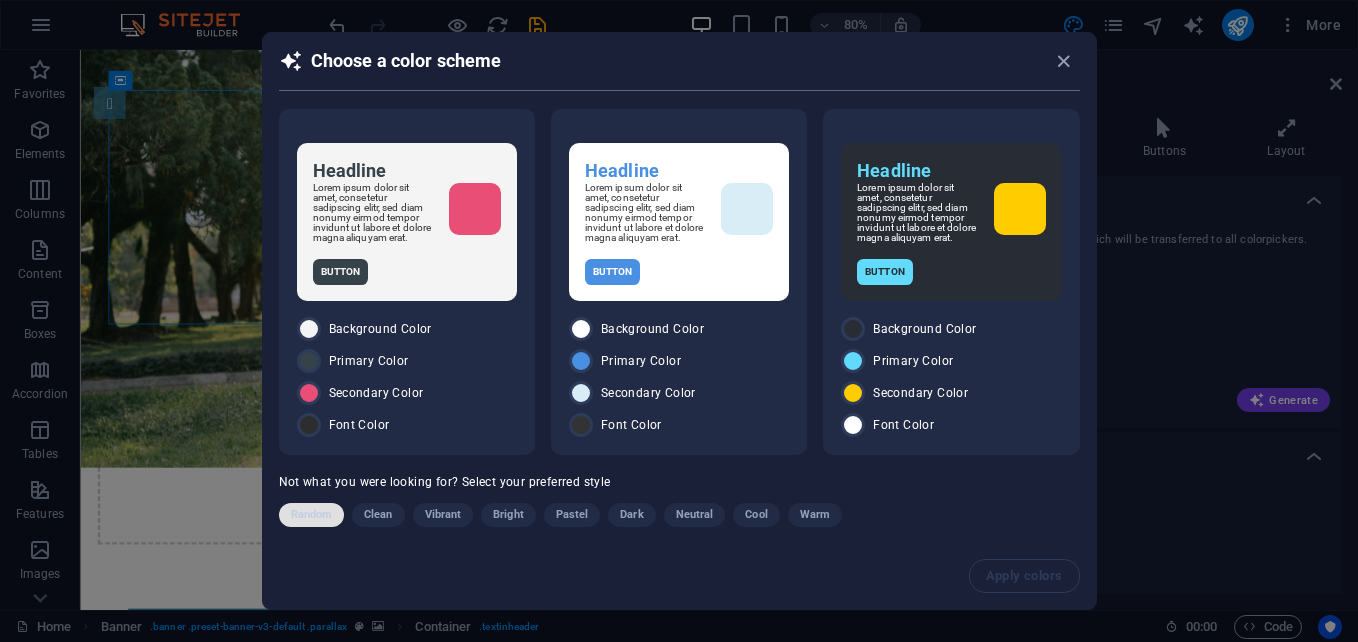 click on "Random Clean Vibrant Bright Pastel Dark Neutral Cool Warm" at bounding box center (629, 519) 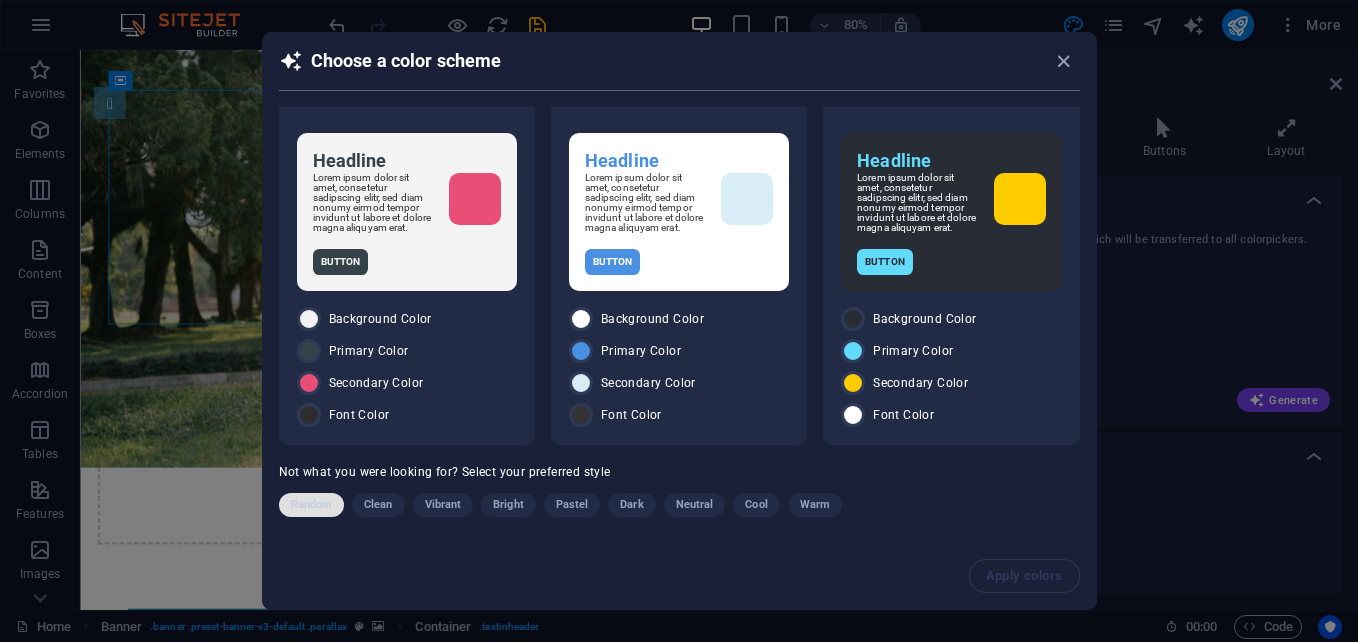 click on "Random" at bounding box center (312, 505) 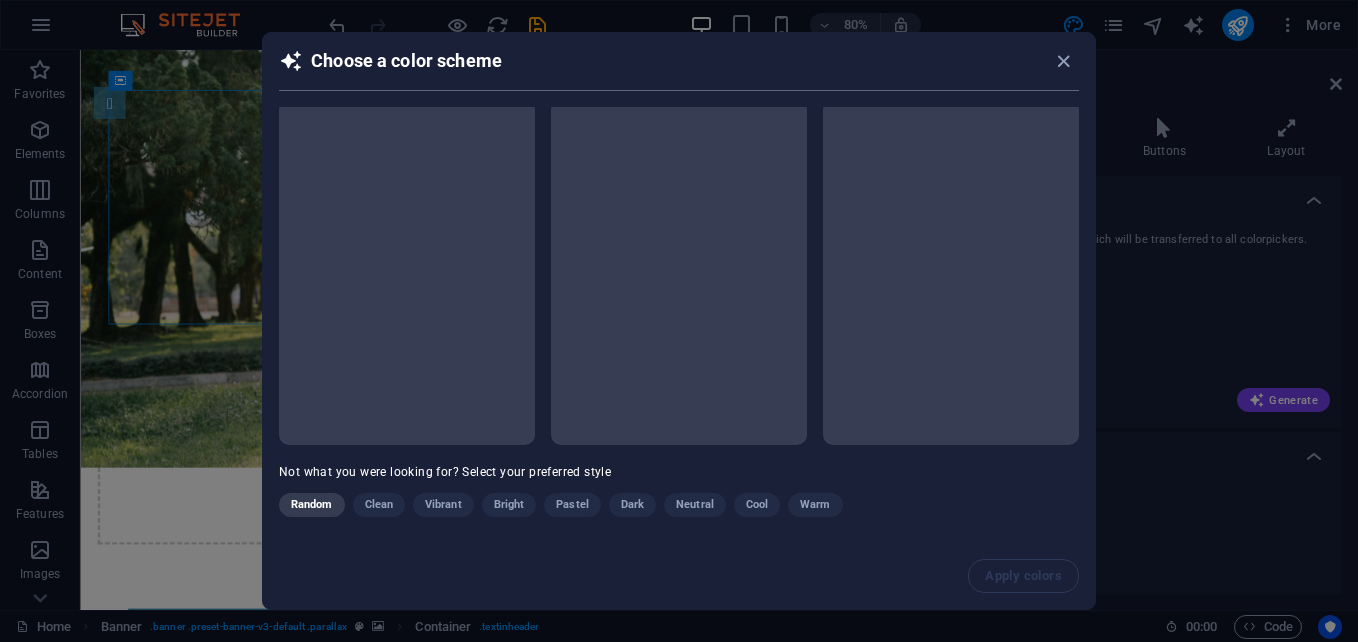 scroll, scrollTop: 8, scrollLeft: 0, axis: vertical 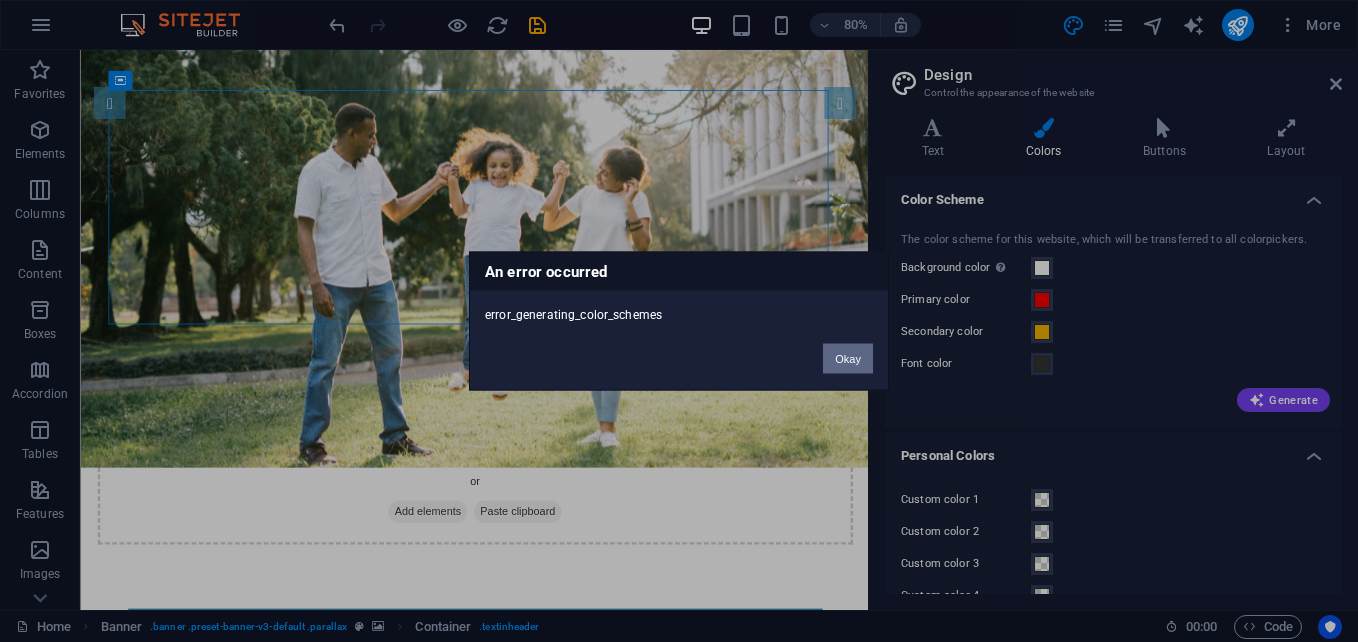 click on "Okay" at bounding box center (848, 359) 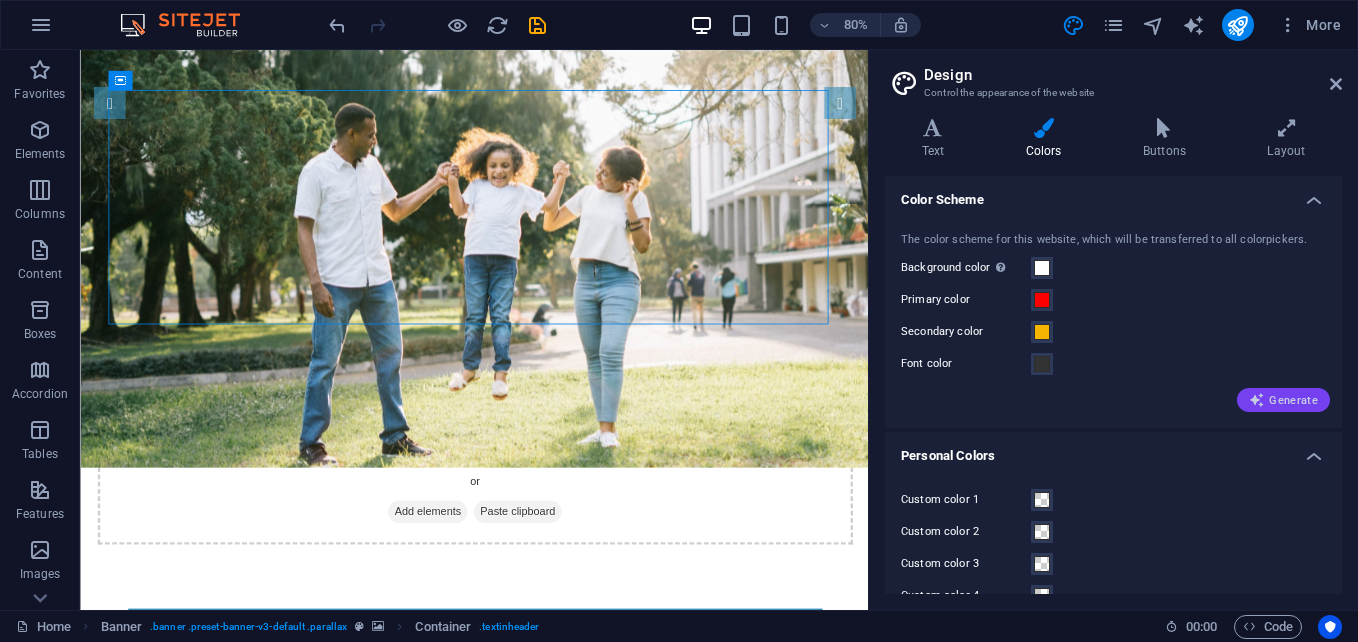 click on "Generate" at bounding box center [1283, 400] 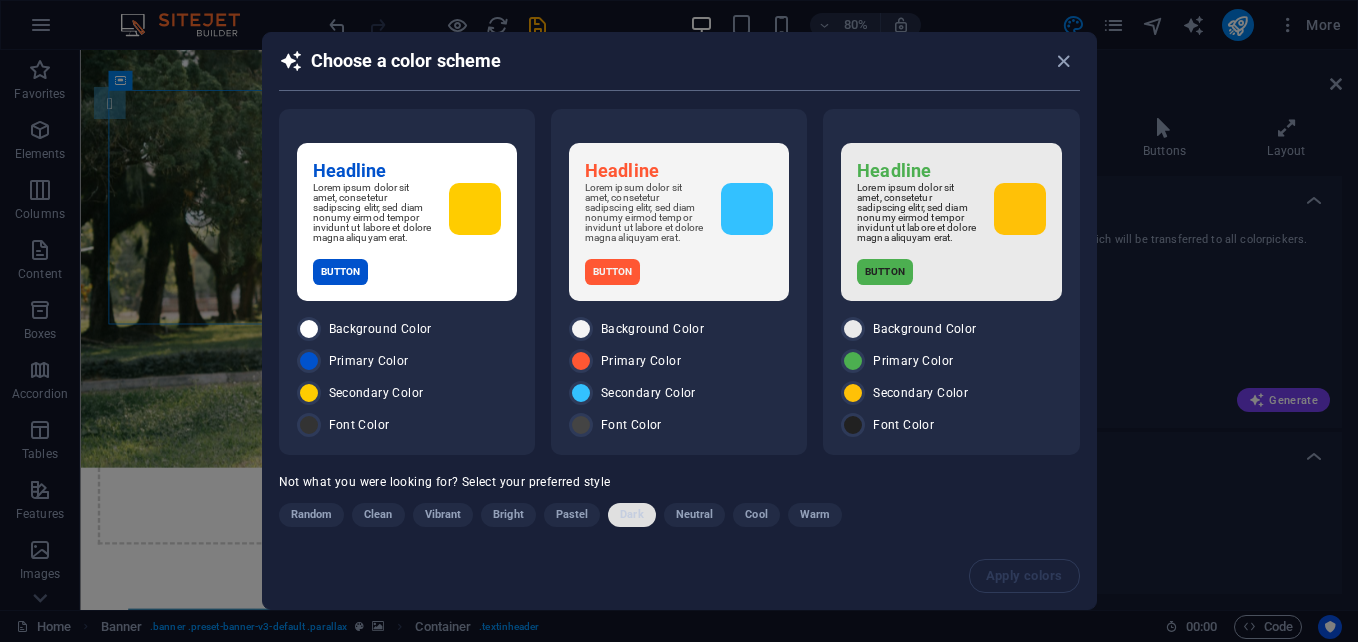 click on "Dark" at bounding box center (631, 515) 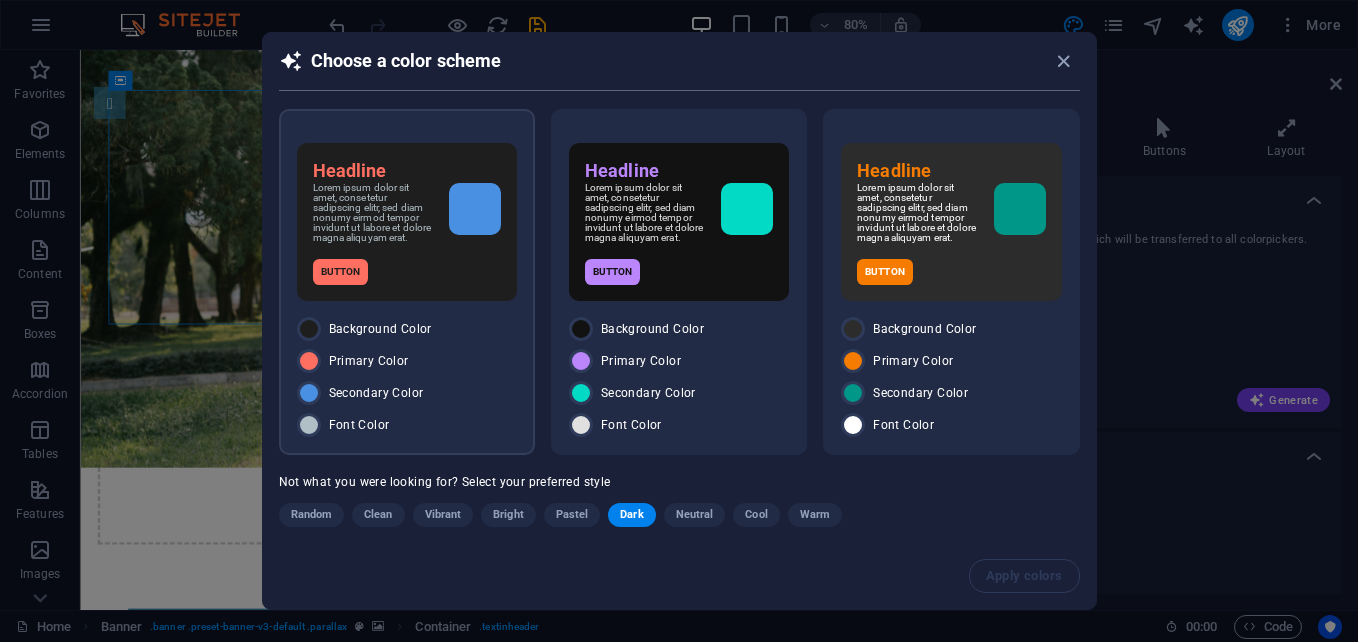 click on "Primary Color" at bounding box center (369, 361) 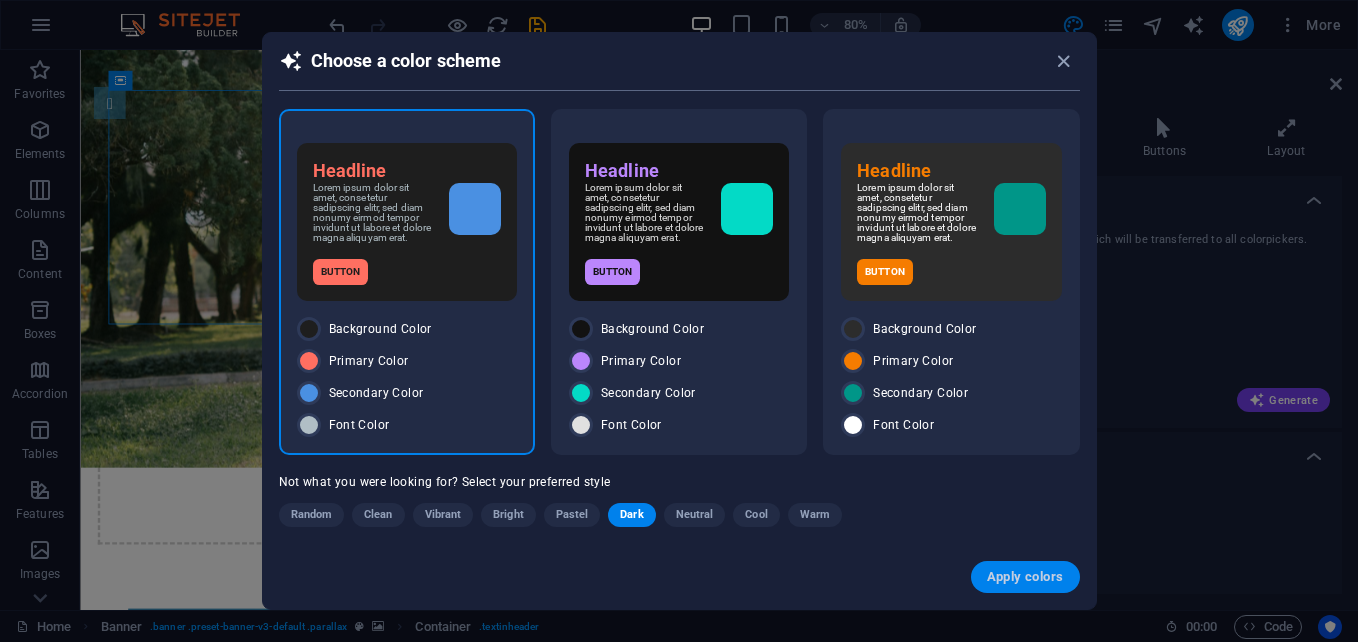 click on "Apply colors" at bounding box center [1025, 577] 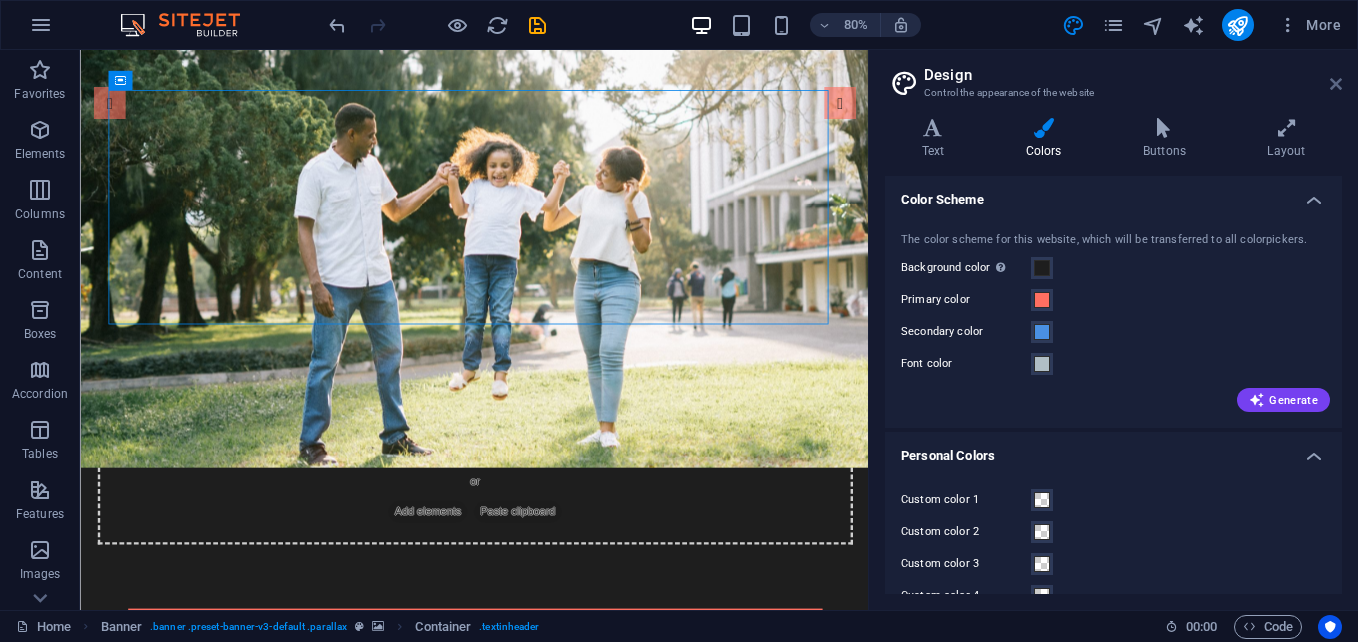 click on "Design Control the appearance of the website Variants  Text  Colors  Buttons  Layout Text Standard Bold Links Font color Font Montserrat Font size 16 rem px Line height 1.5 Font weight To display the font weight correctly, it may need to be enabled.  Manage Fonts Thin, 100 Extra-light, 200 Light, 300 Regular, 400 Medium, 500 Semi-bold, 600 Bold, 700 Extra-bold, 800 Black, 900 Letter spacing 0 rem px Font style Text transform Tt TT tt Text align Font weight To display the font weight correctly, it may need to be enabled.  Manage Fonts Thin, 100 Extra-light, 200 Light, 300 Regular, 400 Medium, 500 Semi-bold, 600 Bold, 700 Extra-bold, 800 Black, 900 Default Hover / Active Font color Font color Decoration None Decoration None Transition duration 0.3 s Transition function Ease Ease In Ease Out Ease In/Ease Out Linear Headlines All H1 / Textlogo H2 H3 H4 H5 H6 Font color Font Montserrat Line height 1.5 Font weight To display the font weight correctly, it may need to be enabled.  Manage Fonts Thin, 100 Light, 300 0" at bounding box center (1113, 330) 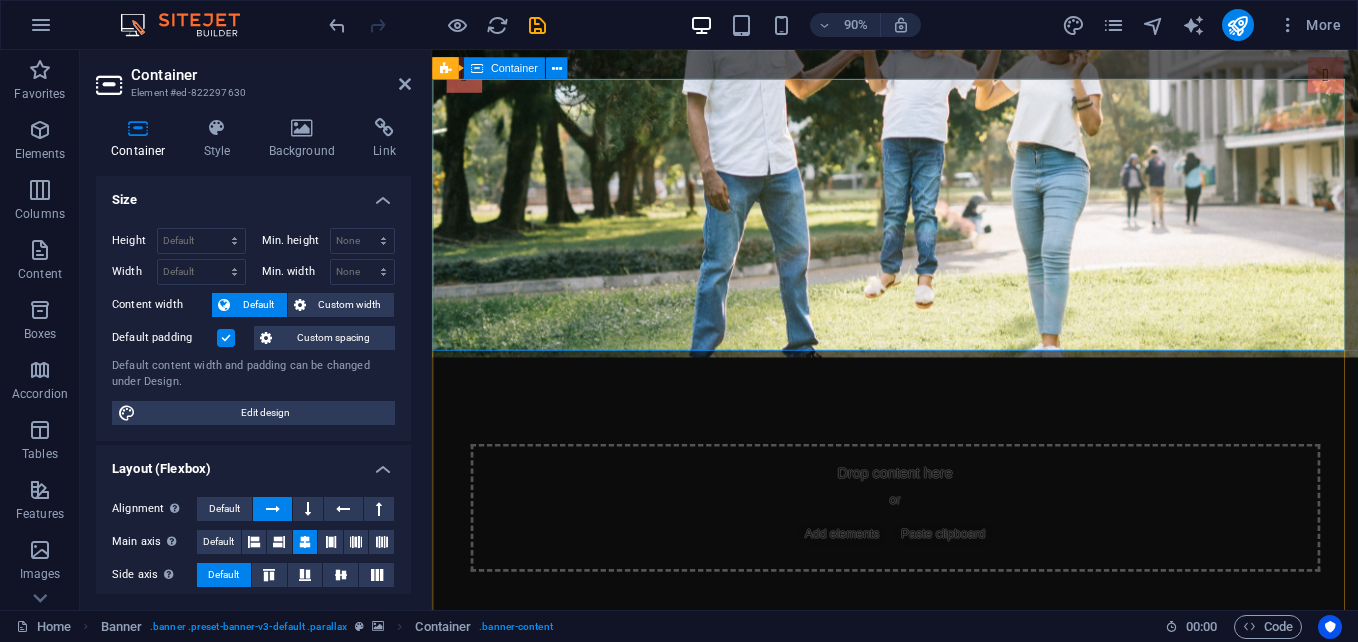 scroll, scrollTop: 42, scrollLeft: 0, axis: vertical 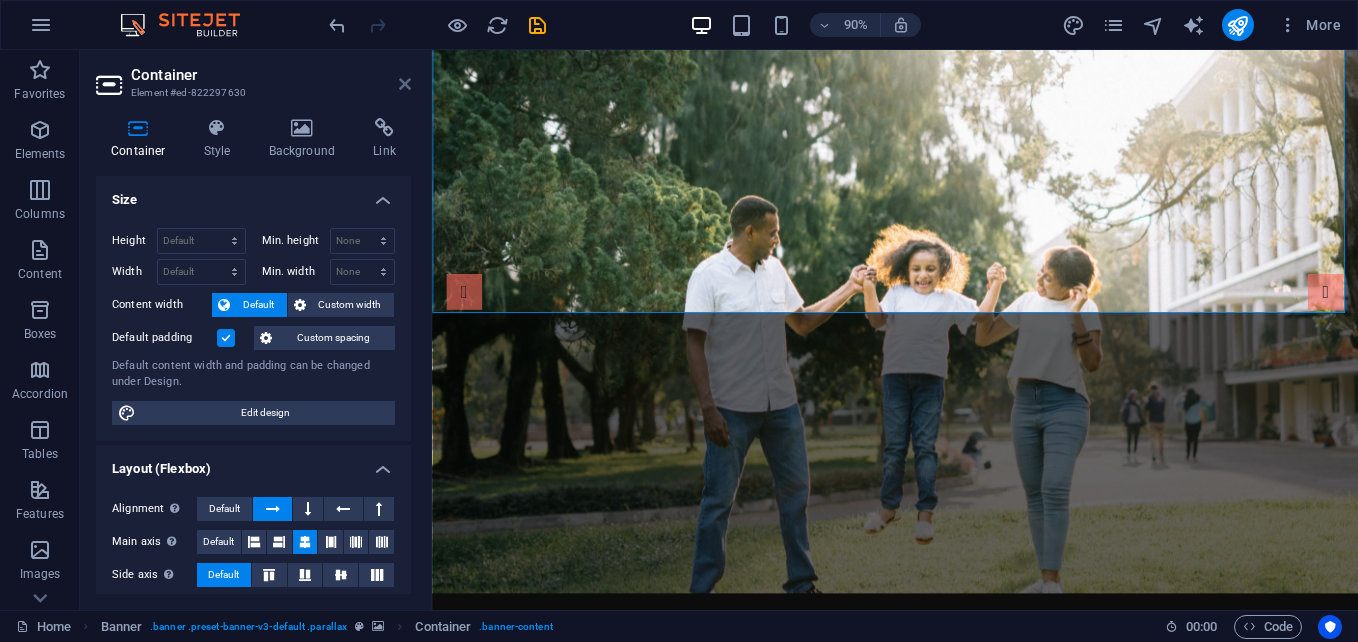 click at bounding box center (405, 84) 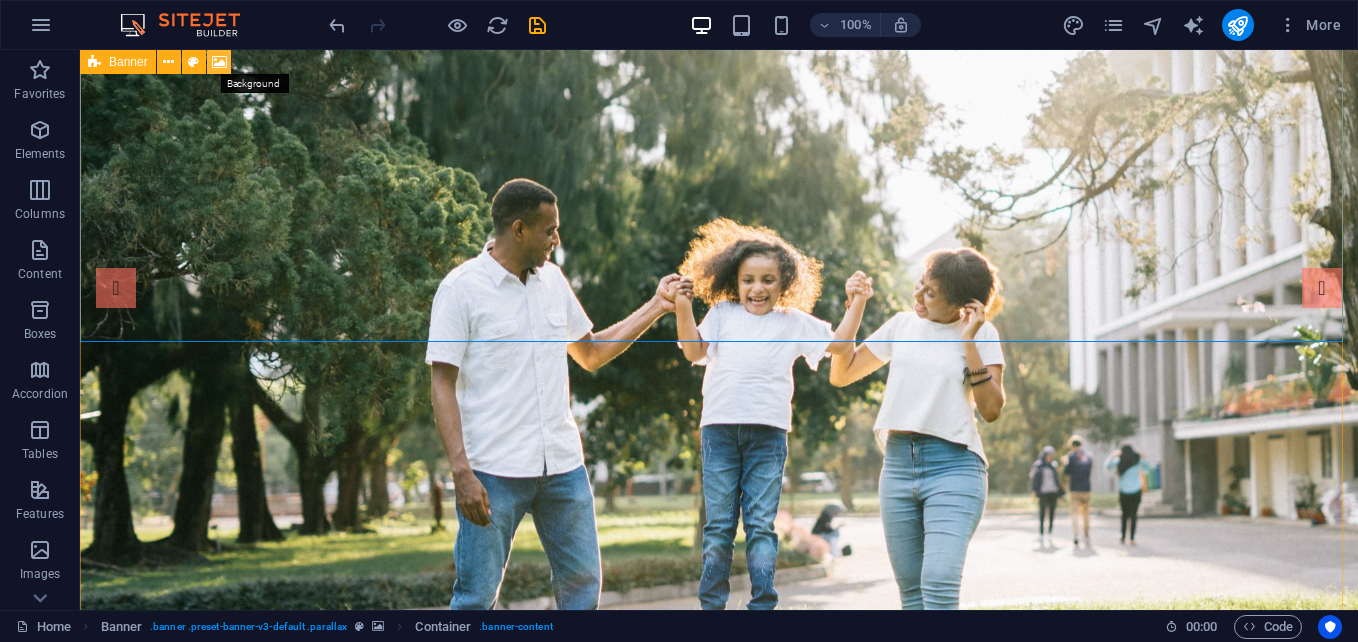 click at bounding box center (219, 62) 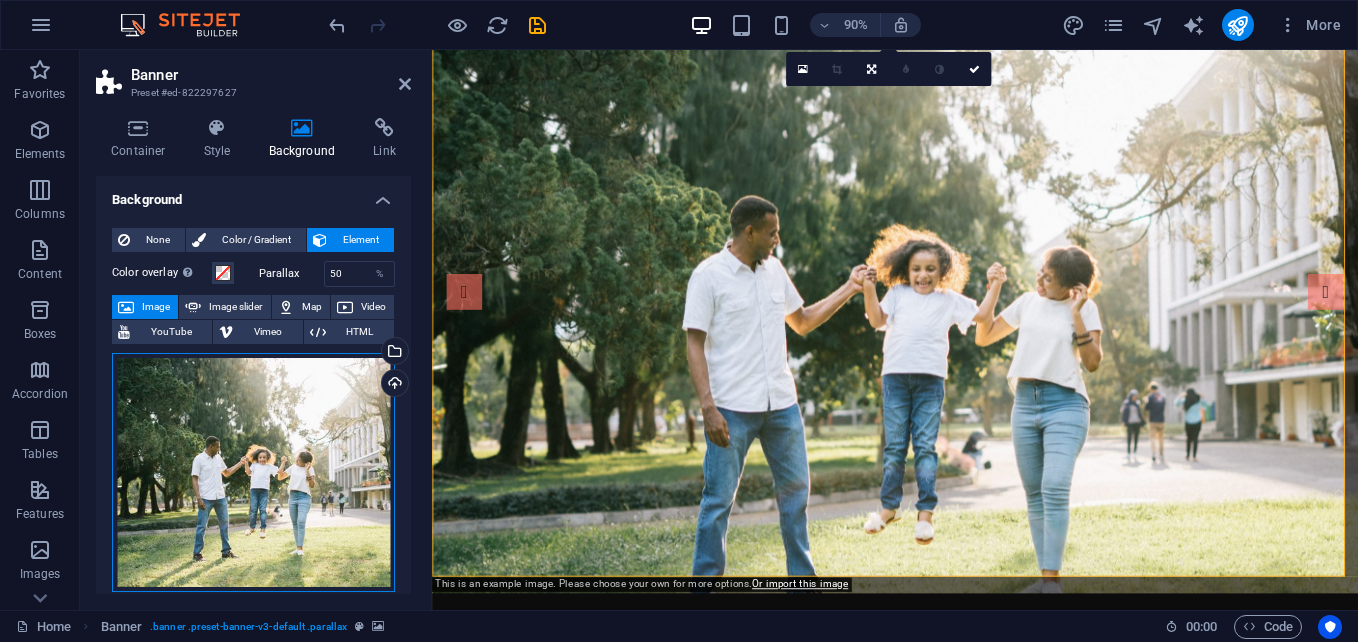 click on "Drag files here, click to choose files or select files from Files or our free stock photos & videos" at bounding box center (253, 472) 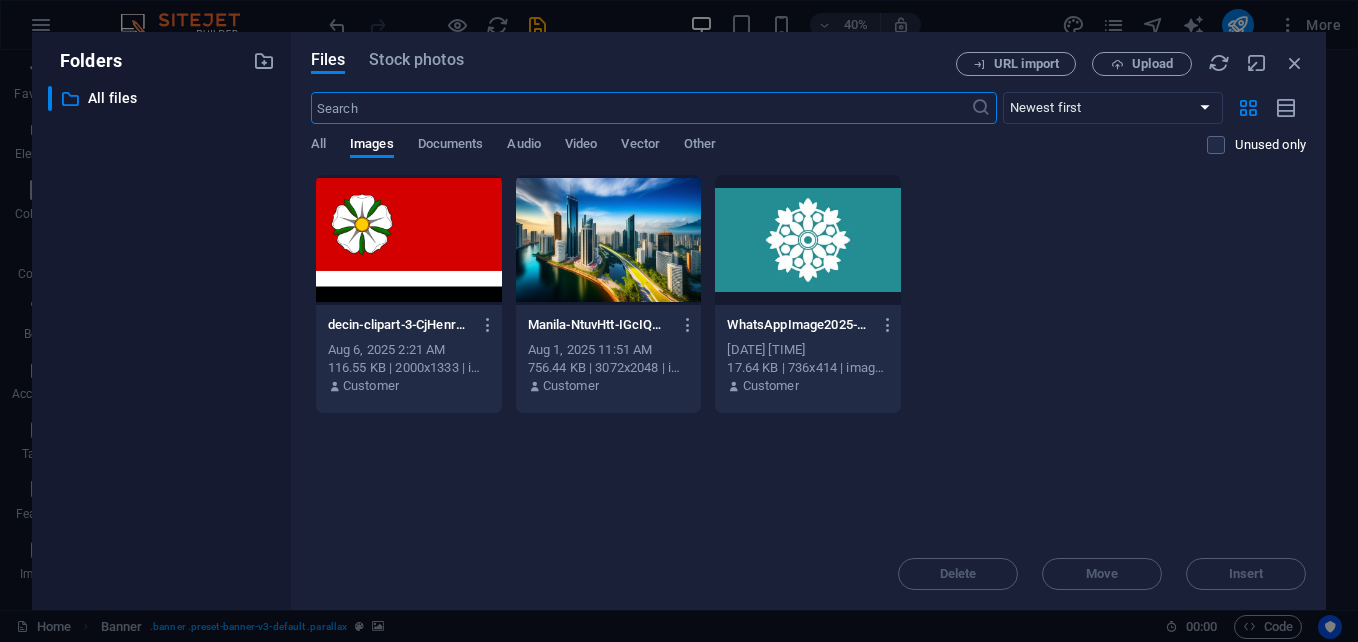 click at bounding box center (609, 240) 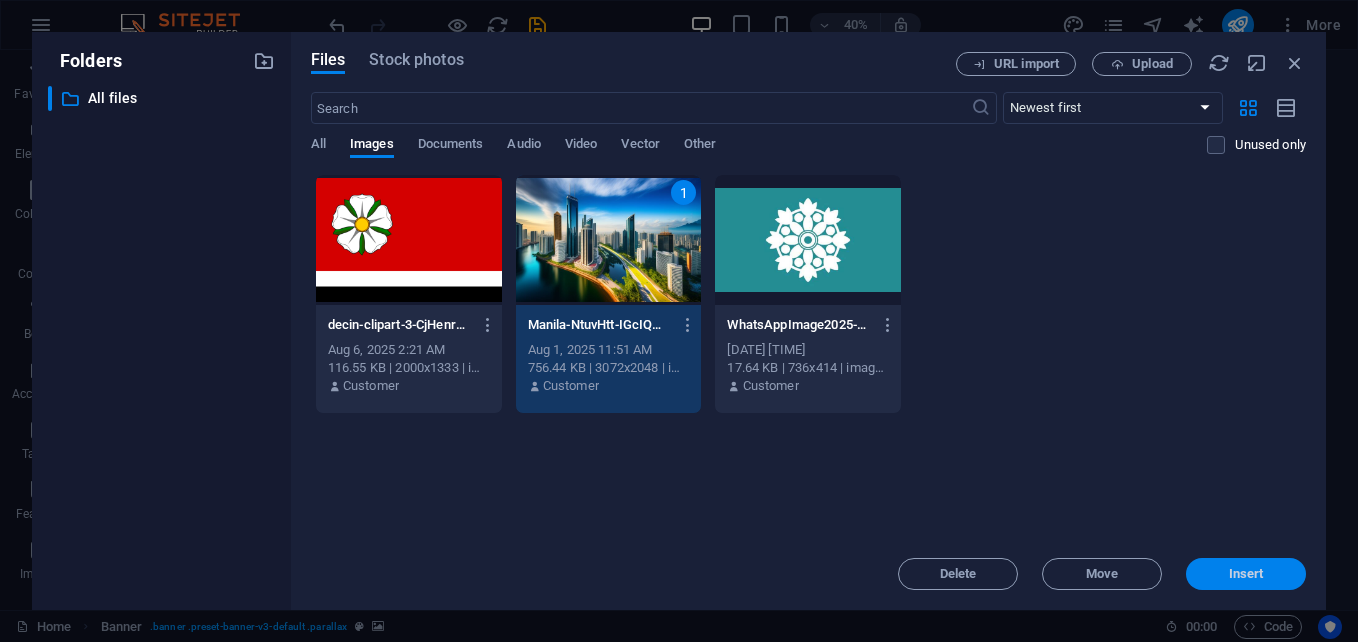 click on "Insert" at bounding box center [1246, 574] 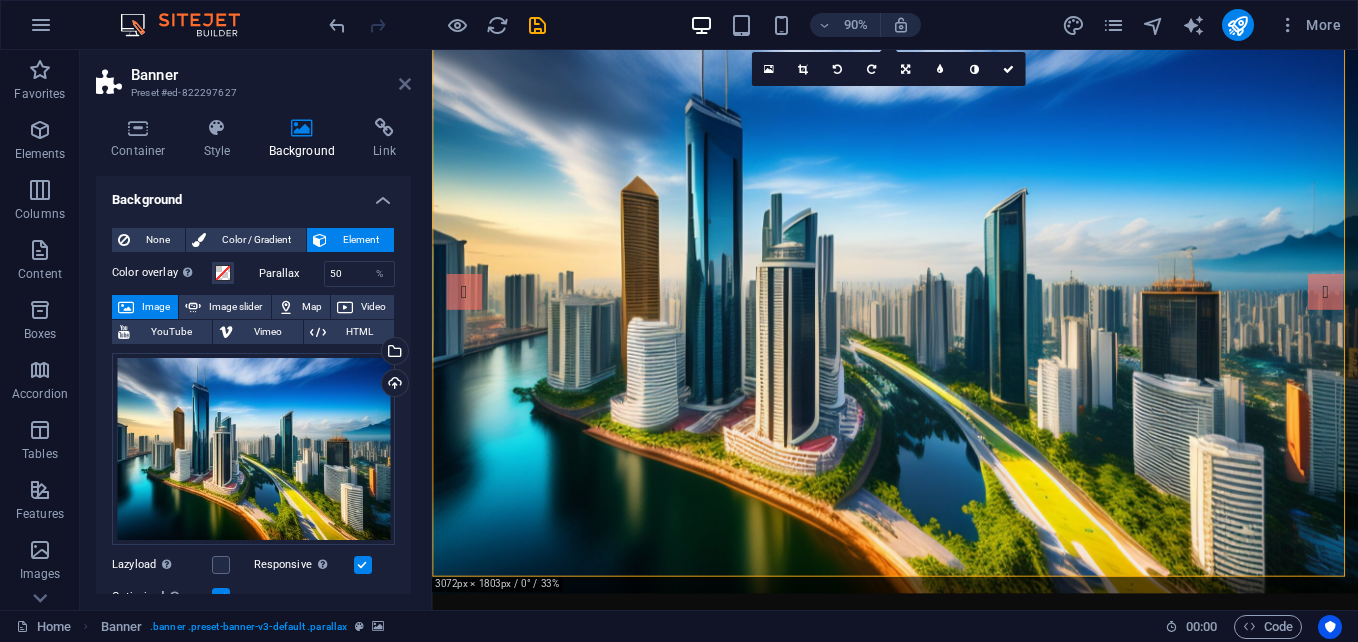 click at bounding box center [405, 84] 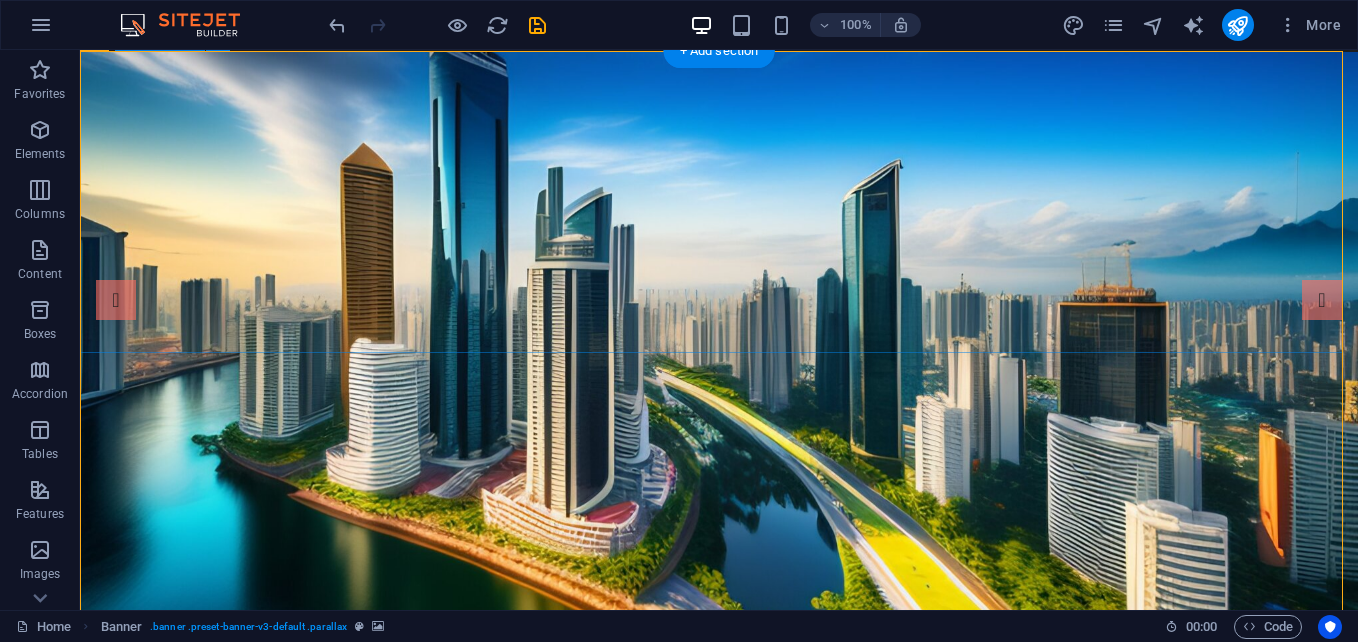 scroll, scrollTop: 32, scrollLeft: 0, axis: vertical 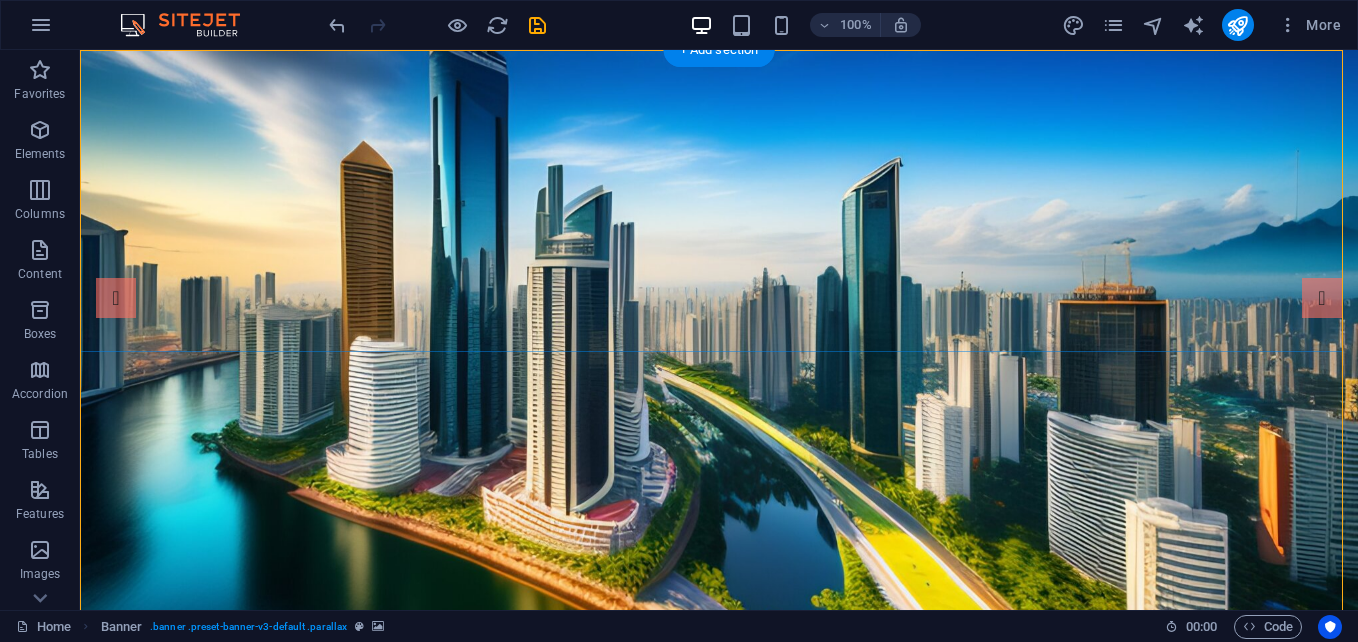 click on "Add elements" at bounding box center [660, 809] 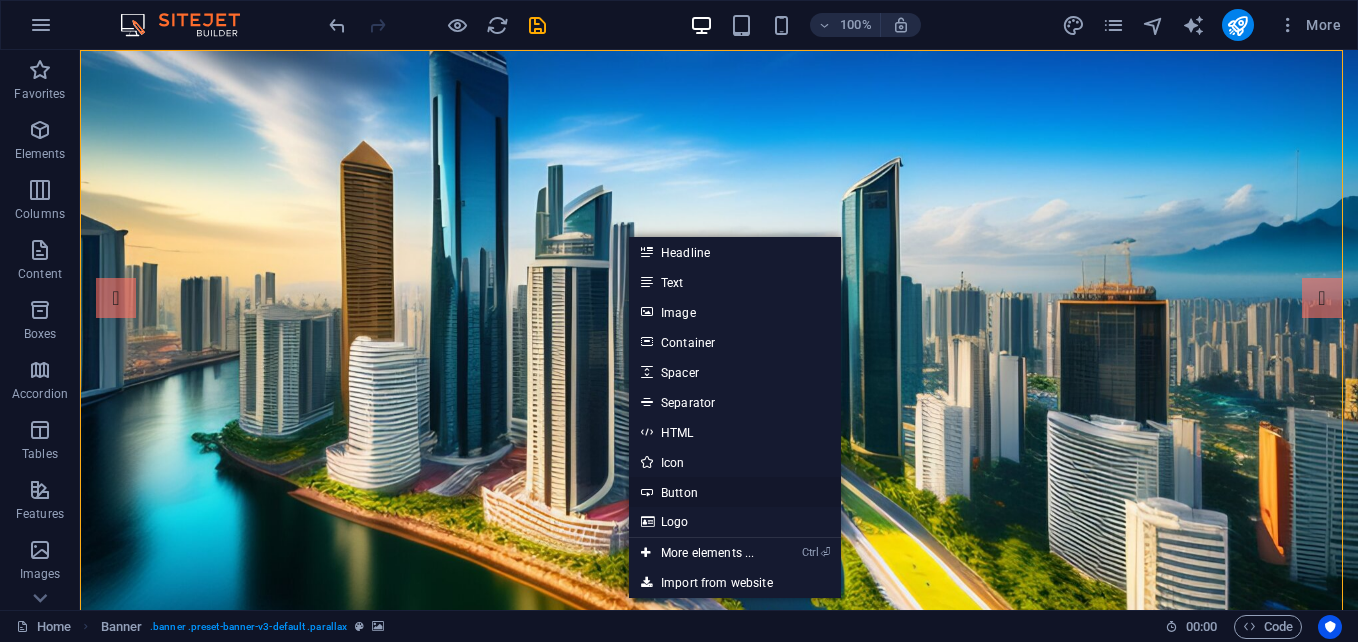 click on "Button" at bounding box center [735, 492] 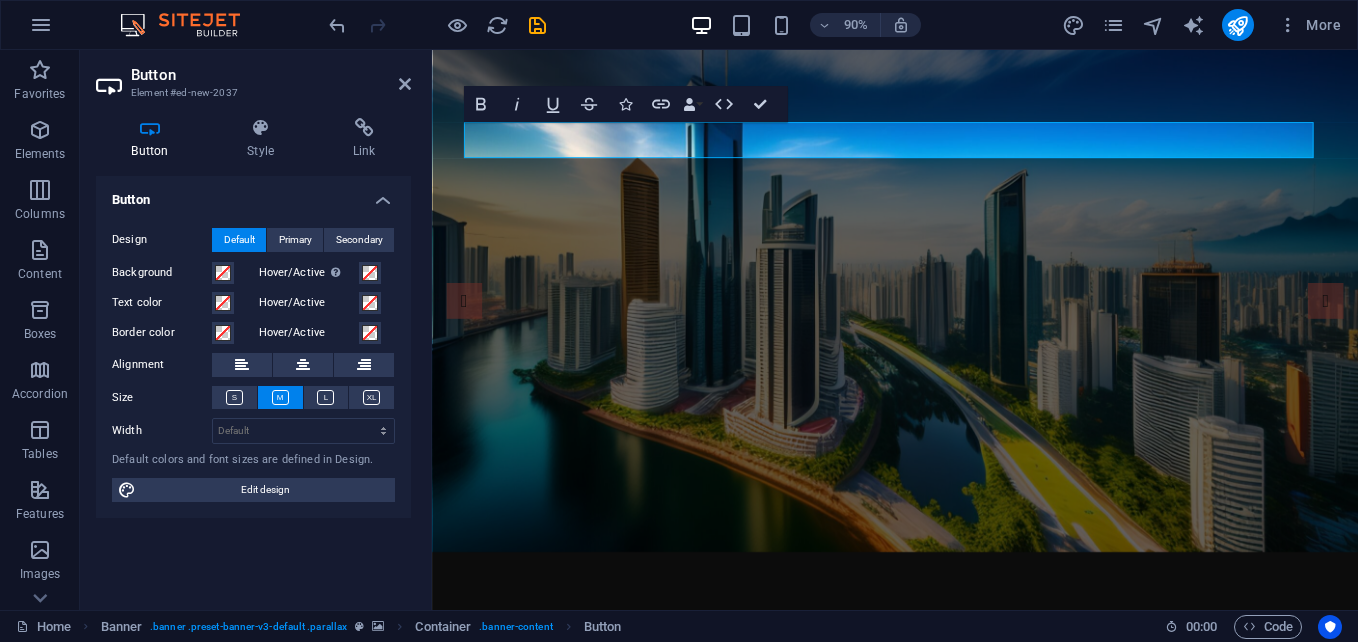 type 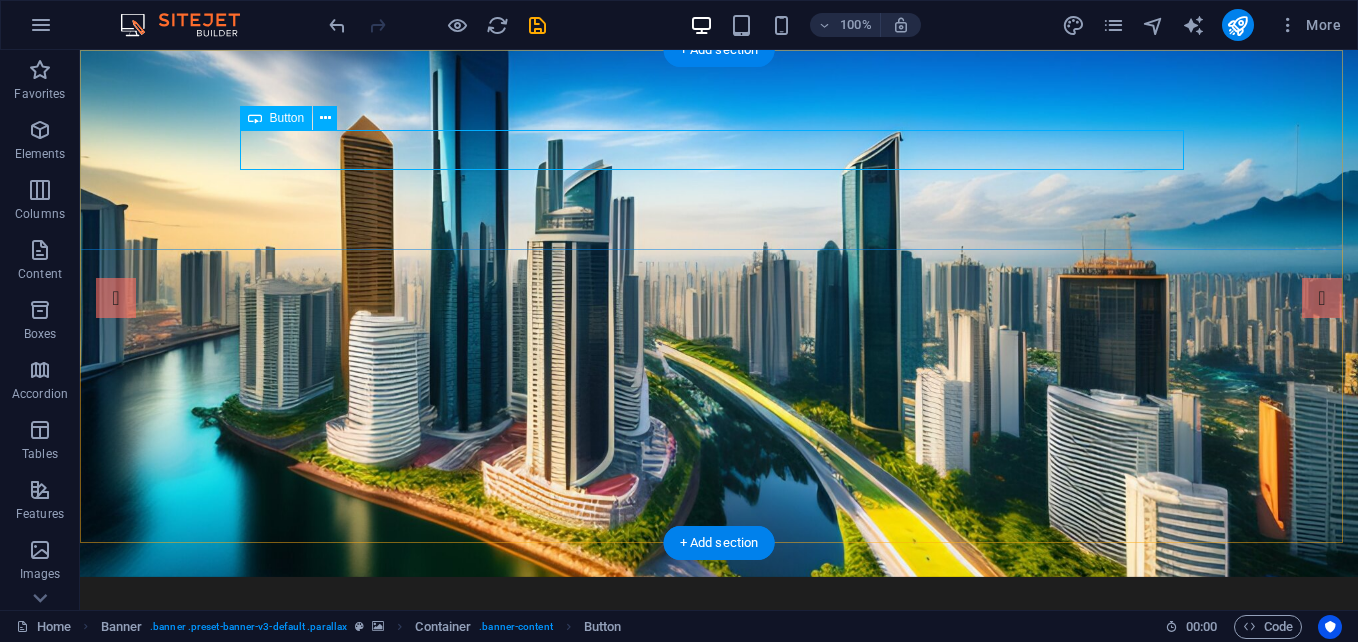 click on "HOME" at bounding box center [719, 677] 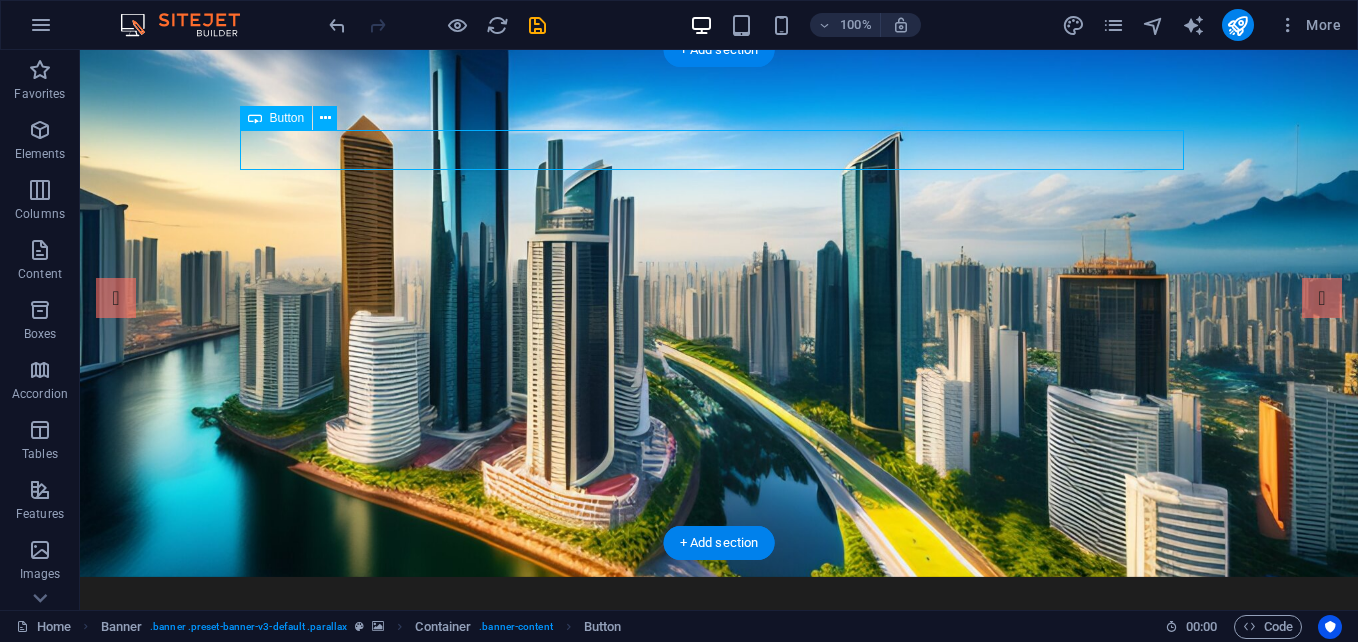 drag, startPoint x: 262, startPoint y: 152, endPoint x: 864, endPoint y: 141, distance: 602.10046 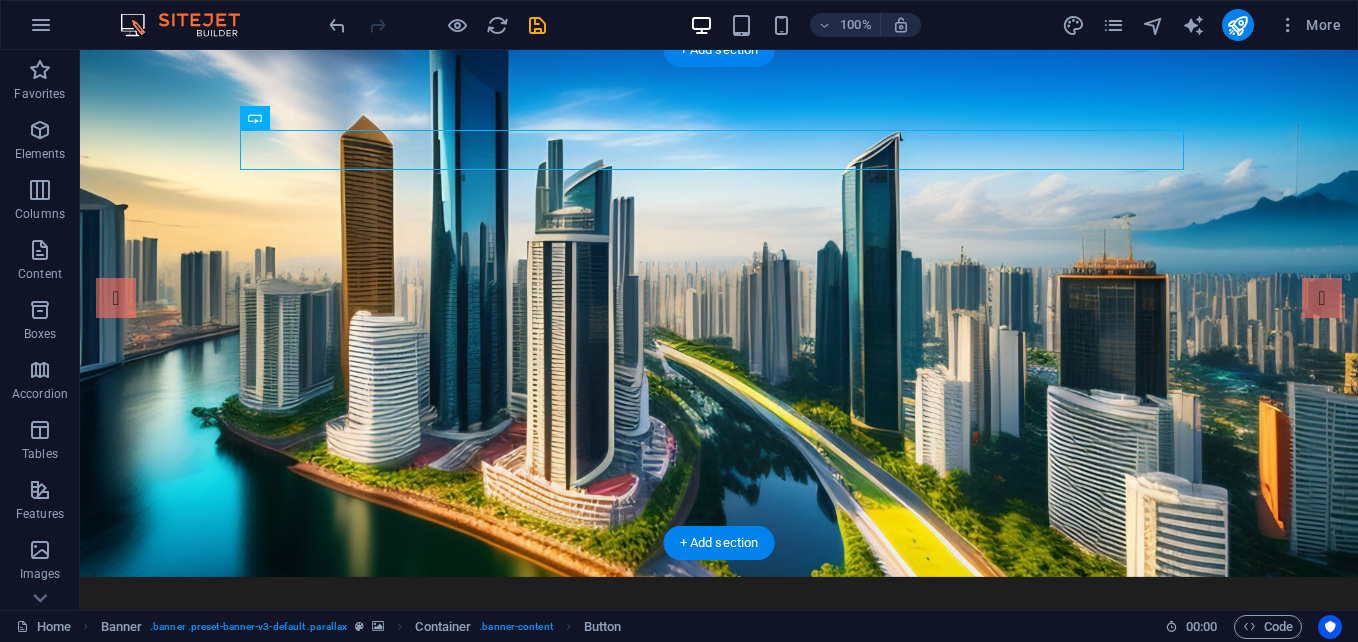 drag, startPoint x: 252, startPoint y: 157, endPoint x: 485, endPoint y: 209, distance: 238.73207 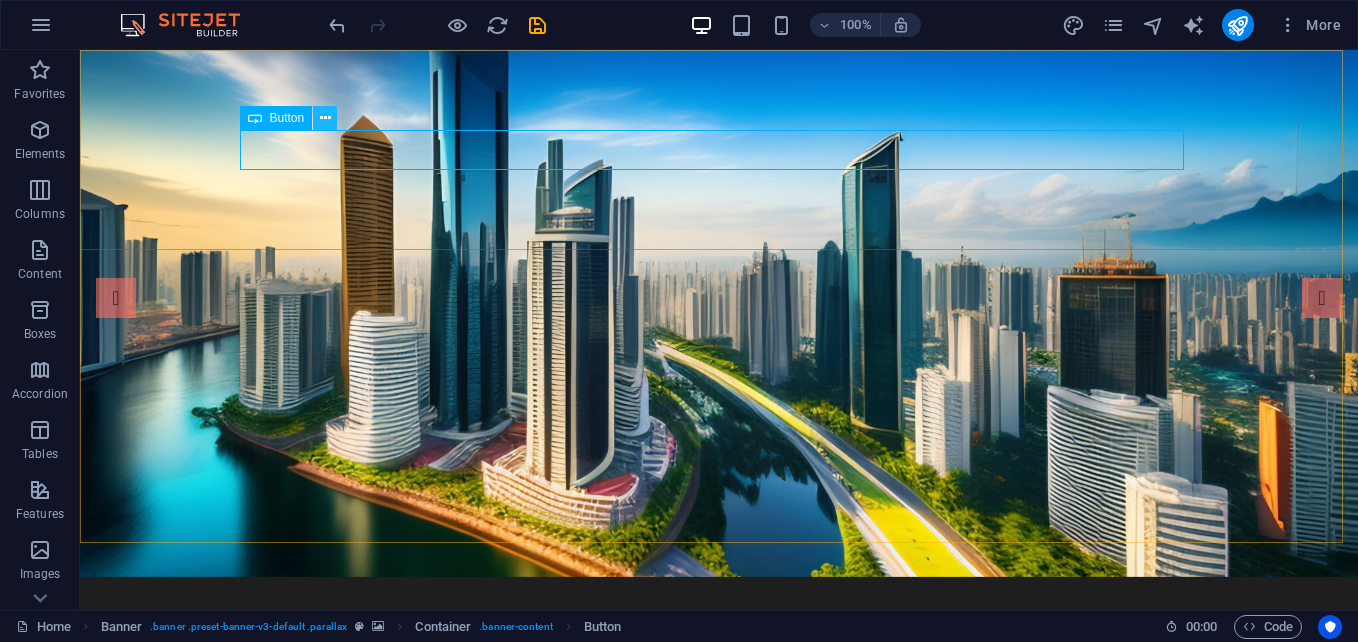 click at bounding box center (325, 118) 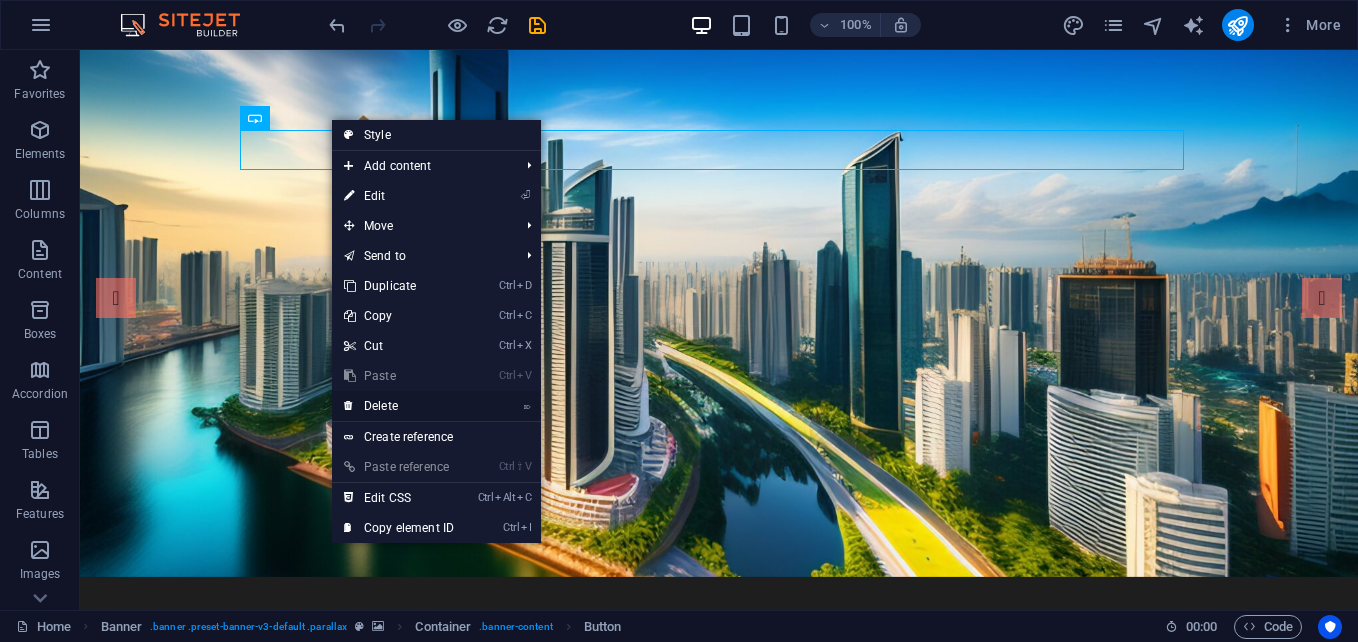 click on "⌦  Delete" at bounding box center [399, 406] 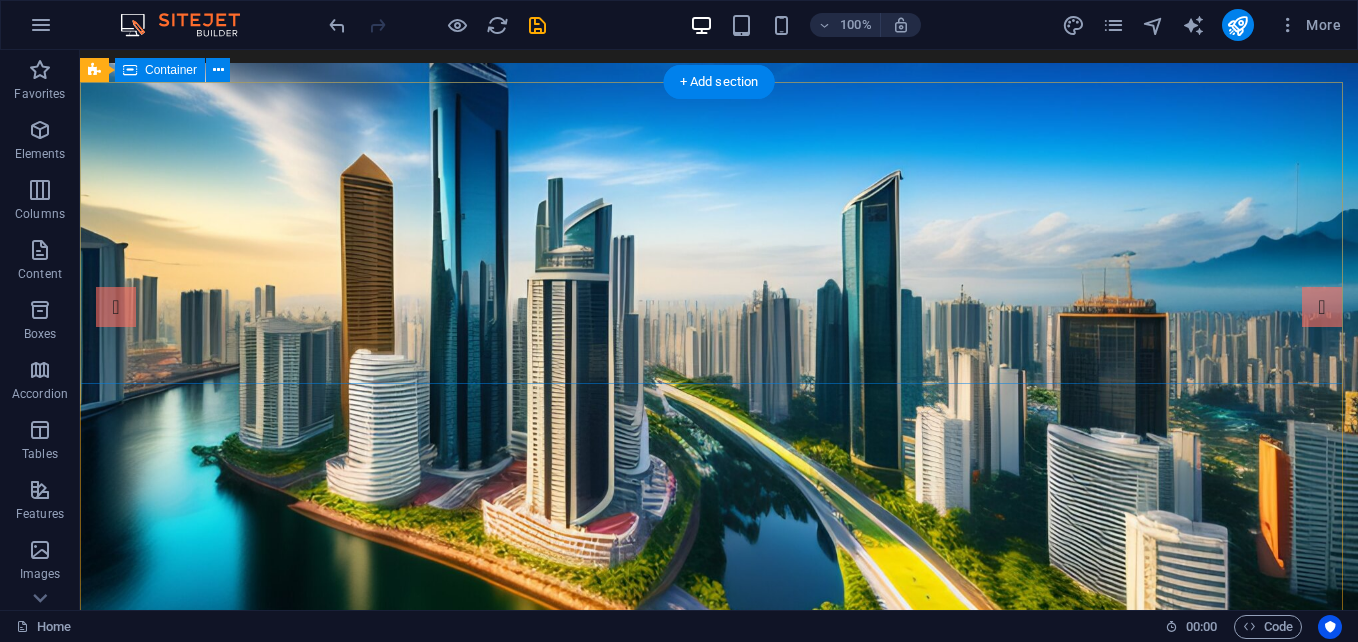 scroll, scrollTop: 0, scrollLeft: 0, axis: both 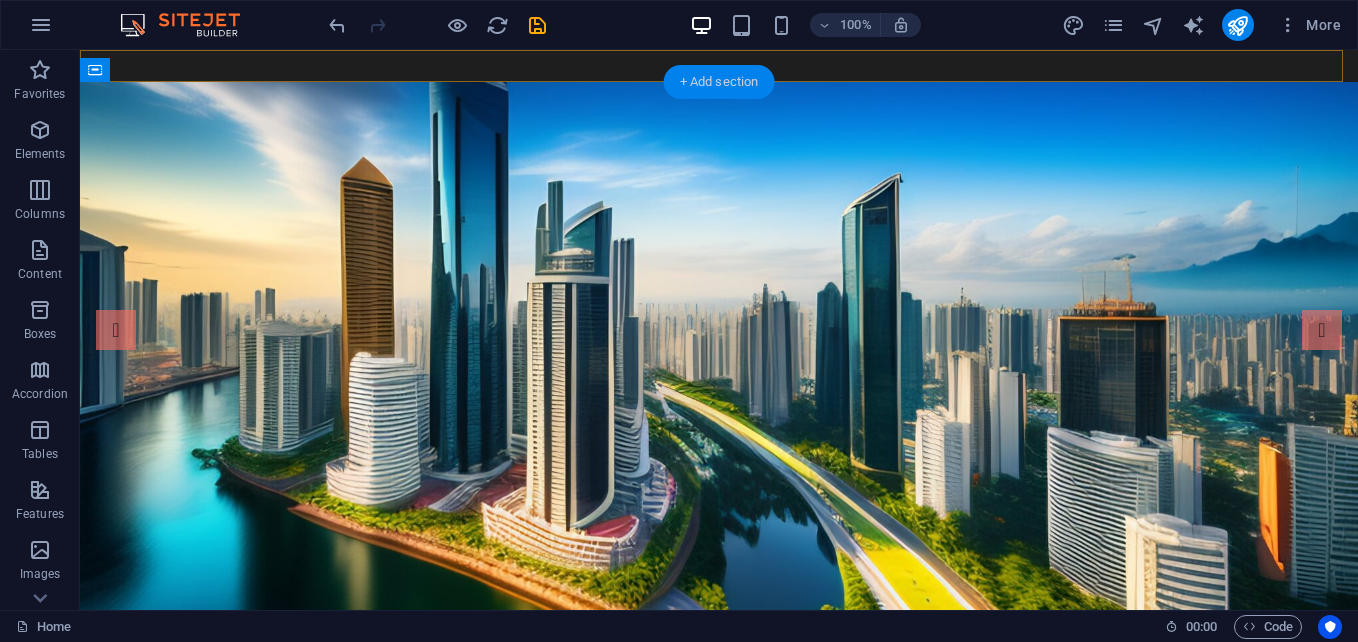 click on "+ Add section" at bounding box center [719, 82] 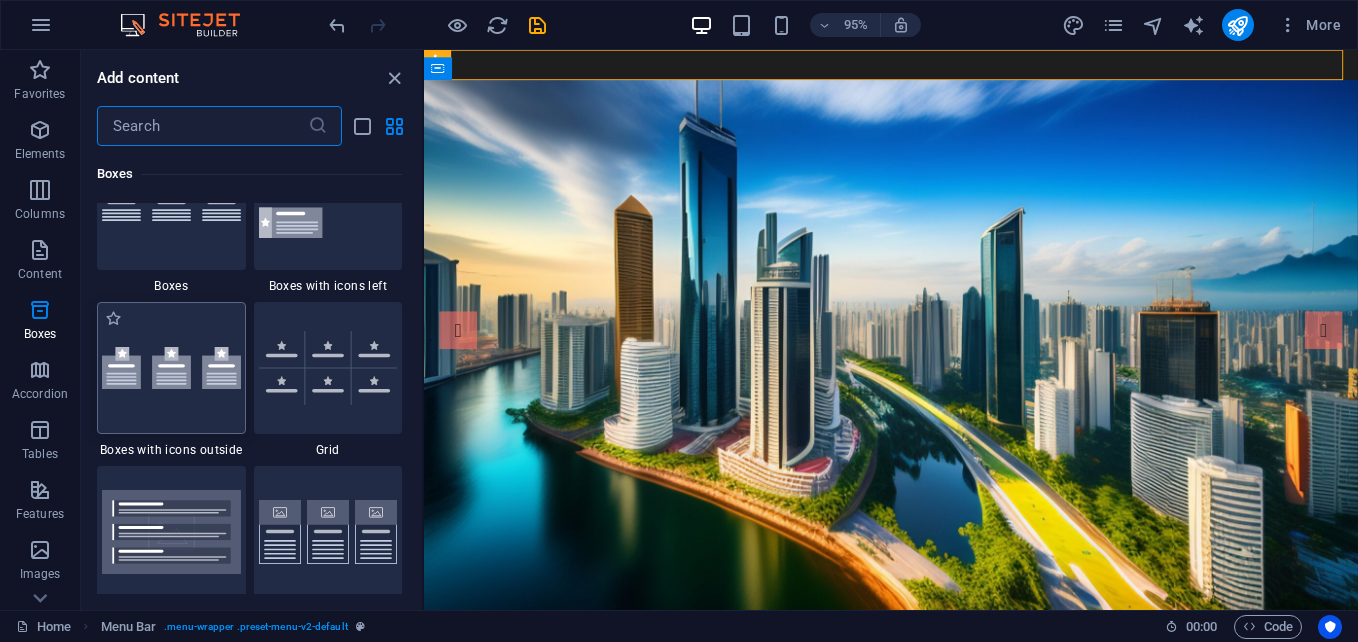 scroll, scrollTop: 5886, scrollLeft: 0, axis: vertical 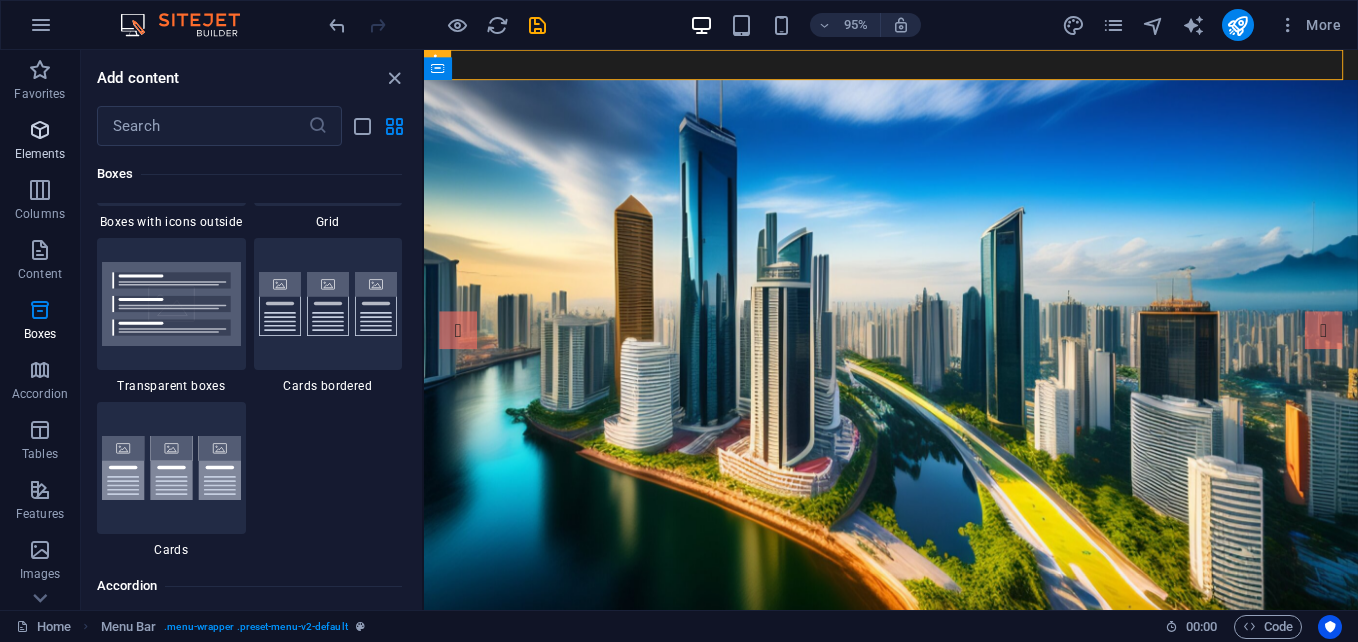 drag, startPoint x: 244, startPoint y: 419, endPoint x: 34, endPoint y: 141, distance: 348.40207 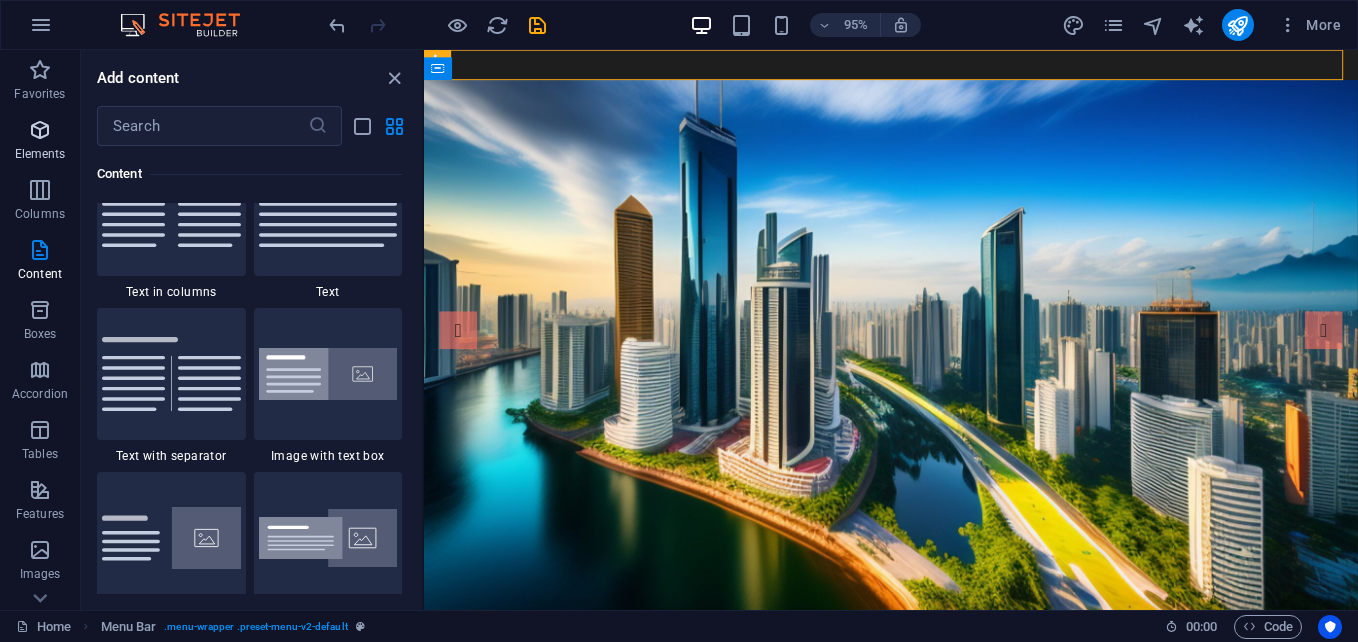 click at bounding box center (40, 130) 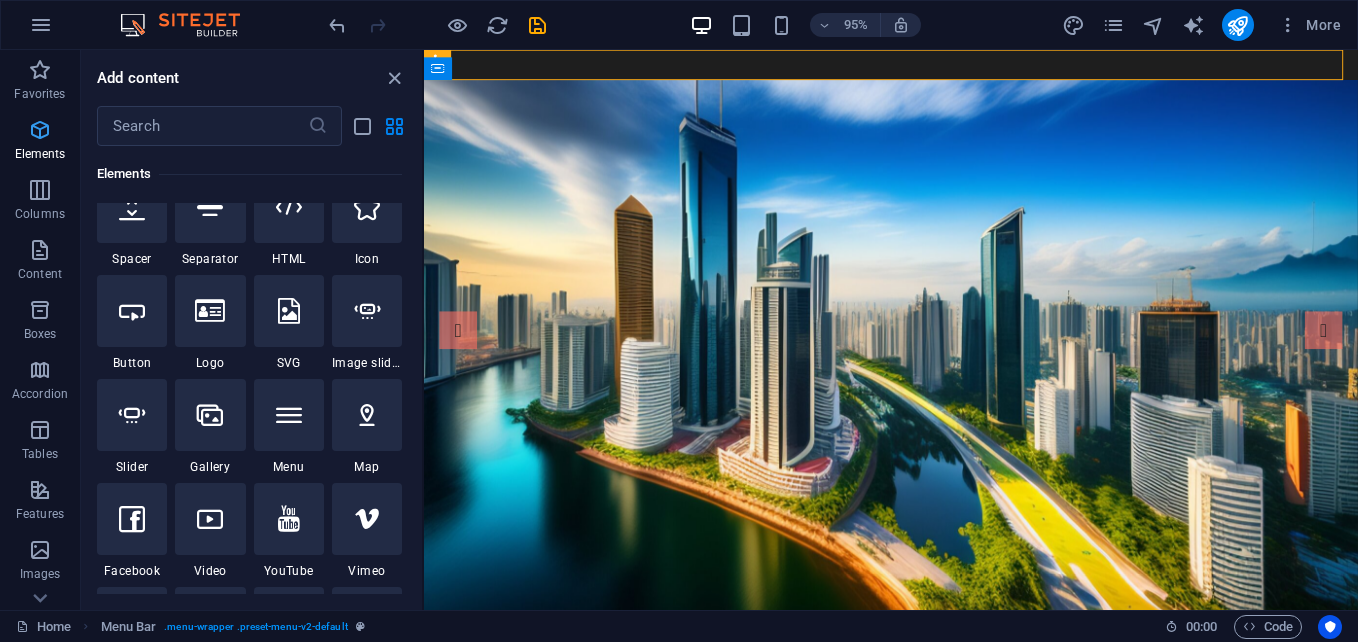 scroll, scrollTop: 213, scrollLeft: 0, axis: vertical 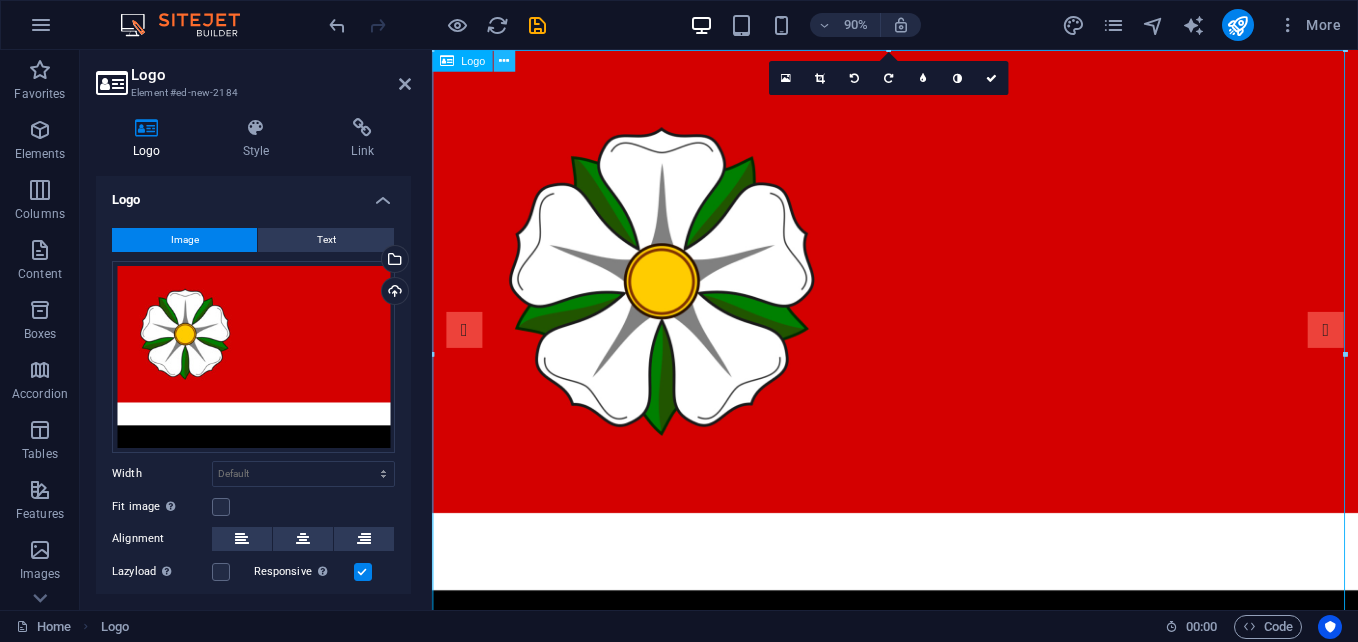 click at bounding box center [504, 60] 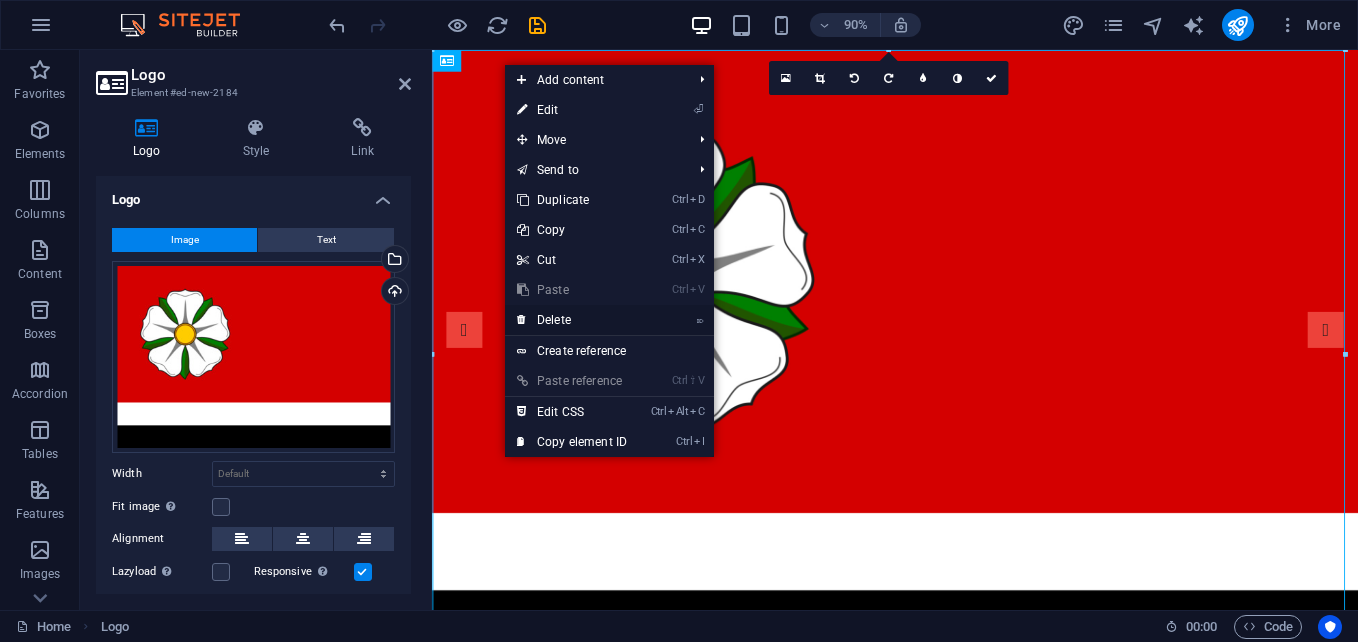 click on "⌦  Delete" at bounding box center [572, 320] 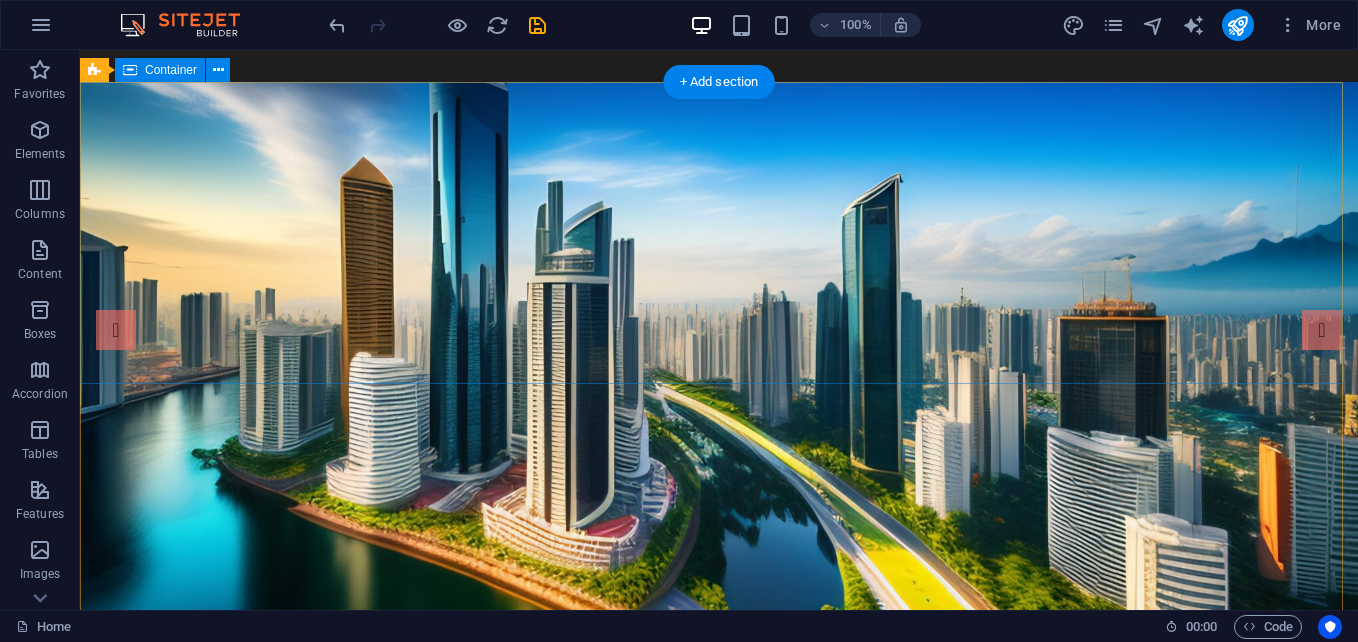 click on "Drop content here or  Add elements  Paste clipboard" at bounding box center (719, 811) 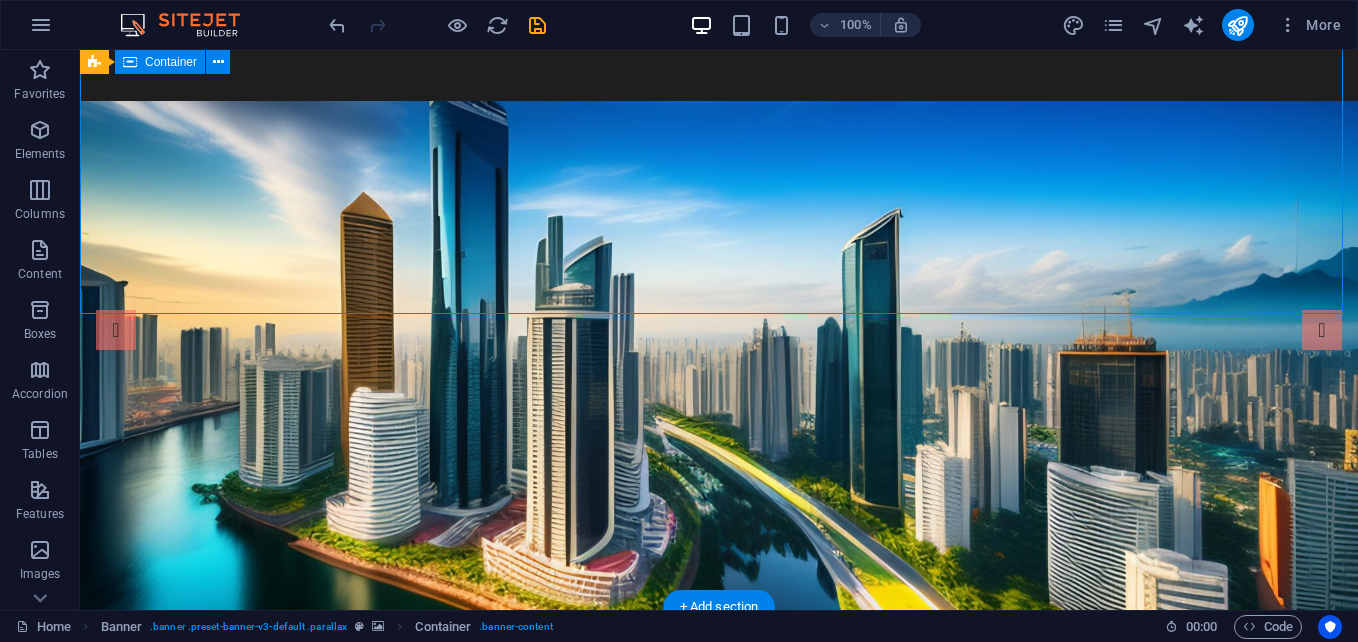 drag, startPoint x: 270, startPoint y: 276, endPoint x: 373, endPoint y: 269, distance: 103.23759 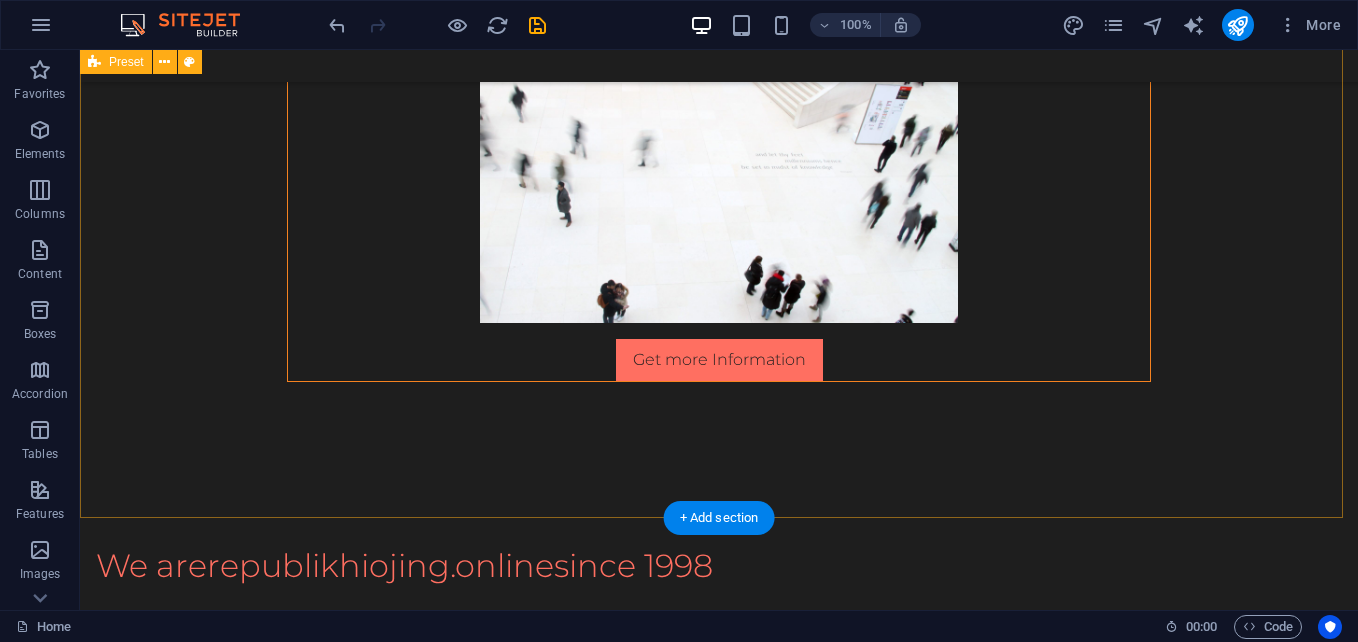 scroll, scrollTop: 3262, scrollLeft: 0, axis: vertical 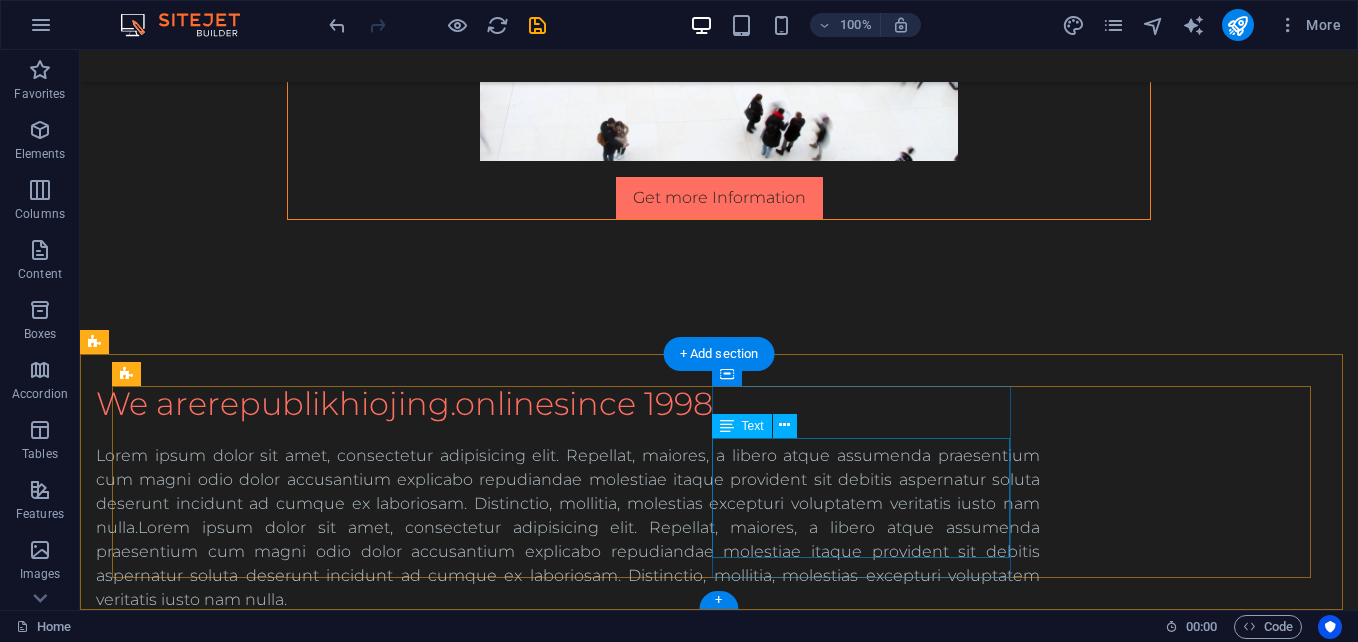 click at bounding box center [719, 916] 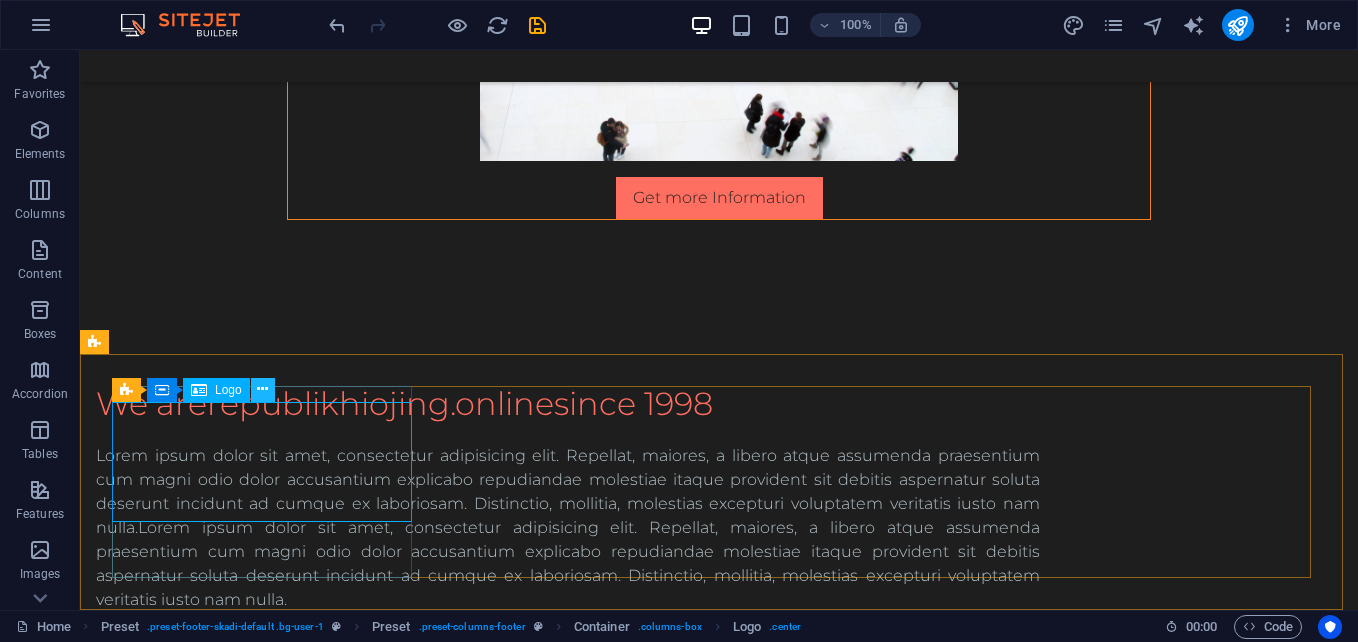 click at bounding box center (262, 389) 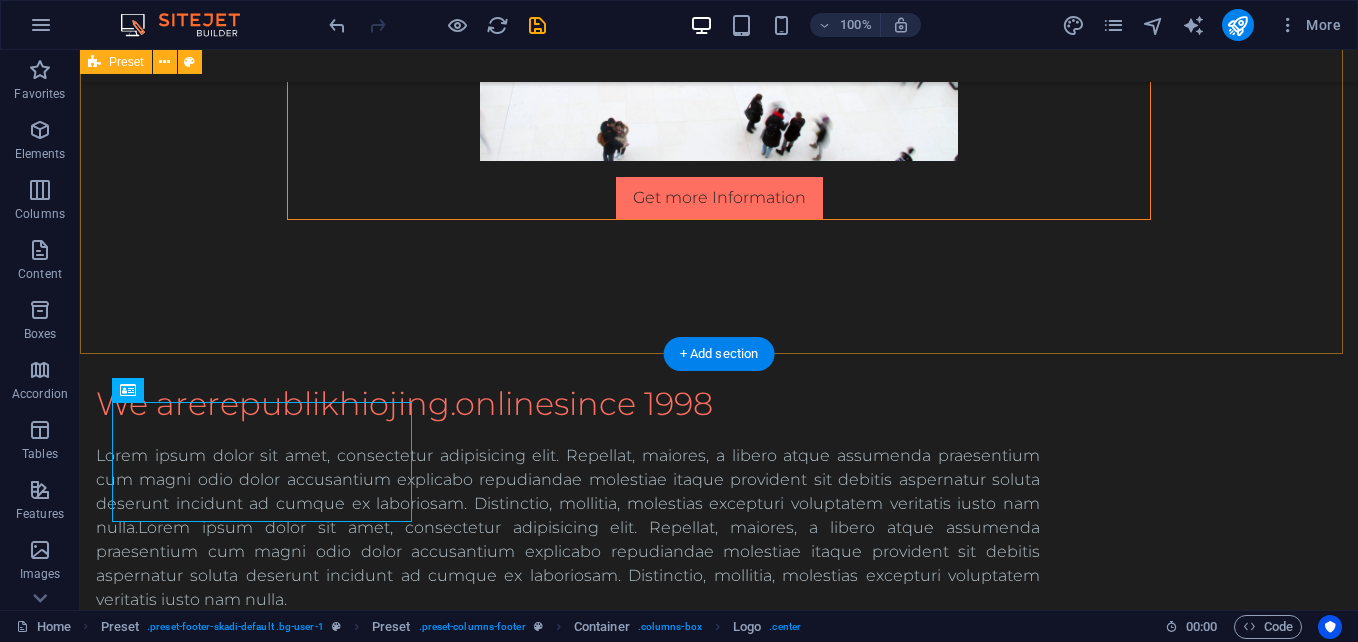 click on "We are  republikhiojing.online  since 1998 Lorem ipsum dolor sit amet, consectetur adipisicing elit. Repellat, maiores, a libero atque assumenda praesentium cum magni odio dolor accusantium explicabo repudiandae molestiae itaque provident sit debitis aspernatur soluta deserunt incidunt ad cumque ex laboriosam. Distinctio, mollitia, molestias excepturi voluptatem veritatis iusto nam nulla.Lorem ipsum dolor sit amet, consectetur adipisicing elit. Repellat, maiores, a libero atque assumenda praesentium cum magni odio dolor accusantium explicabo repudiandae molestiae itaque provident sit debitis aspernatur soluta deserunt incidunt ad cumque ex laboriosam. Distinctio, mollitia, molestias excepturi voluptatem veritatis iusto nam nulla." at bounding box center [719, 554] 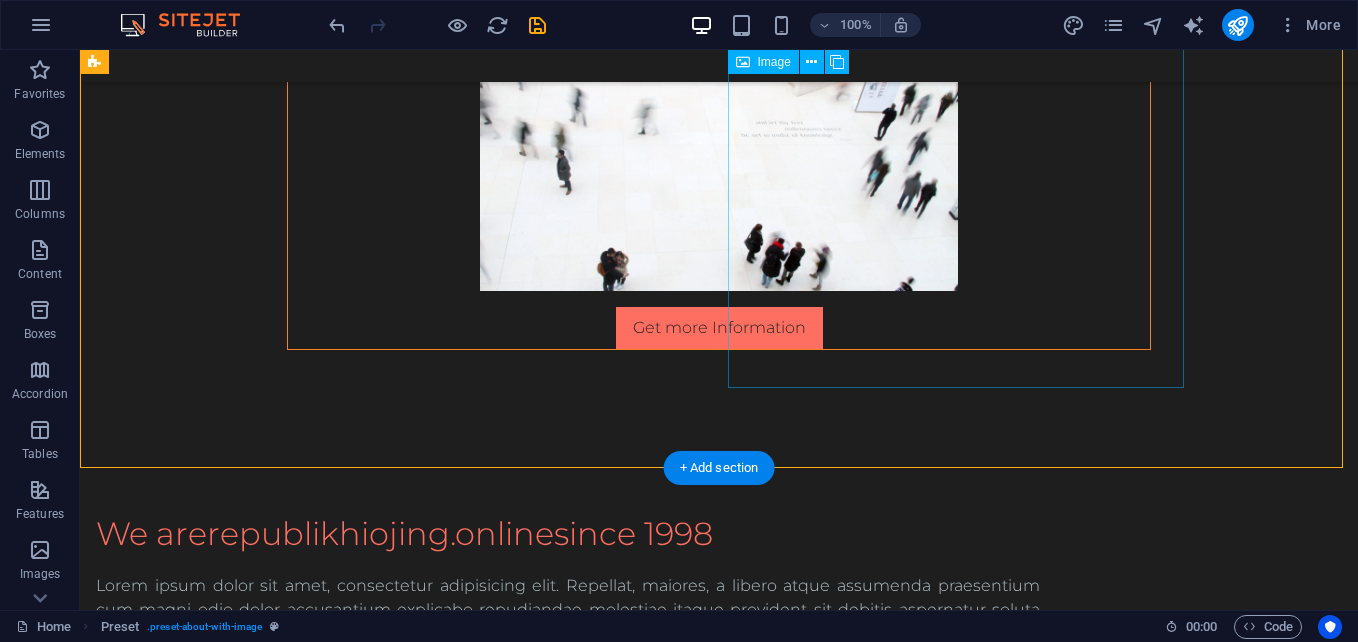 scroll, scrollTop: 3135, scrollLeft: 0, axis: vertical 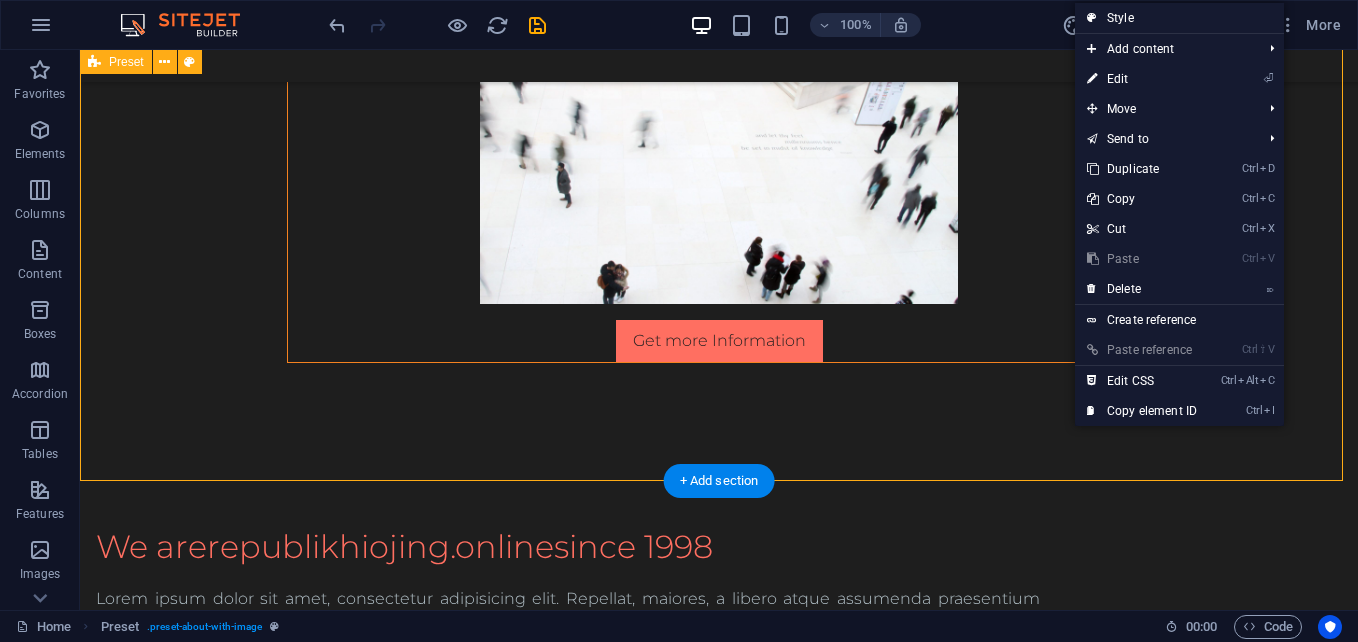 click on "We are  republikhiojing.online  since 1998 Lorem ipsum dolor sit amet, consectetur adipisicing elit. Repellat, maiores, a libero atque assumenda praesentium cum magni odio dolor accusantium explicabo repudiandae molestiae itaque provident sit debitis aspernatur soluta deserunt incidunt ad cumque ex laboriosam. Distinctio, mollitia, molestias excepturi voluptatem veritatis iusto nam nulla.Lorem ipsum dolor sit amet, consectetur adipisicing elit. Repellat, maiores, a libero atque assumenda praesentium cum magni odio dolor accusantium explicabo repudiandae molestiae itaque provident sit debitis aspernatur soluta deserunt incidunt ad cumque ex laboriosam. Distinctio, mollitia, molestias excepturi voluptatem veritatis iusto nam nulla." at bounding box center (719, 697) 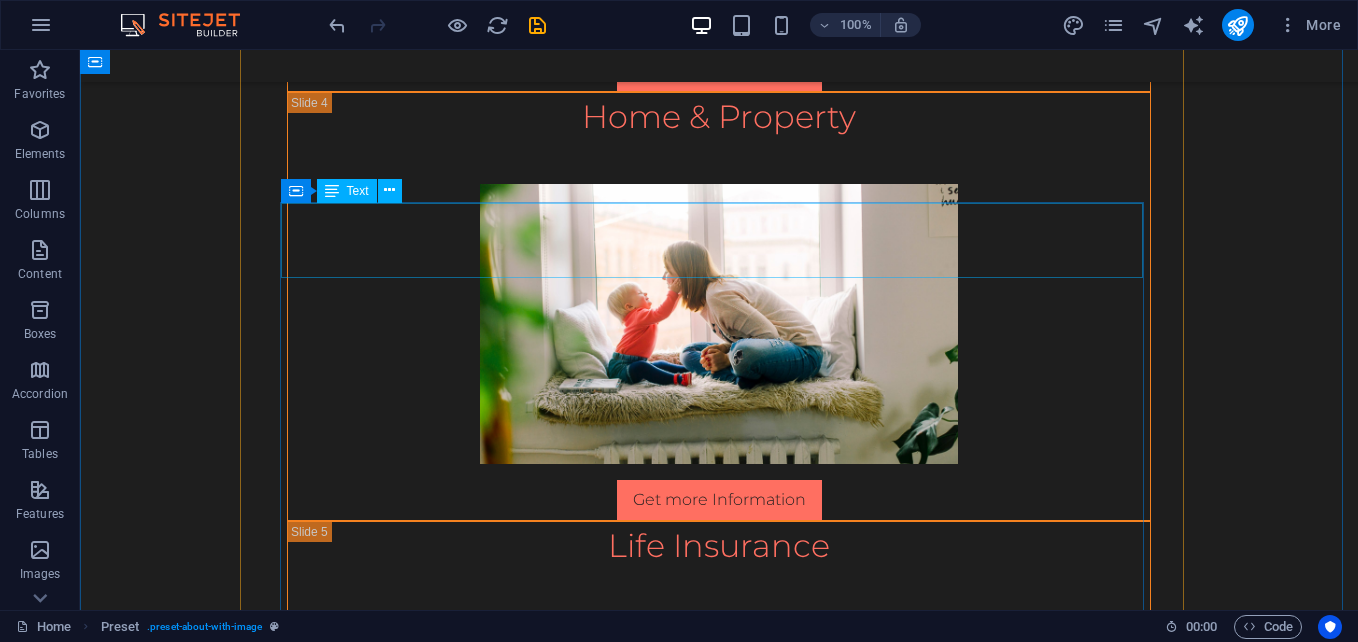 scroll, scrollTop: 1484, scrollLeft: 0, axis: vertical 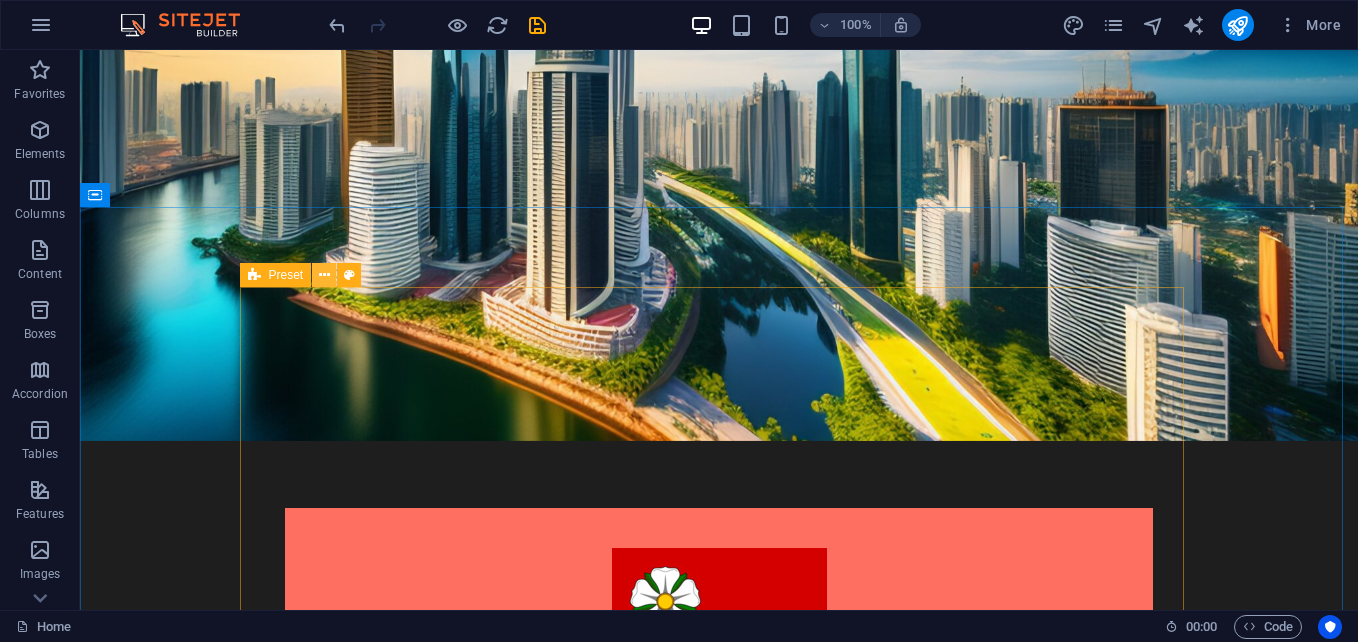 click at bounding box center (324, 275) 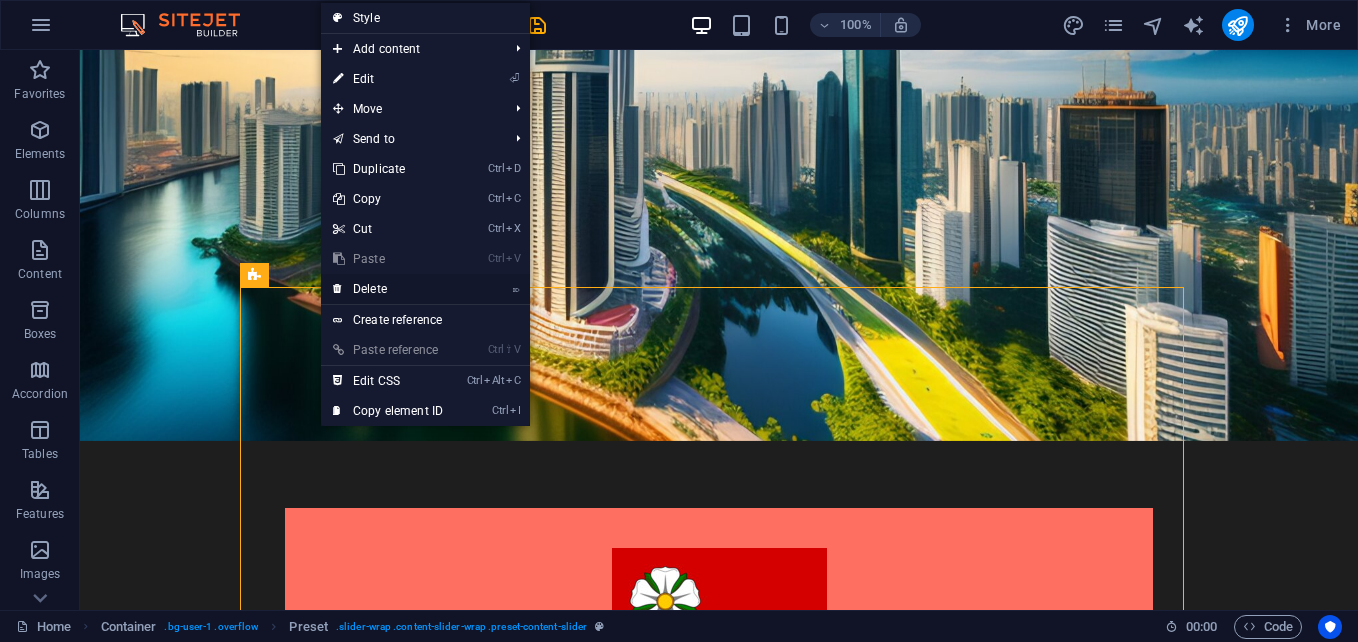 click on "⌦  Delete" at bounding box center (388, 289) 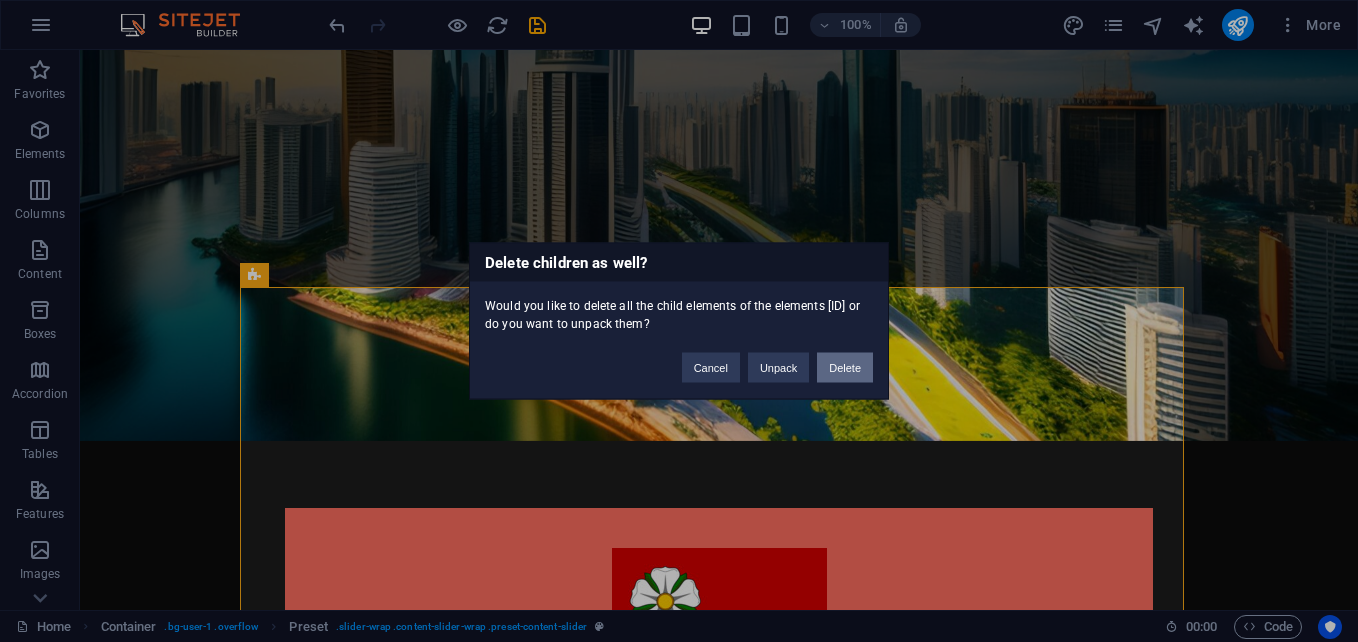 click on "Delete" at bounding box center (845, 368) 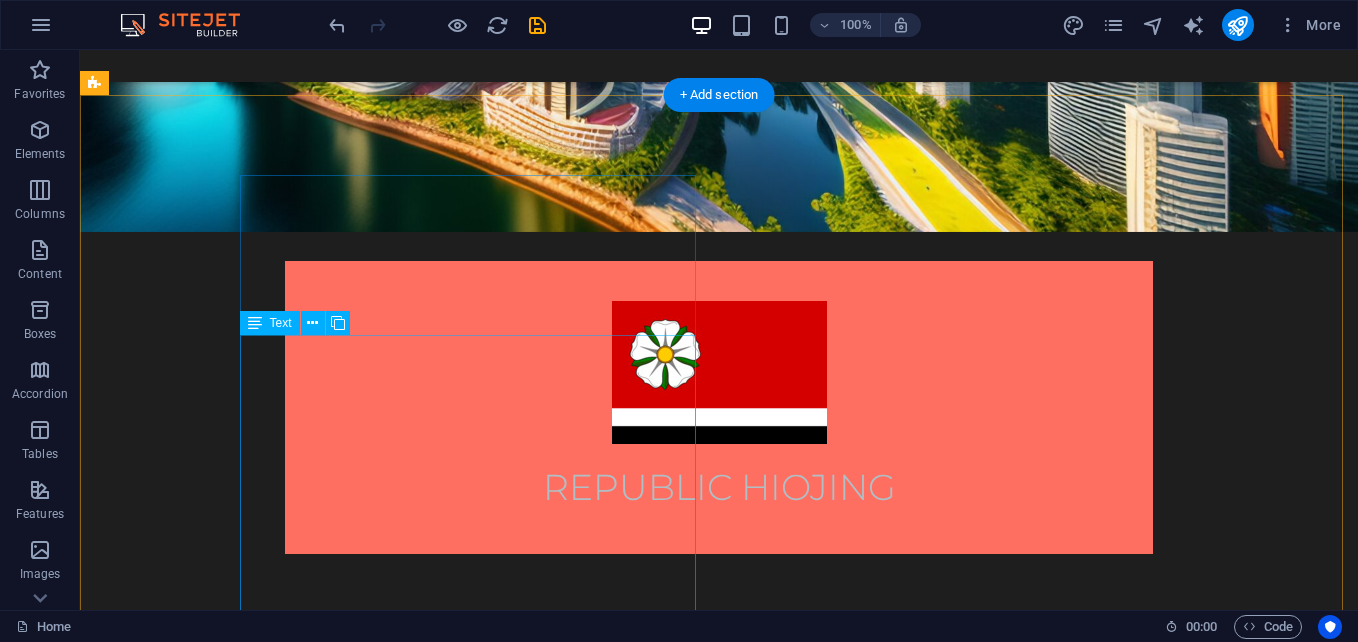 scroll, scrollTop: 885, scrollLeft: 0, axis: vertical 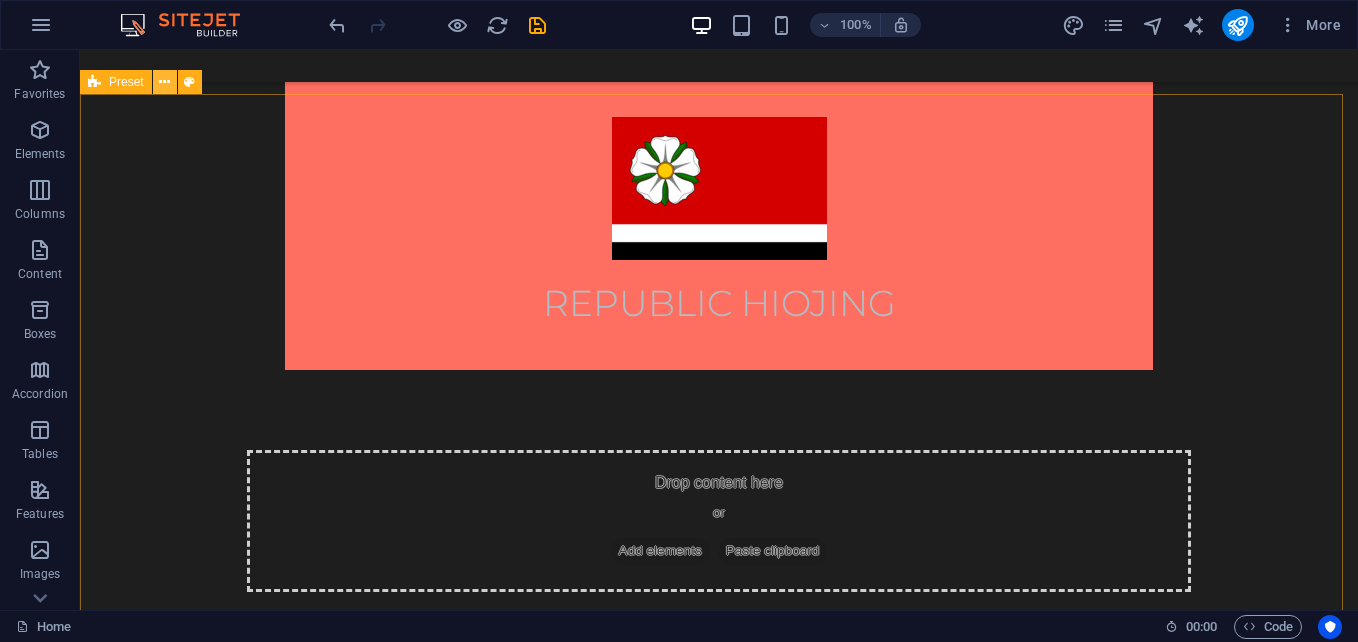 click at bounding box center (164, 82) 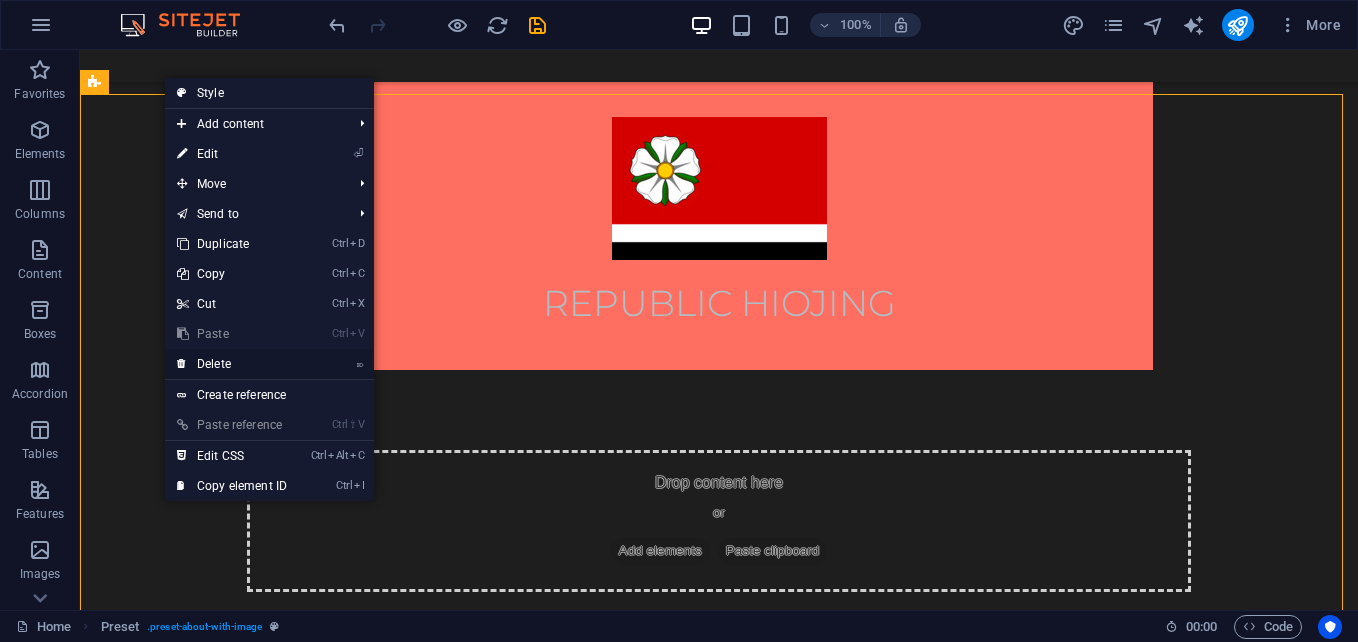 click on "⌦  Delete" at bounding box center (232, 364) 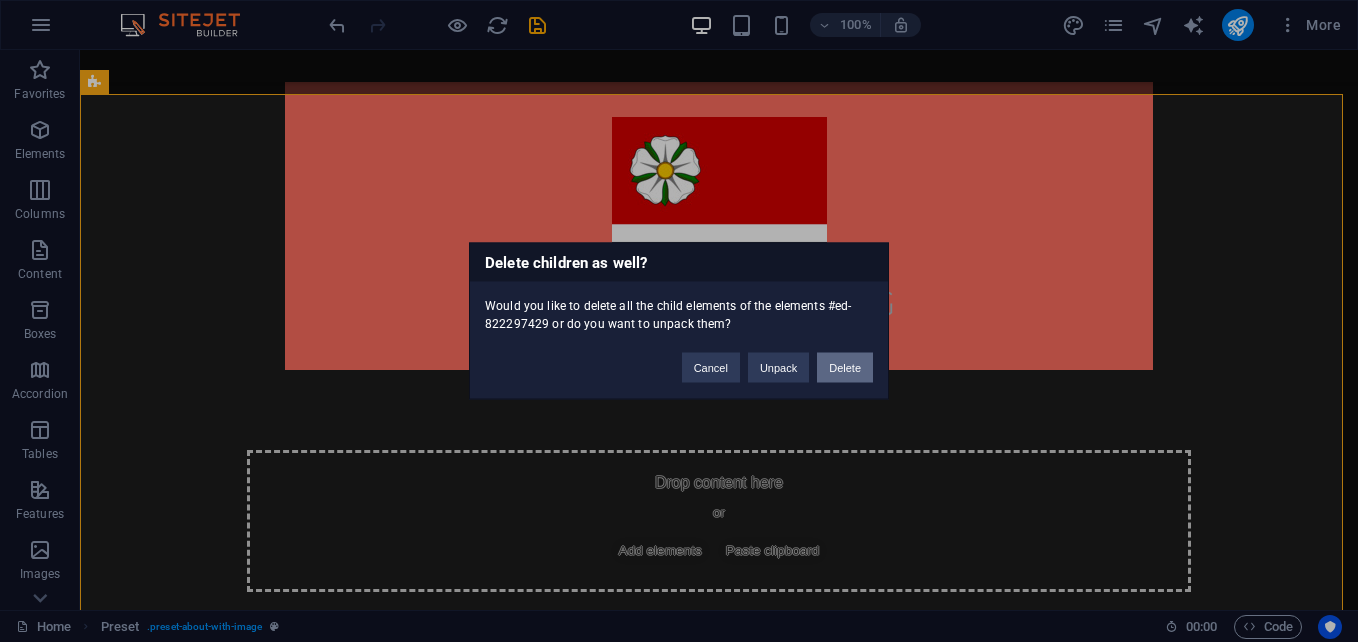 click on "Delete" at bounding box center (845, 368) 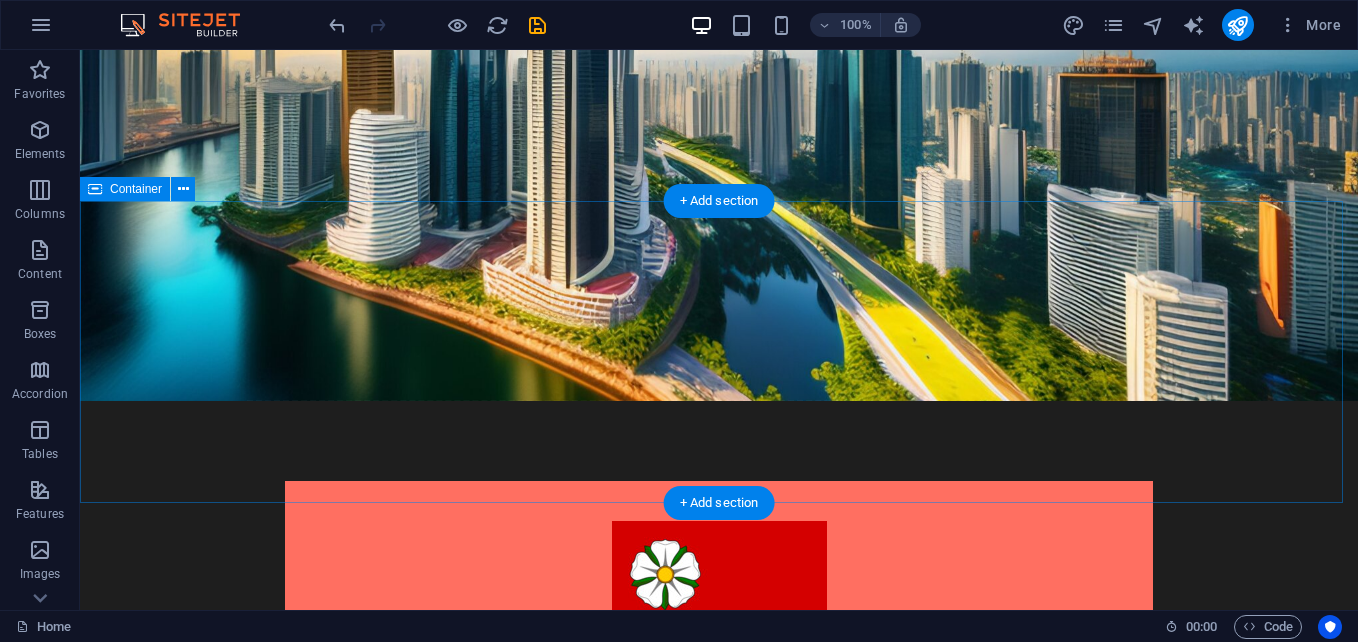 scroll, scrollTop: 474, scrollLeft: 0, axis: vertical 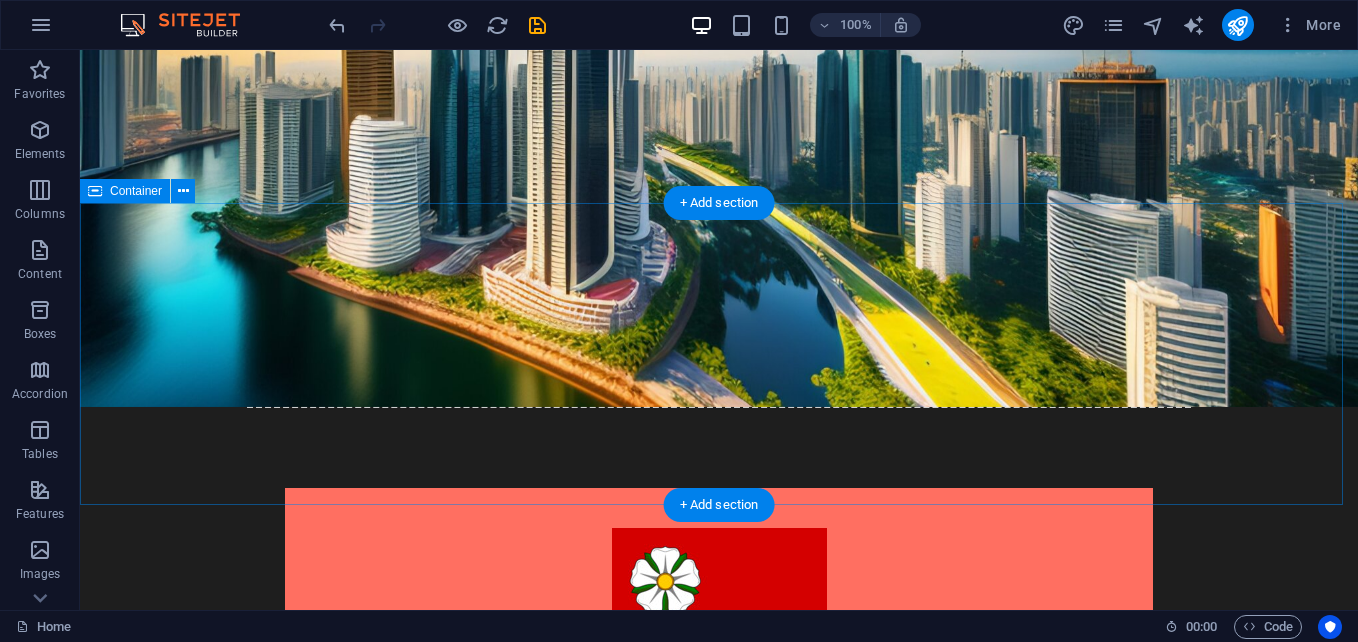 click on "Add elements" at bounding box center [660, 962] 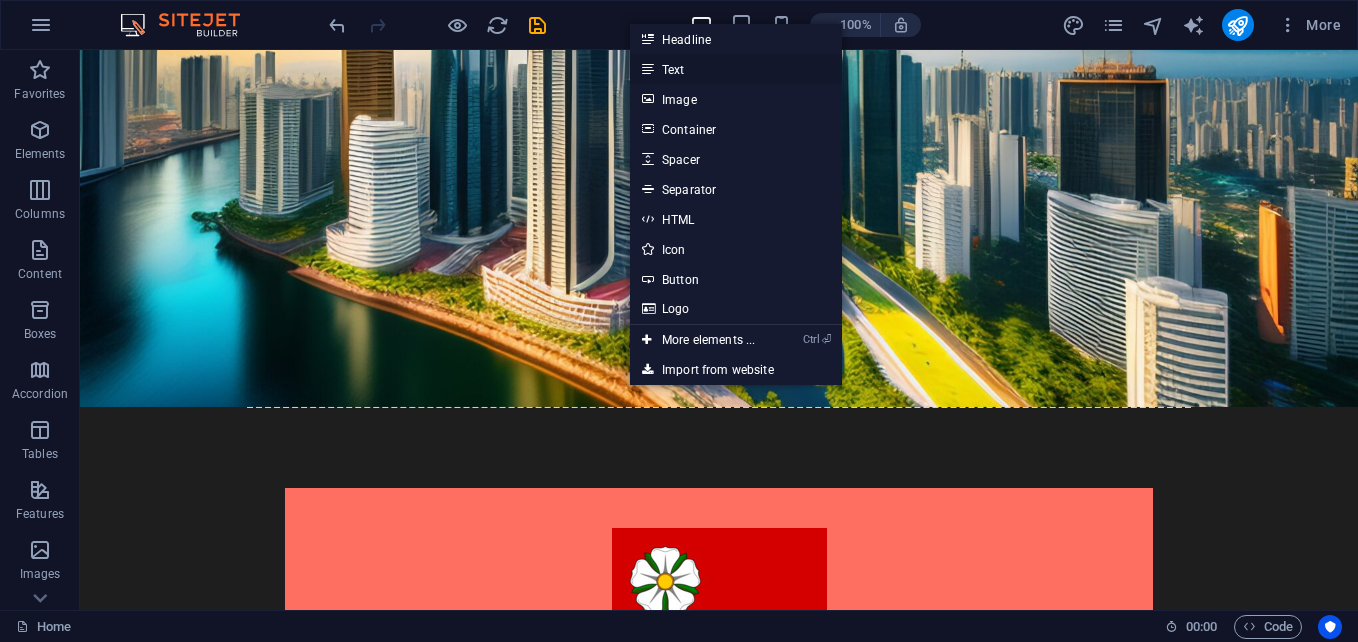 click on "Text" at bounding box center [736, 69] 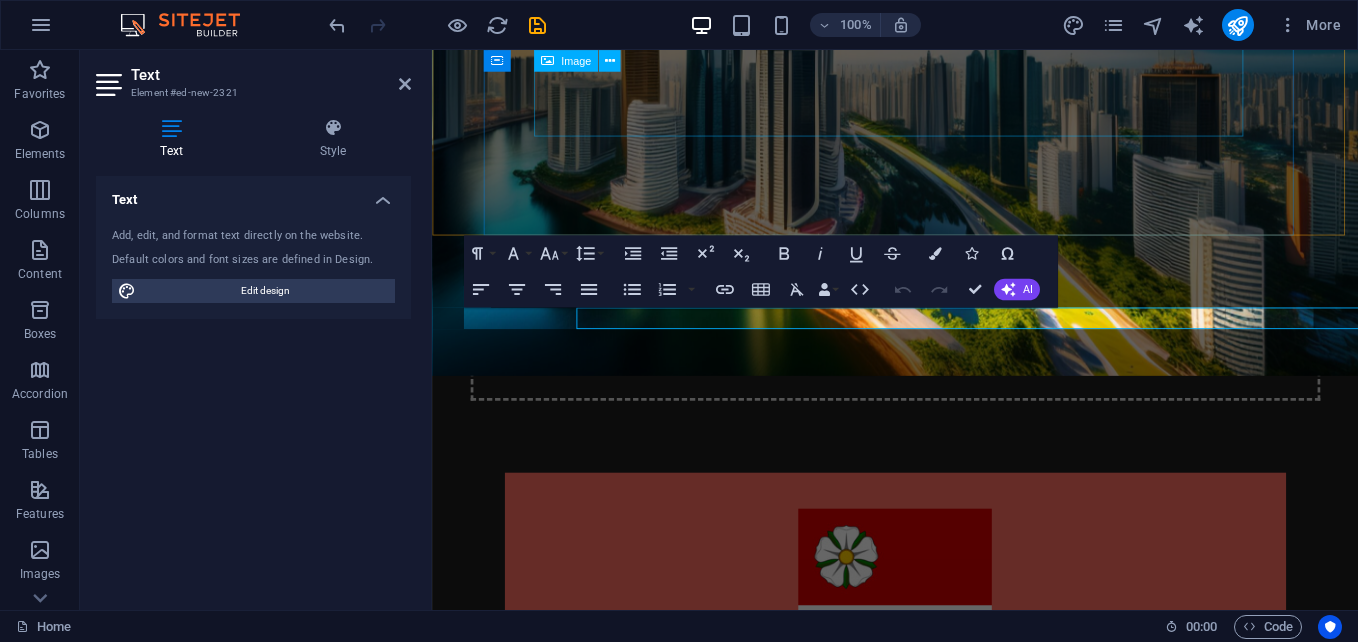 scroll, scrollTop: 421, scrollLeft: 0, axis: vertical 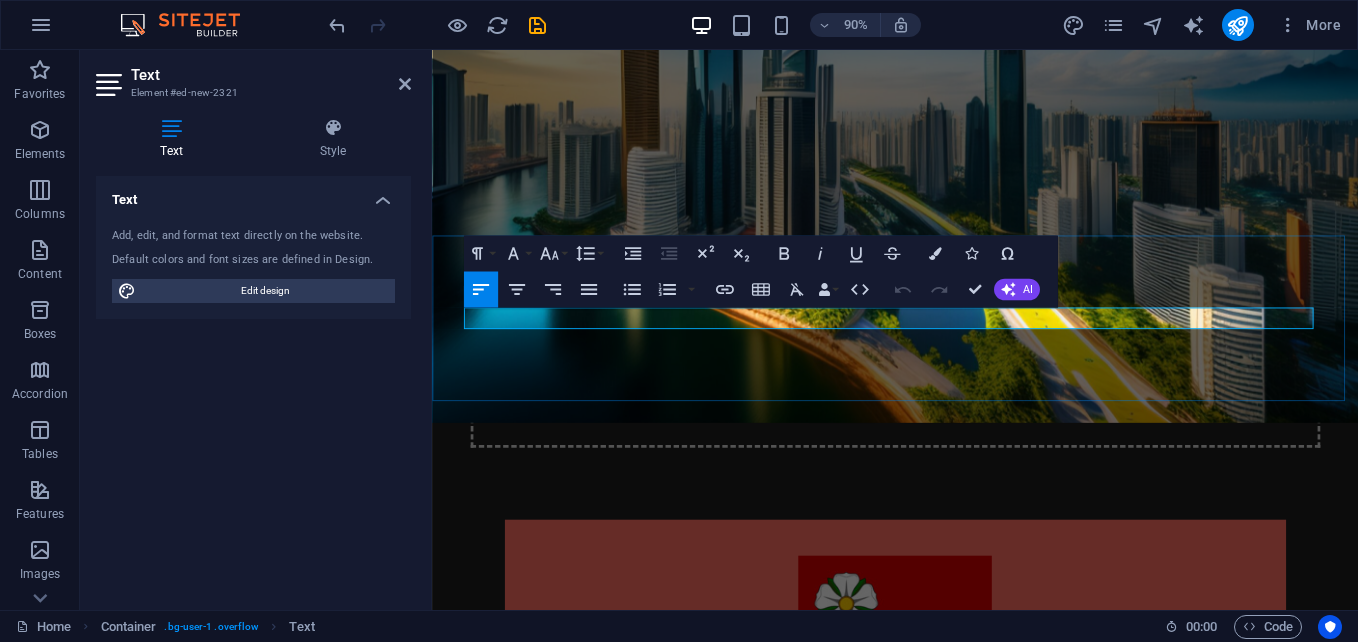 click on "New text element" at bounding box center (946, 957) 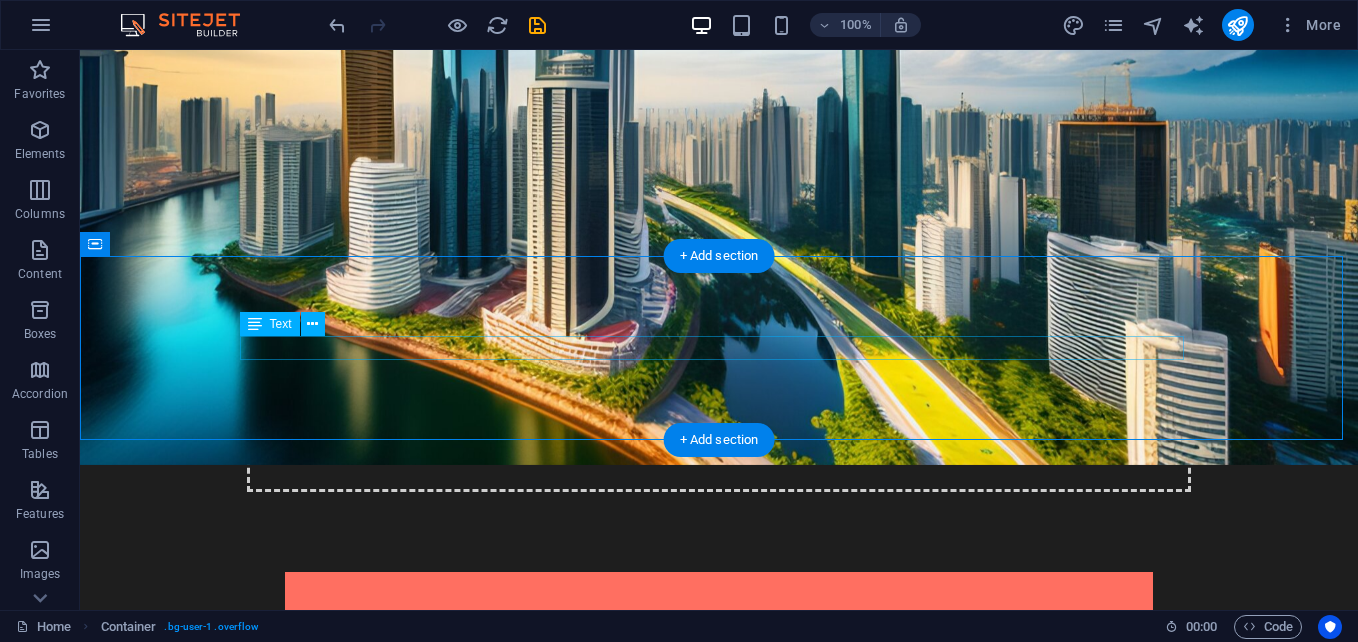 click on "New text element" at bounding box center [719, 957] 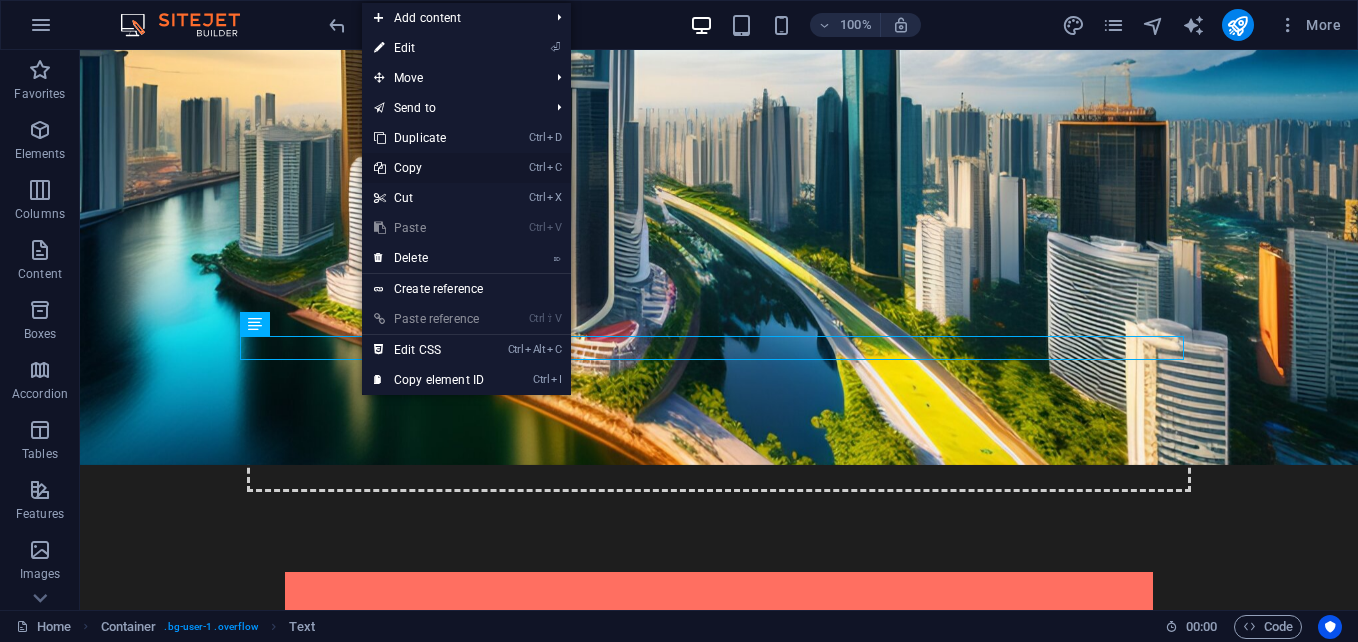 click on "Ctrl C  Copy" at bounding box center (429, 168) 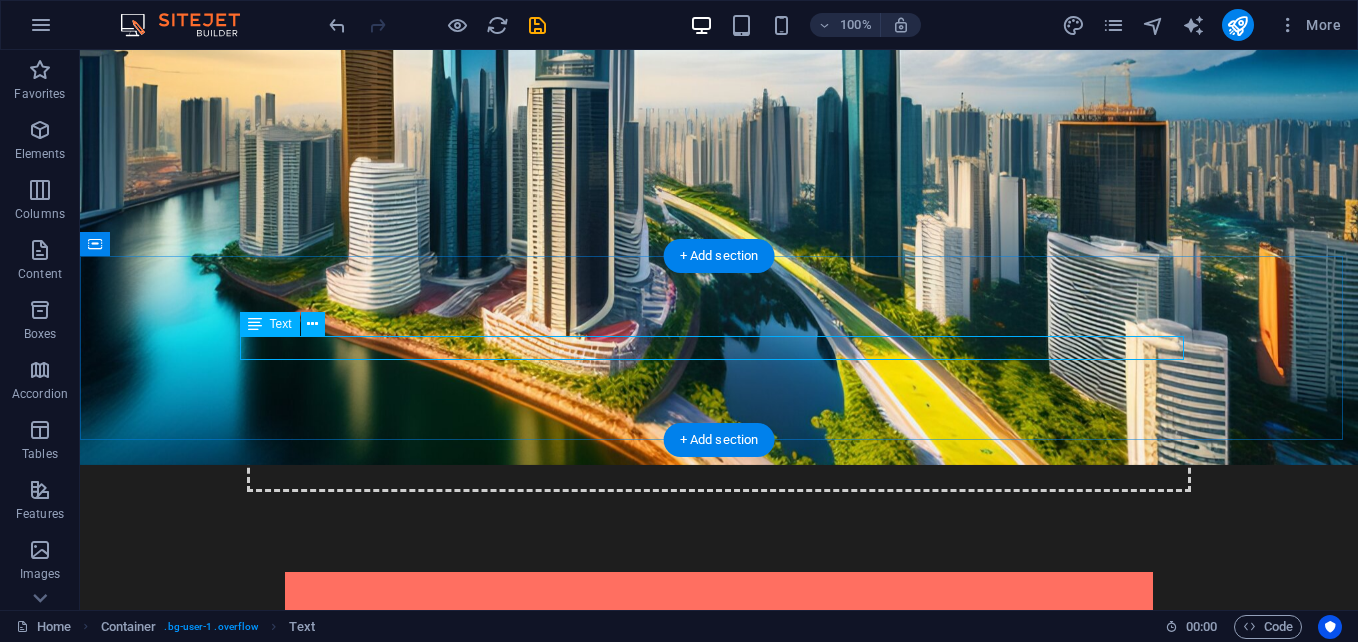 click on "New text element" at bounding box center [719, 957] 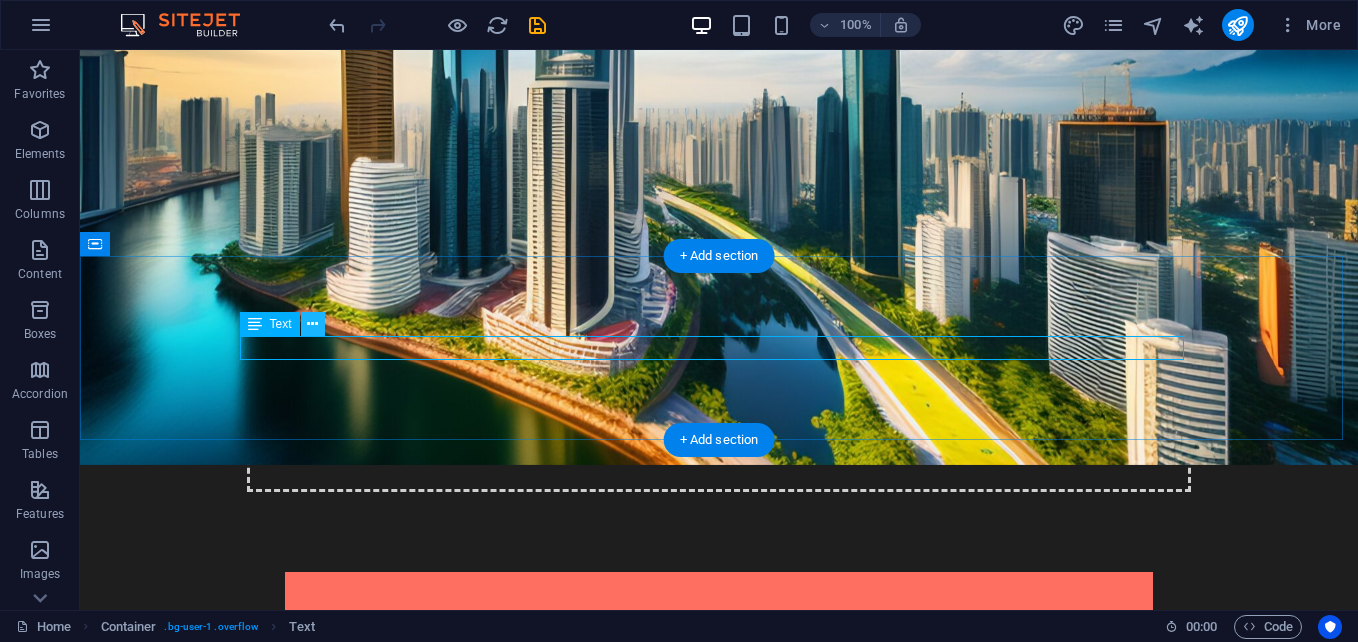 click at bounding box center [312, 324] 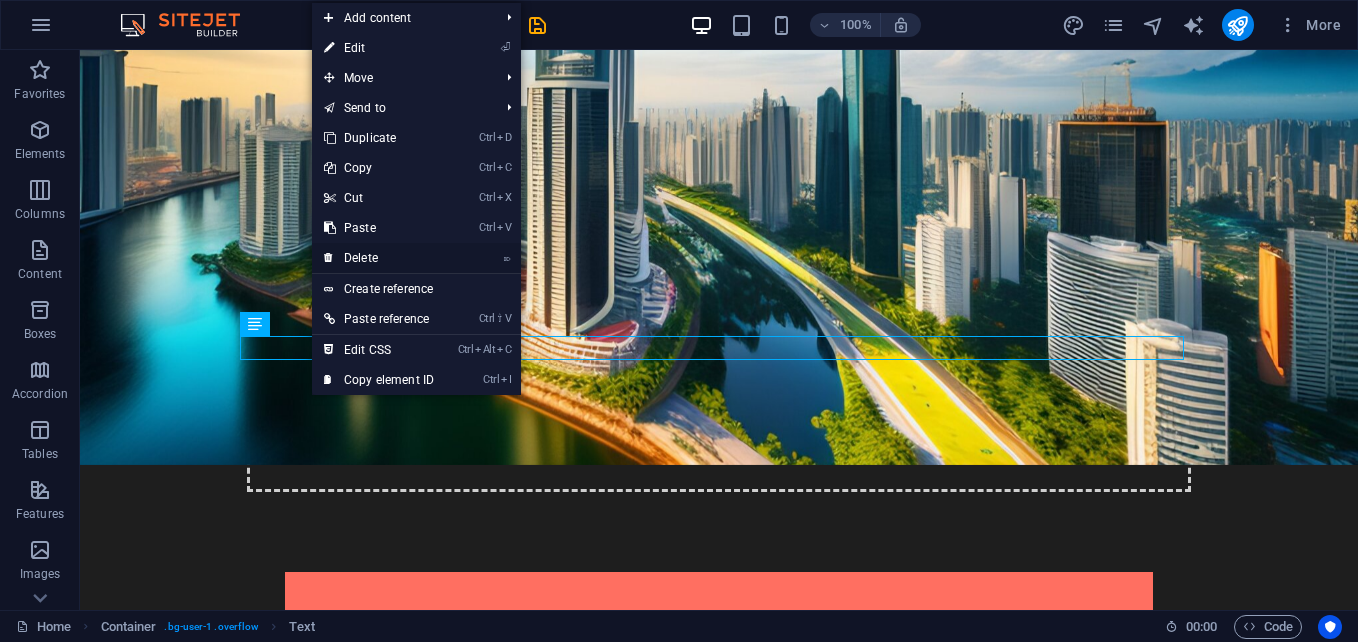 click on "⌦  Delete" at bounding box center (379, 258) 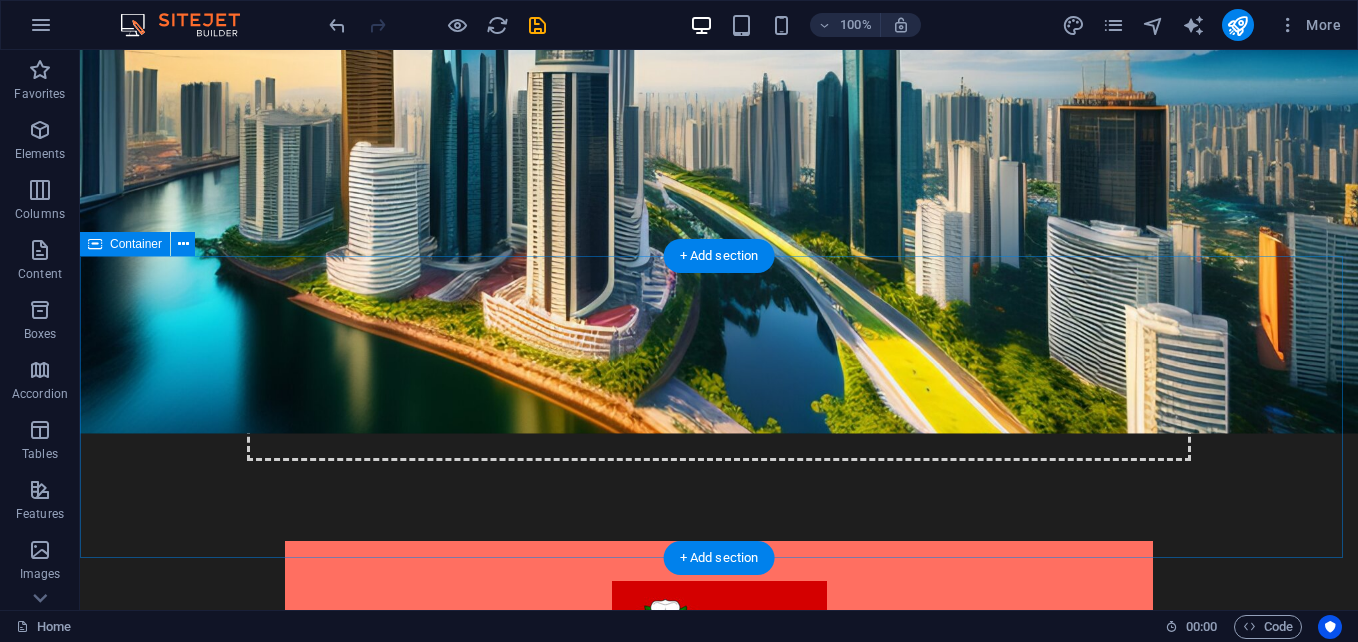 click on "Add elements" at bounding box center [660, 1015] 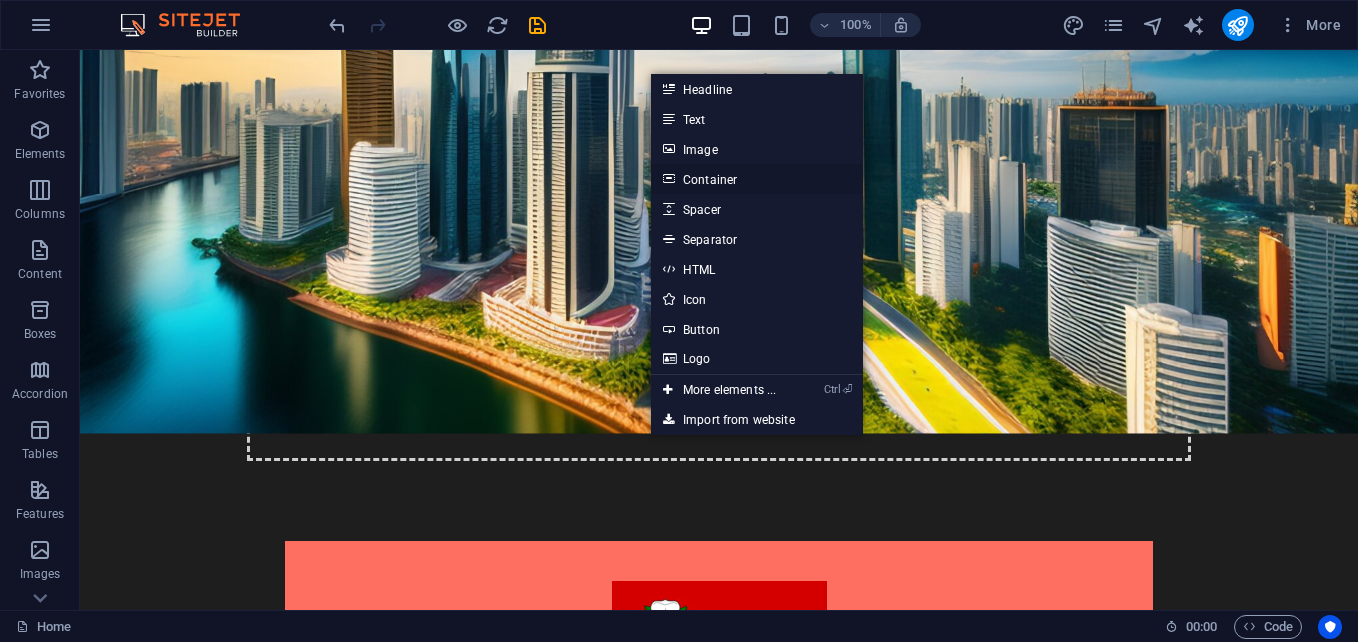 click on "Container" at bounding box center (757, 179) 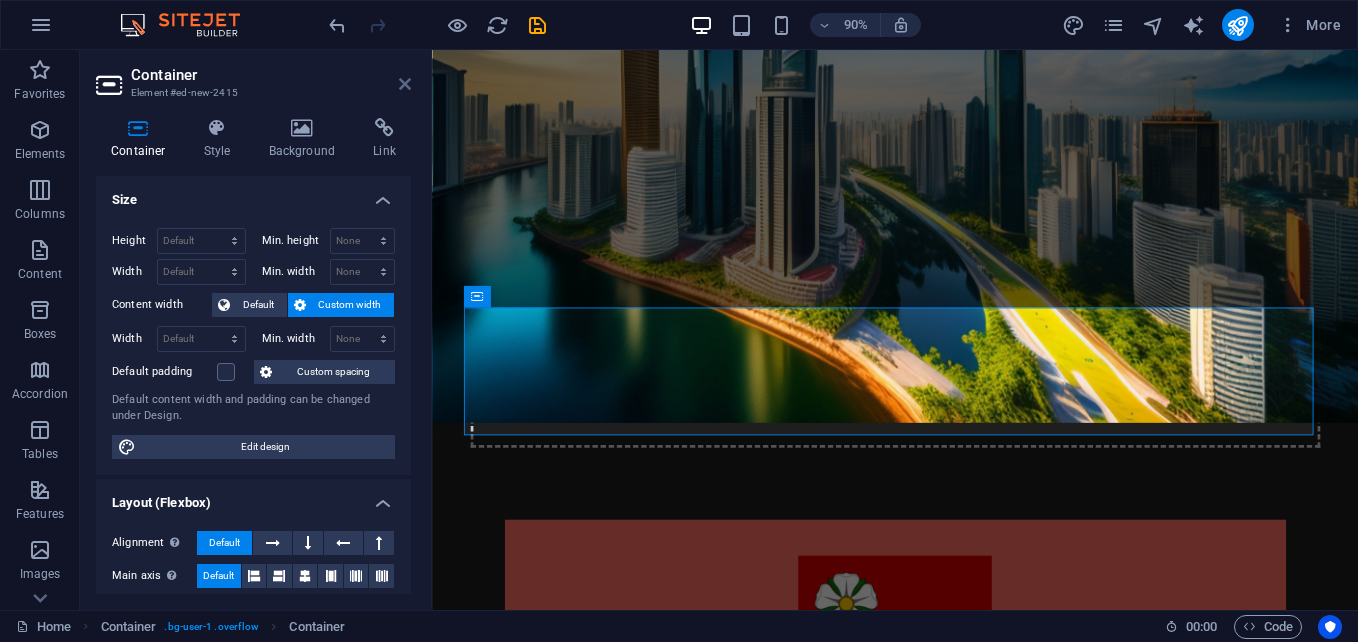 click at bounding box center [405, 84] 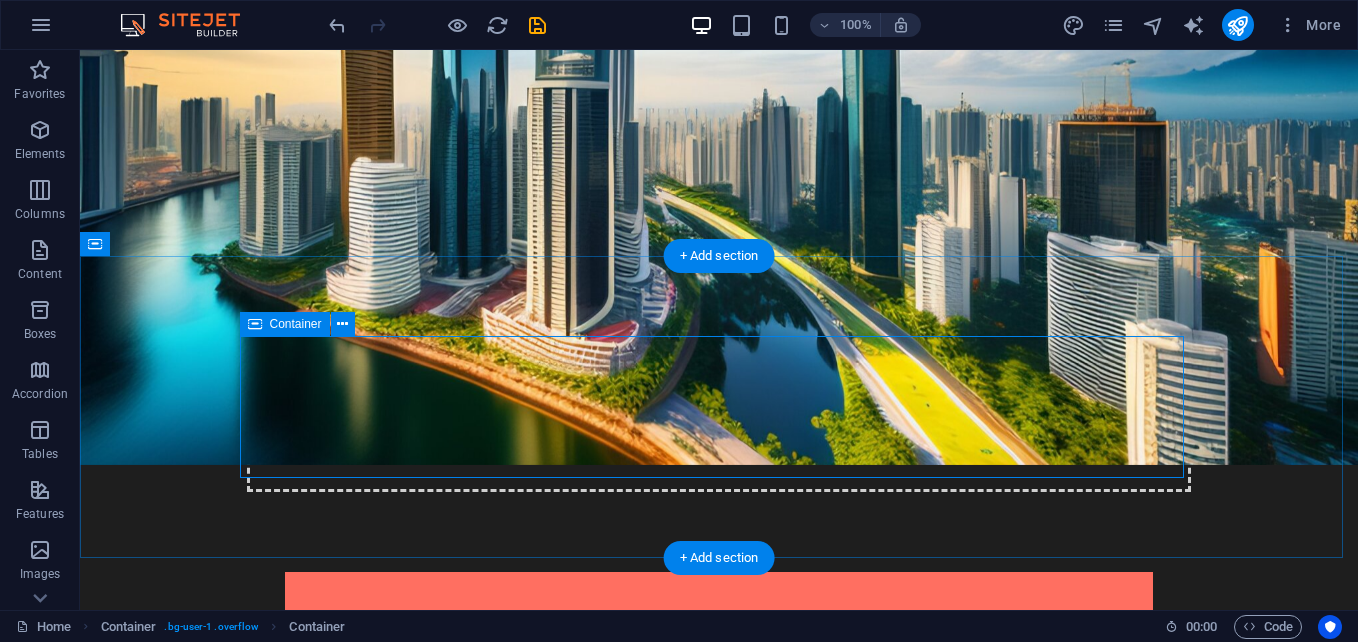 click on "Add elements" at bounding box center (660, 1046) 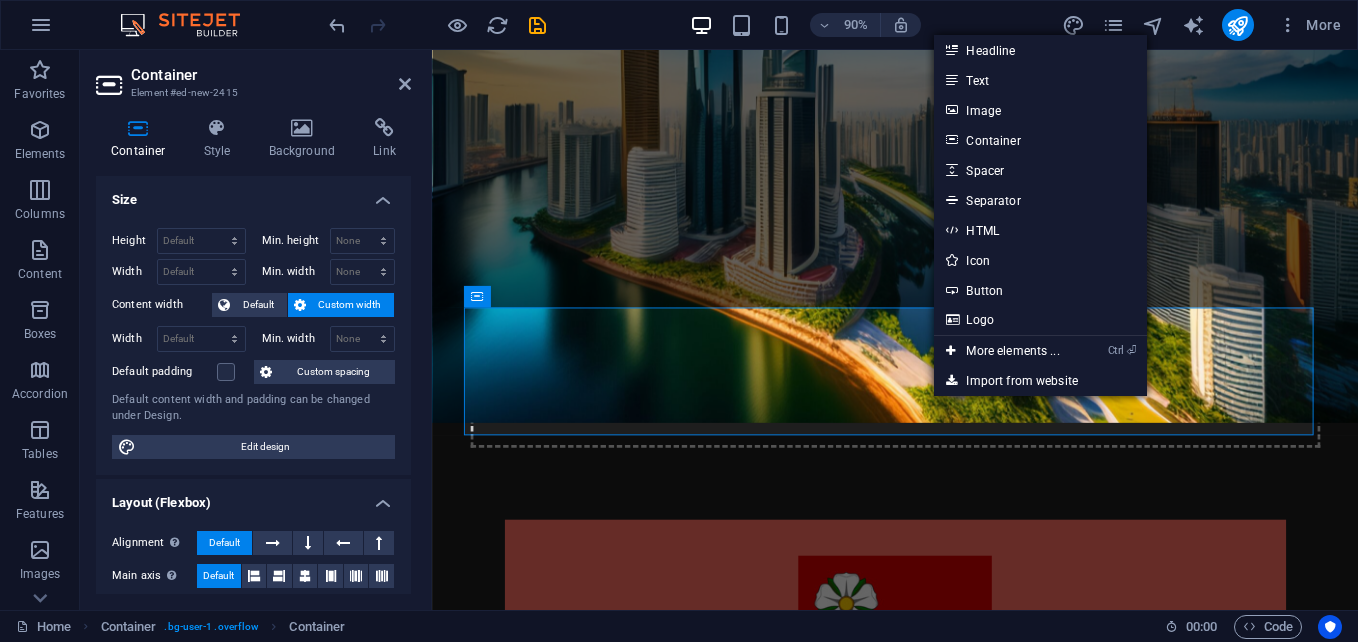click on "Drop content here or  Add elements  Paste clipboard" at bounding box center [946, 1016] 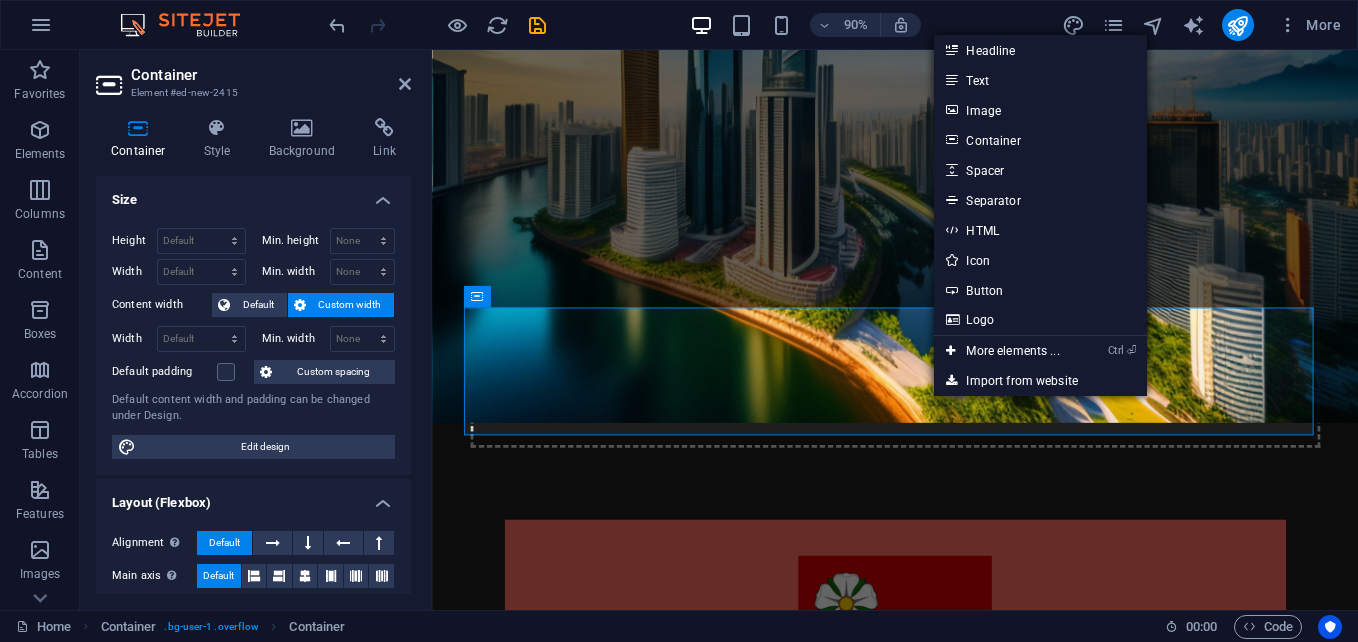 click at bounding box center (947, 683) 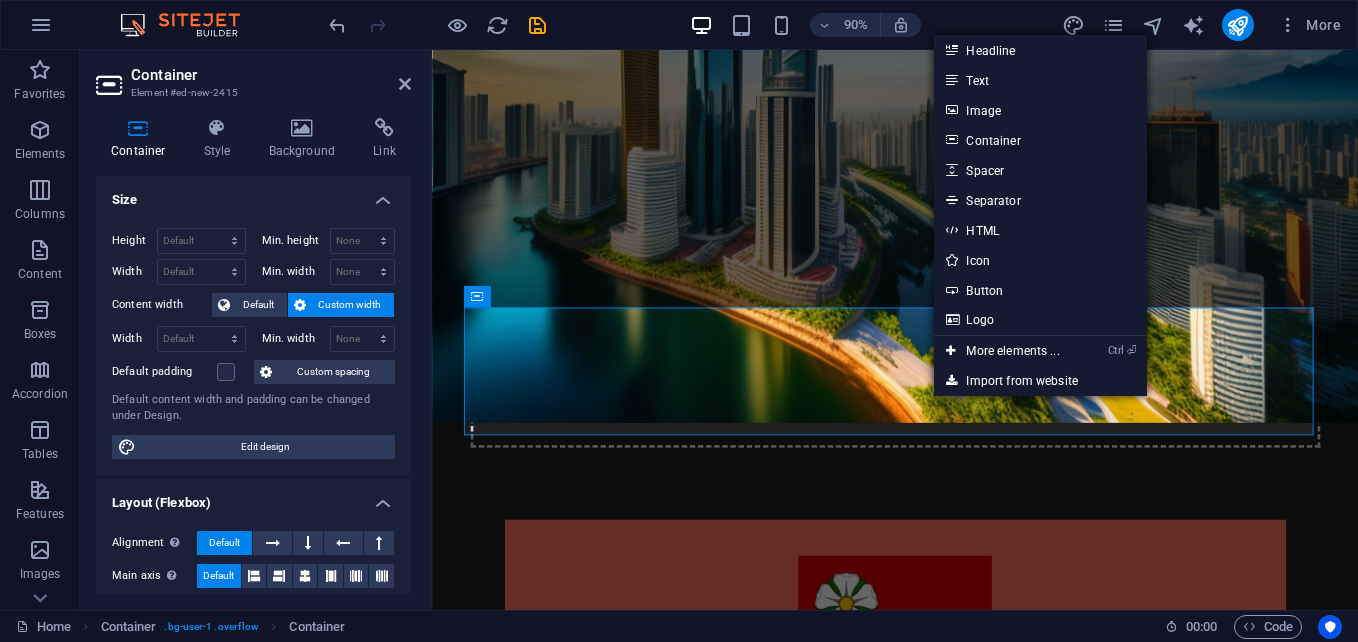 click at bounding box center [947, 683] 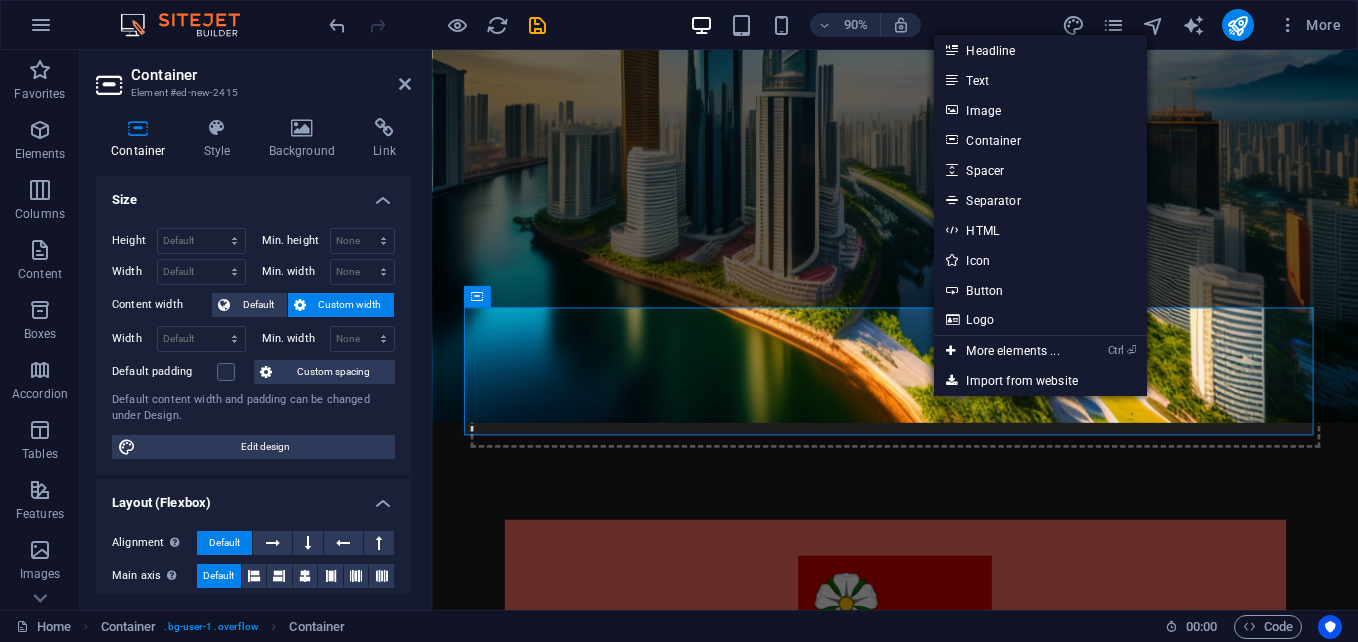 click at bounding box center (947, 683) 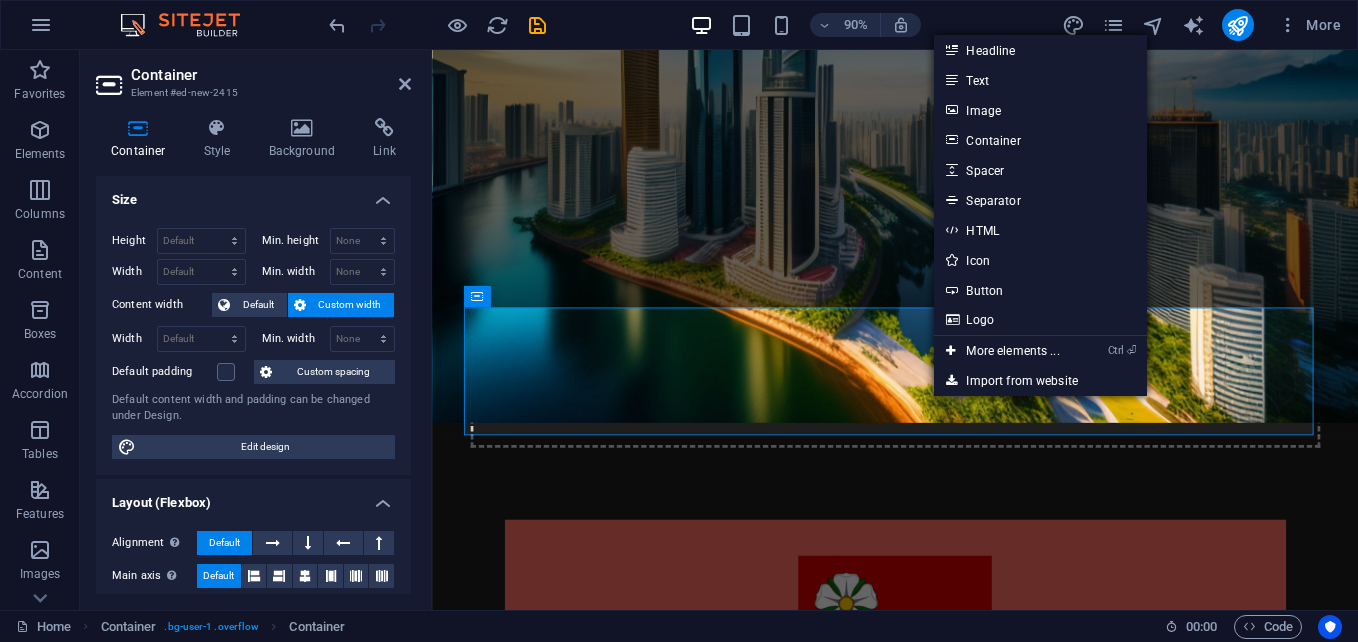click at bounding box center [947, 683] 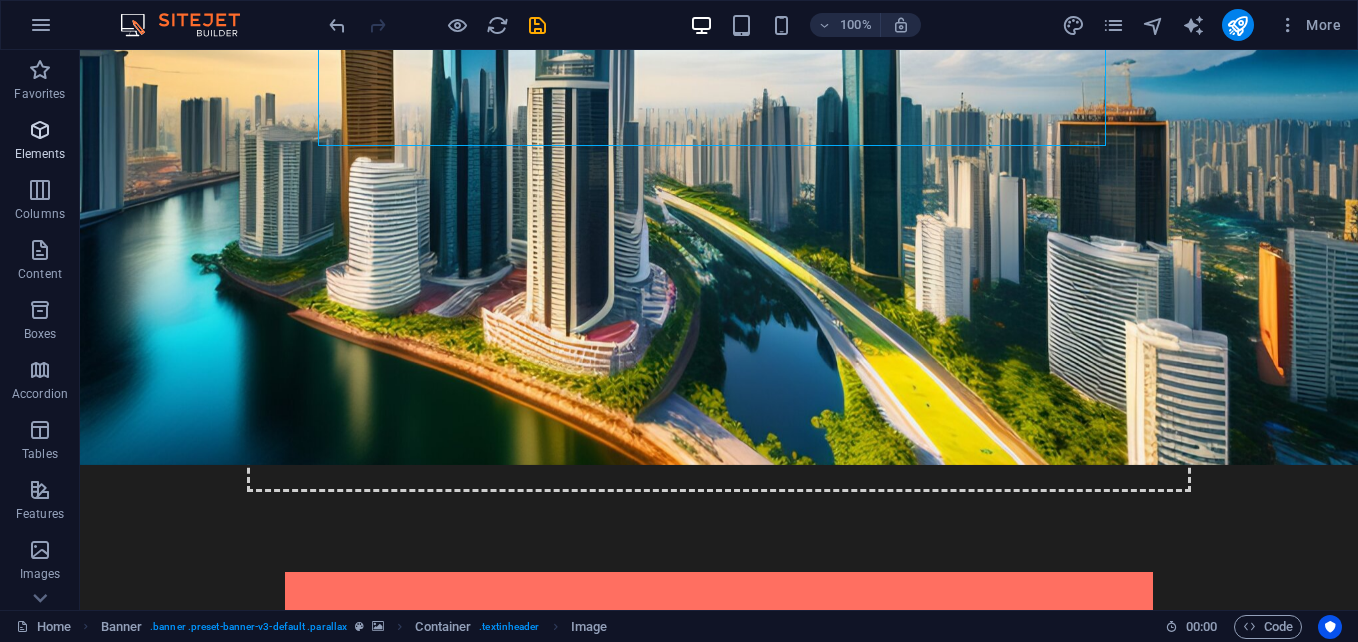 click at bounding box center (40, 130) 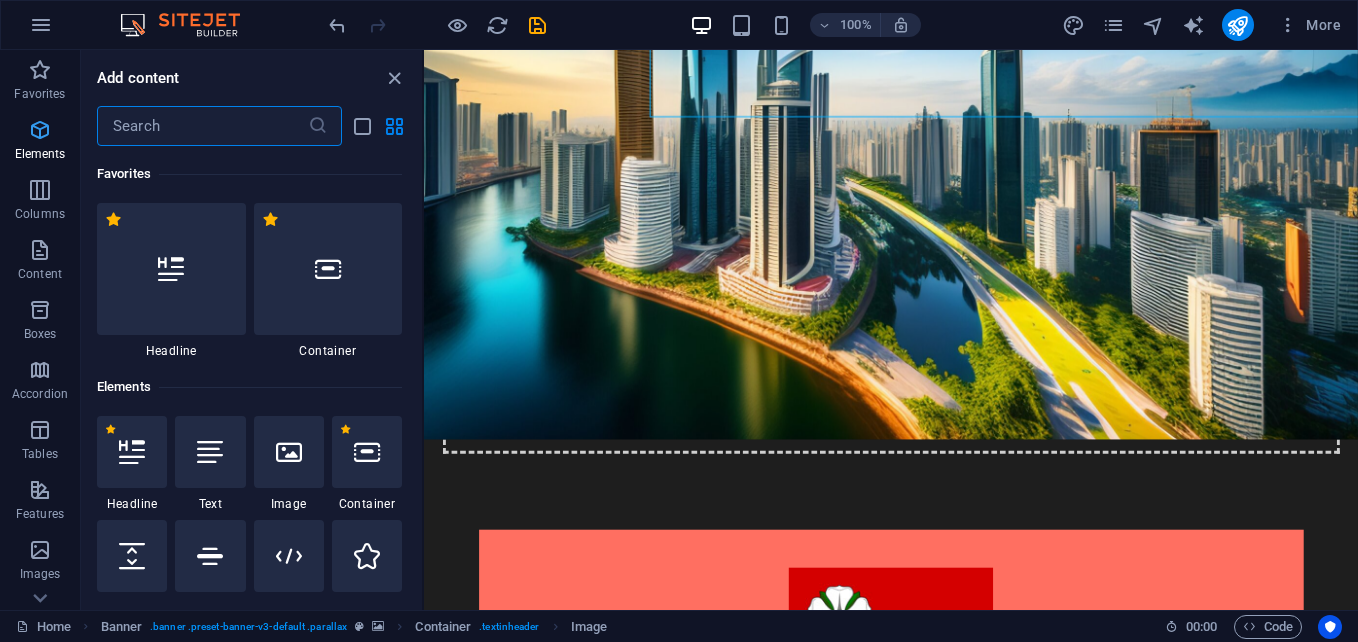 scroll, scrollTop: 446, scrollLeft: 0, axis: vertical 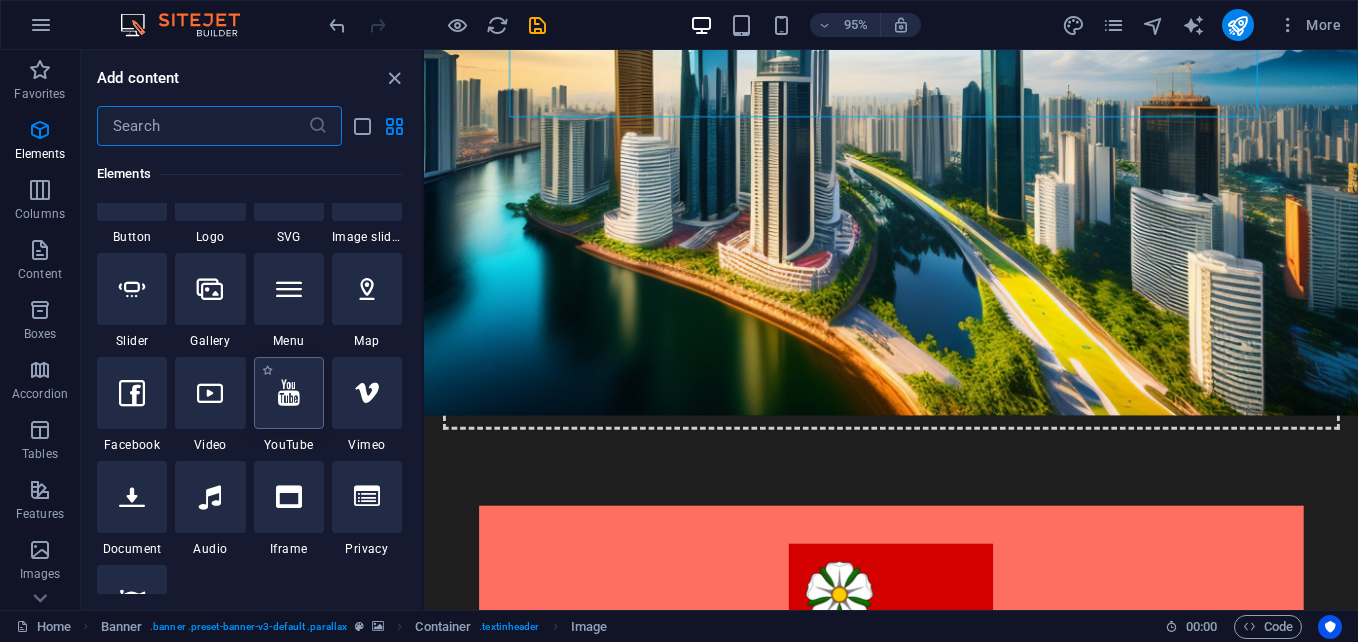click at bounding box center (289, 393) 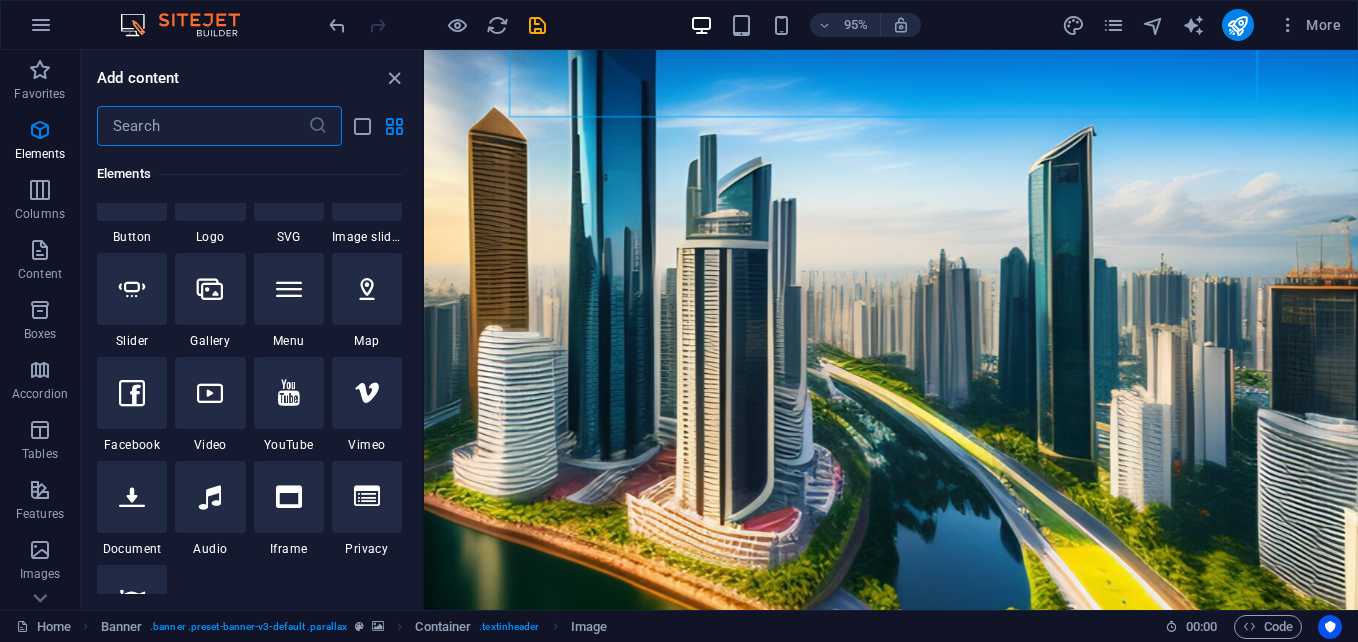 select on "ar16_9" 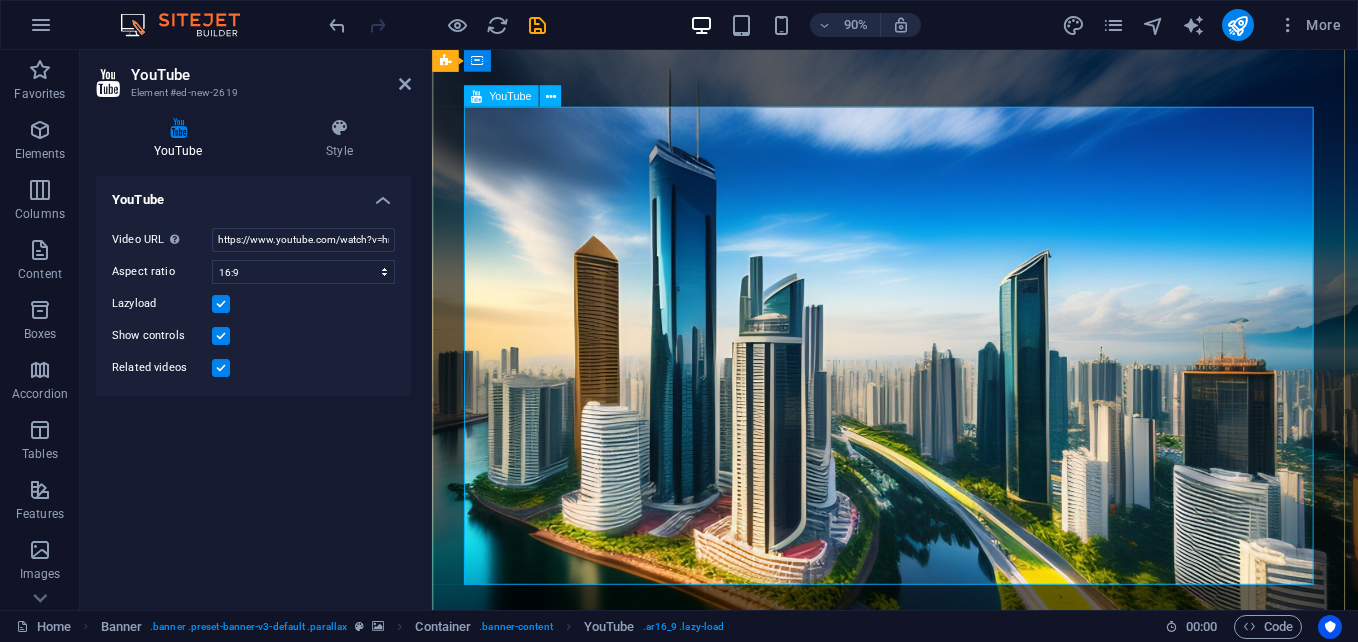 scroll, scrollTop: 0, scrollLeft: 0, axis: both 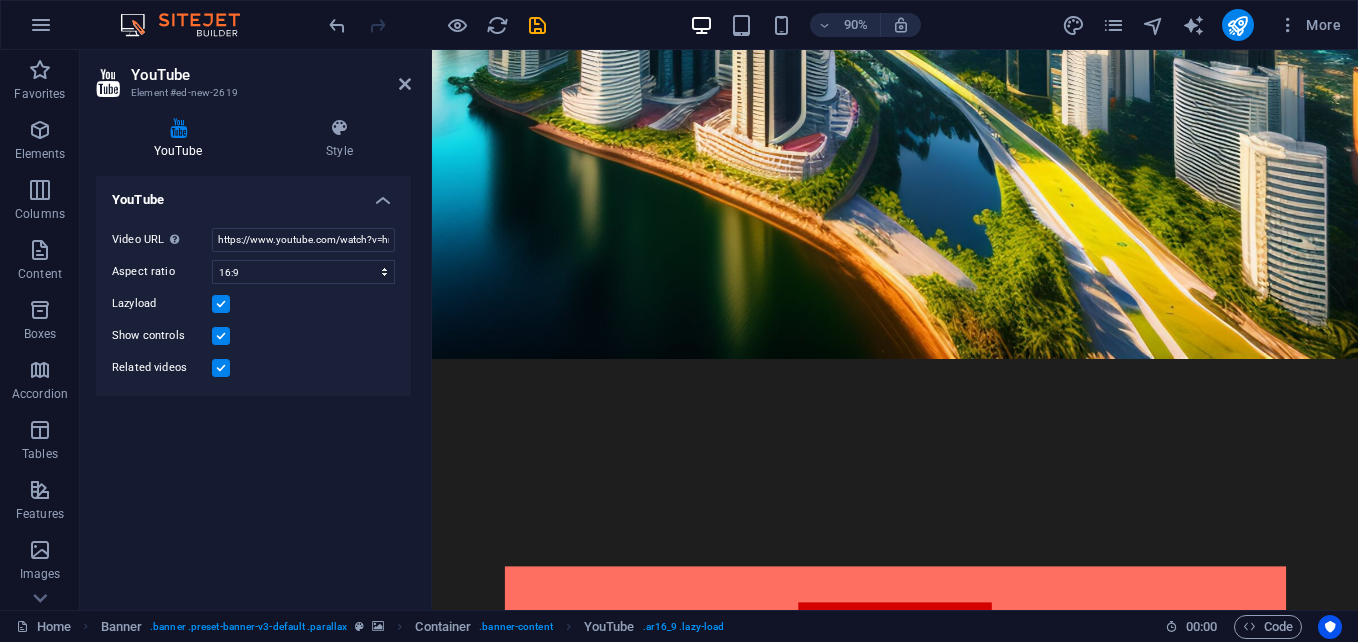 drag, startPoint x: 704, startPoint y: 199, endPoint x: 791, endPoint y: 278, distance: 117.51595 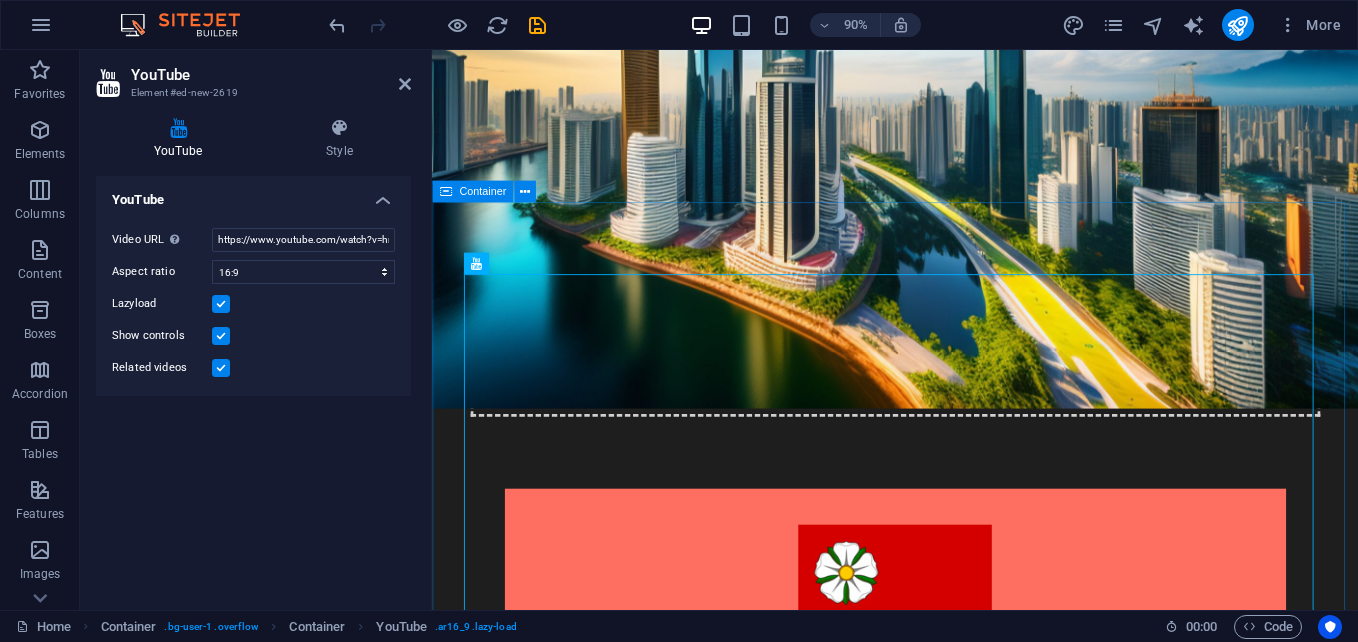 scroll, scrollTop: 455, scrollLeft: 0, axis: vertical 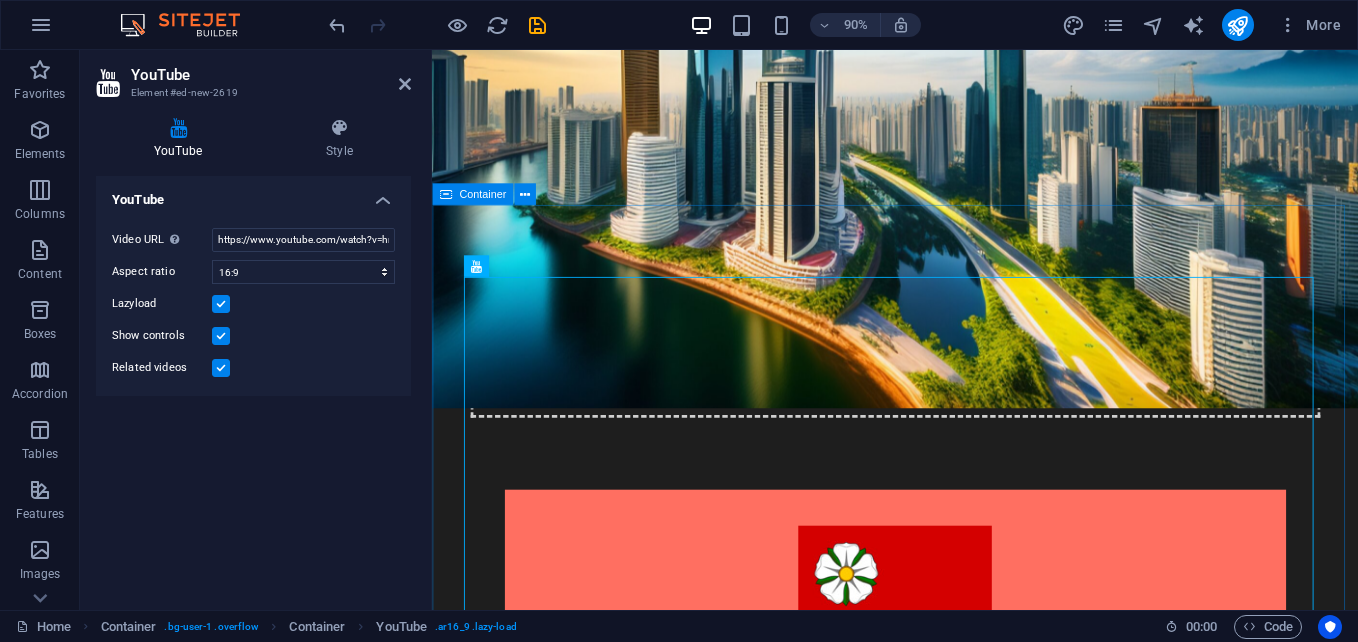 click at bounding box center [946, 1176] 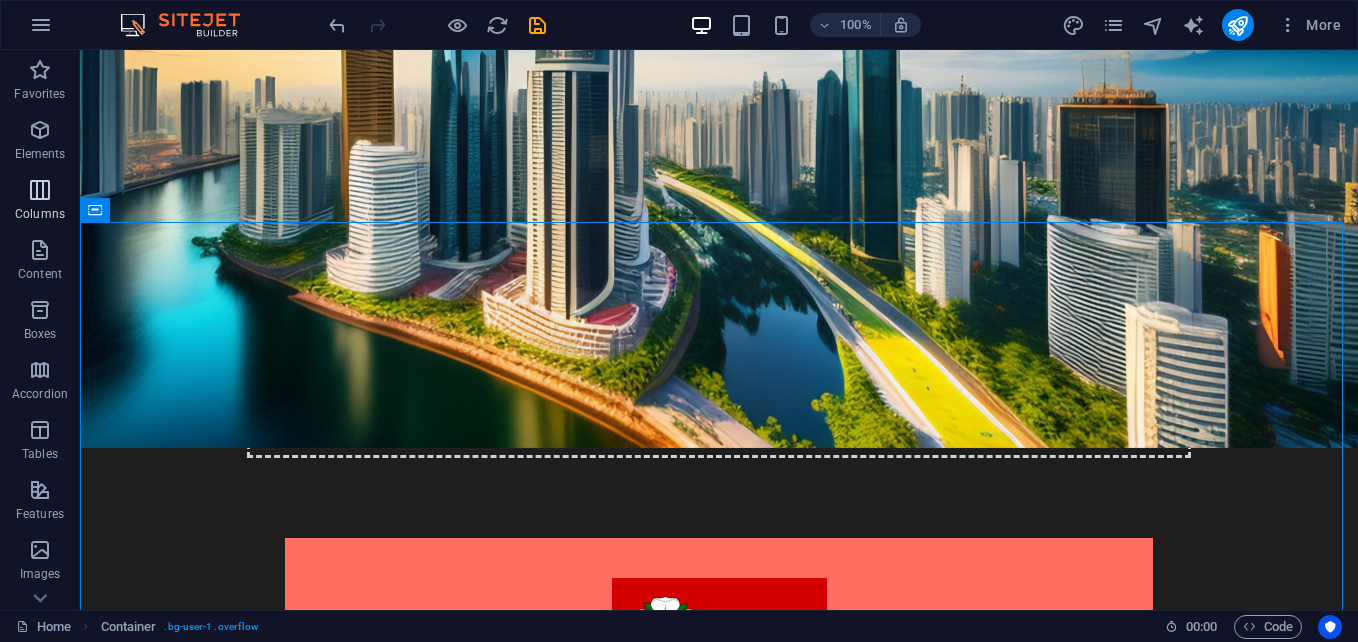 click at bounding box center (40, 190) 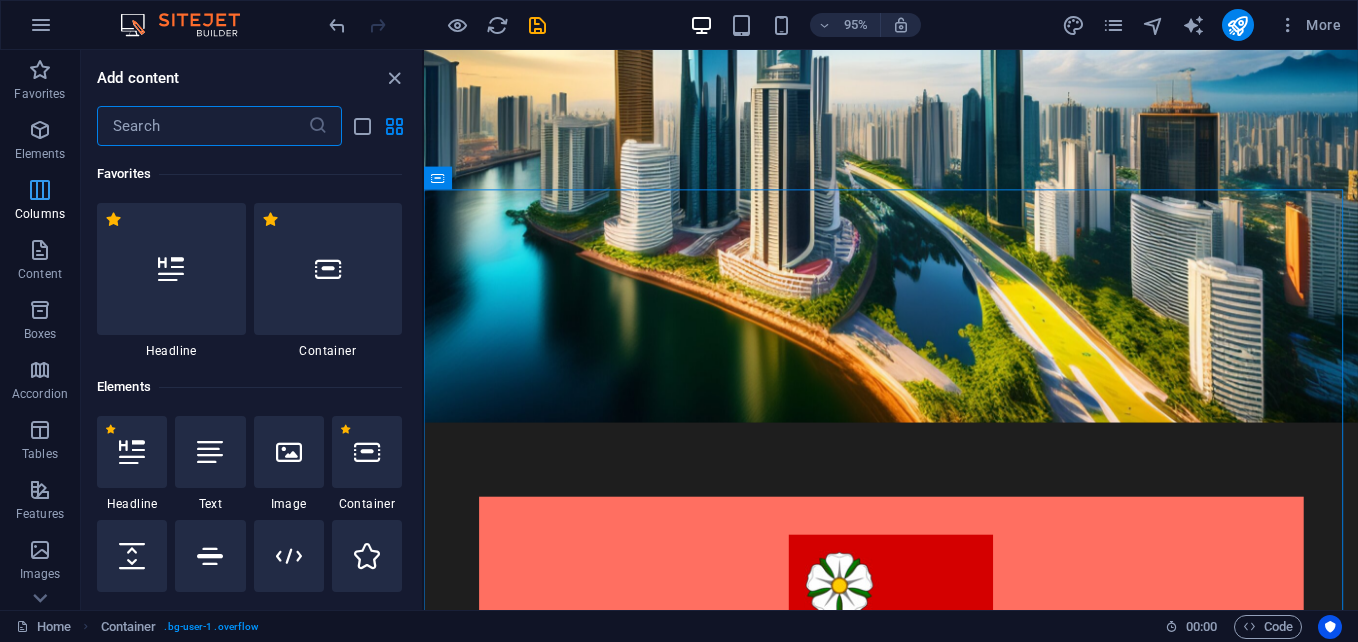 scroll, scrollTop: 480, scrollLeft: 0, axis: vertical 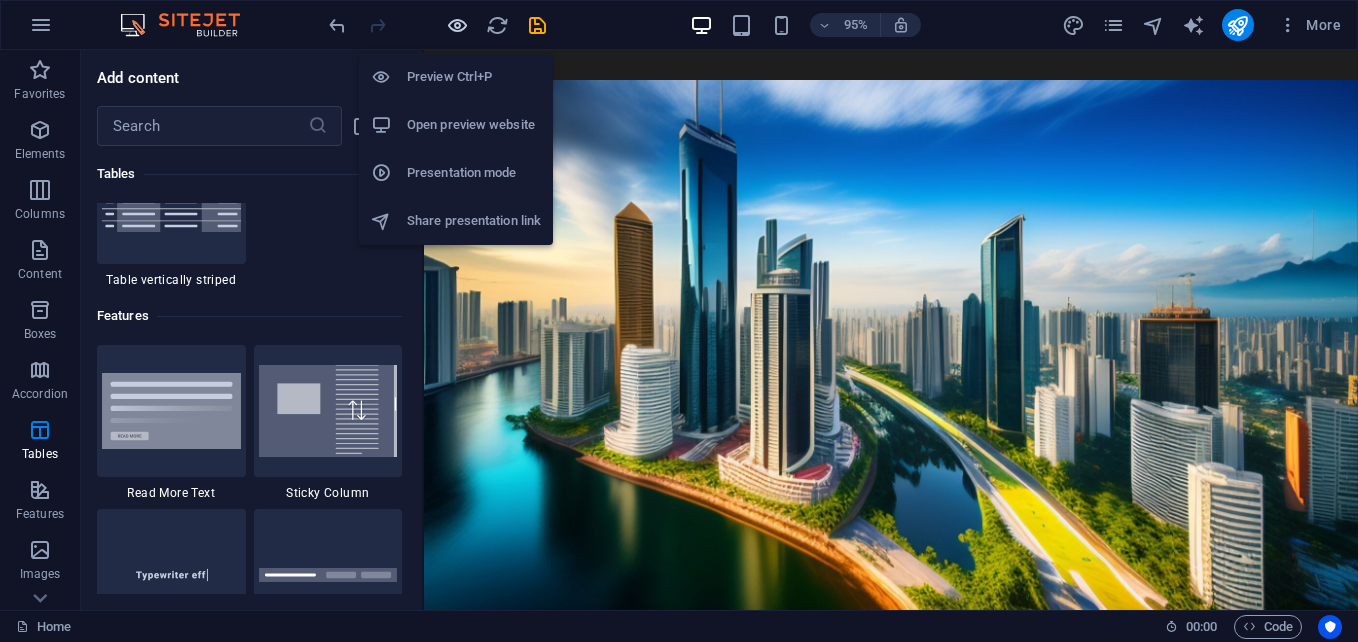 click at bounding box center (457, 25) 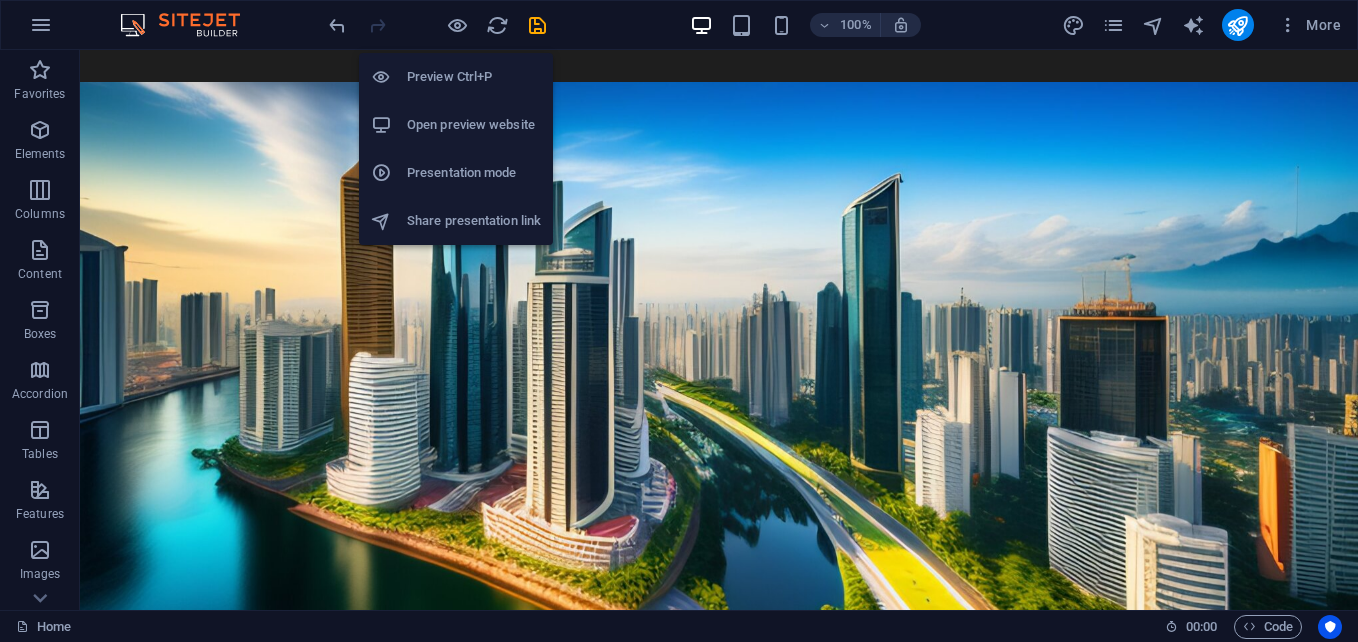 click on "Preview Ctrl+P" at bounding box center (456, 77) 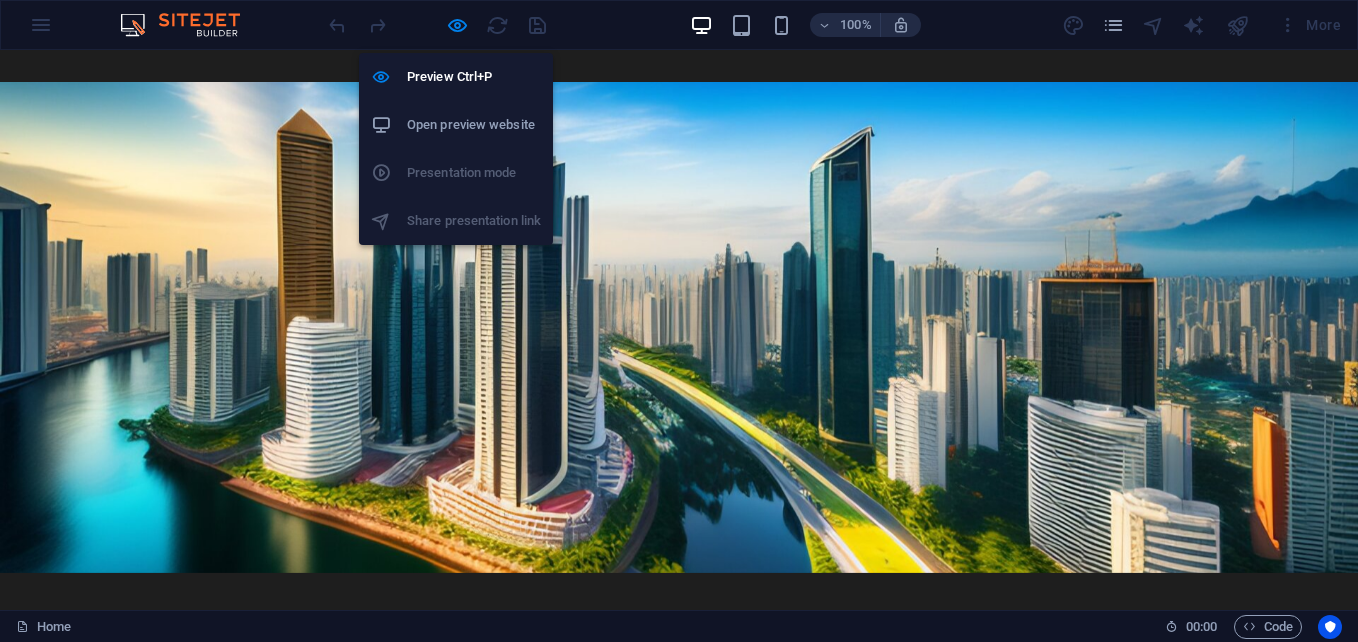 click on "Open preview website" at bounding box center [474, 125] 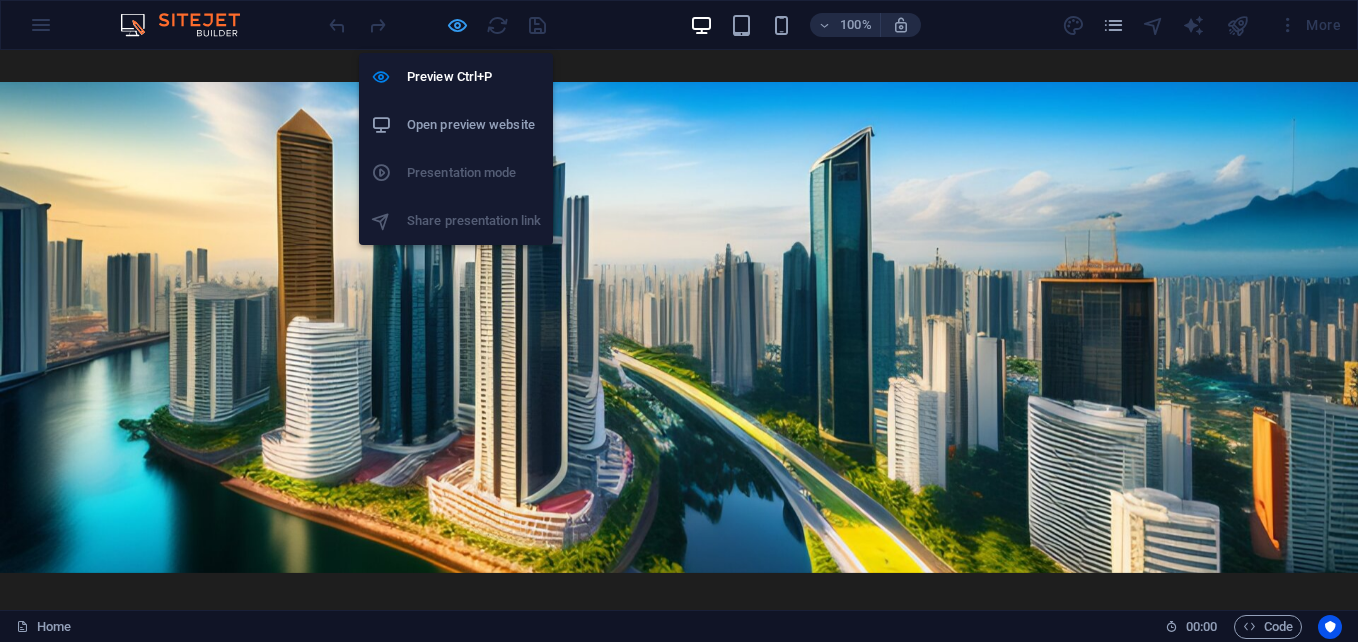 click at bounding box center (457, 25) 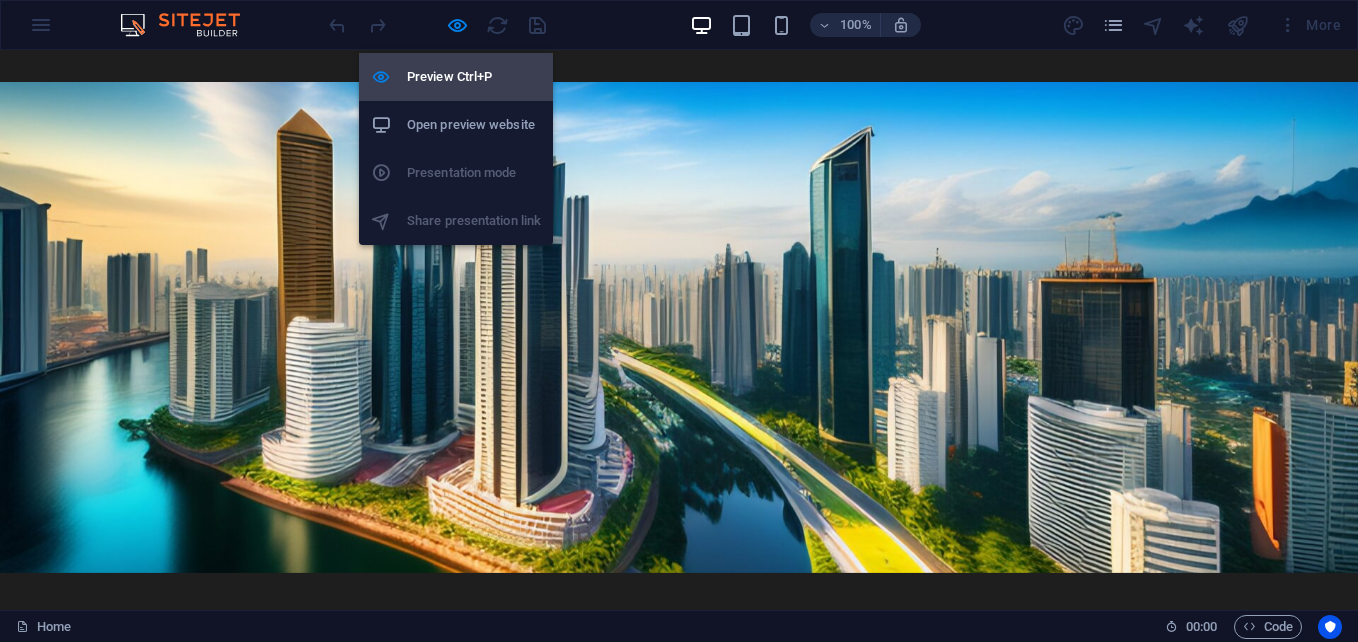 drag, startPoint x: 453, startPoint y: 25, endPoint x: 440, endPoint y: 85, distance: 61.39218 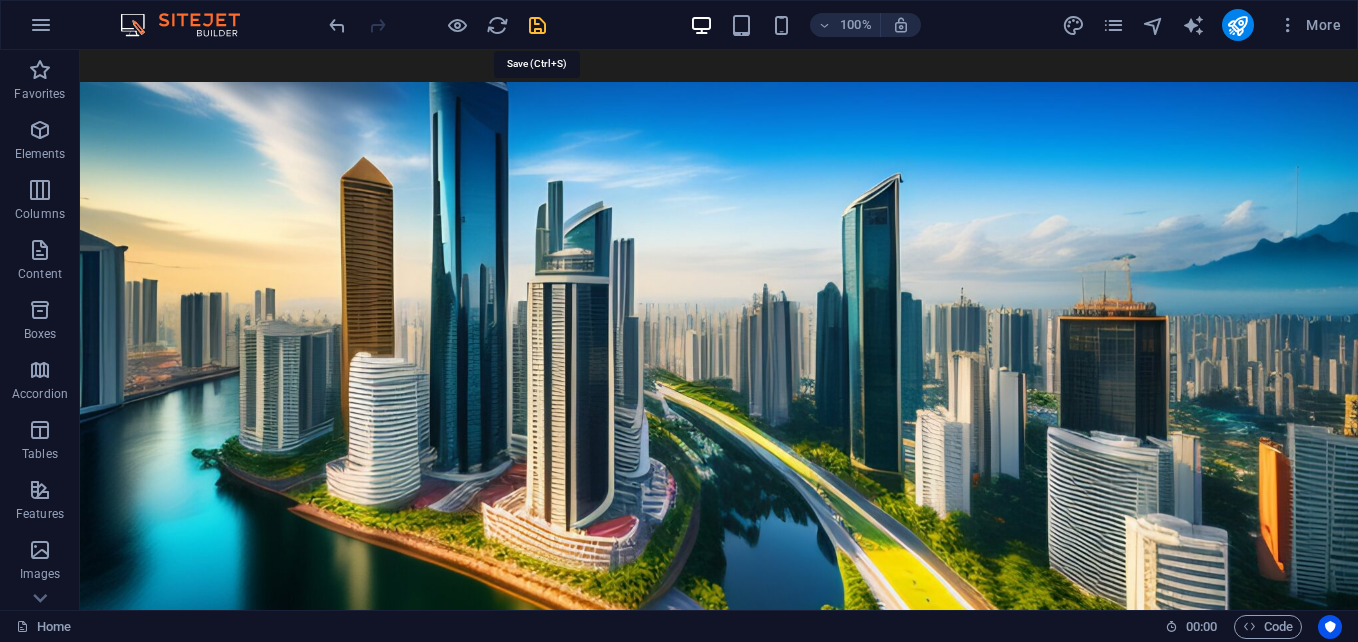 click at bounding box center [537, 25] 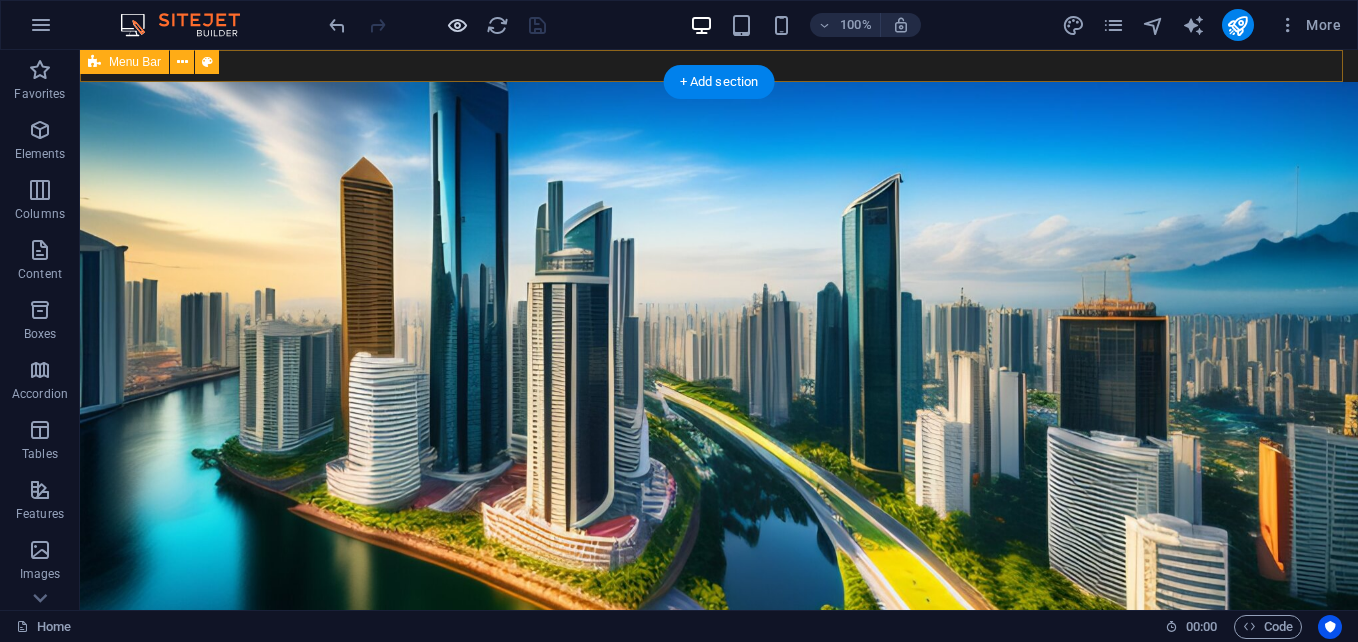 click at bounding box center (457, 25) 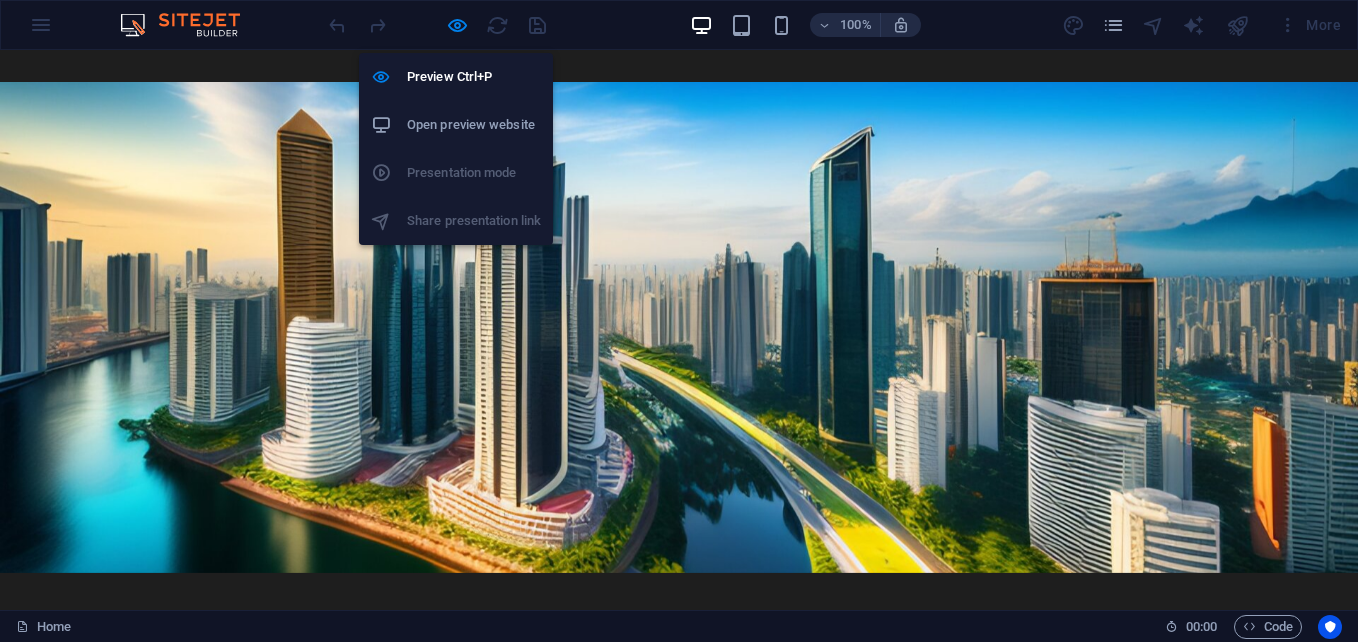 click on "Open preview website" at bounding box center [474, 125] 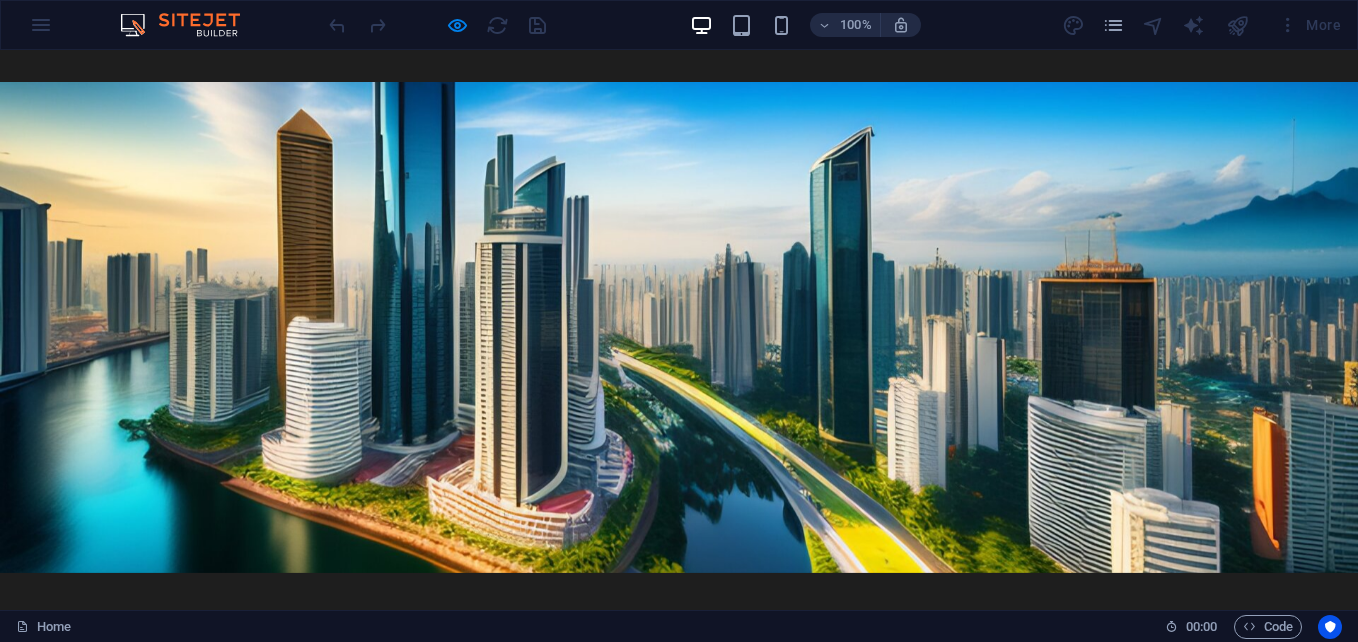 drag, startPoint x: 455, startPoint y: 91, endPoint x: 267, endPoint y: 99, distance: 188.17014 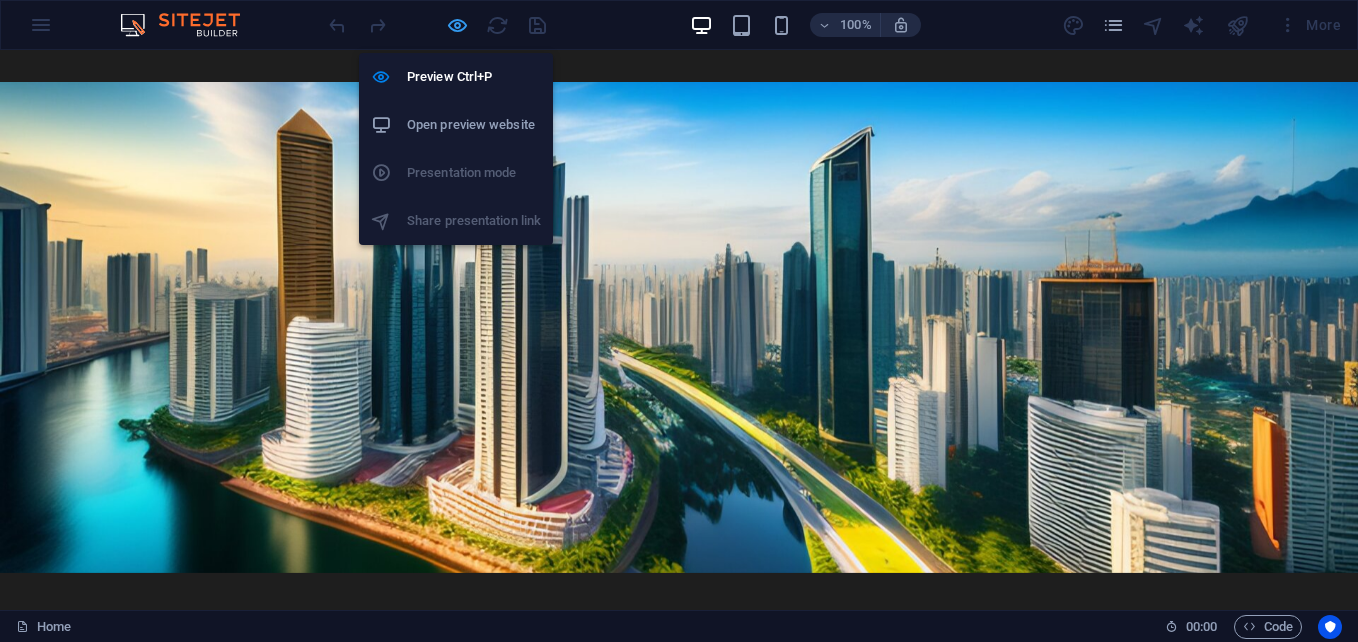 click at bounding box center [457, 25] 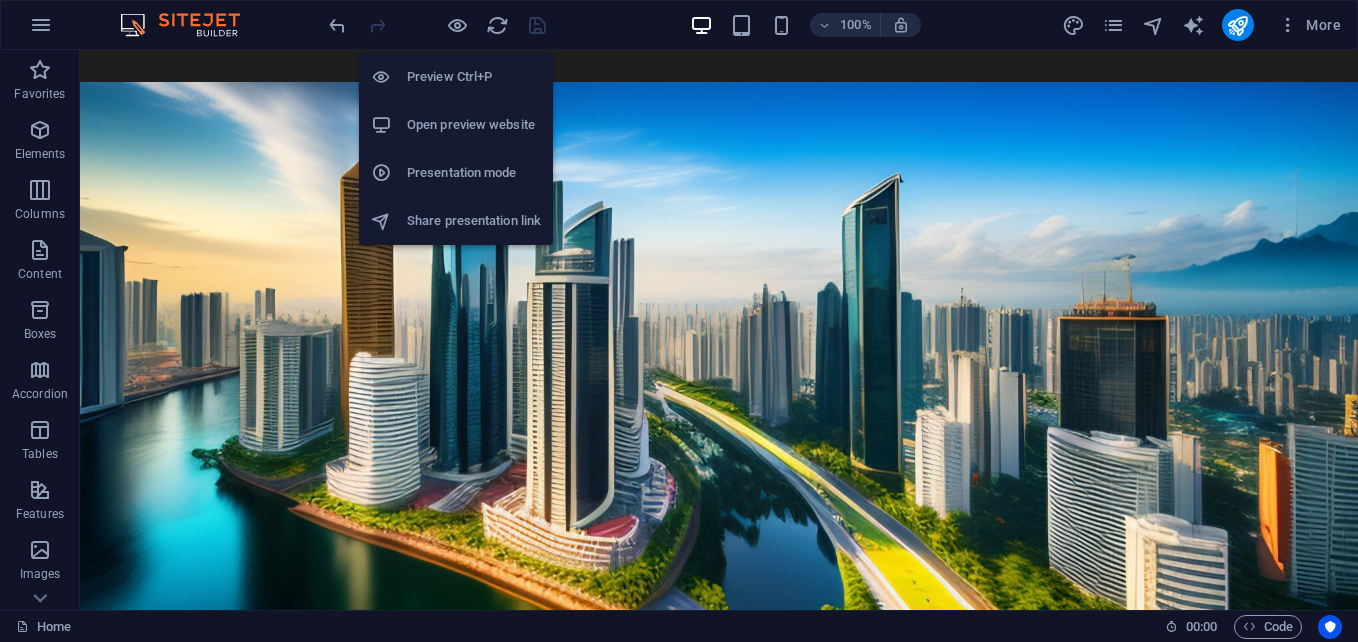 click on "Presentation mode" at bounding box center (474, 173) 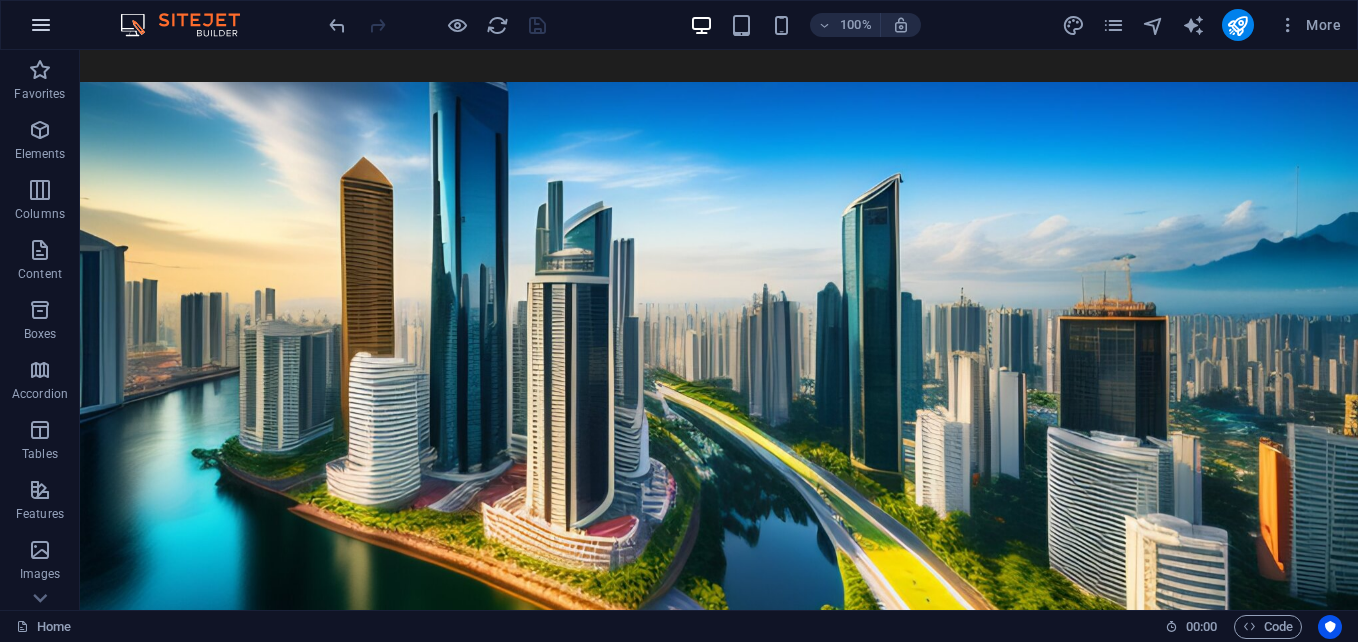 click at bounding box center (41, 25) 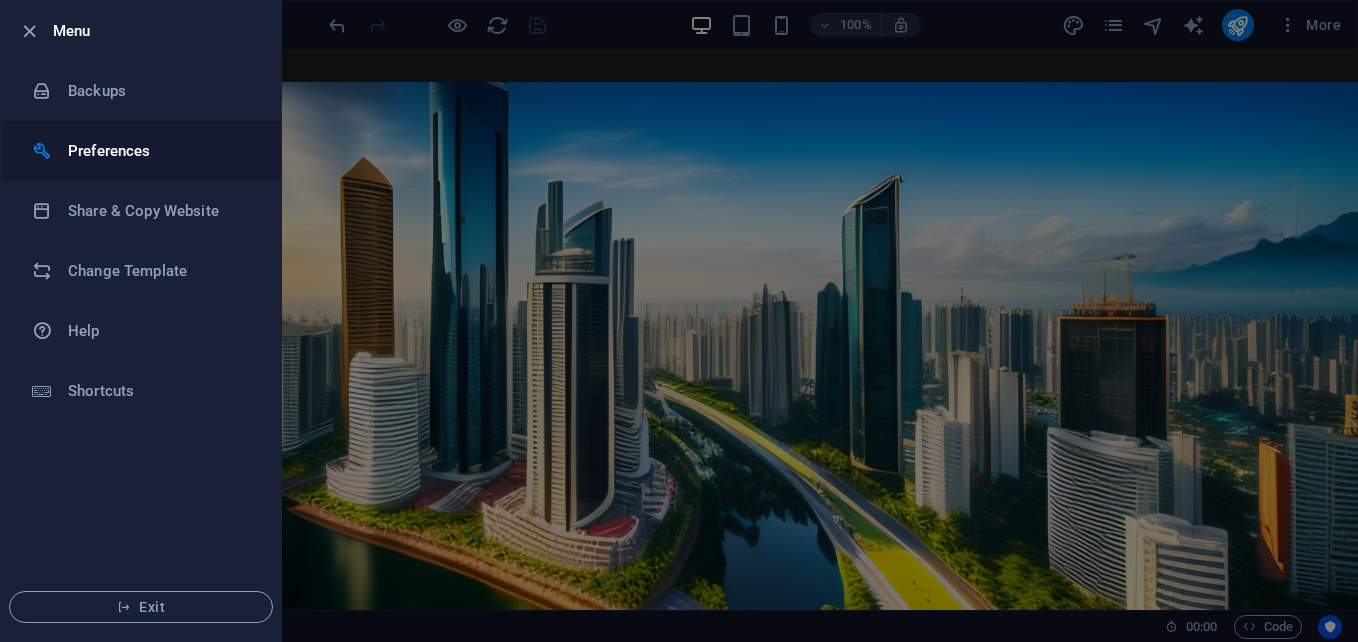 click on "Preferences" at bounding box center [160, 151] 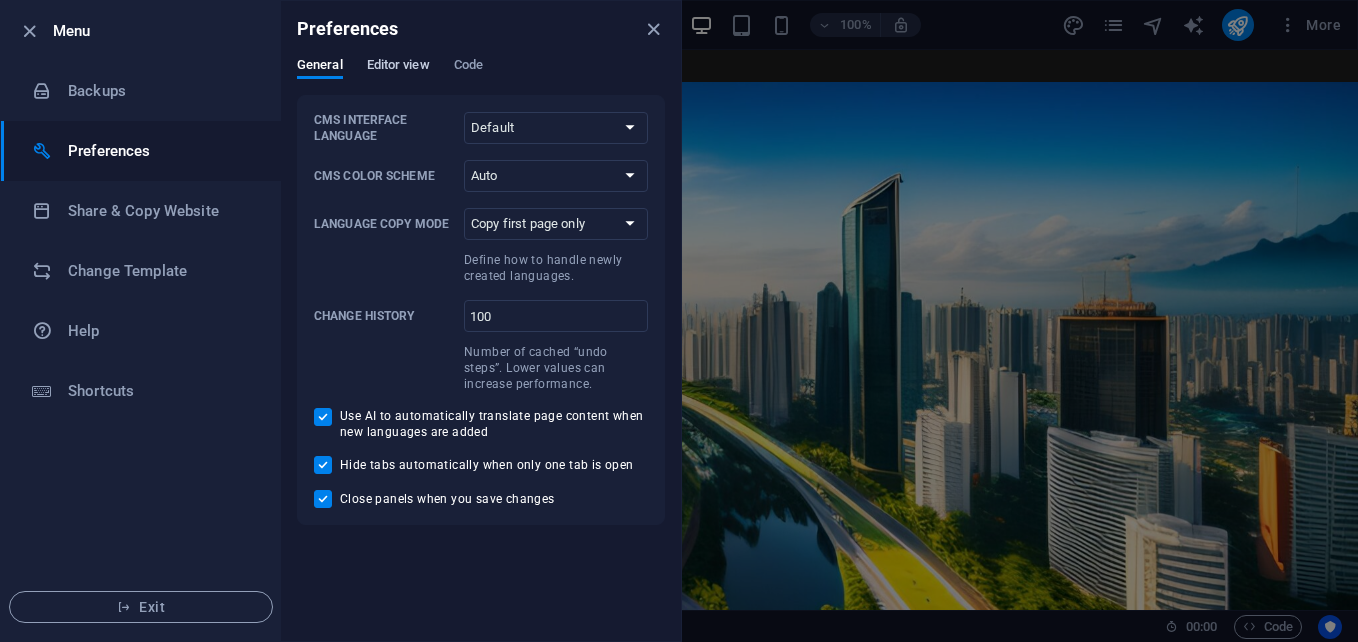click on "Editor view" at bounding box center (398, 67) 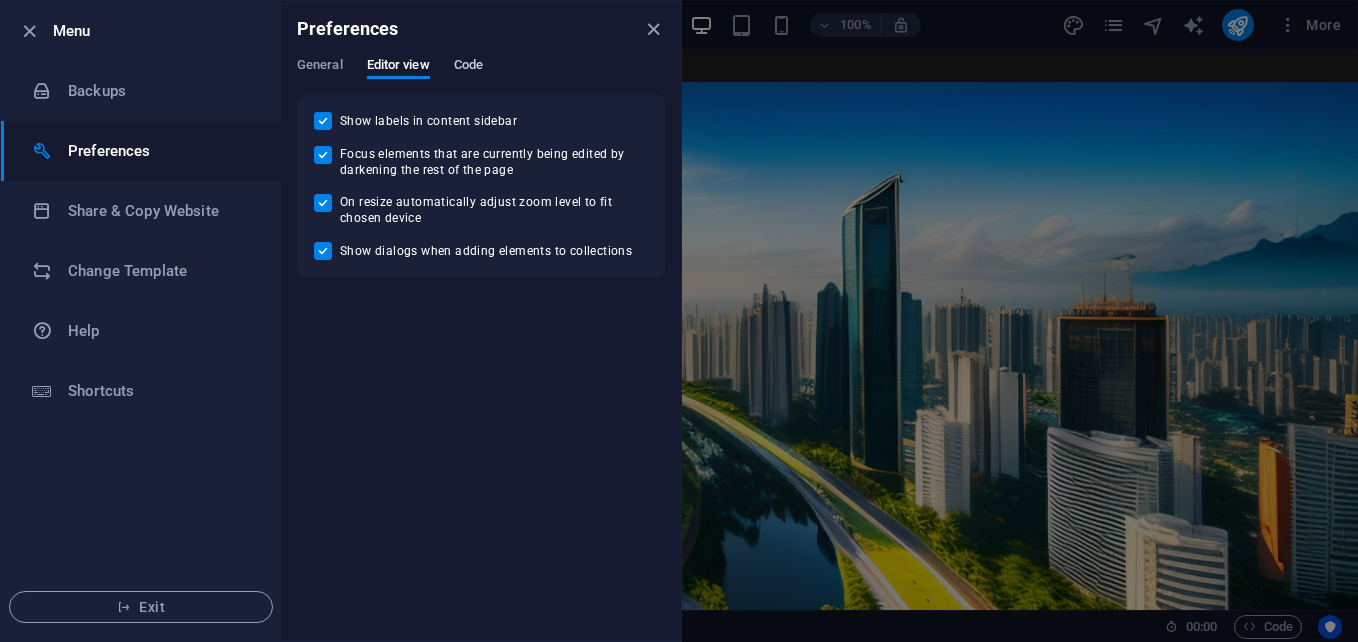 click on "Code" at bounding box center (468, 67) 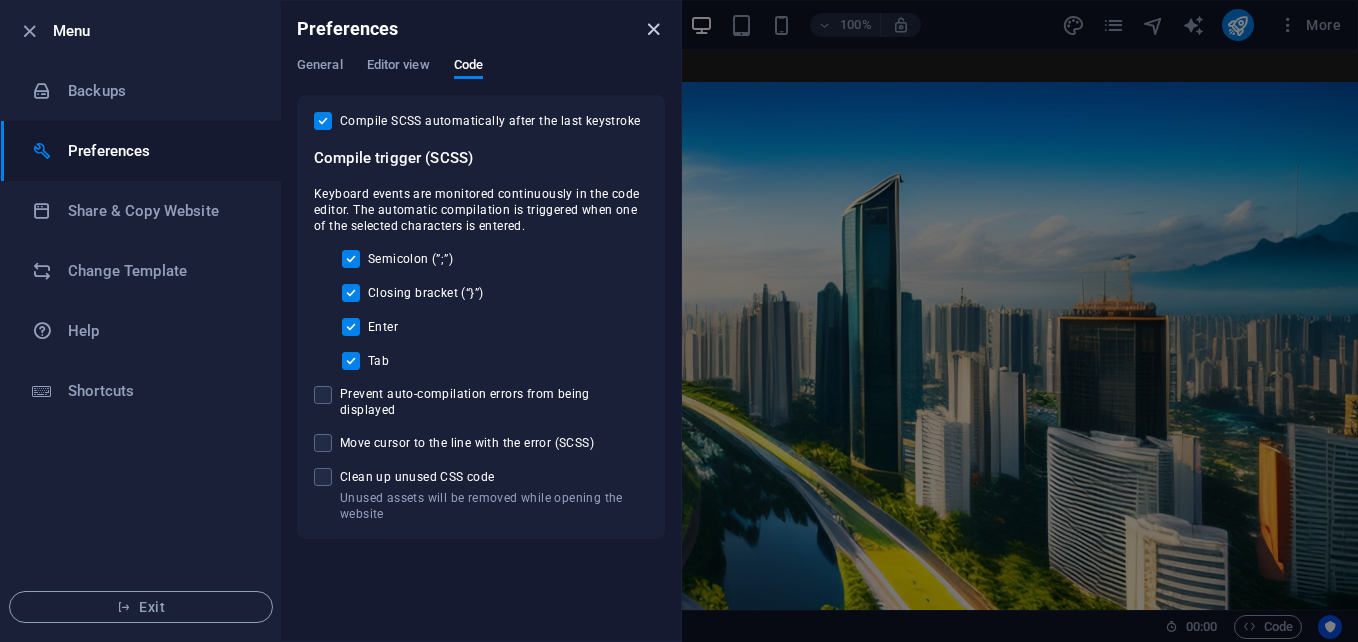 click at bounding box center [653, 29] 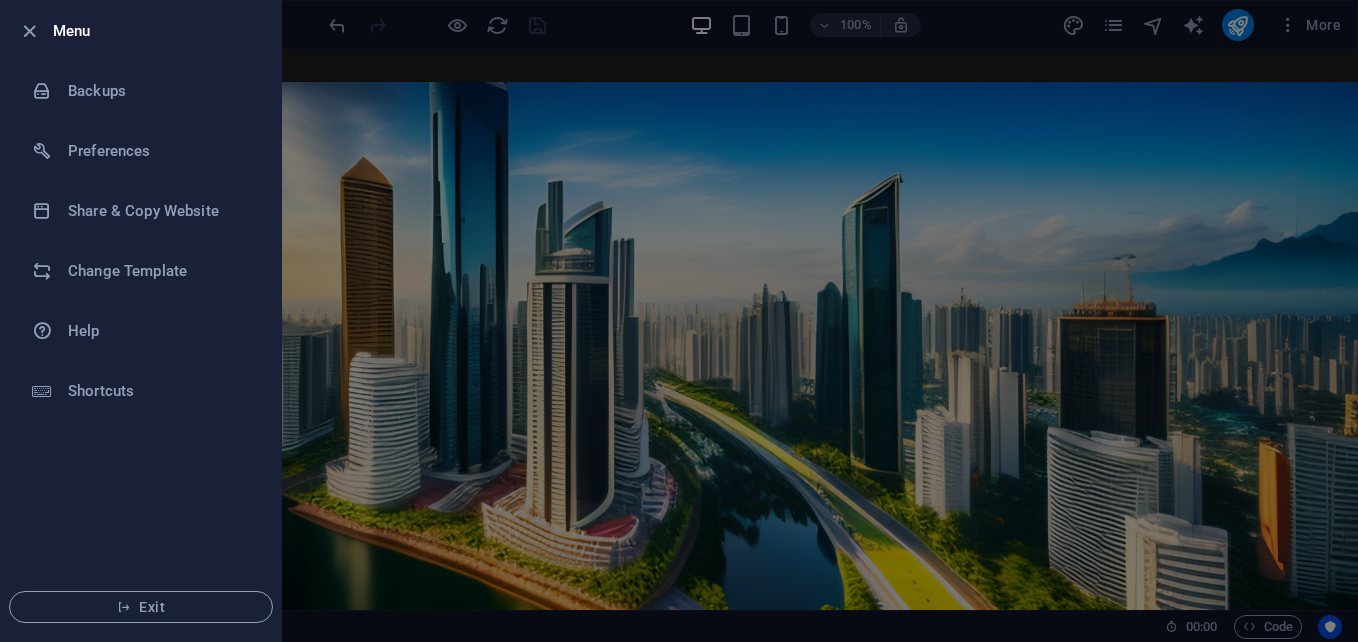 click at bounding box center [679, 321] 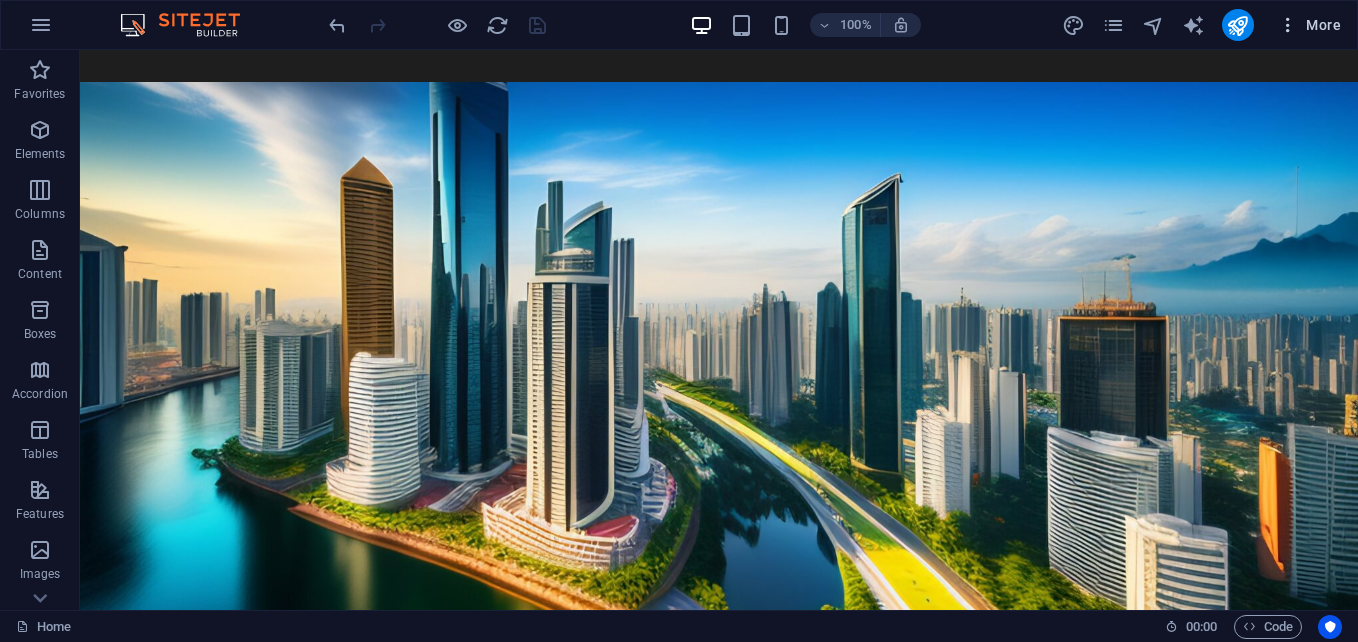 click on "More" at bounding box center [1309, 25] 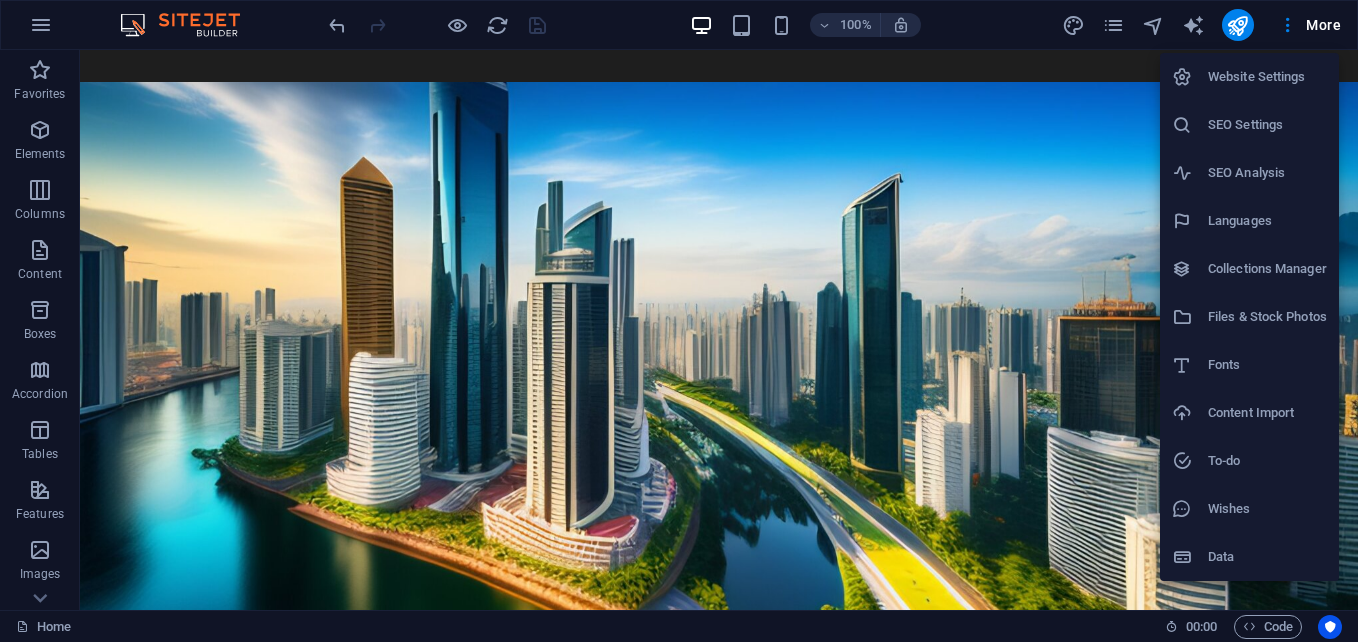 click on "Website Settings" at bounding box center (1249, 77) 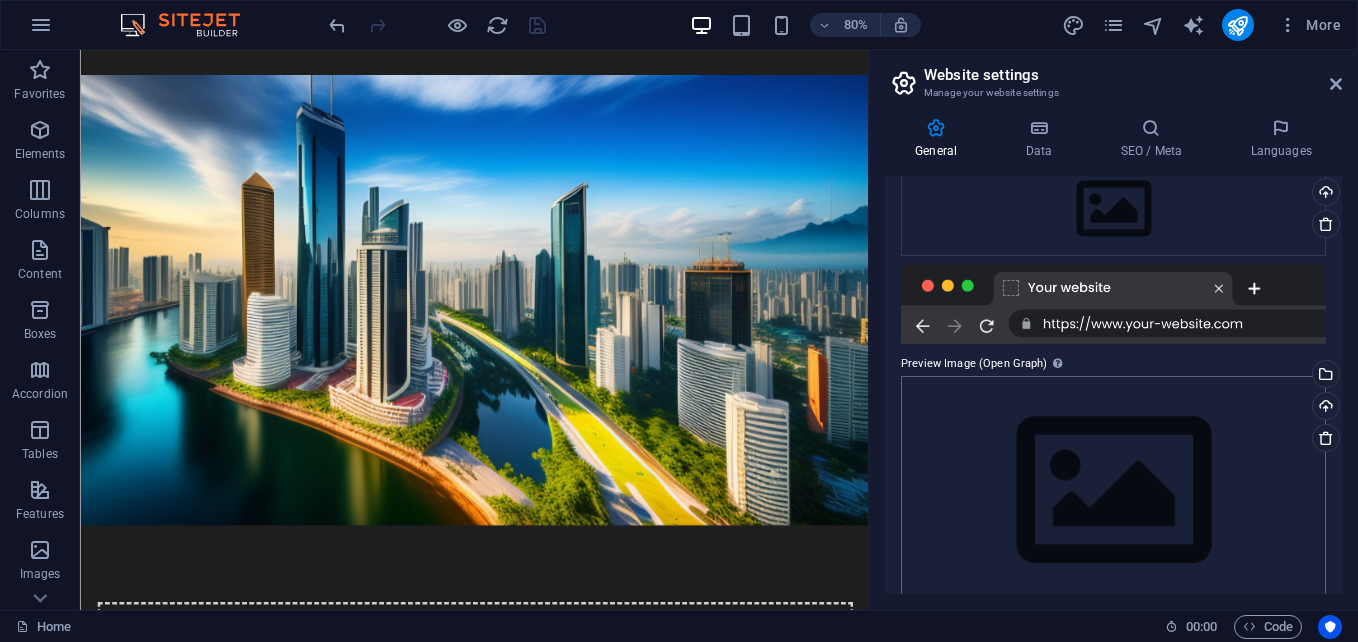 scroll, scrollTop: 280, scrollLeft: 0, axis: vertical 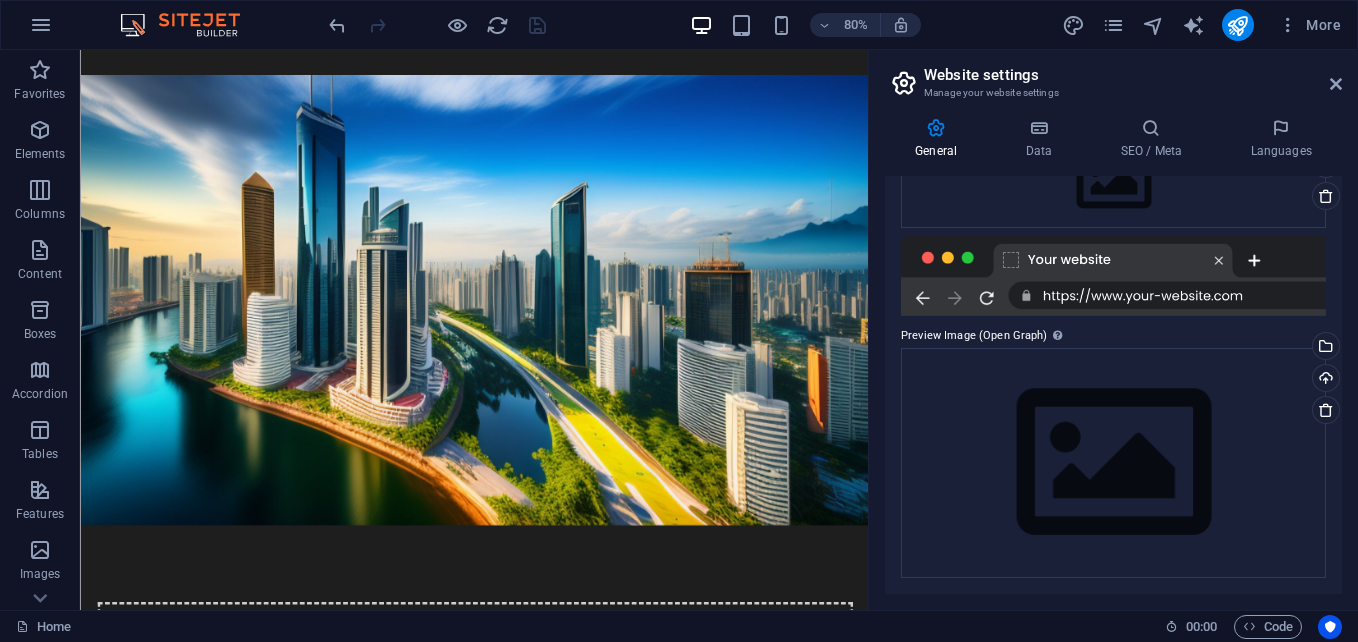 click at bounding box center (1113, 276) 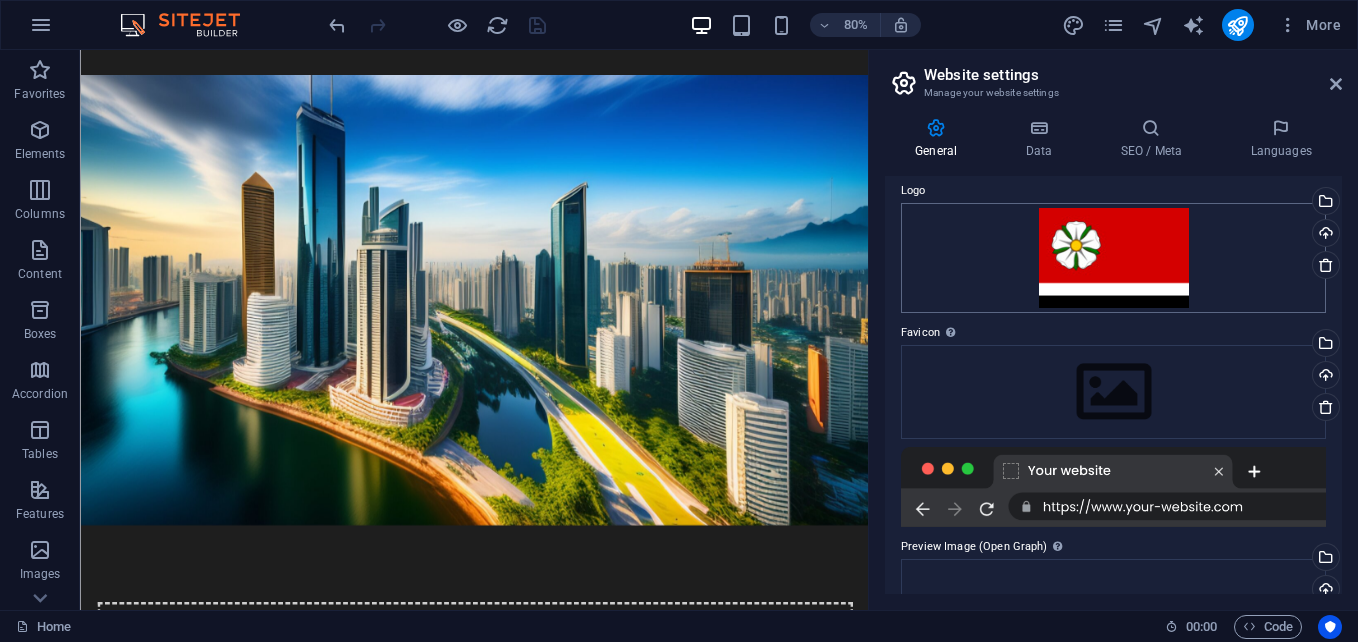 scroll, scrollTop: 0, scrollLeft: 0, axis: both 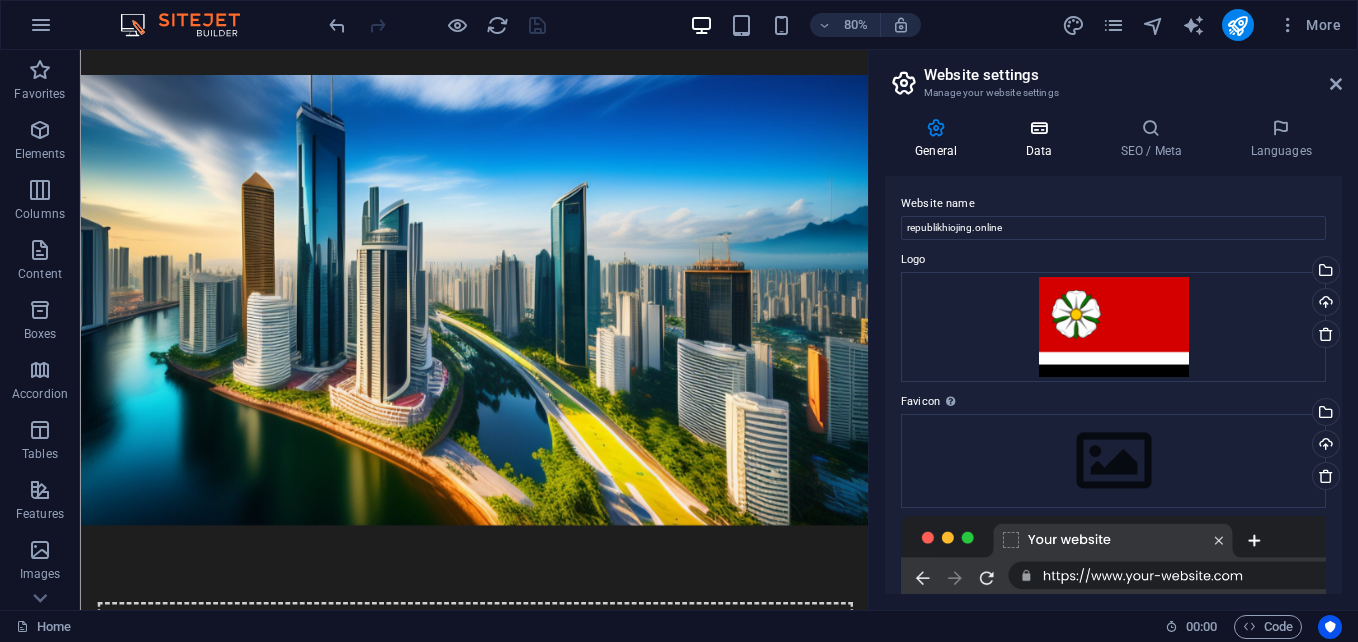 click on "Data" at bounding box center [1042, 139] 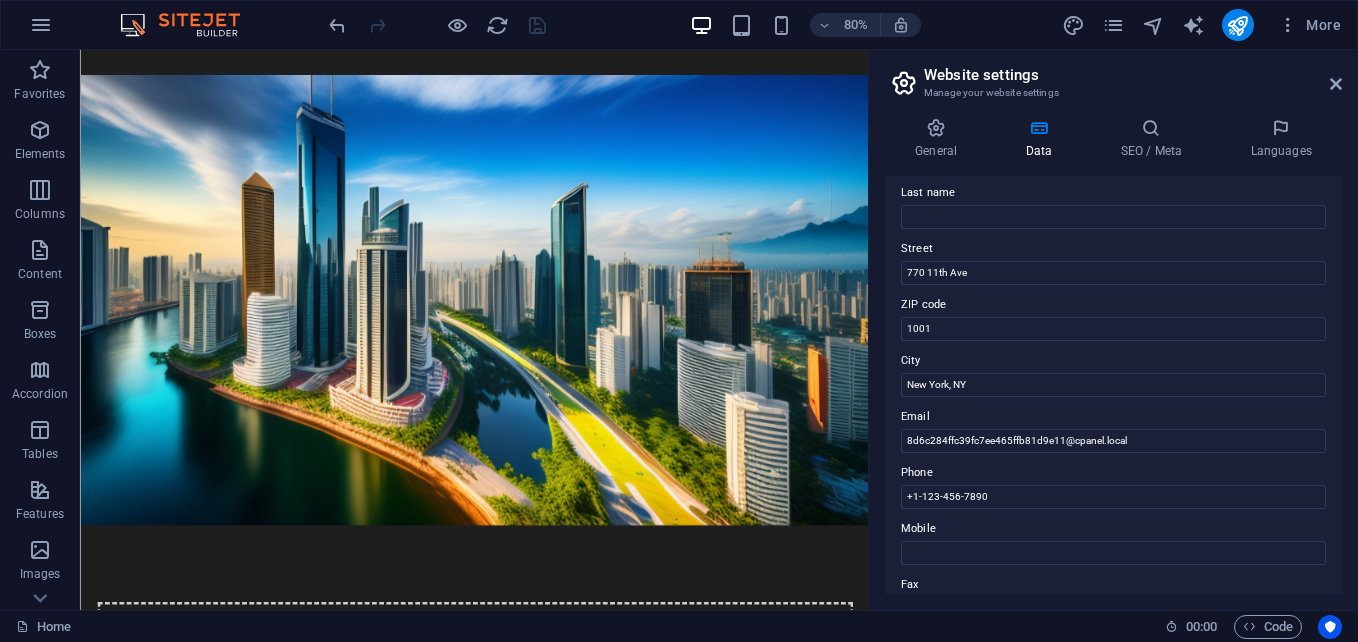 scroll, scrollTop: 165, scrollLeft: 0, axis: vertical 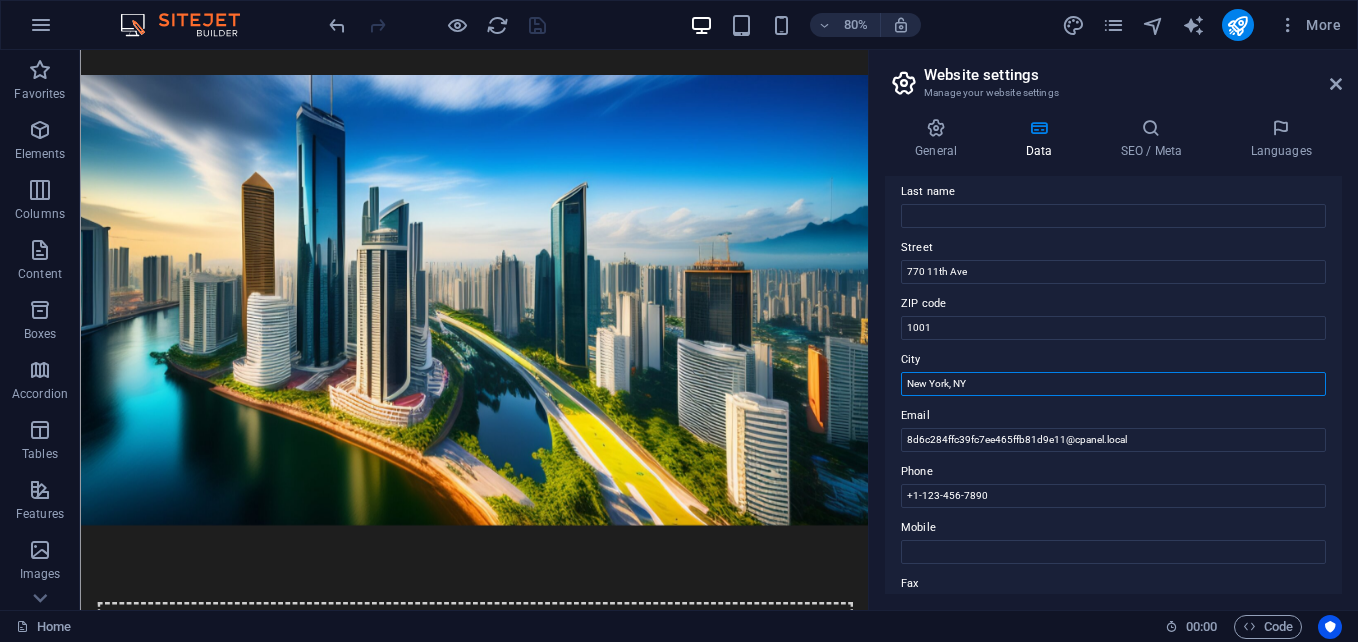 click on "New York, NY" at bounding box center [1113, 384] 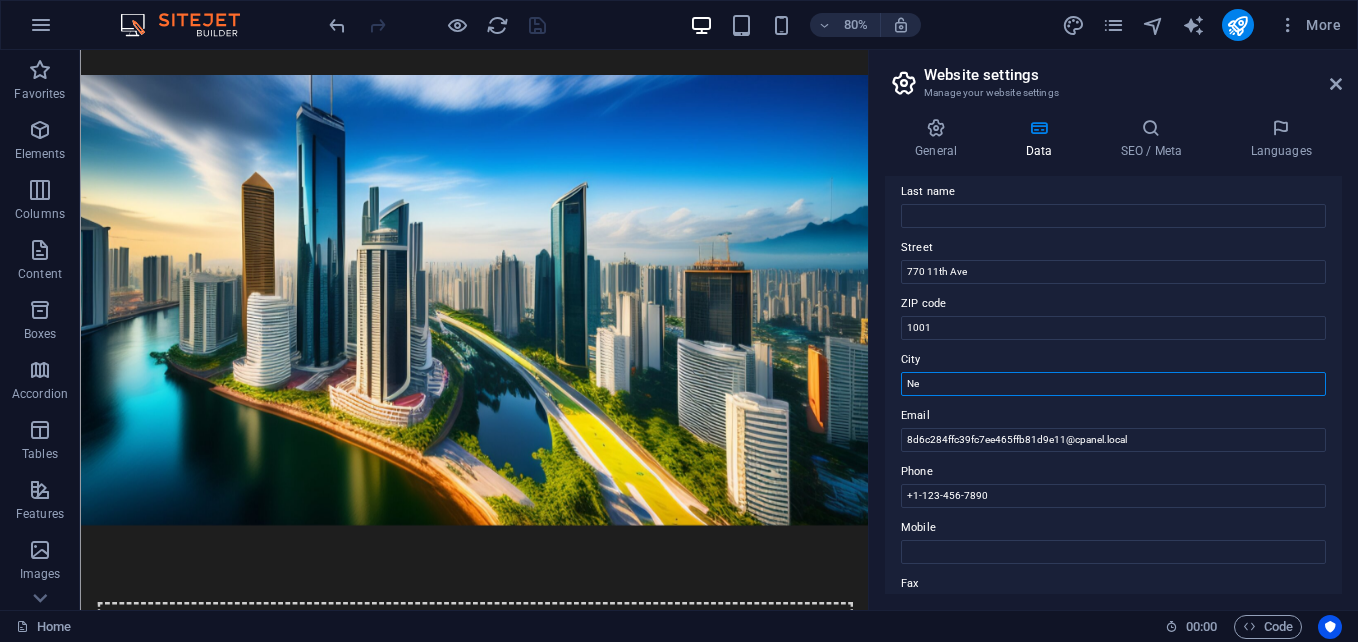 type on "N" 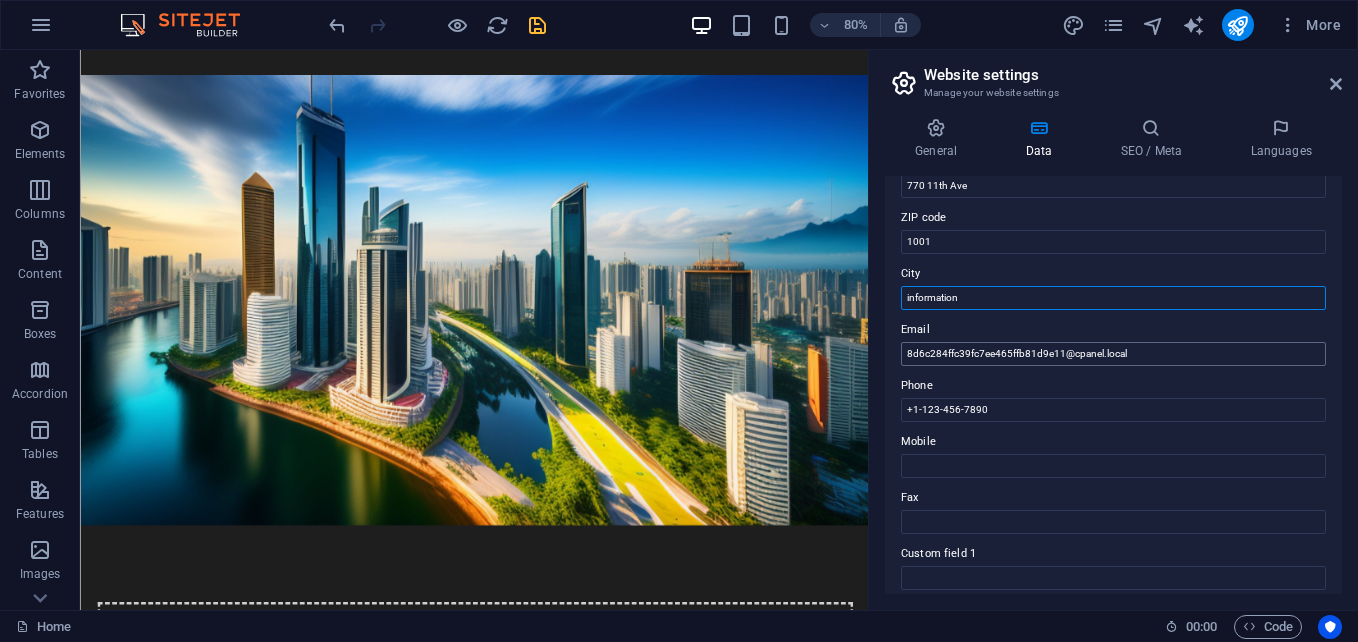 scroll, scrollTop: 252, scrollLeft: 0, axis: vertical 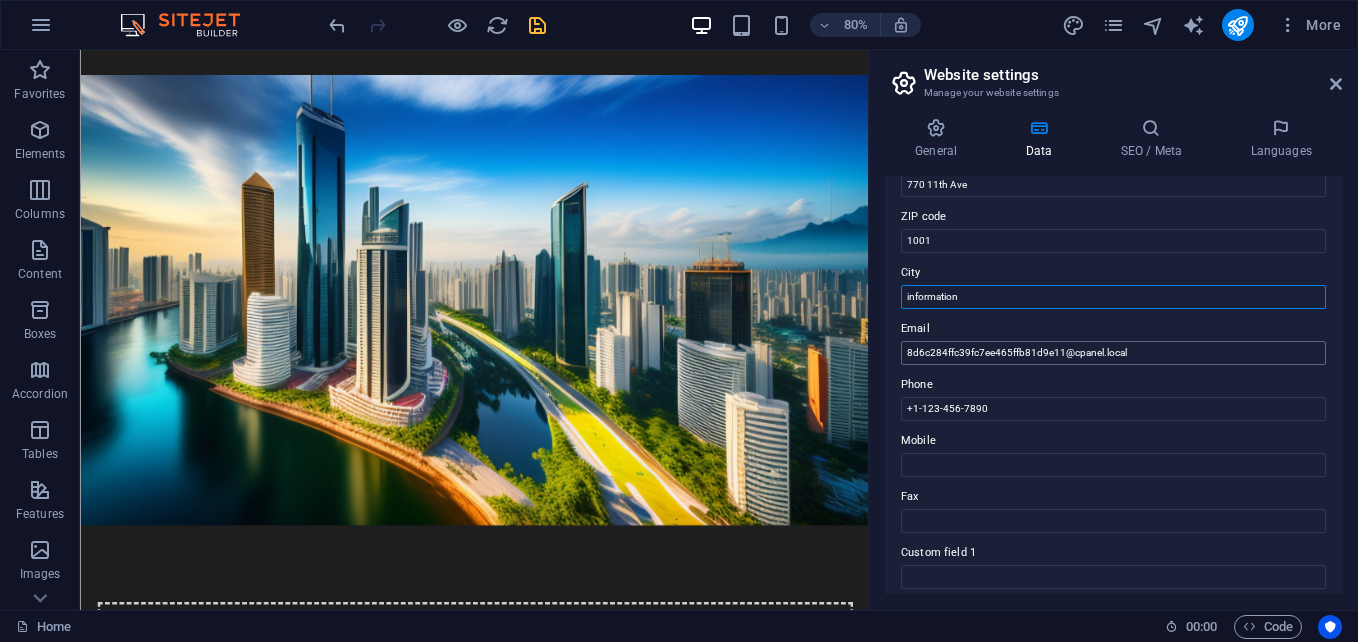 type on "information" 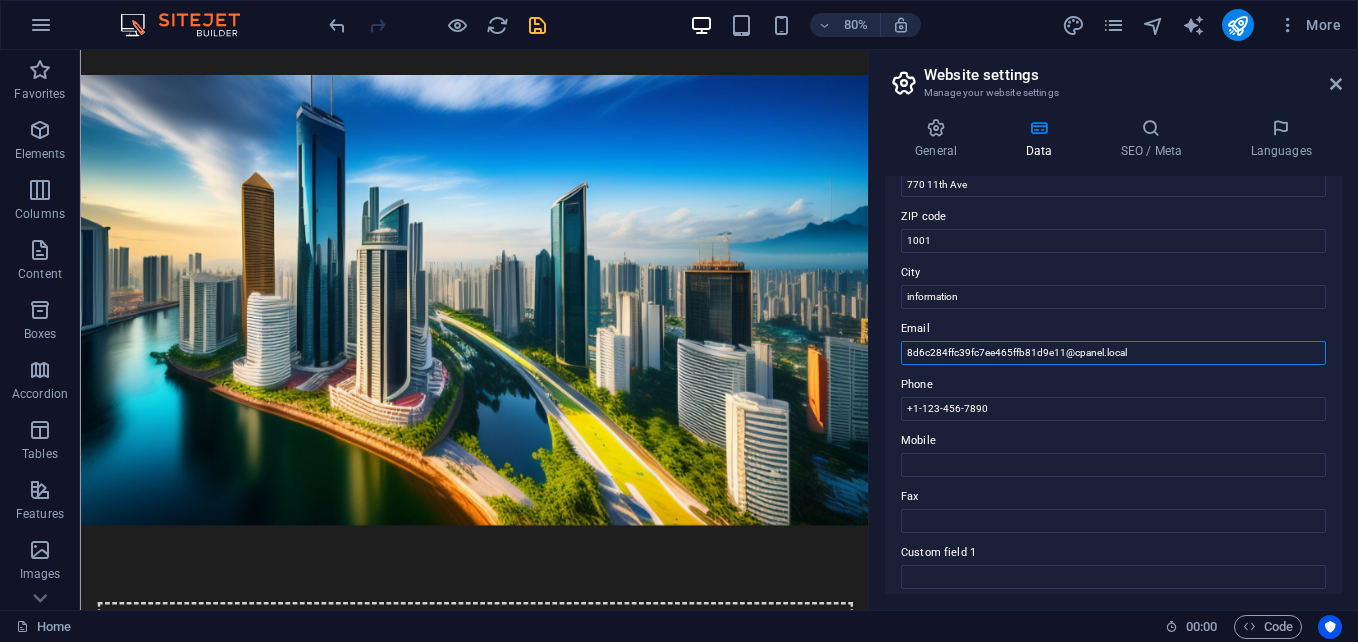 drag, startPoint x: 1138, startPoint y: 356, endPoint x: 897, endPoint y: 362, distance: 241.07468 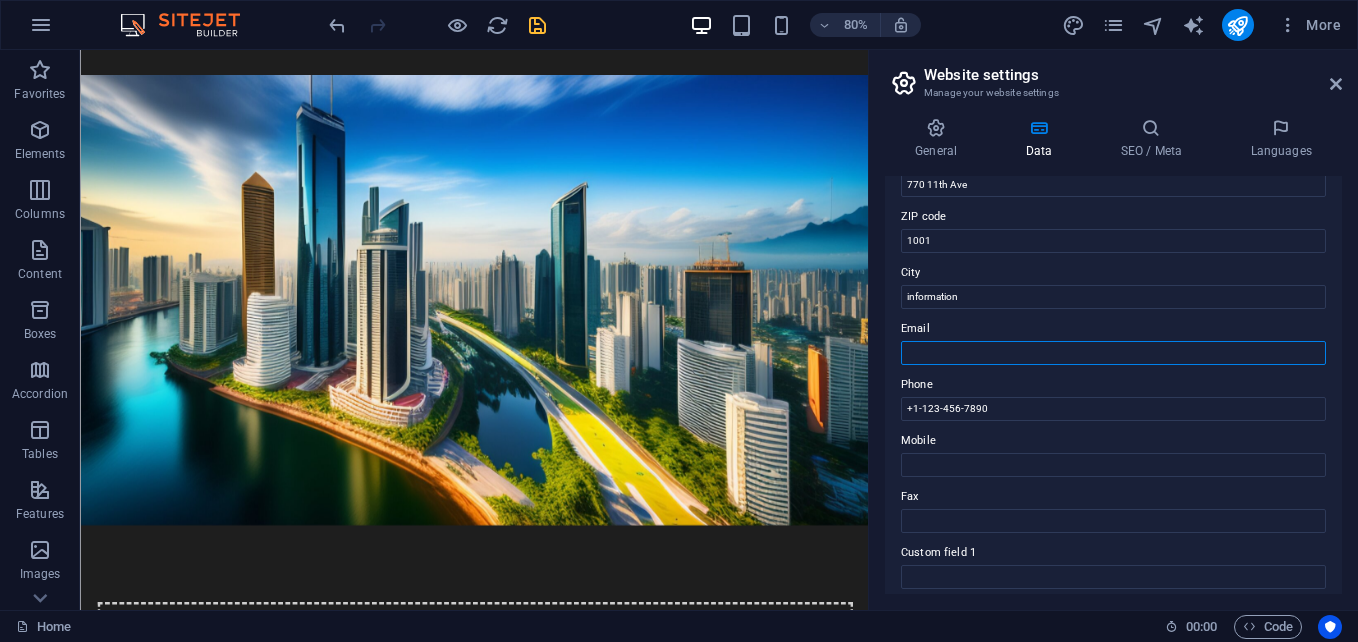 drag, startPoint x: 1015, startPoint y: 340, endPoint x: 995, endPoint y: 348, distance: 21.540659 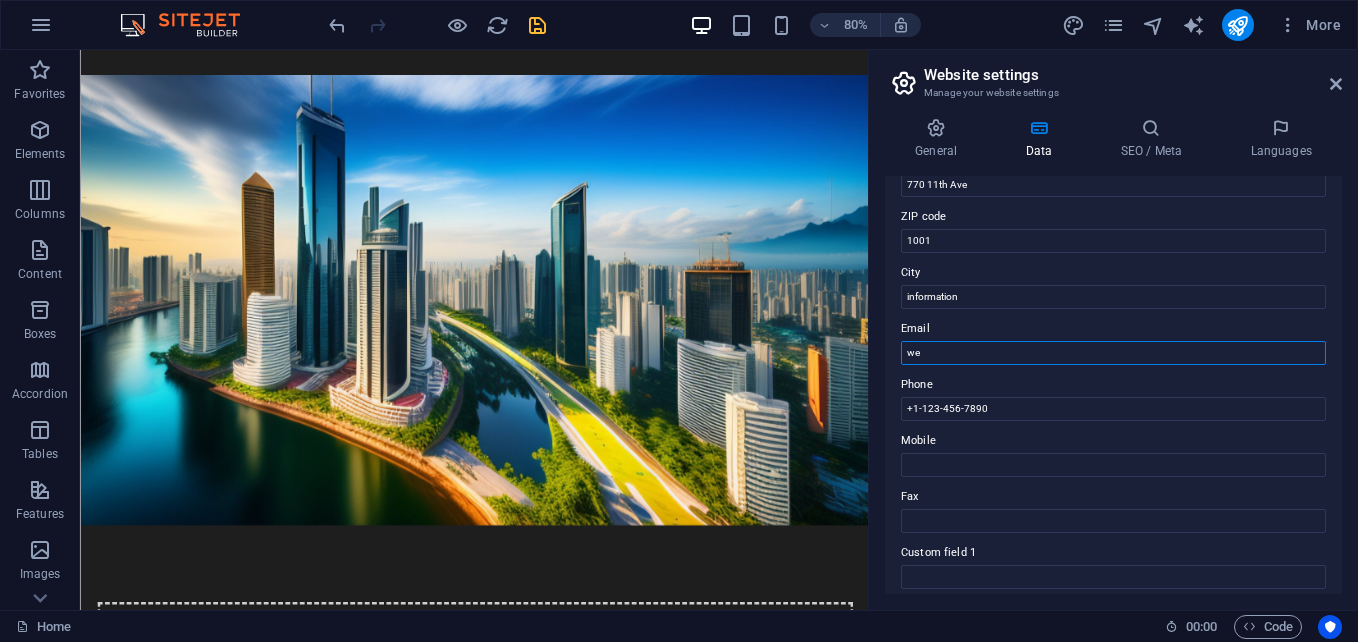 type on "w" 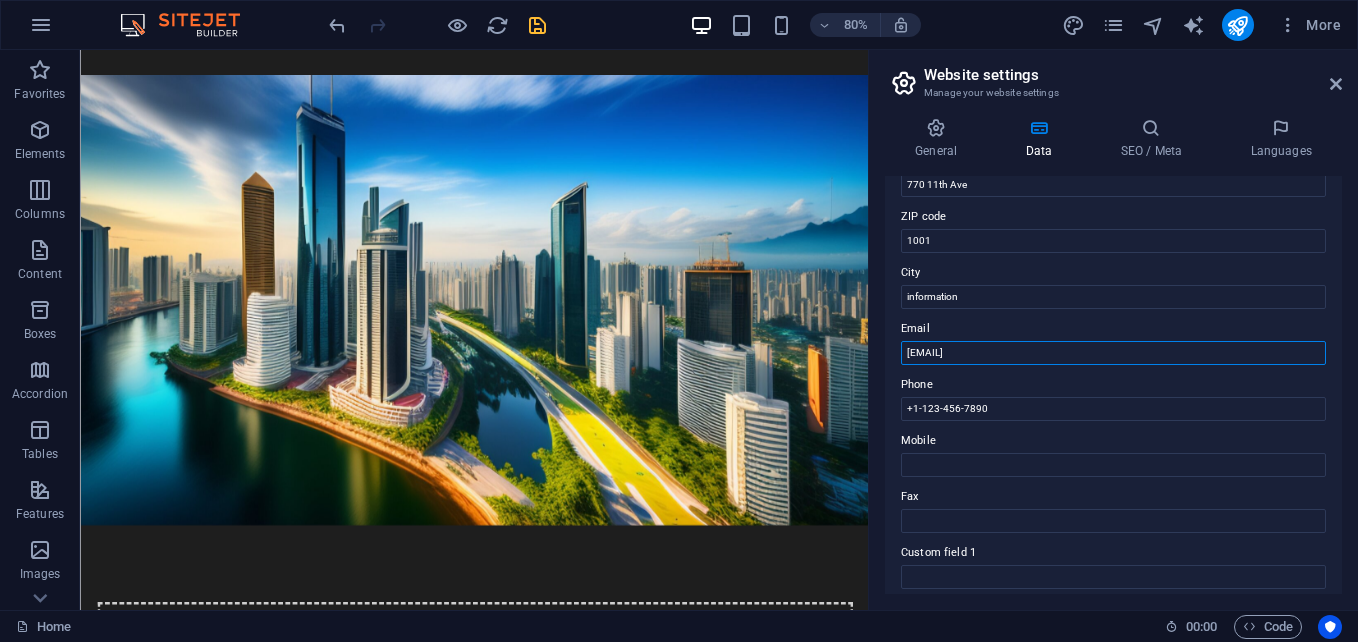 type on "nervanjunior@republikhiojing.online" 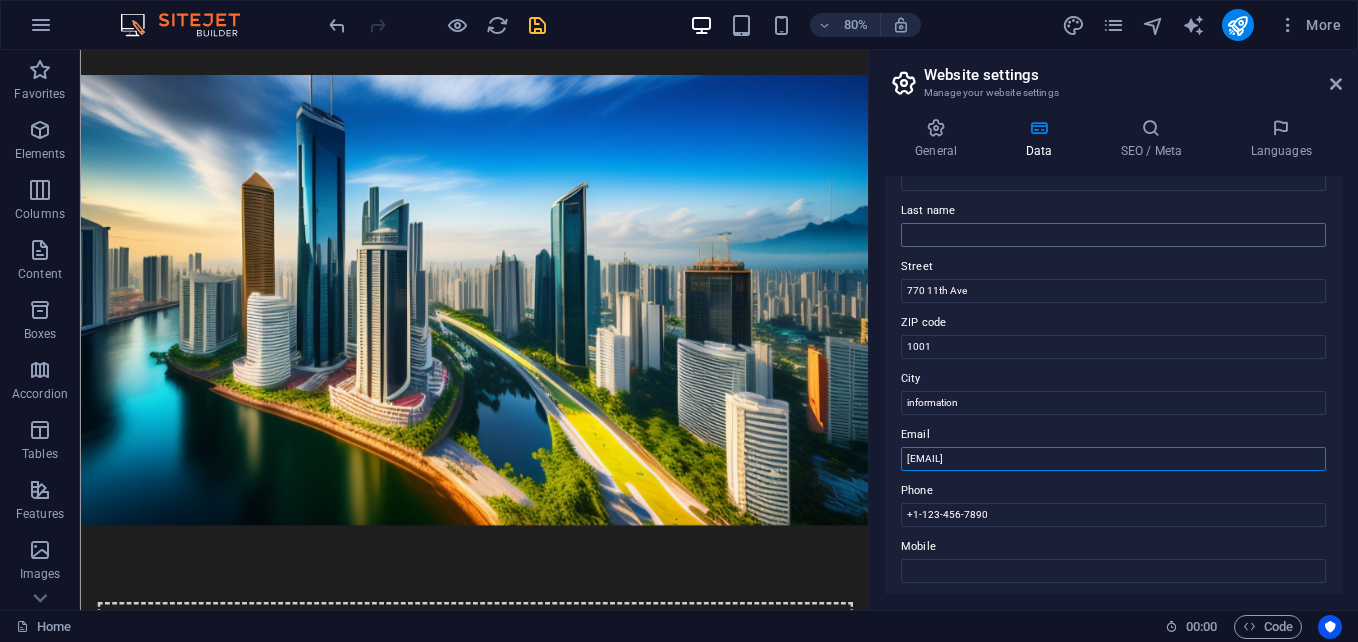 scroll, scrollTop: 144, scrollLeft: 0, axis: vertical 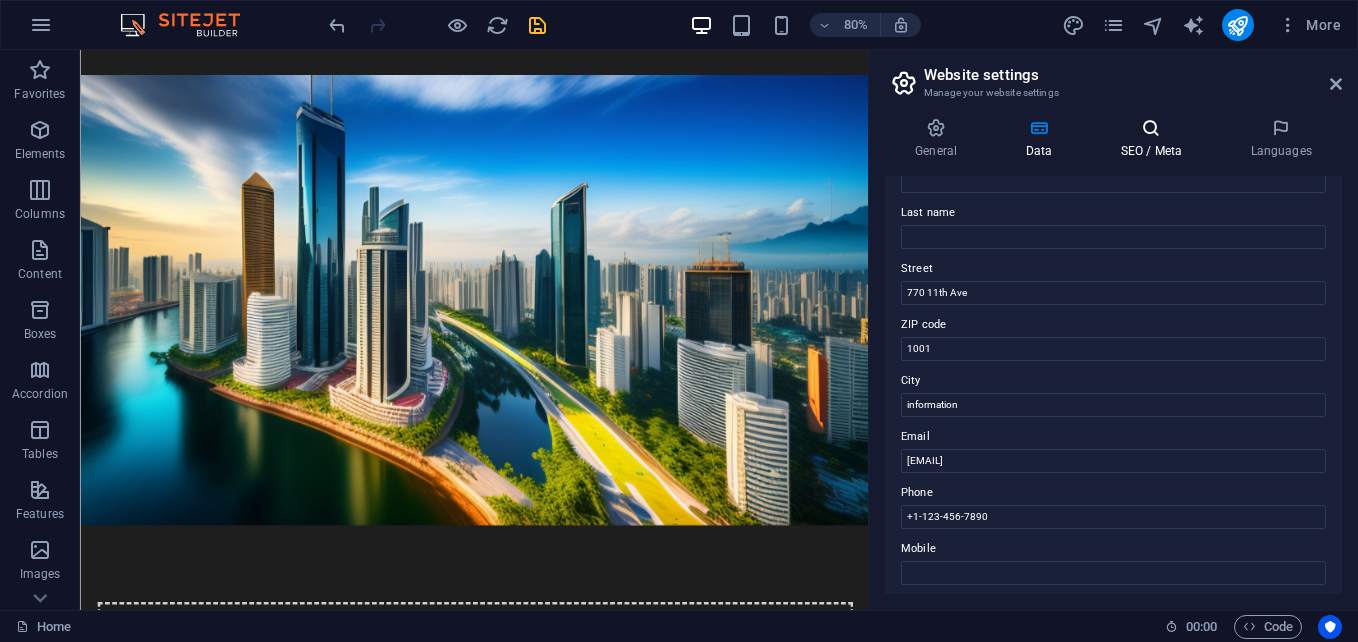 click on "SEO / Meta" at bounding box center [1155, 139] 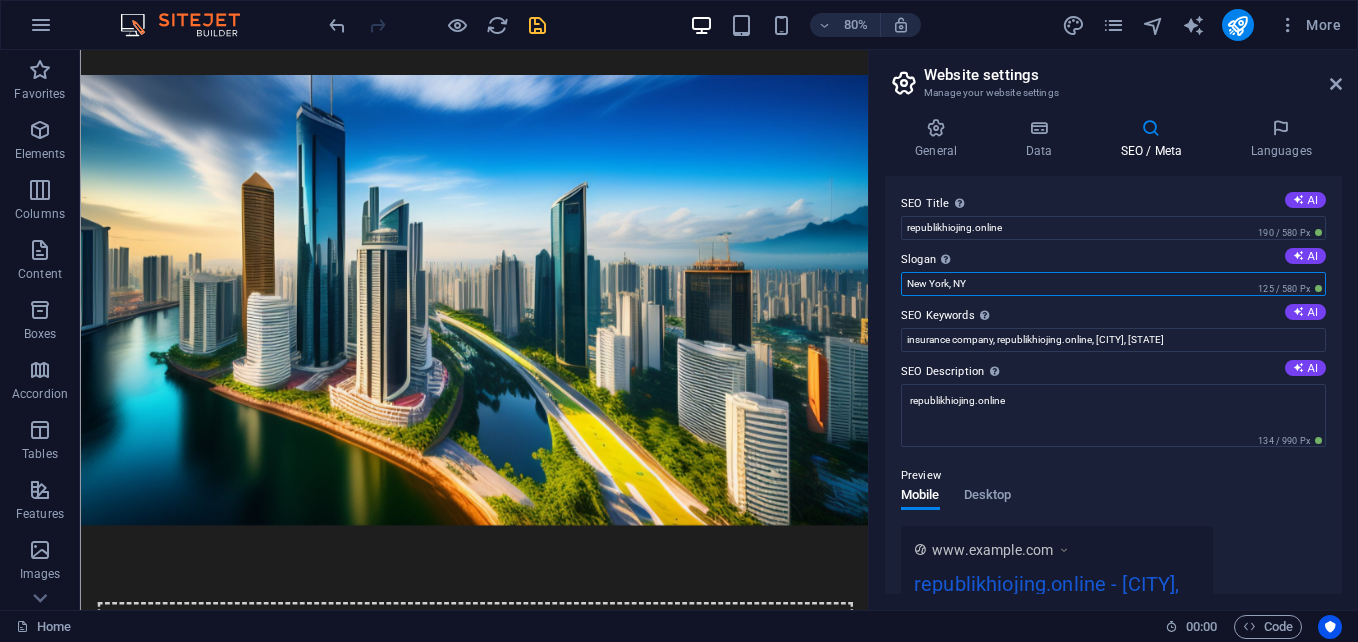 click on "New York, NY" at bounding box center (1113, 284) 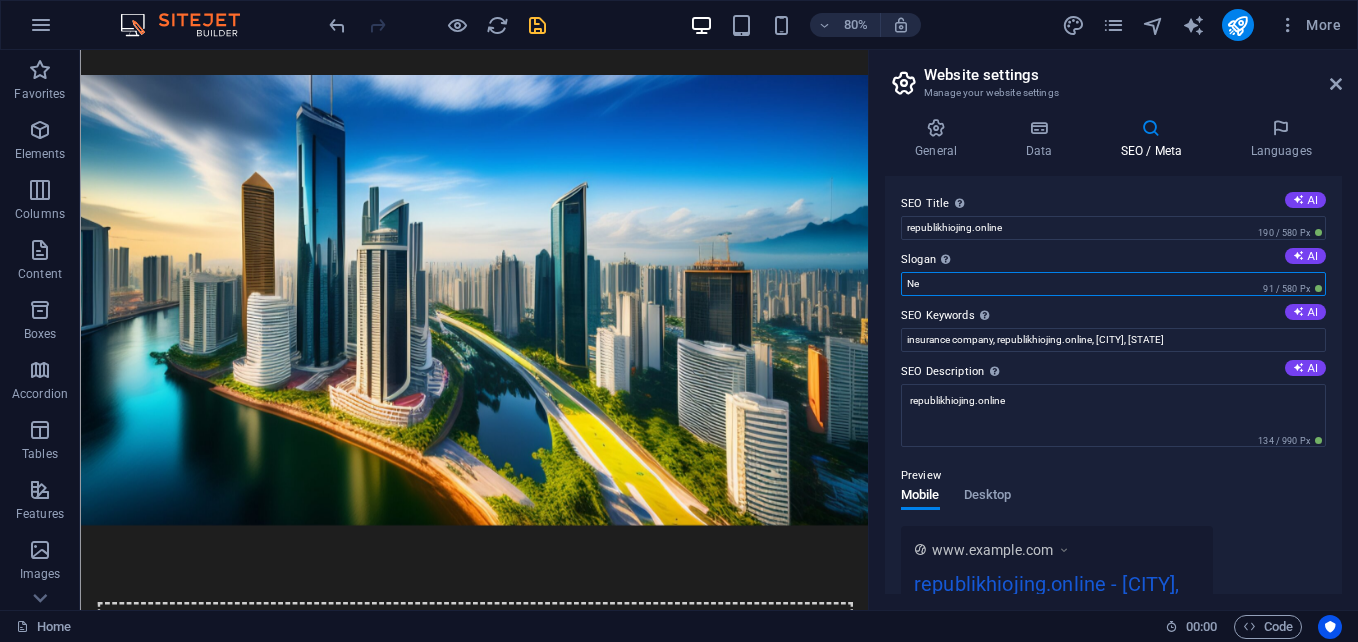 type on "N" 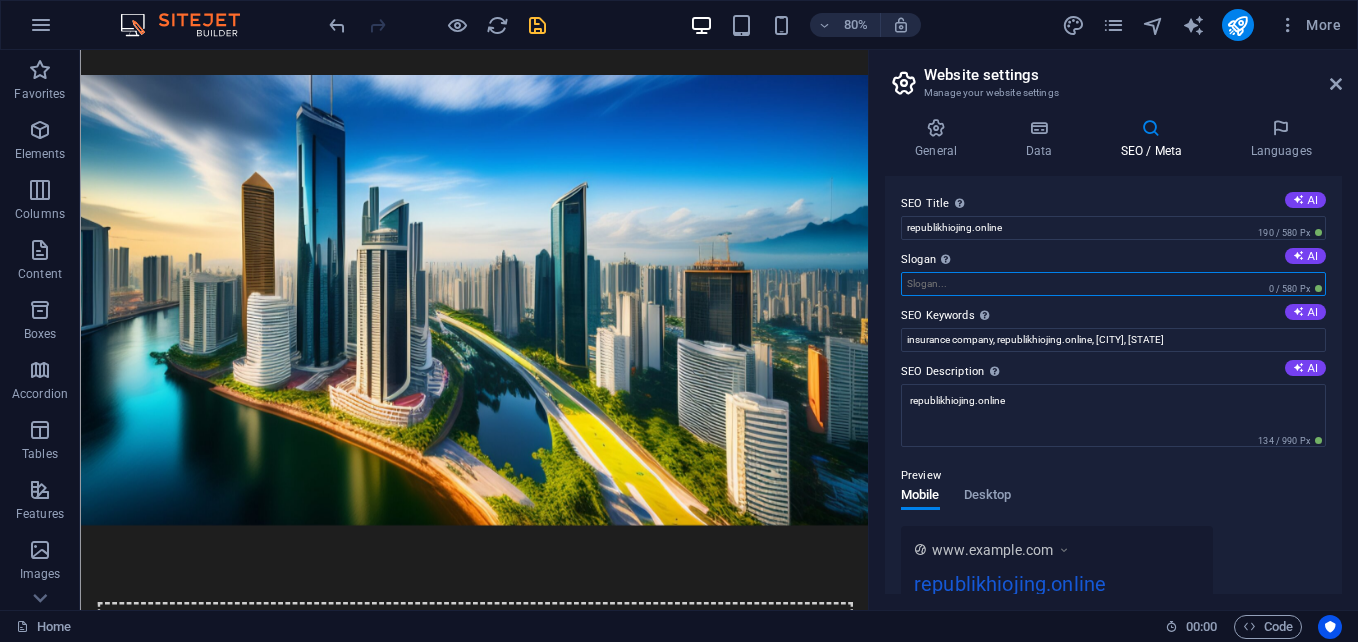 type on "r" 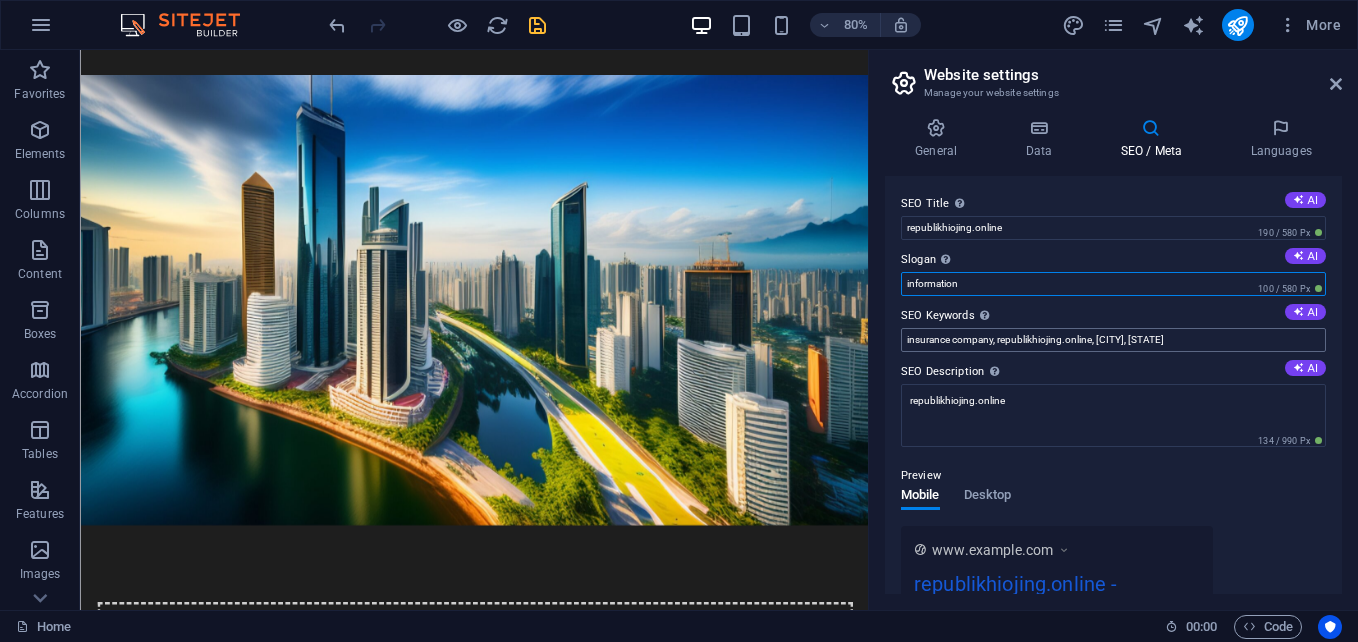 type on "information" 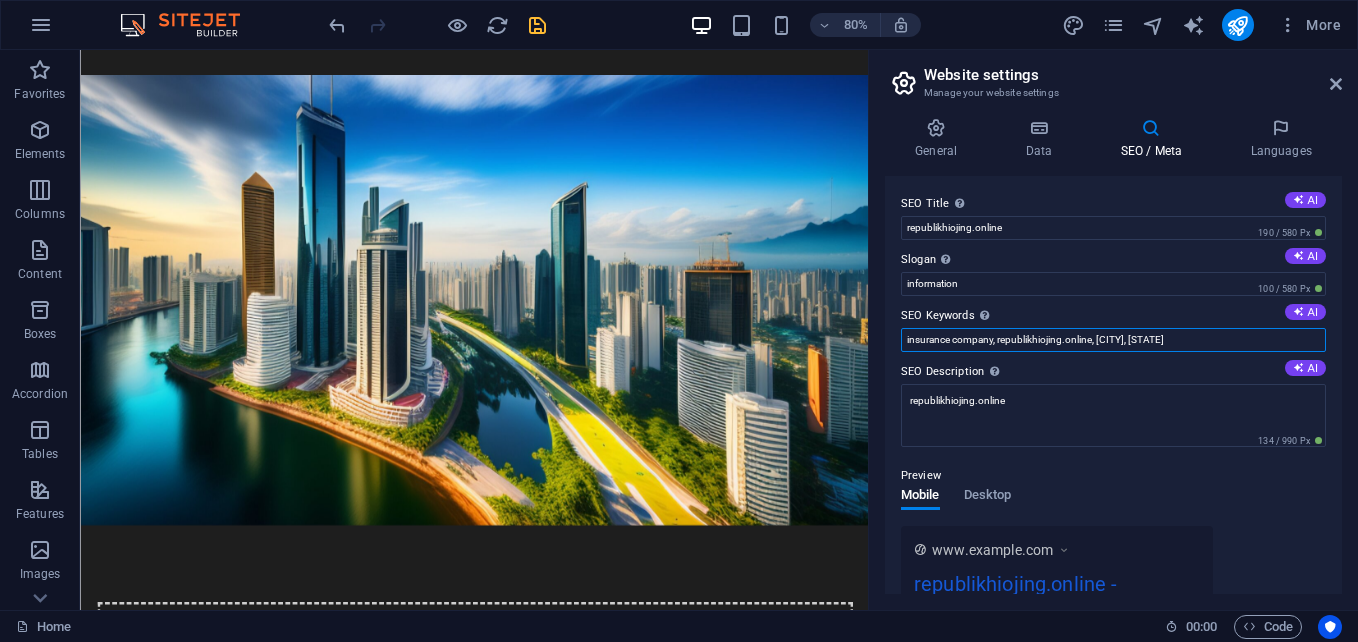click on "insurance company, republikhiojing.online, New York, NY" at bounding box center [1113, 340] 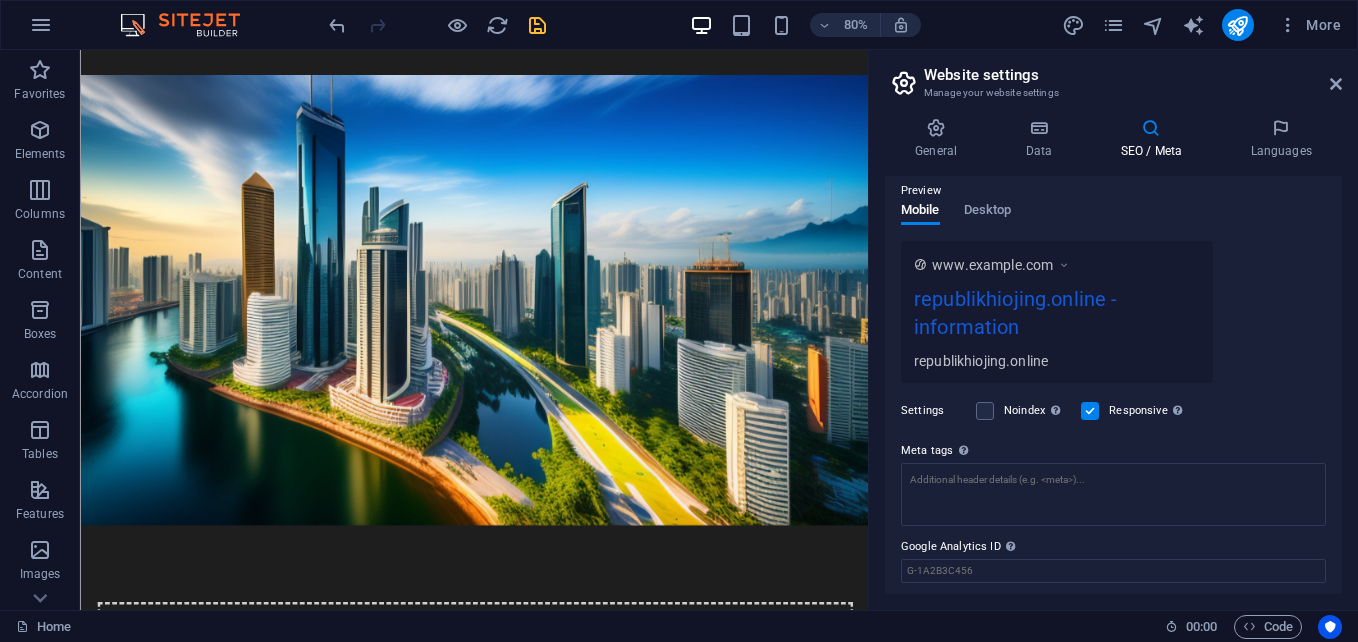 scroll, scrollTop: 288, scrollLeft: 0, axis: vertical 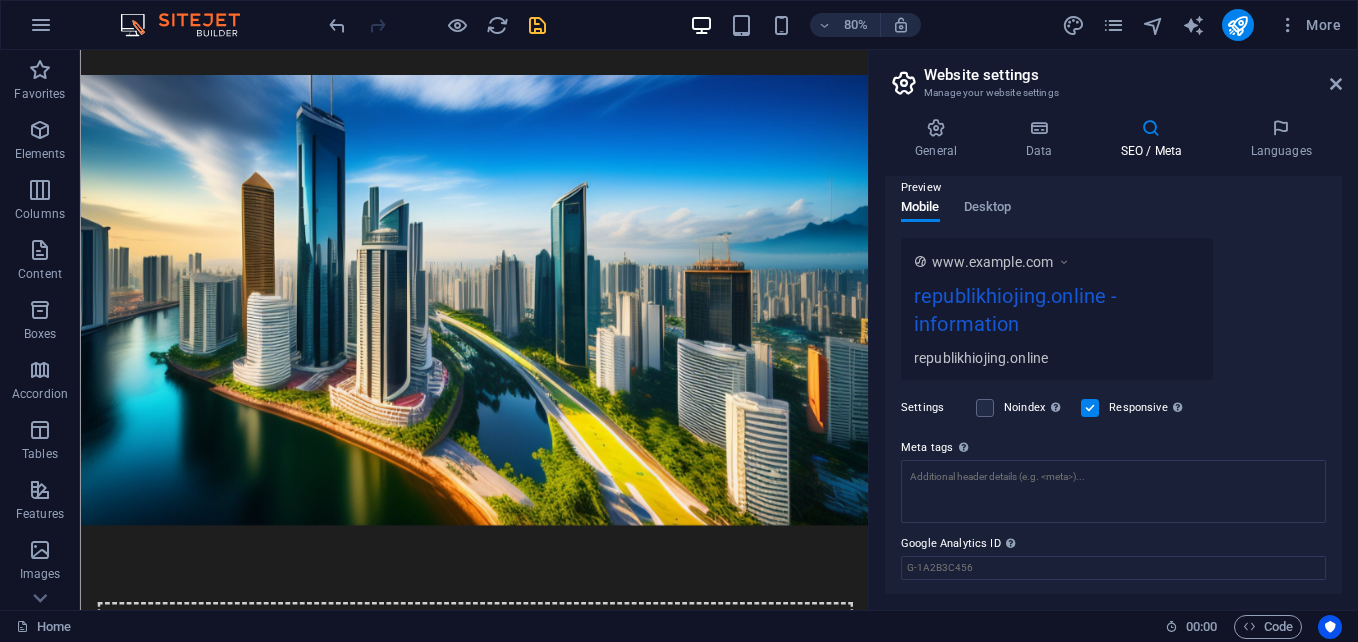 type on "insurance company, republikhiojing.online, information" 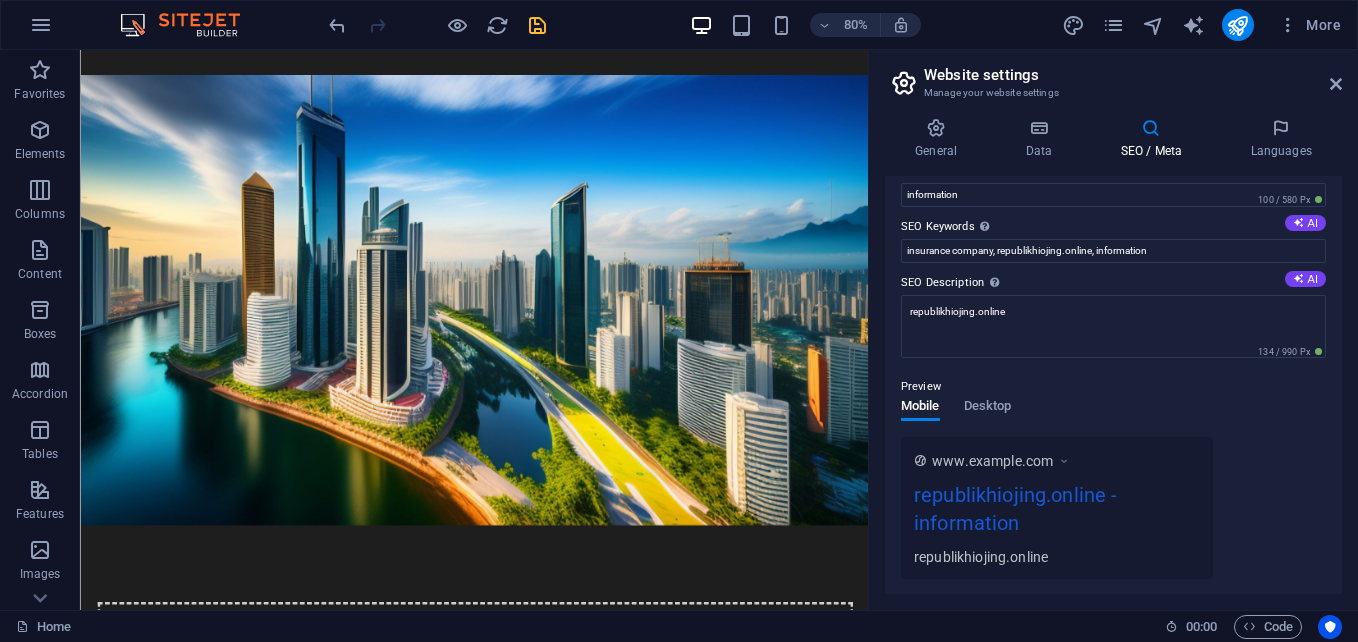 scroll, scrollTop: 0, scrollLeft: 0, axis: both 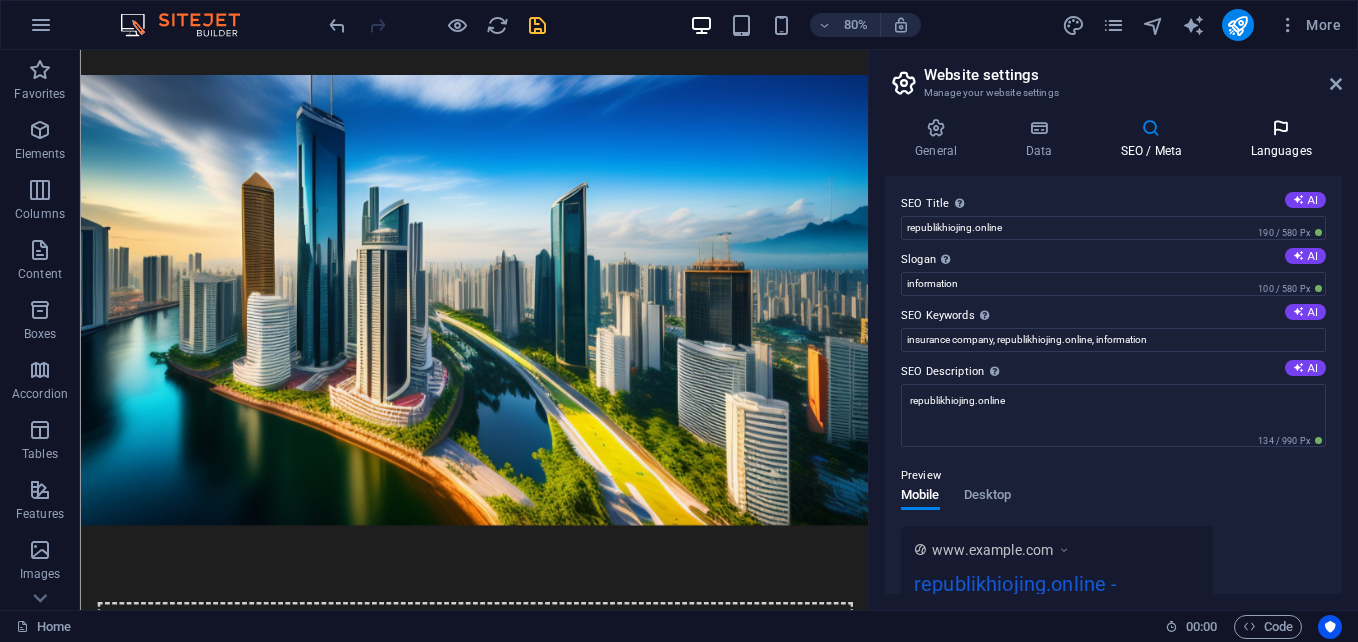 click on "Languages" at bounding box center (1281, 139) 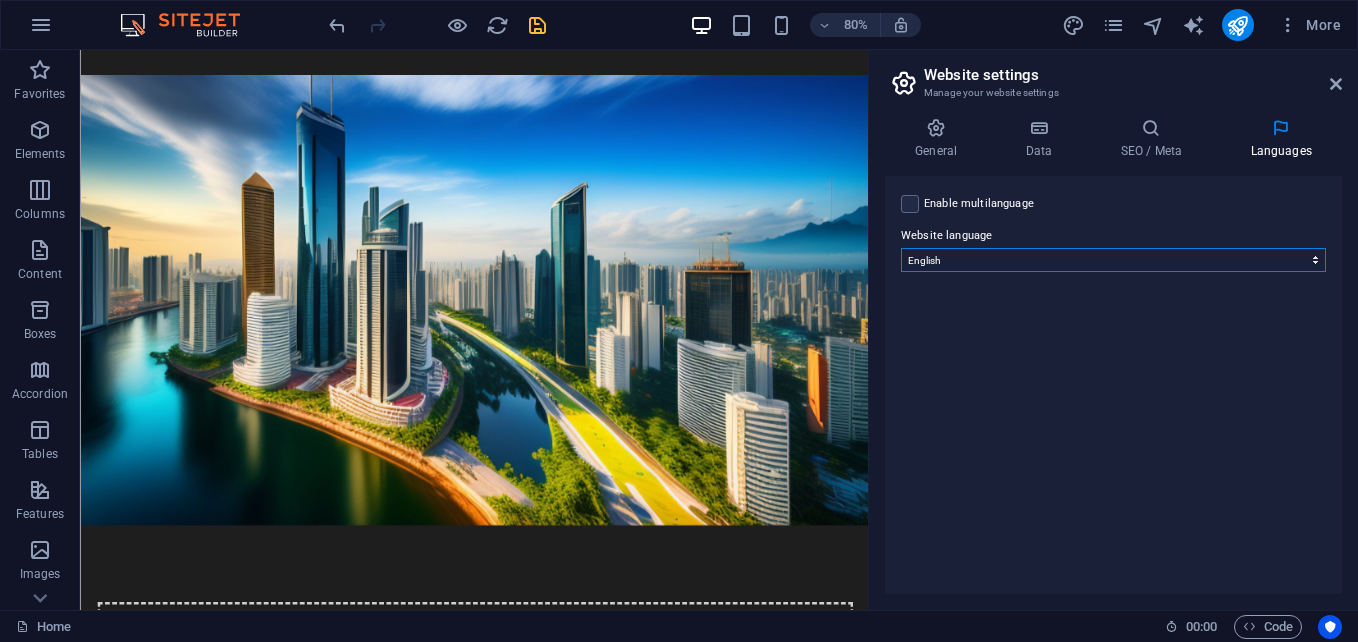 click on "Abkhazian Afar Afrikaans Akan Albanian Amharic Arabic Aragonese Armenian Assamese Avaric Avestan Aymara Azerbaijani Bambara Bashkir Basque Belarusian Bengali Bihari languages Bislama Bokmål Bosnian Breton Bulgarian Burmese Catalan Central Khmer Chamorro Chechen Chinese Church Slavic Chuvash Cornish Corsican Cree Croatian Czech Danish Dutch Dzongkha English Esperanto Estonian Ewe Faroese Farsi (Persian) Fijian Finnish French Fulah Gaelic Galician Ganda Georgian German Greek Greenlandic Guaraní Gujarati Haitian Creole Hausa Hebrew Herero Hindi Hiri Motu Hungarian Icelandic Ido Igbo Indonesian Interlingua Interlingue Inuktitut Inupiaq Irish Italian Japanese Javanese Kannada Kanuri Kashmiri Kazakh Kikuyu Kinyarwanda Komi Kongo Korean Kurdish Kwanyama Kyrgyz Lao Latin Latvian Limburgish Lingala Lithuanian Luba-Katanga Luxembourgish Macedonian Malagasy Malay Malayalam Maldivian Maltese Manx Maori Marathi Marshallese Mongolian Nauru Navajo Ndonga Nepali North Ndebele Northern Sami Norwegian Norwegian Nynorsk Nuosu" at bounding box center [1113, 260] 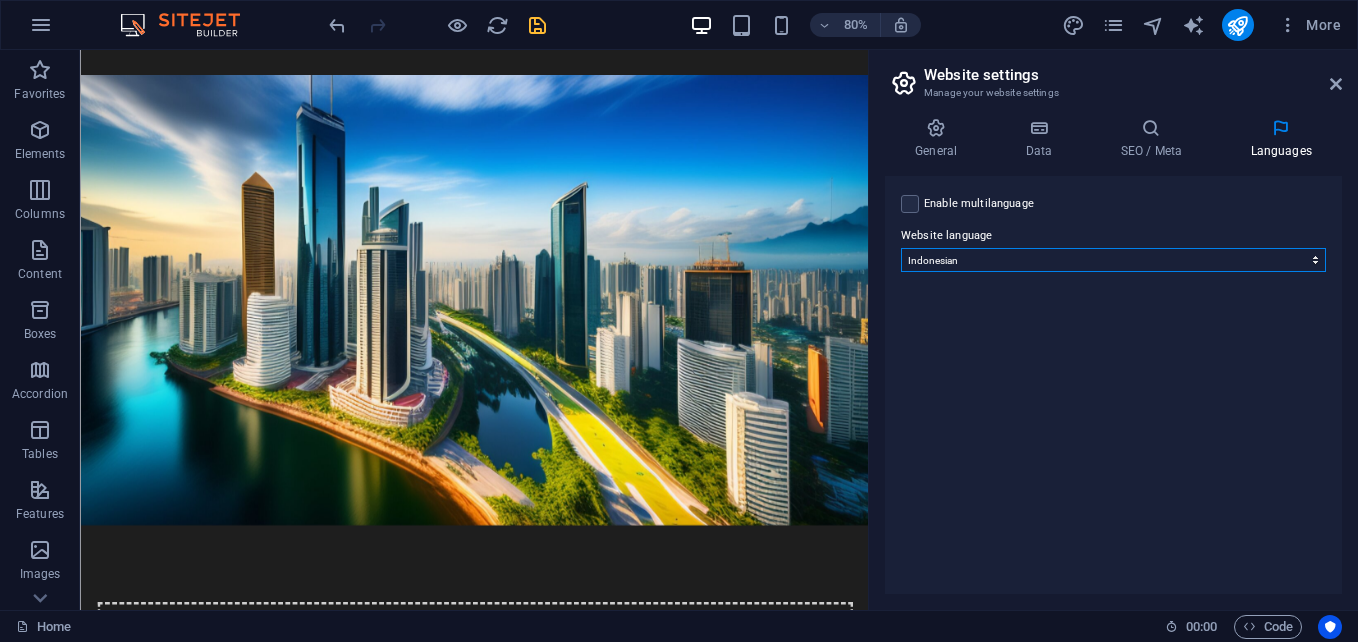 click on "Abkhazian Afar Afrikaans Akan Albanian Amharic Arabic Aragonese Armenian Assamese Avaric Avestan Aymara Azerbaijani Bambara Bashkir Basque Belarusian Bengali Bihari languages Bislama Bokmål Bosnian Breton Bulgarian Burmese Catalan Central Khmer Chamorro Chechen Chinese Church Slavic Chuvash Cornish Corsican Cree Croatian Czech Danish Dutch Dzongkha English Esperanto Estonian Ewe Faroese Farsi (Persian) Fijian Finnish French Fulah Gaelic Galician Ganda Georgian German Greek Greenlandic Guaraní Gujarati Haitian Creole Hausa Hebrew Herero Hindi Hiri Motu Hungarian Icelandic Ido Igbo Indonesian Interlingua Interlingue Inuktitut Inupiaq Irish Italian Japanese Javanese Kannada Kanuri Kashmiri Kazakh Kikuyu Kinyarwanda Komi Kongo Korean Kurdish Kwanyama Kyrgyz Lao Latin Latvian Limburgish Lingala Lithuanian Luba-Katanga Luxembourgish Macedonian Malagasy Malay Malayalam Maldivian Maltese Manx Maori Marathi Marshallese Mongolian Nauru Navajo Ndonga Nepali North Ndebele Northern Sami Norwegian Norwegian Nynorsk Nuosu" at bounding box center (1113, 260) 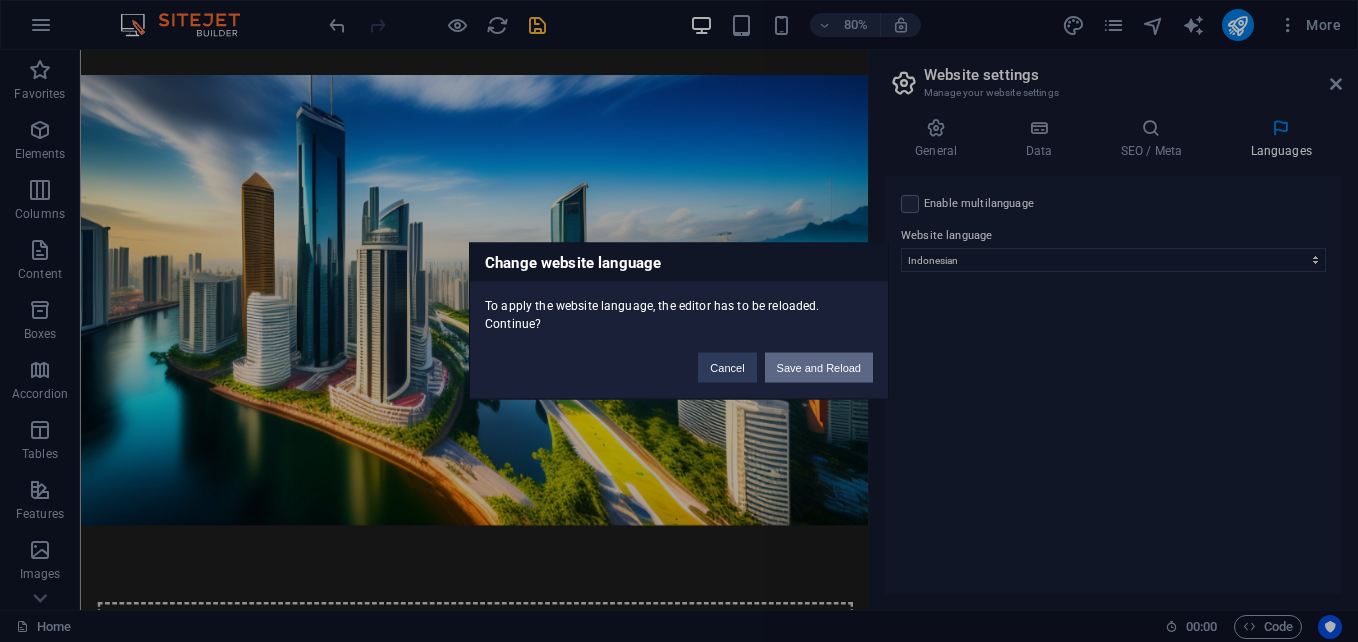 click on "Save and Reload" at bounding box center [819, 368] 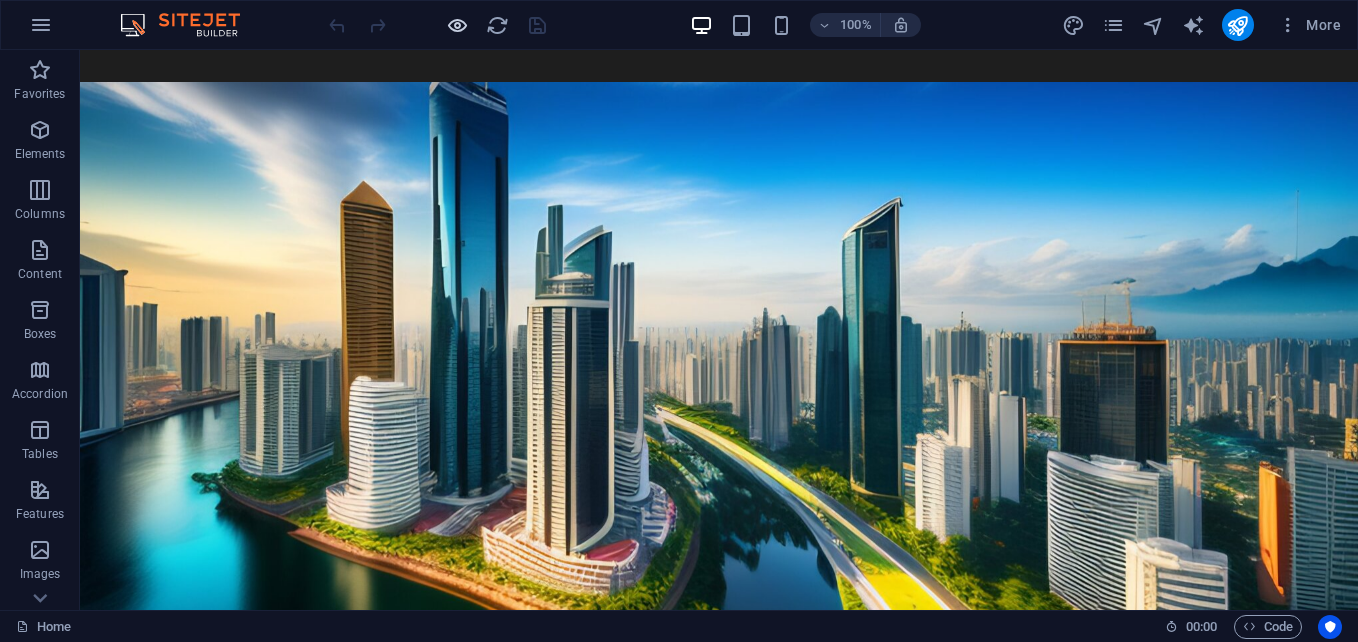 scroll, scrollTop: 0, scrollLeft: 0, axis: both 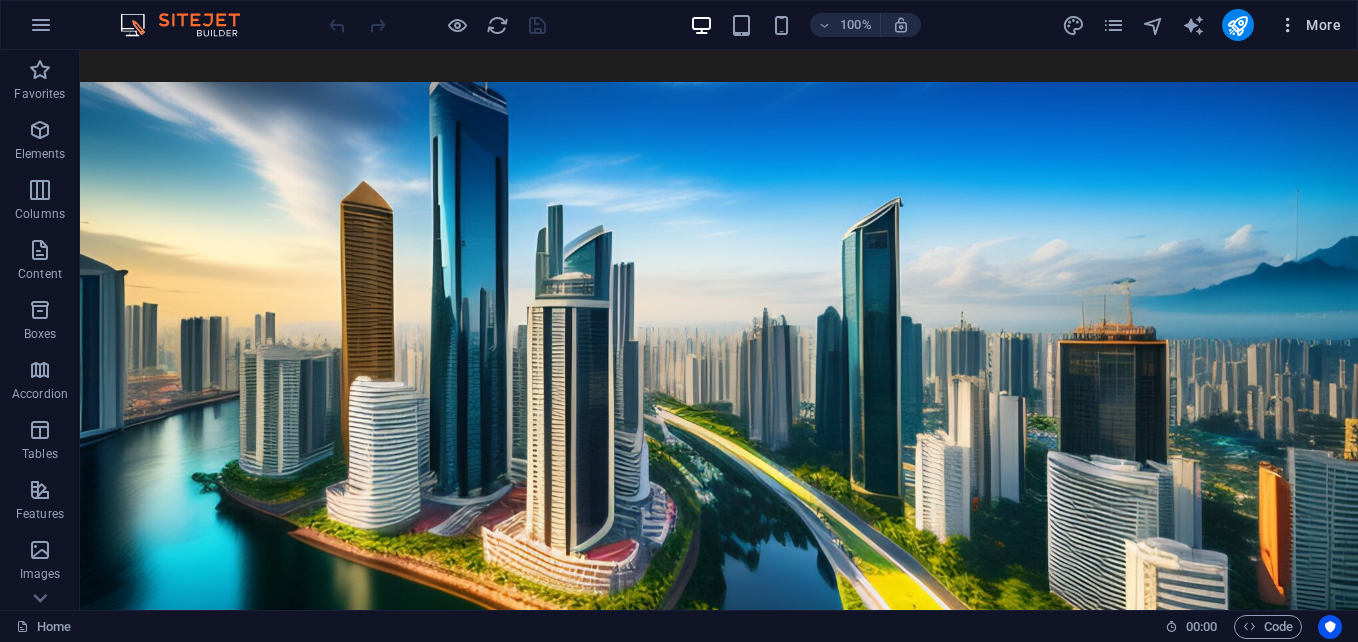 click at bounding box center (1288, 25) 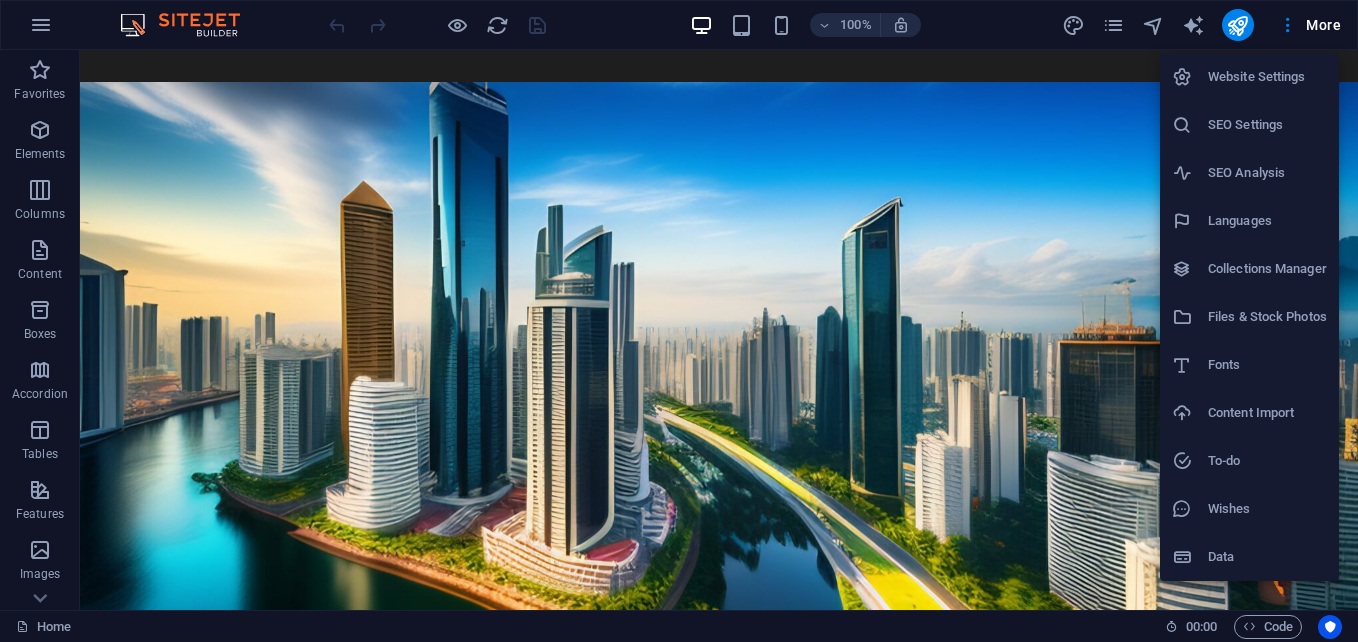 click on "Website Settings" at bounding box center [1267, 77] 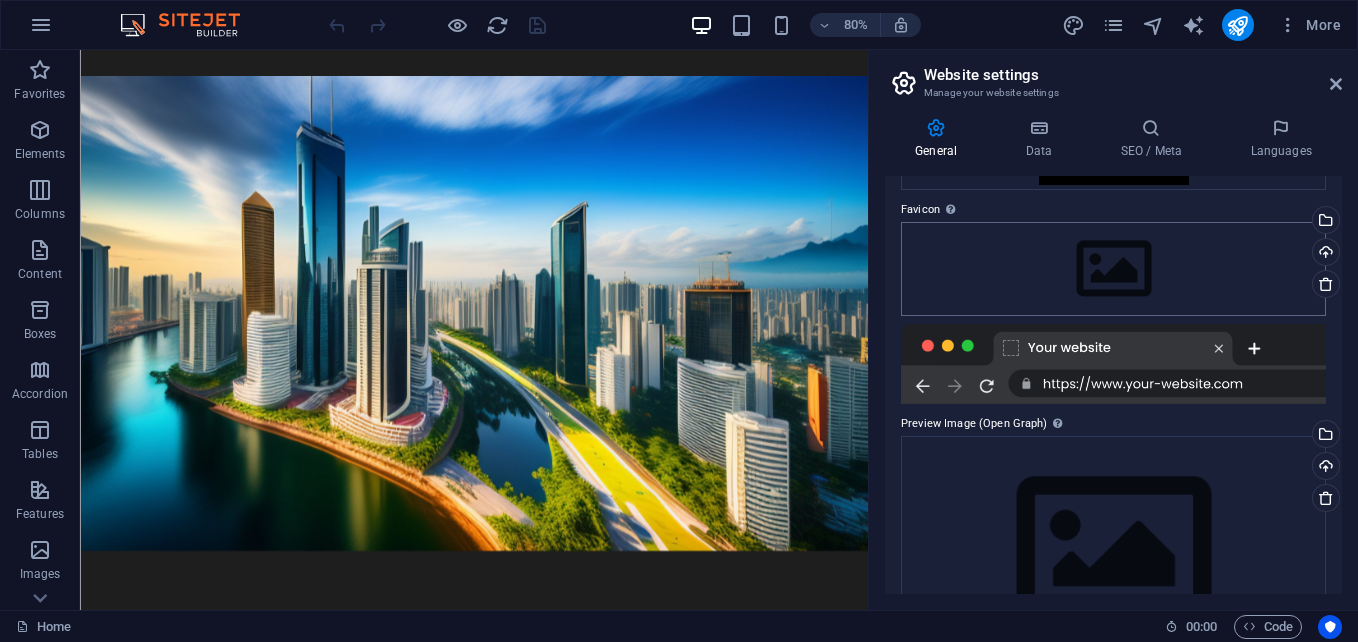 scroll, scrollTop: 0, scrollLeft: 0, axis: both 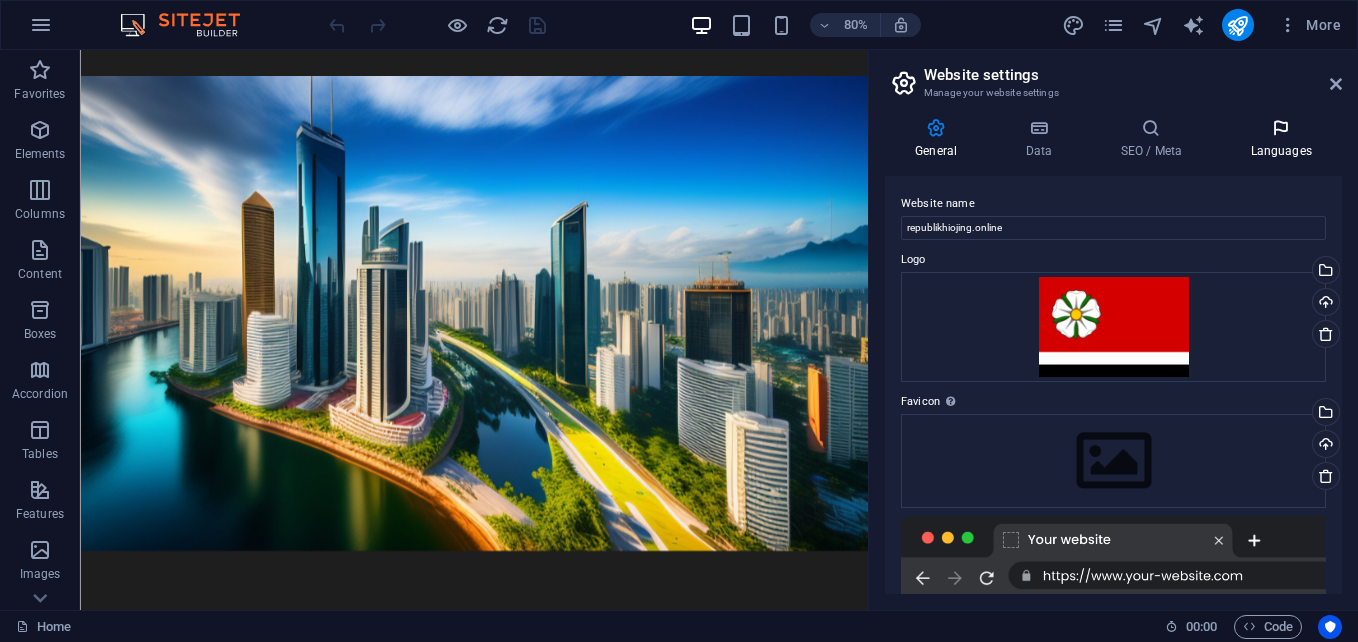 click at bounding box center (1281, 128) 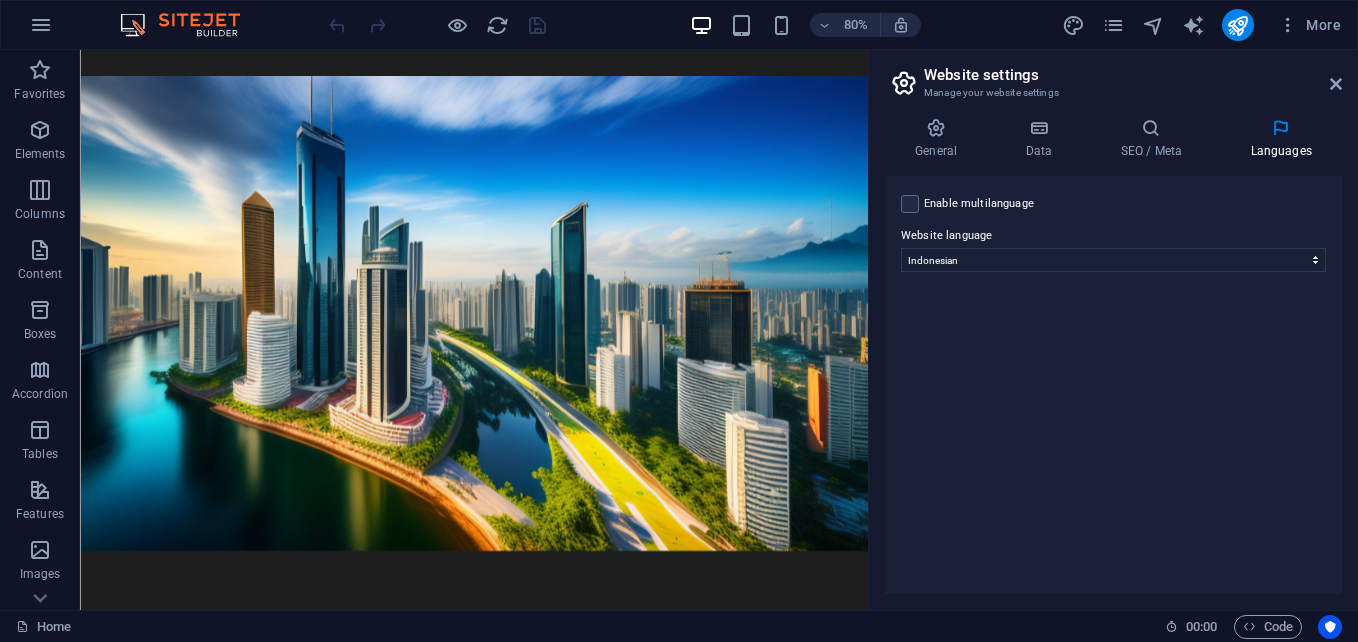 click on "Enable multilanguage To disable multilanguage delete all languages until only one language remains." at bounding box center (979, 204) 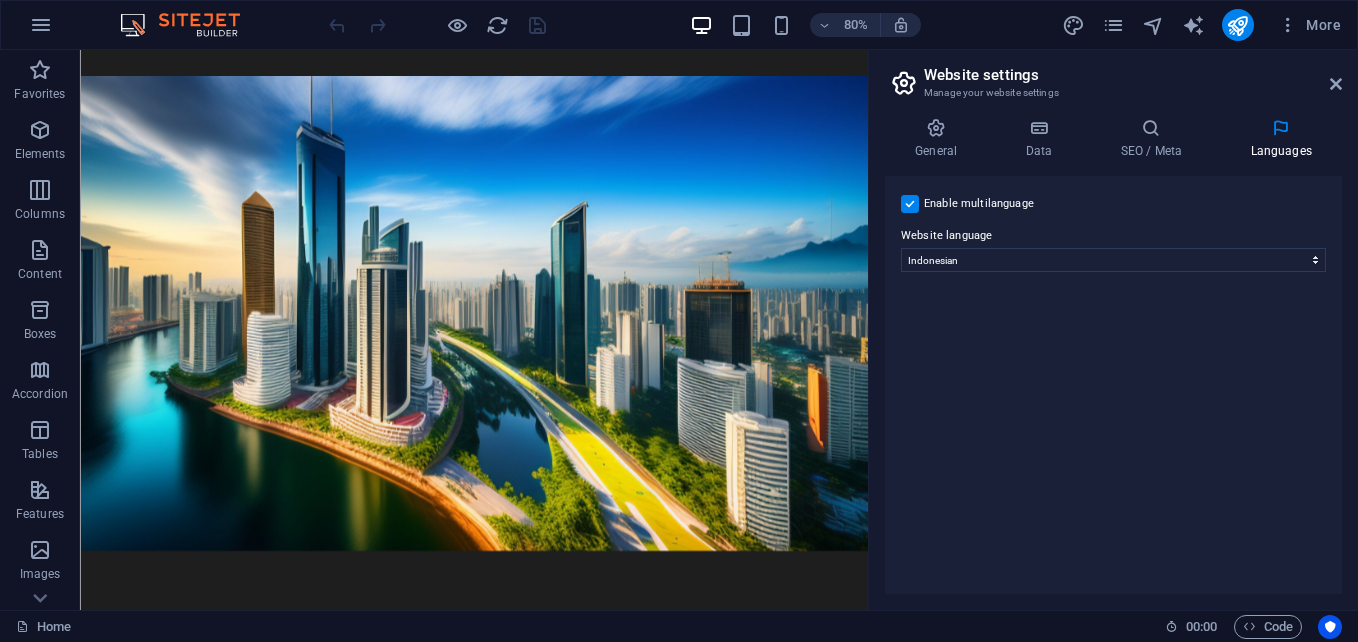 select 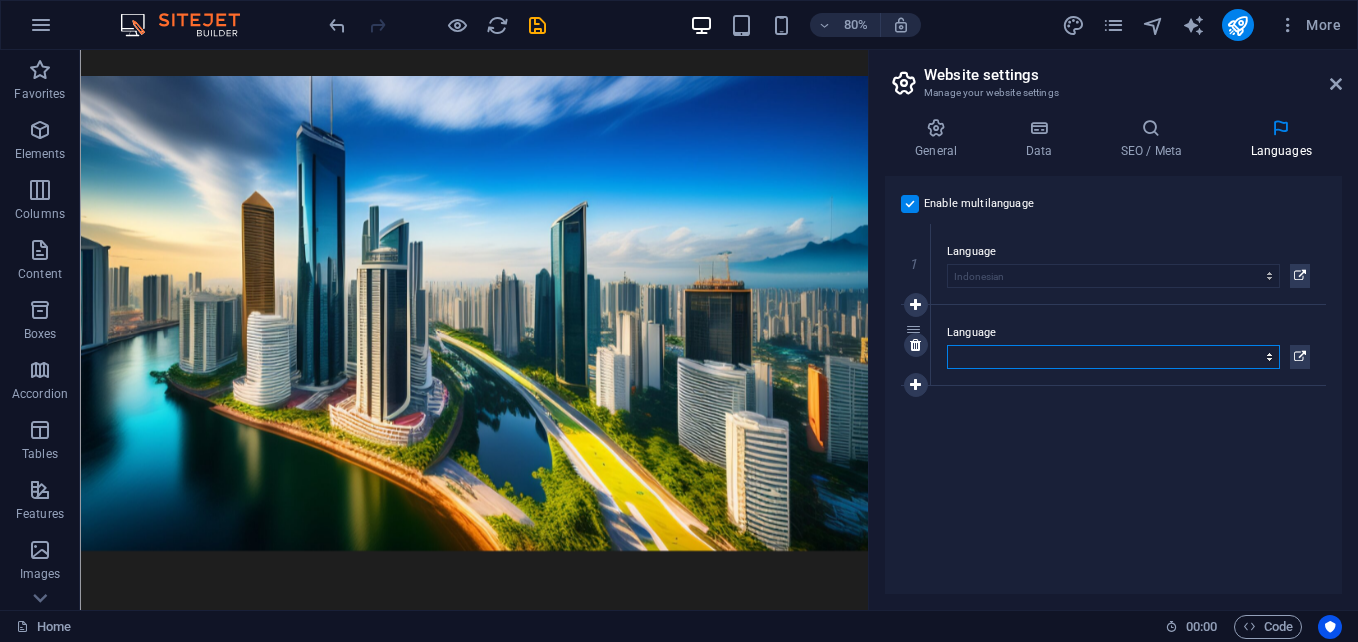click on "Abkhazian Afar Afrikaans Akan Albanian Amharic Arabic Aragonese Armenian Assamese Avaric Avestan Aymara Azerbaijani Bambara Bashkir Basque Belarusian Bengali Bihari languages Bislama Bokmål Bosnian Breton Bulgarian Burmese Catalan Central Khmer Chamorro Chechen Chinese Church Slavic Chuvash Cornish Corsican Cree Croatian Czech Danish Dutch Dzongkha English Esperanto Estonian Ewe Faroese Farsi (Persian) Fijian Finnish French Fulah Gaelic Galician Ganda Georgian German Greek Greenlandic Guaraní Gujarati Haitian Creole Hausa Hebrew Herero Hindi Hiri Motu Hungarian Icelandic Ido Igbo Indonesian Interlingua Interlingue Inuktitut Inupiaq Irish Italian Japanese Javanese Kannada Kanuri Kashmiri Kazakh Kikuyu Kinyarwanda Komi Kongo Korean Kurdish Kwanyama Kyrgyz Lao Latin Latvian Limburgish Lingala Lithuanian Luba-Katanga Luxembourgish Macedonian Malagasy Malay Malayalam Maldivian Maltese Manx Maori Marathi Marshallese Mongolian Nauru Navajo Ndonga Nepali North Ndebele Northern Sami Norwegian Norwegian Nynorsk Nuosu" at bounding box center (1113, 357) 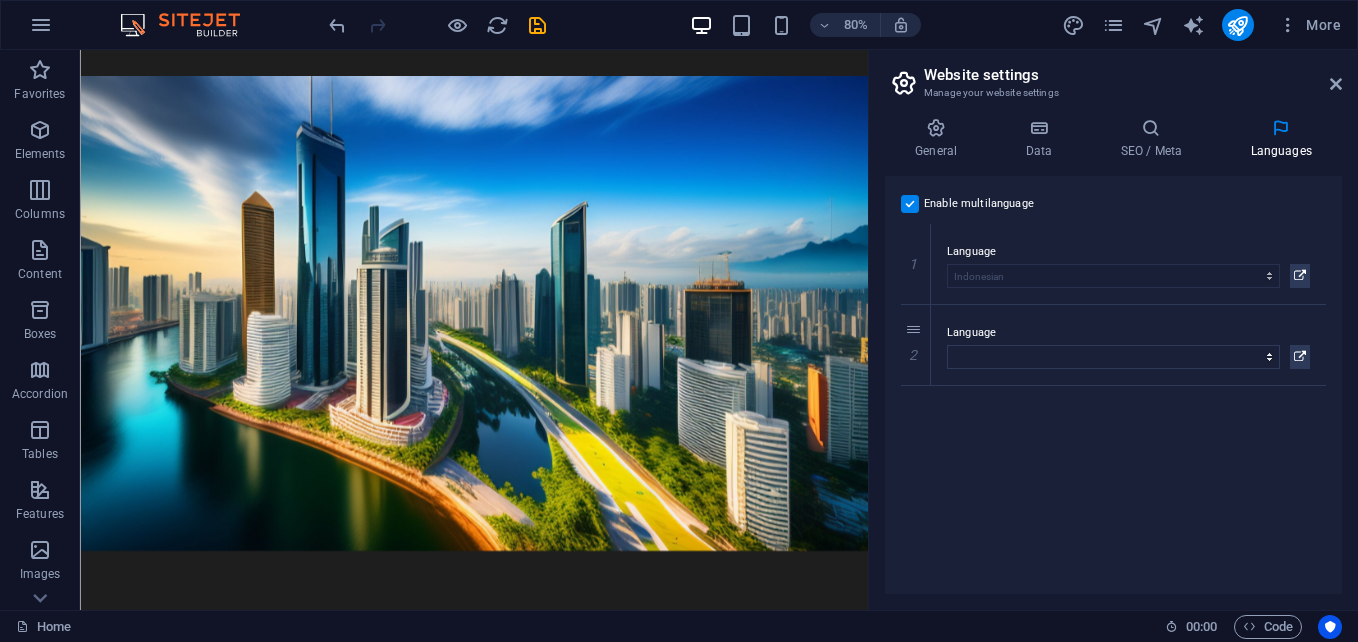 click on "Enable multilanguage To disable multilanguage delete all languages until only one language remains. Website language Abkhazian Afar Afrikaans Akan Albanian Amharic Arabic Aragonese Armenian Assamese Avaric Avestan Aymara Azerbaijani Bambara Bashkir Basque Belarusian Bengali Bihari languages Bislama Bokmål Bosnian Breton Bulgarian Burmese Catalan Central Khmer Chamorro Chechen Chinese Church Slavic Chuvash Cornish Corsican Cree Croatian Czech Danish Dutch Dzongkha English Esperanto Estonian Ewe Faroese Farsi (Persian) Fijian Finnish French Fulah Gaelic Galician Ganda Georgian German Greek Greenlandic Guaraní Gujarati Haitian Creole Hausa Hebrew Herero Hindi Hiri Motu Hungarian Icelandic Ido Igbo Indonesian Interlingua Interlingue Inuktitut Inupiaq Irish Italian Japanese Javanese Kannada Kanuri Kashmiri Kazakh Kikuyu Kinyarwanda Komi Kongo Korean Kurdish Kwanyama Kyrgyz Lao Latin Latvian Limburgish Lingala Lithuanian Luba-Katanga Luxembourgish Macedonian Malagasy Malay Malayalam Maldivian Maltese Manx Maori 1" at bounding box center [1113, 385] 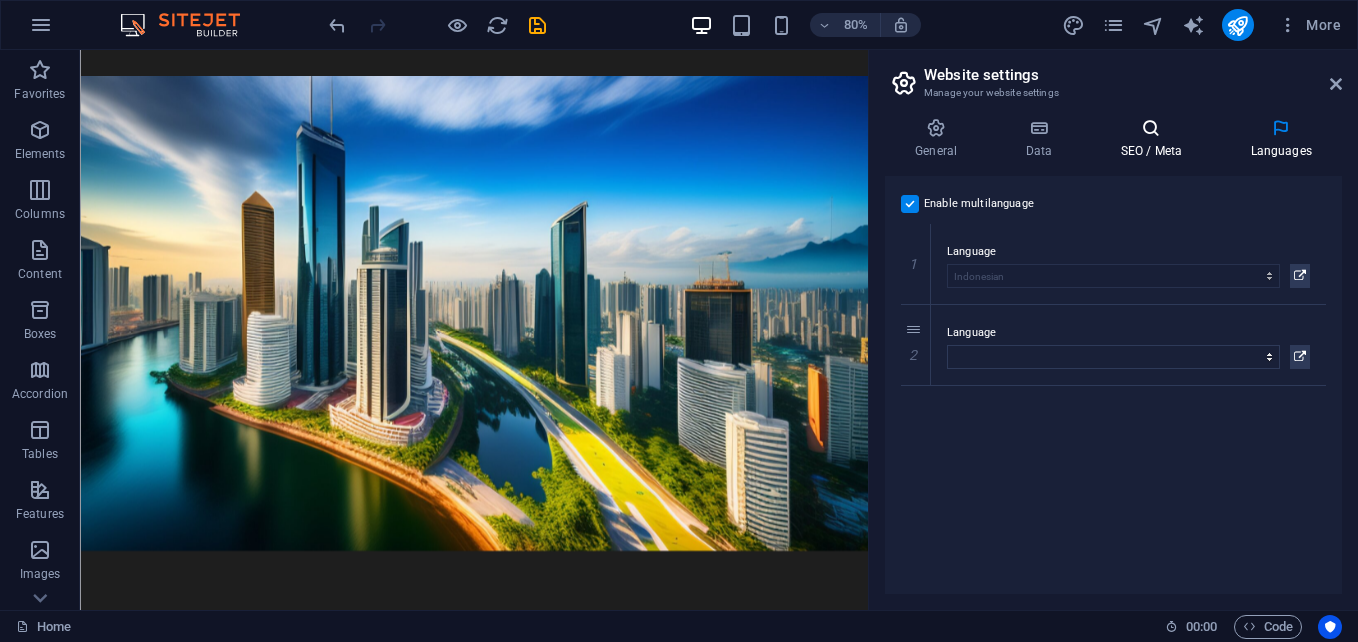 click at bounding box center (1151, 128) 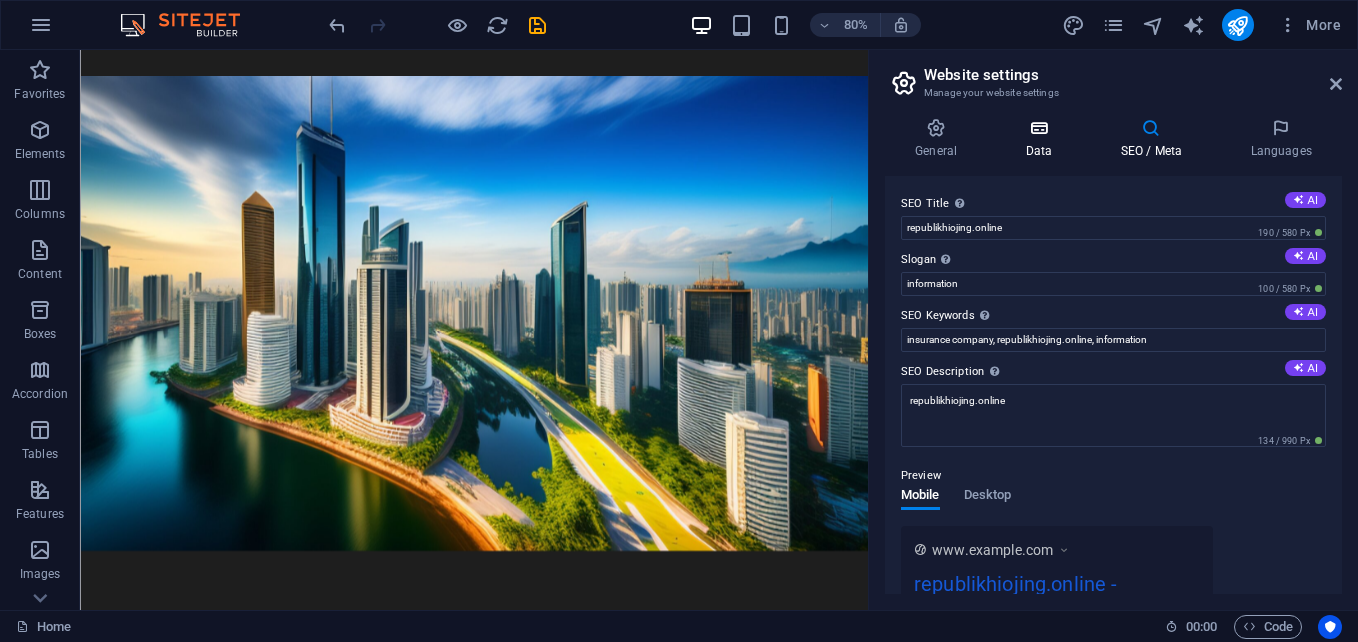 click at bounding box center (1038, 128) 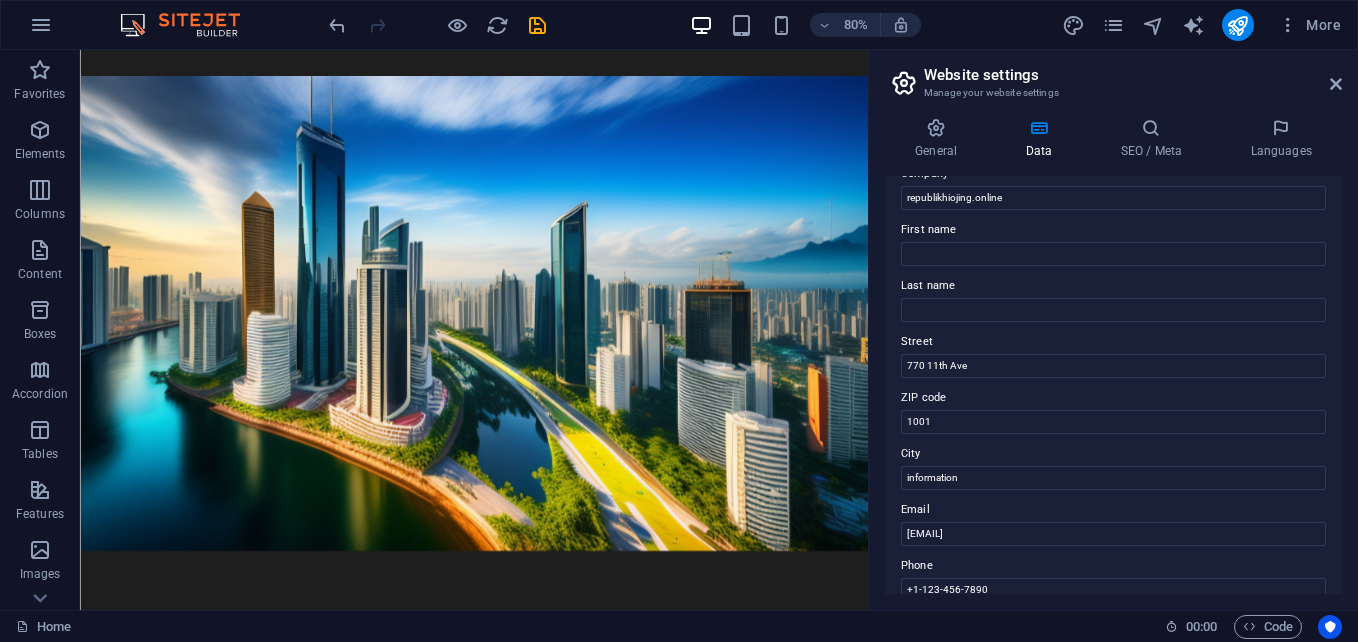 scroll, scrollTop: 0, scrollLeft: 0, axis: both 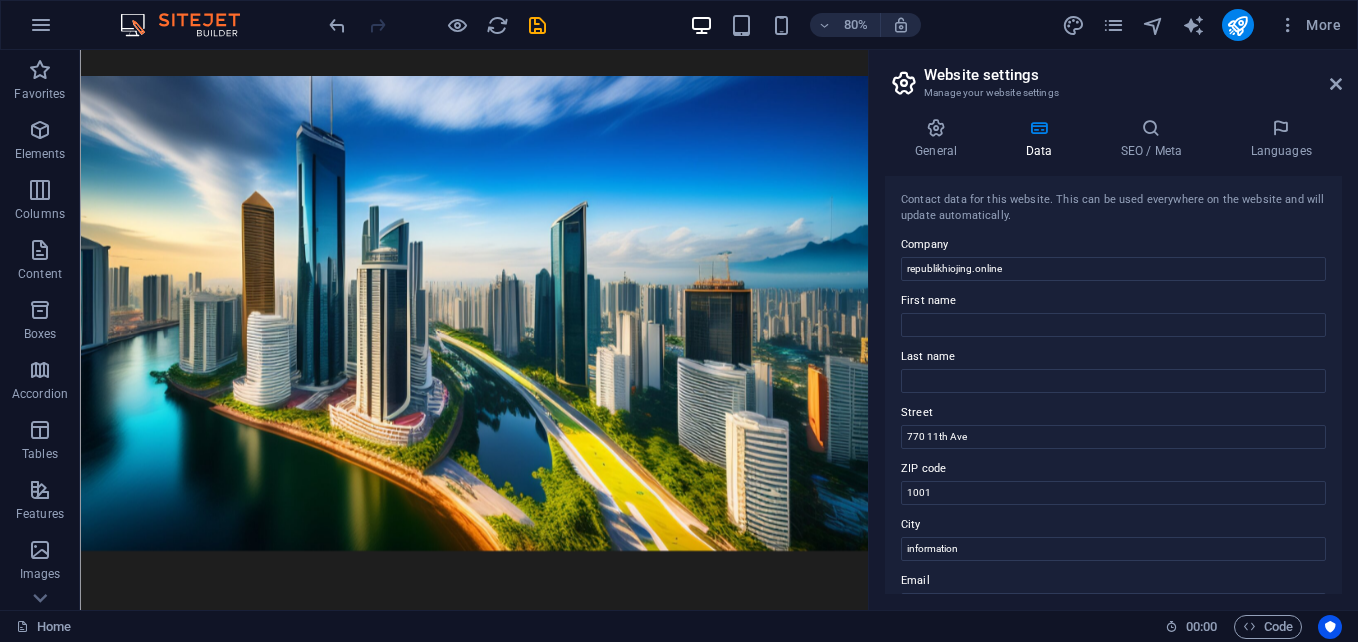 drag, startPoint x: 1009, startPoint y: 107, endPoint x: 1038, endPoint y: 122, distance: 32.649654 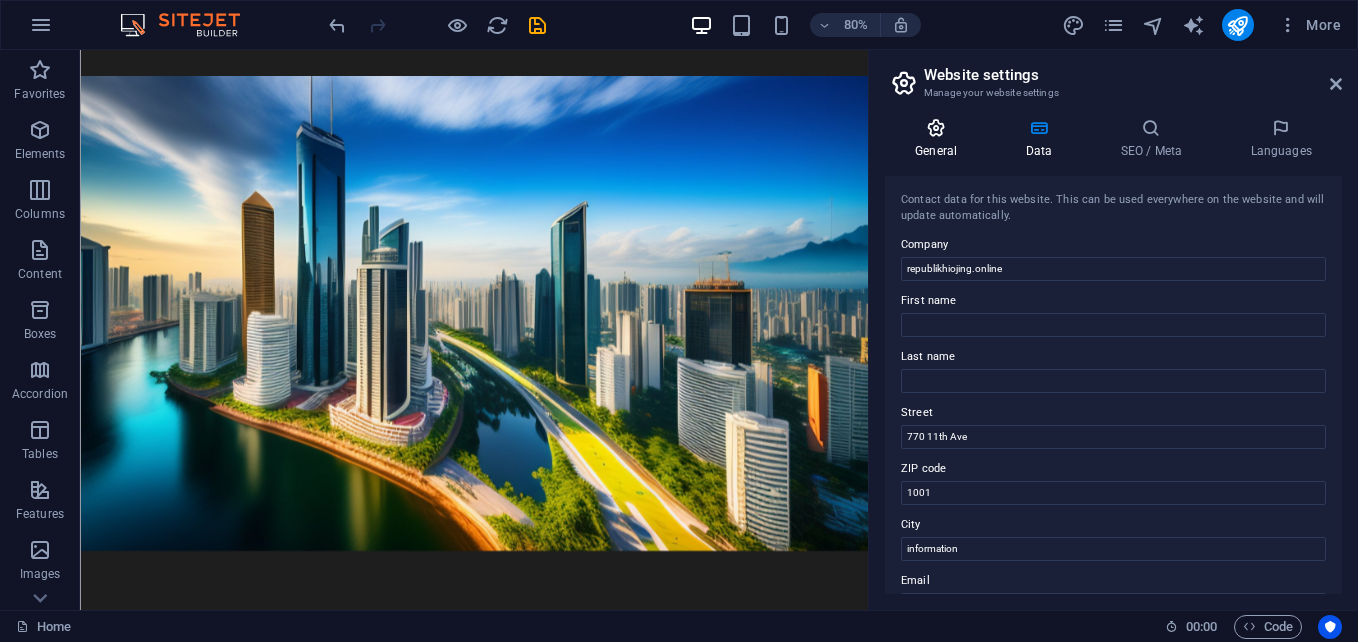 click on "General" at bounding box center (940, 139) 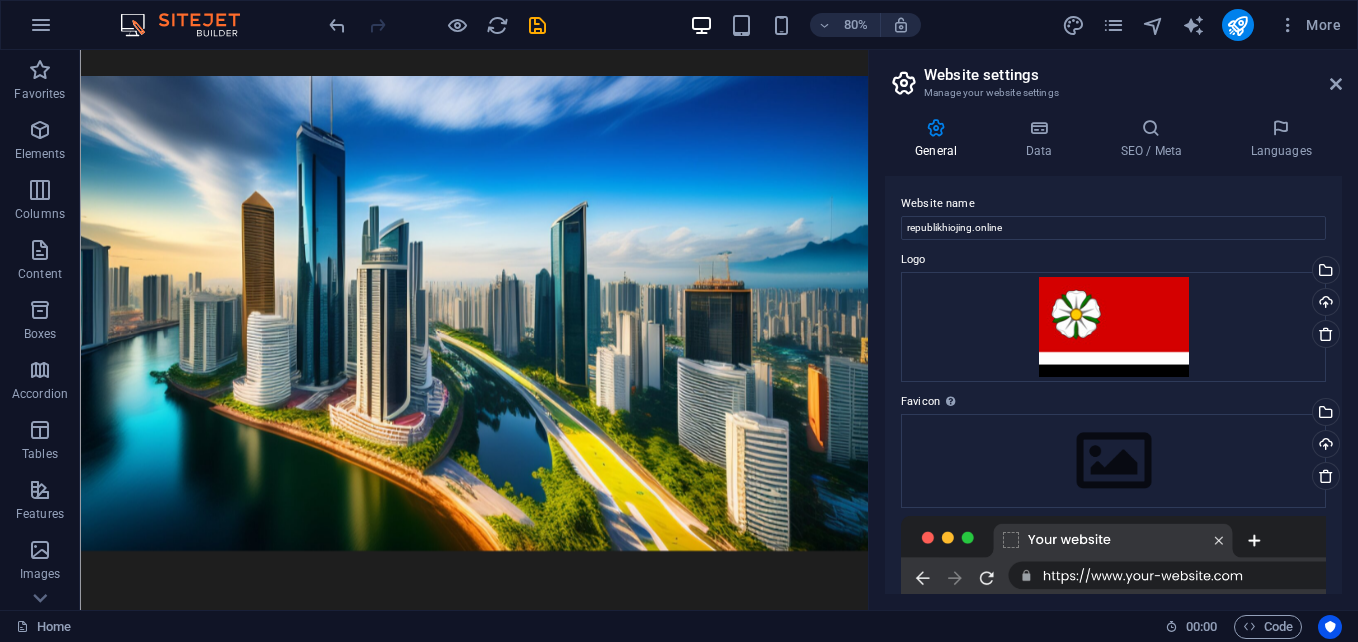 click on "General" at bounding box center [940, 139] 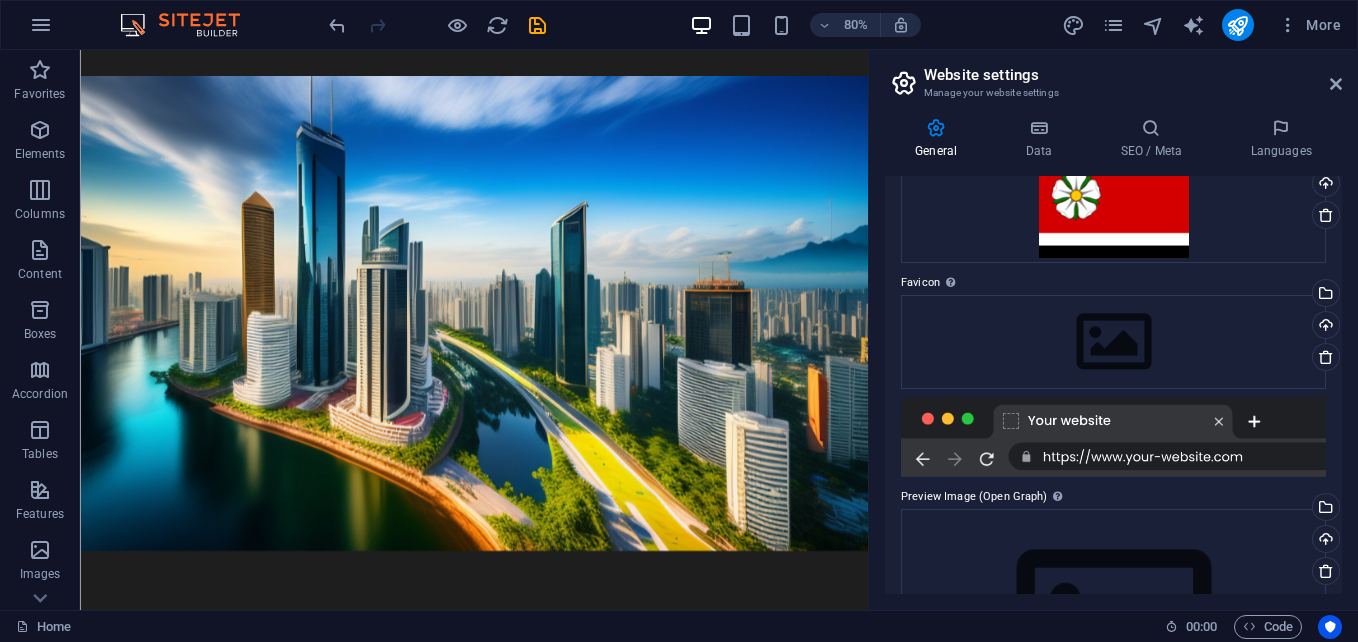 scroll, scrollTop: 82, scrollLeft: 0, axis: vertical 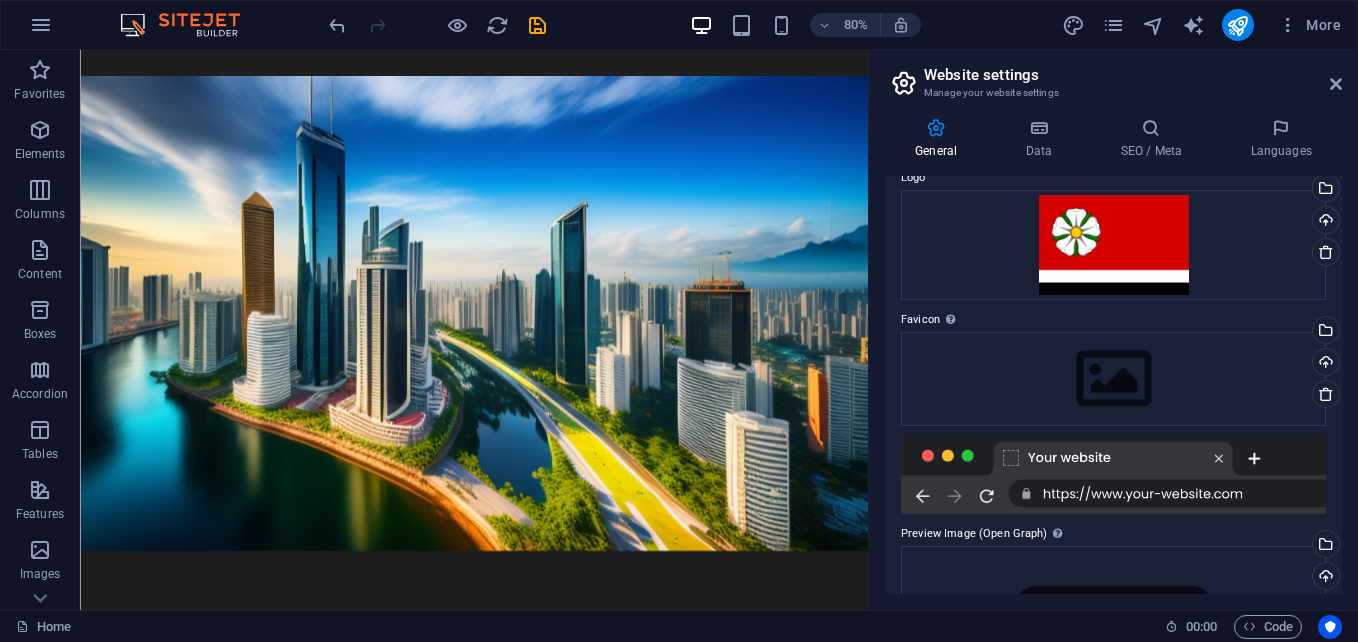 drag, startPoint x: 1068, startPoint y: 486, endPoint x: 1240, endPoint y: 492, distance: 172.10461 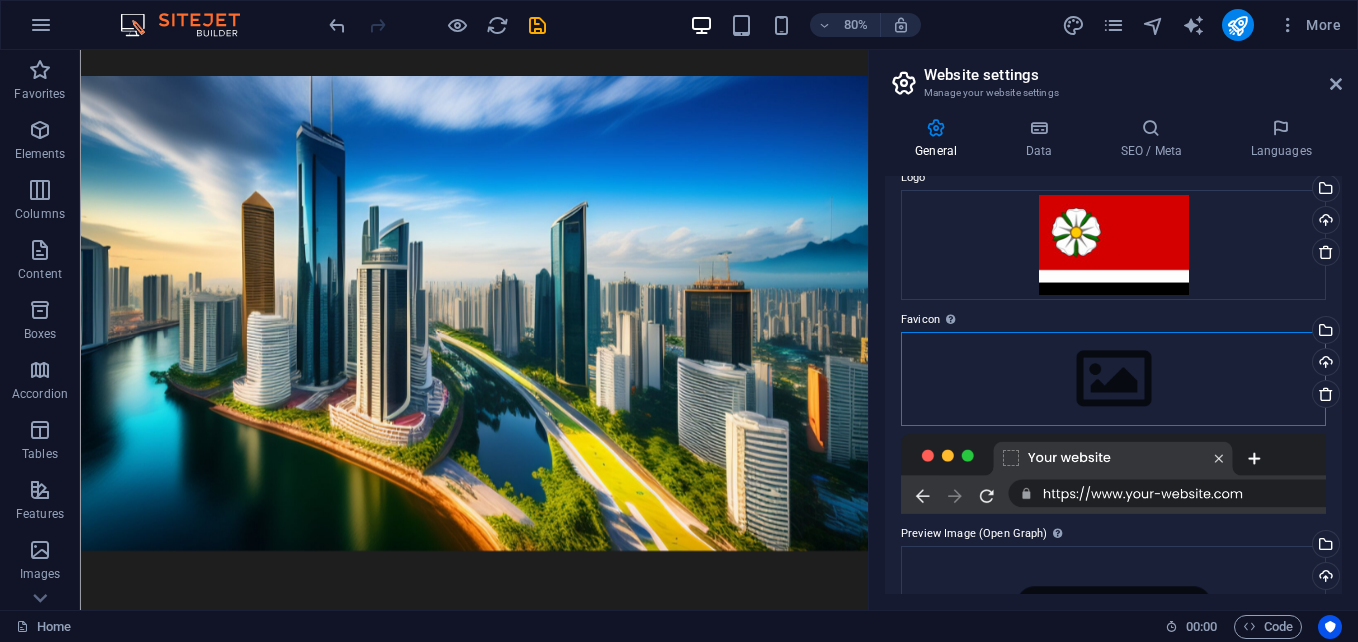 click on "Drag files here, click to choose files or select files from Files or our free stock photos & videos" at bounding box center (1113, 379) 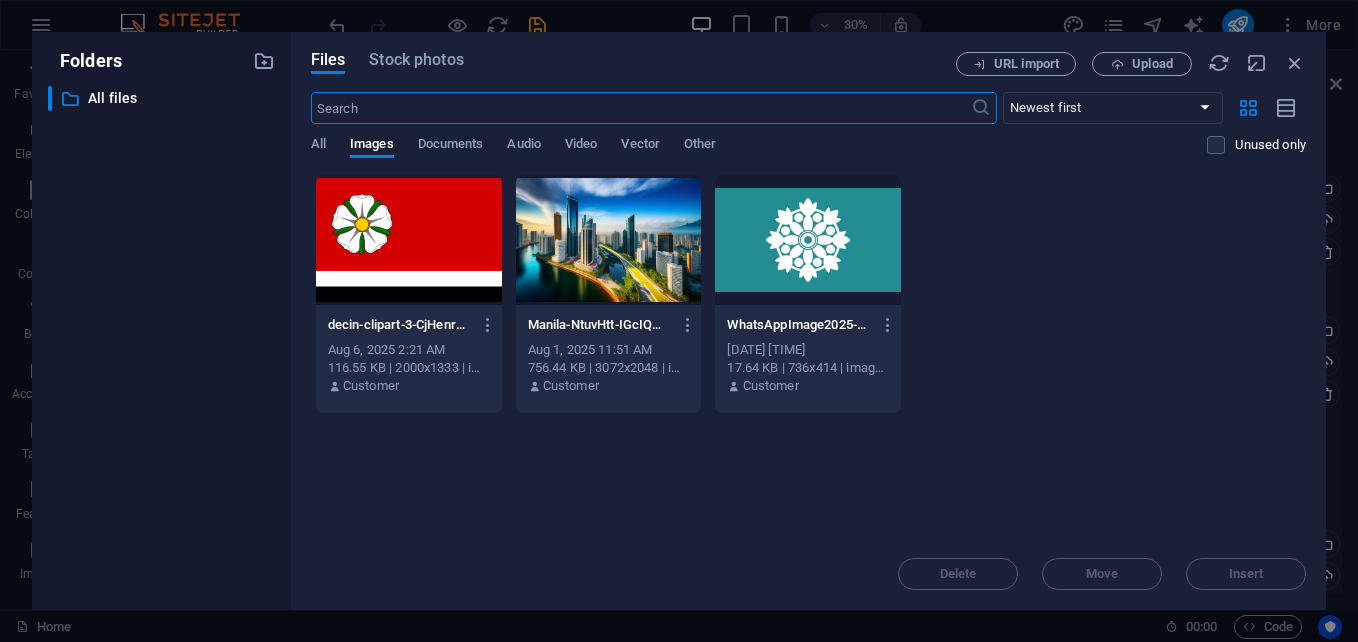 click at bounding box center (409, 240) 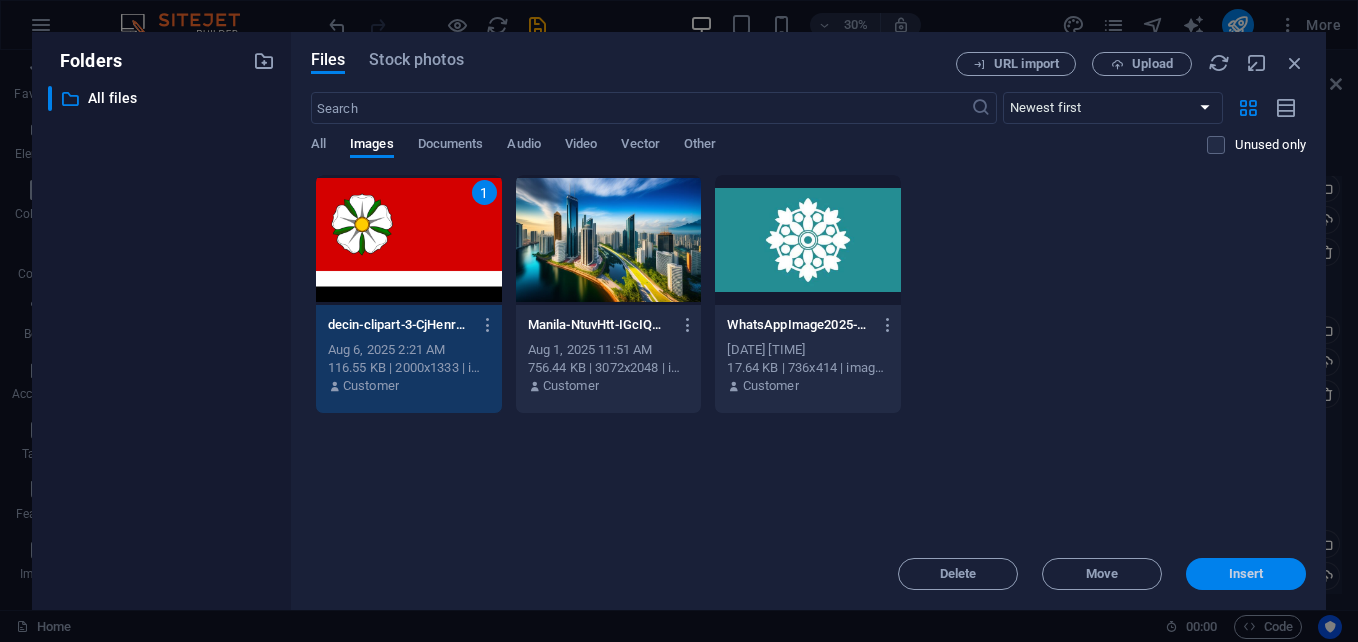 click on "Insert" at bounding box center (1246, 574) 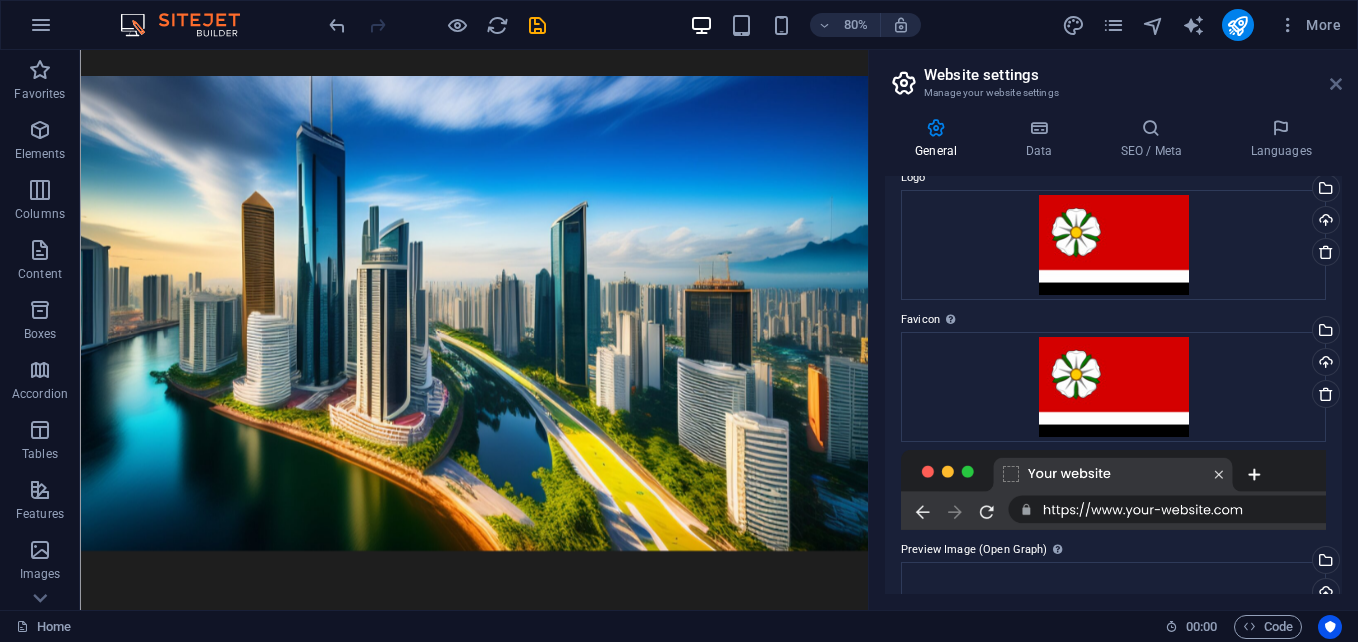 click at bounding box center [1336, 84] 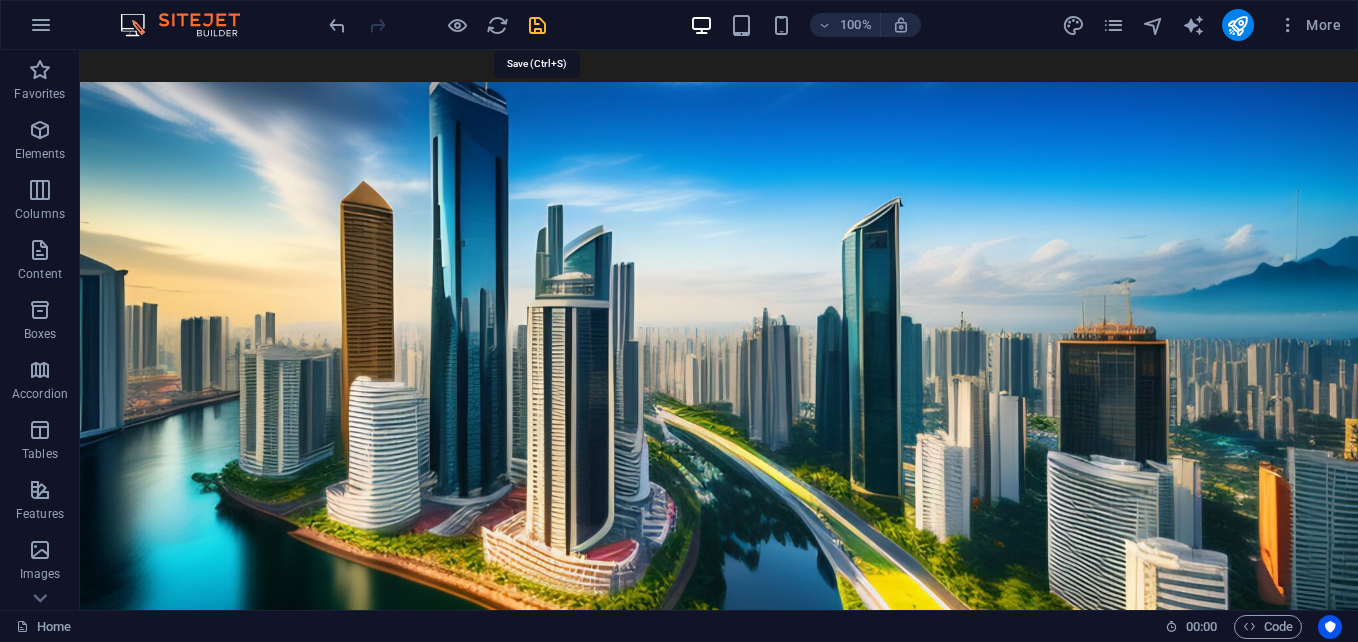 click at bounding box center [537, 25] 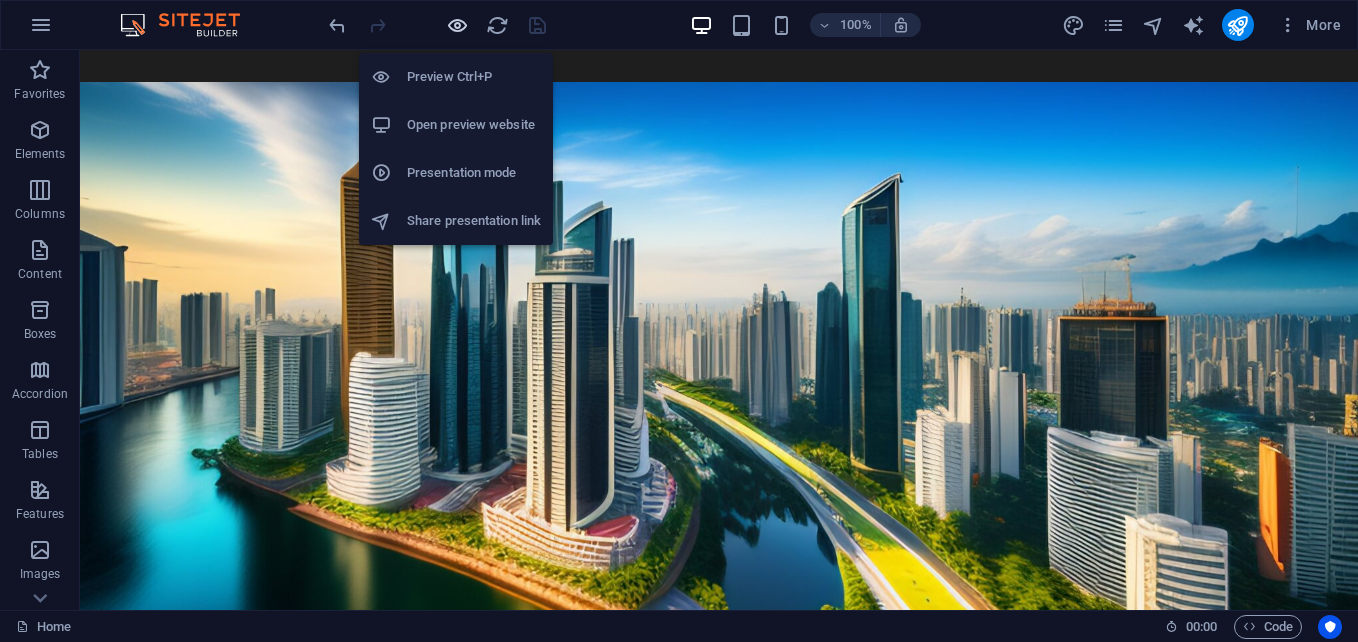 click at bounding box center [457, 25] 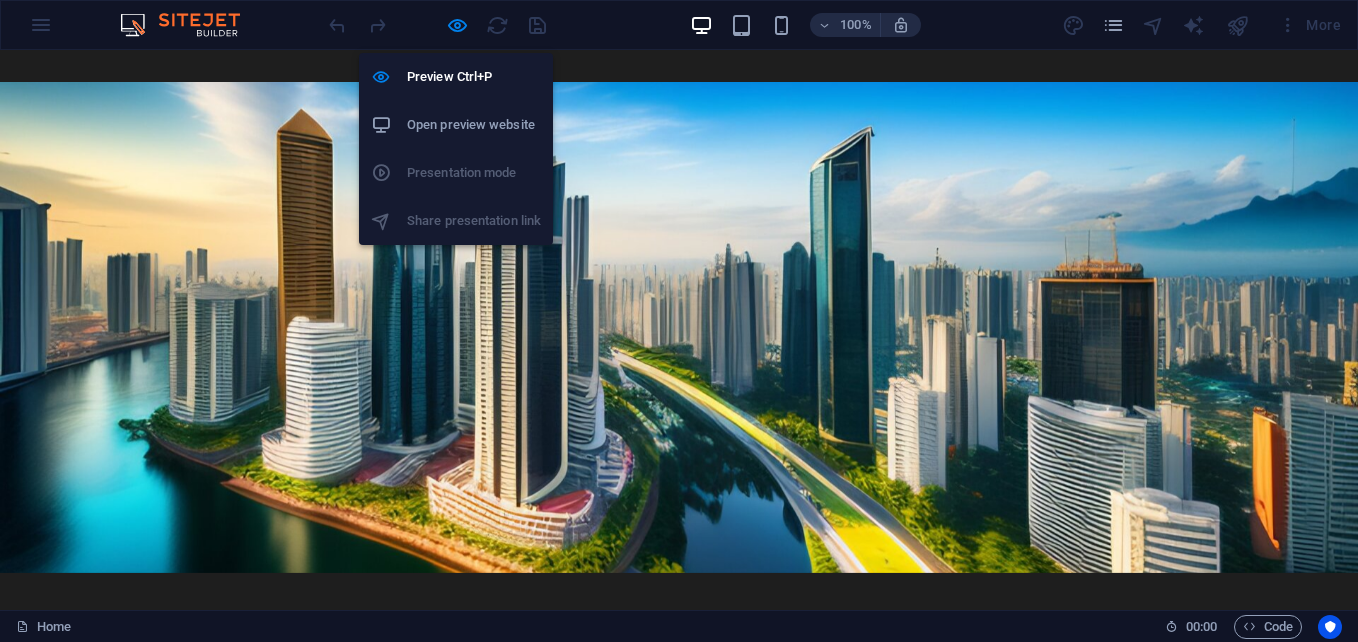click on "Open preview website" at bounding box center [456, 125] 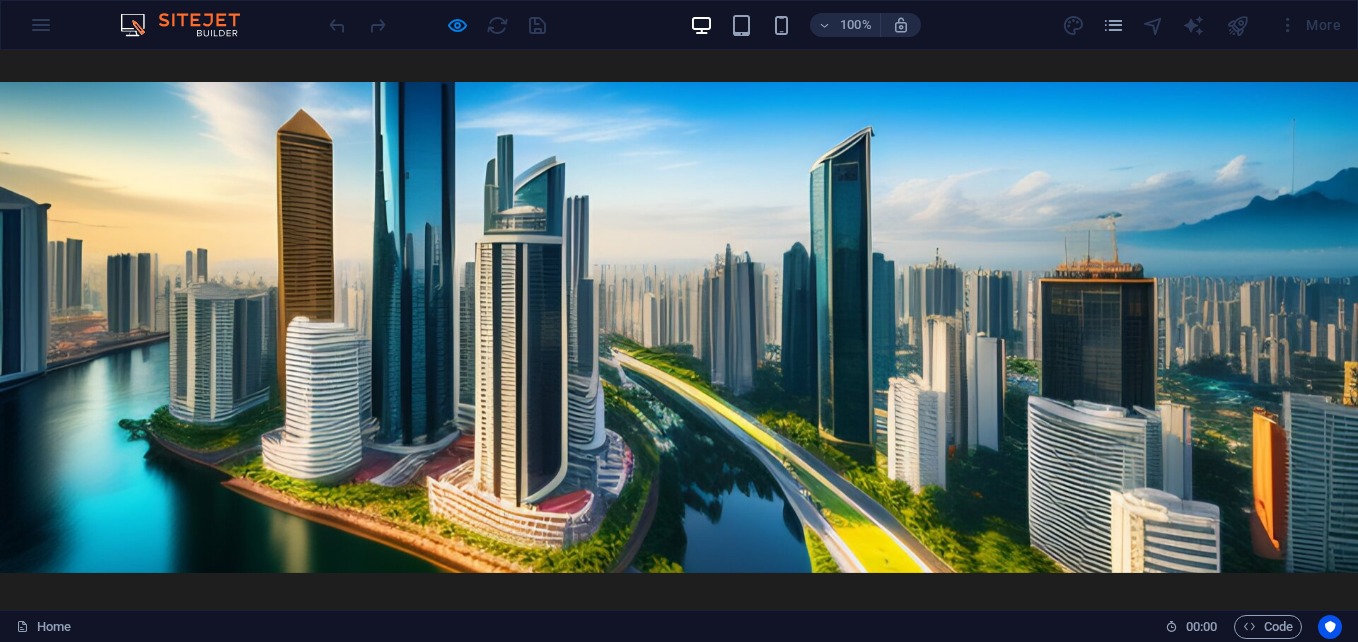 click on "More" at bounding box center [1309, 25] 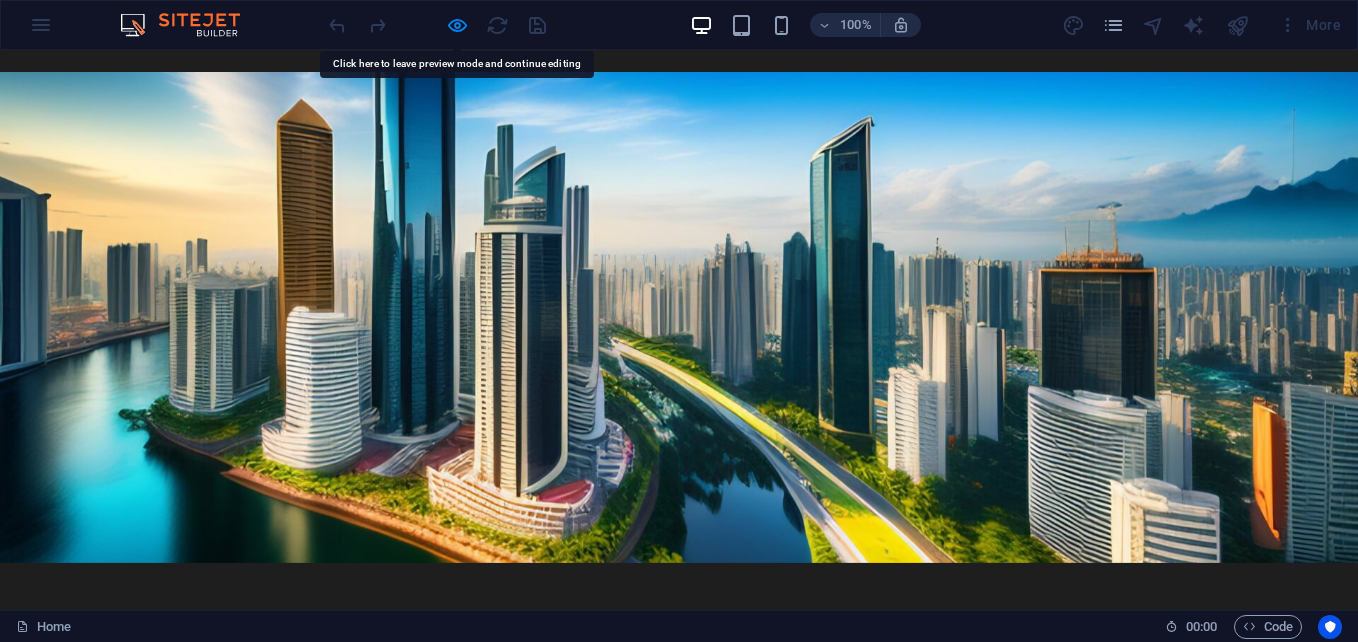scroll, scrollTop: 0, scrollLeft: 0, axis: both 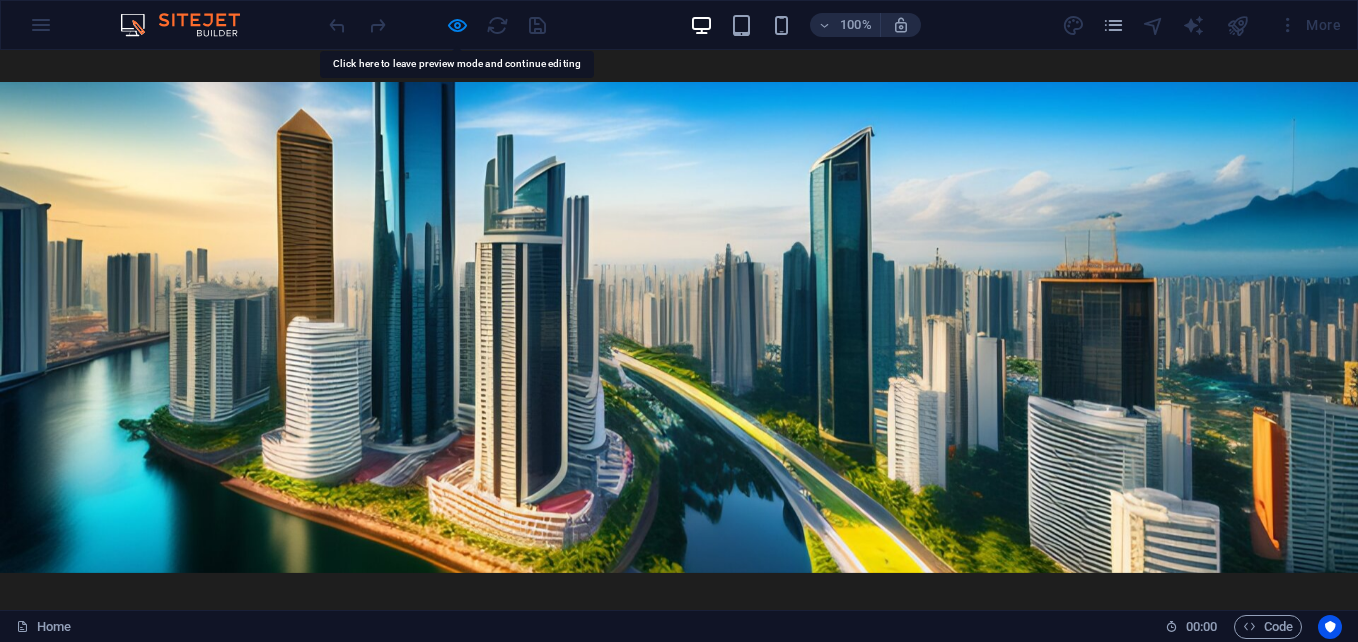 click at bounding box center [437, 25] 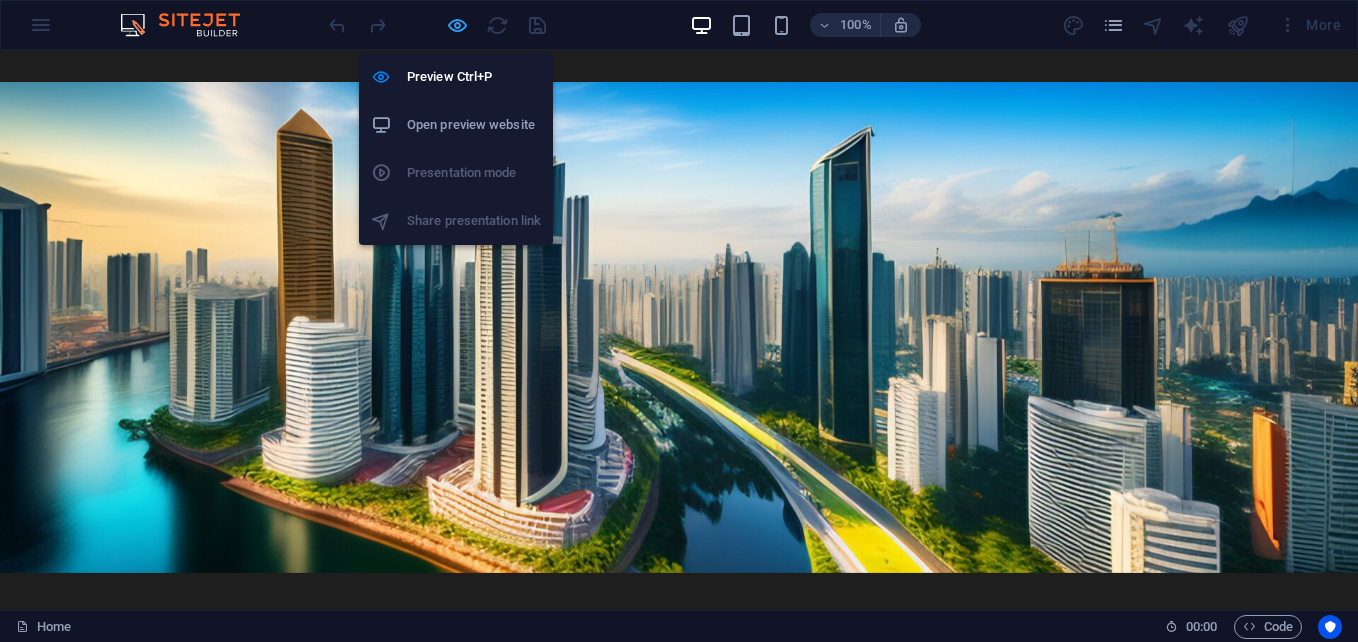 click at bounding box center [457, 25] 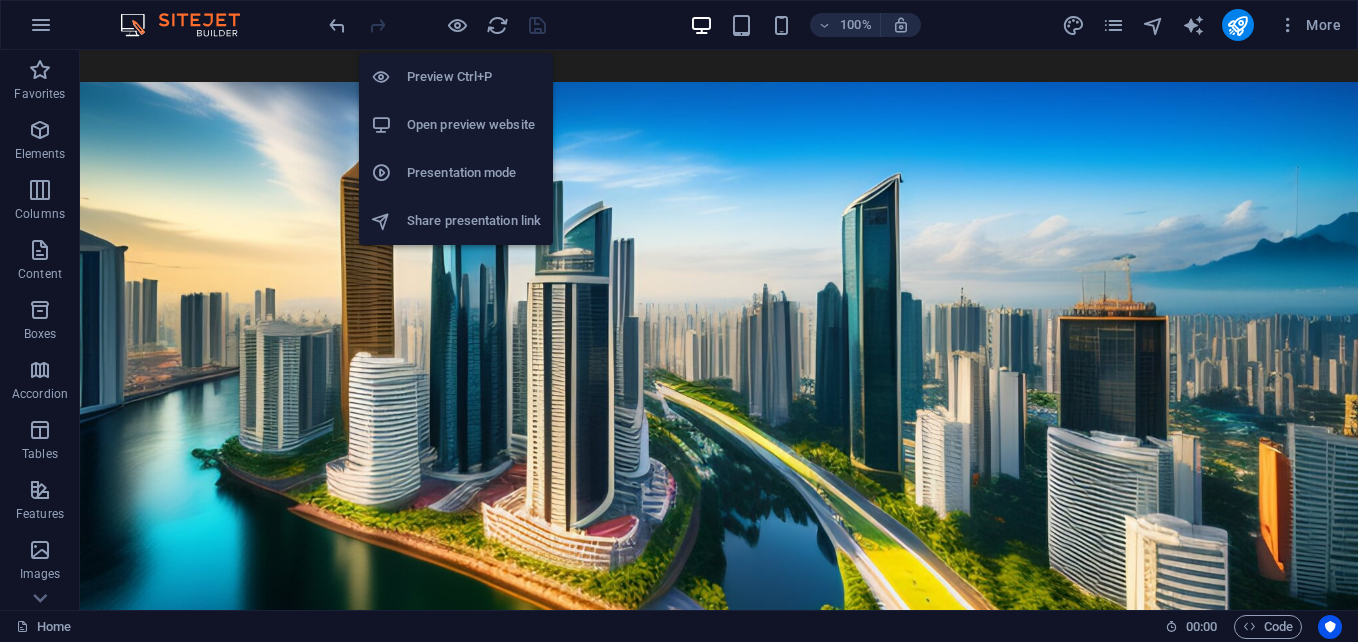 click on "Presentation mode" at bounding box center [456, 173] 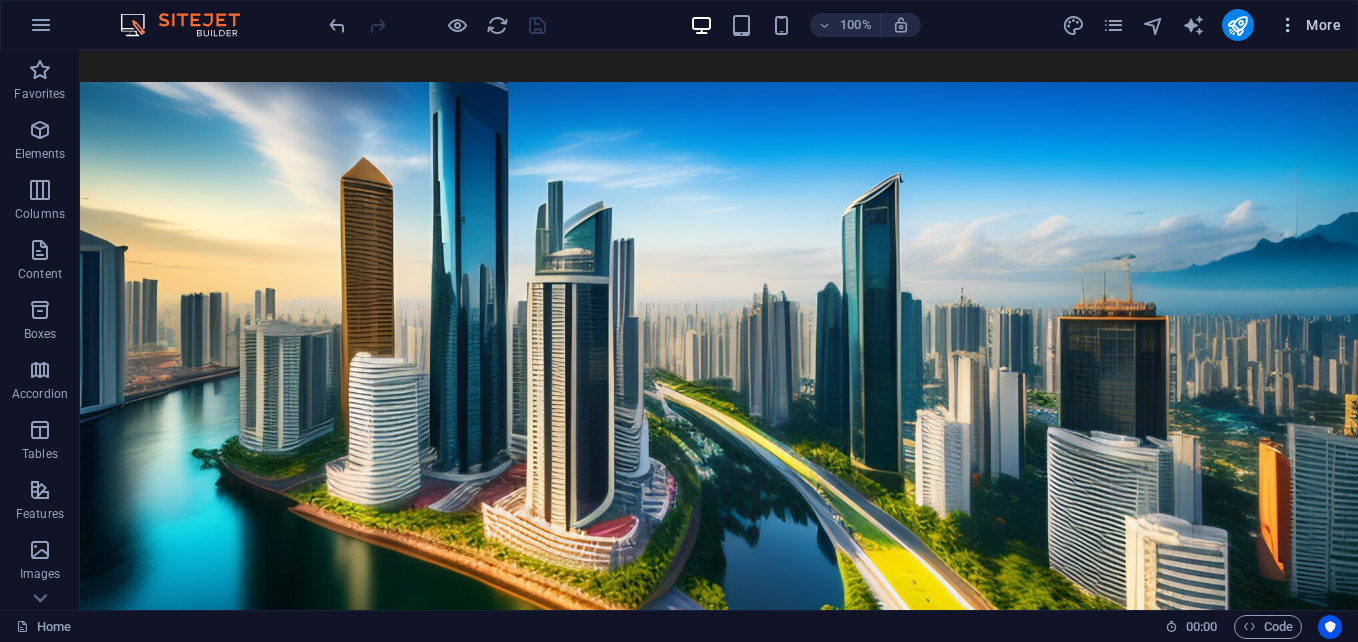 click on "More" at bounding box center (1309, 25) 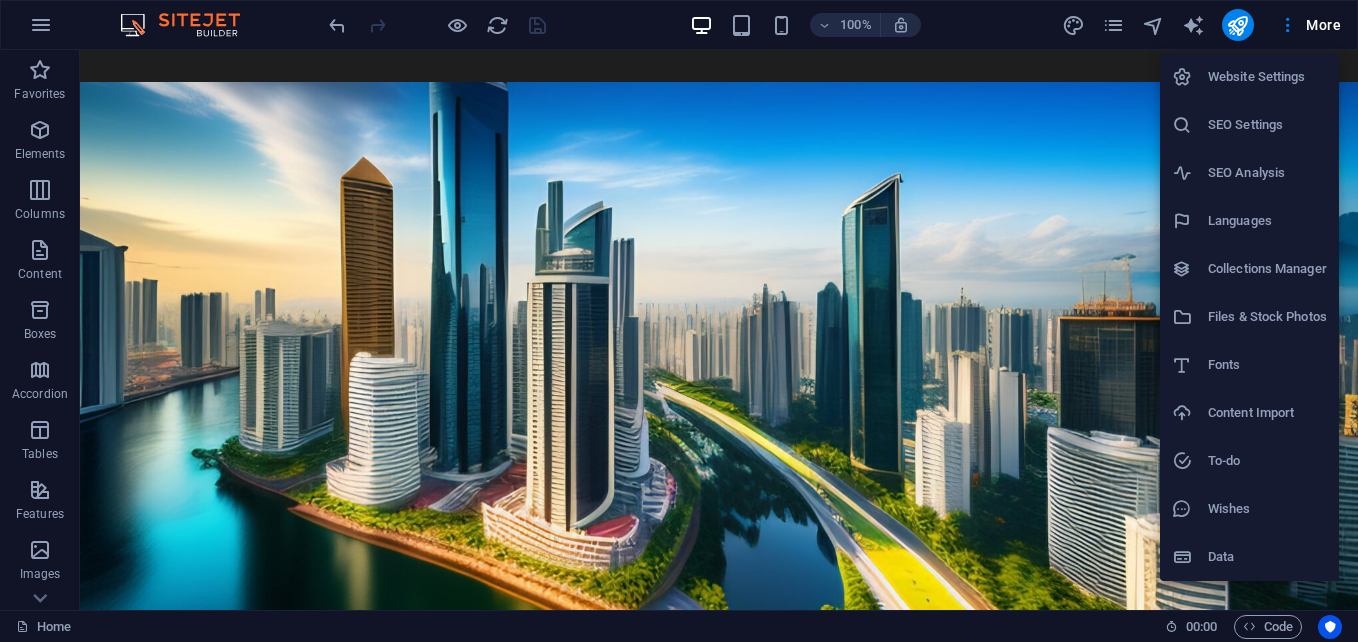 click on "Website Settings" at bounding box center (1267, 77) 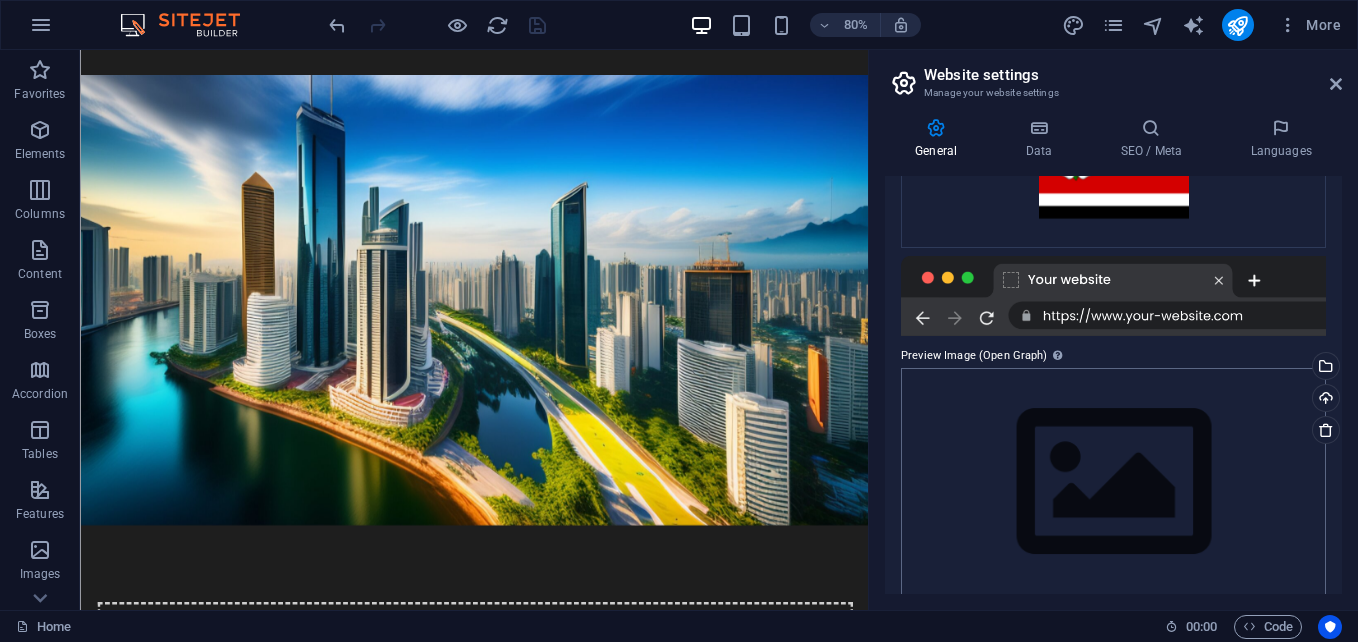 scroll, scrollTop: 345, scrollLeft: 0, axis: vertical 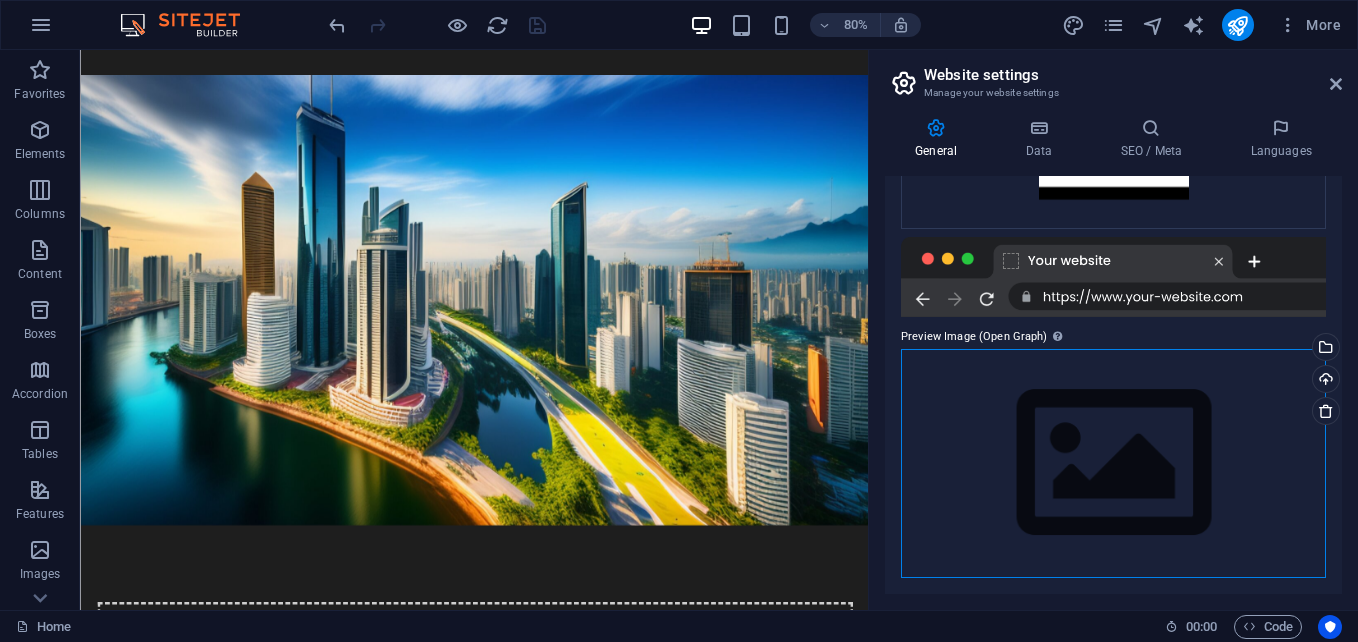 click on "Drag files here, click to choose files or select files from Files or our free stock photos & videos" at bounding box center (1113, 463) 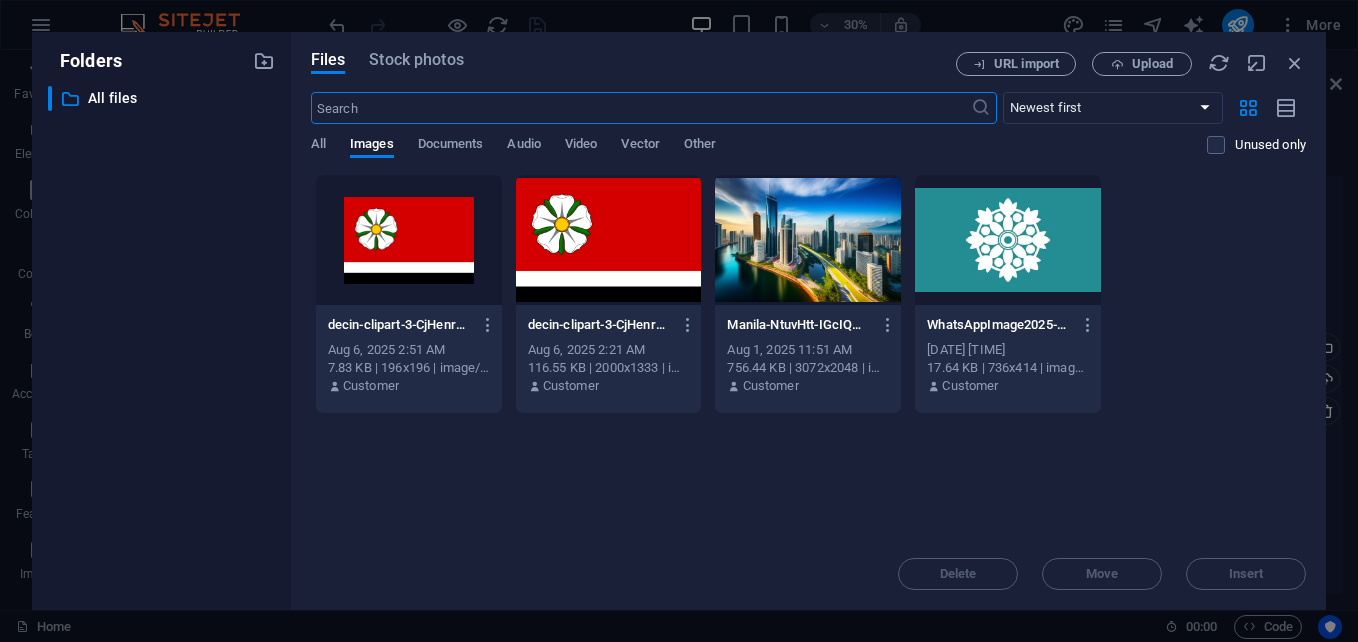 click at bounding box center [609, 240] 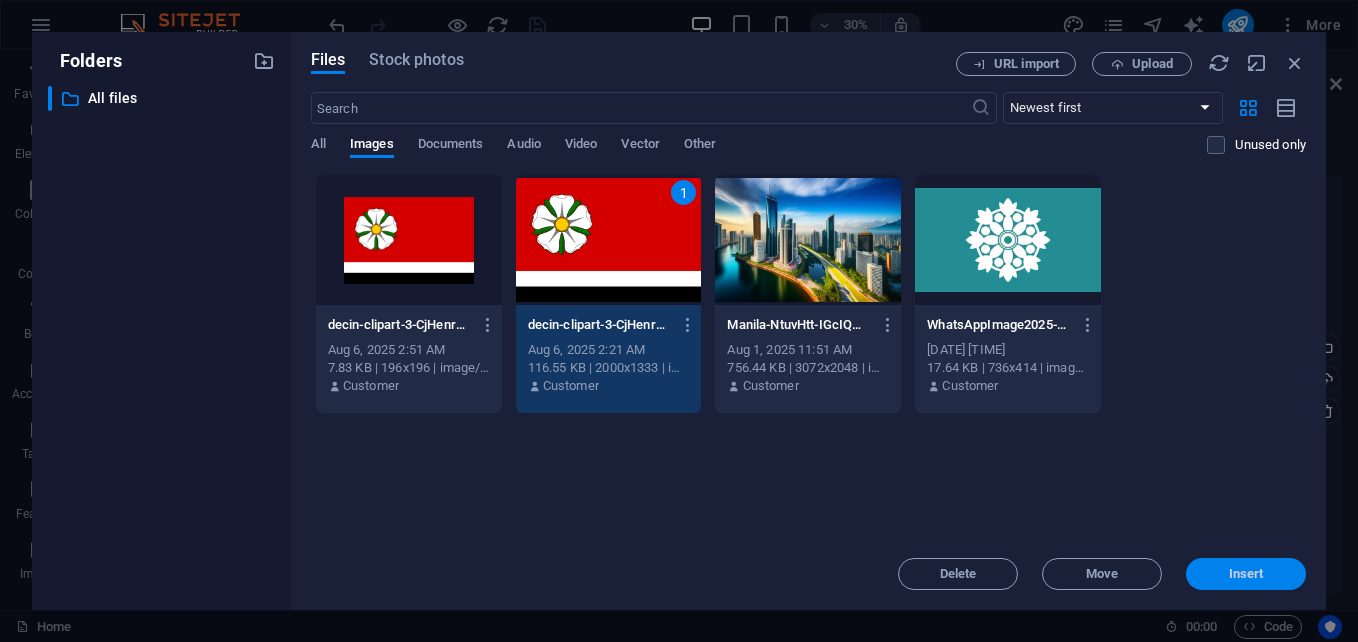 click on "Insert" at bounding box center [1246, 574] 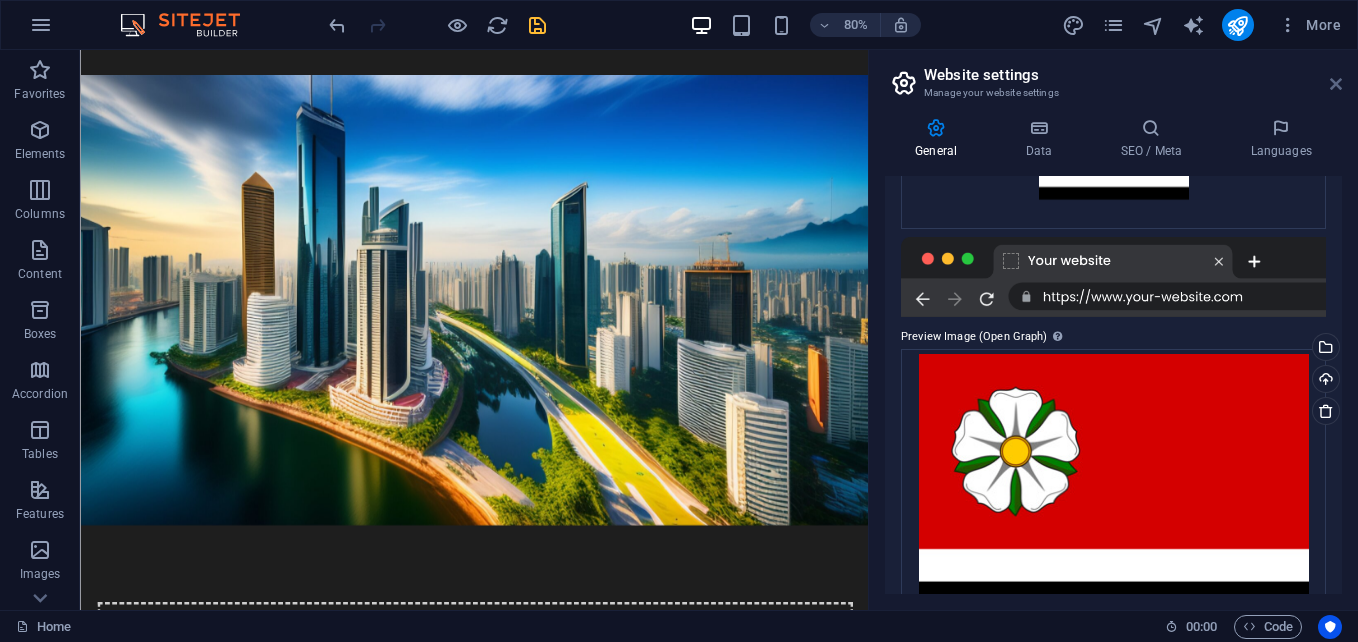 click at bounding box center [1336, 84] 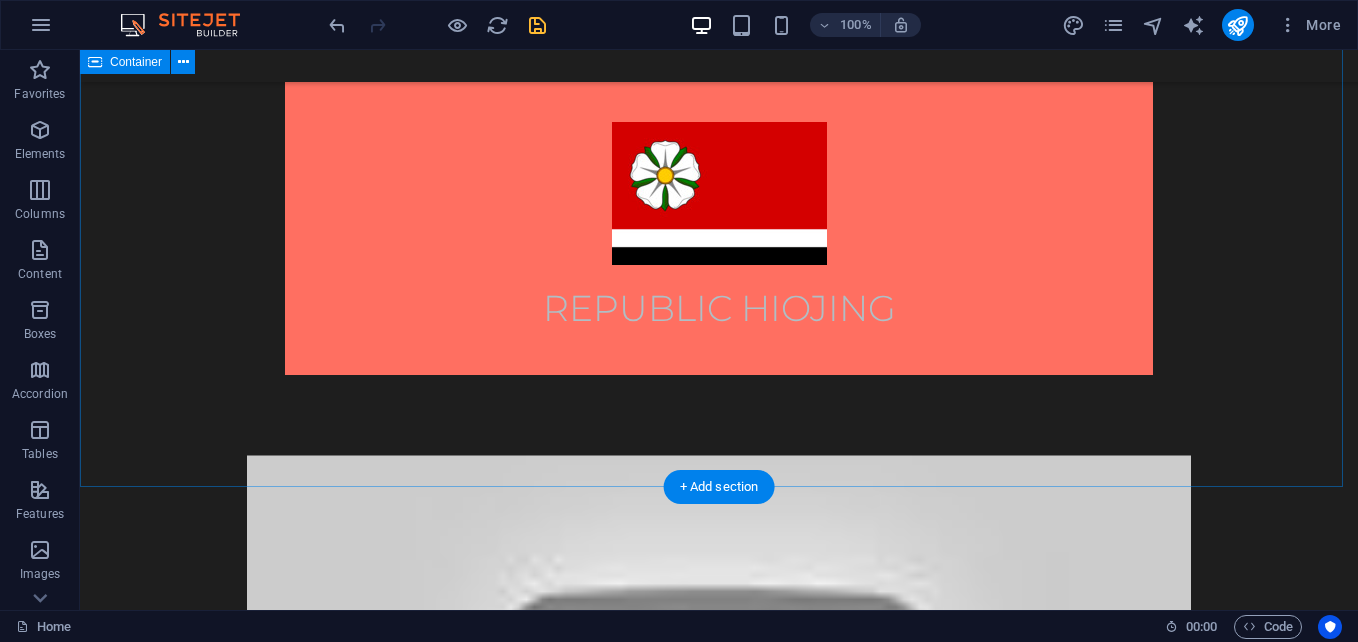 scroll, scrollTop: 1014, scrollLeft: 0, axis: vertical 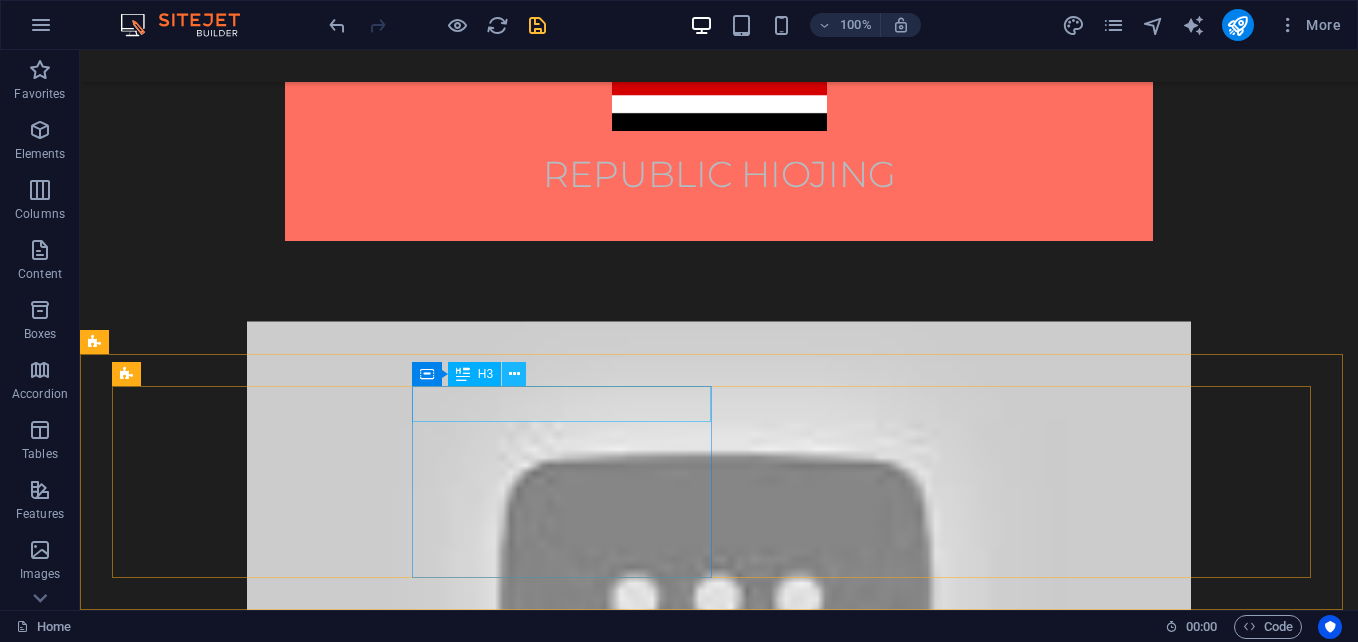 click at bounding box center [514, 374] 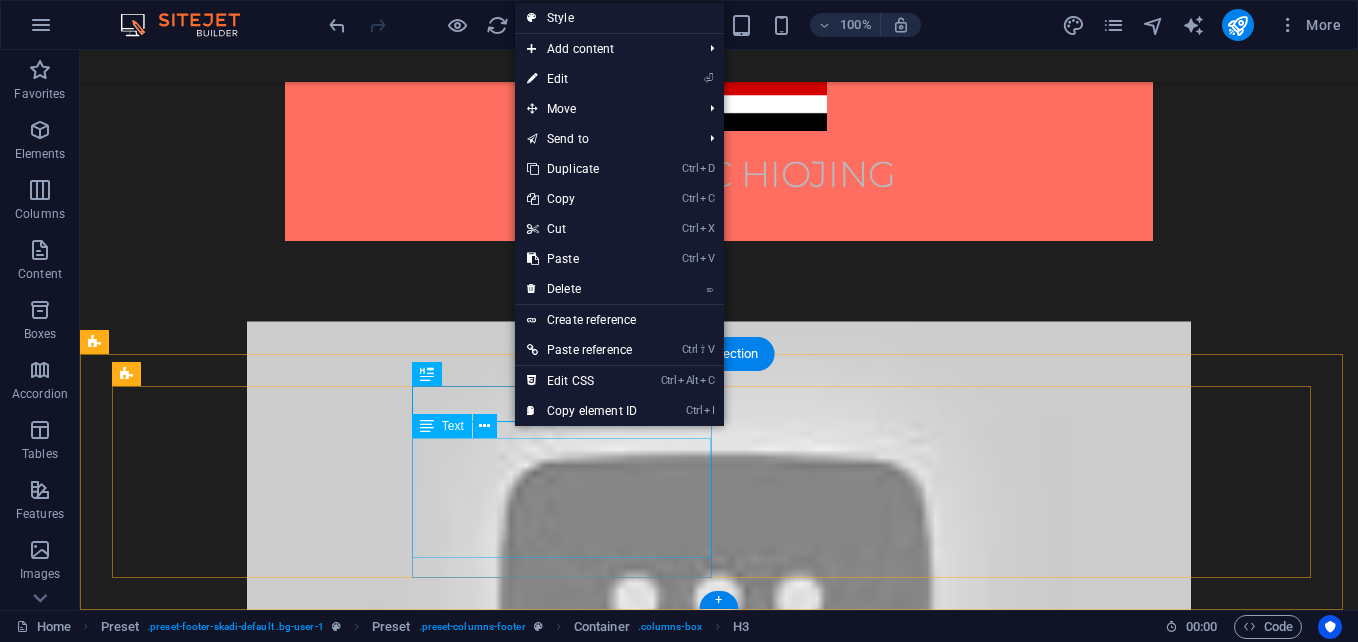 click on "Life Insurance Home & Property Travel Insurance Health & Disability Vehicle Insurance" at bounding box center [718, 1268] 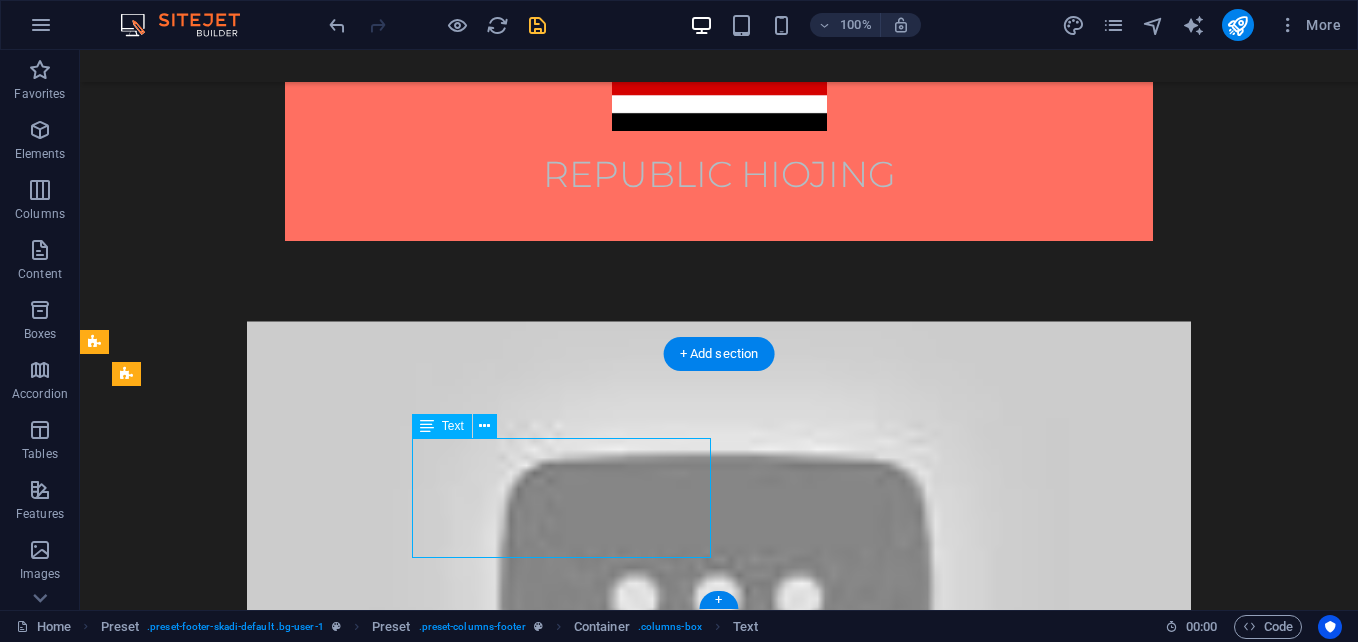 drag, startPoint x: 655, startPoint y: 548, endPoint x: 483, endPoint y: 511, distance: 175.93465 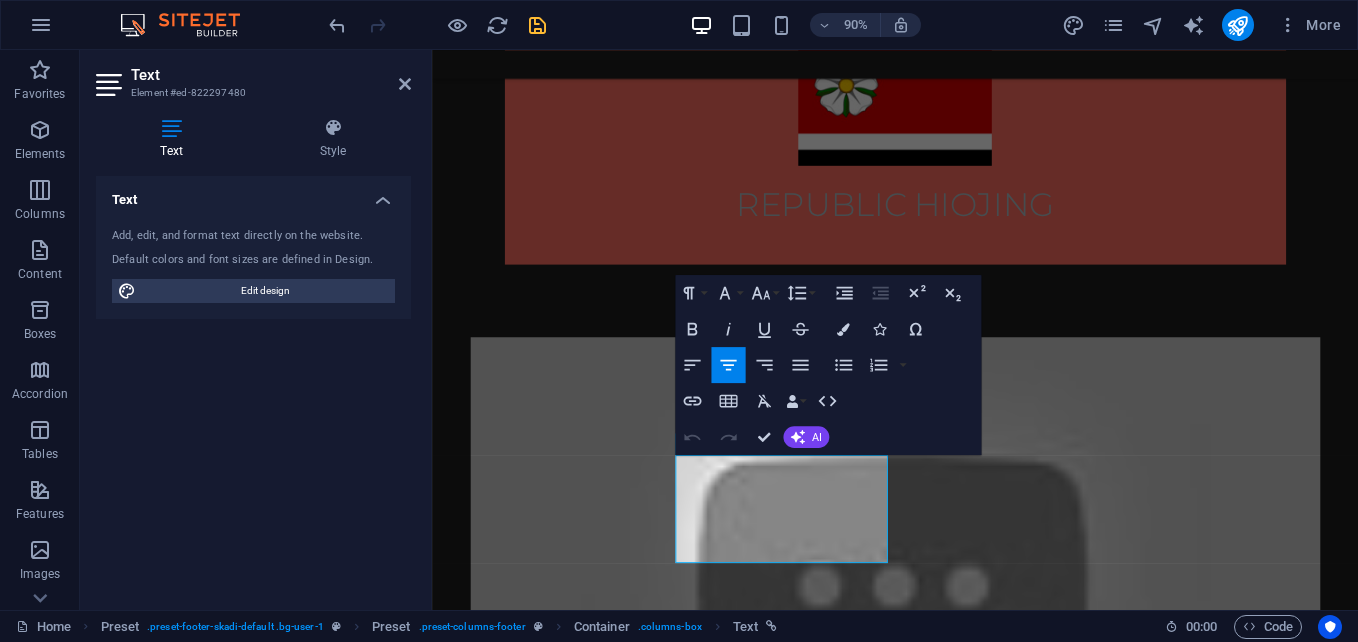scroll, scrollTop: 952, scrollLeft: 0, axis: vertical 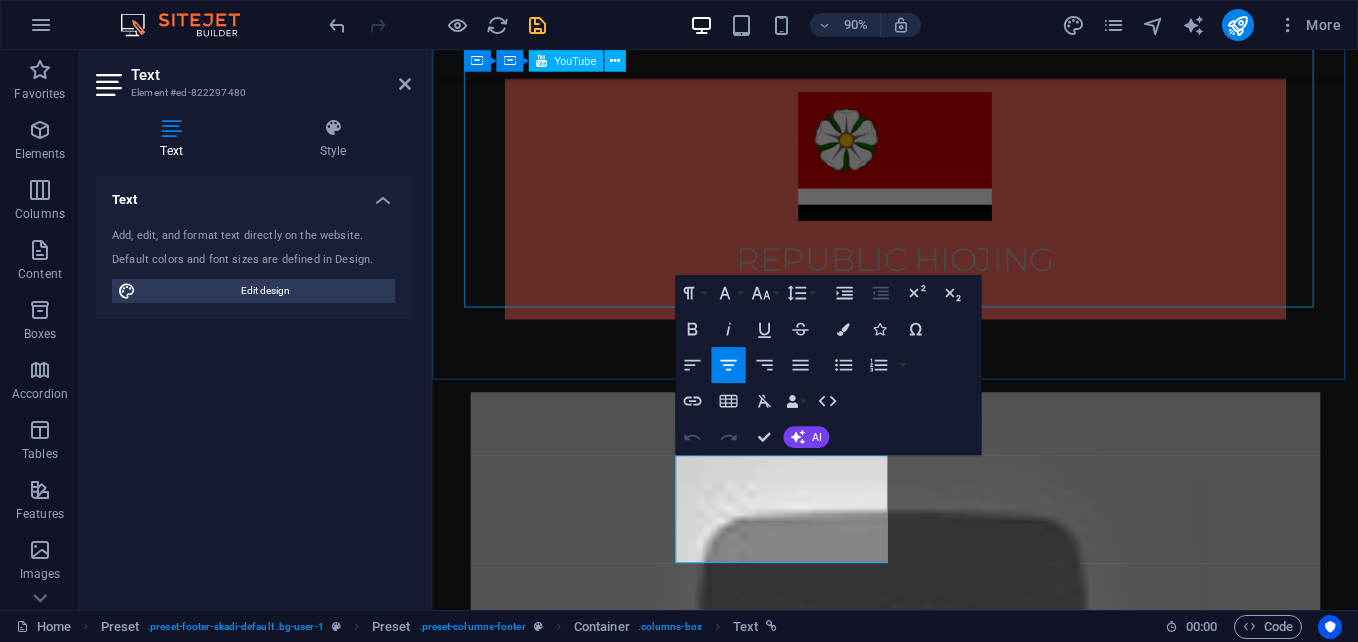 click at bounding box center [947, 695] 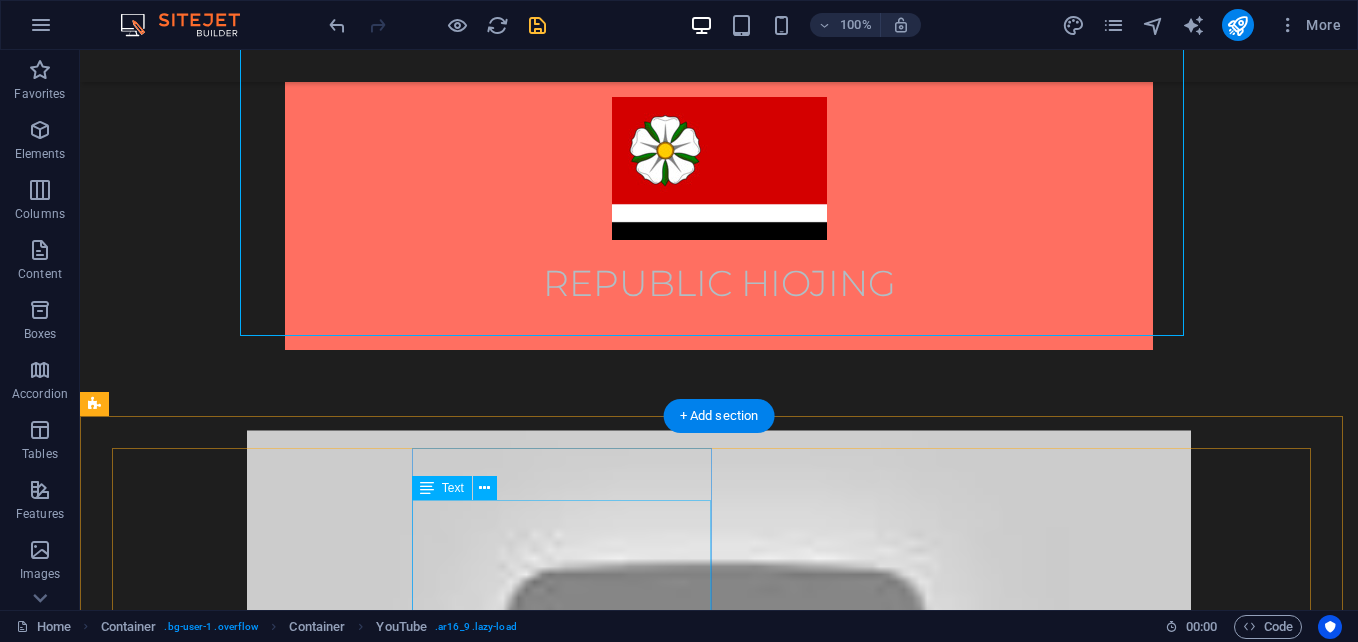 click on "Life Insurance Home & Property Travel Insurance Health & Disability Vehicle Insurance" at bounding box center (718, 1377) 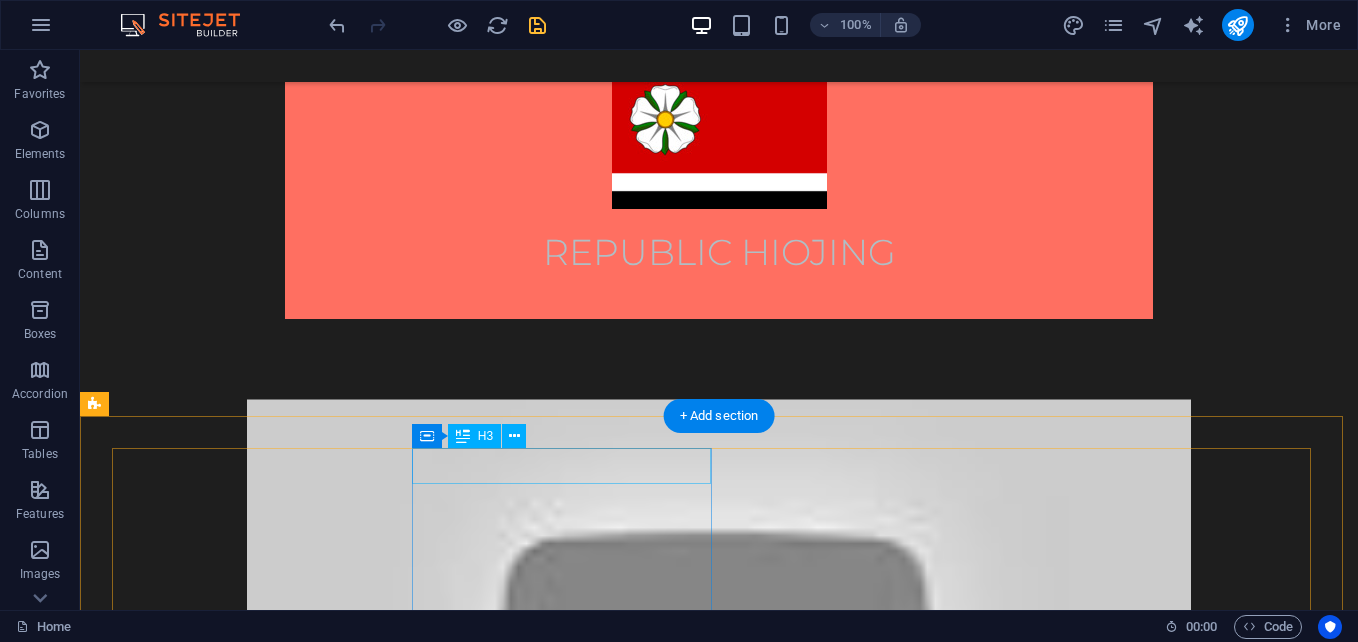 click on "Insurances" at bounding box center (718, 1252) 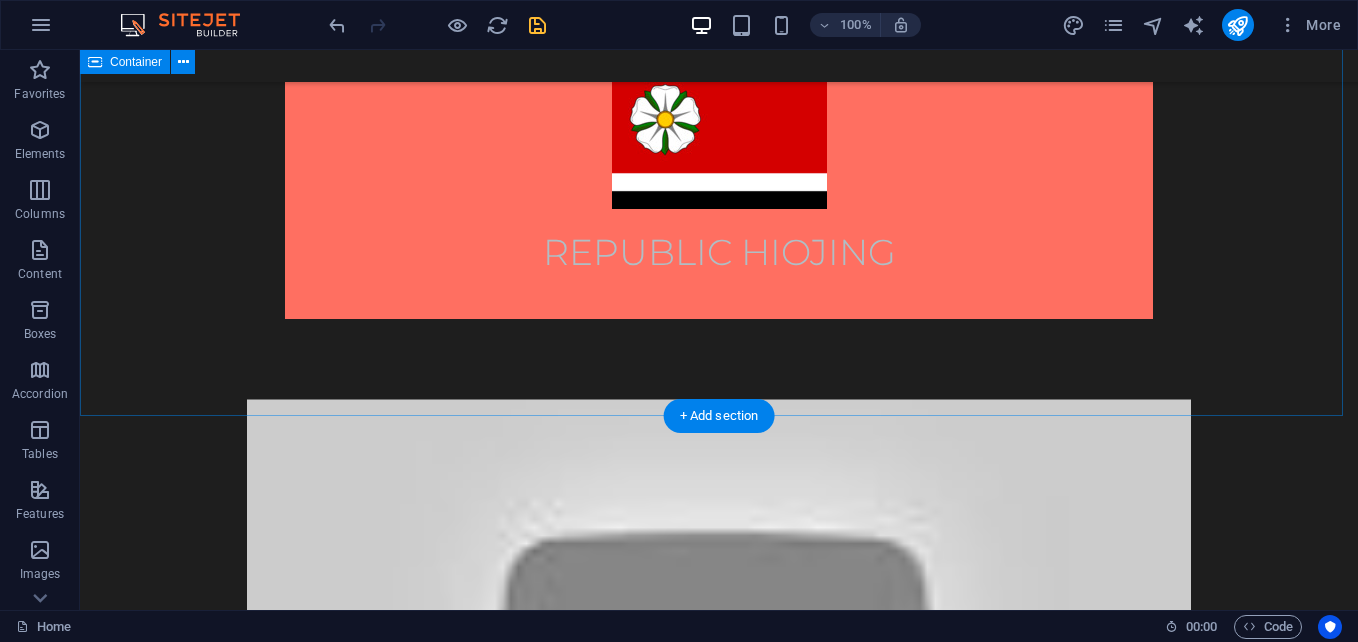 click at bounding box center [719, 664] 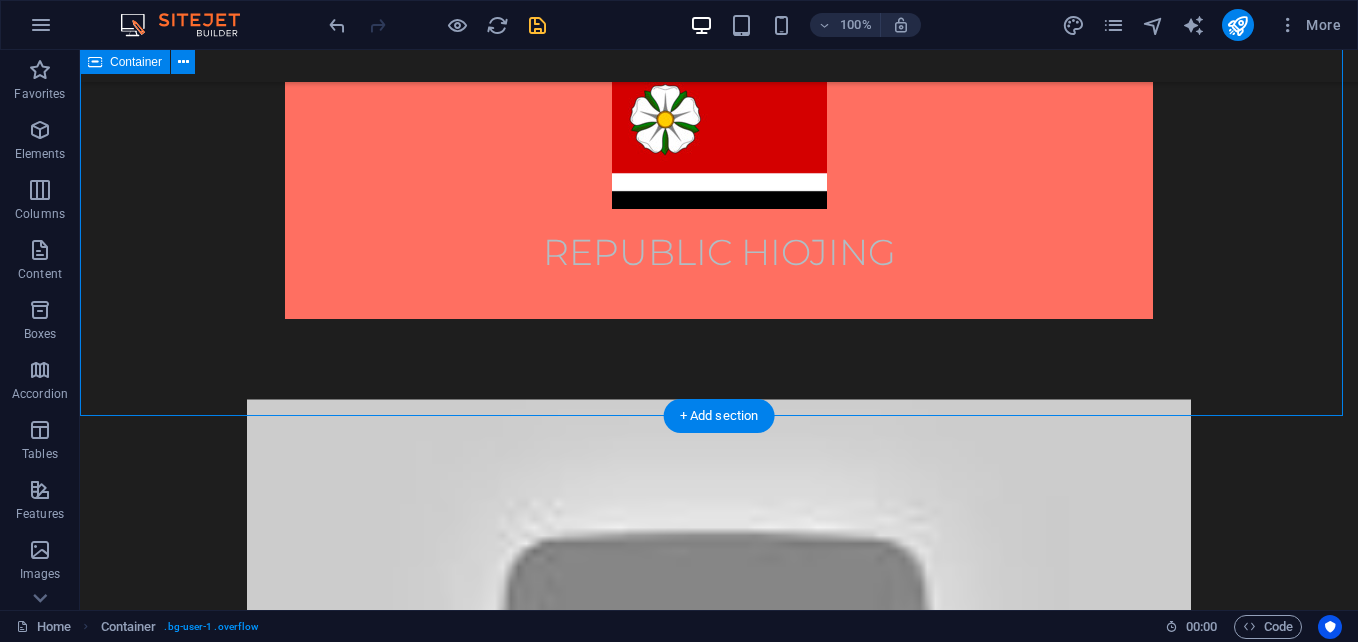 click at bounding box center [719, 664] 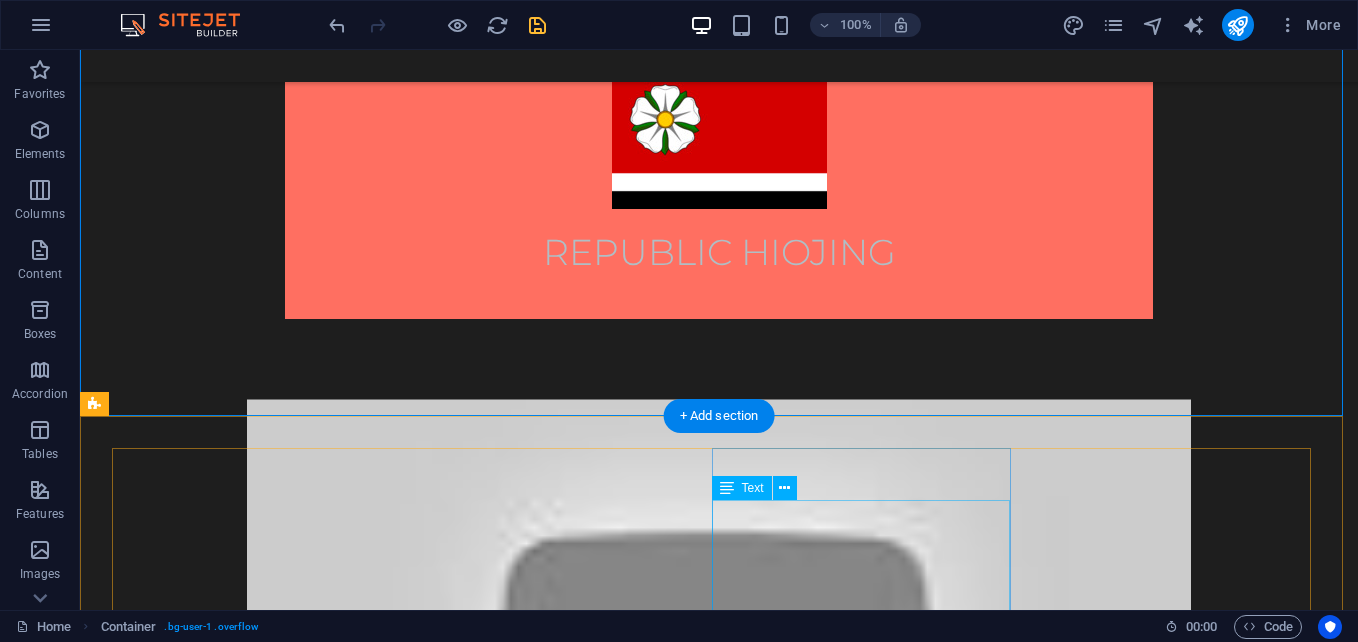 click on "770 11th Ave   information   1001 +1-123-456-7890 nervanjunior@republikhiojing.online" at bounding box center (718, 1378) 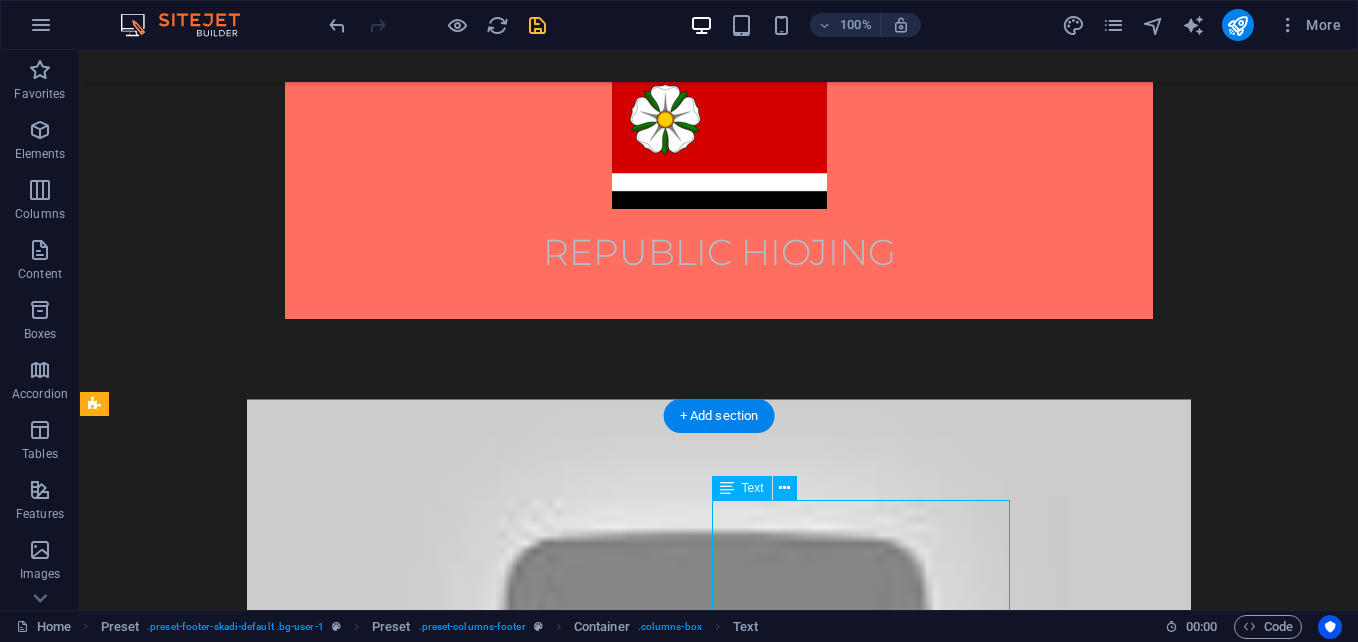 click on "770 11th Ave   information   1001 +1-123-456-7890 nervanjunior@republikhiojing.online" at bounding box center (718, 1378) 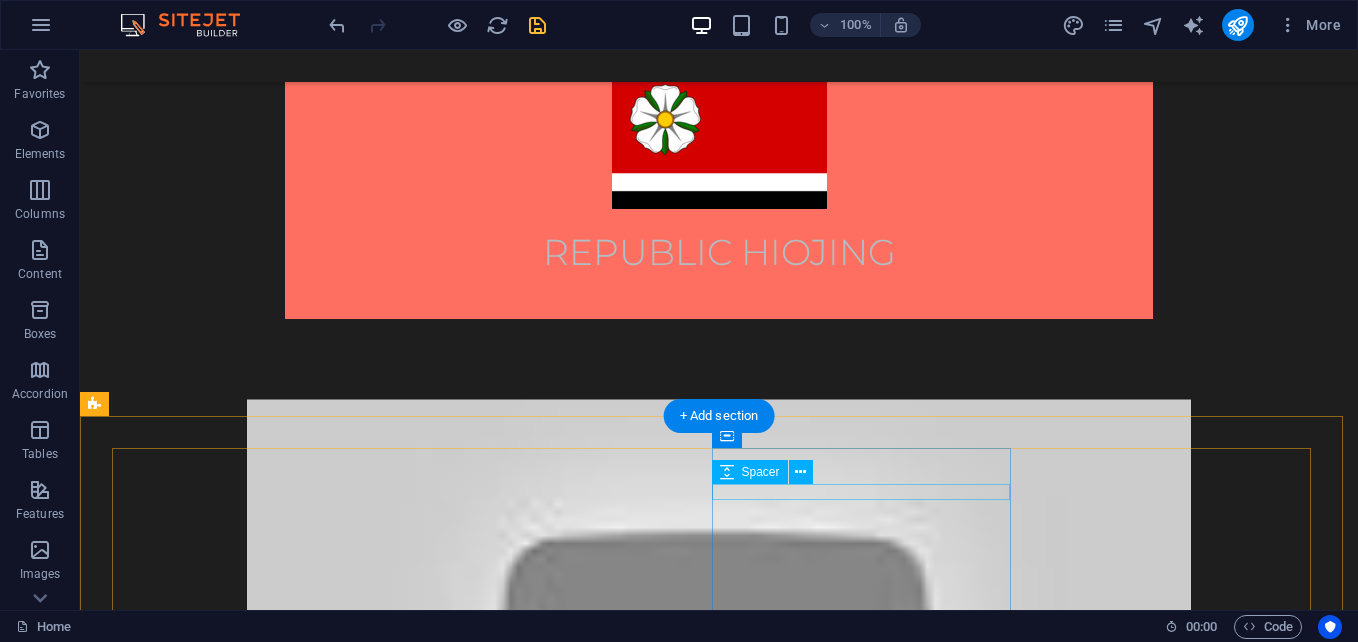 click at bounding box center [718, 1310] 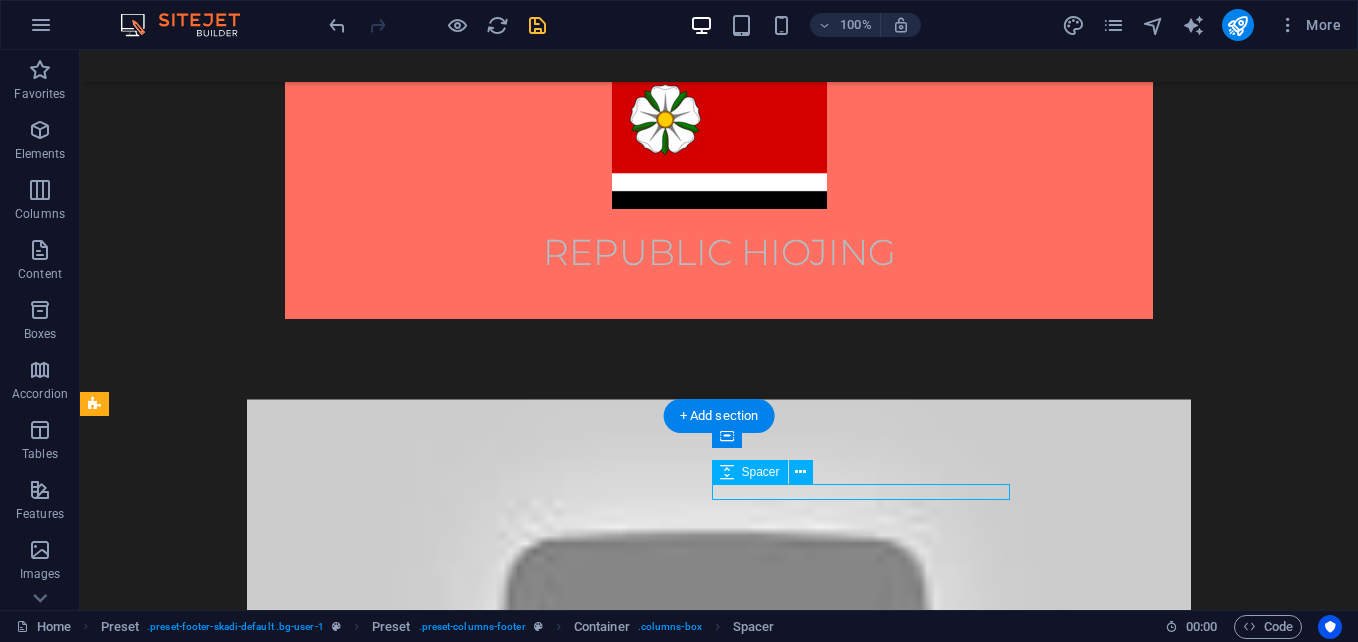 click at bounding box center (718, 1310) 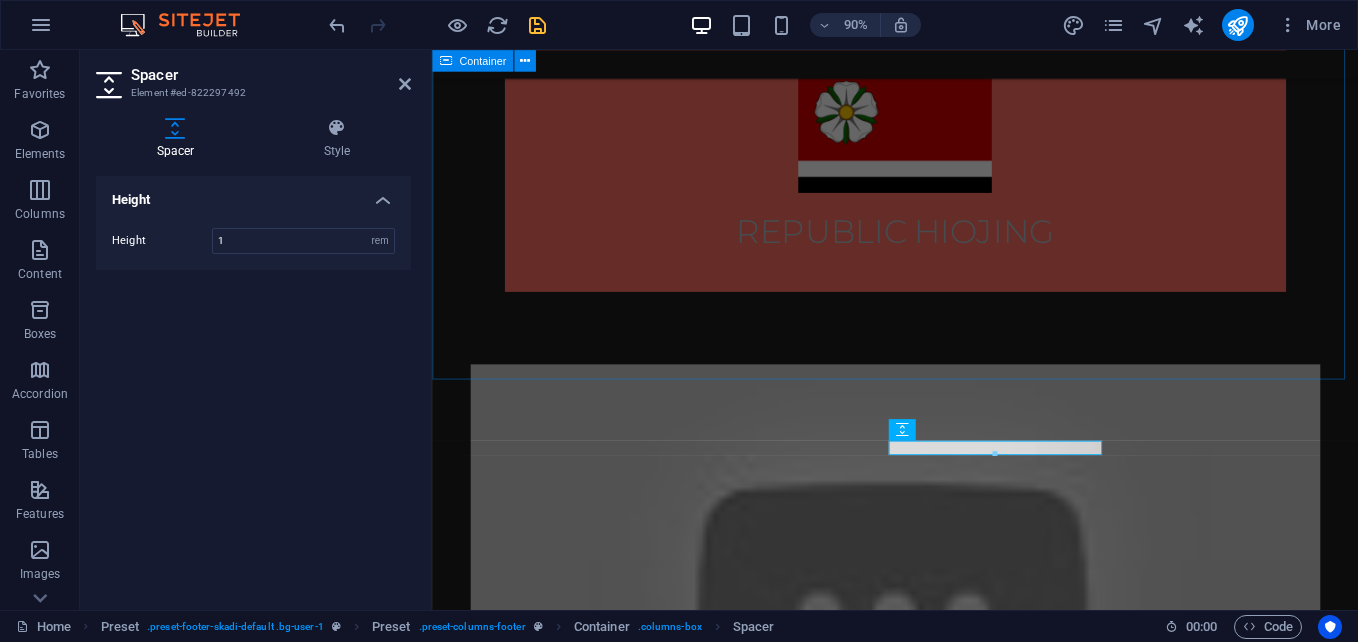 click at bounding box center [946, 664] 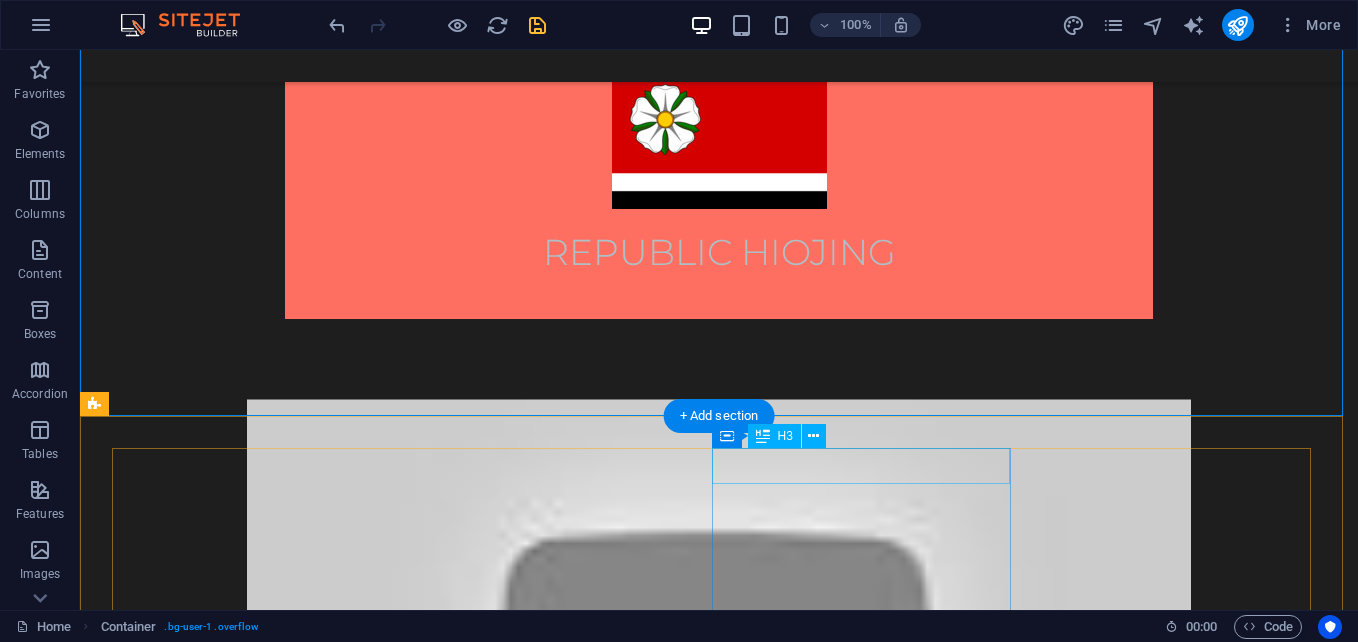 click on "Claim" at bounding box center (718, 1284) 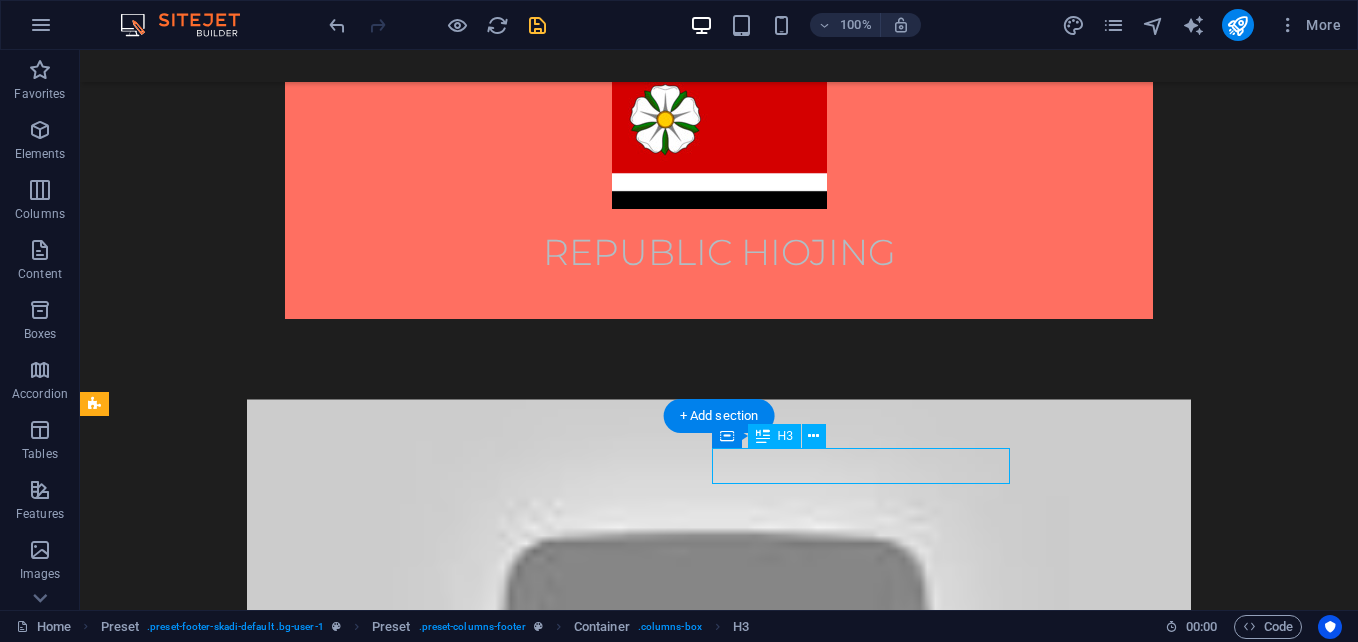 click on "Claim" at bounding box center (718, 1284) 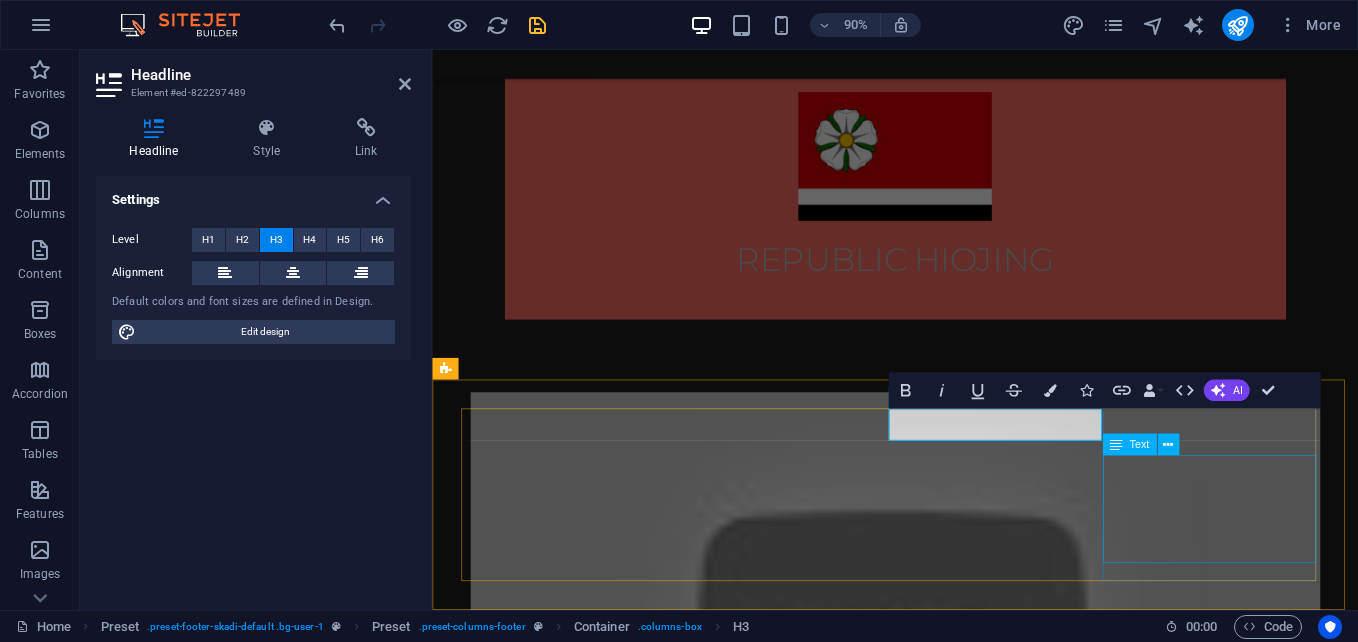 click on "770 11th Ave   information   1001 +1-123-456-7890 nervanjunior@republikhiojing.online" at bounding box center [946, 1477] 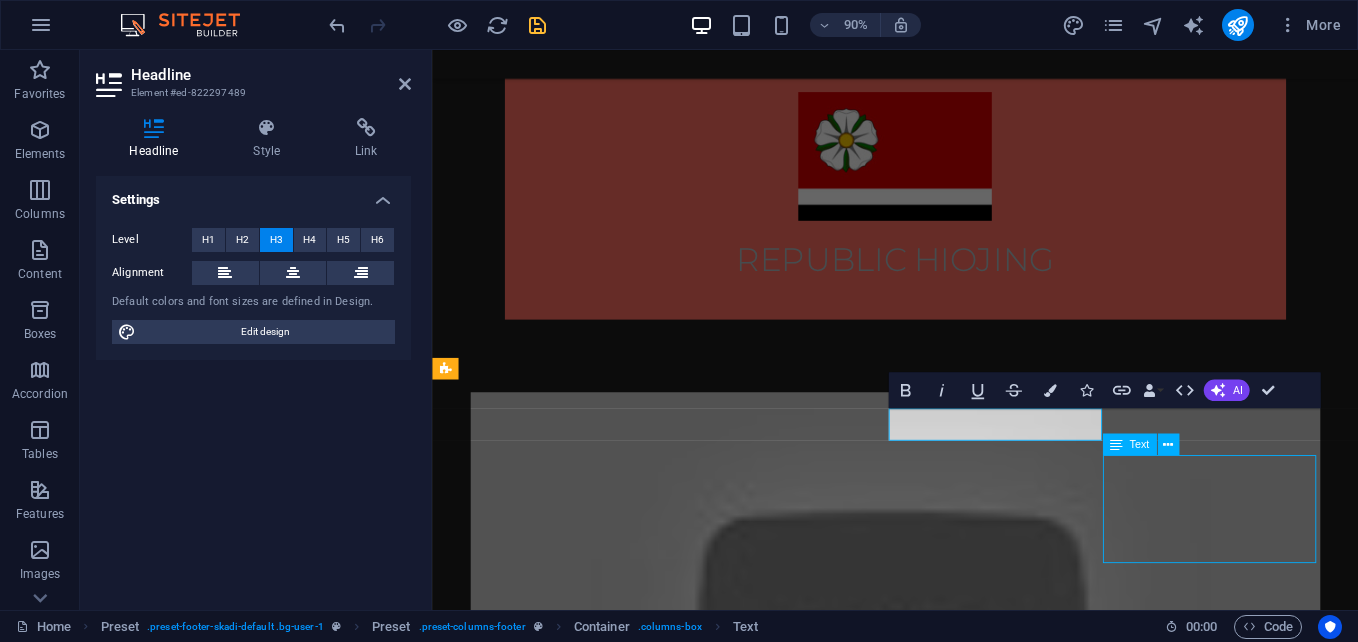 click on "Contact" at bounding box center [946, 1383] 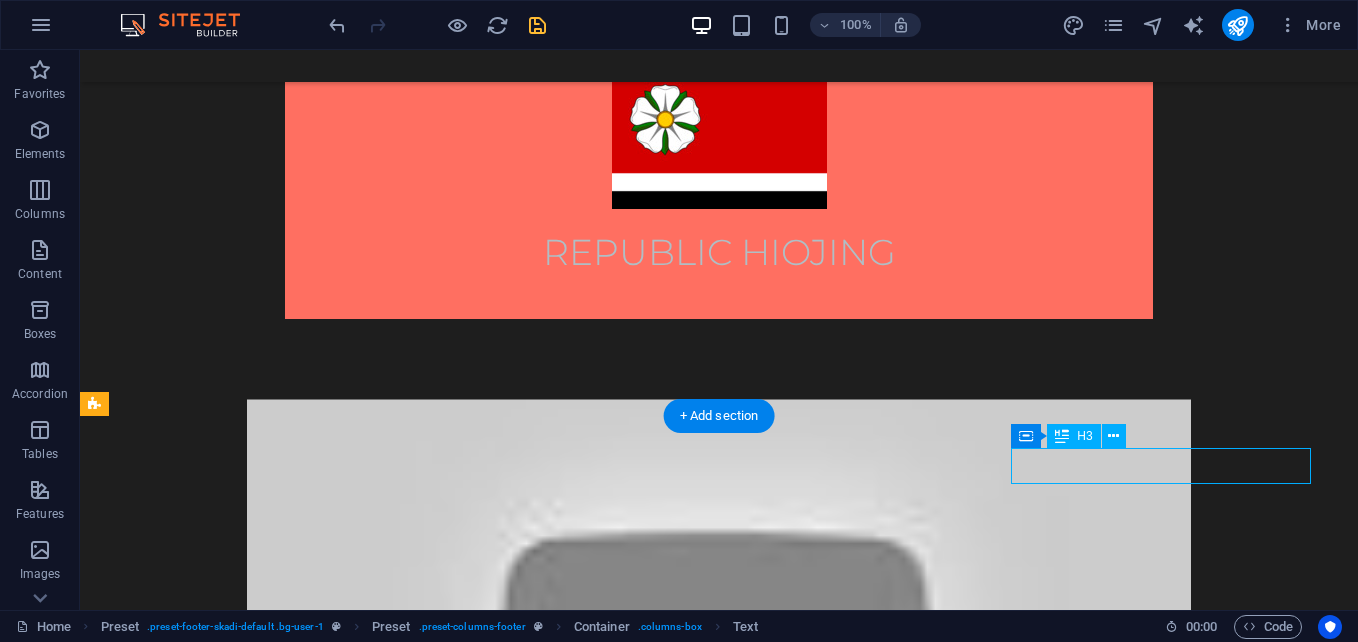 click on "Contact" at bounding box center (719, 1316) 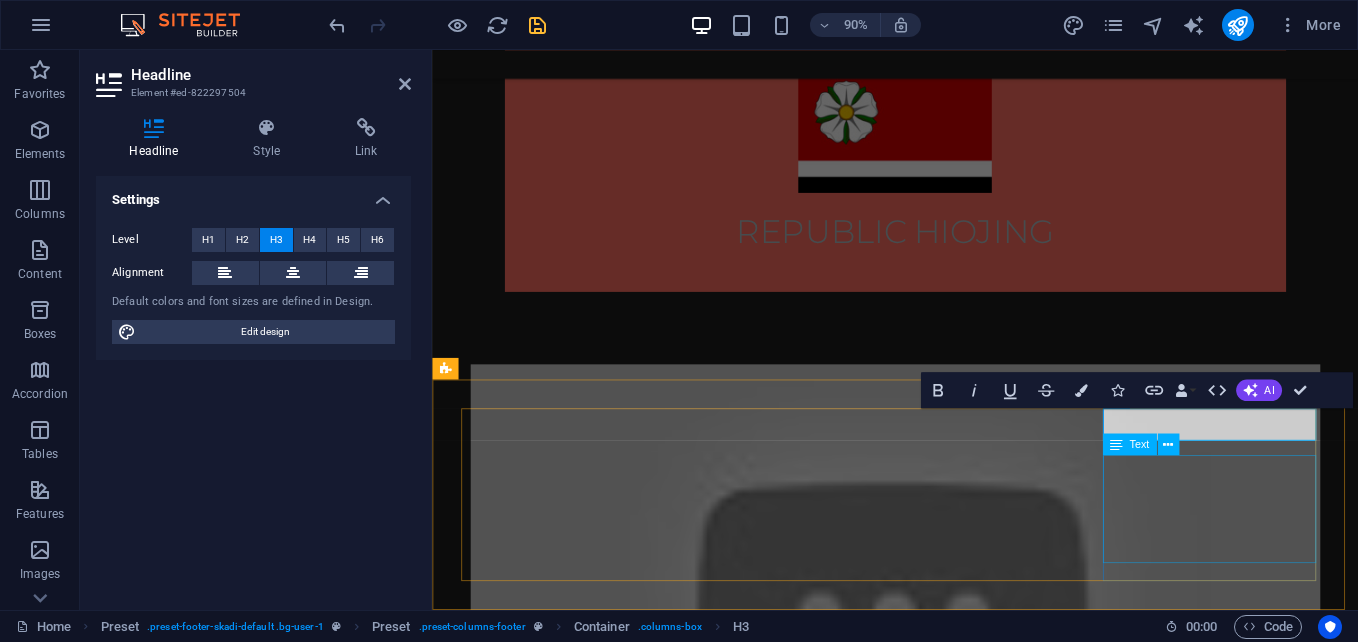 click on "770 11th Ave   information   1001 +1-123-456-7890 nervanjunior@republikhiojing.online" at bounding box center (946, 1410) 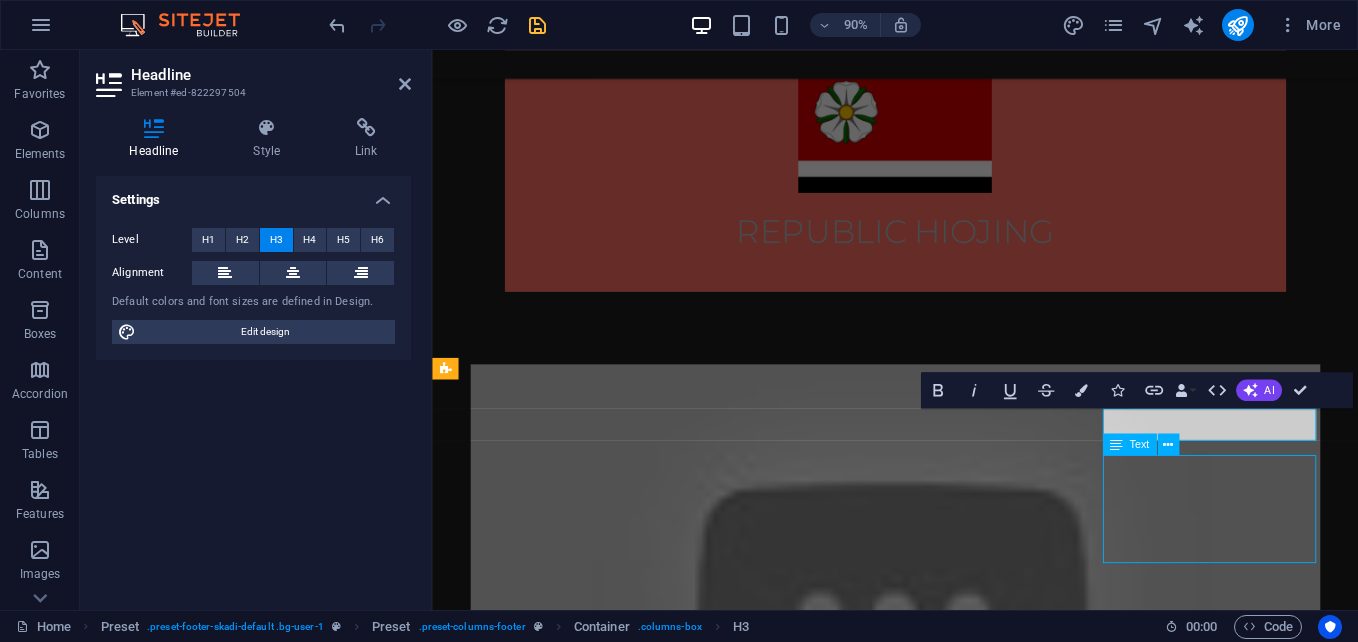click on "770 11th Ave   information   1001 +1-123-456-7890 nervanjunior@republikhiojing.online" at bounding box center (946, 1410) 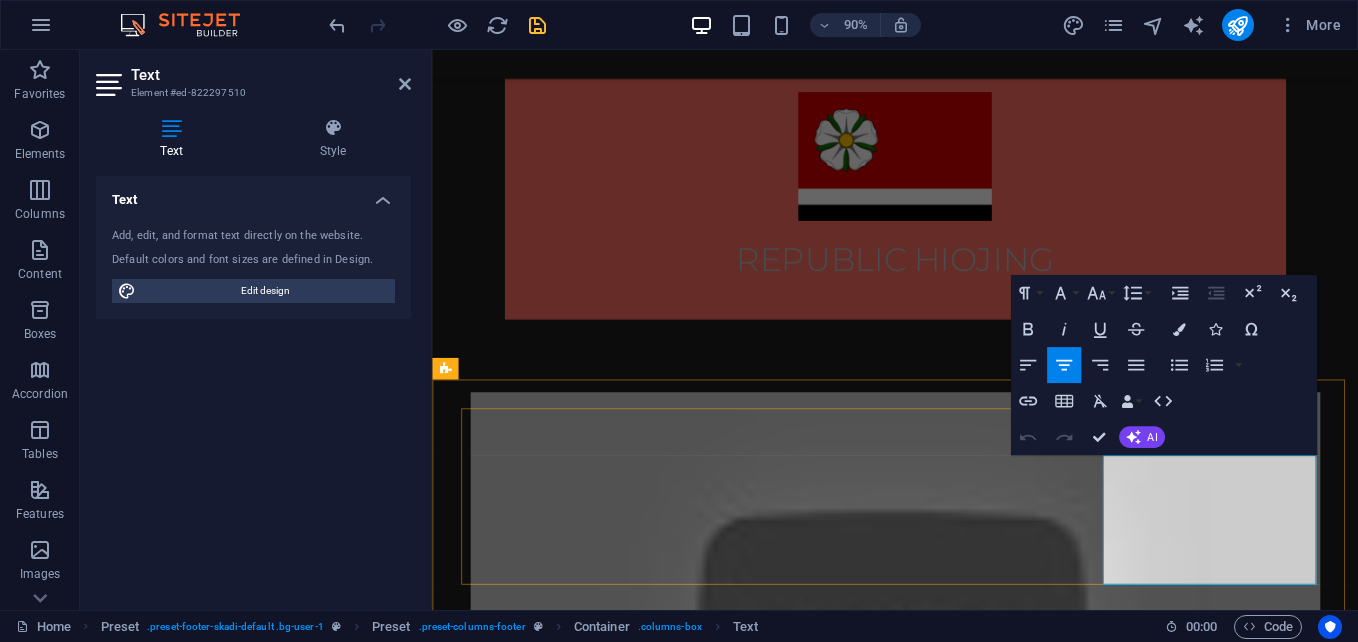 click on "nervanjunior@republikhiojing.online" at bounding box center (946, 1489) 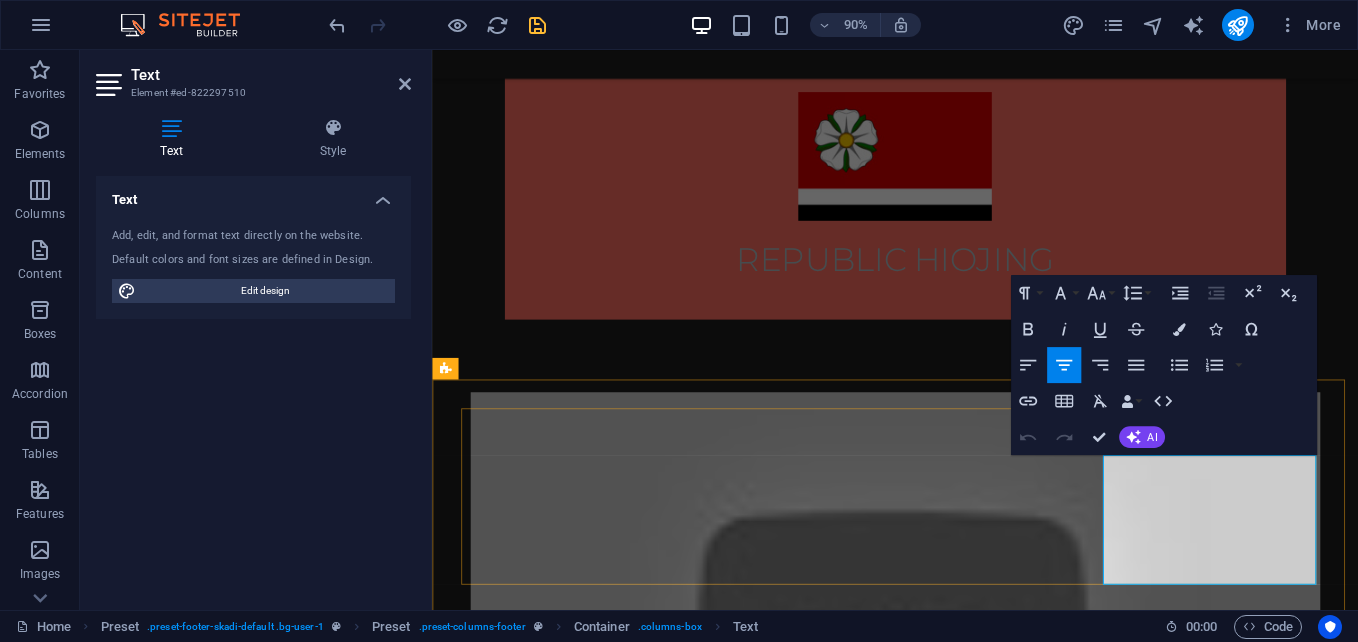 click on "nervanjunior@republikhiojing.online" at bounding box center [946, 1489] 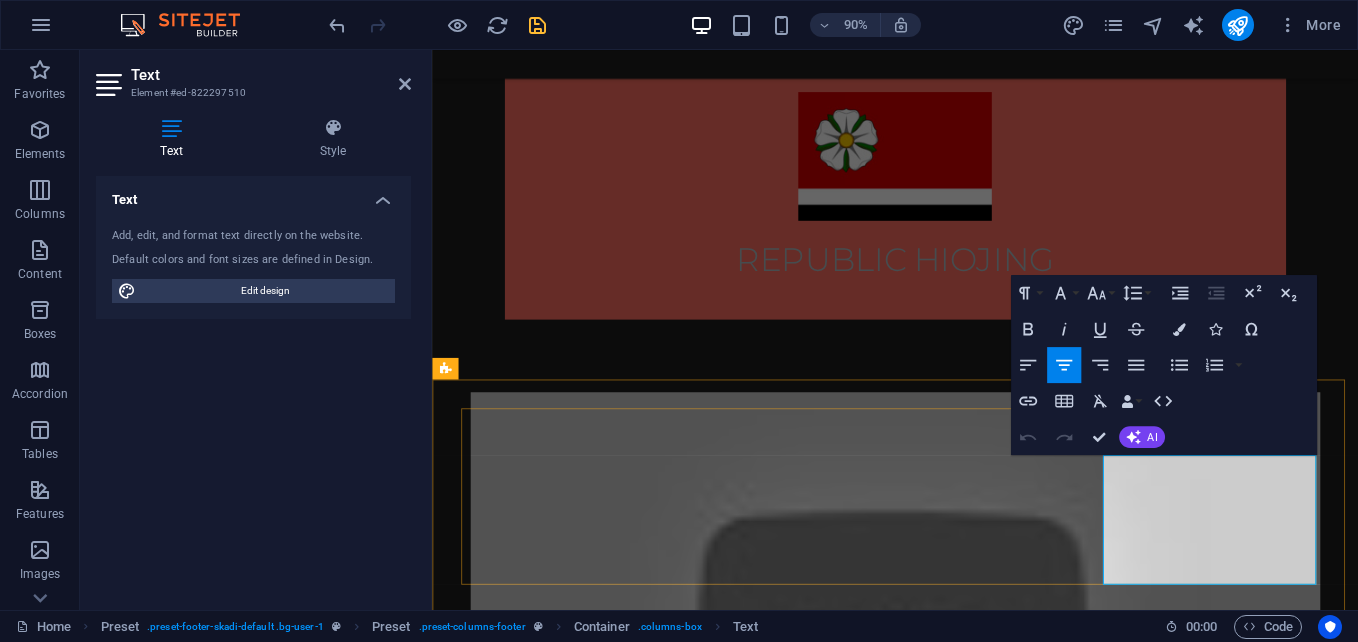 click on "nervanjunior@republikhiojing.online" at bounding box center (946, 1489) 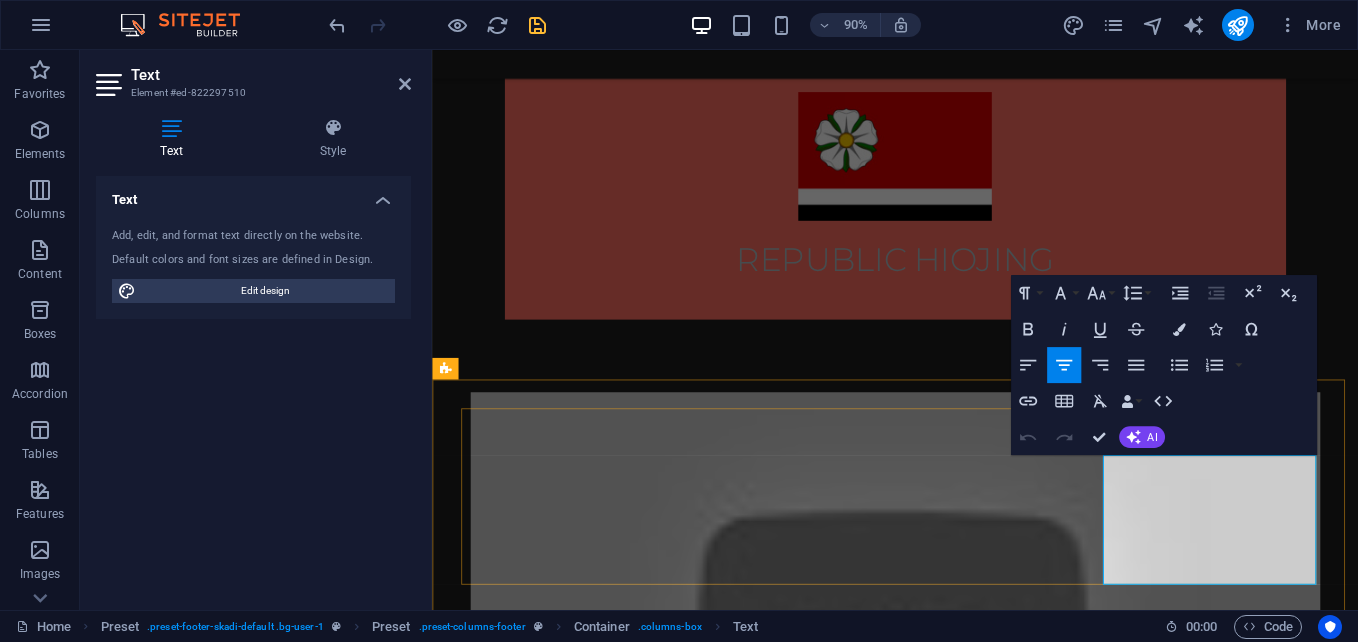 click on "nervanjunior@republikhiojing.online" at bounding box center [946, 1489] 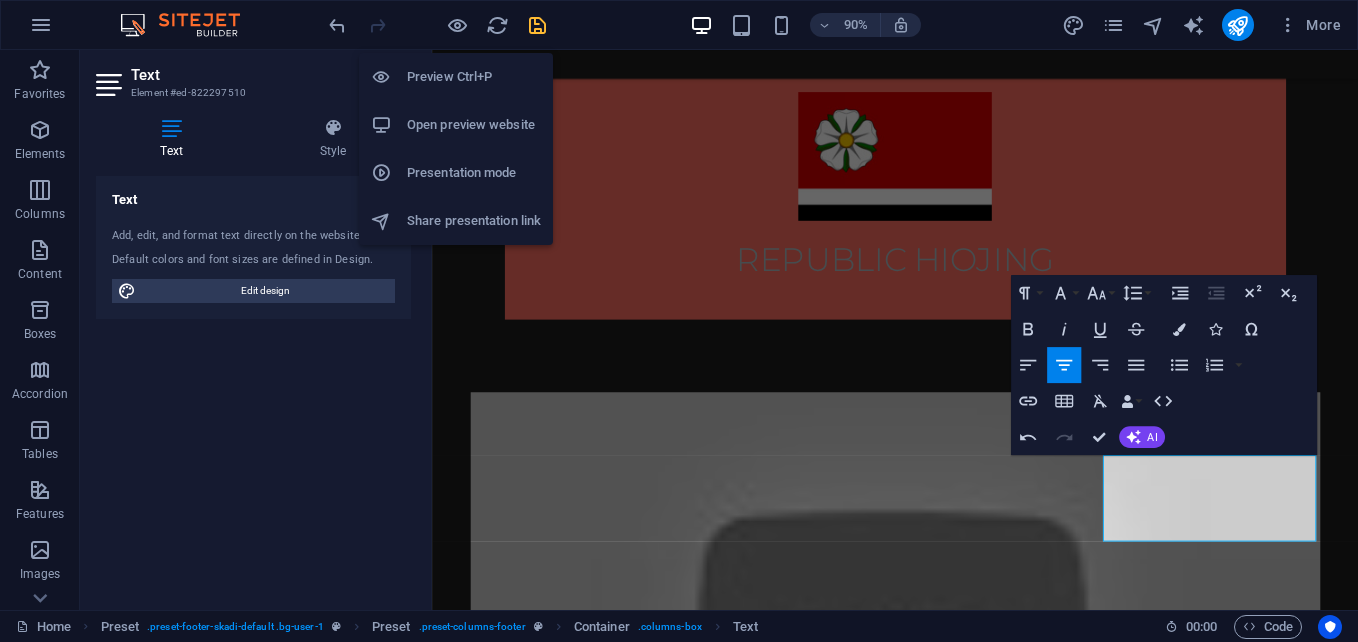 click at bounding box center (946, 695) 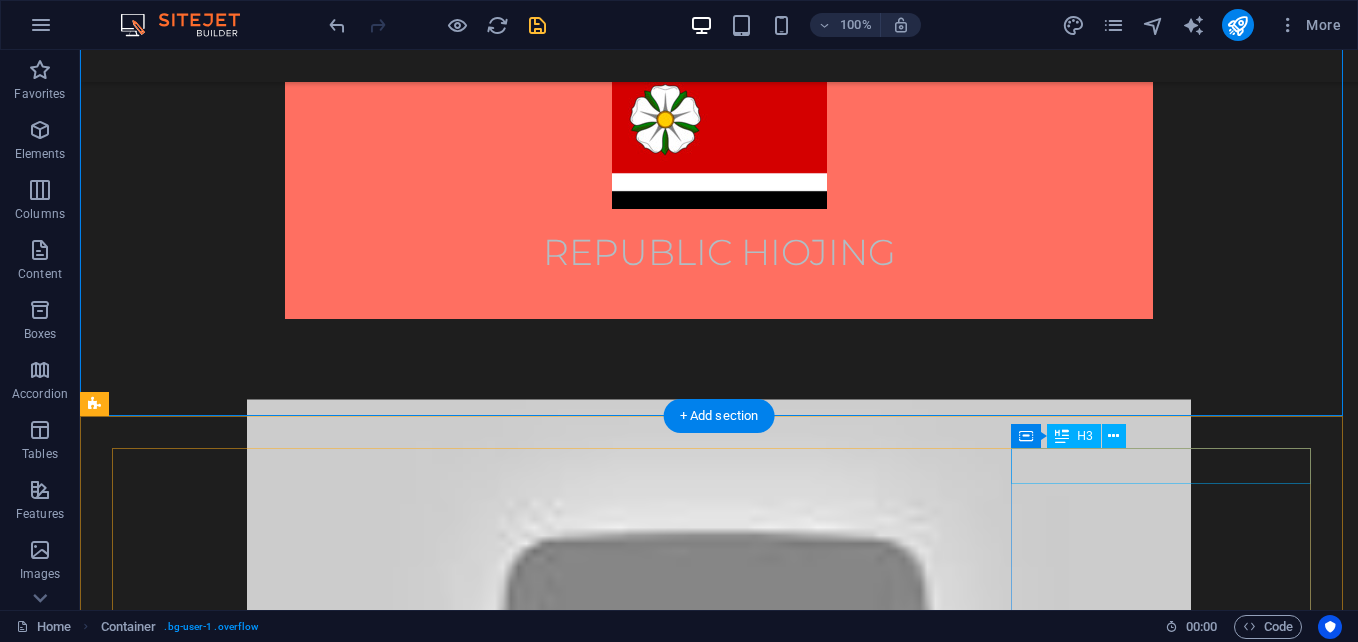 click on "Contact" at bounding box center (719, 1316) 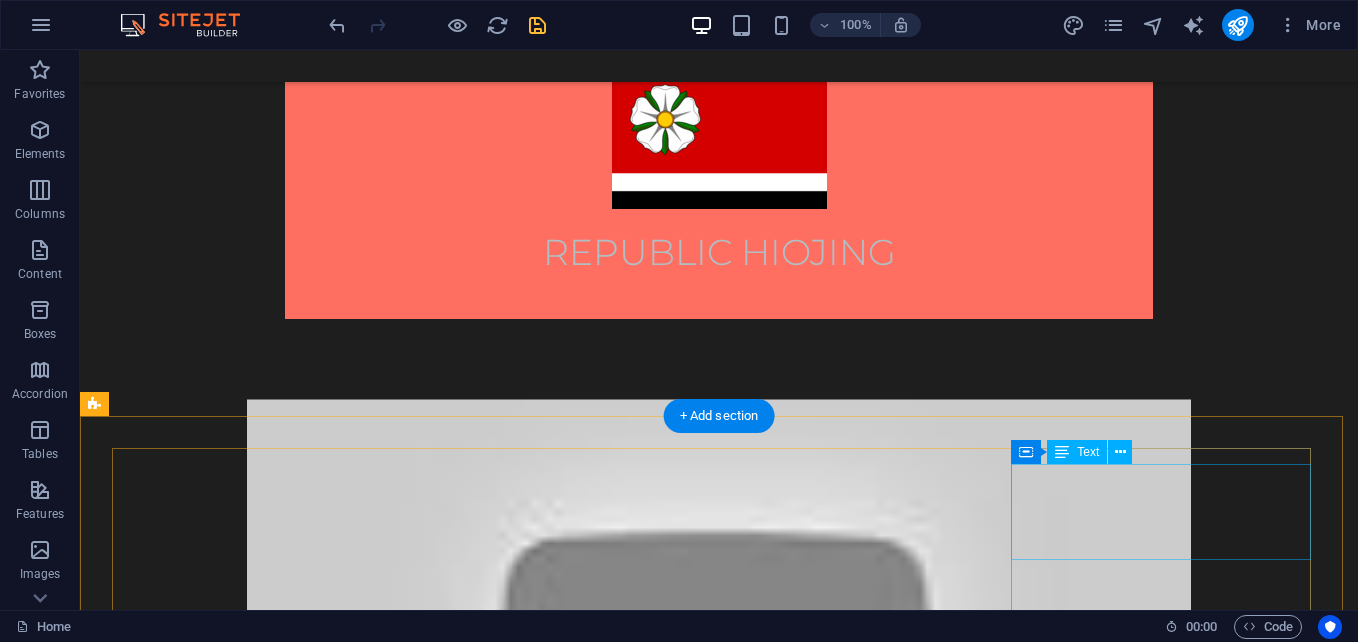 click on "770 11th Ave   information   1001 +1-123-456-7890" at bounding box center (719, 1362) 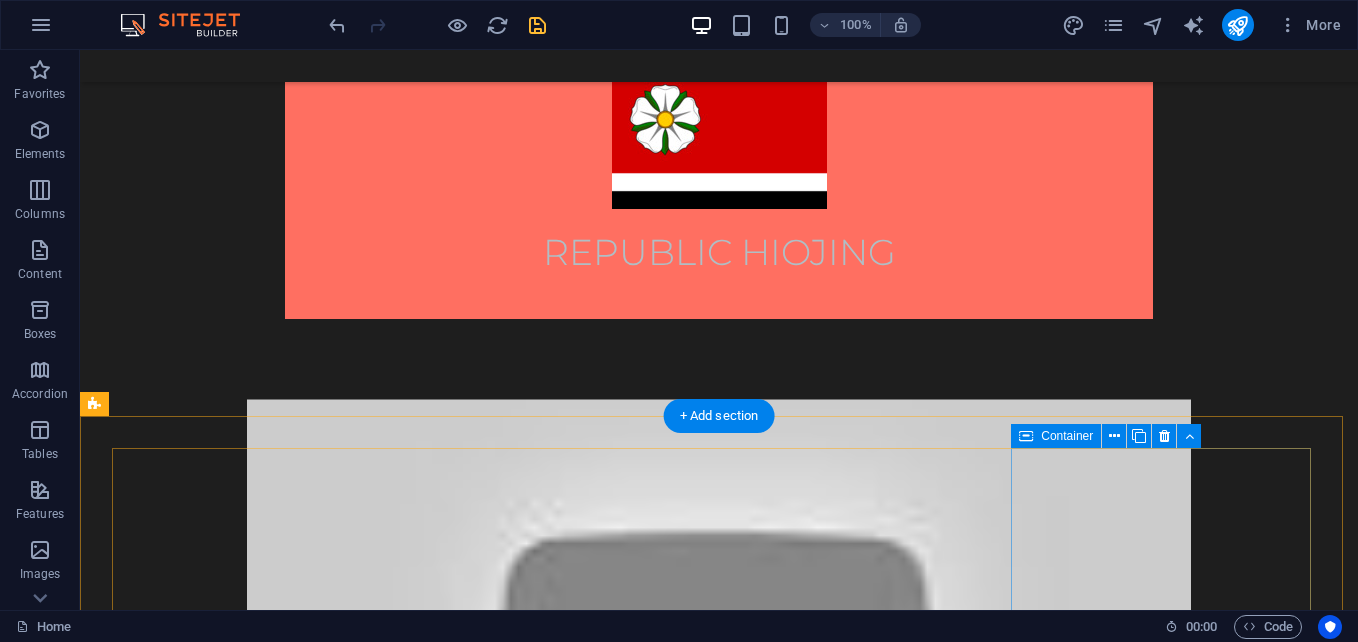 scroll, scrollTop: 1014, scrollLeft: 0, axis: vertical 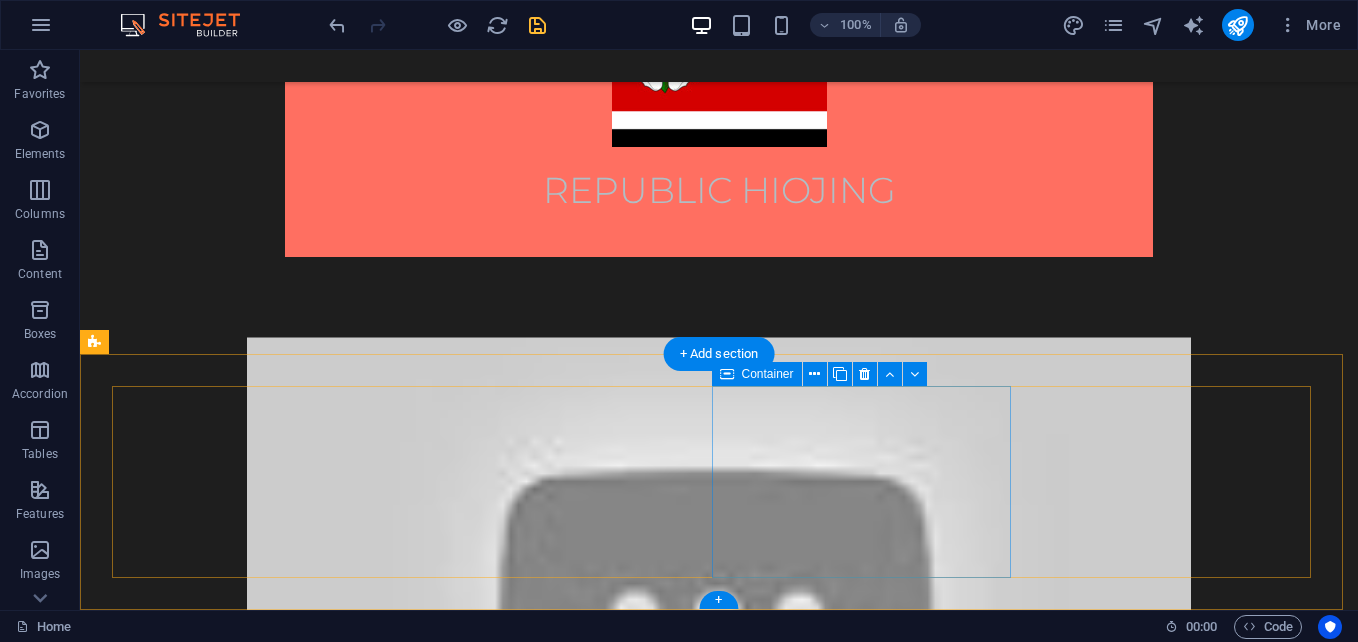 click at bounding box center (719, 1220) 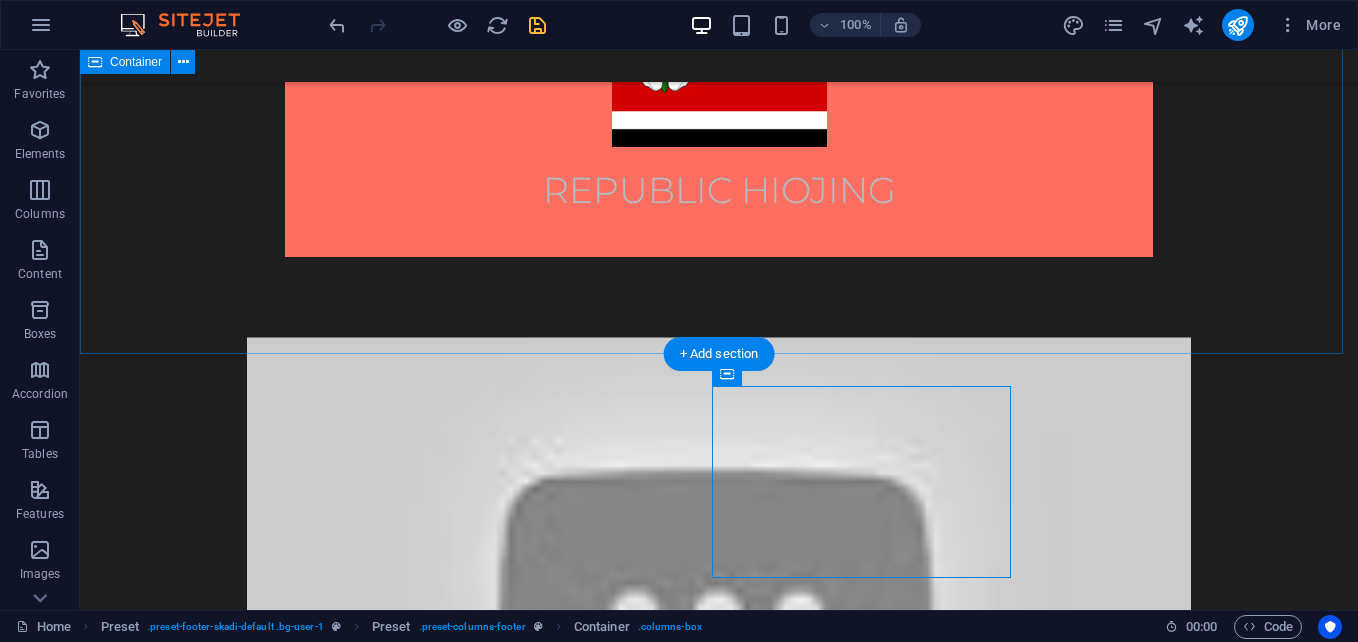 click at bounding box center (719, 602) 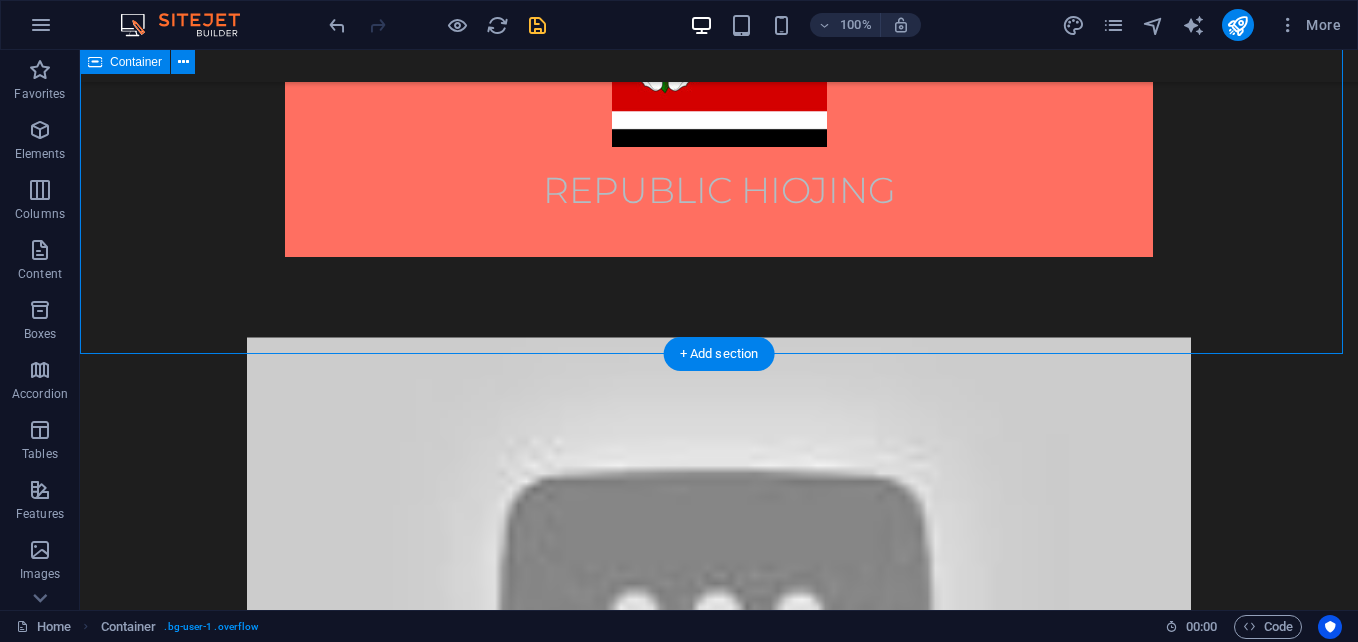 click at bounding box center [719, 602] 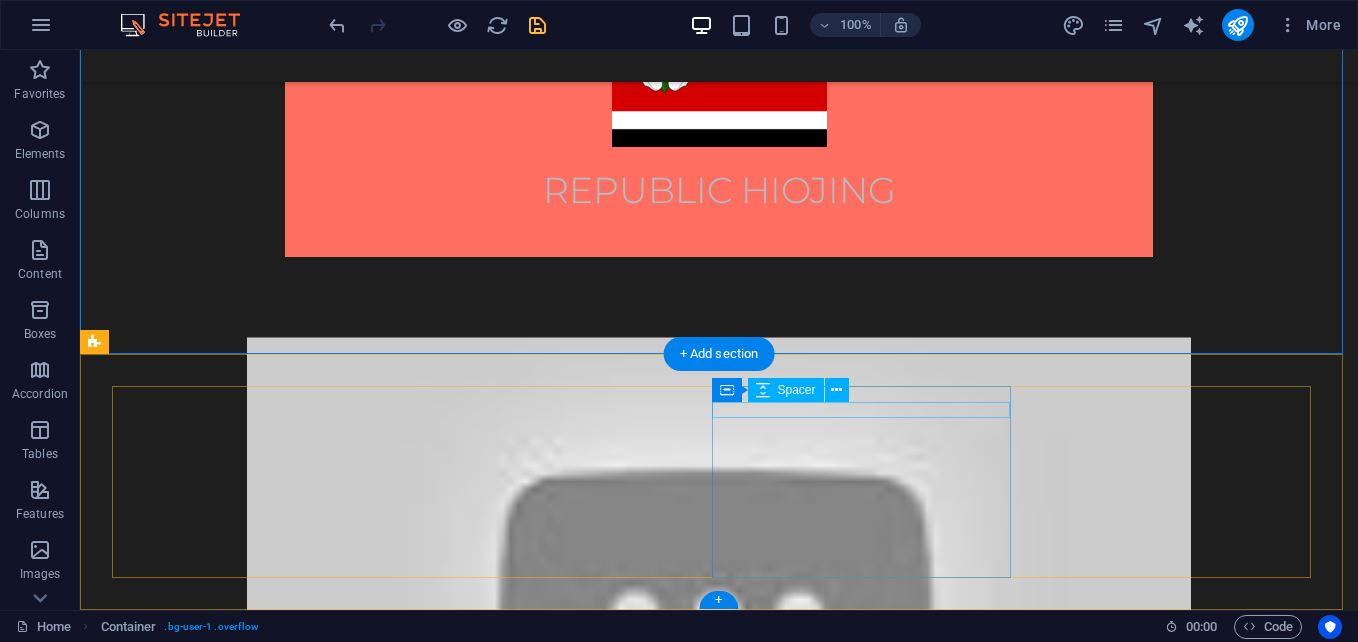 click at bounding box center [718, 1228] 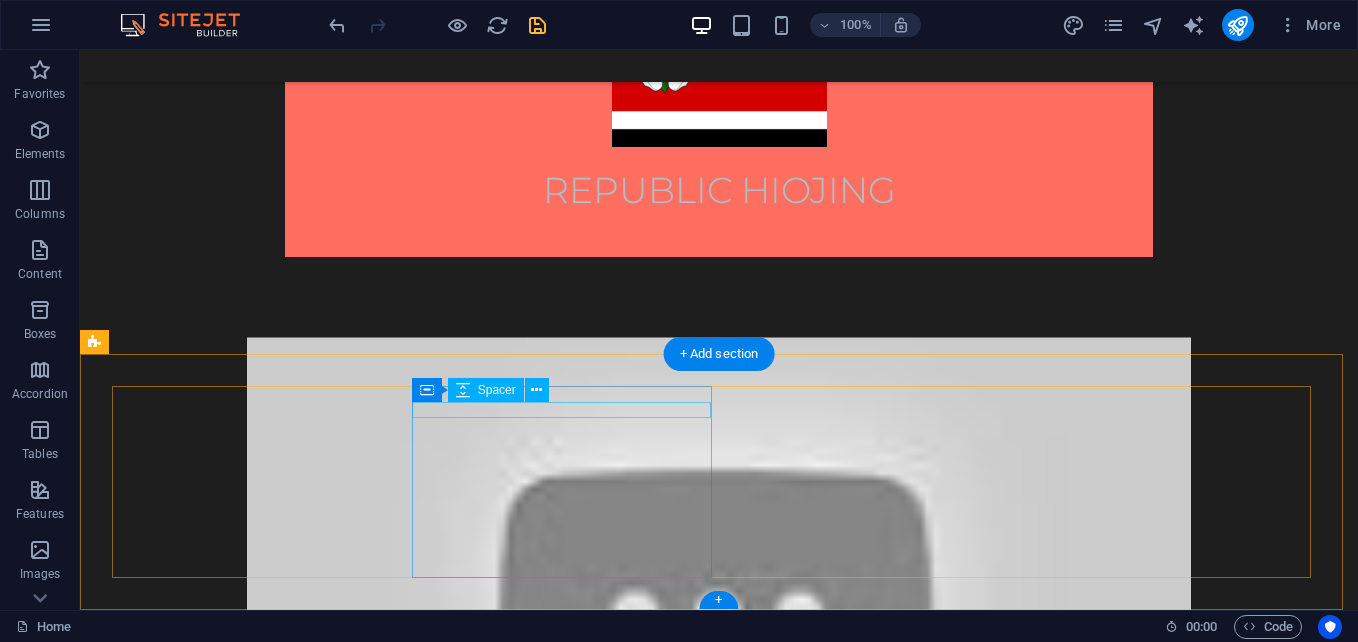 click at bounding box center [718, 1196] 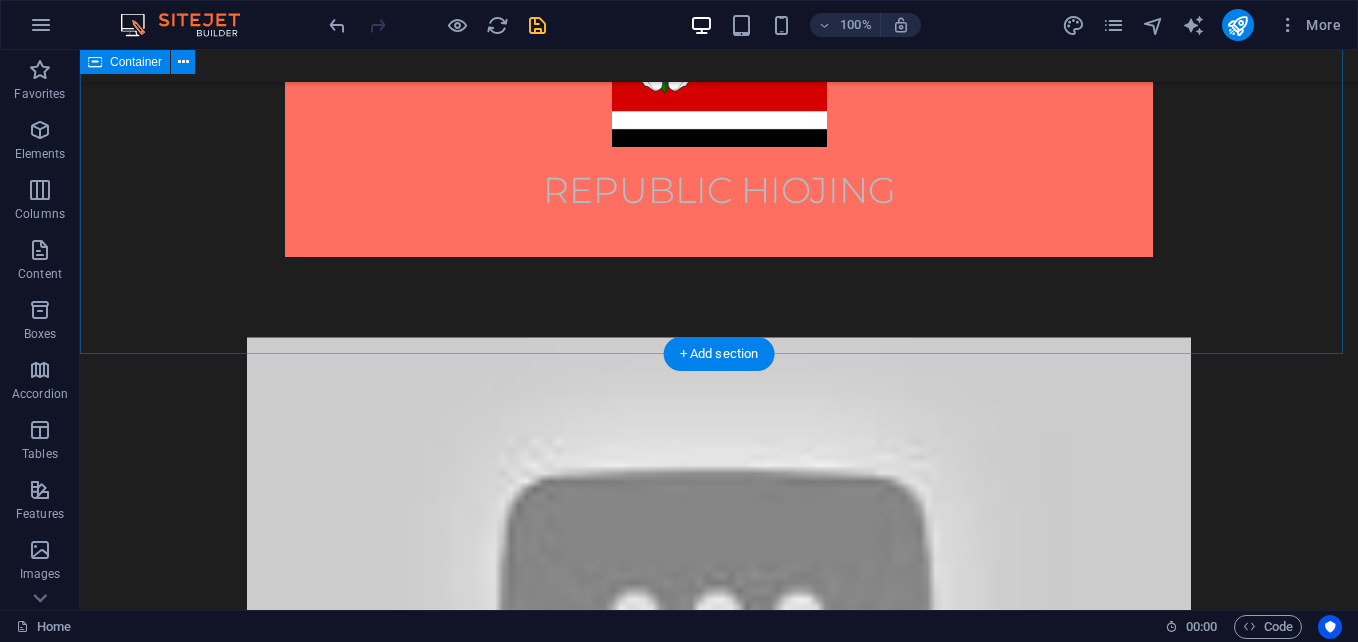 click at bounding box center [719, 602] 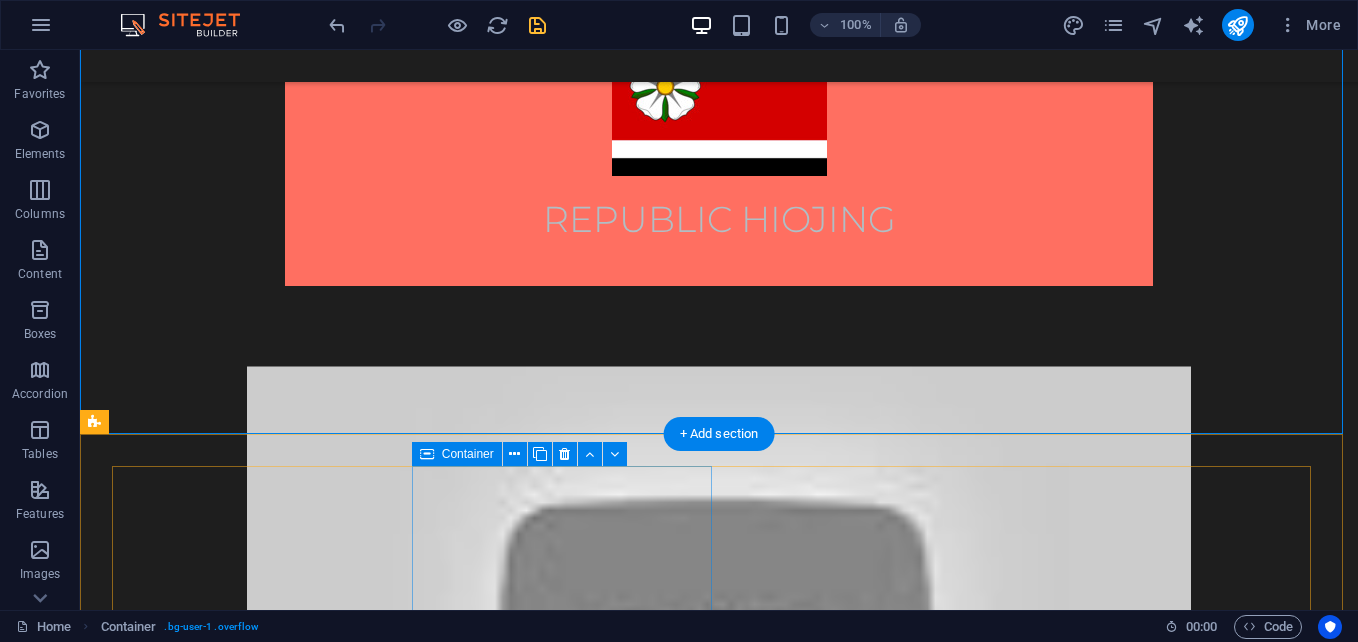 scroll, scrollTop: 1014, scrollLeft: 0, axis: vertical 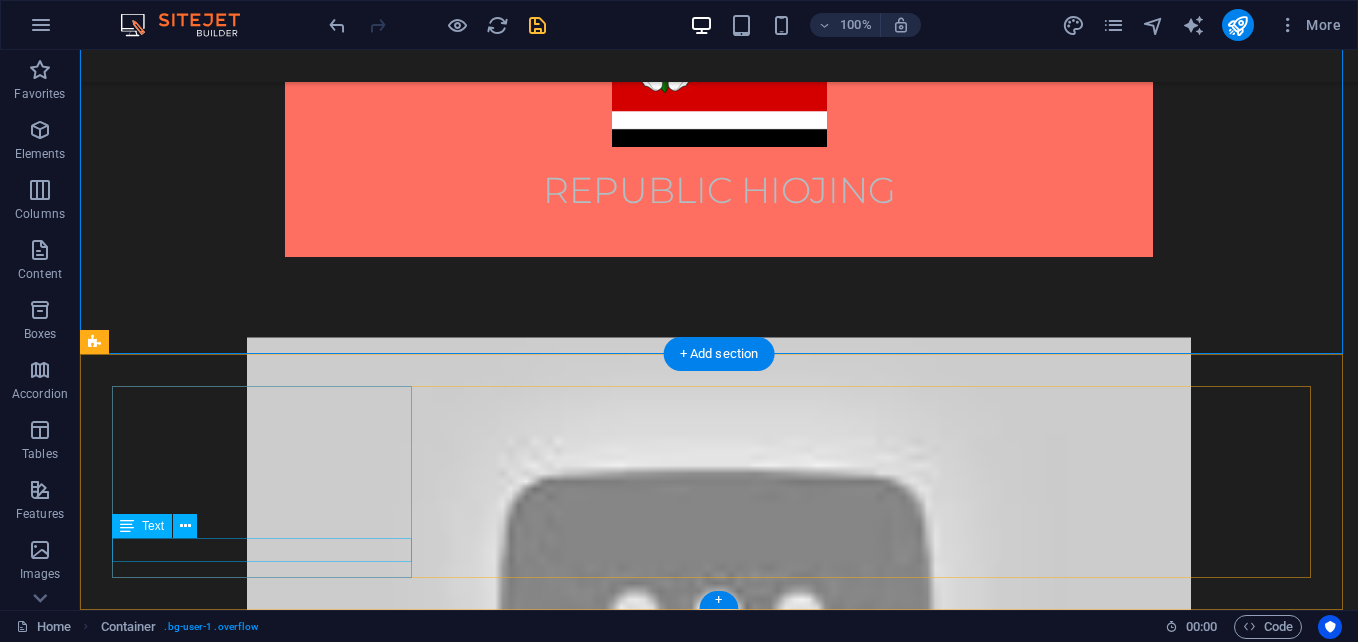 click on "Legal Notice  |  Privacy" at bounding box center [719, 1144] 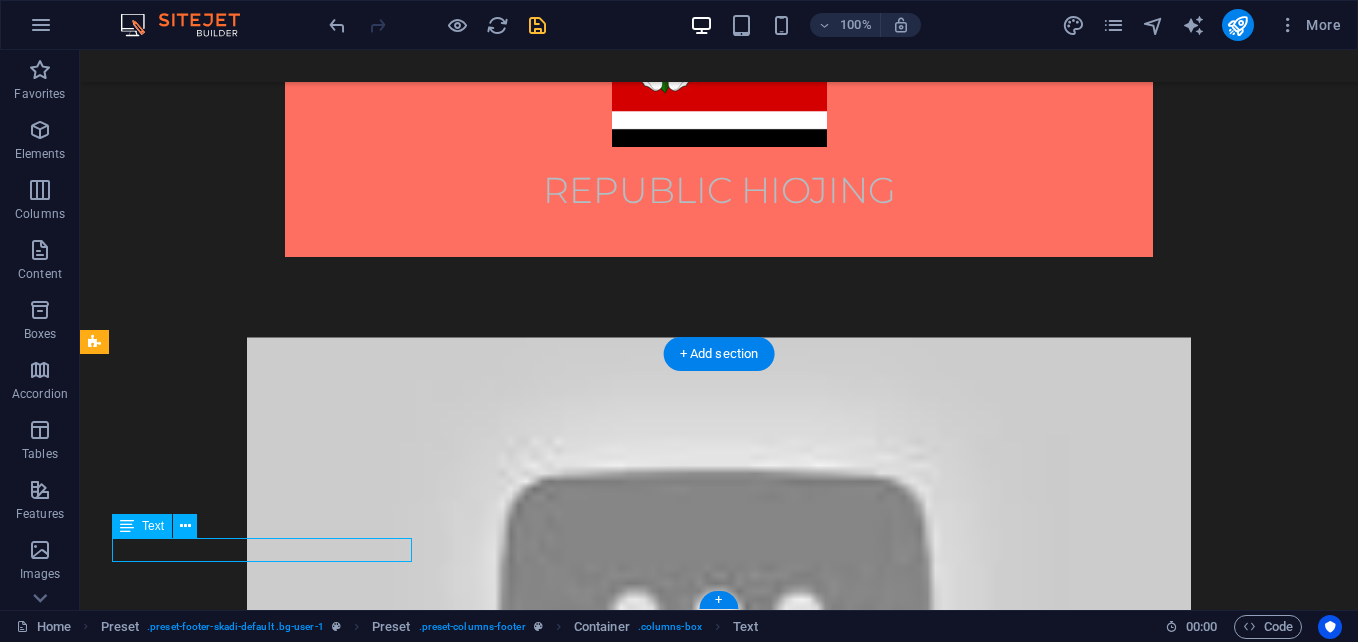 scroll, scrollTop: 990, scrollLeft: 0, axis: vertical 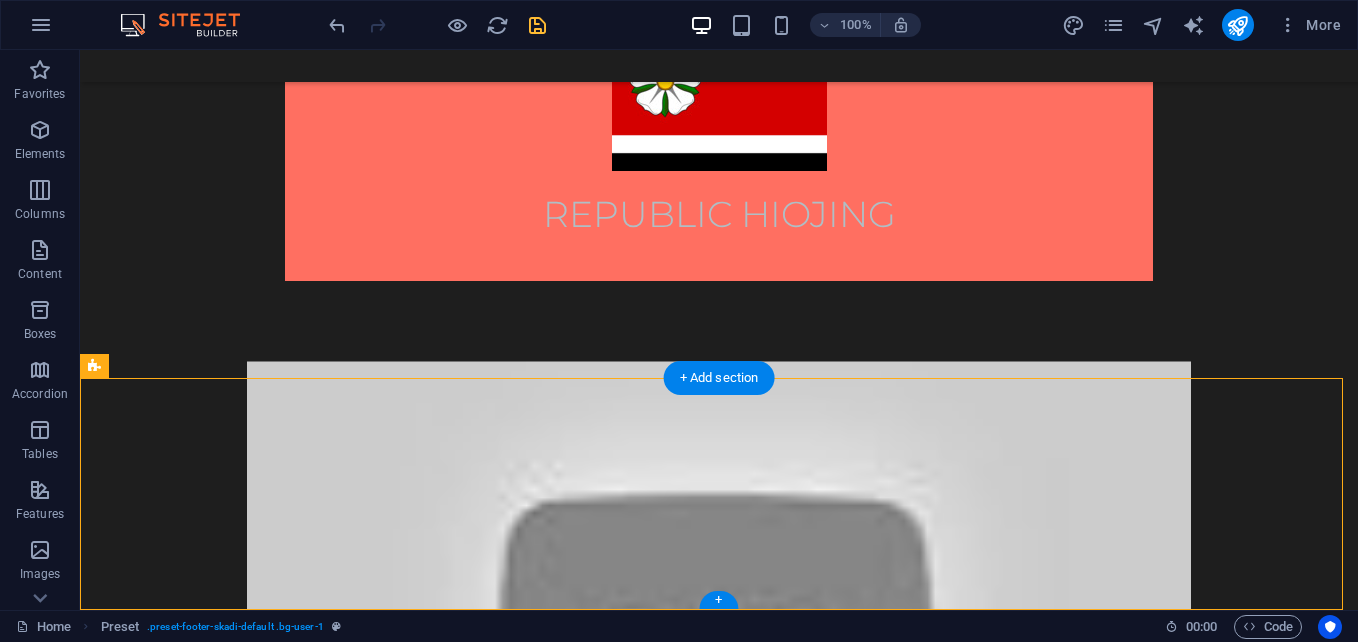 drag, startPoint x: 290, startPoint y: 531, endPoint x: 709, endPoint y: 521, distance: 419.11932 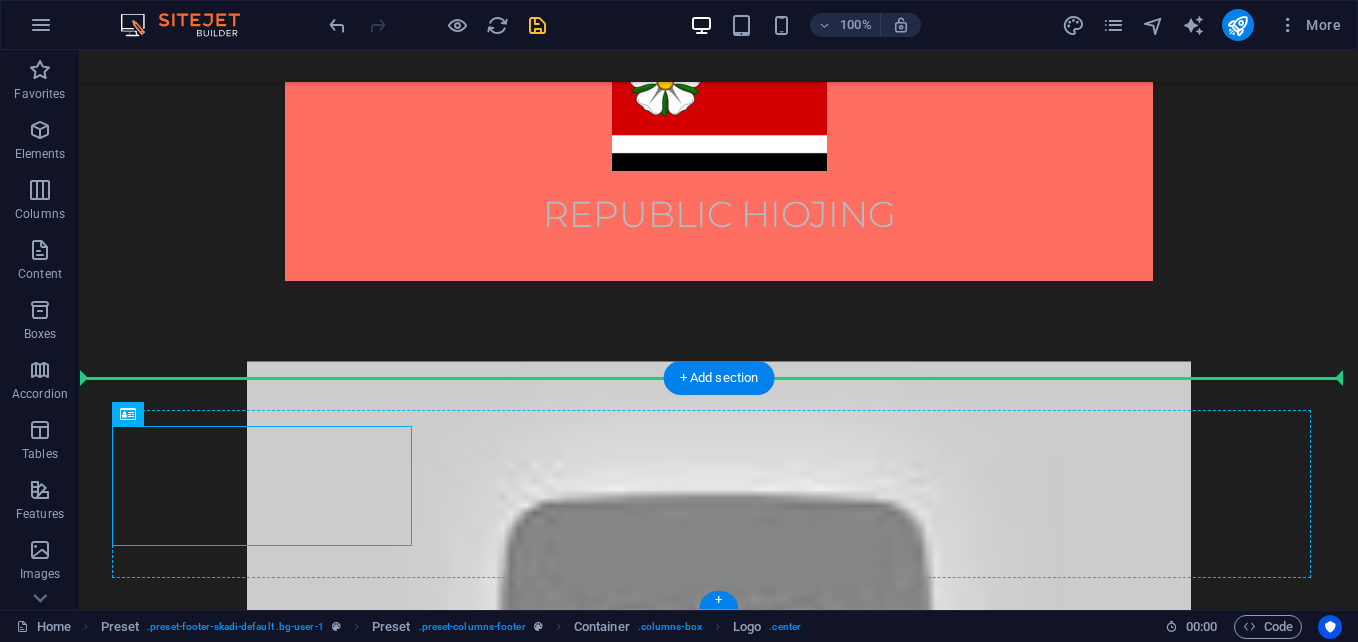 drag, startPoint x: 228, startPoint y: 490, endPoint x: 550, endPoint y: 484, distance: 322.0559 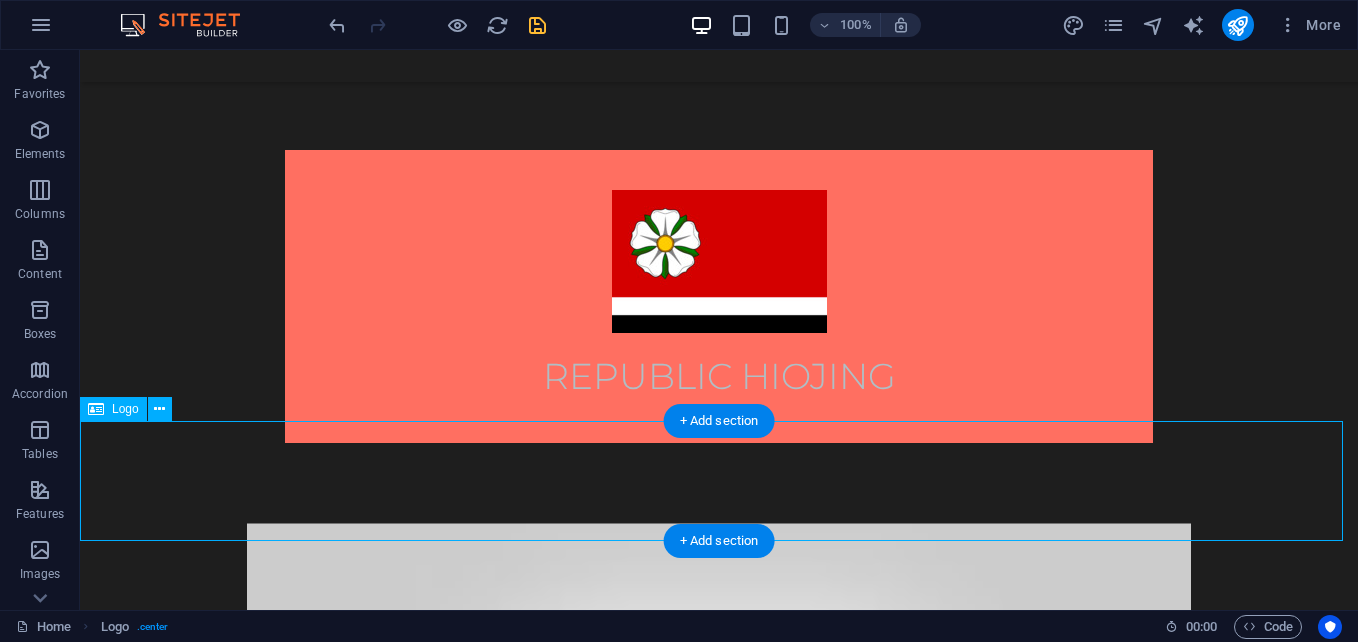scroll, scrollTop: 990, scrollLeft: 0, axis: vertical 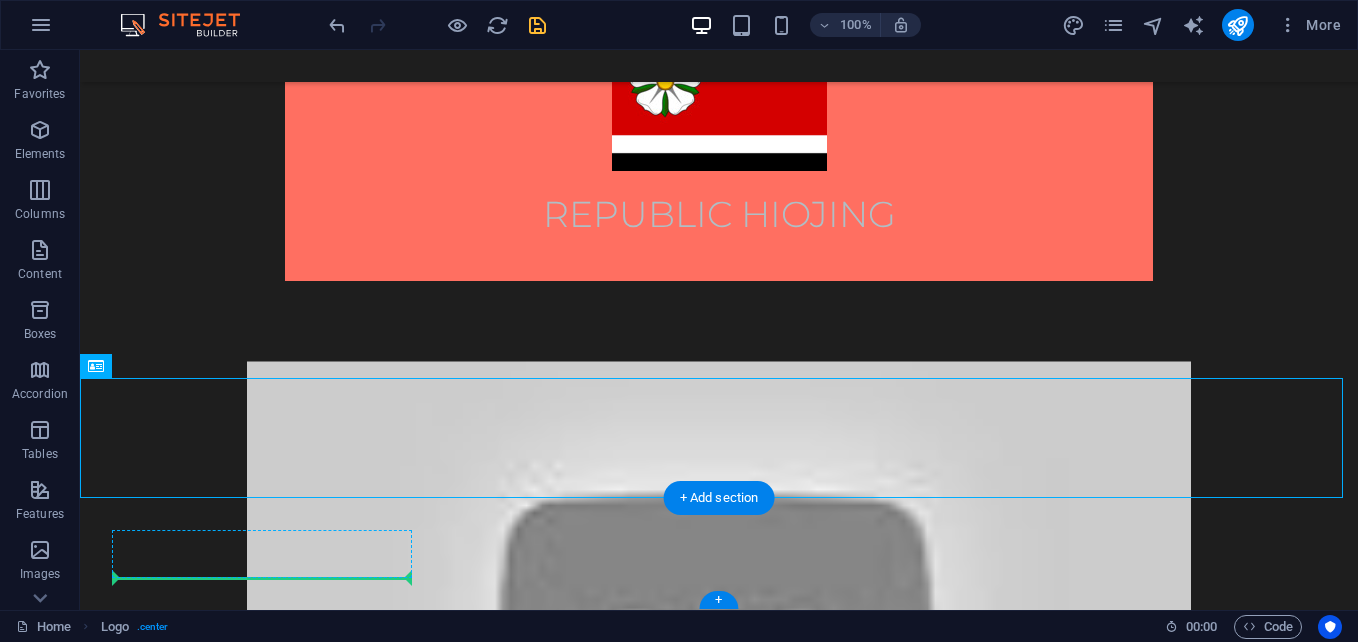 drag, startPoint x: 652, startPoint y: 443, endPoint x: 173, endPoint y: 571, distance: 495.80743 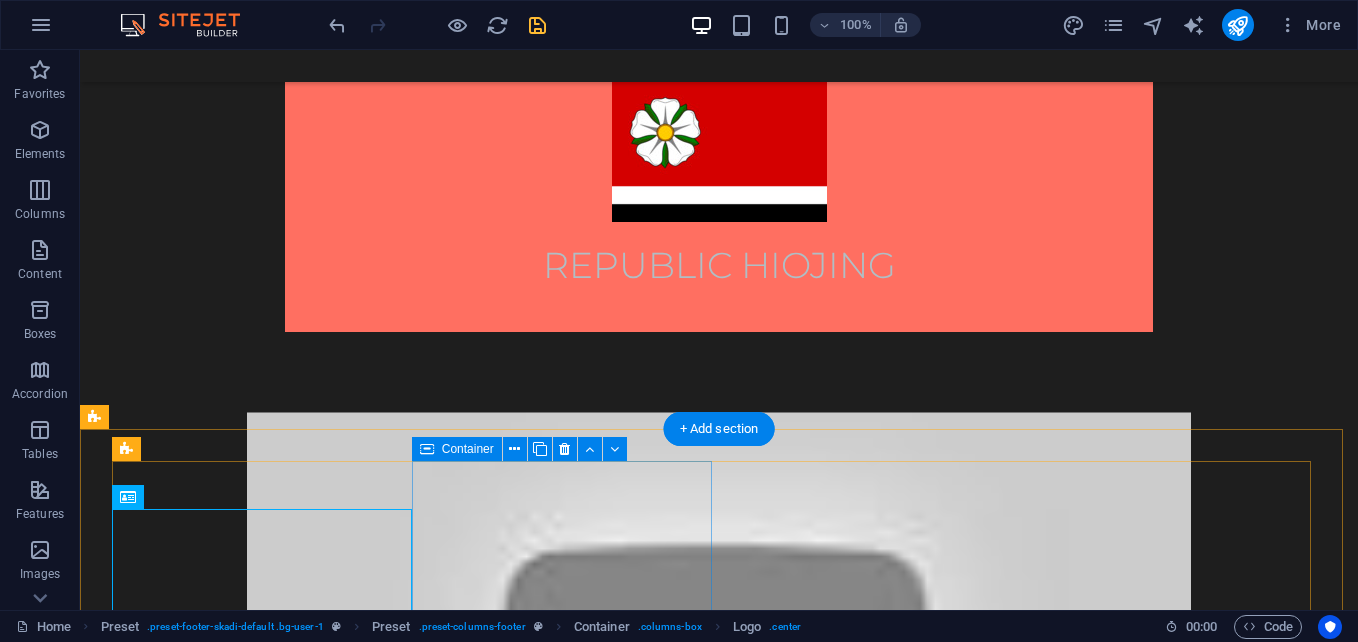 scroll, scrollTop: 938, scrollLeft: 0, axis: vertical 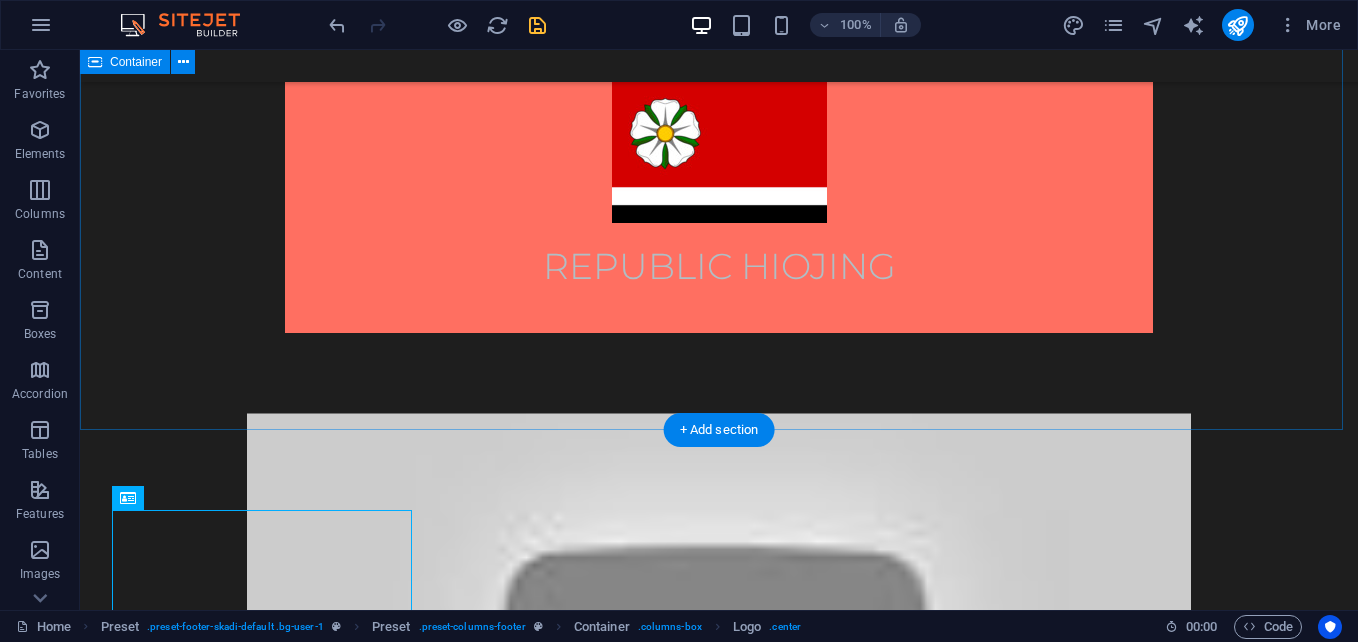 click at bounding box center [719, 678] 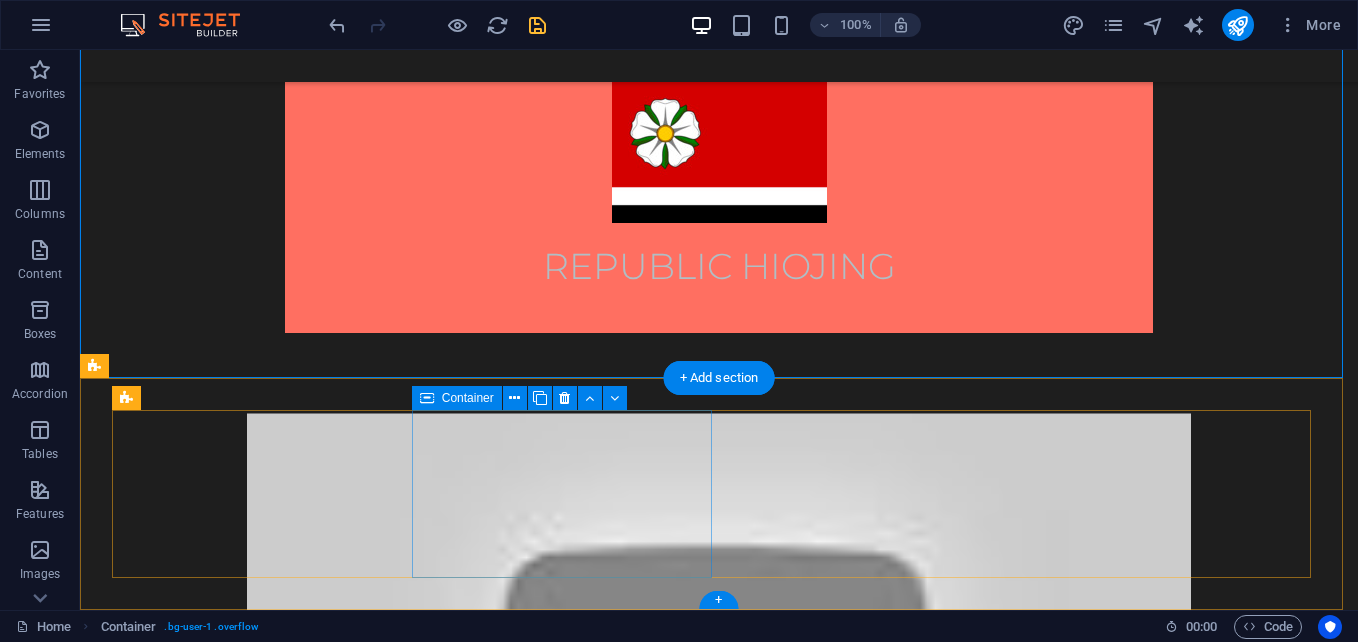 scroll, scrollTop: 990, scrollLeft: 0, axis: vertical 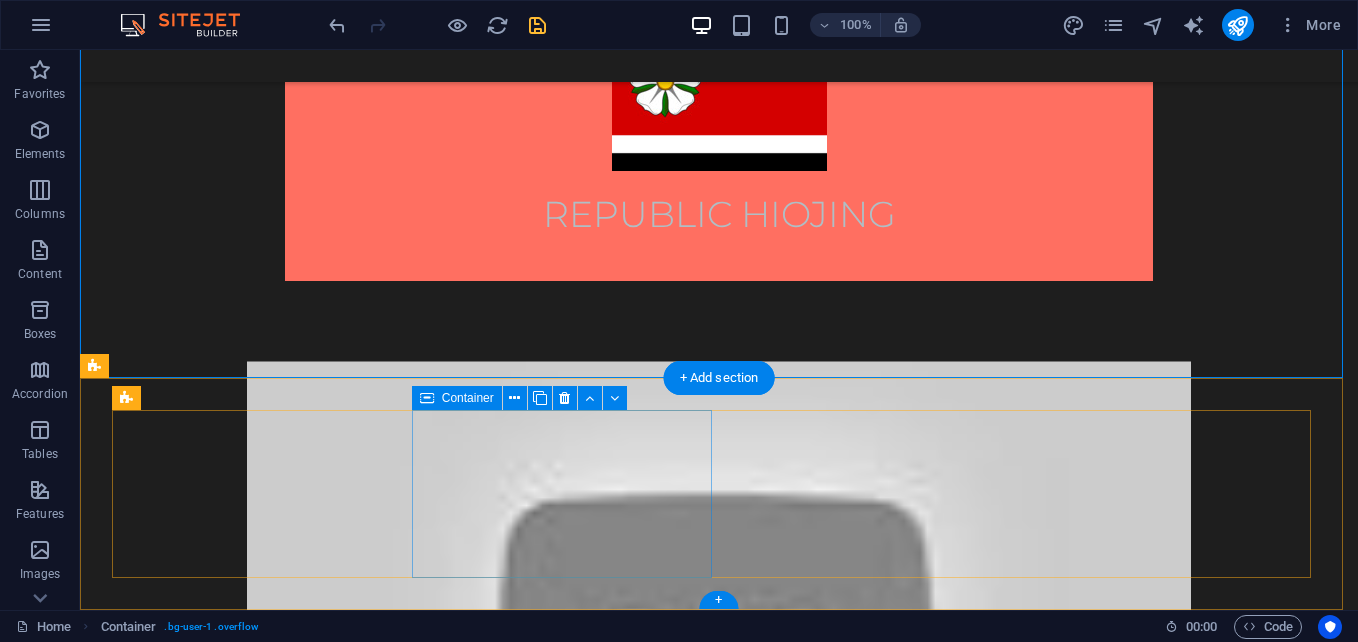 click at bounding box center [719, 1180] 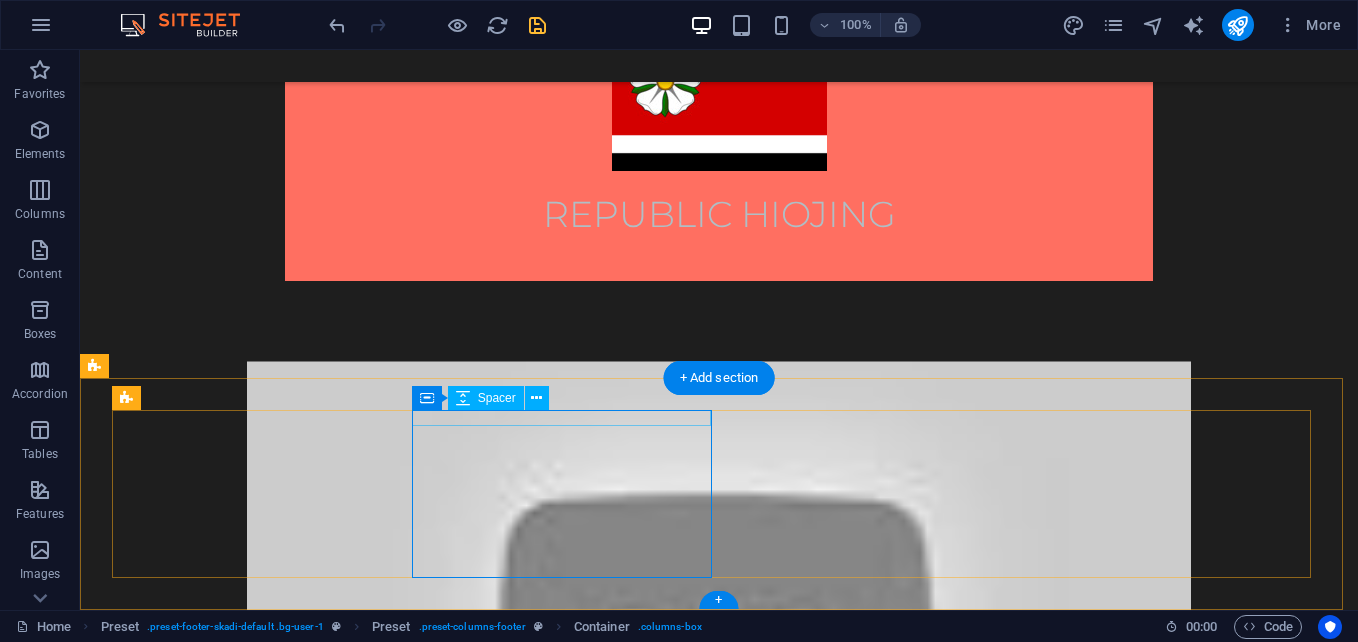 click at bounding box center (718, 1180) 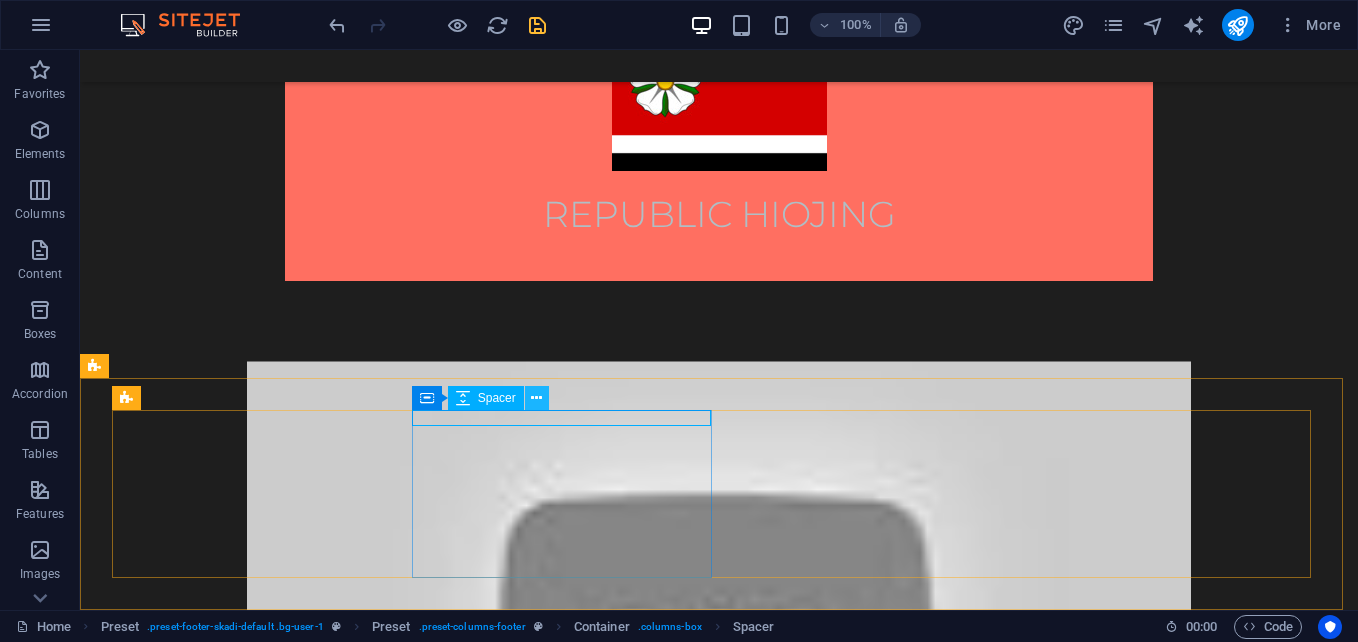 click at bounding box center [536, 398] 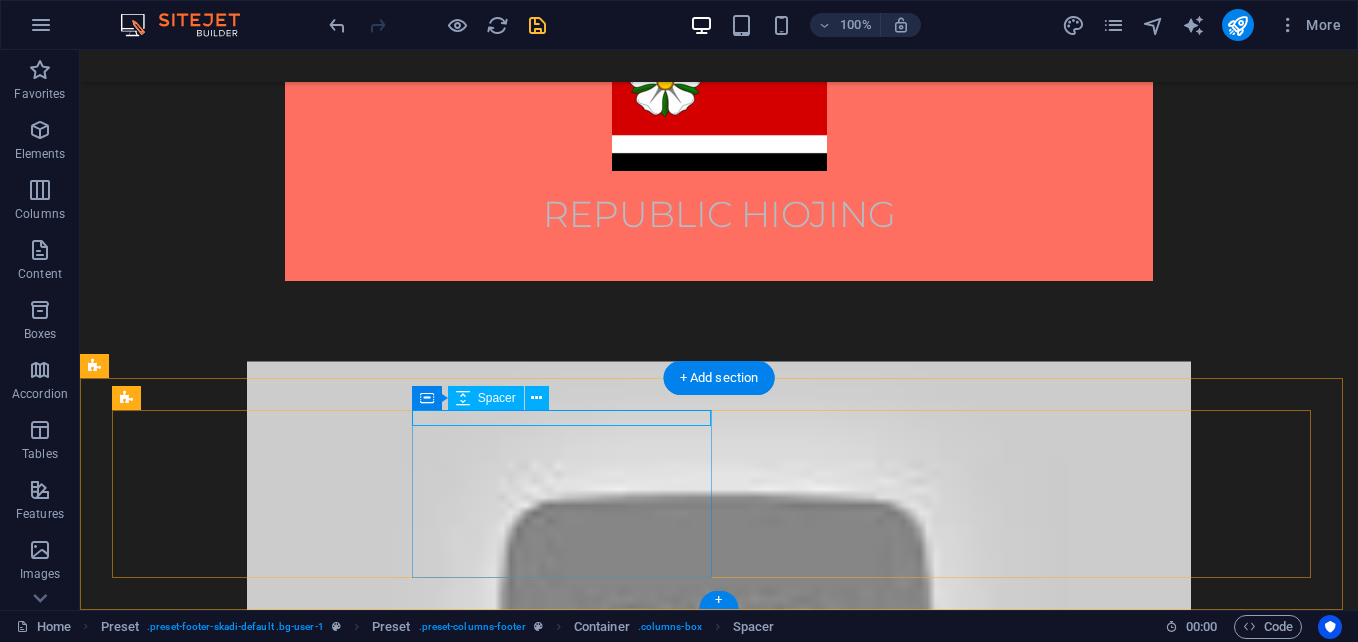 click at bounding box center (718, 1180) 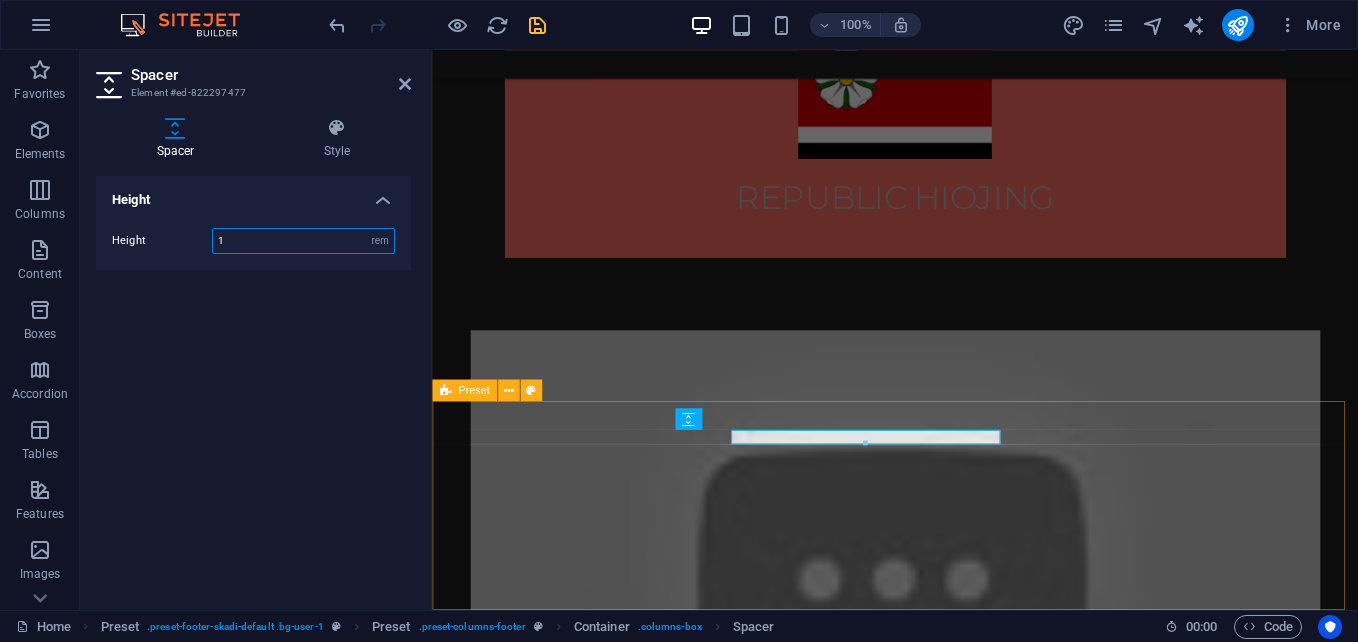 scroll, scrollTop: 928, scrollLeft: 0, axis: vertical 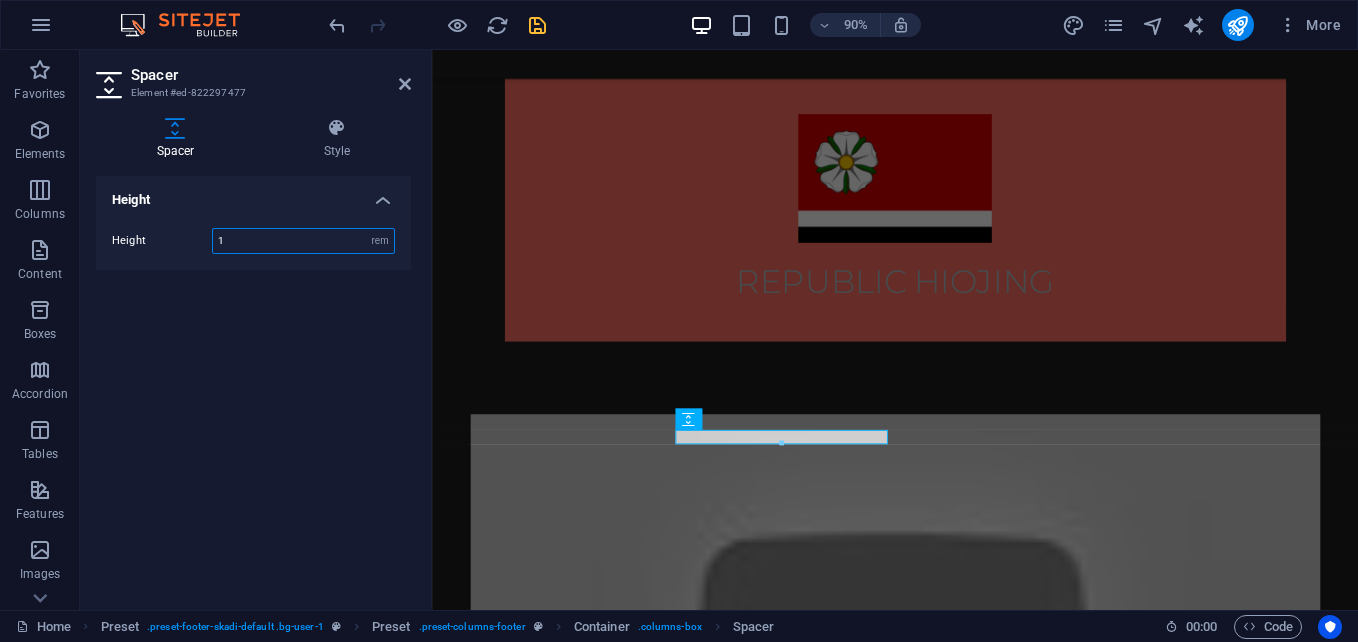 click on "1" at bounding box center (303, 241) 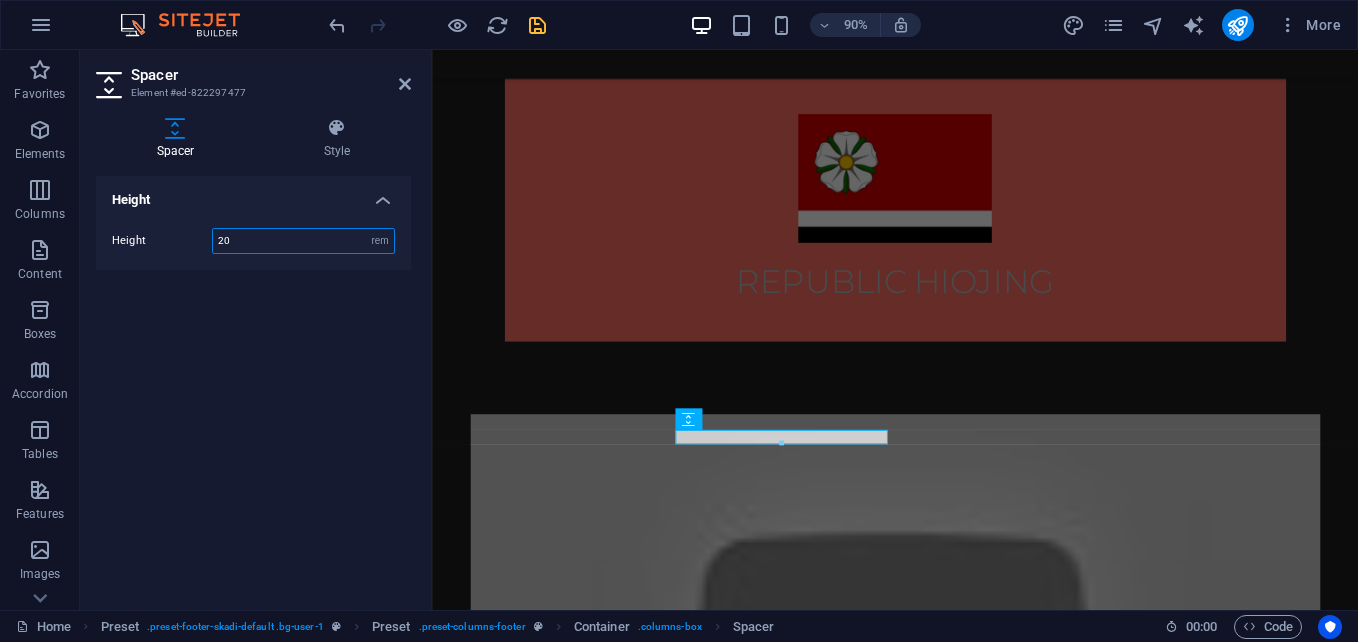 type on "20" 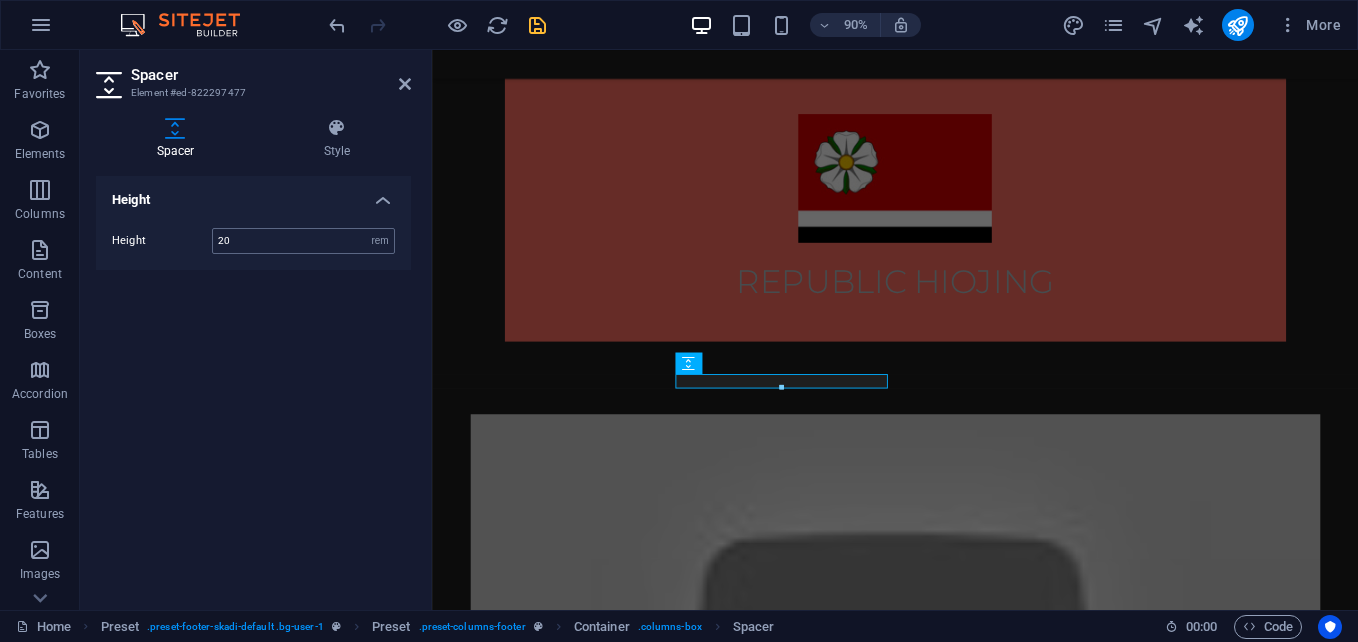 scroll, scrollTop: 990, scrollLeft: 0, axis: vertical 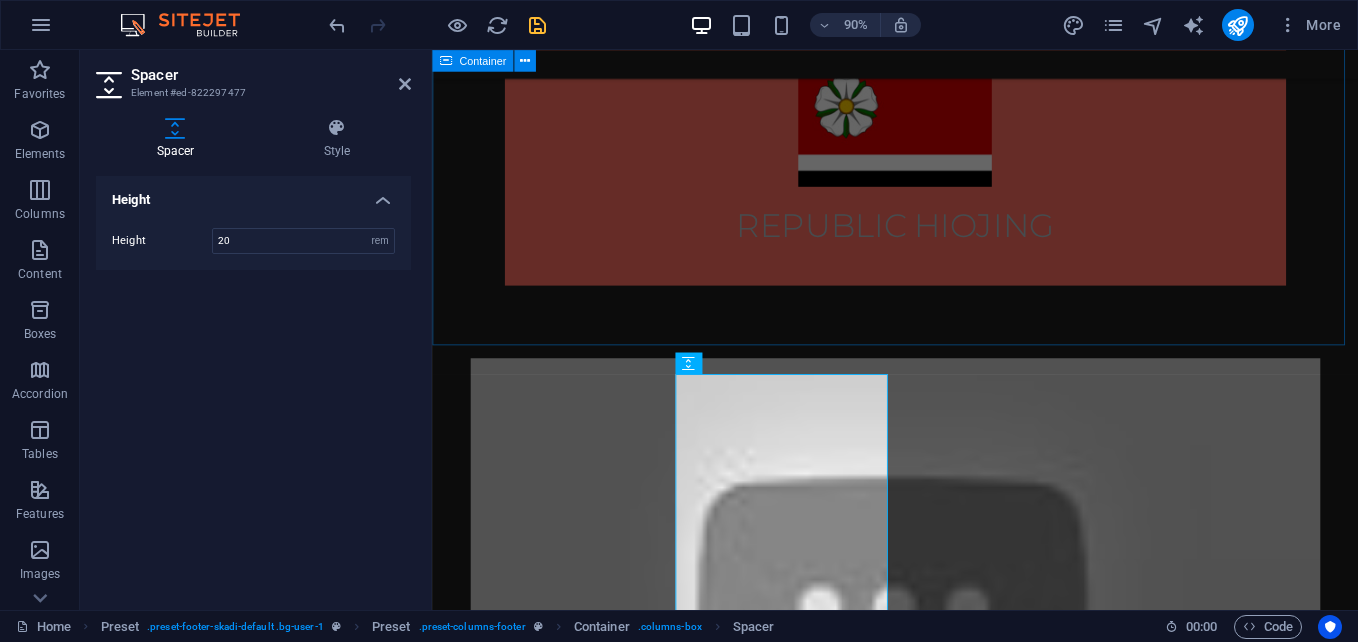 click at bounding box center [946, 657] 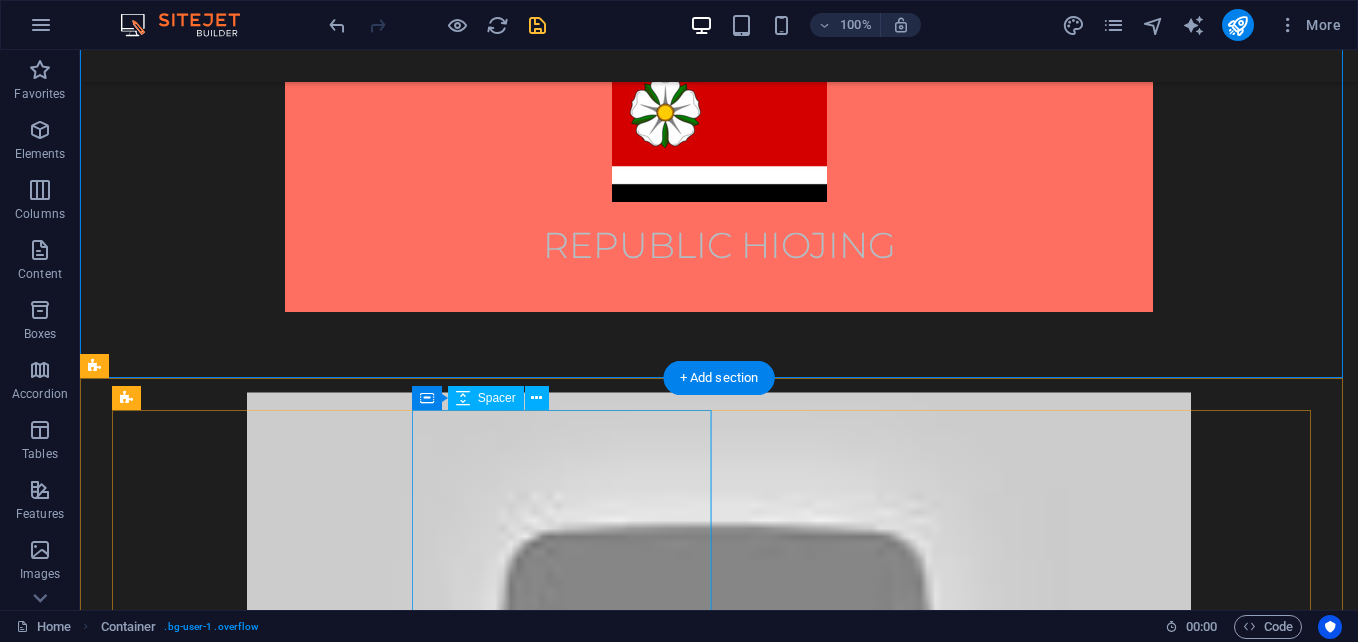 scroll, scrollTop: 1142, scrollLeft: 0, axis: vertical 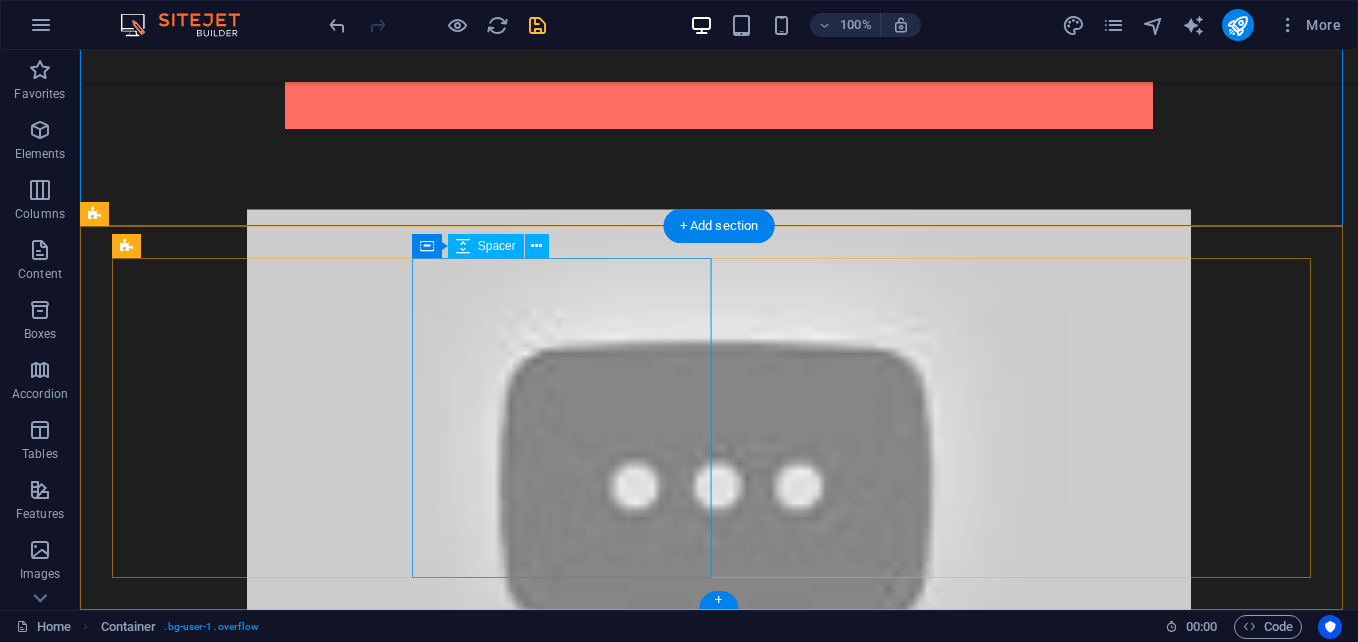 click at bounding box center [718, 1180] 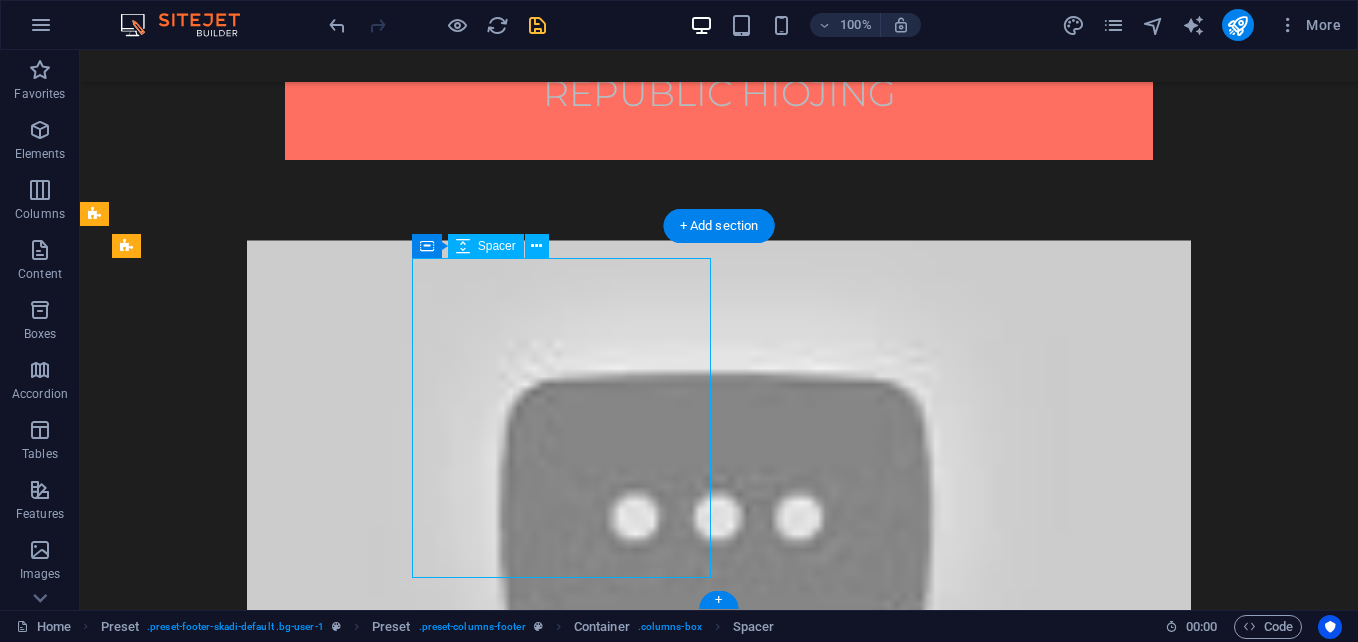 scroll, scrollTop: 1080, scrollLeft: 0, axis: vertical 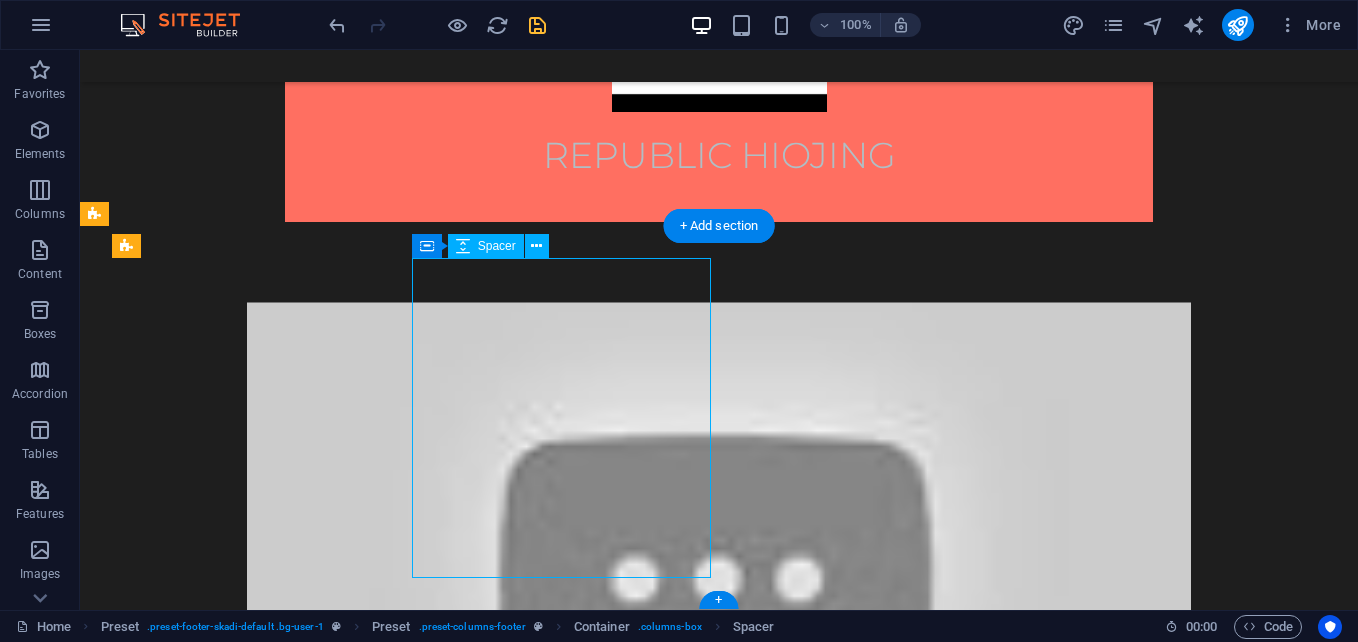 select on "rem" 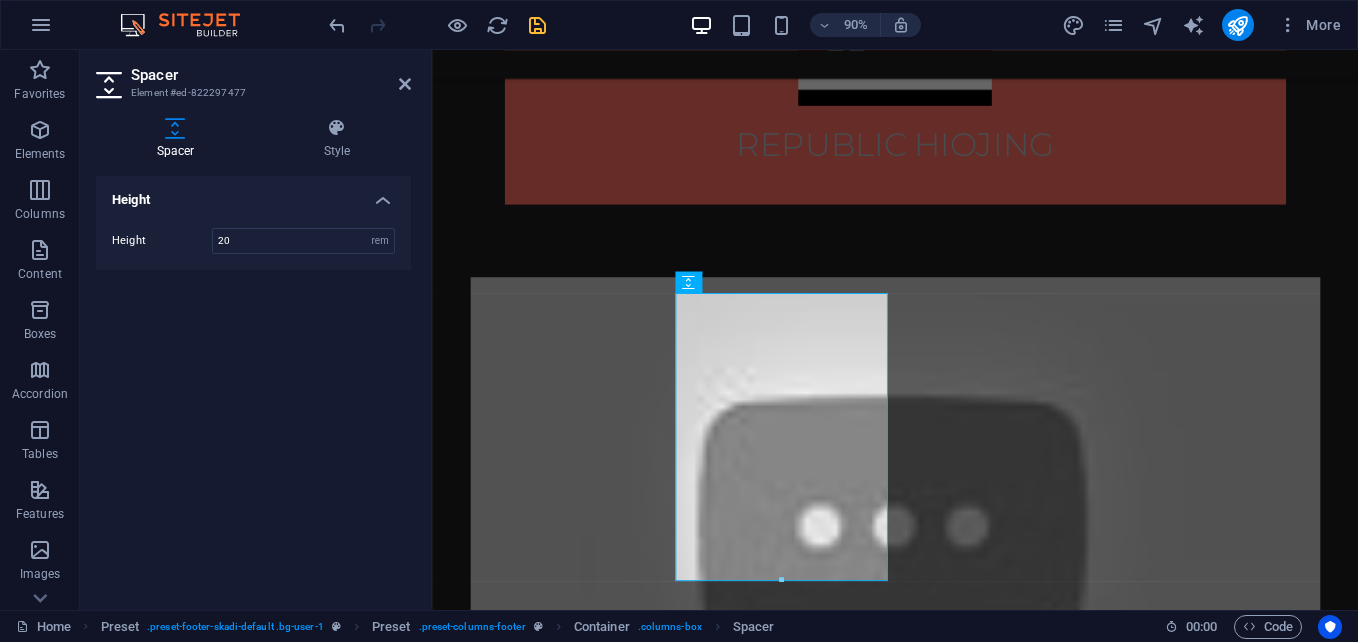 click on "Spacer Element #ed-822297477 Spacer Style Height Height 20 px rem vh vw Preset Element Layout How this element expands within the layout (Flexbox). Size Default auto px % 1/1 1/2 1/3 1/4 1/5 1/6 1/7 1/8 1/9 1/10 Grow Shrink Order Container layout Visible Visible Opacity 100 % Overflow Spacing Margin Default auto px % rem vw vh Custom Custom auto px % rem vw vh auto px % rem vw vh auto px % rem vw vh auto px % rem vw vh Padding Default px rem % vh vw Custom Custom px rem % vh vw px rem % vh vw px rem % vh vw px rem % vh vw Border Style              - Width 1 auto px rem % vh vw Custom Custom 1 auto px rem % vh vw 1 auto px rem % vh vw 1 auto px rem % vh vw 1 auto px rem % vh vw  - Color Round corners Default px rem % vh vw Custom Custom px rem % vh vw px rem % vh vw px rem % vh vw px rem % vh vw Shadow Default None Outside Inside Color X offset 0 px rem vh vw Y offset 0 px rem vh vw Blur 0 px rem % vh vw Spread 0 px rem vh vw Text Shadow Default None Outside Color X offset 0 px rem vh vw Y offset 0 0" at bounding box center (256, 330) 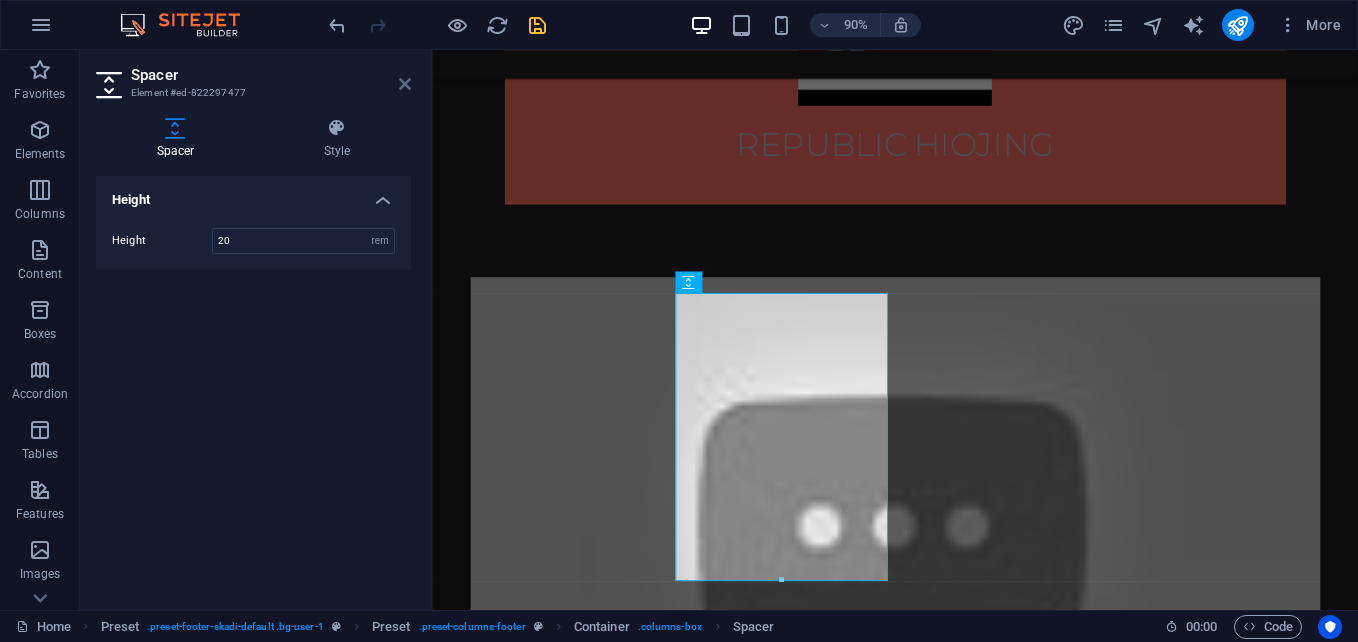 click at bounding box center [405, 84] 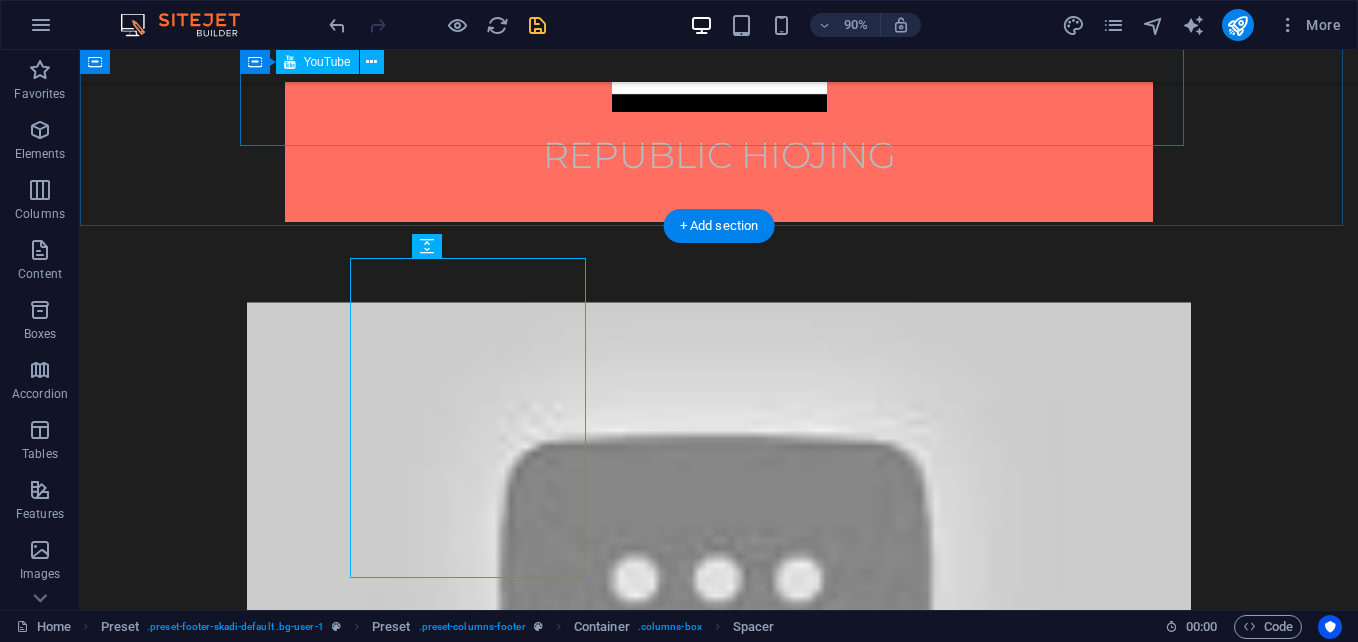 scroll, scrollTop: 1142, scrollLeft: 0, axis: vertical 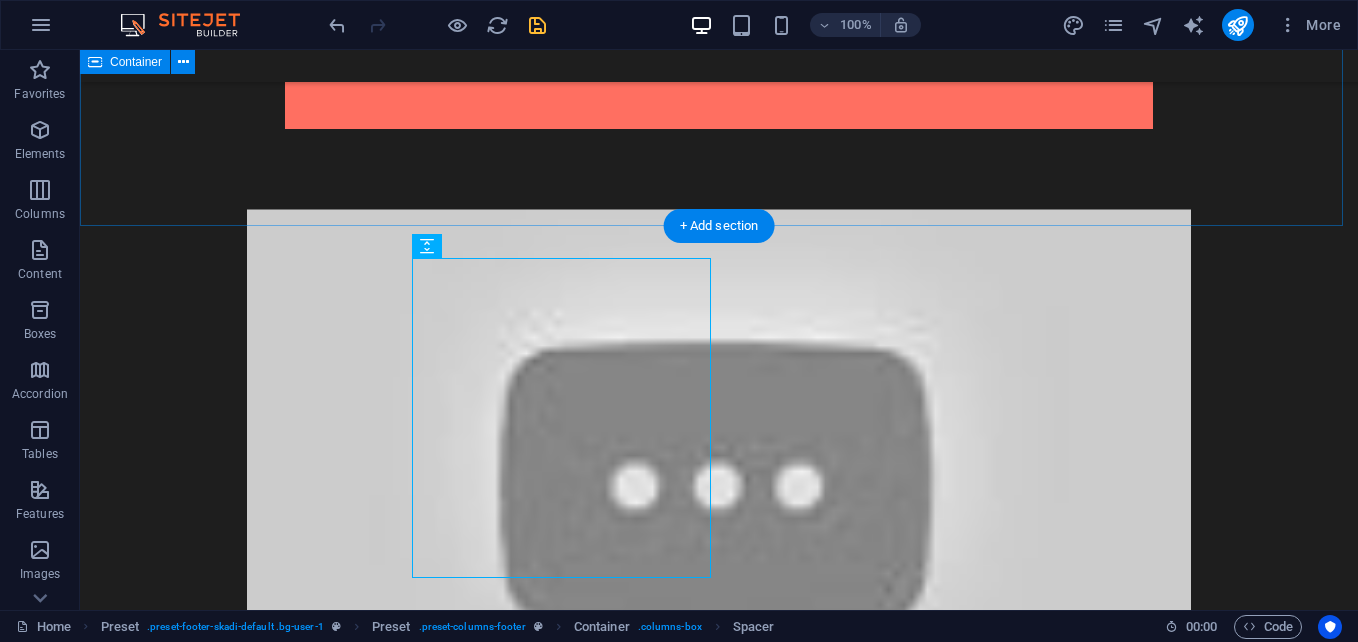 click at bounding box center (719, 474) 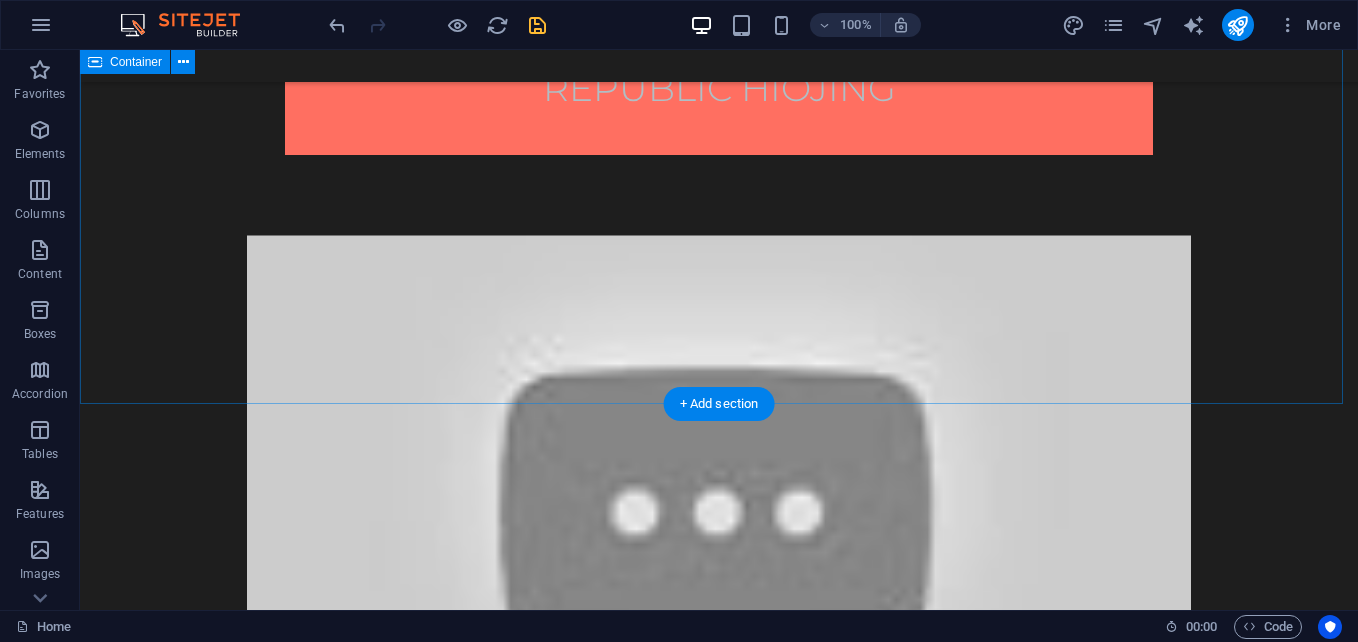scroll, scrollTop: 1142, scrollLeft: 0, axis: vertical 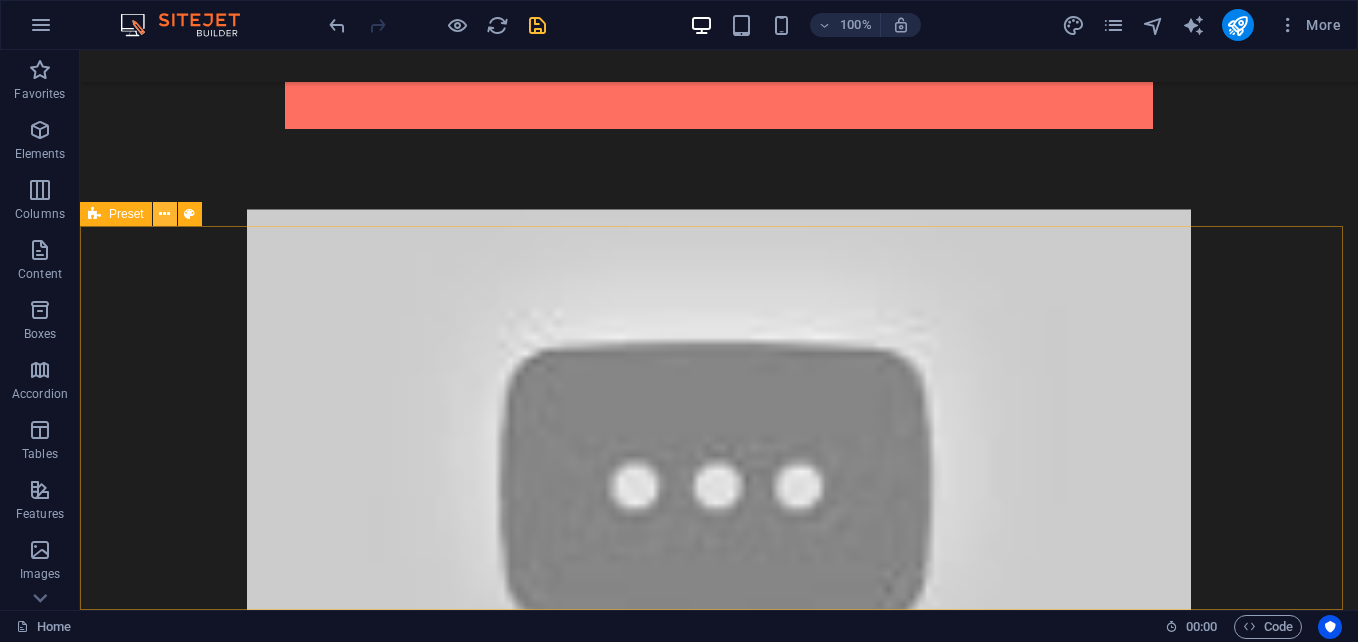 click at bounding box center [164, 214] 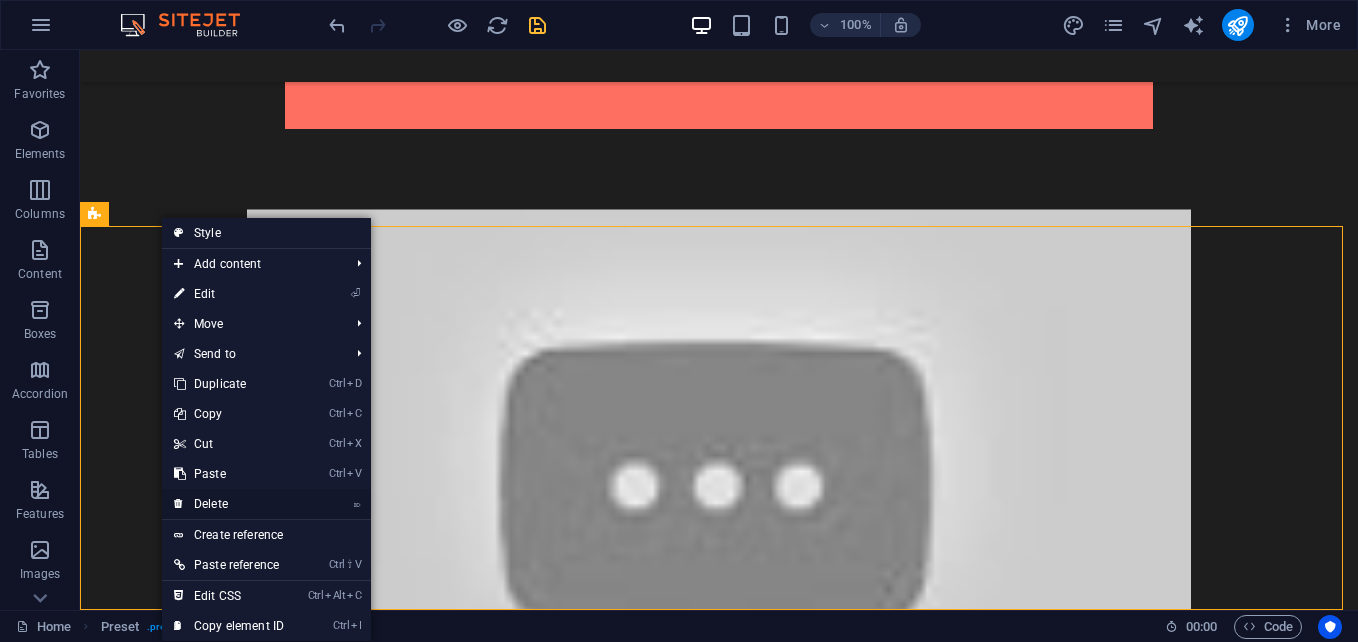 click on "⌦  Delete" at bounding box center [229, 504] 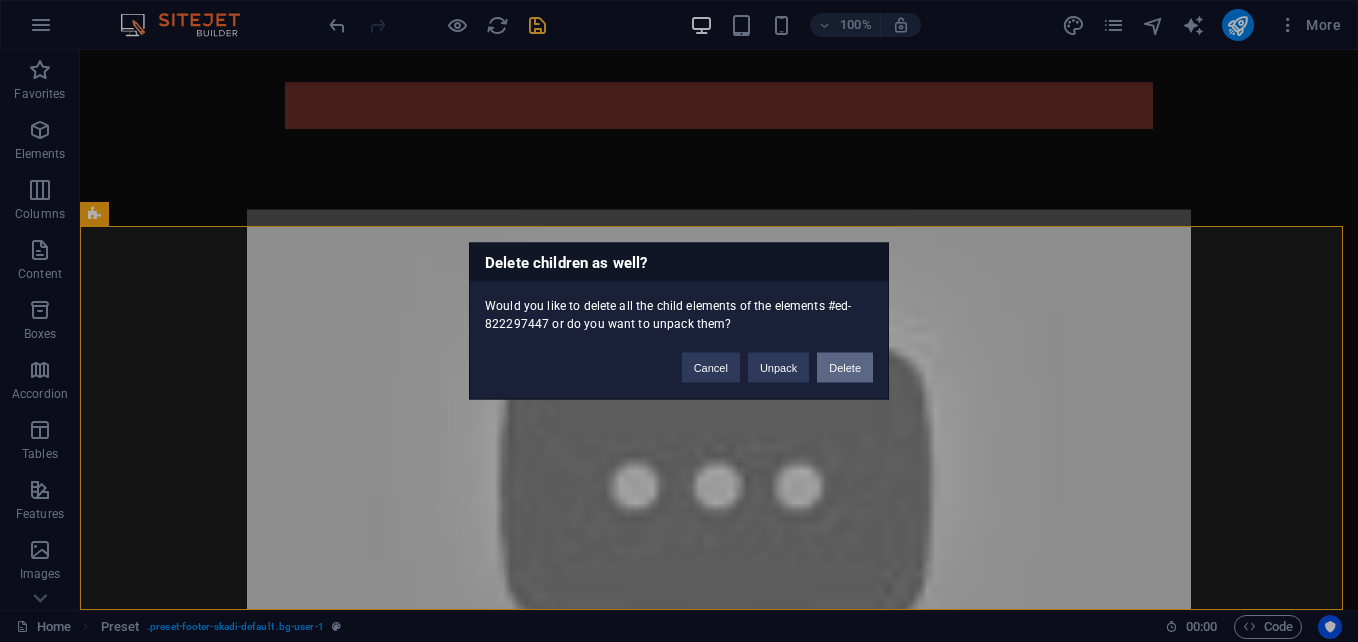 click on "Delete" at bounding box center [845, 368] 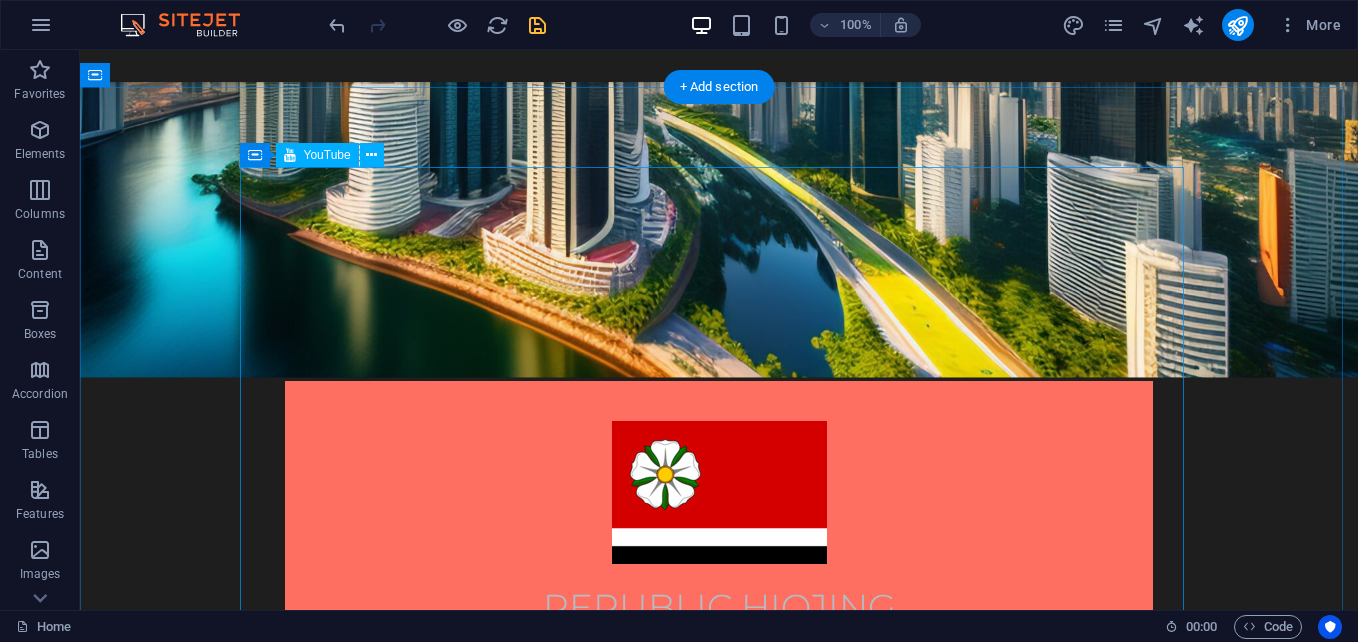 scroll, scrollTop: 758, scrollLeft: 0, axis: vertical 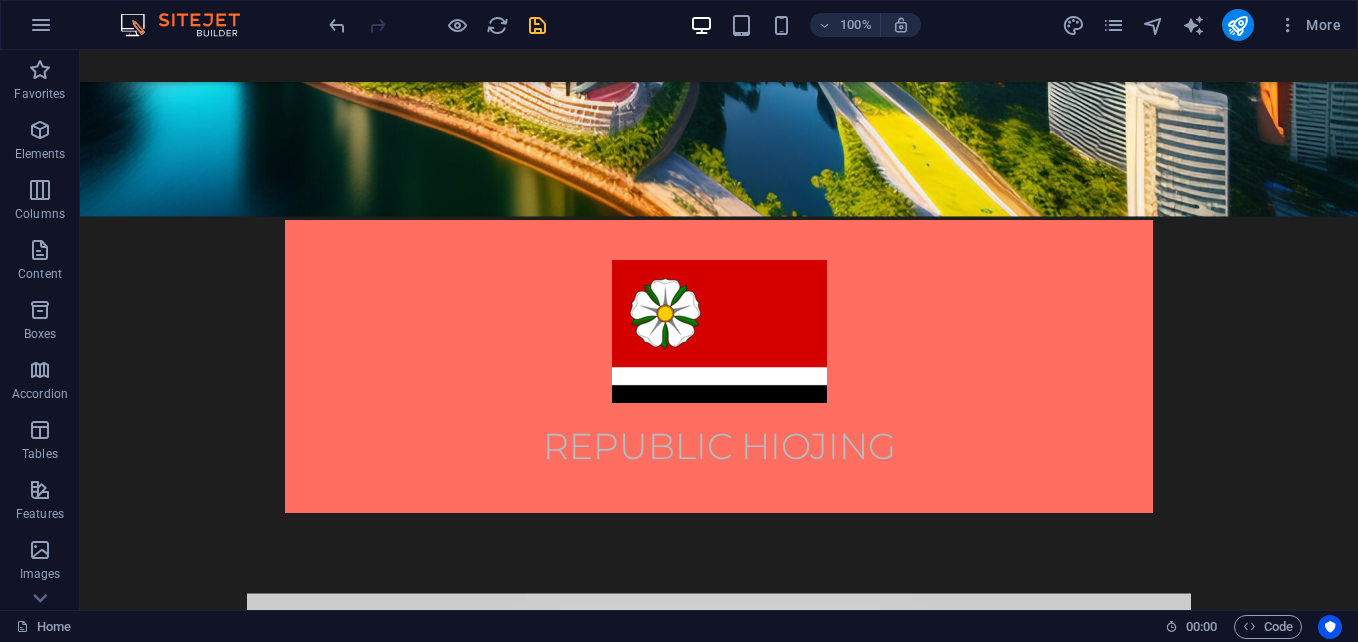 click at bounding box center [719, 858] 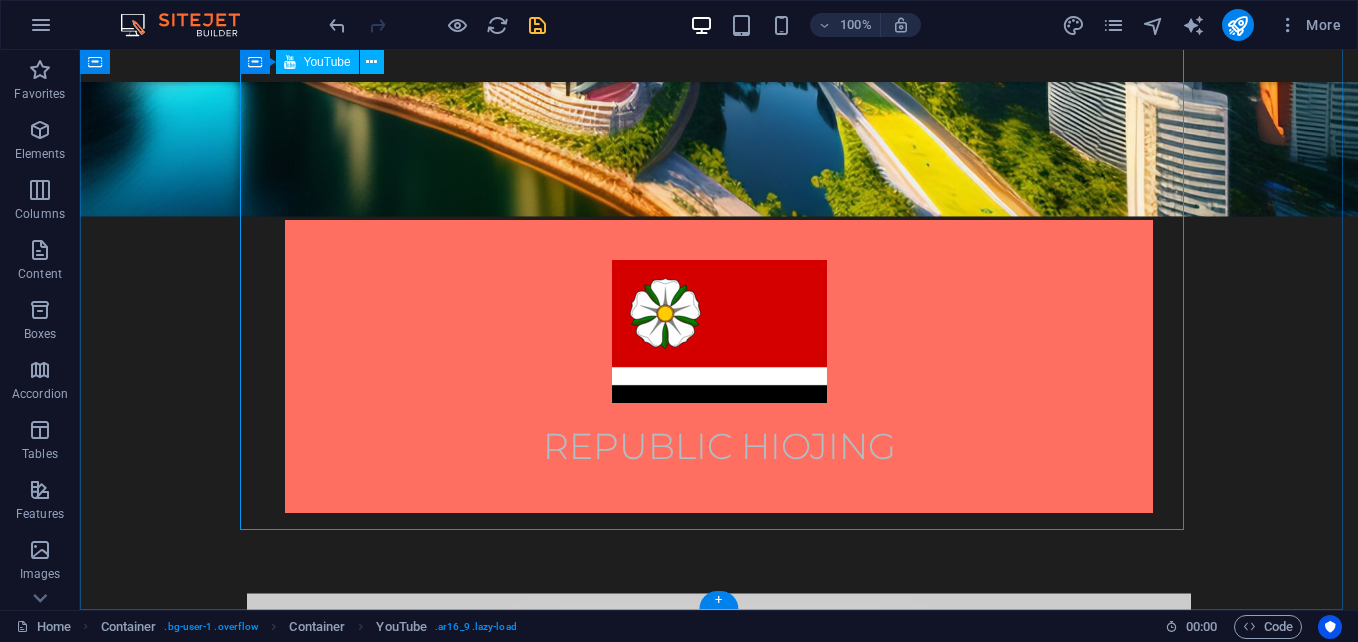 click at bounding box center (719, 858) 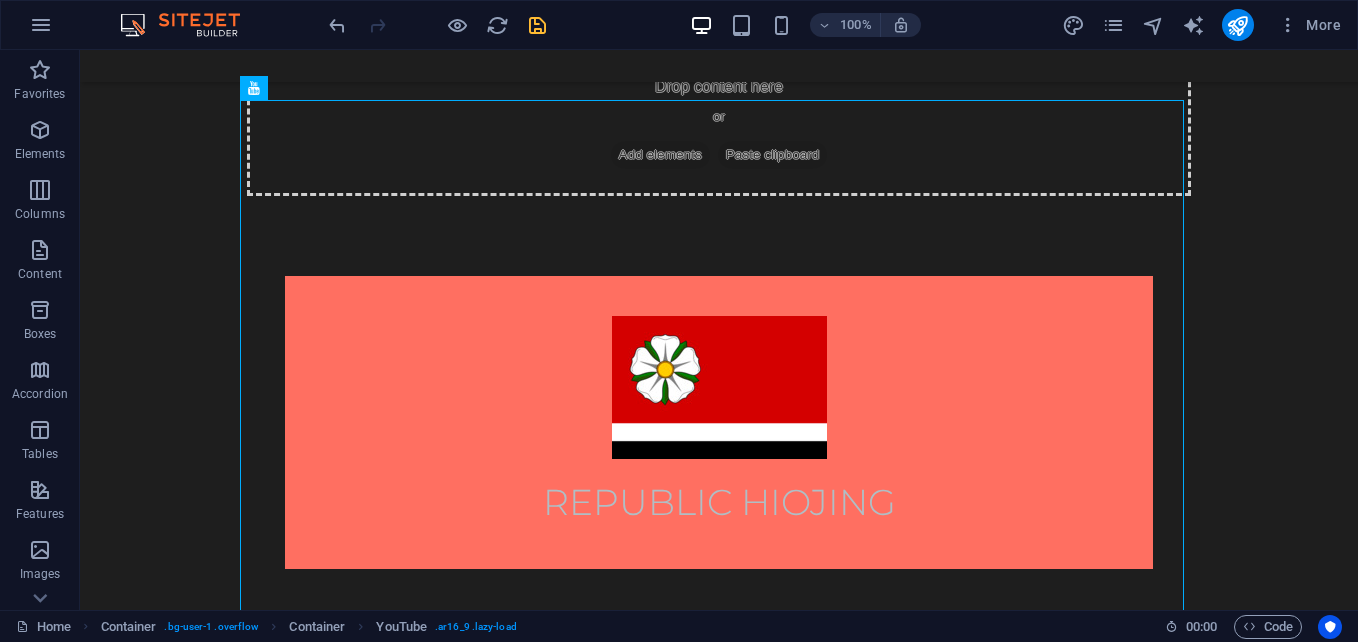 scroll, scrollTop: 657, scrollLeft: 0, axis: vertical 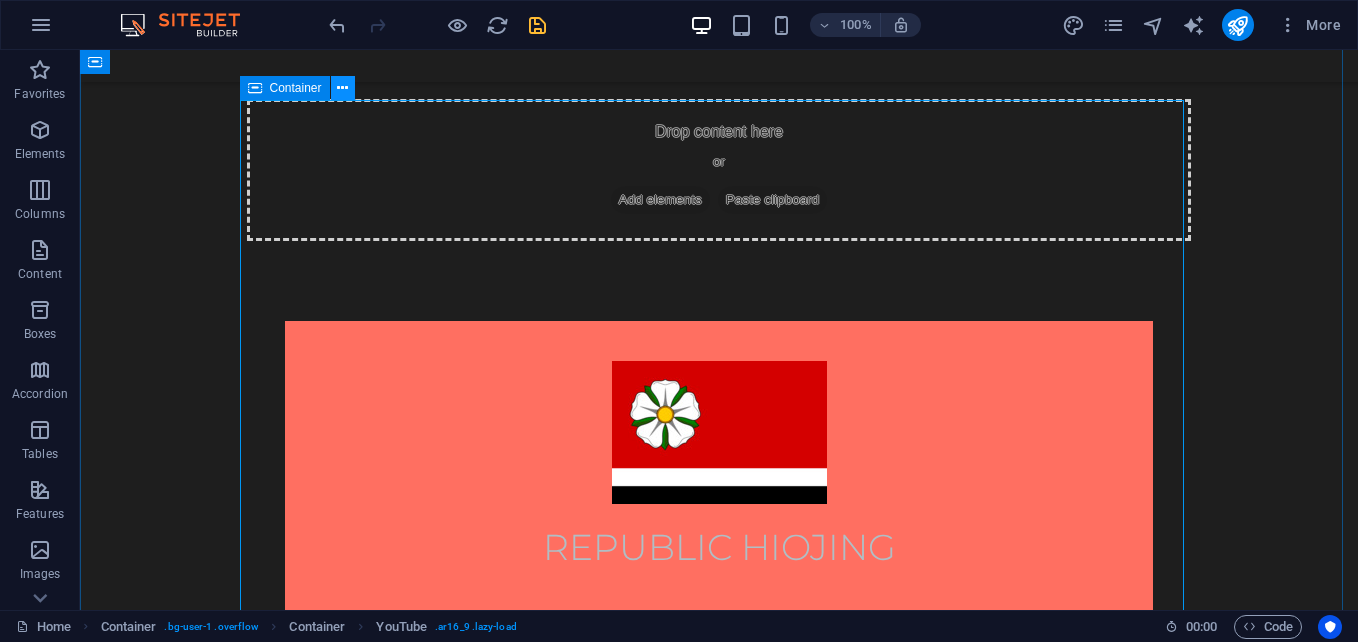 click at bounding box center [342, 88] 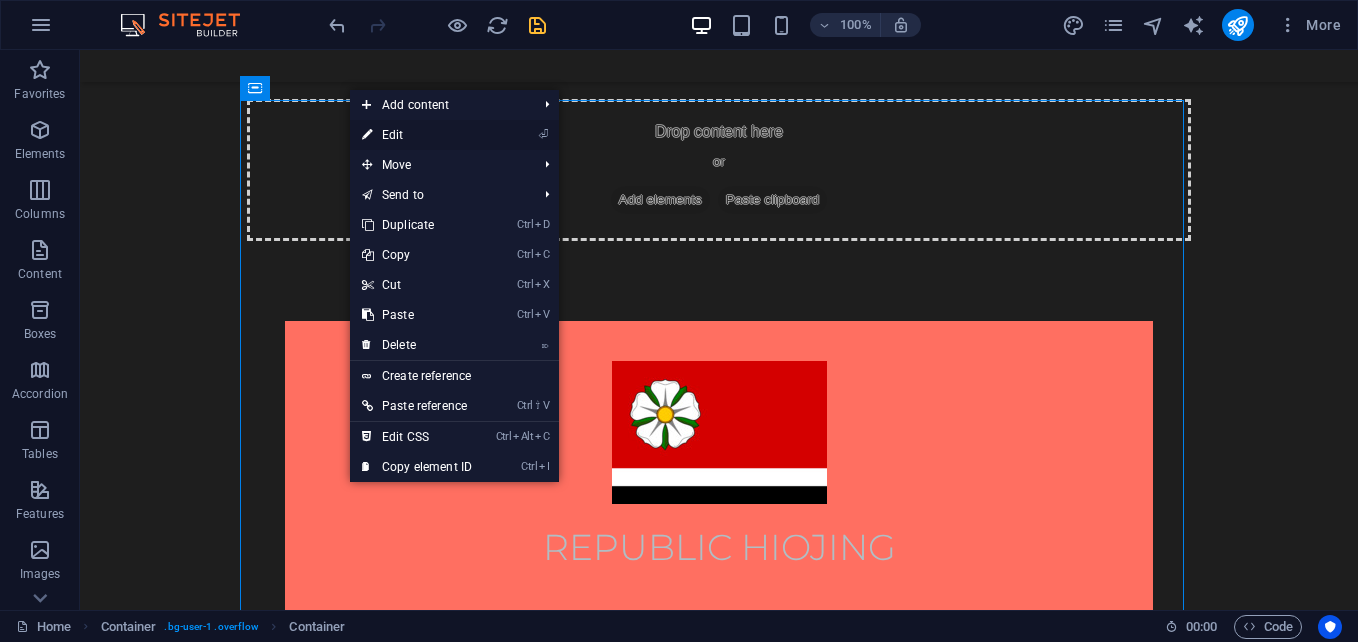 click on "⏎  Edit" at bounding box center [417, 135] 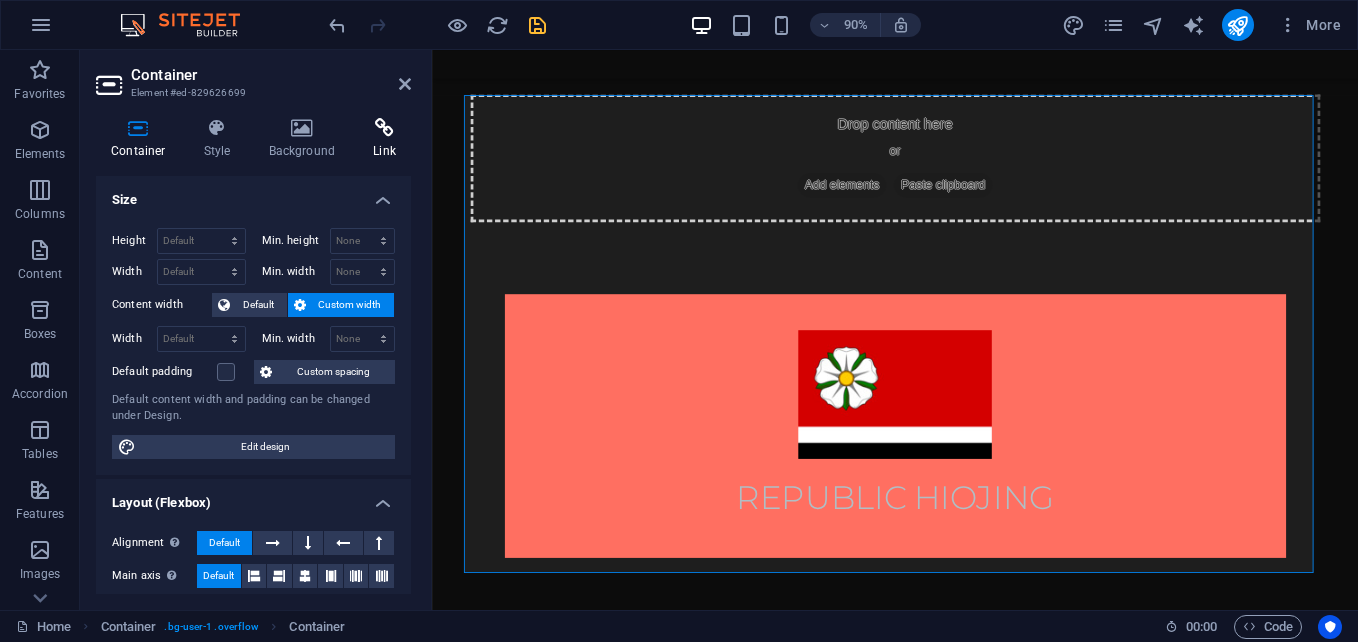 click on "Link" at bounding box center (384, 139) 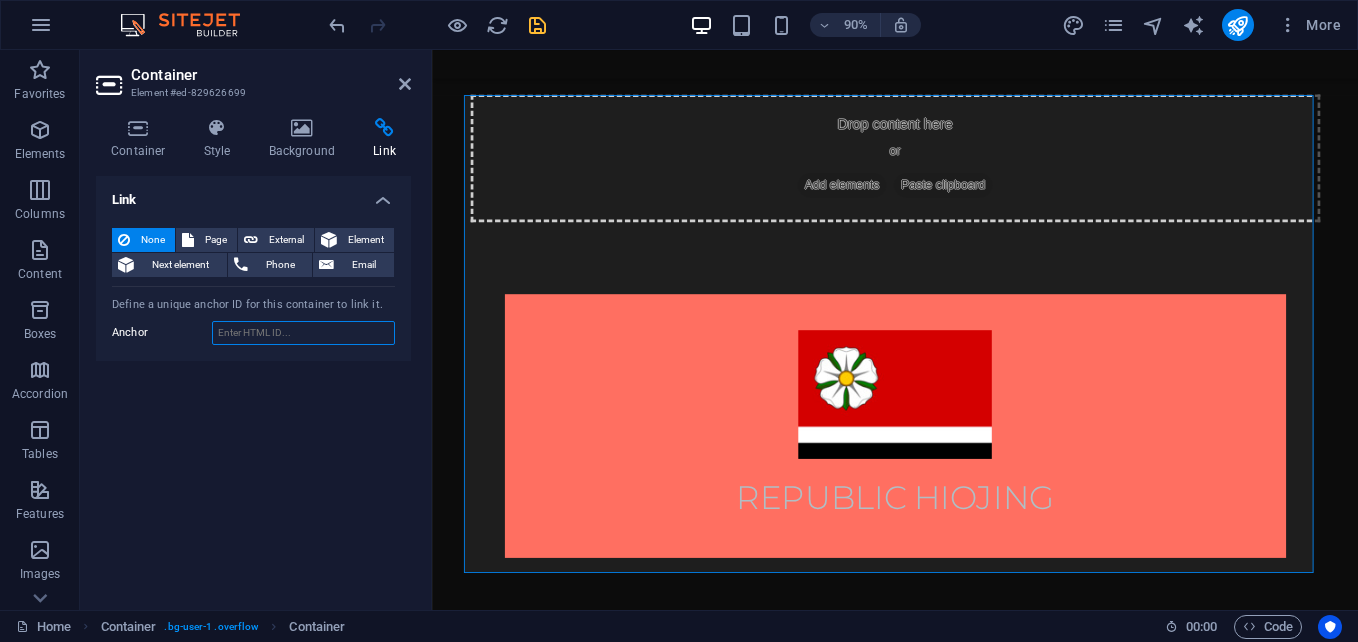 click on "Anchor" at bounding box center [303, 333] 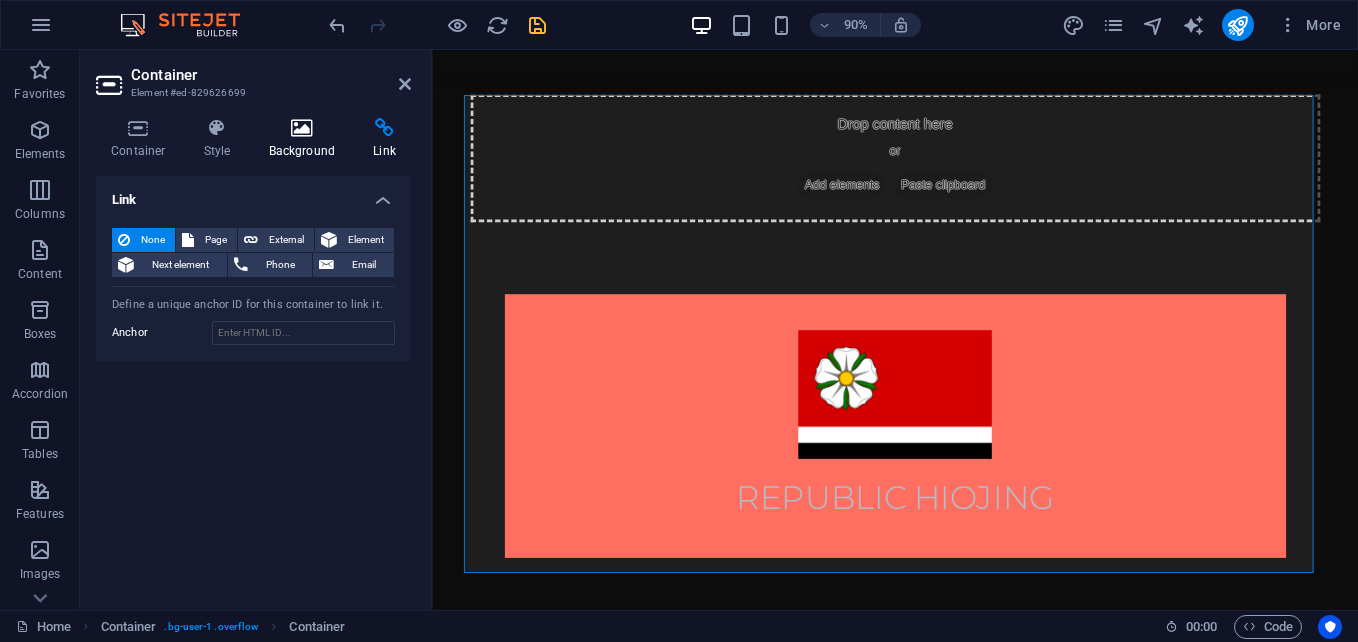 click at bounding box center (302, 128) 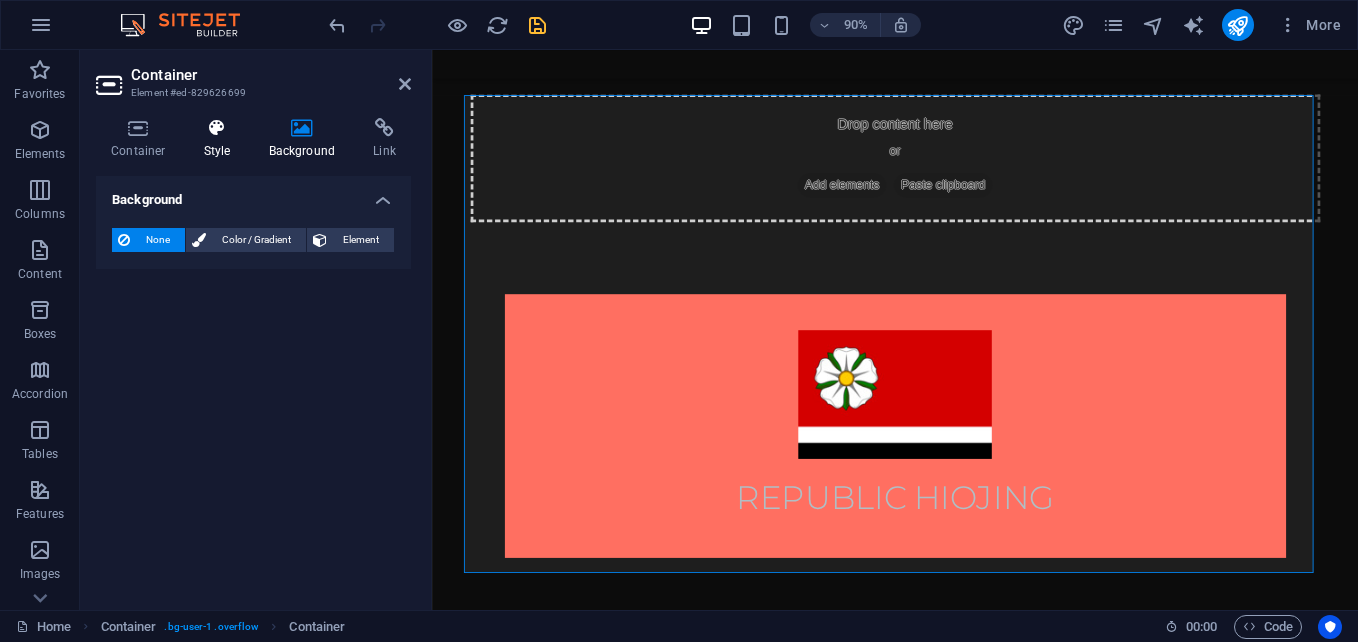 click at bounding box center (217, 128) 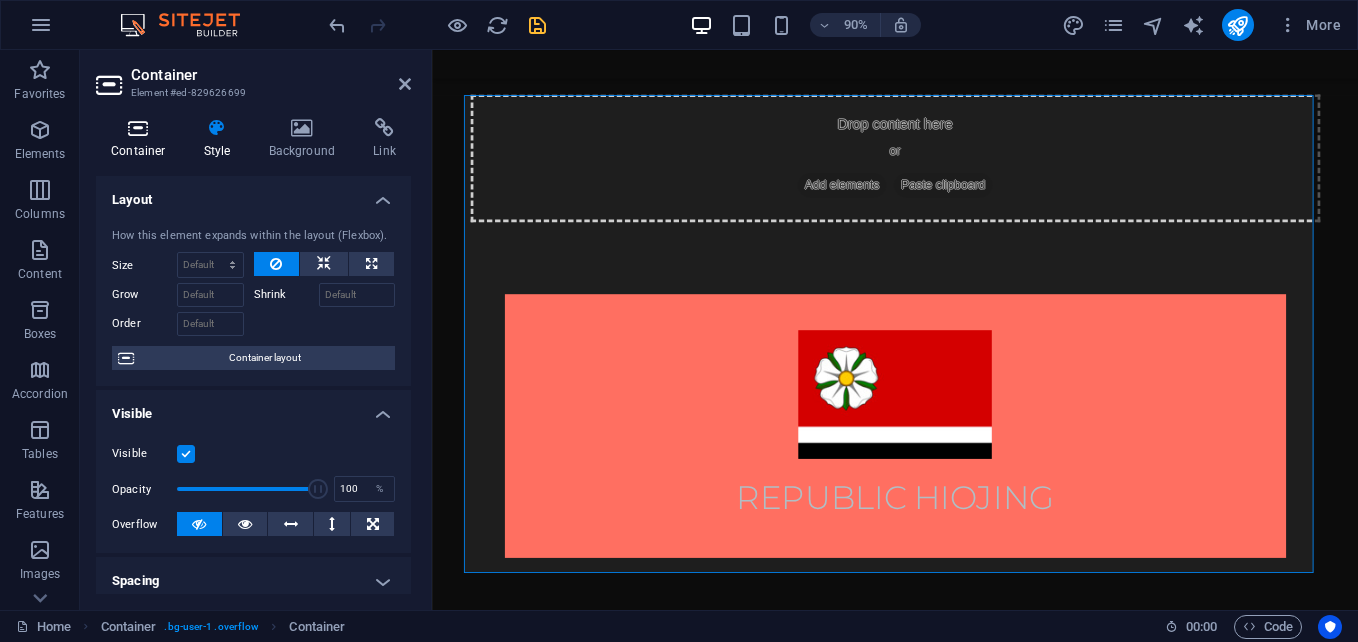 click on "Container" at bounding box center (142, 139) 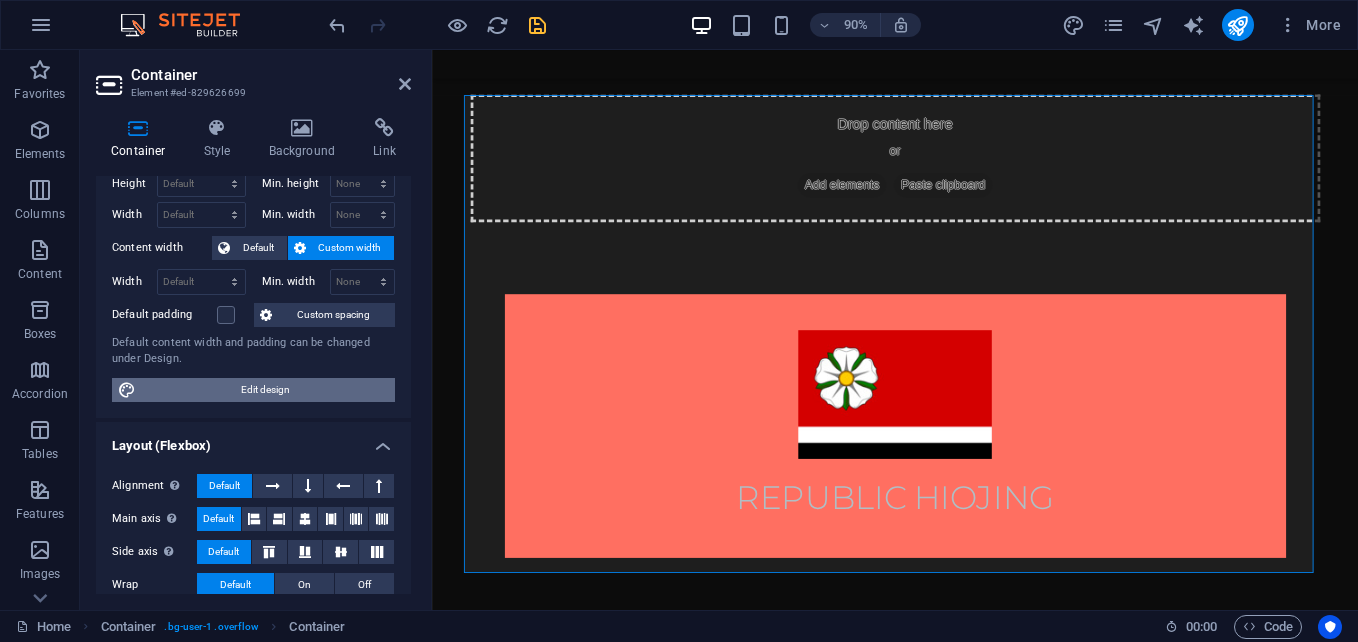 scroll, scrollTop: 78, scrollLeft: 0, axis: vertical 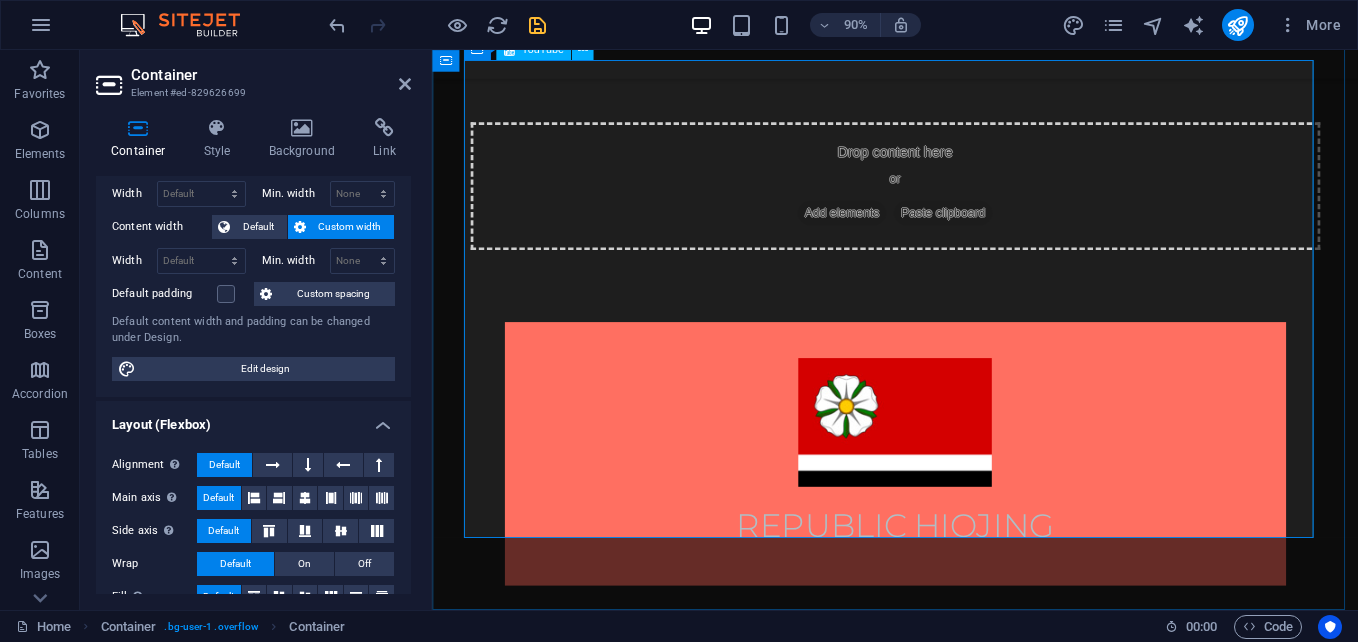 click at bounding box center (947, 990) 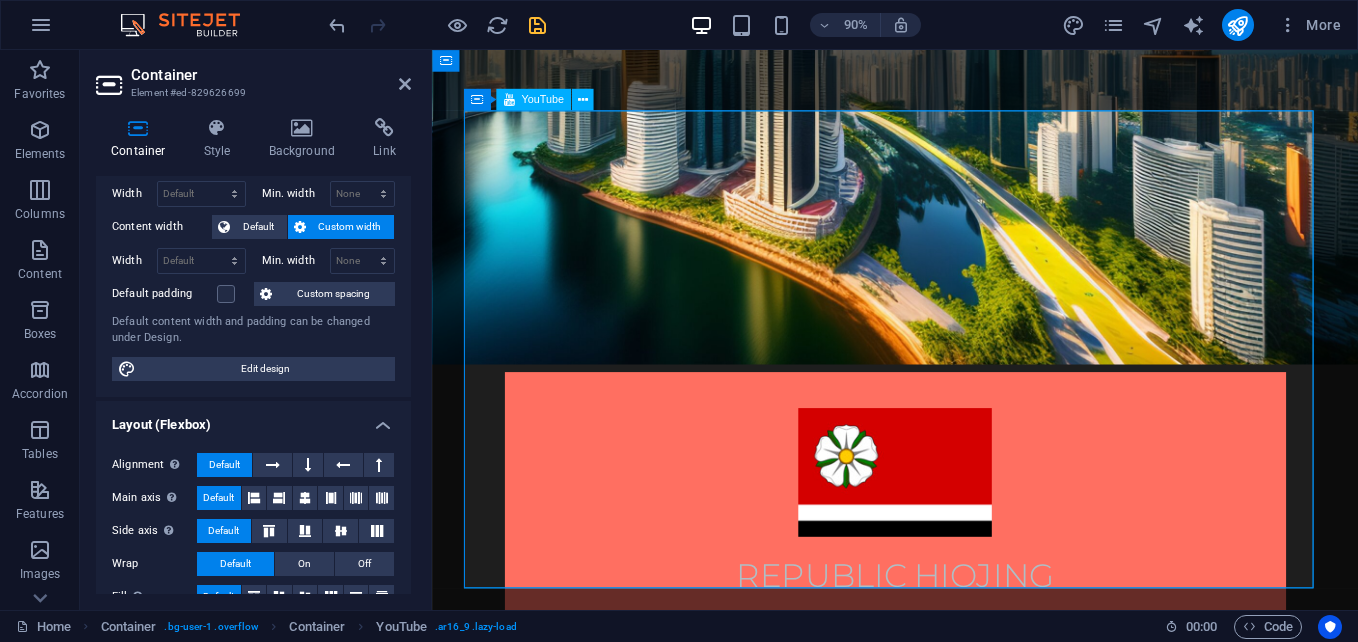scroll, scrollTop: 587, scrollLeft: 0, axis: vertical 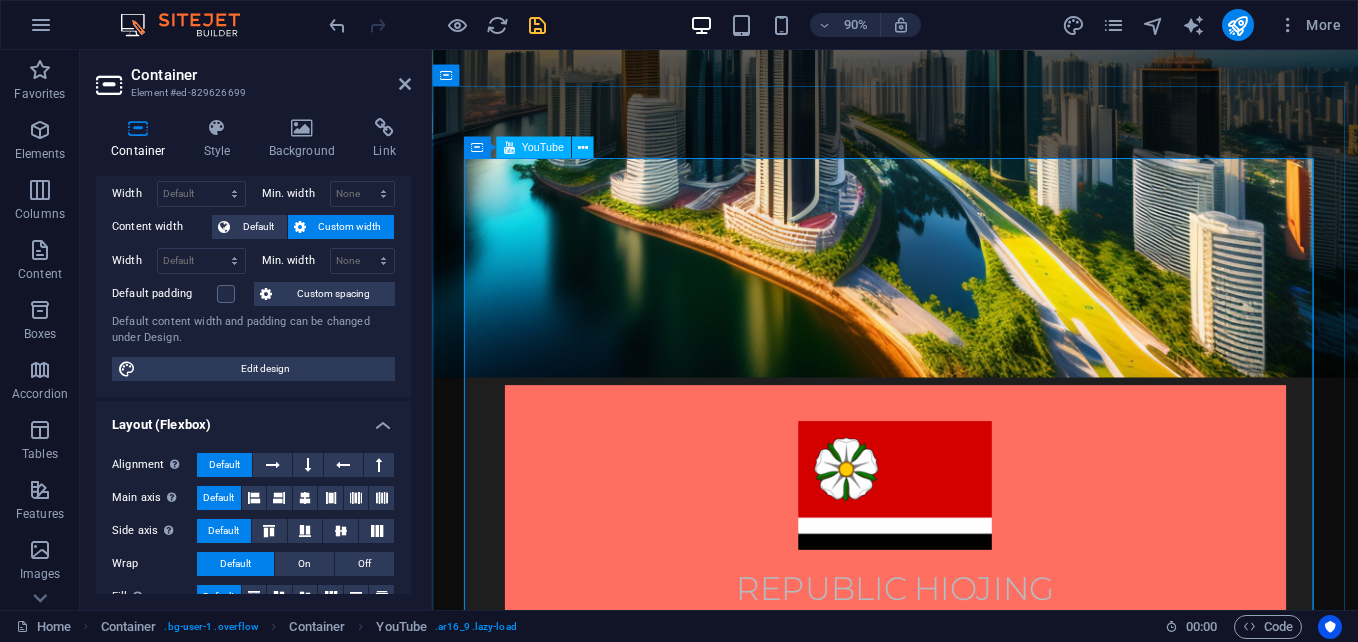click on "YouTube" at bounding box center [542, 147] 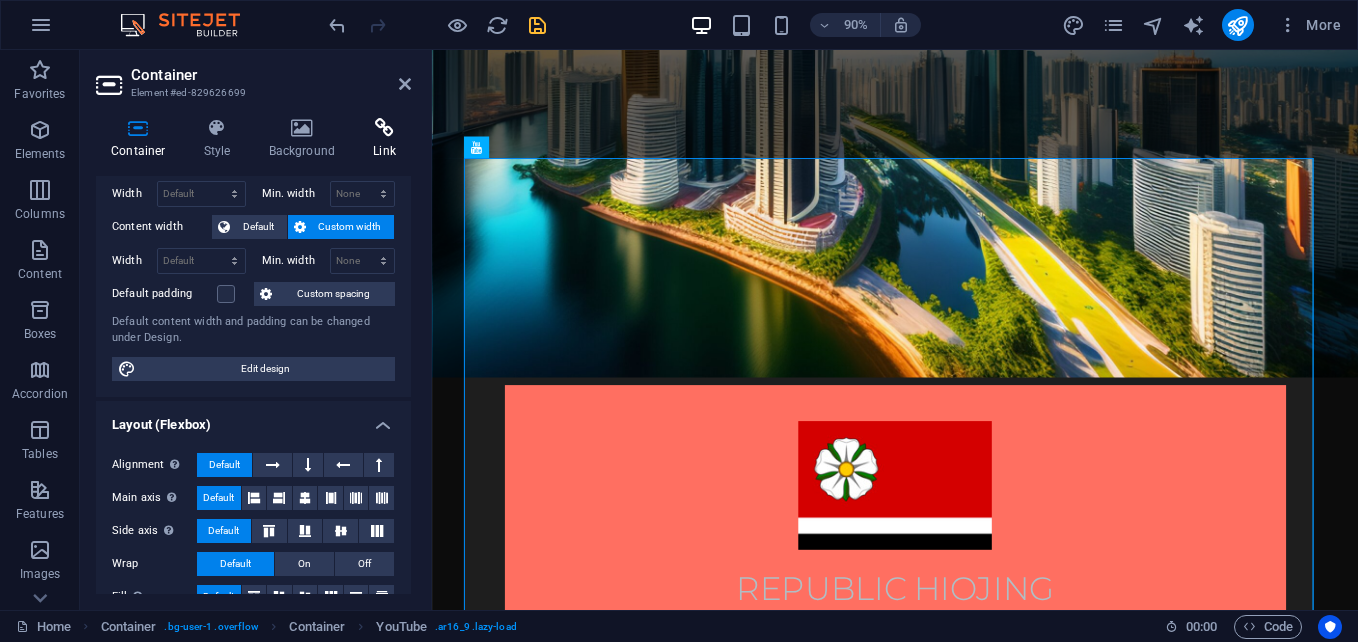 click at bounding box center (384, 128) 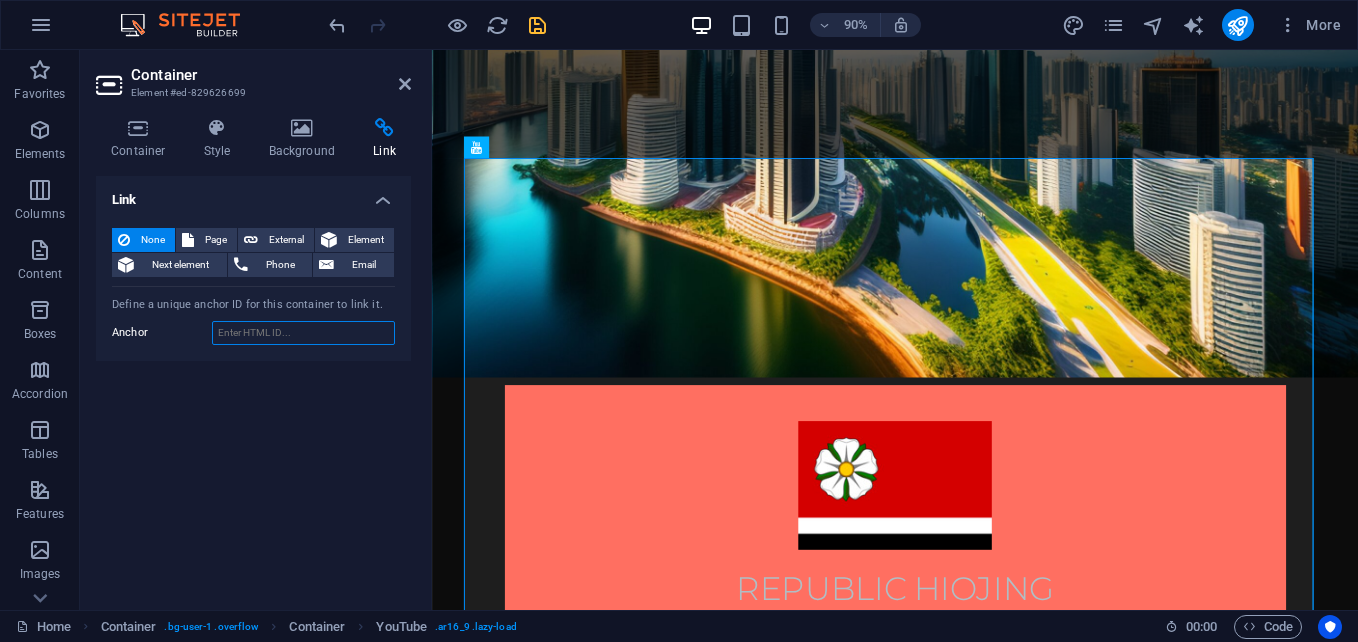 click on "Anchor" at bounding box center [303, 333] 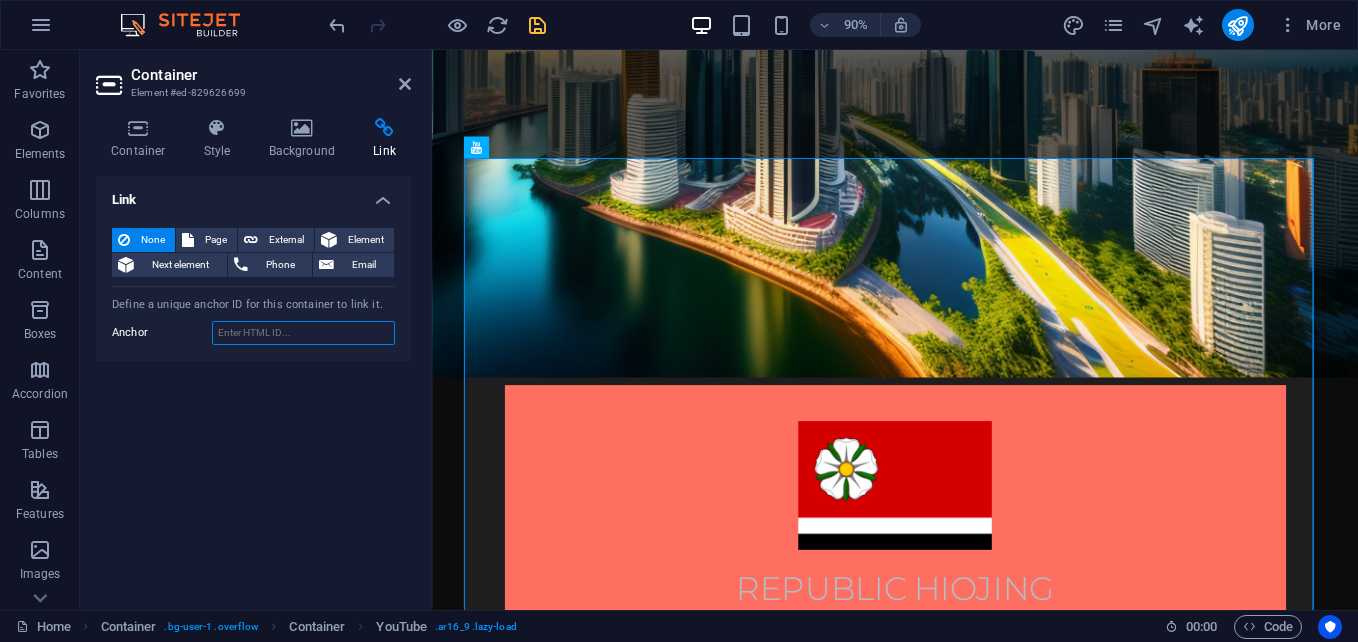 paste on "https://youtu.be/E1x8wouy3mE?si=qvqyaJJ4xT5w56i2" 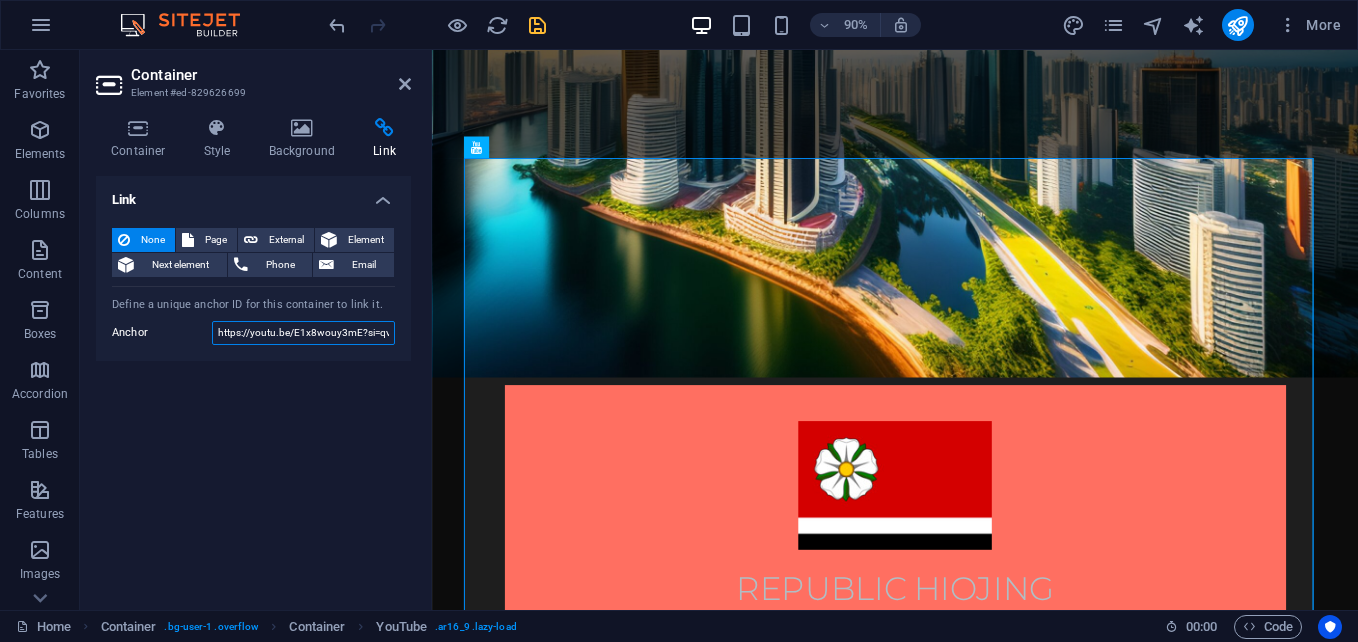 scroll, scrollTop: 0, scrollLeft: 73, axis: horizontal 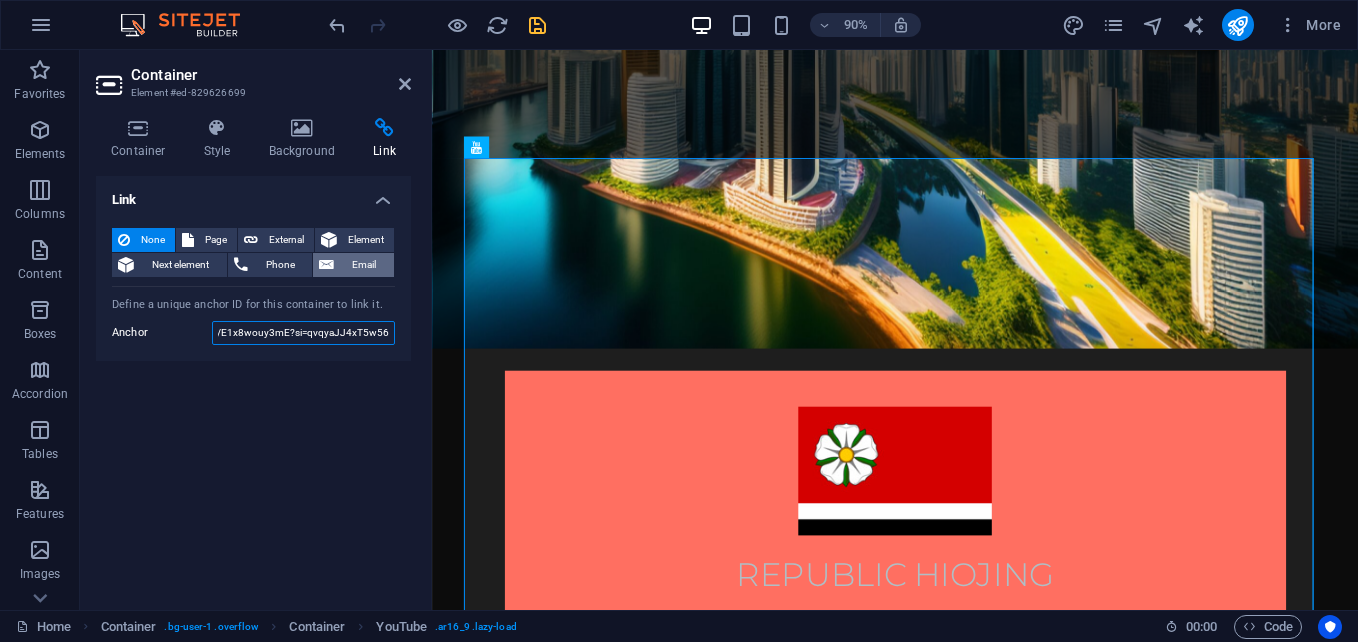 type on "https://youtu.be/E1x8wouy3mE?si=qvqyaJJ4xT5w56i2" 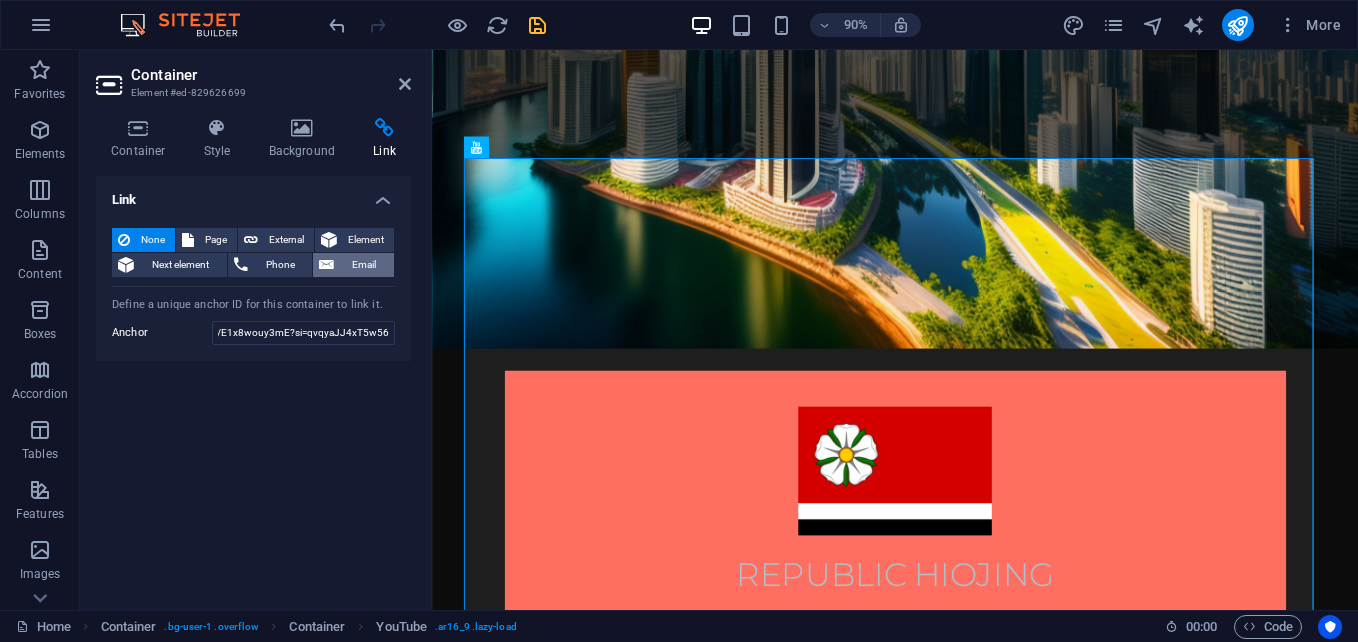 scroll, scrollTop: 0, scrollLeft: 0, axis: both 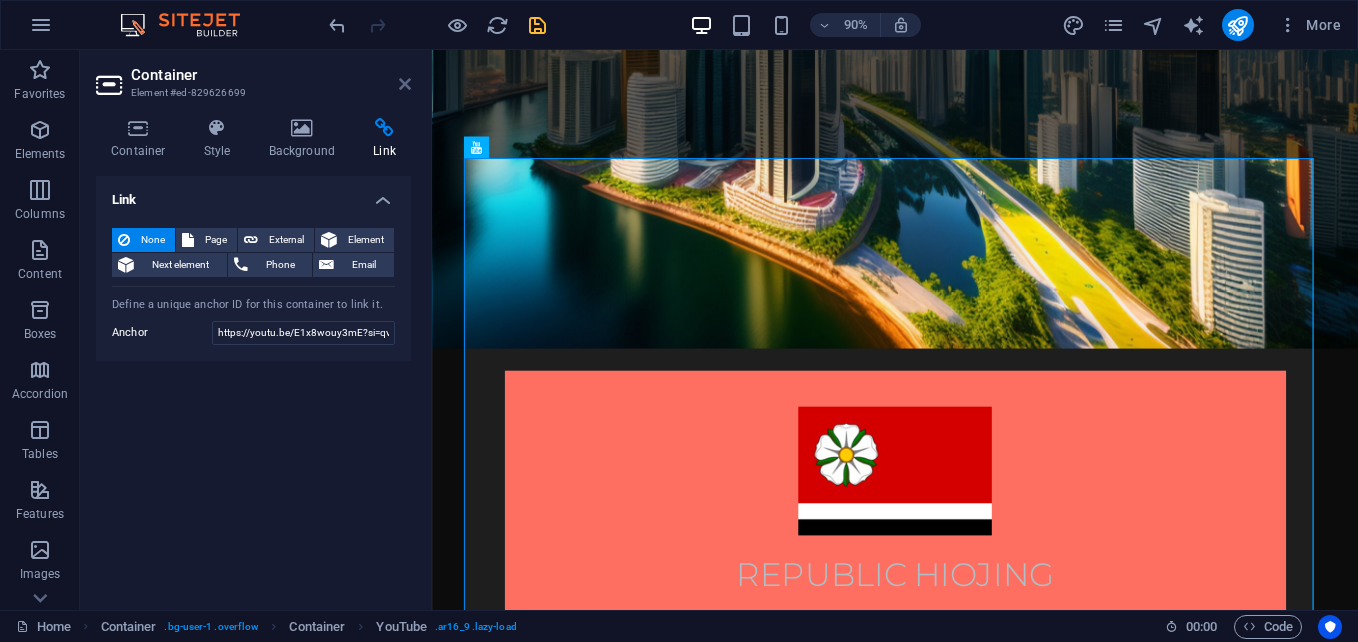 click at bounding box center [405, 84] 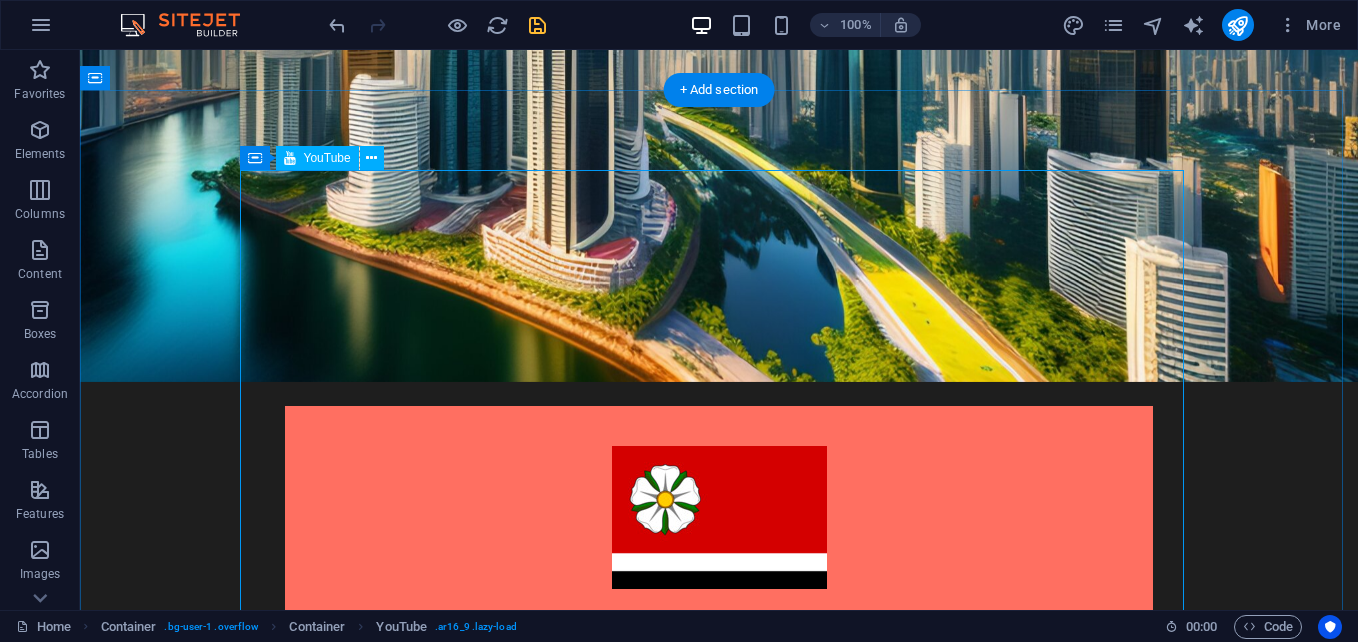 click at bounding box center [719, 1044] 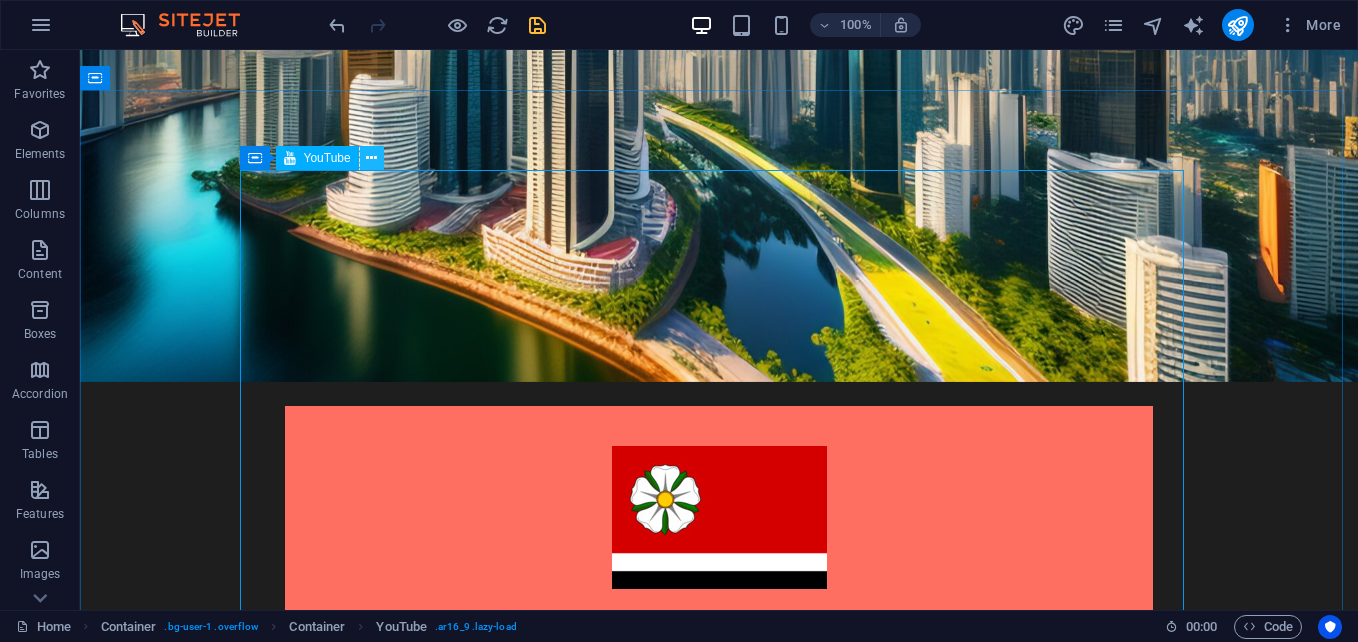 click at bounding box center [371, 158] 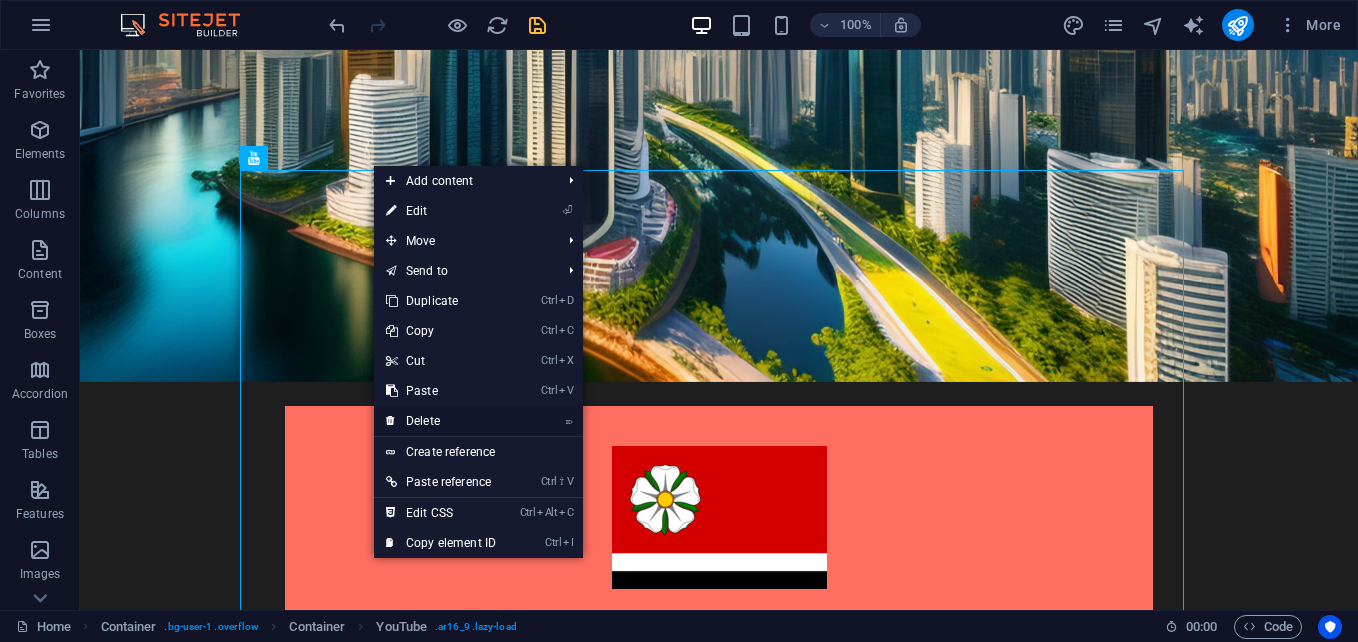 click on "⌦  Delete" at bounding box center (441, 421) 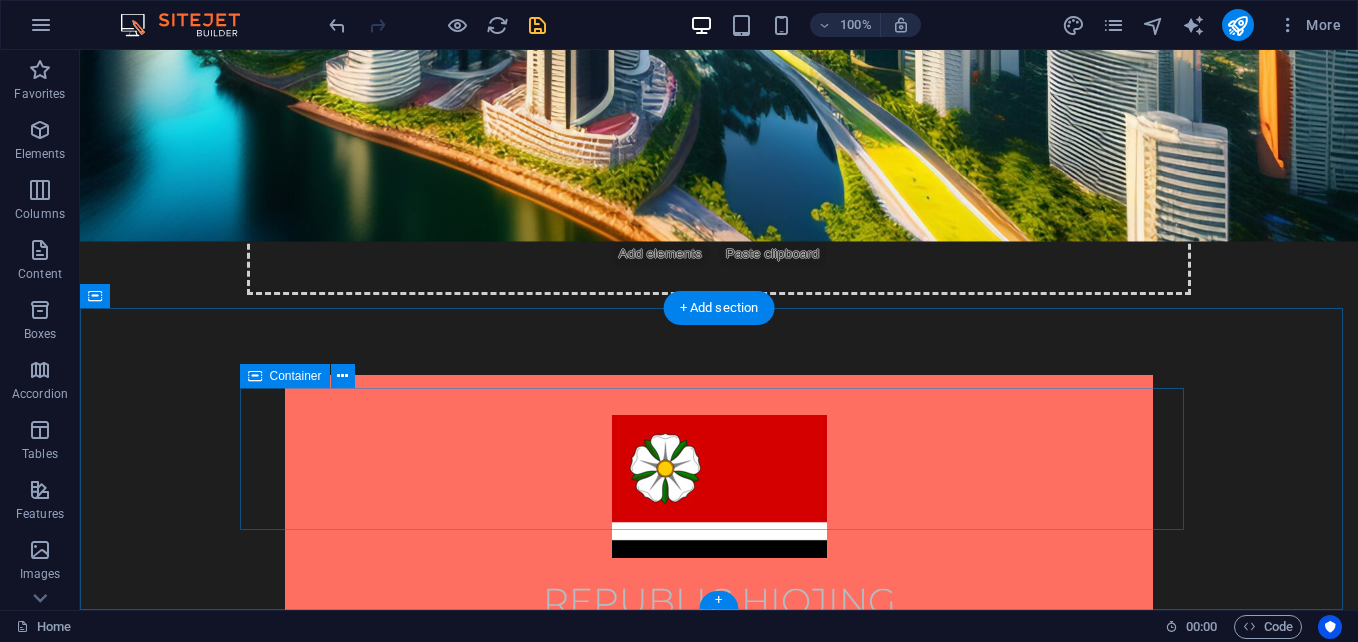 scroll, scrollTop: 369, scrollLeft: 0, axis: vertical 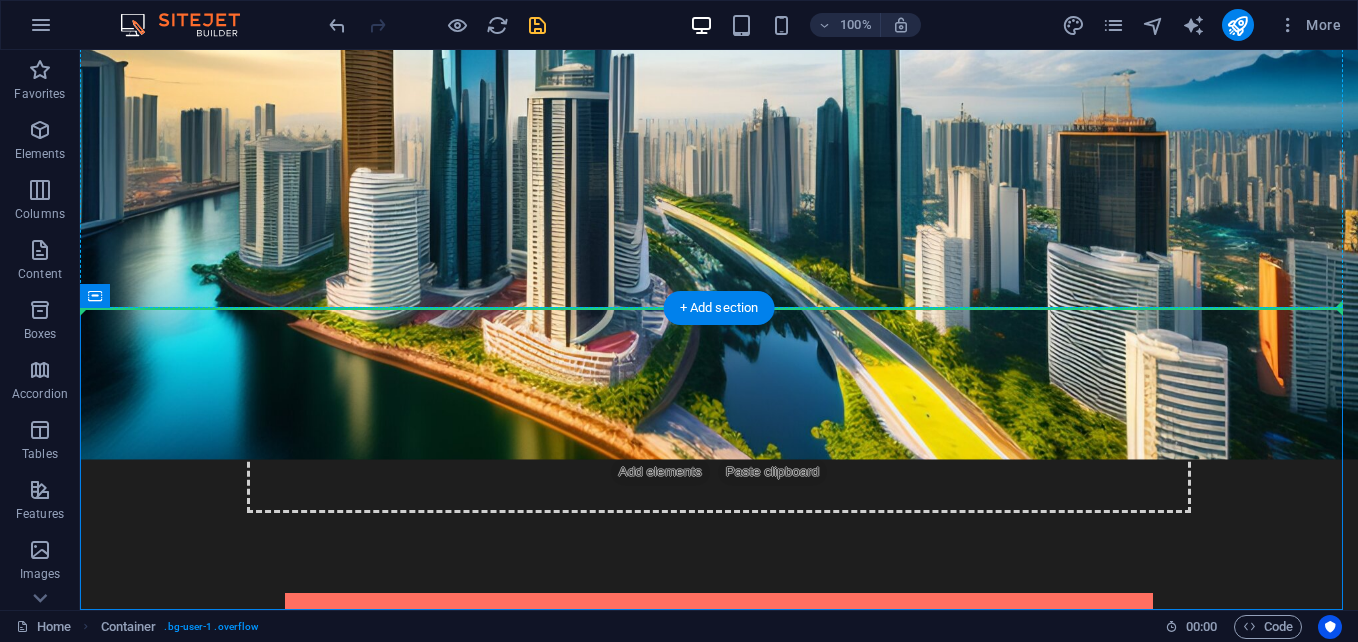 drag, startPoint x: 643, startPoint y: 480, endPoint x: 1204, endPoint y: 219, distance: 618.74225 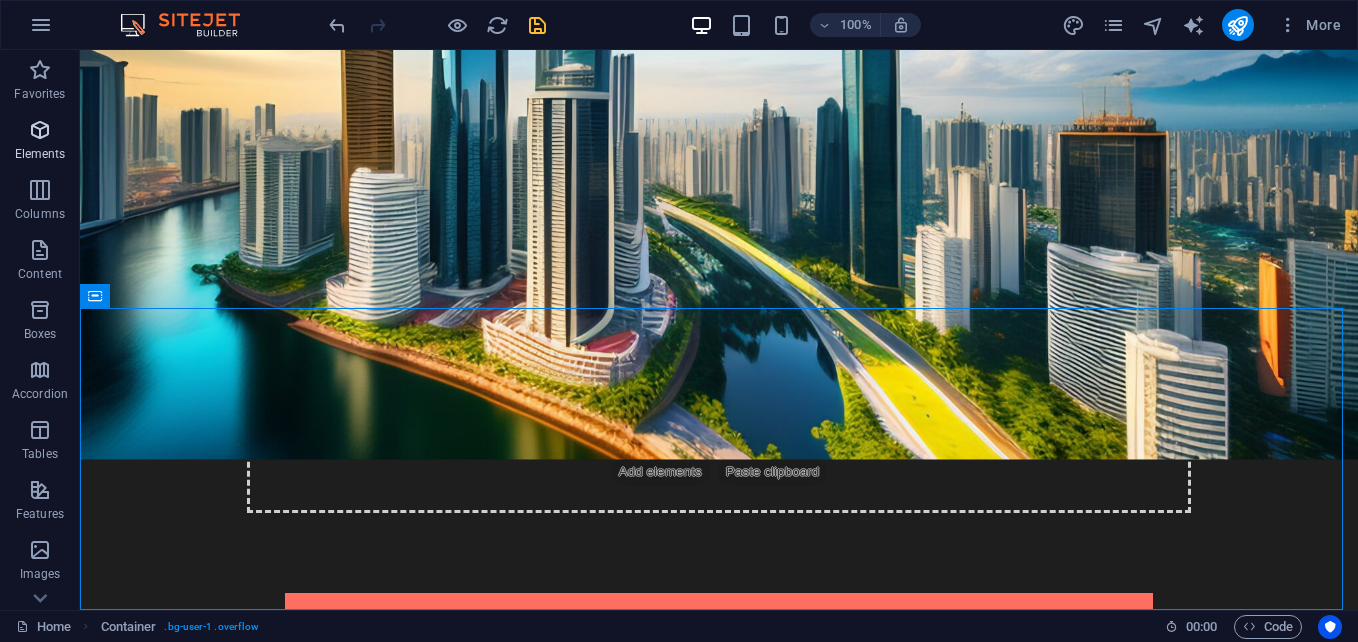 click on "Elements" at bounding box center [40, 154] 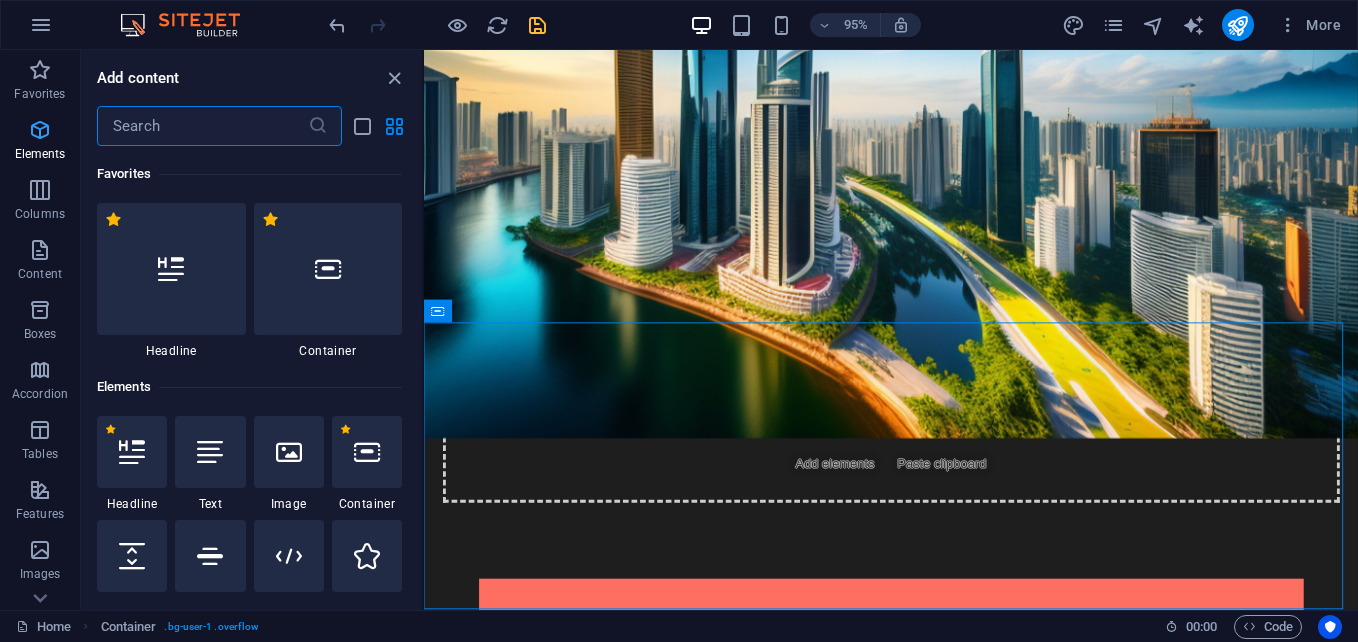 scroll, scrollTop: 340, scrollLeft: 0, axis: vertical 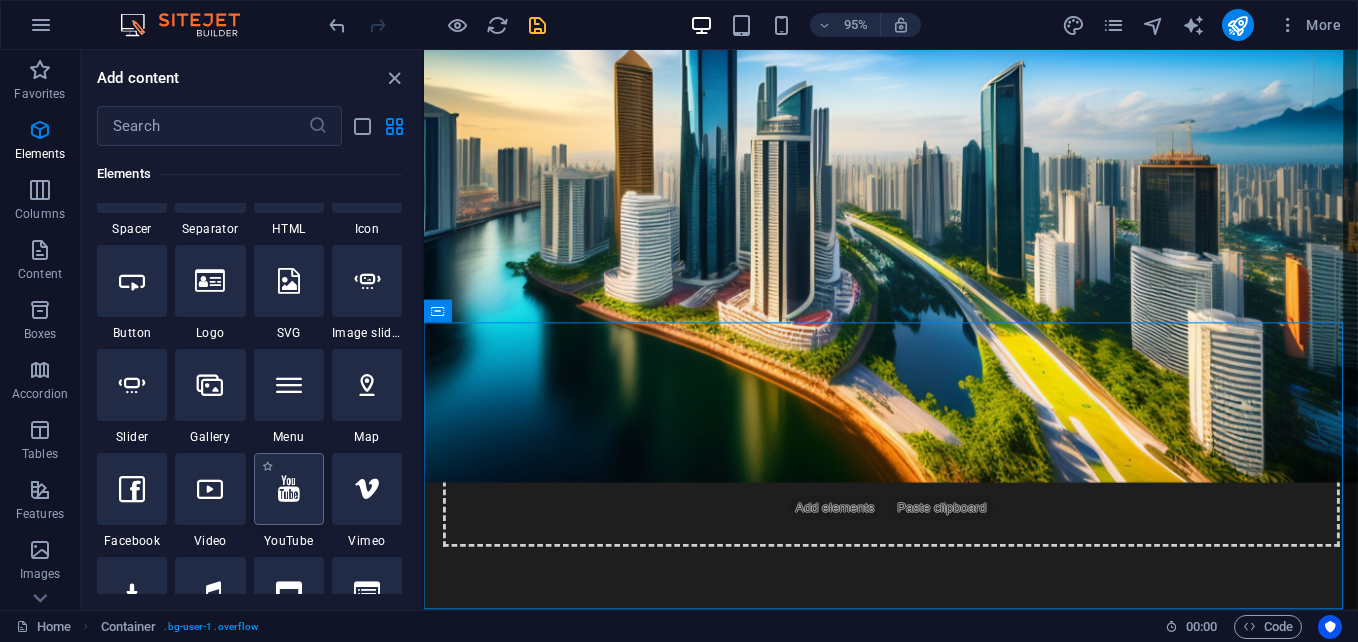 select on "ar16_9" 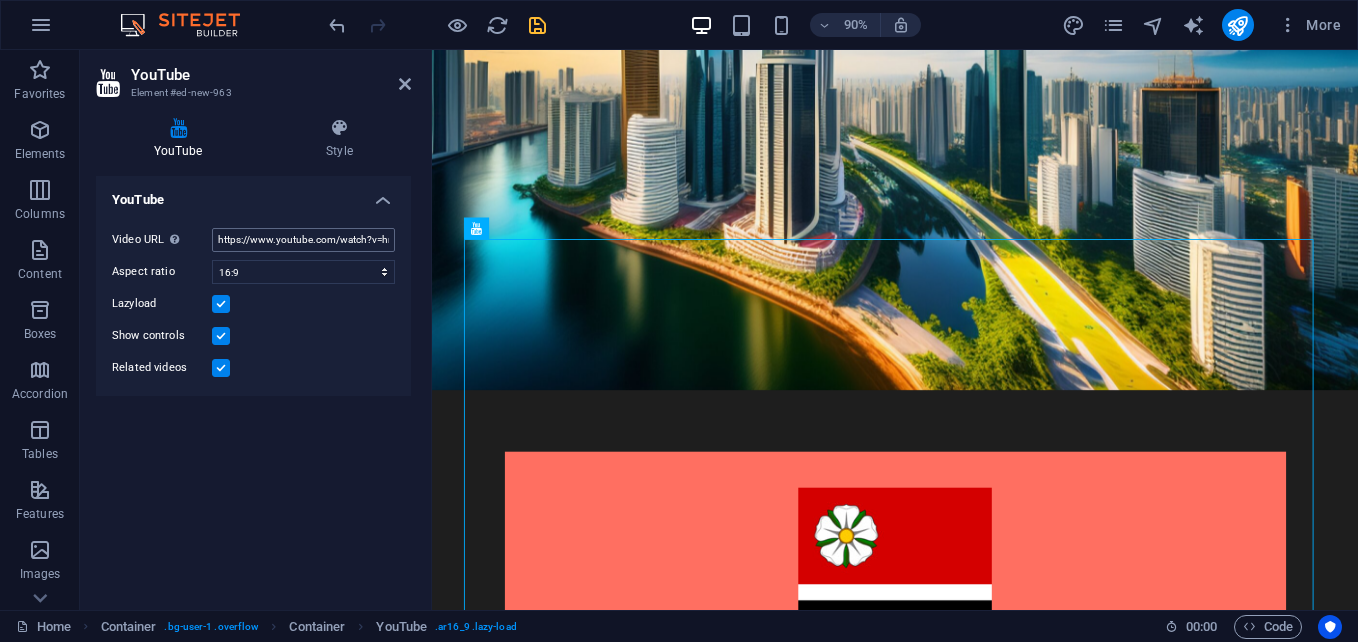scroll, scrollTop: 499, scrollLeft: 0, axis: vertical 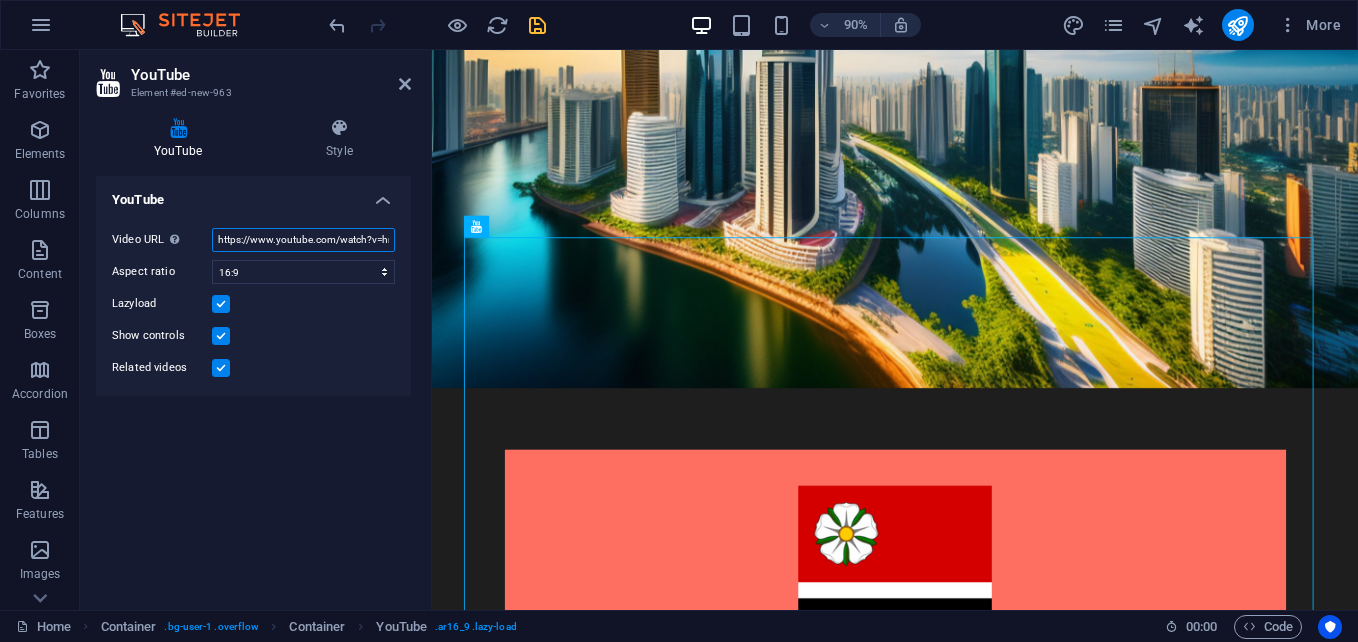 click on "https://www.youtube.com/watch?v=hnoviHgPHkY" at bounding box center [303, 240] 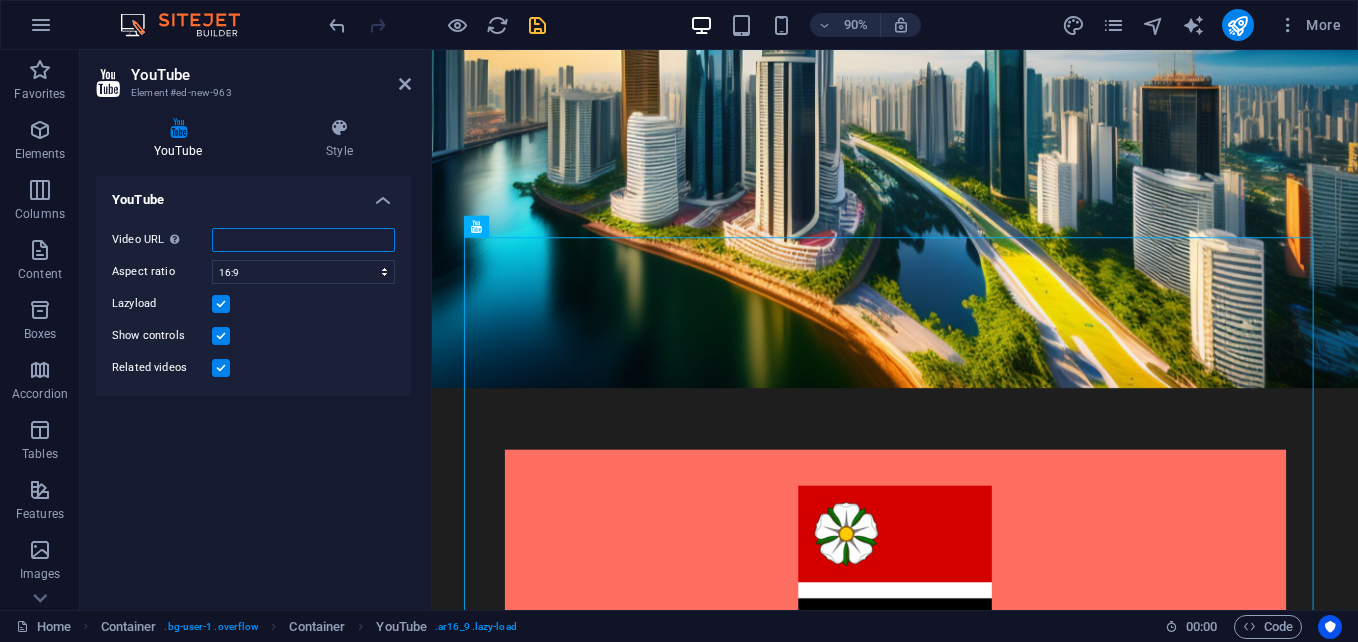 paste on "https://youtu.be/E1x8wouy3mE?si=qvqyaJJ4xT5w56i2" 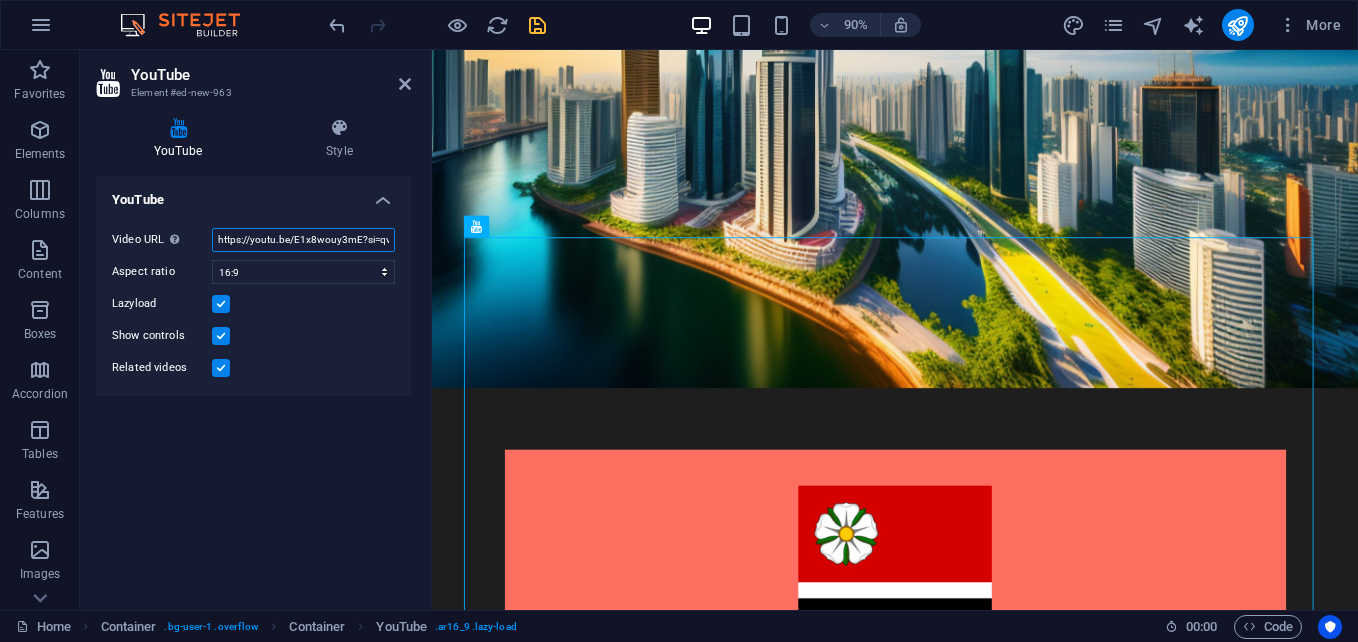 scroll, scrollTop: 0, scrollLeft: 73, axis: horizontal 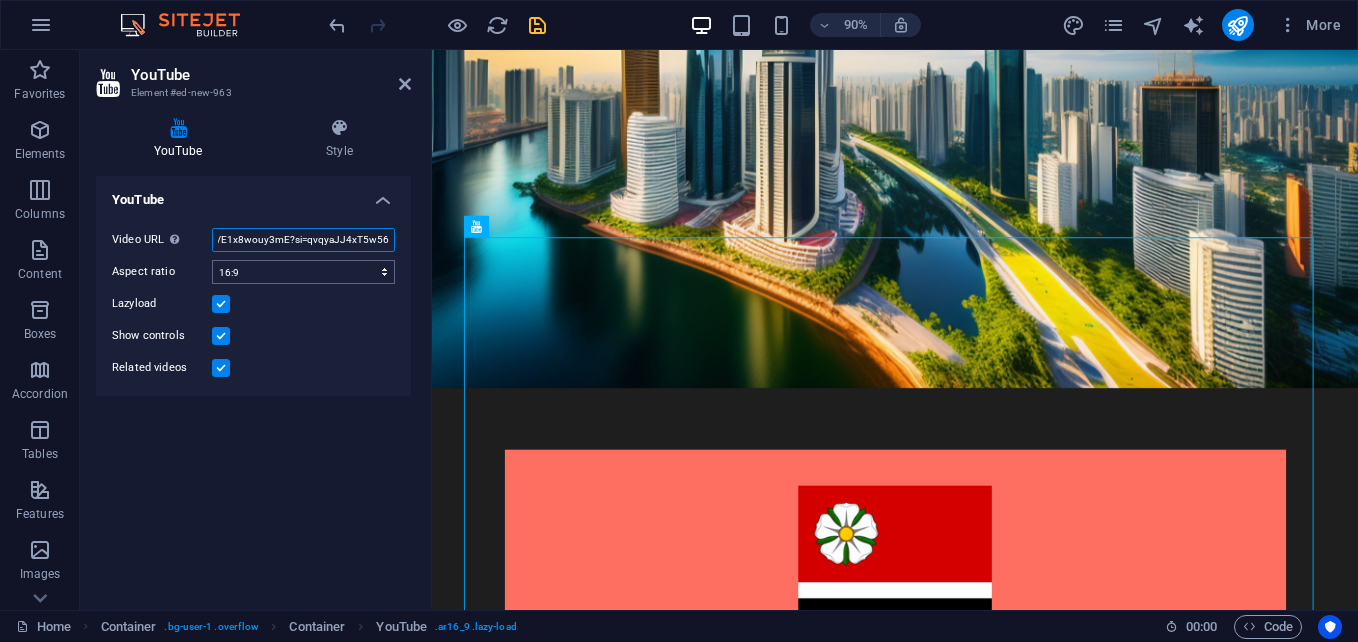 type on "https://youtu.be/E1x8wouy3mE?si=qvqyaJJ4xT5w56i2" 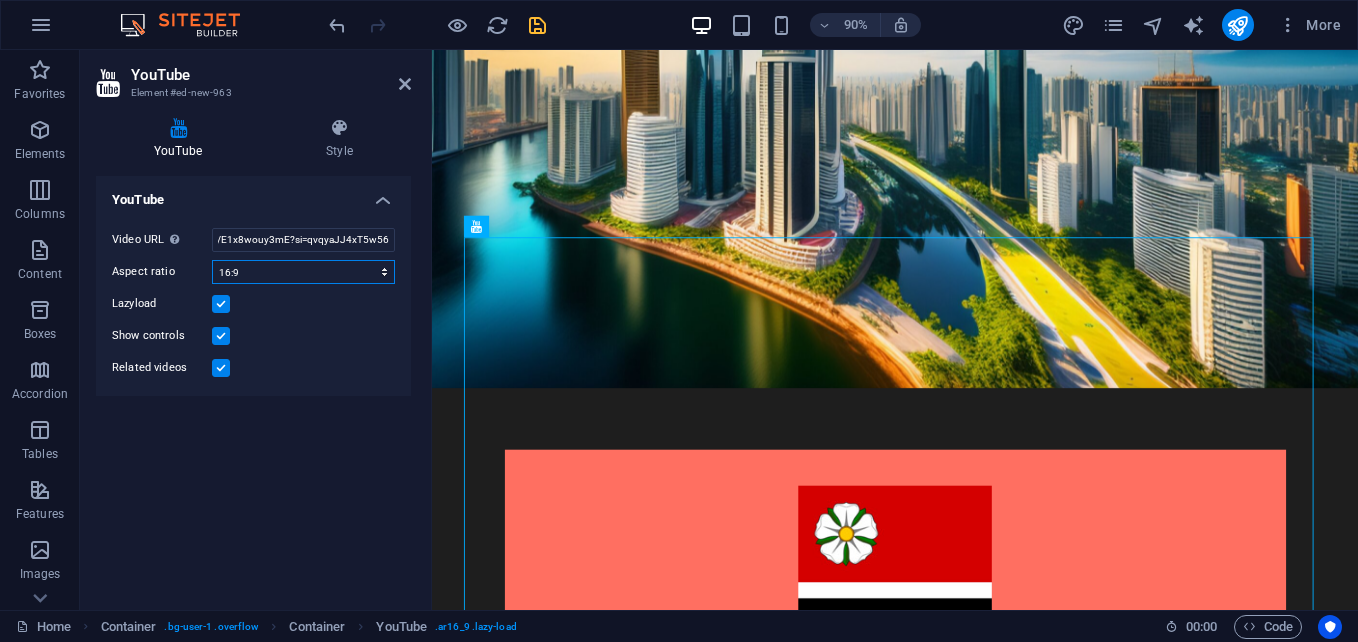 click on "16:10 16:9 4:3 2:1 1:1" at bounding box center [303, 272] 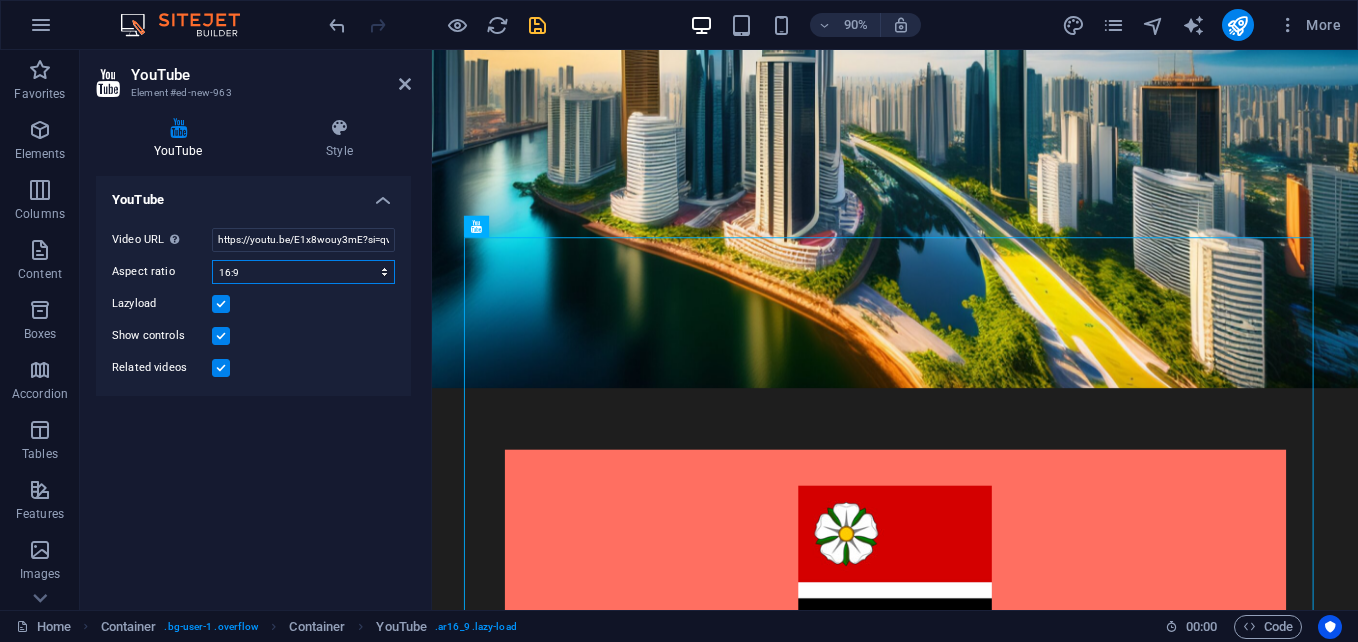 select on "ar4_3" 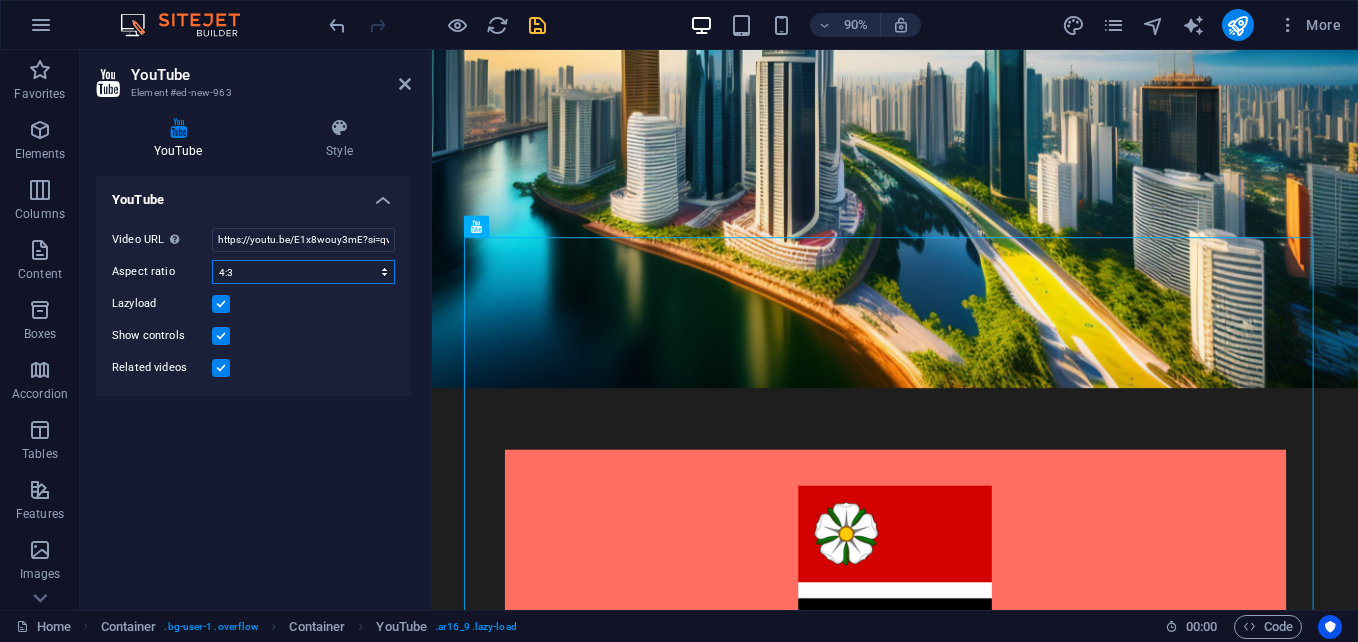 click on "16:10 16:9 4:3 2:1 1:1" at bounding box center (303, 272) 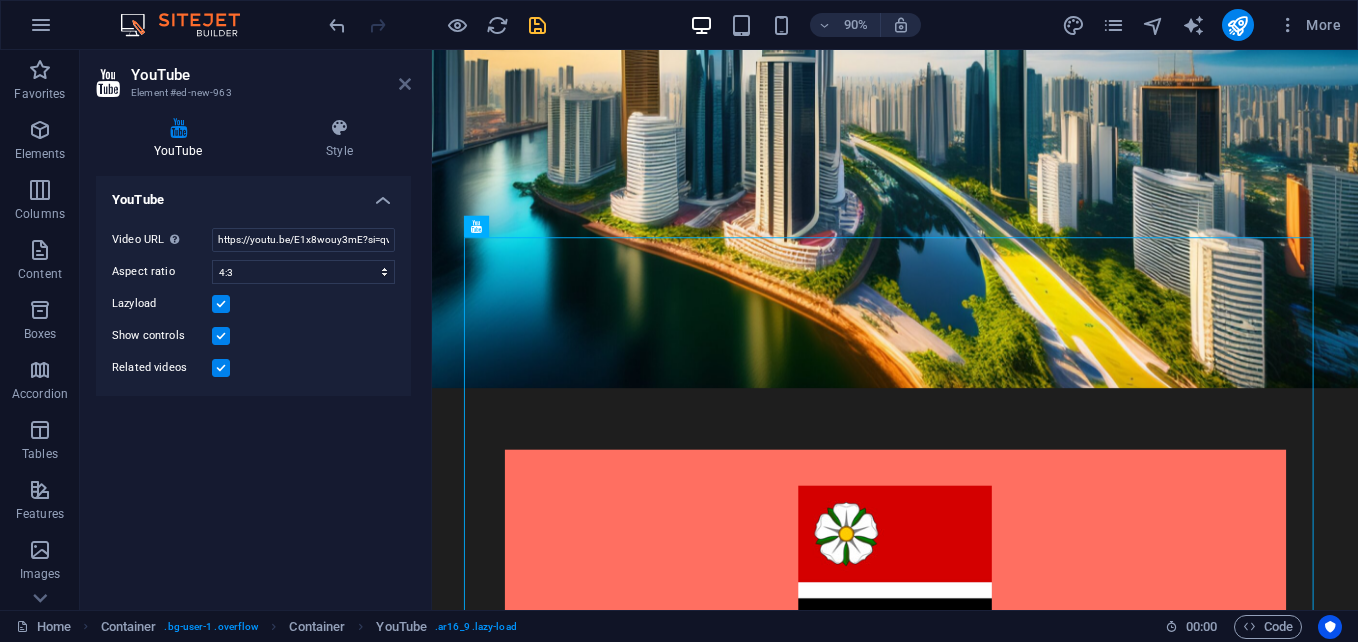 click at bounding box center [405, 84] 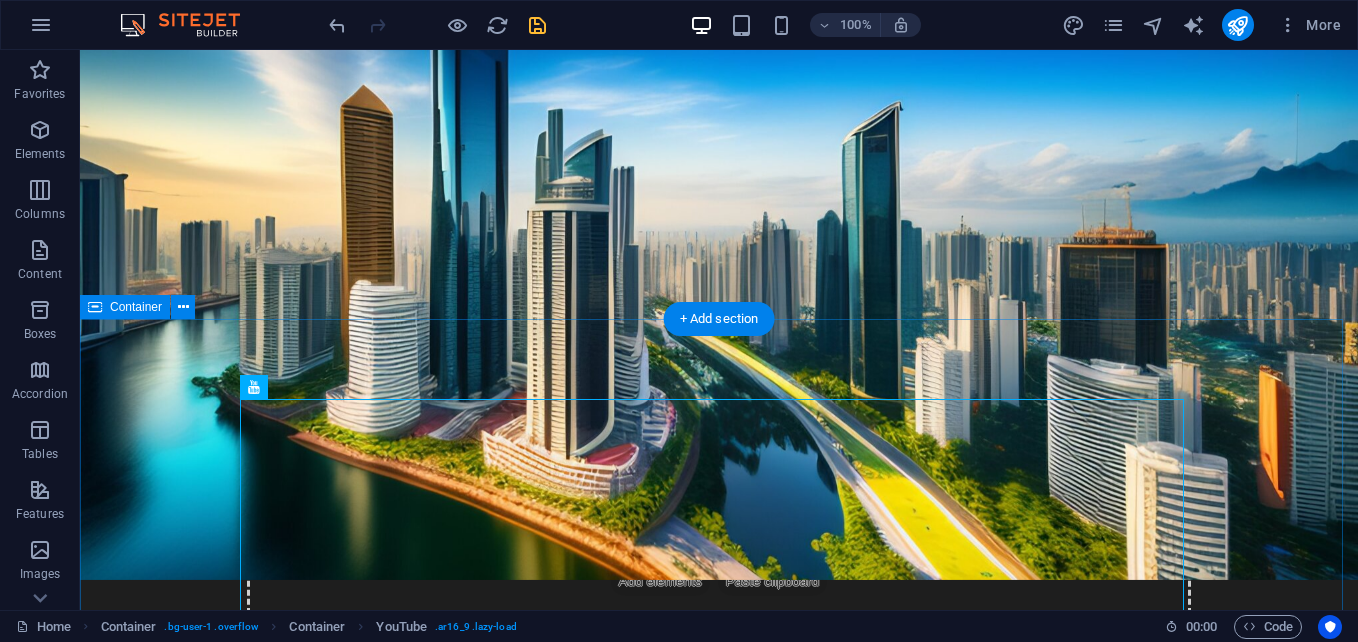 scroll, scrollTop: 382, scrollLeft: 0, axis: vertical 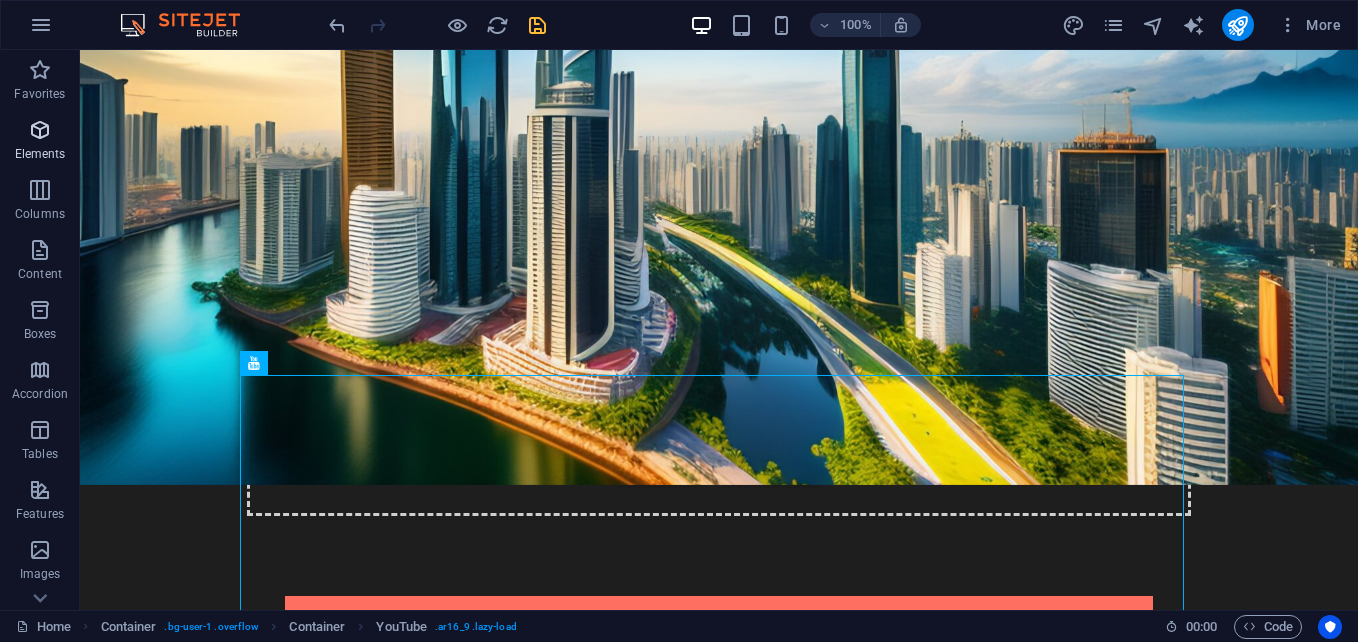 click at bounding box center (40, 130) 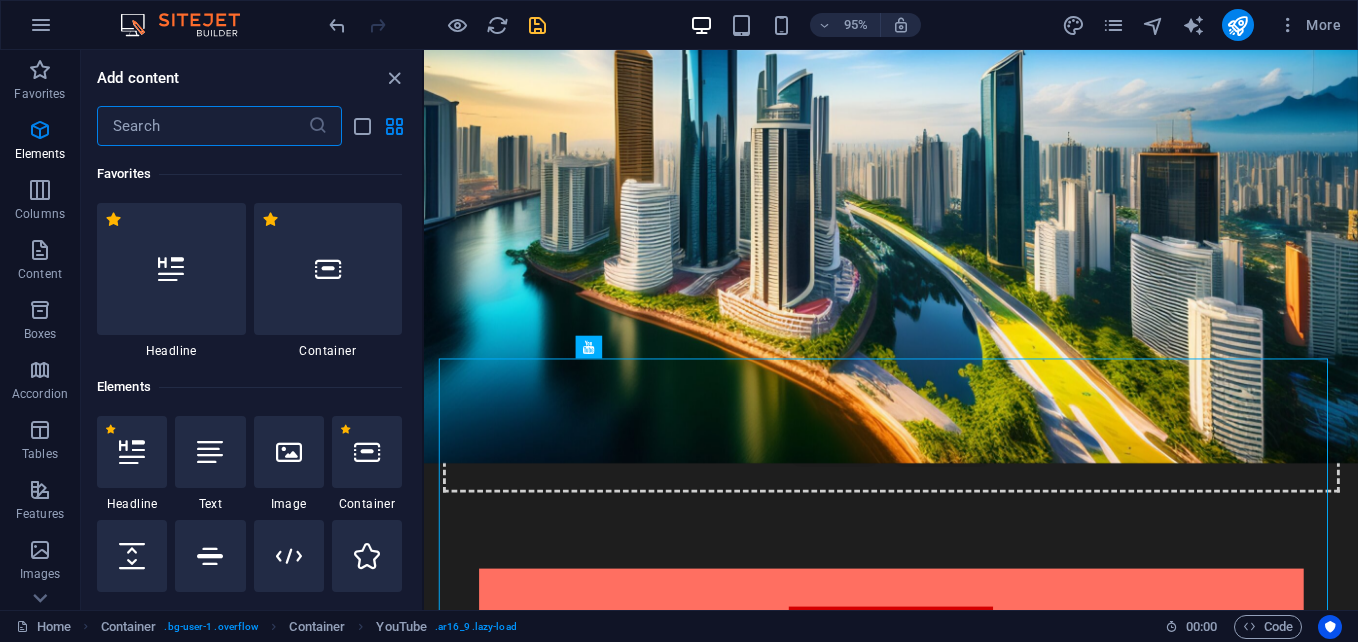 scroll, scrollTop: 213, scrollLeft: 0, axis: vertical 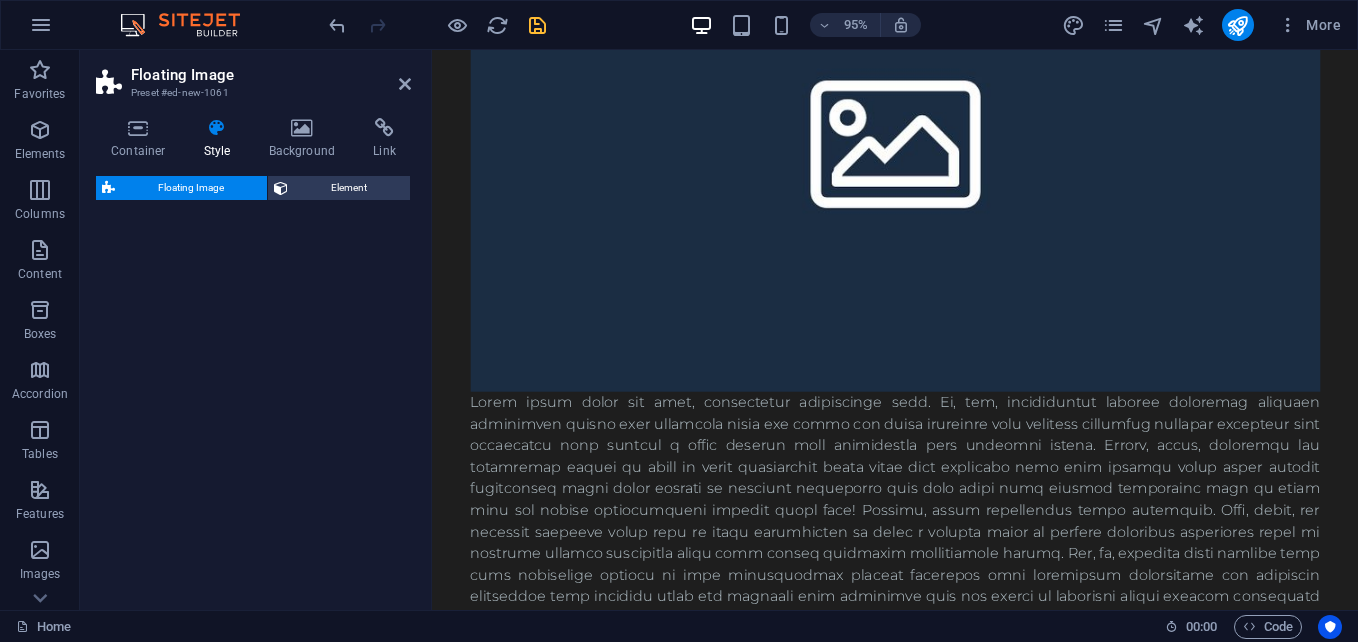 select on "%" 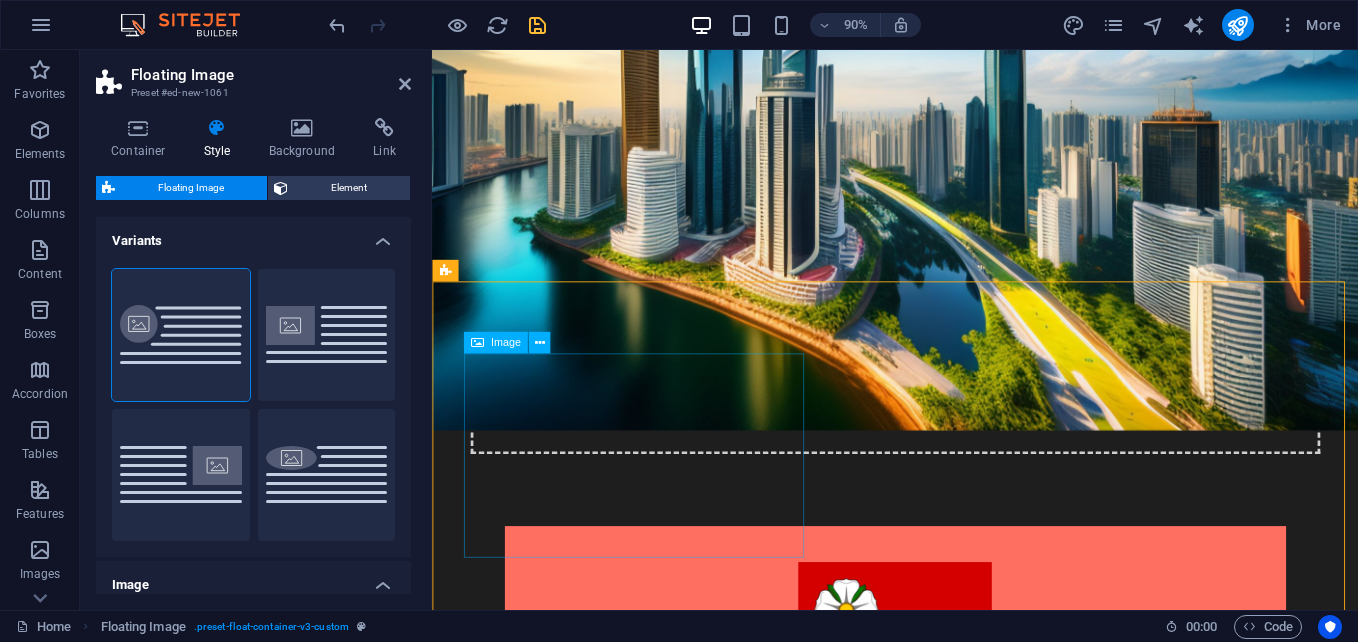 scroll, scrollTop: 359, scrollLeft: 0, axis: vertical 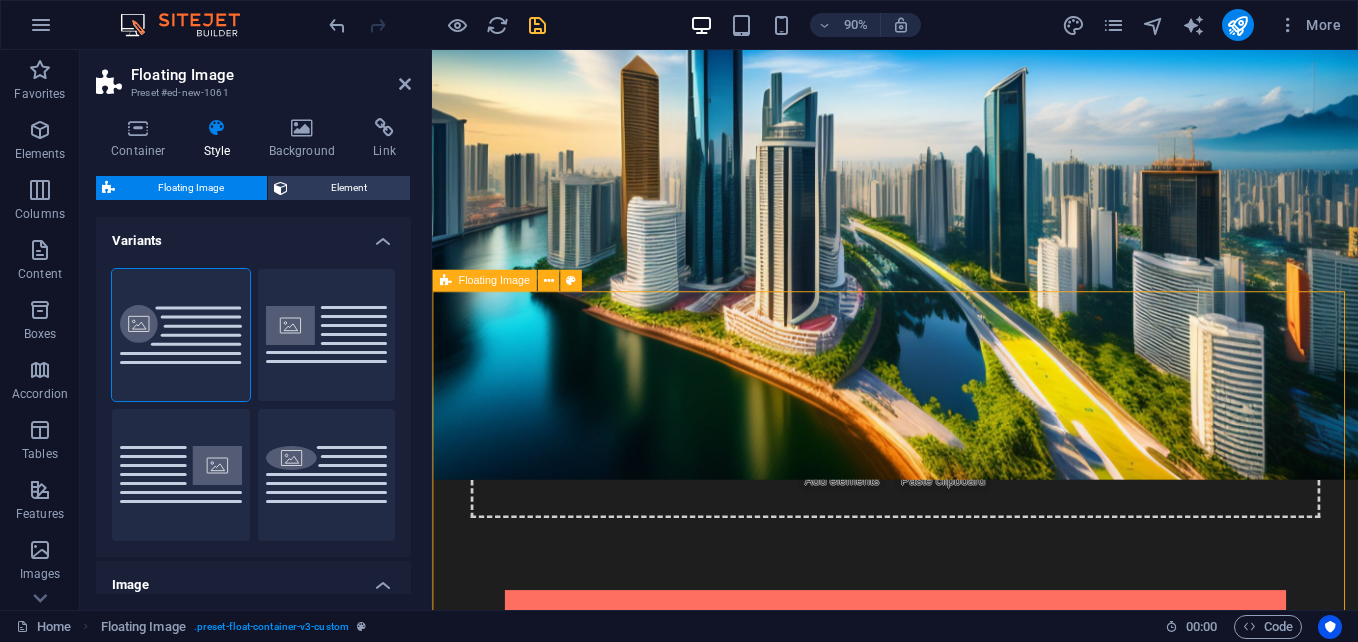click at bounding box center (946, 1227) 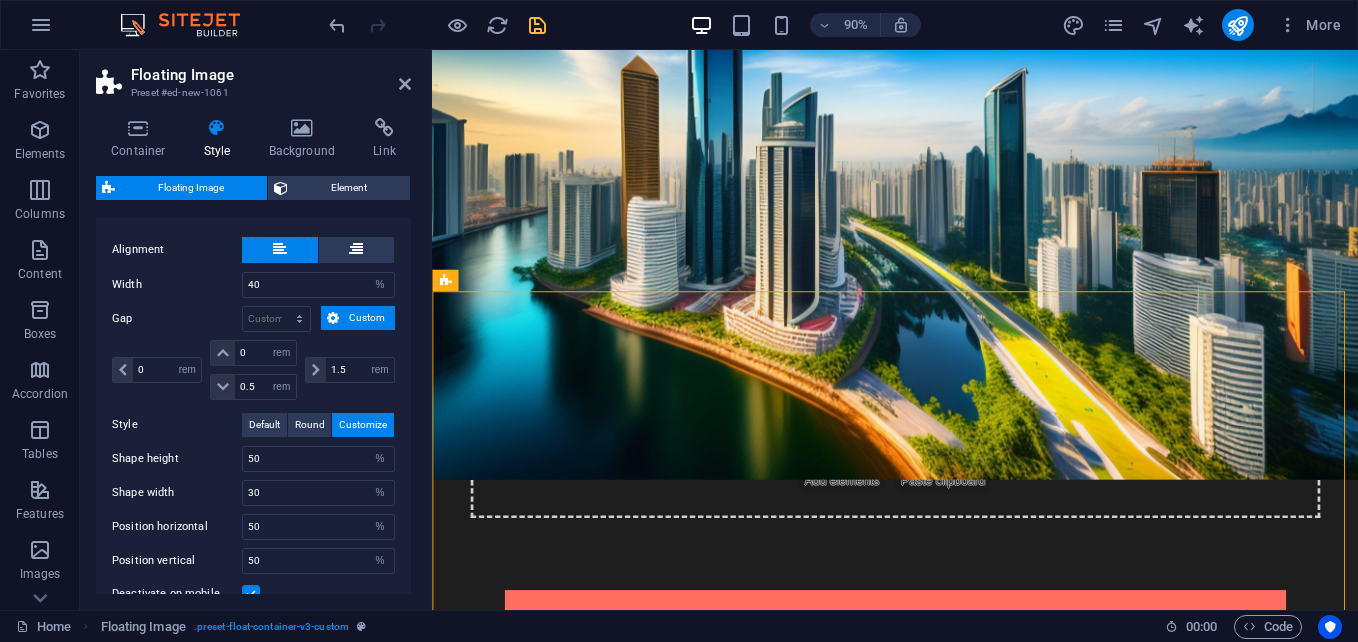 scroll, scrollTop: 492, scrollLeft: 0, axis: vertical 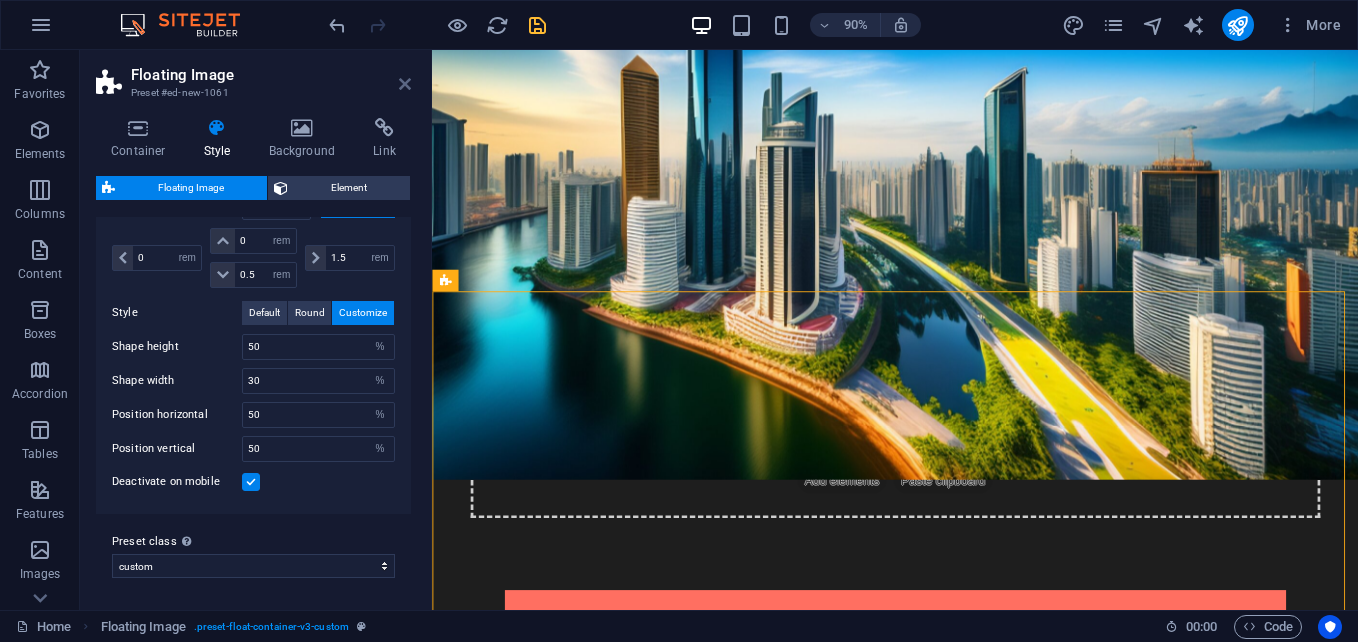 click at bounding box center [405, 84] 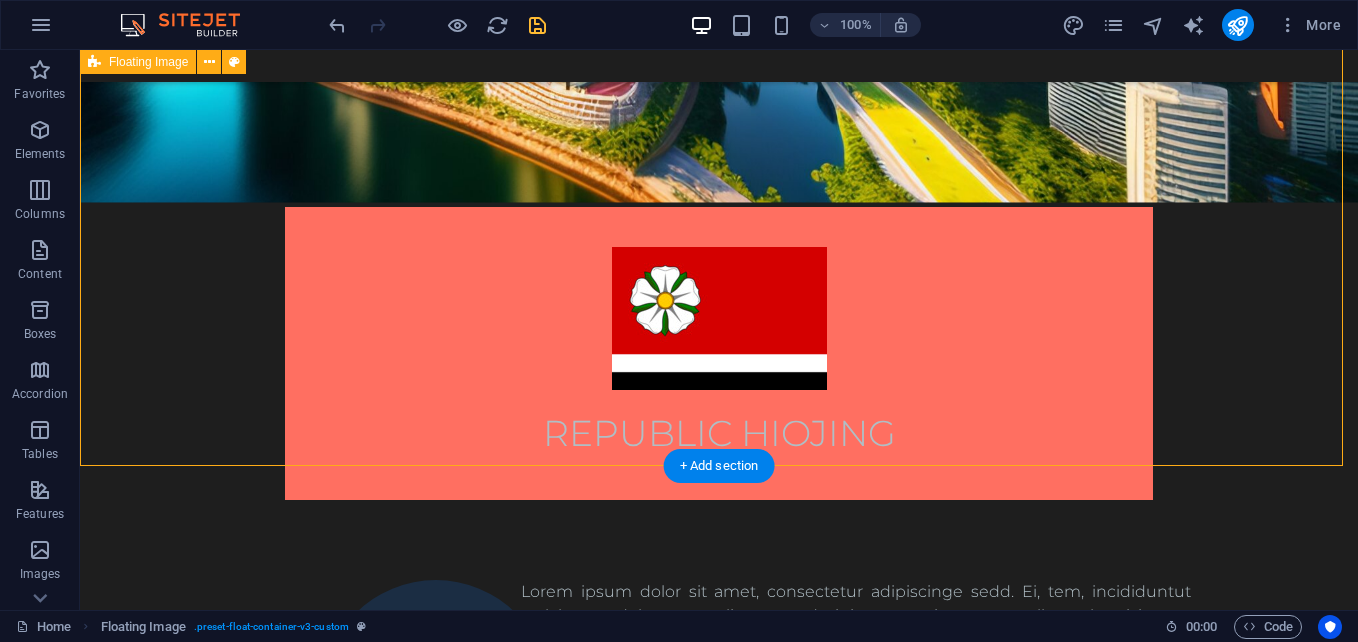 scroll, scrollTop: 756, scrollLeft: 0, axis: vertical 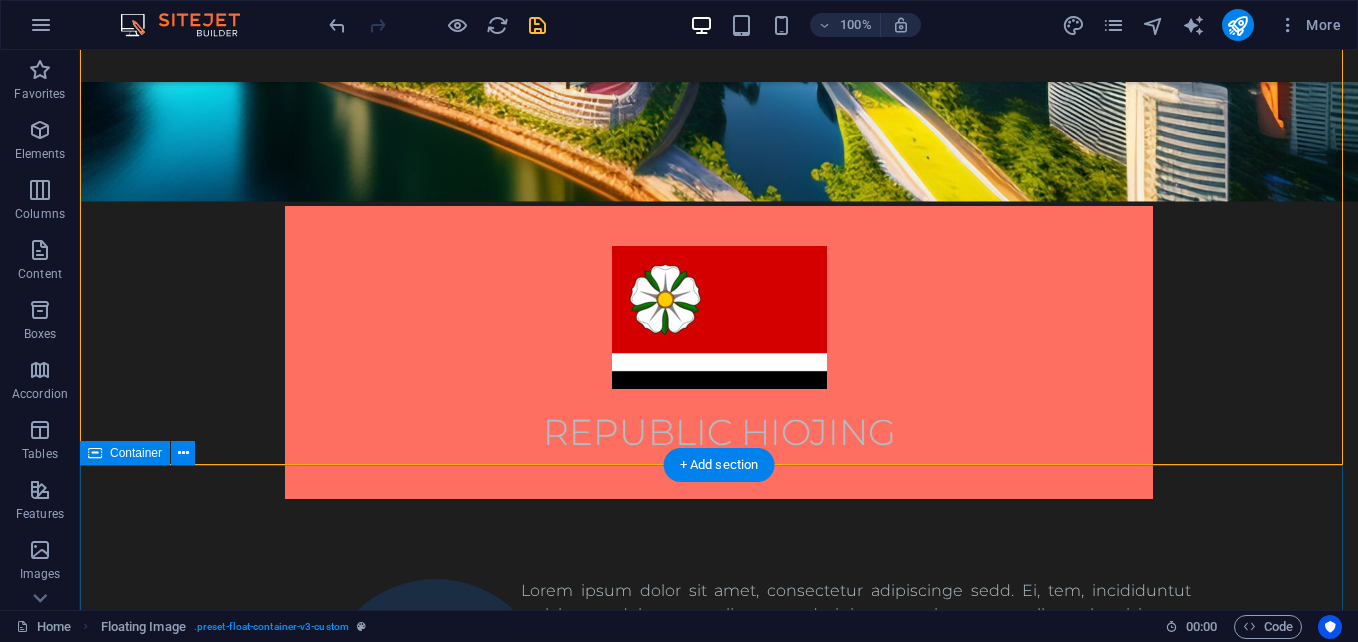 click at bounding box center [719, 1501] 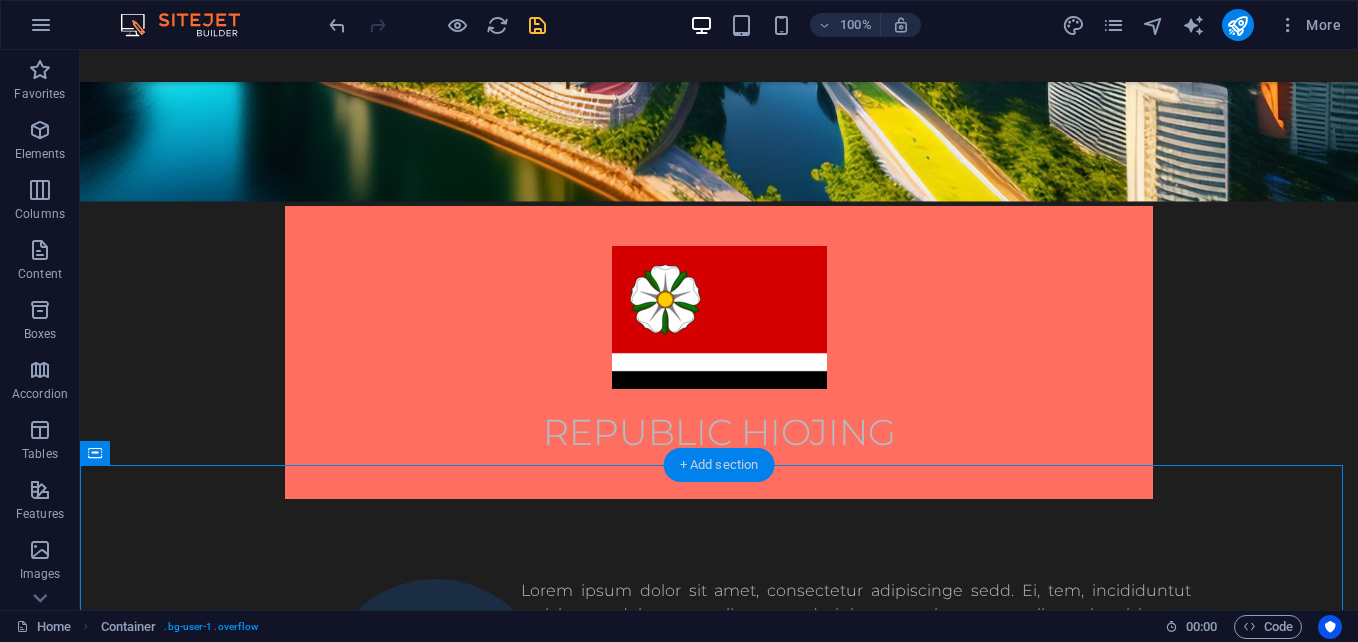 click on "+ Add section" at bounding box center (719, 465) 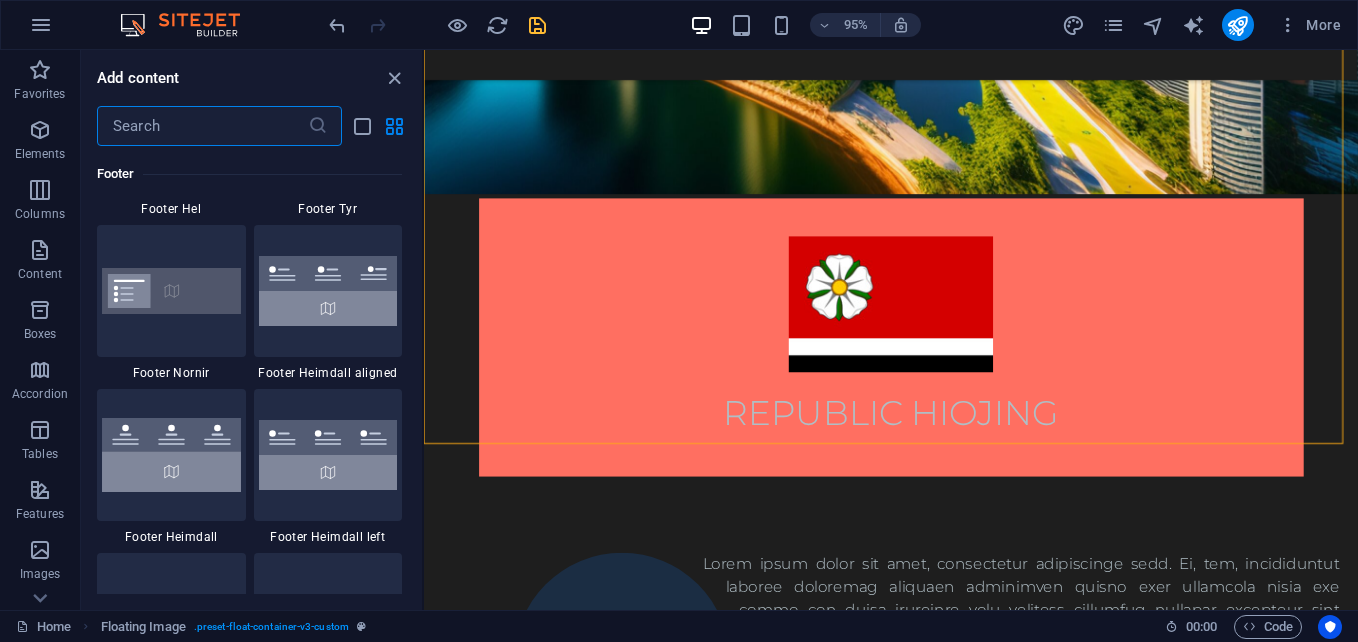 scroll, scrollTop: 13375, scrollLeft: 0, axis: vertical 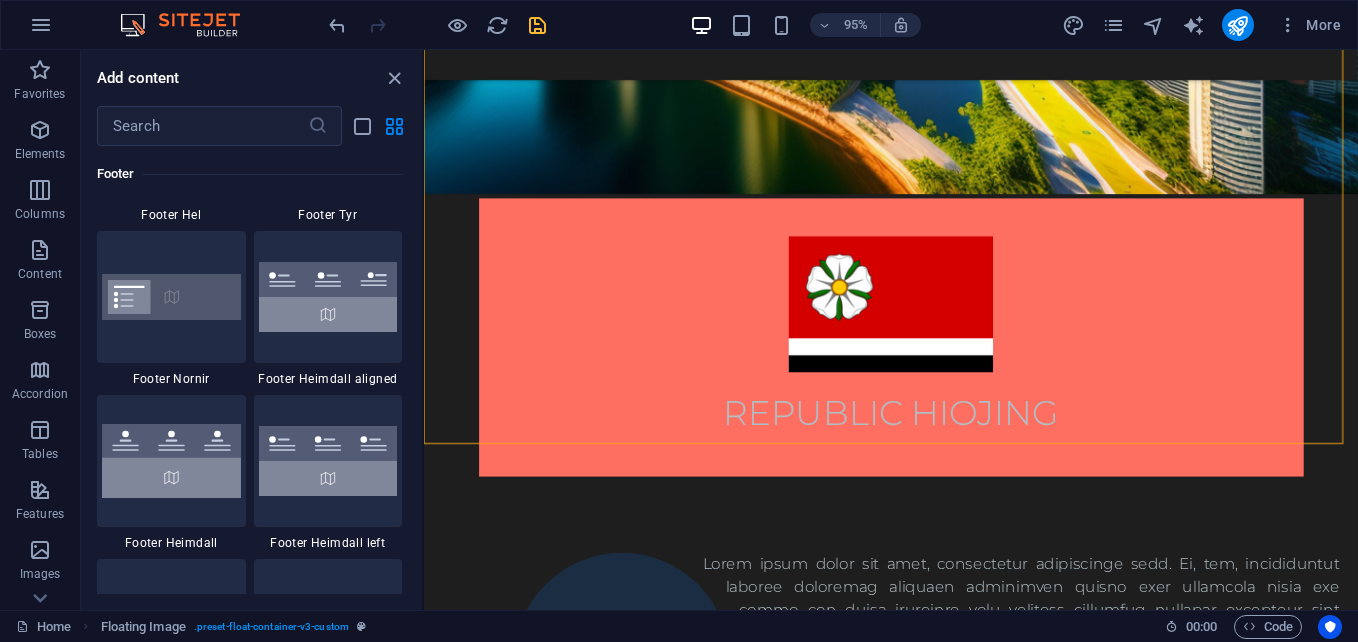 drag, startPoint x: 333, startPoint y: 310, endPoint x: 228, endPoint y: 63, distance: 268.3915 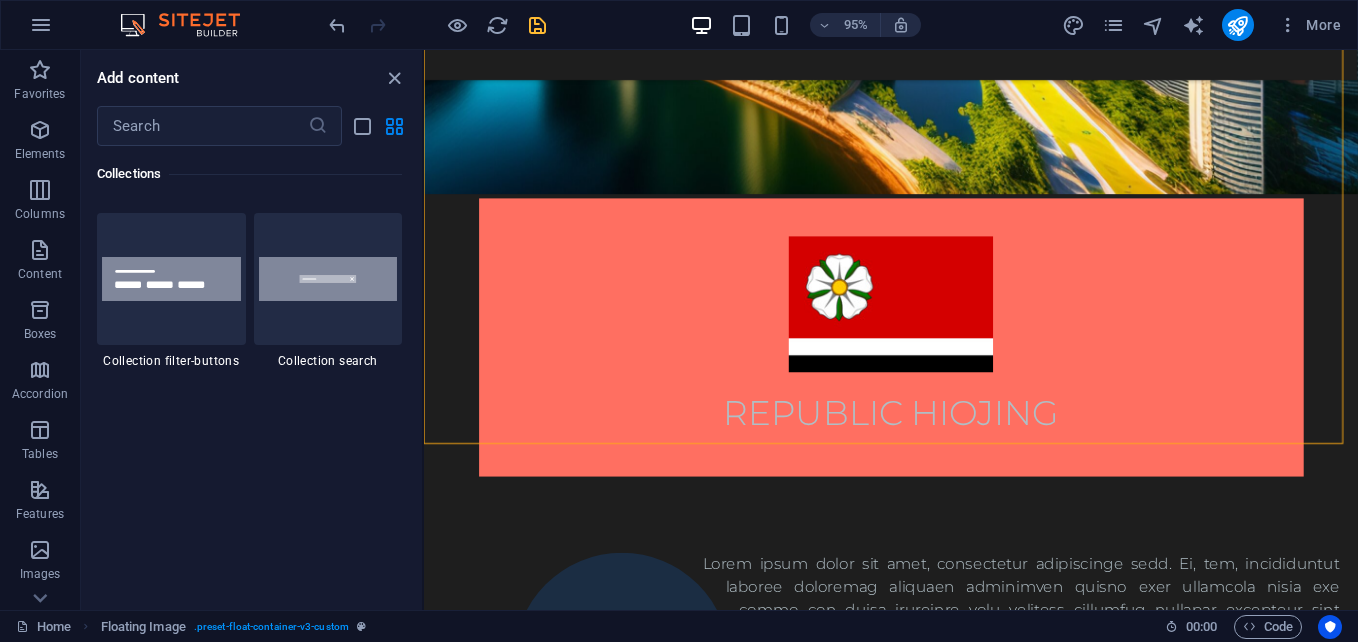 scroll, scrollTop: 19050, scrollLeft: 0, axis: vertical 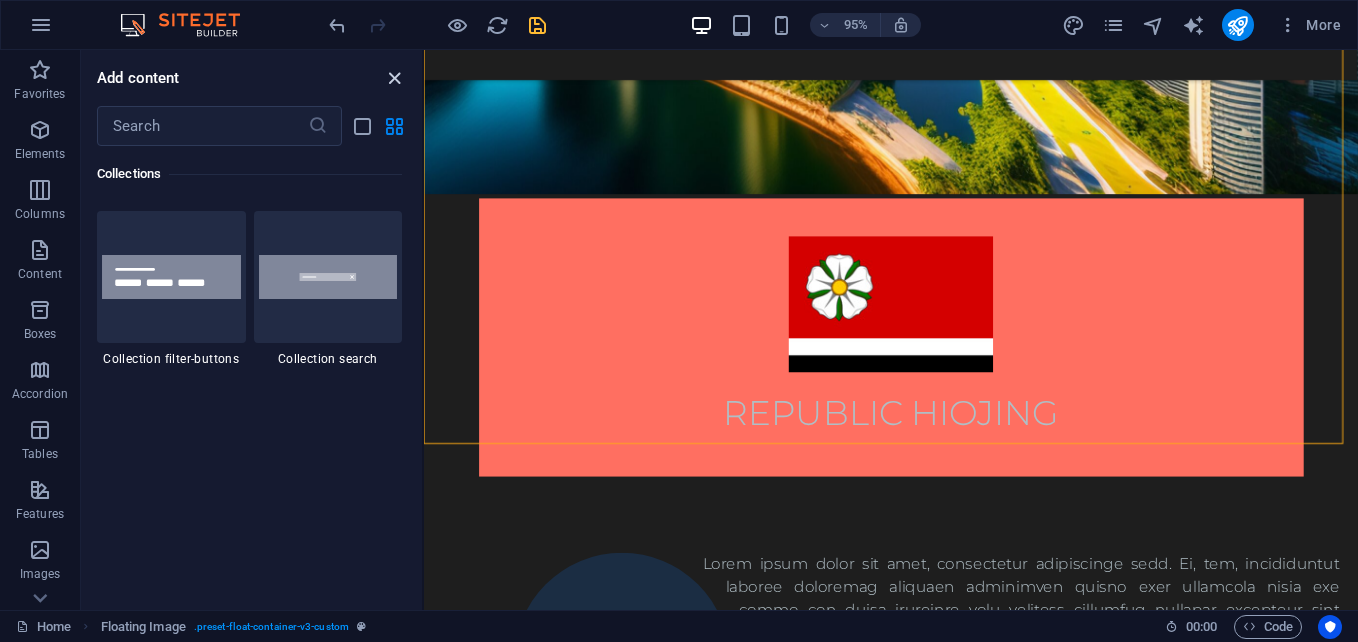 click at bounding box center [394, 78] 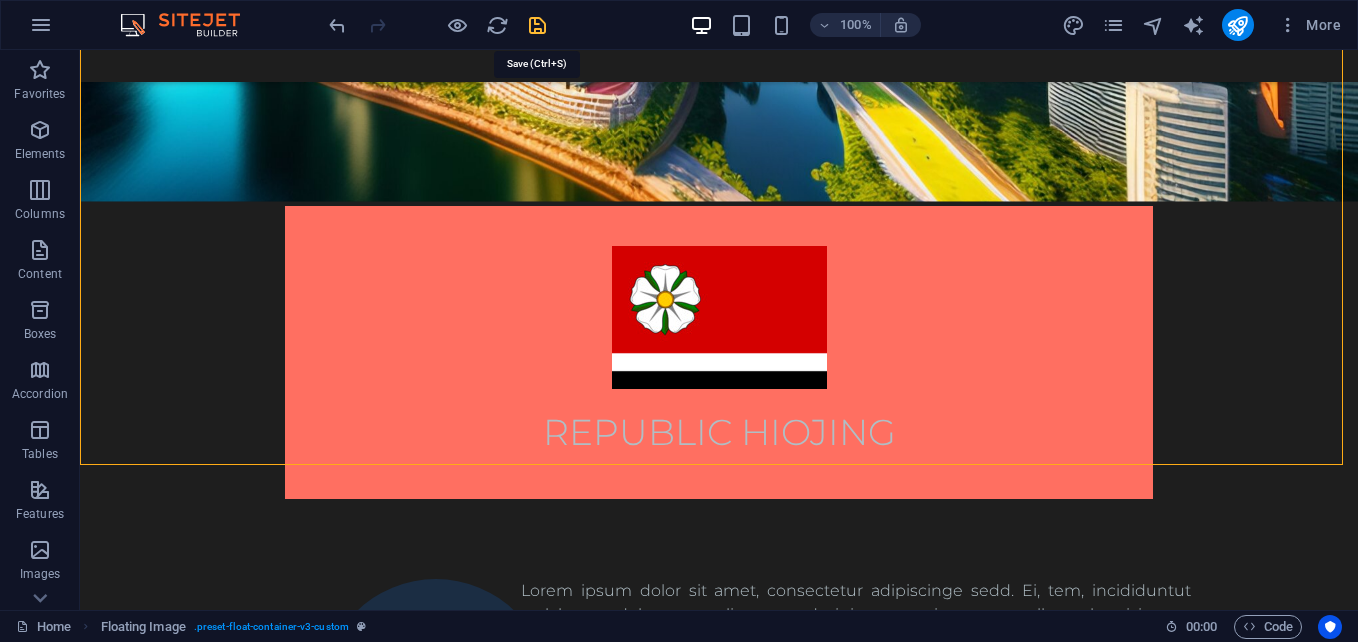 click at bounding box center (537, 25) 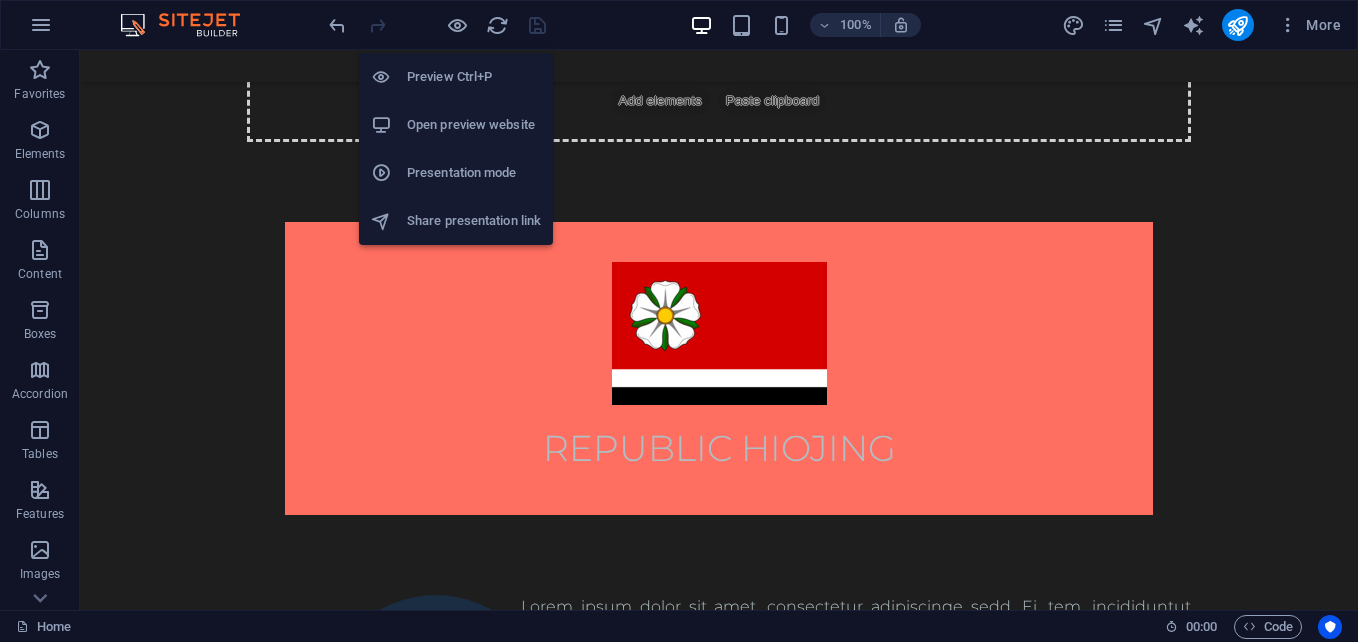click on "Open preview website" at bounding box center [474, 125] 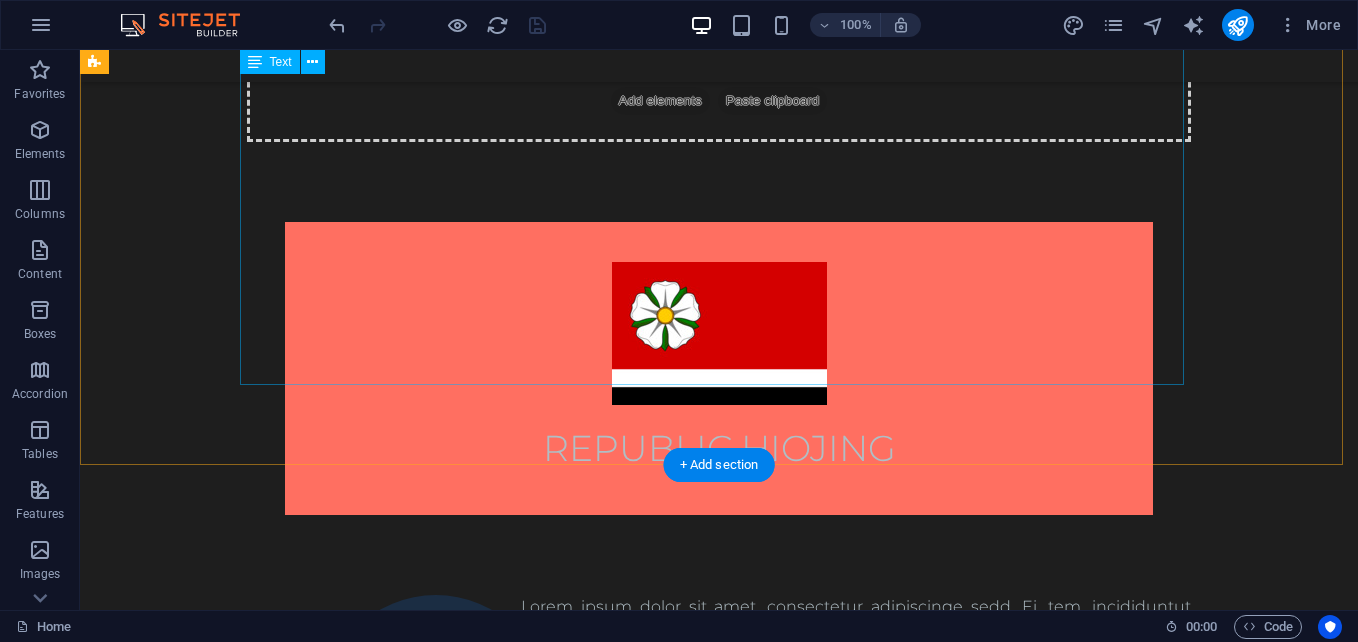 drag, startPoint x: 642, startPoint y: 178, endPoint x: 483, endPoint y: 72, distance: 191.09422 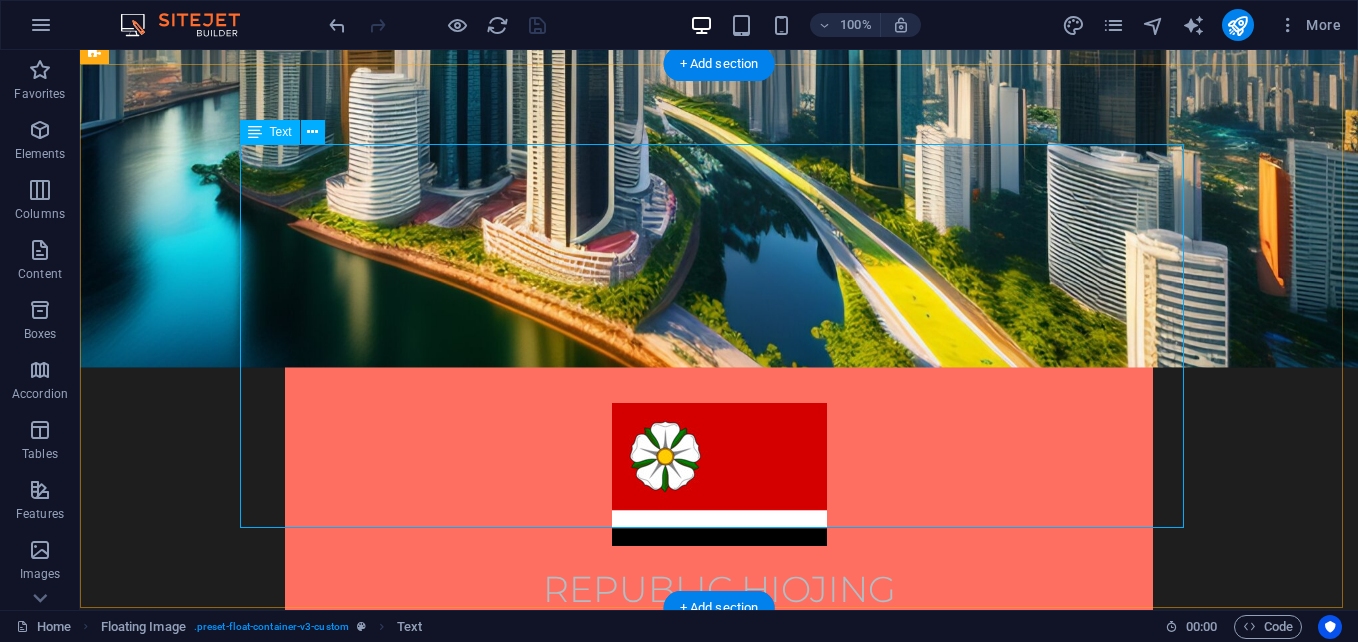 scroll, scrollTop: 612, scrollLeft: 0, axis: vertical 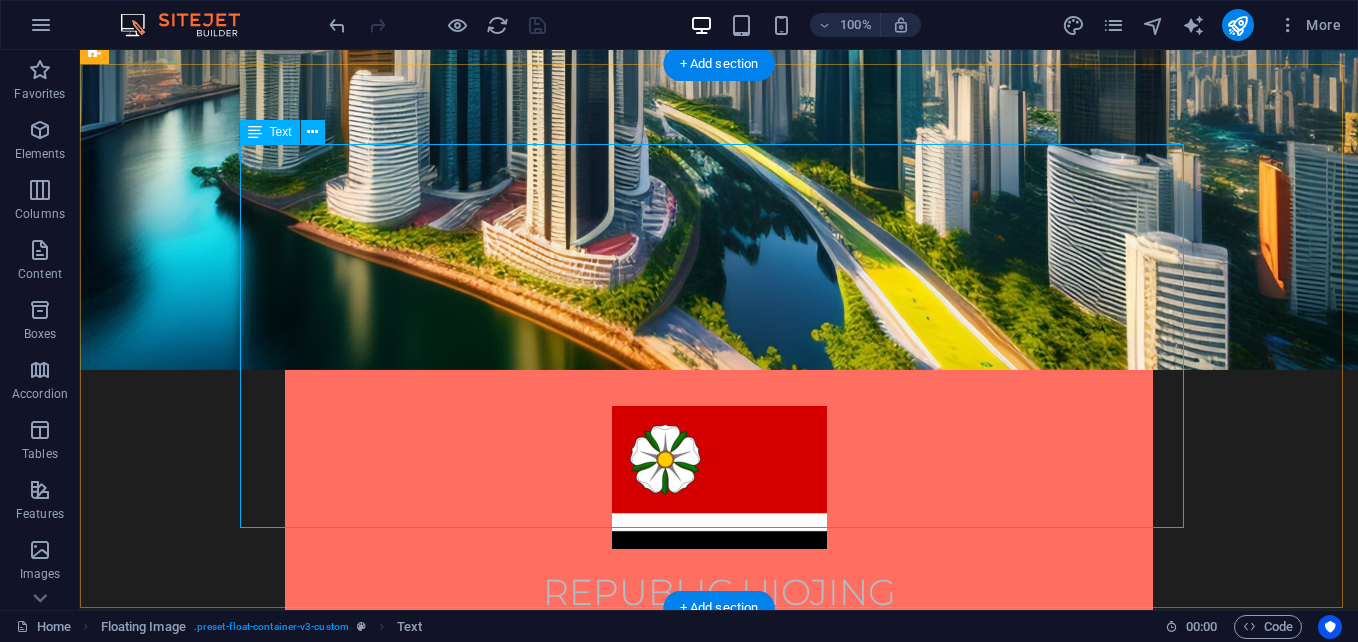 click at bounding box center [719, 943] 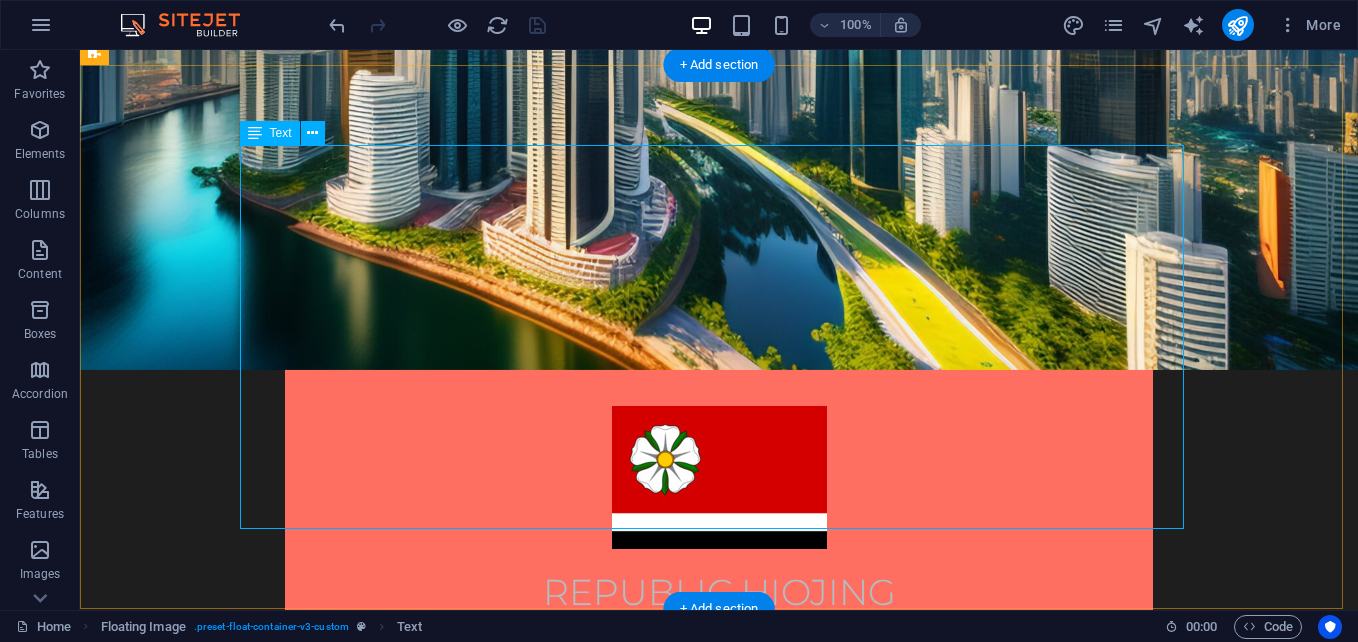 click at bounding box center (719, 943) 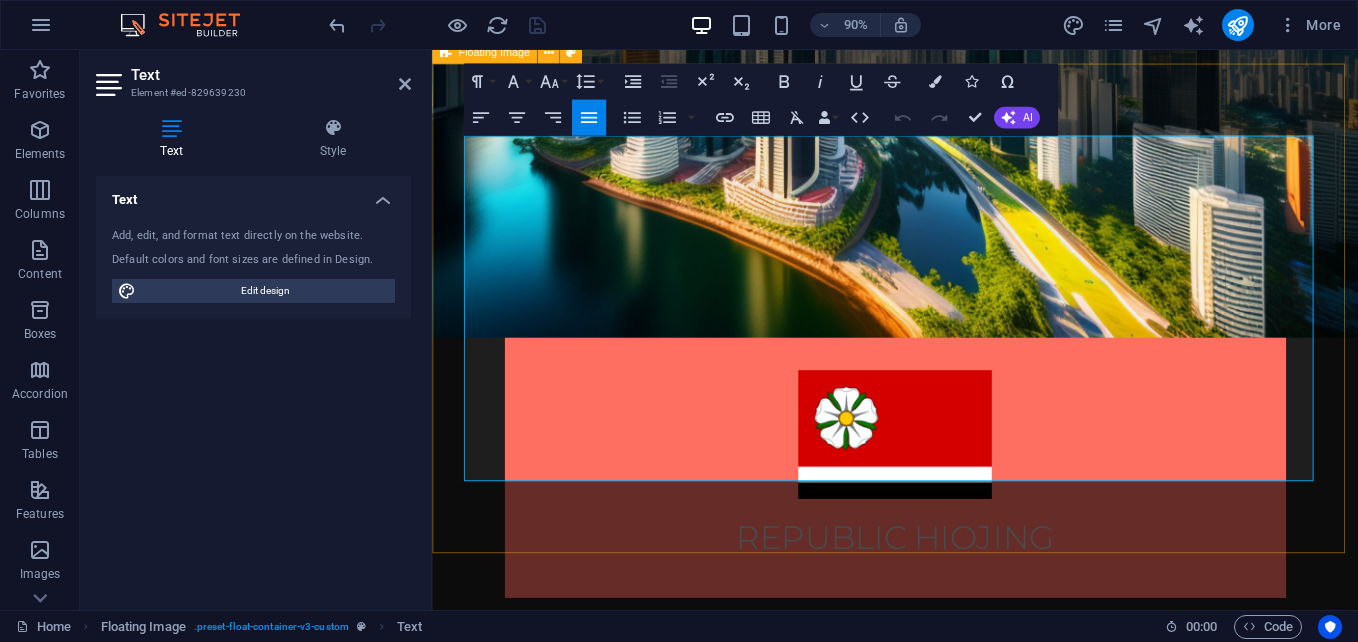 drag, startPoint x: 1284, startPoint y: 522, endPoint x: 685, endPoint y: 87, distance: 740.2878 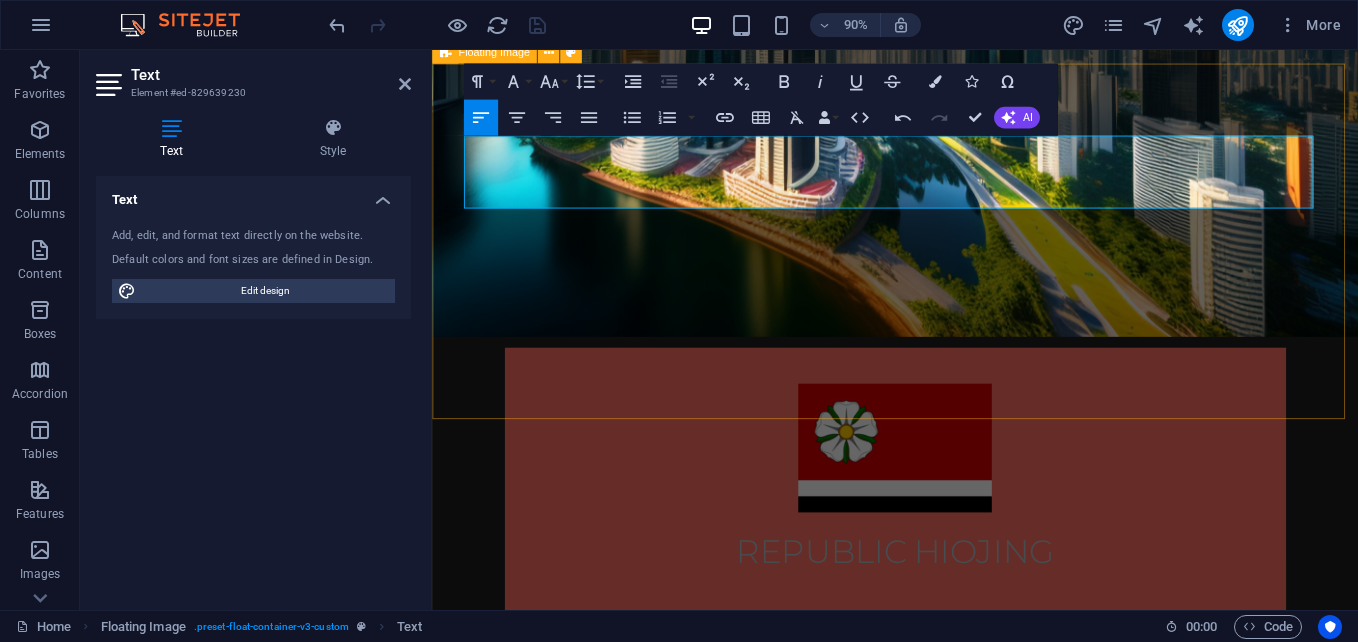 click on "[FIRST] Island was built by Giorgio [LAST] in [YEAR] in the Adriatic Sea, 11 km from the coast.It was destroyed in [YEAR] by the Italian government.On August 18, [YEAR], this country became active again." at bounding box center (947, 794) 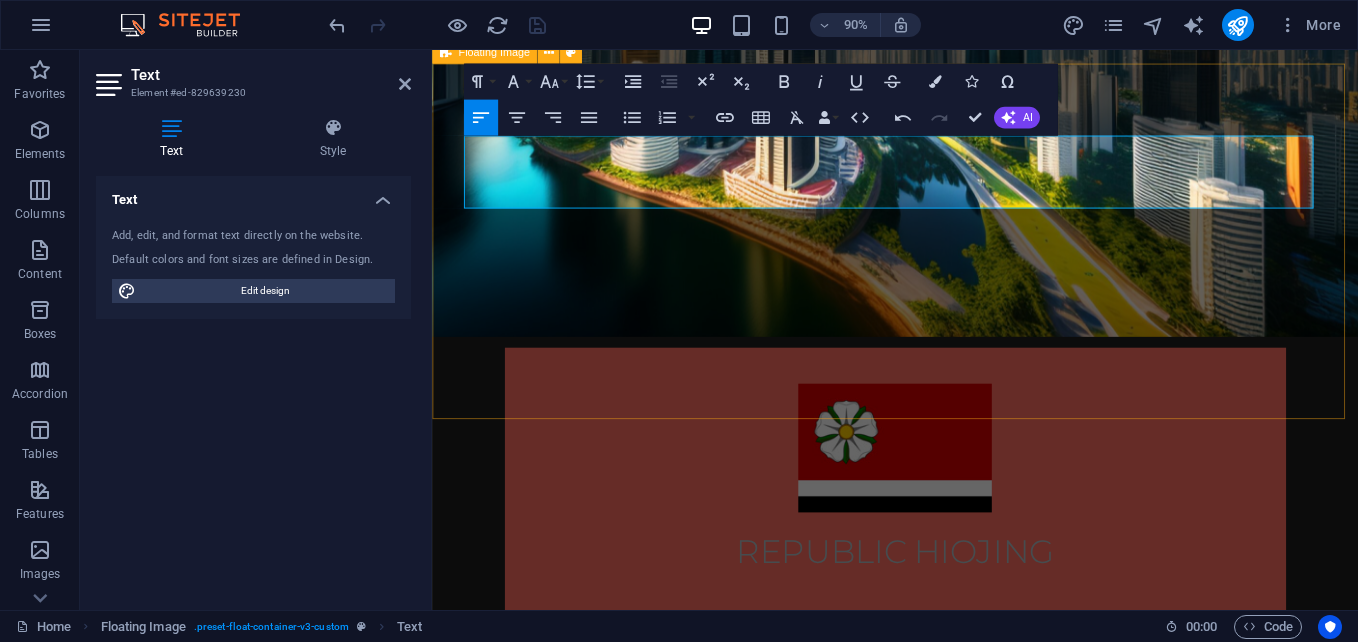 click on "[FIRST] Island was built by Giorgio [LAST] in [YEAR] in the Adriatic Sea, 11 km from the coast.It was destroyed in [YEAR] by the Italian government.On August 18, [YEAR], this country became active again." at bounding box center (946, 794) 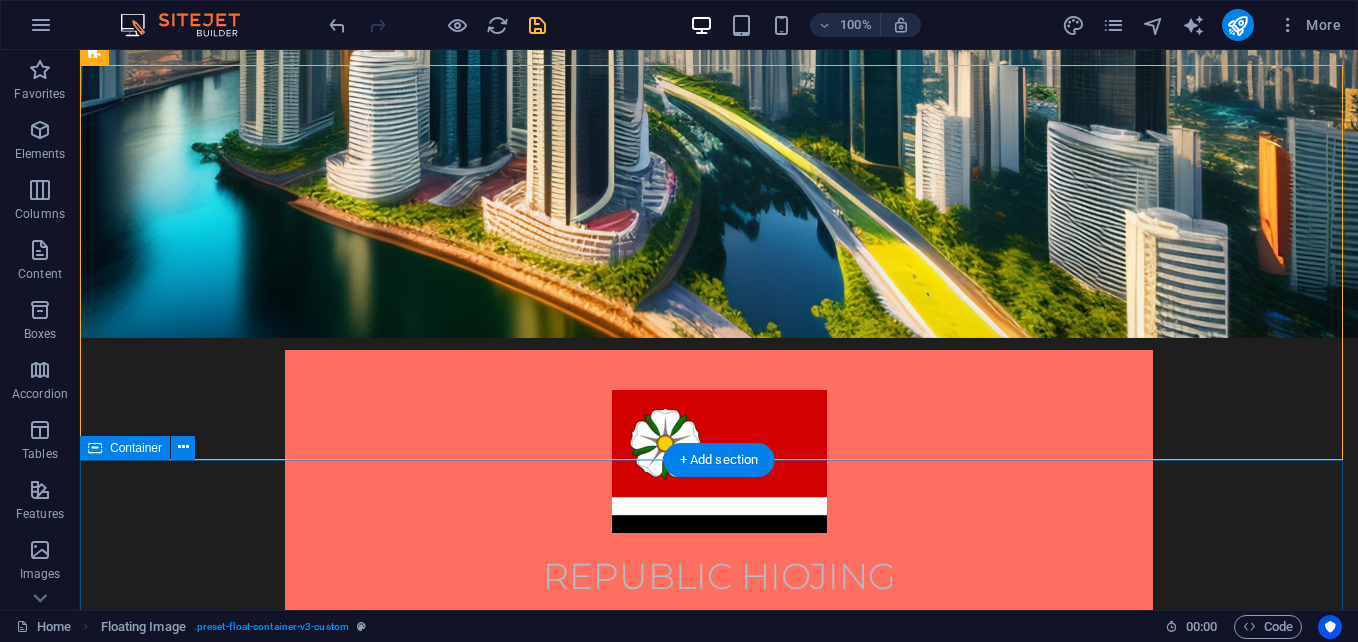 click at bounding box center [719, 1318] 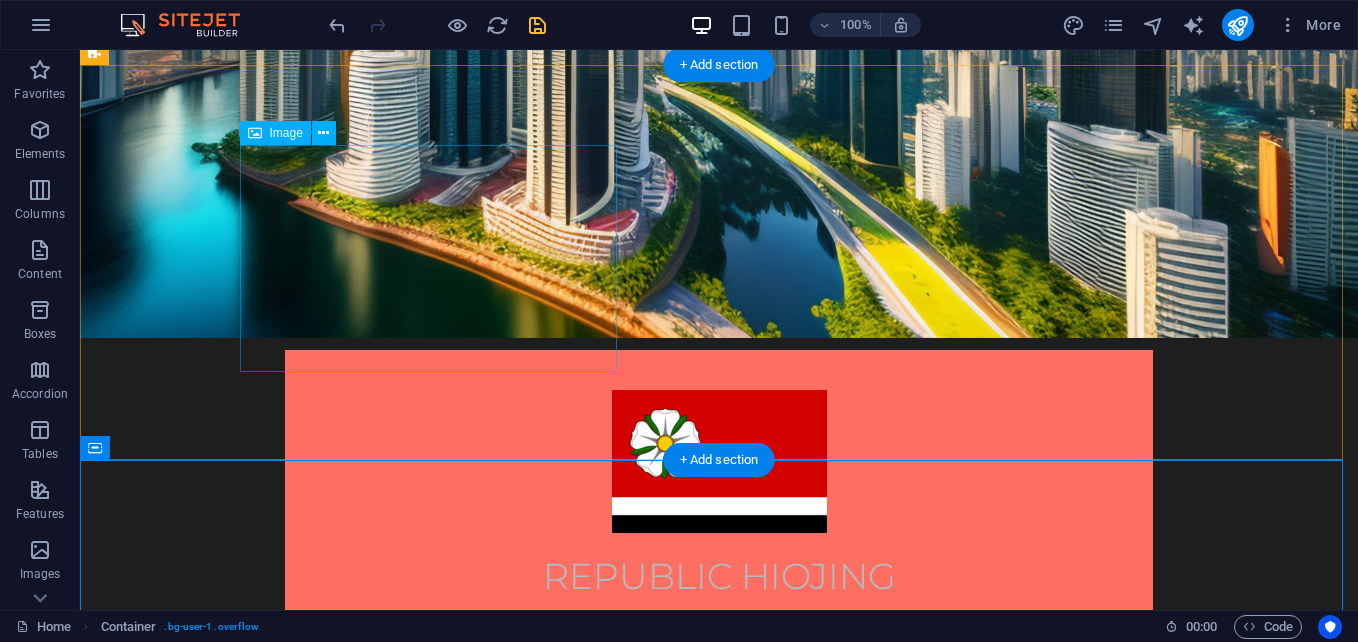 click at bounding box center [436, 836] 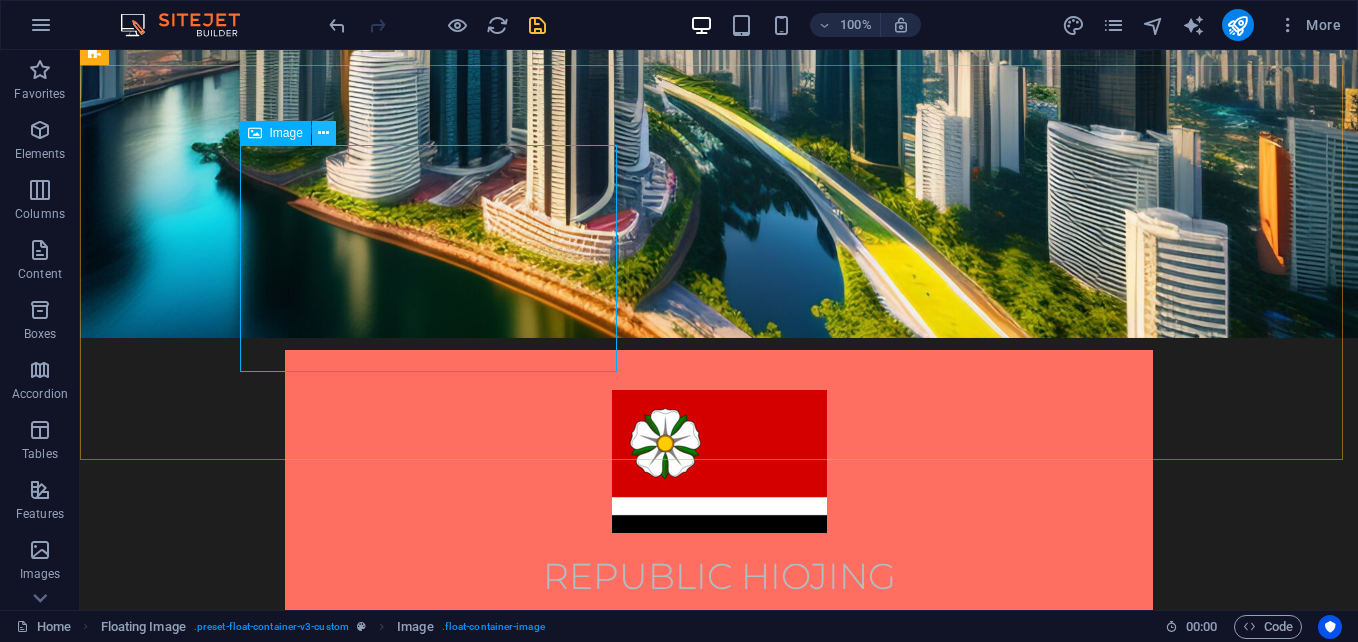 click at bounding box center (324, 133) 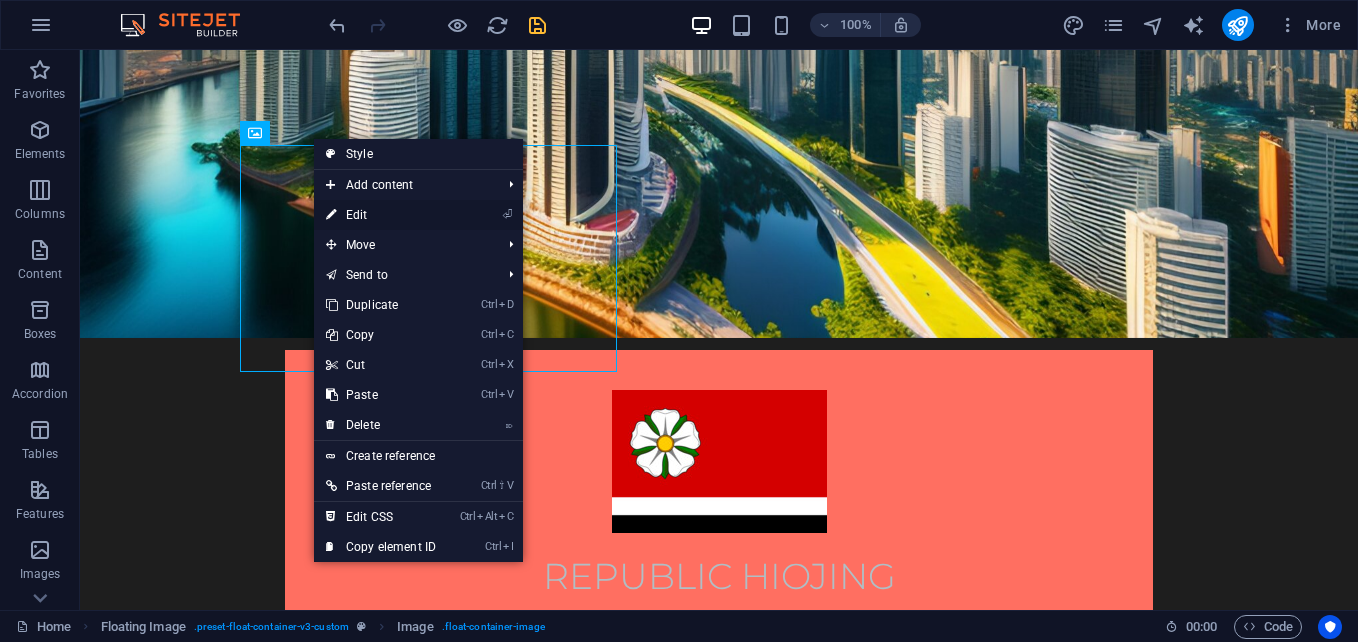 click on "⏎  Edit" at bounding box center (381, 215) 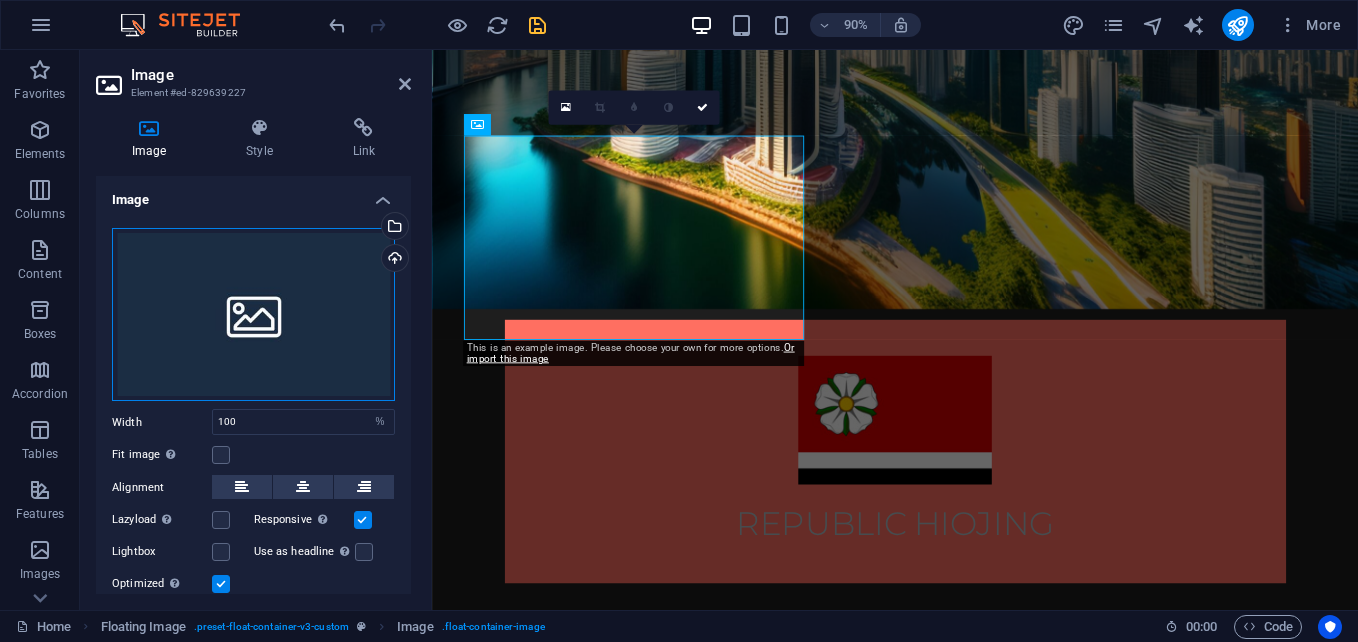 click on "Drag files here, click to choose files or select files from Files or our free stock photos & videos" at bounding box center [253, 315] 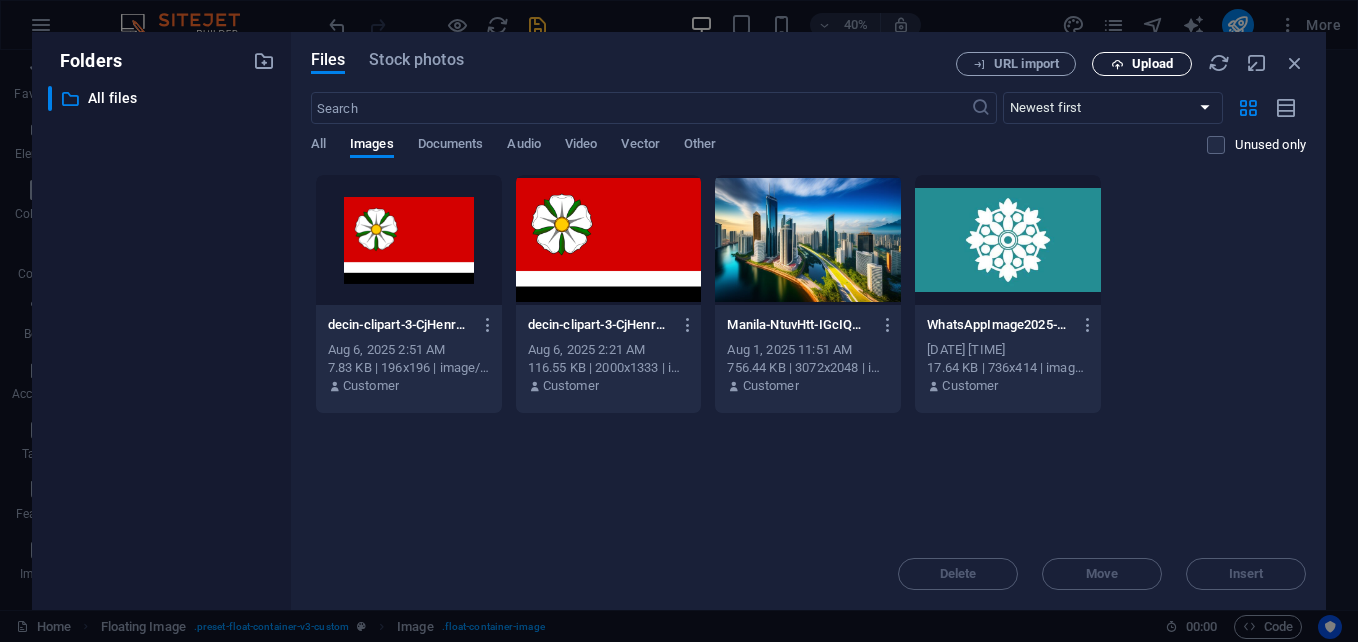 click on "Upload" at bounding box center [1142, 64] 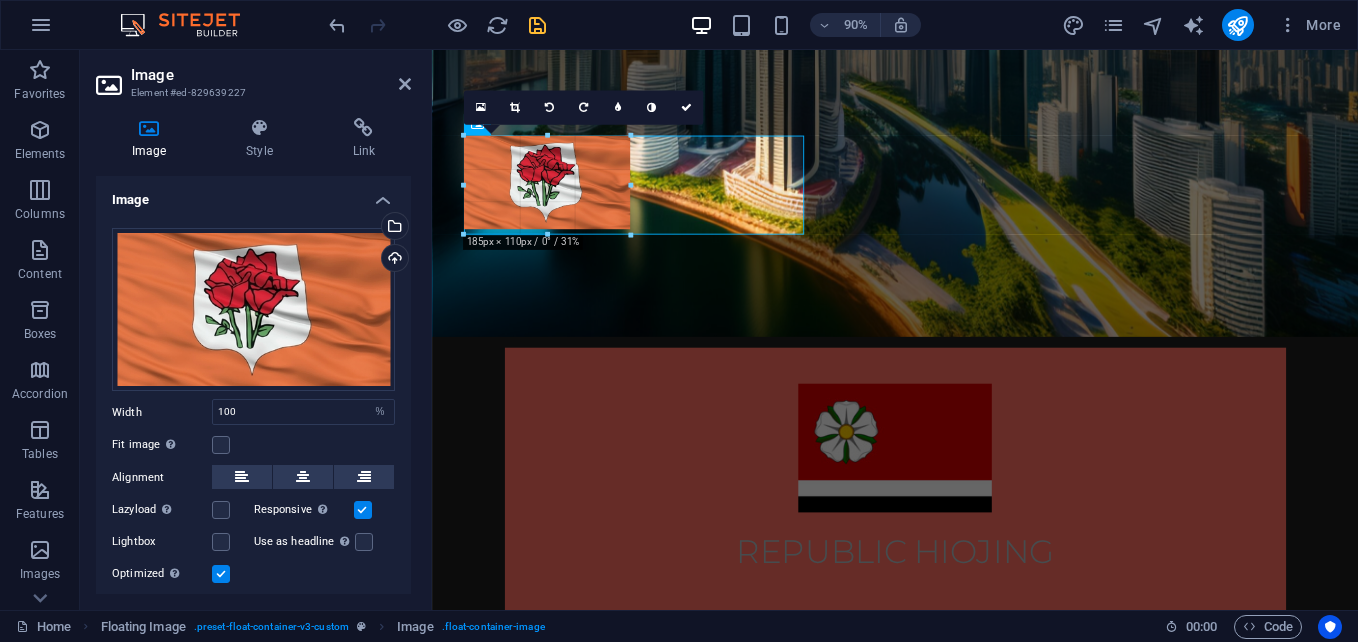 drag, startPoint x: 809, startPoint y: 340, endPoint x: 109, endPoint y: 148, distance: 725.854 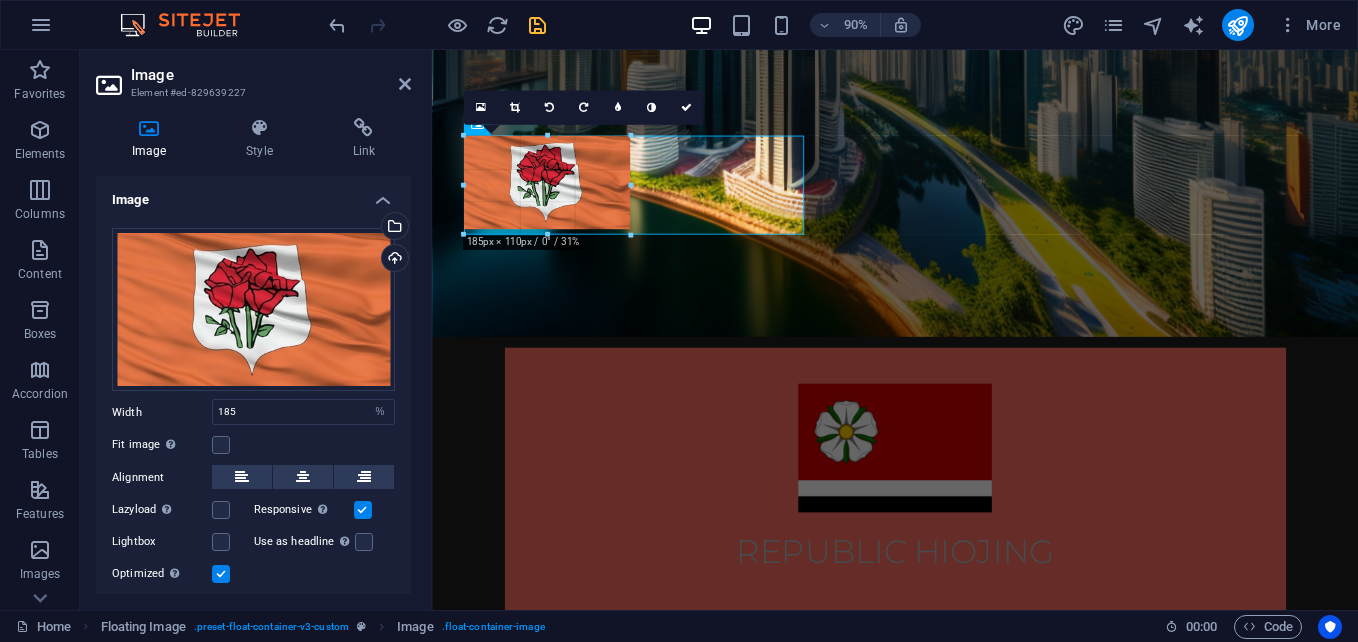 select on "px" 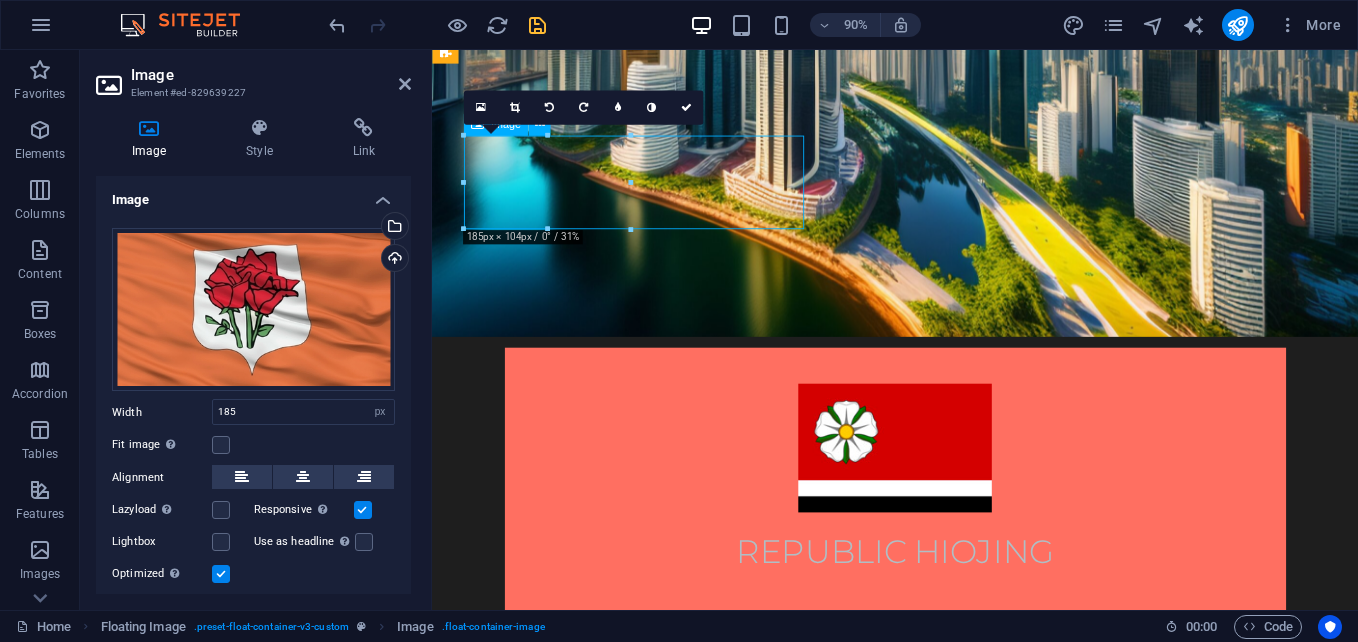 drag, startPoint x: 634, startPoint y: 195, endPoint x: 699, endPoint y: 193, distance: 65.03076 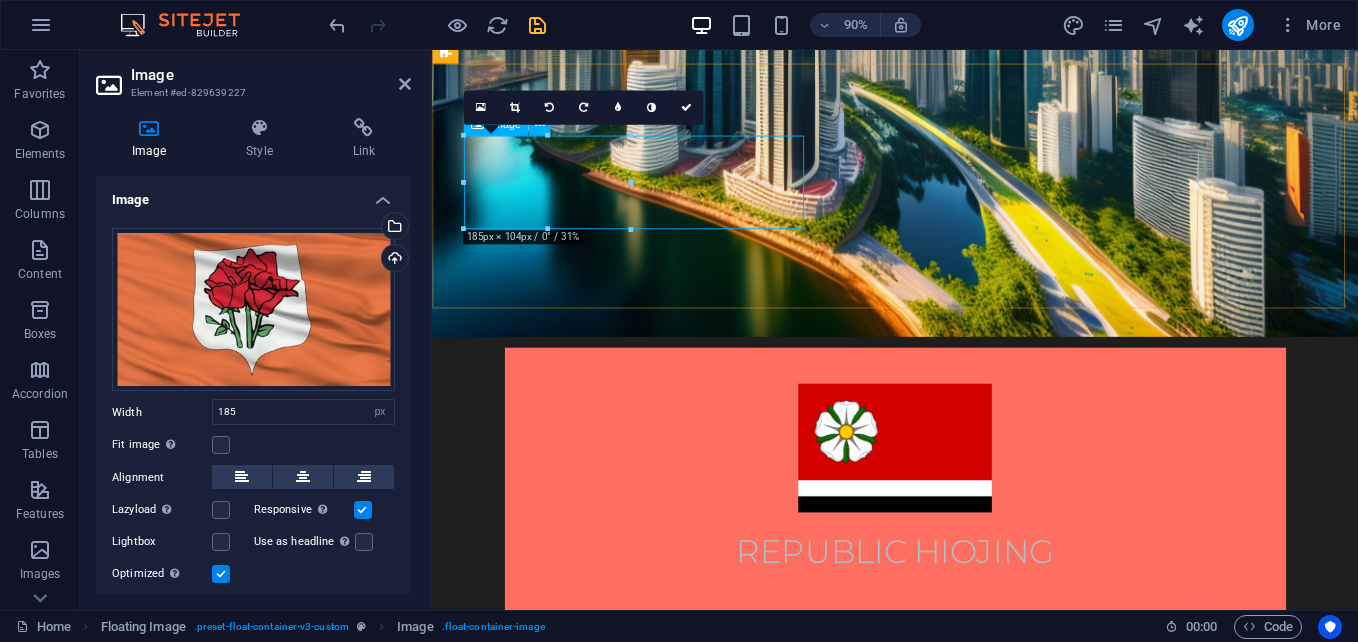 drag, startPoint x: 1064, startPoint y: 233, endPoint x: 764, endPoint y: 197, distance: 302.15228 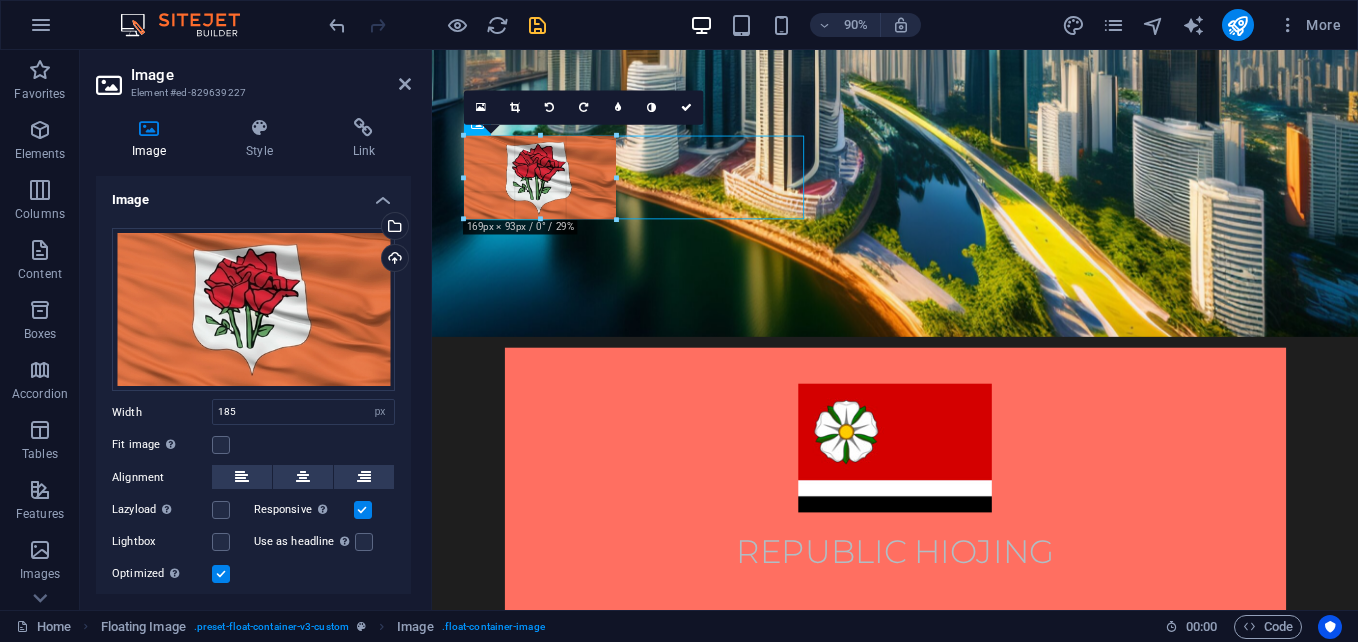 type on "169" 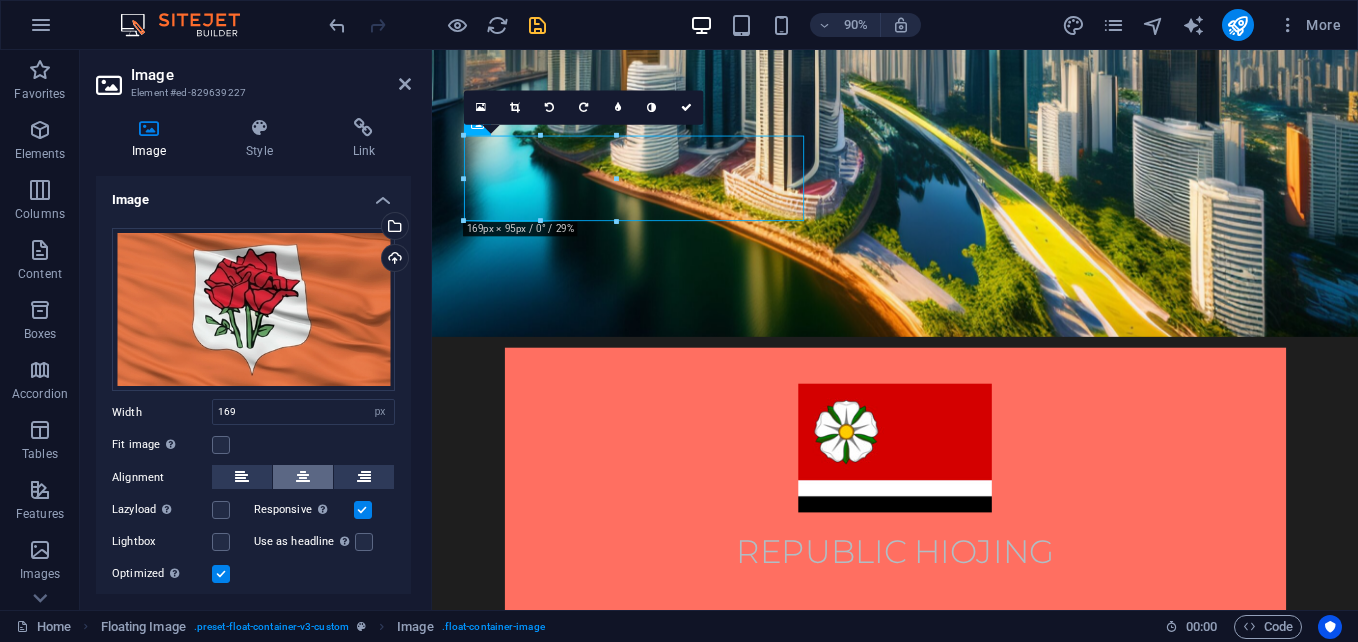 click at bounding box center (303, 477) 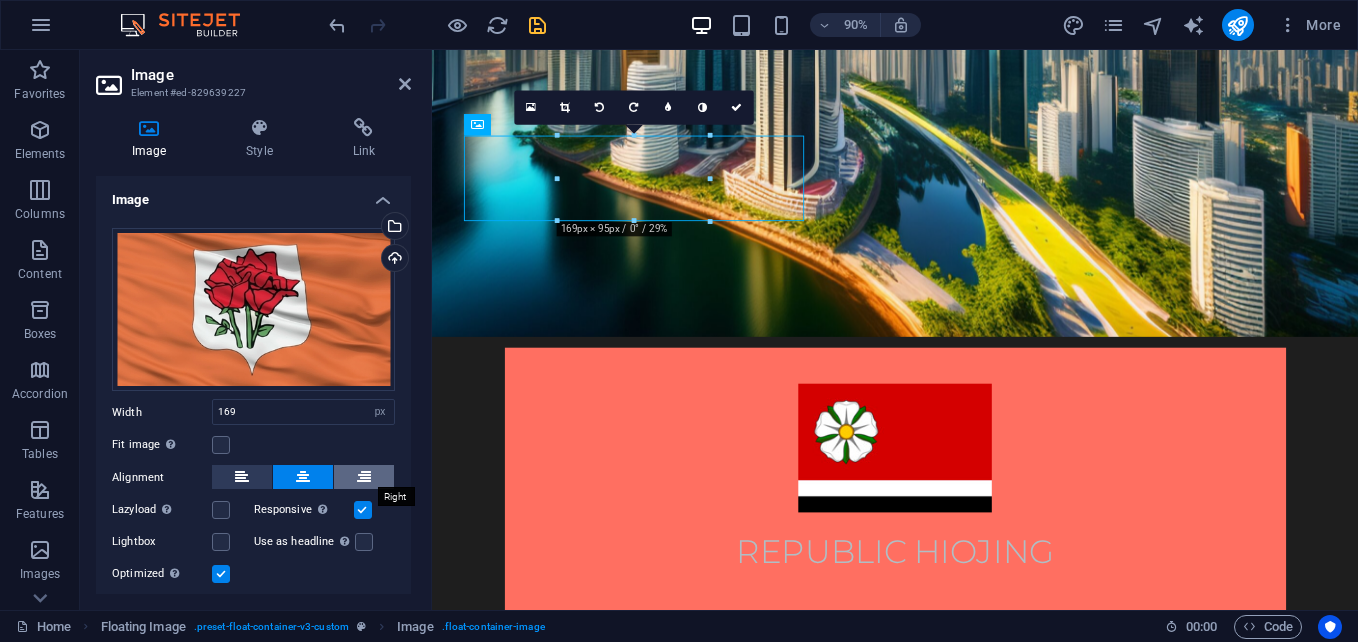 click at bounding box center (364, 477) 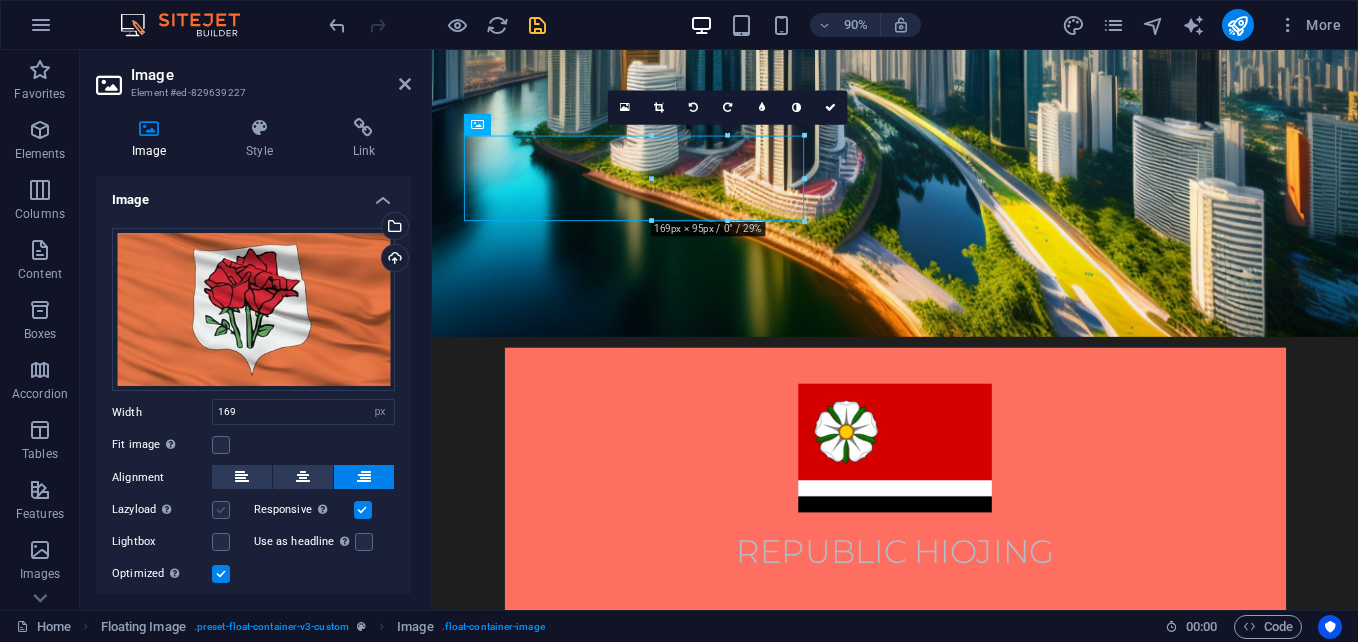 click at bounding box center (221, 510) 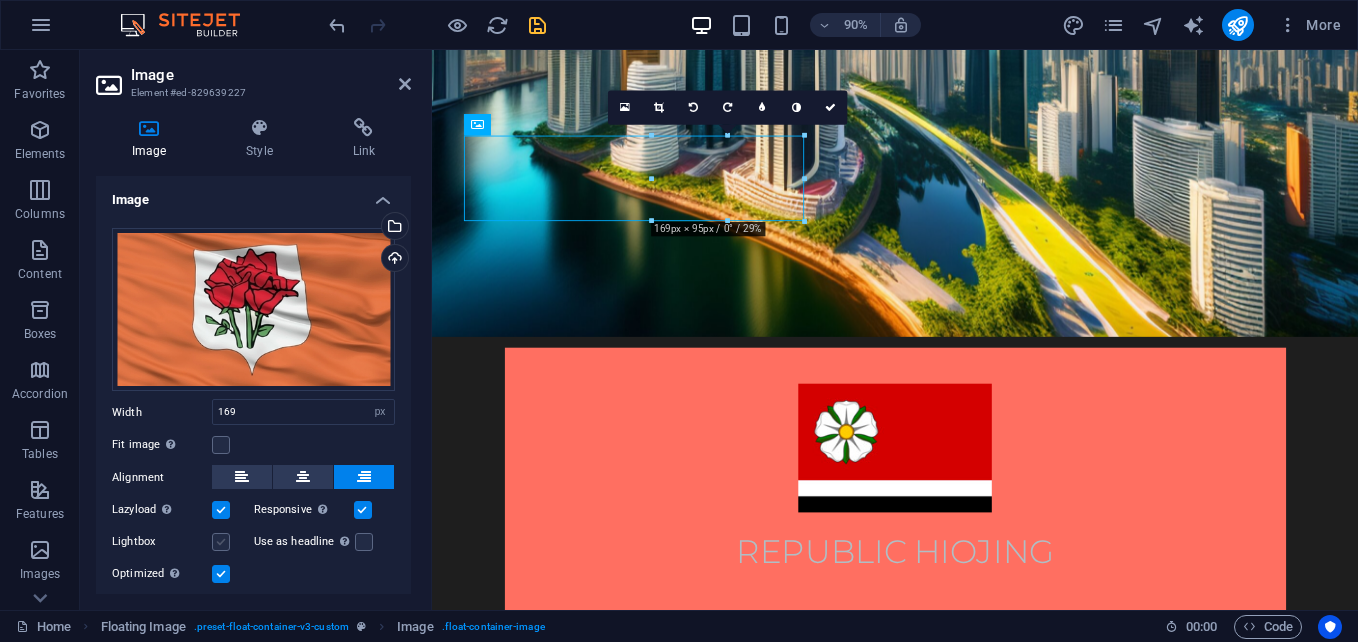 click at bounding box center [221, 542] 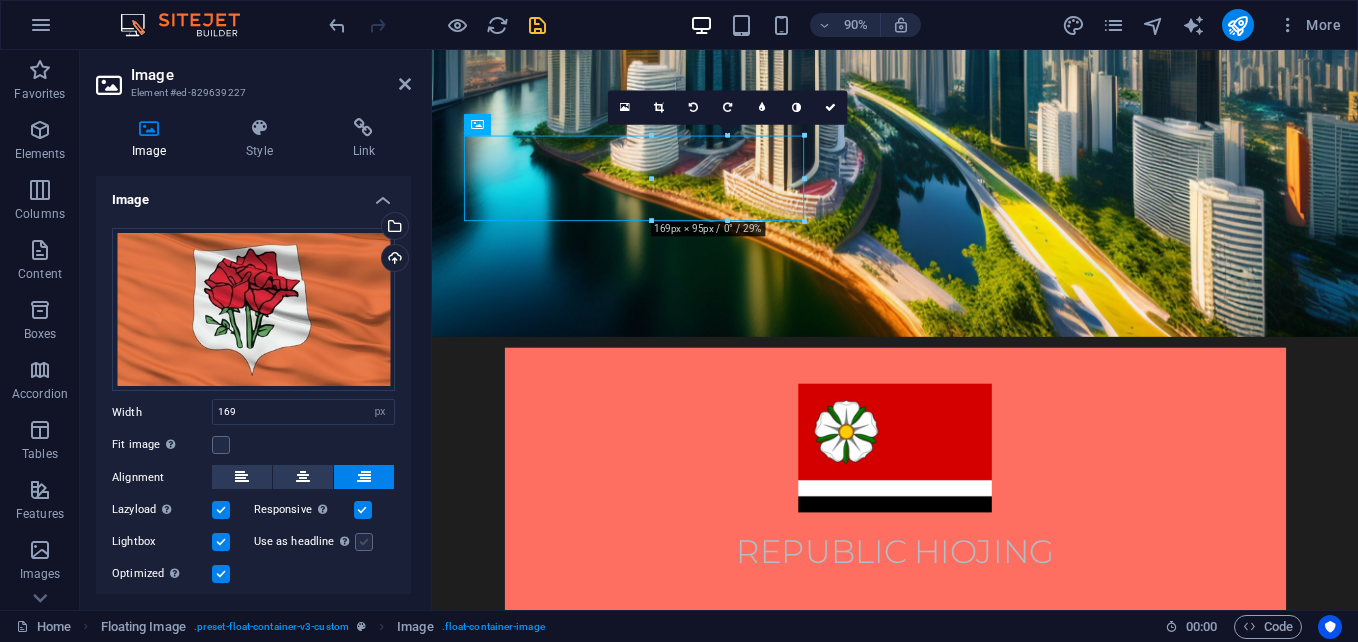 click at bounding box center [364, 542] 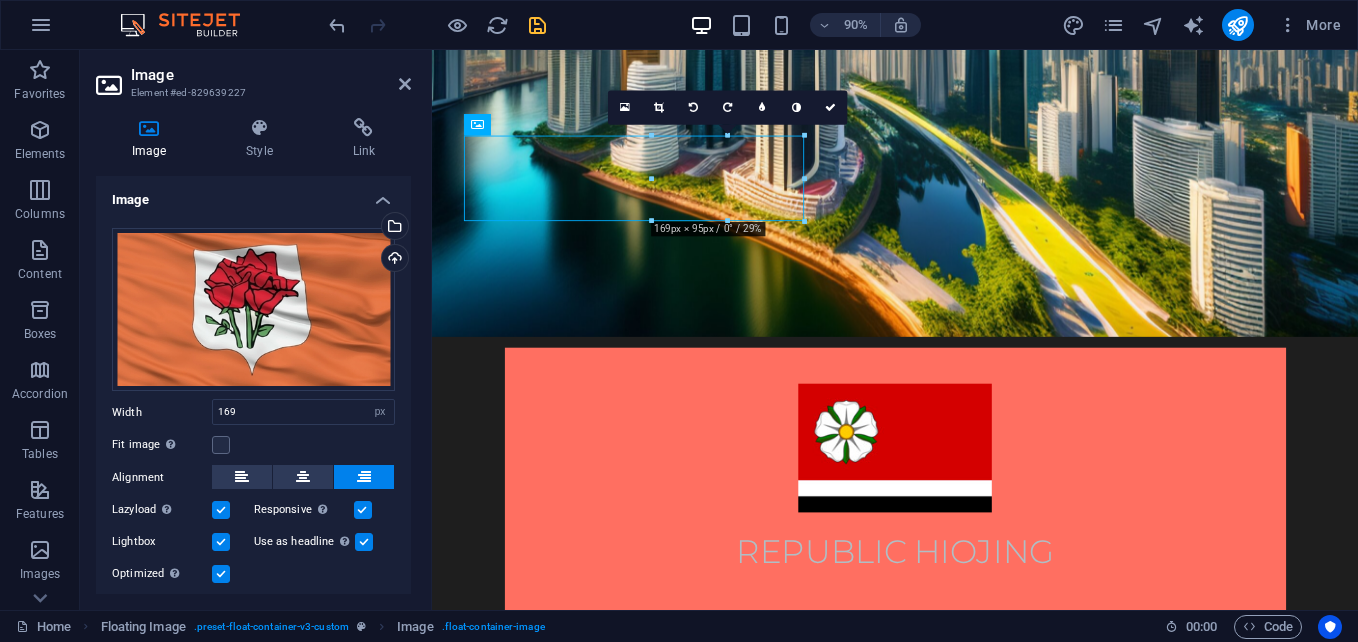 click on "Fit image Automatically fit image to a fixed width and height" at bounding box center (253, 445) 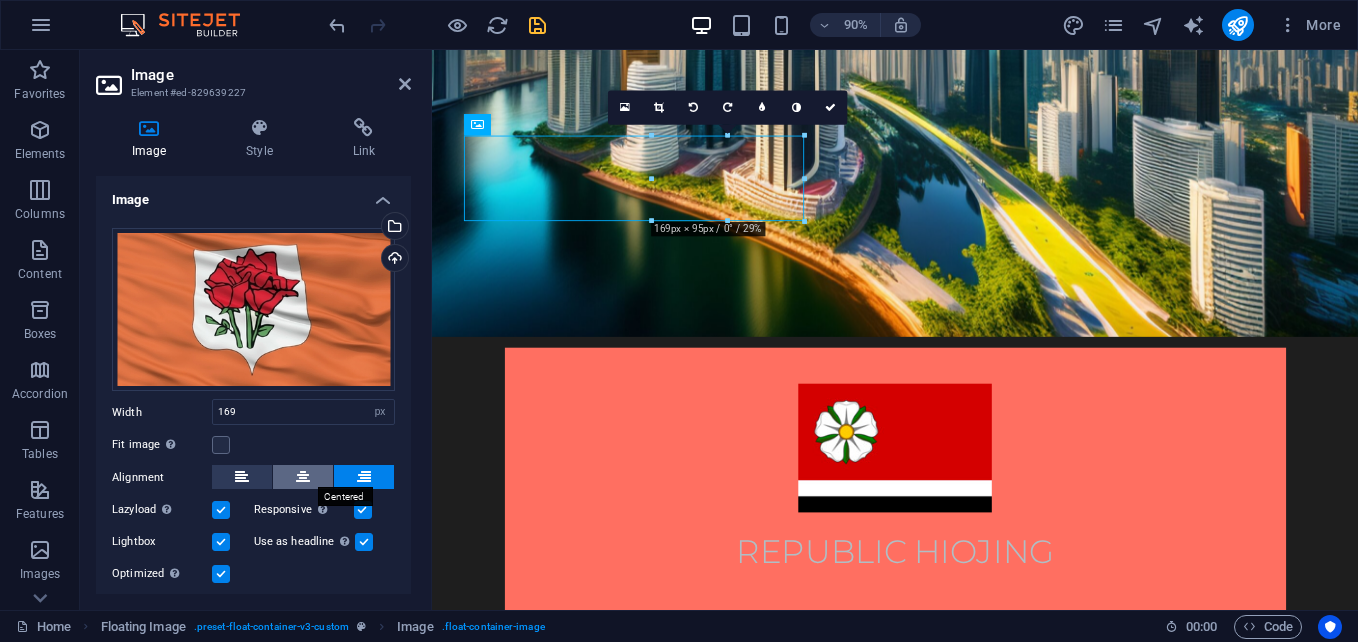 click at bounding box center [303, 477] 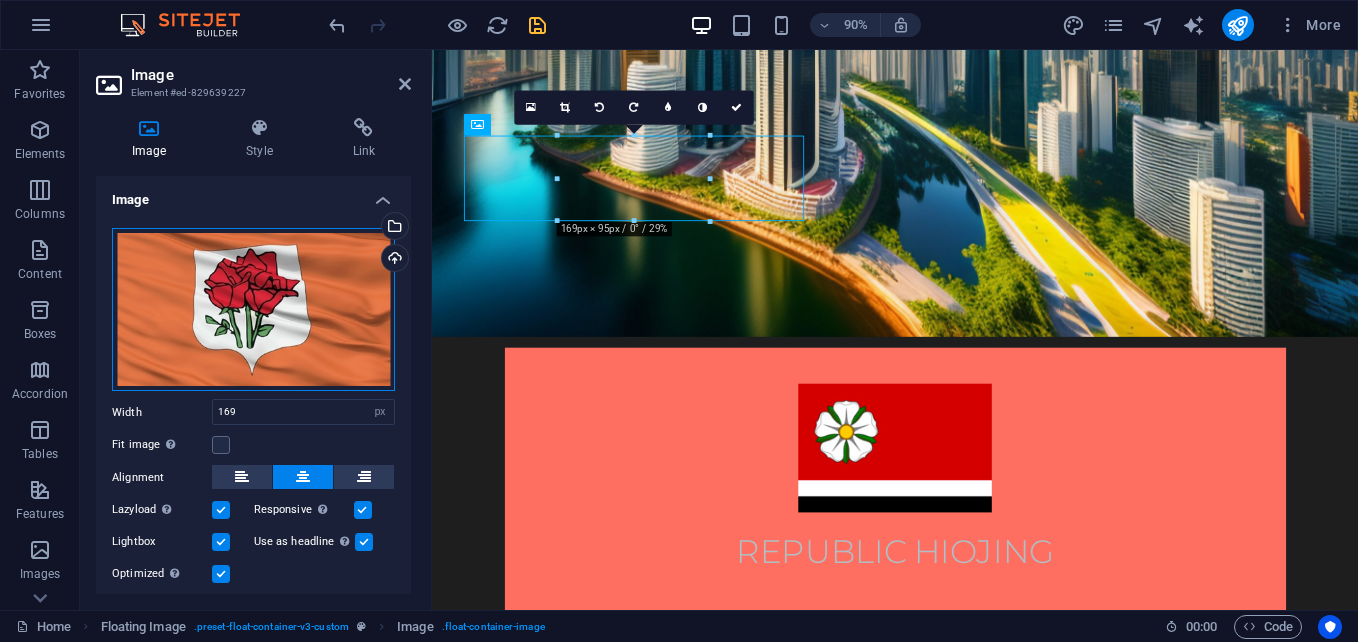 click on "Drag files here, click to choose files or select files from Files or our free stock photos & videos" at bounding box center [253, 310] 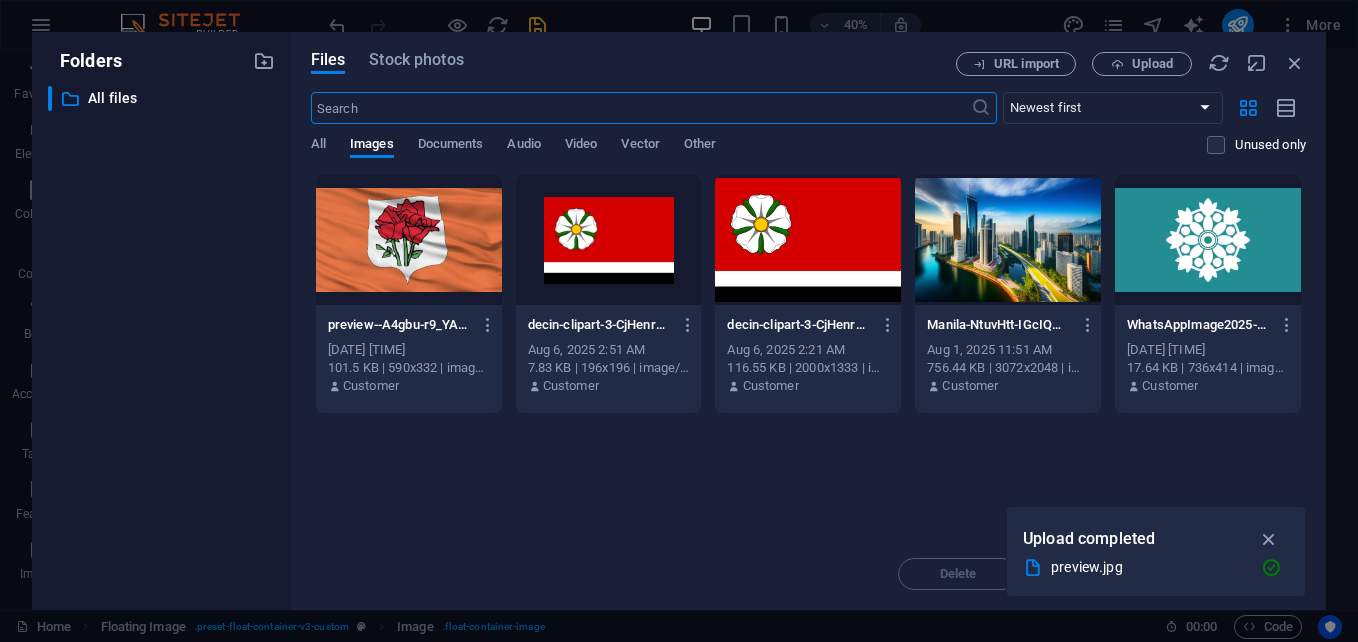 click at bounding box center (641, 108) 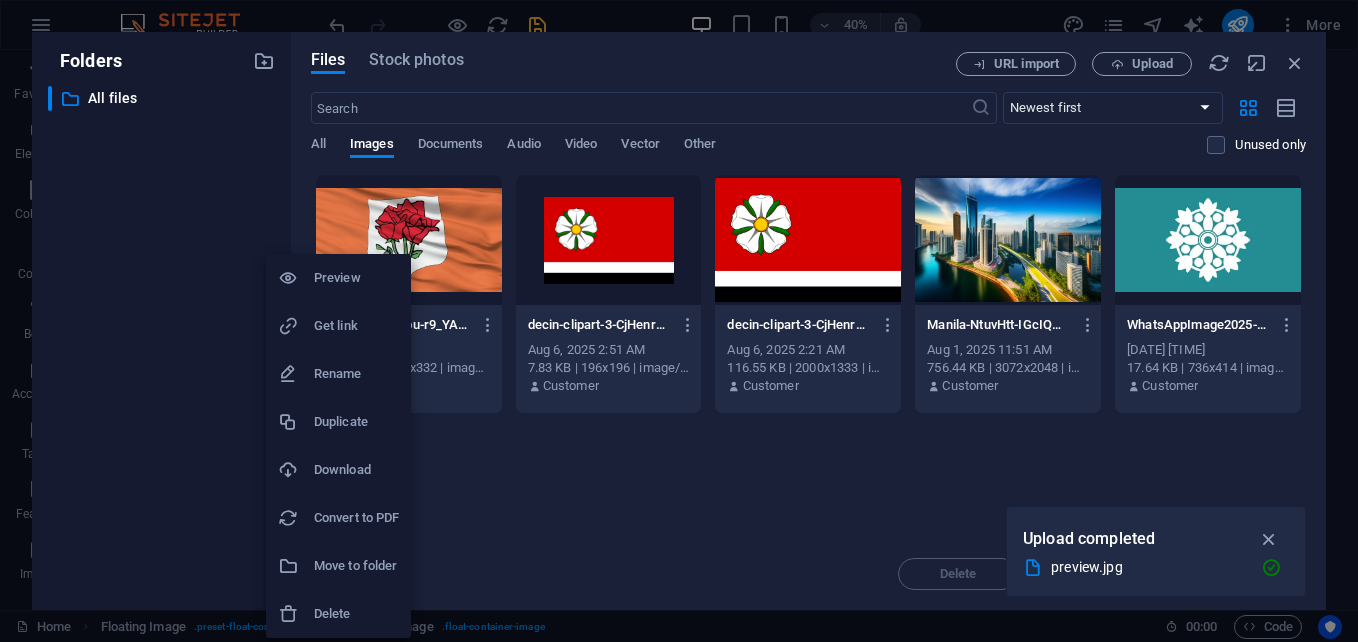 click at bounding box center (679, 321) 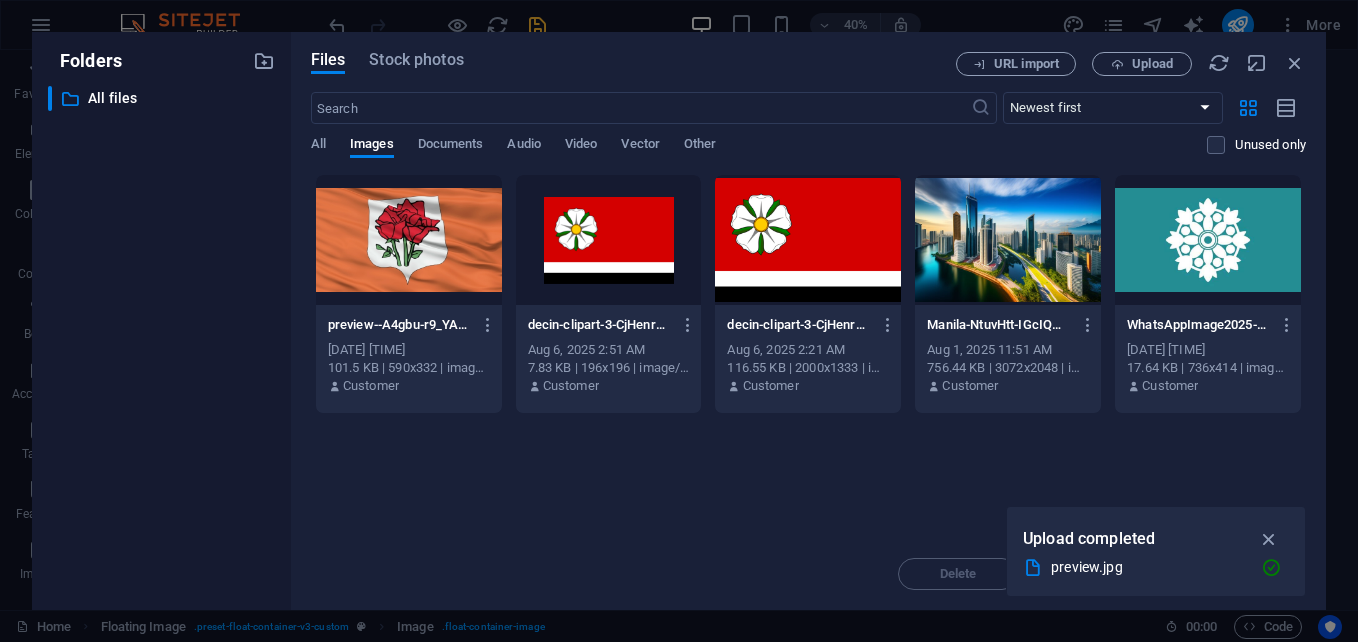 click at bounding box center [409, 240] 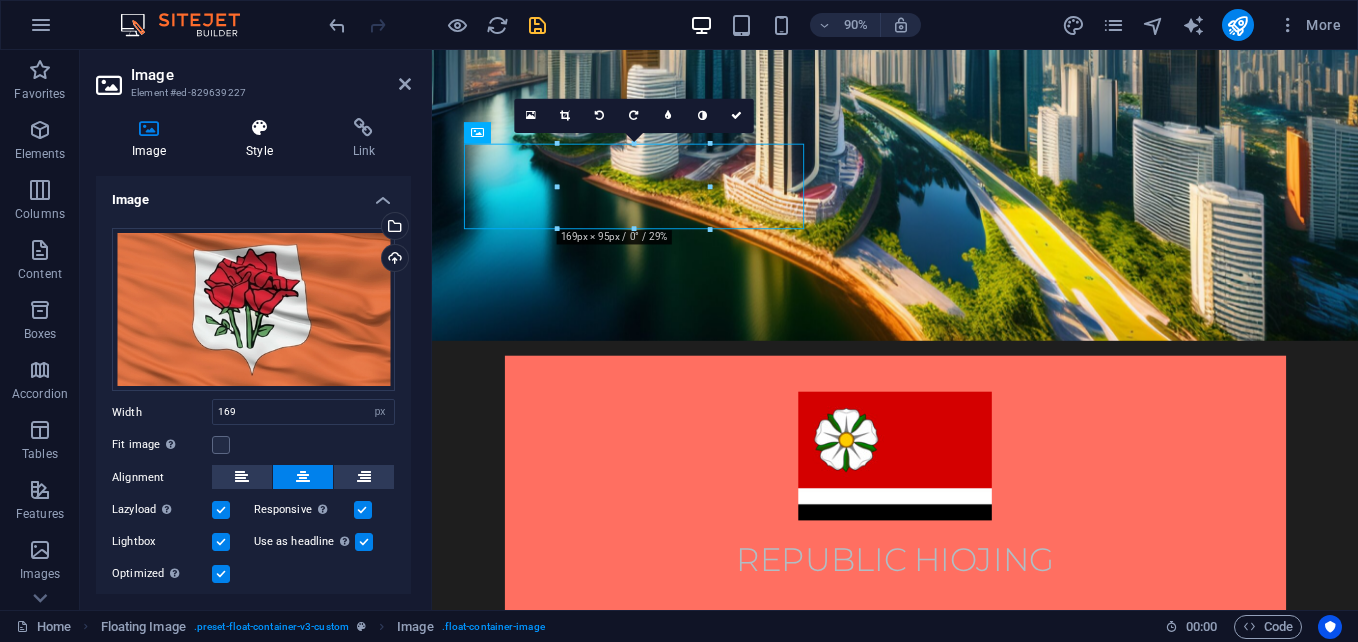 click on "Style" at bounding box center [263, 139] 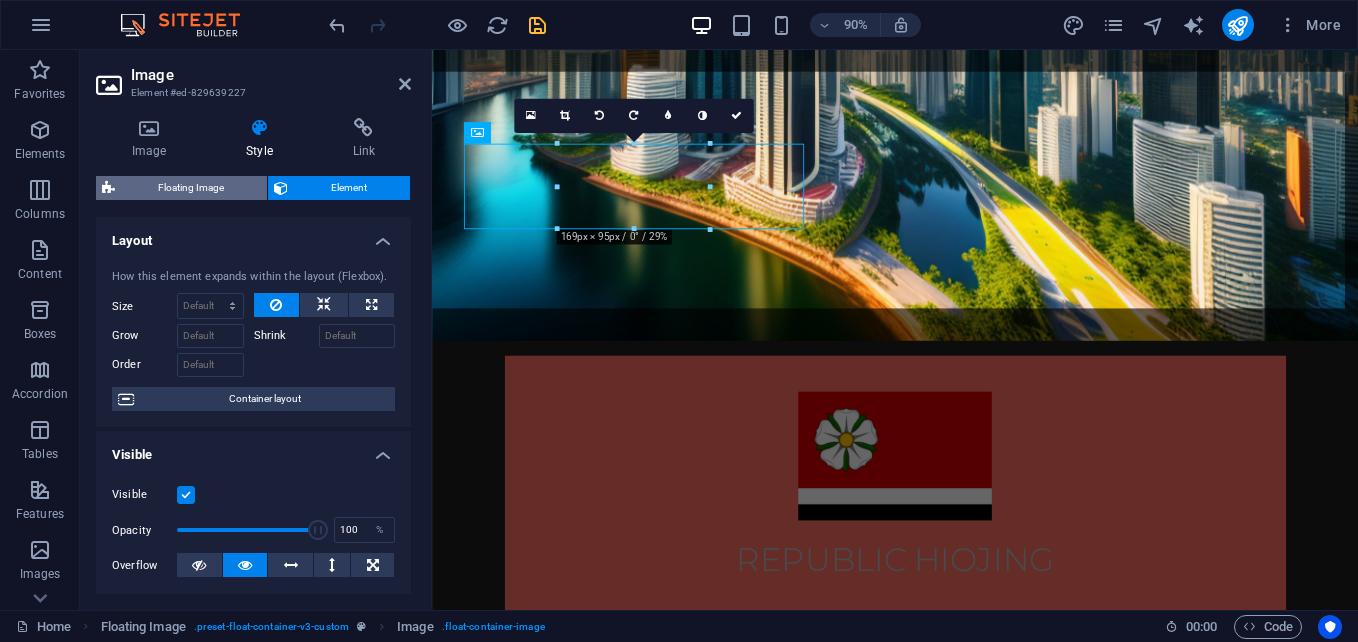 click on "Floating Image" at bounding box center [191, 188] 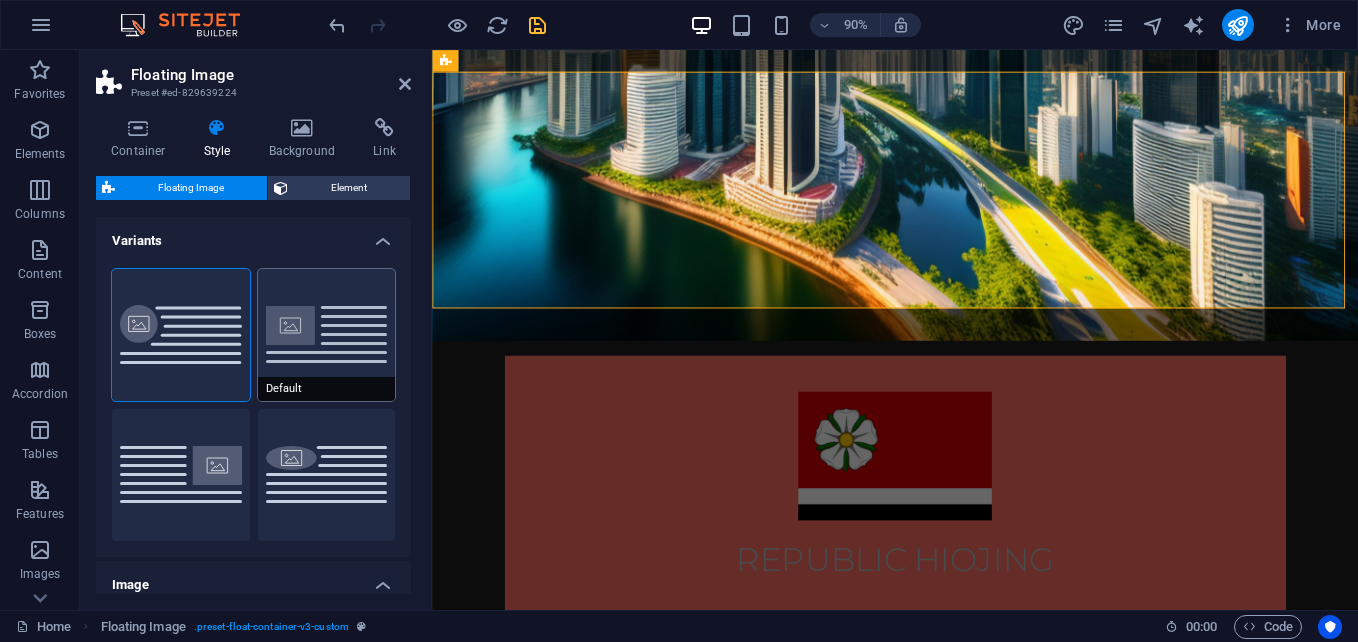 click on "Default" at bounding box center (327, 335) 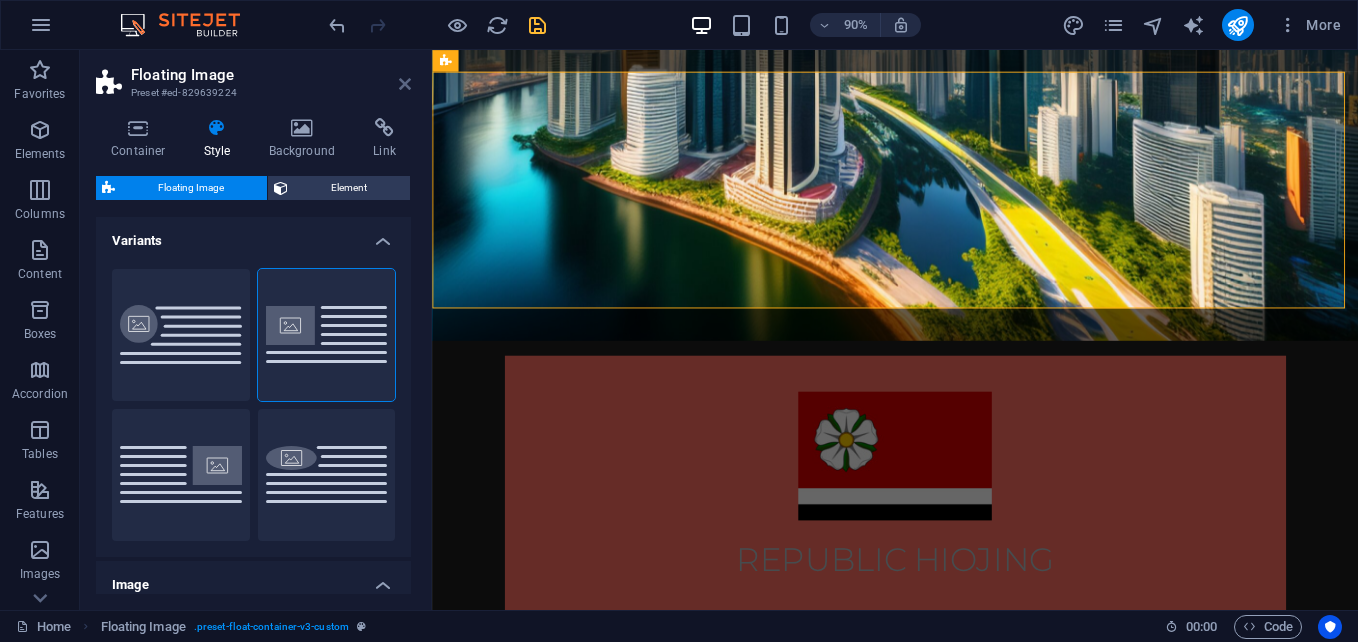 click at bounding box center [405, 84] 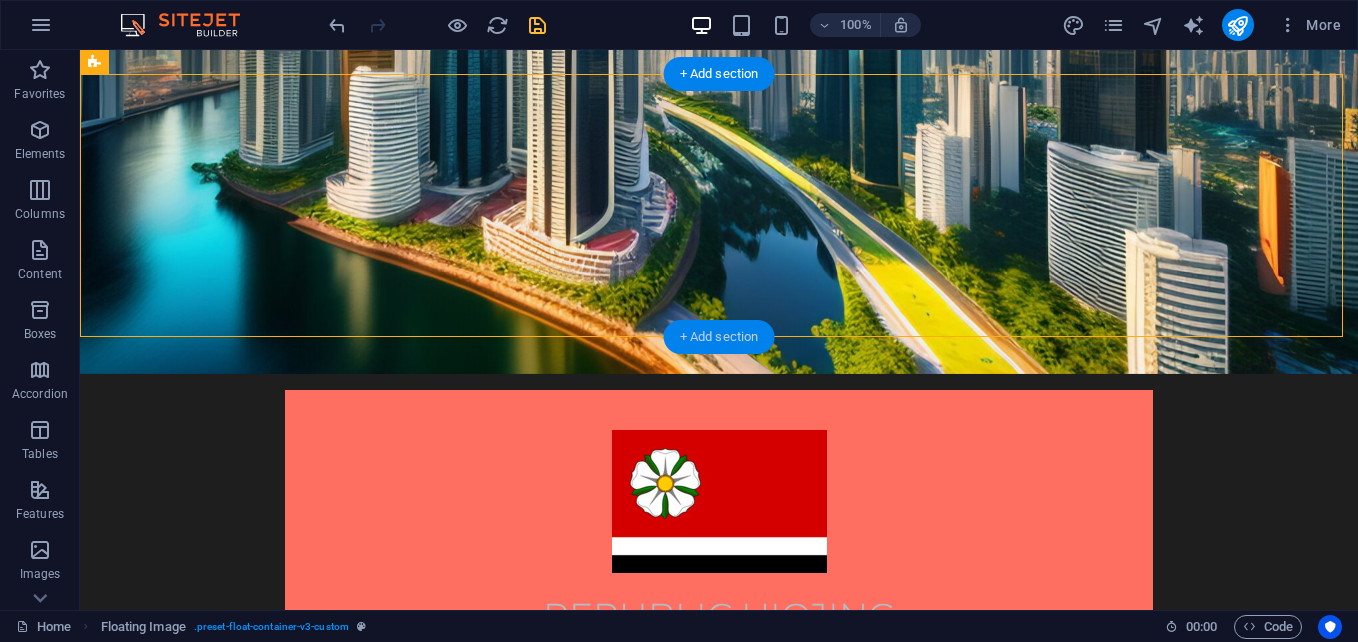 click on "+ Add section" at bounding box center (719, 337) 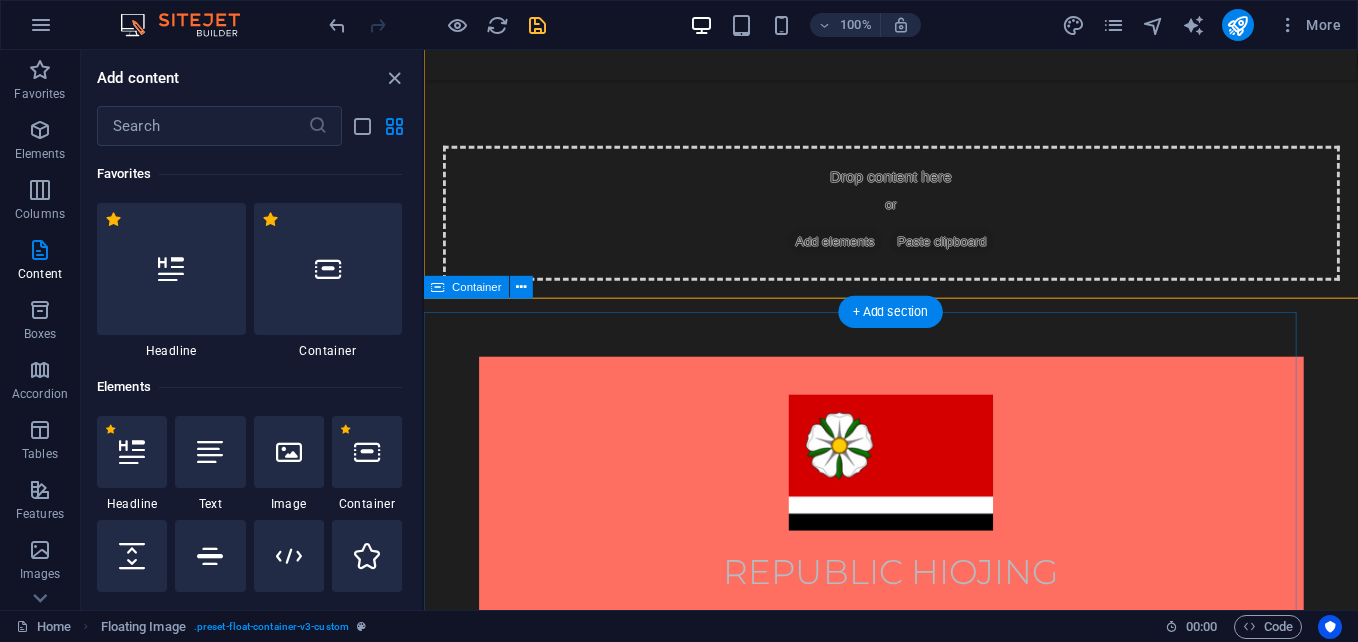 scroll, scrollTop: 884, scrollLeft: 0, axis: vertical 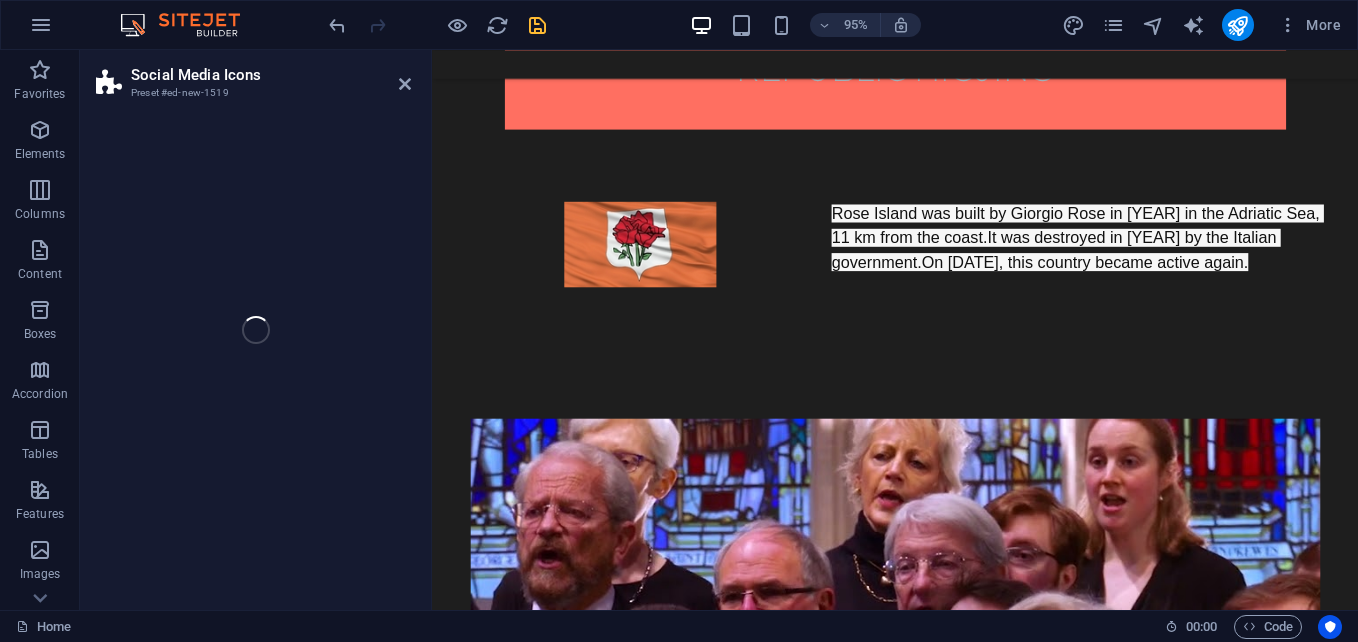 select on "rem" 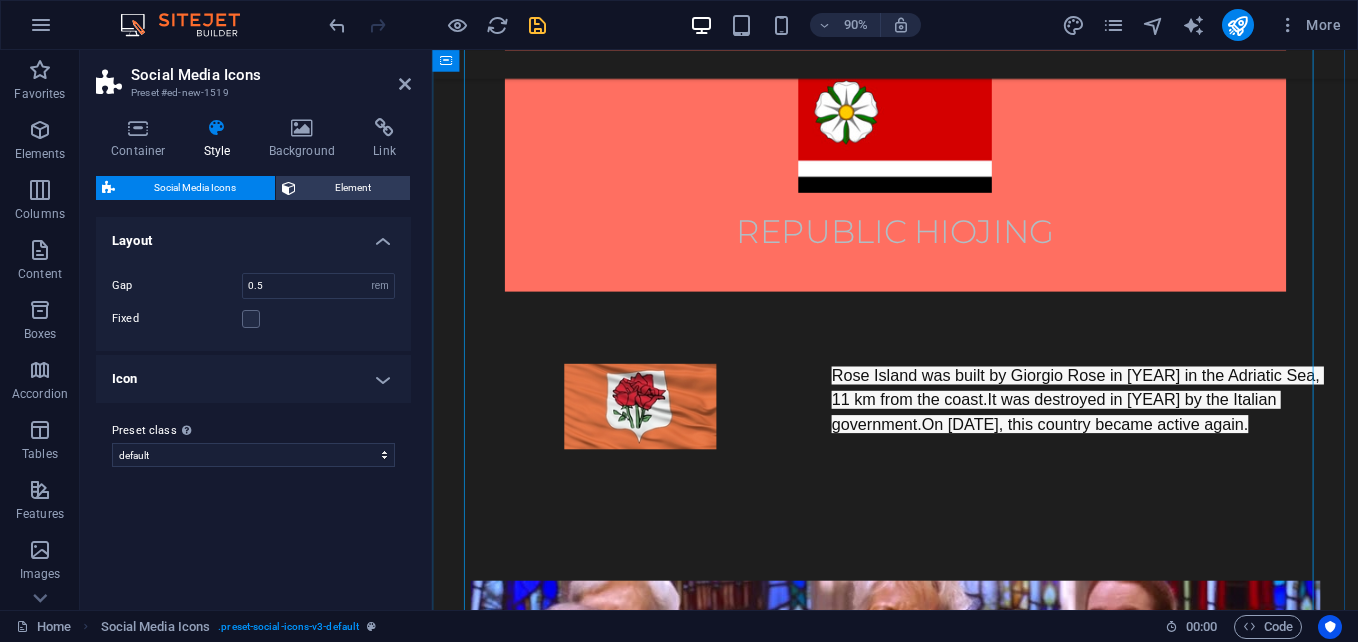 scroll, scrollTop: 1191, scrollLeft: 0, axis: vertical 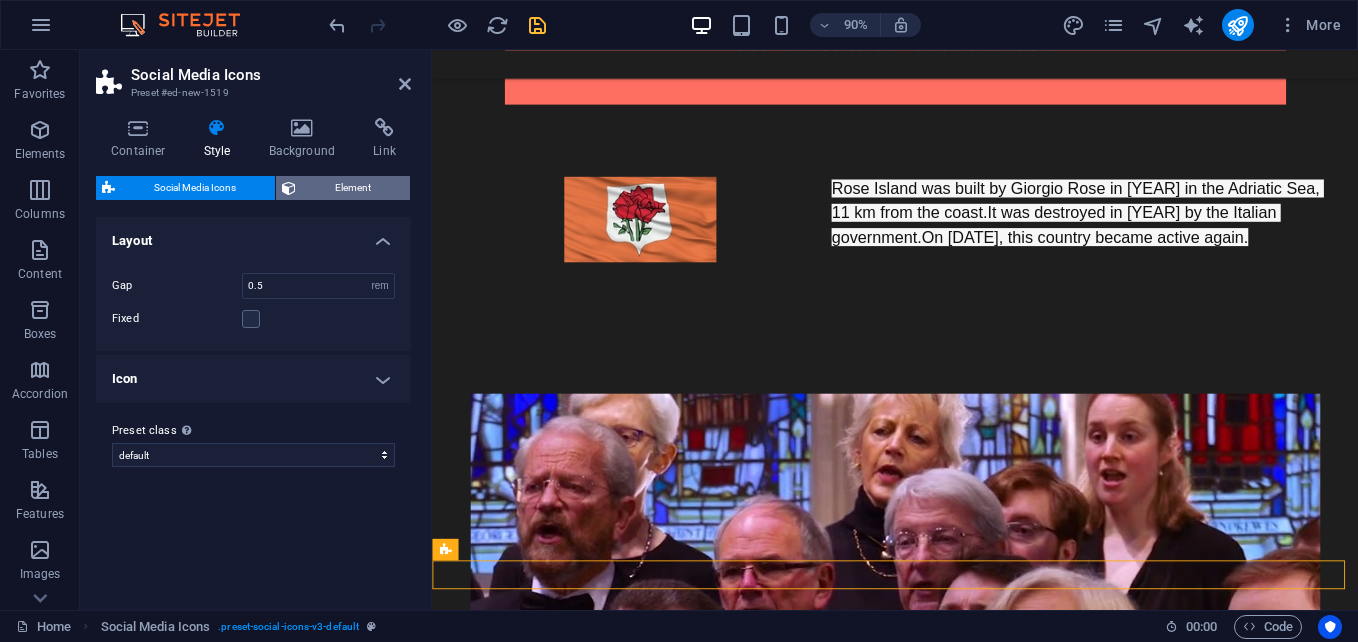click on "Element" at bounding box center [353, 188] 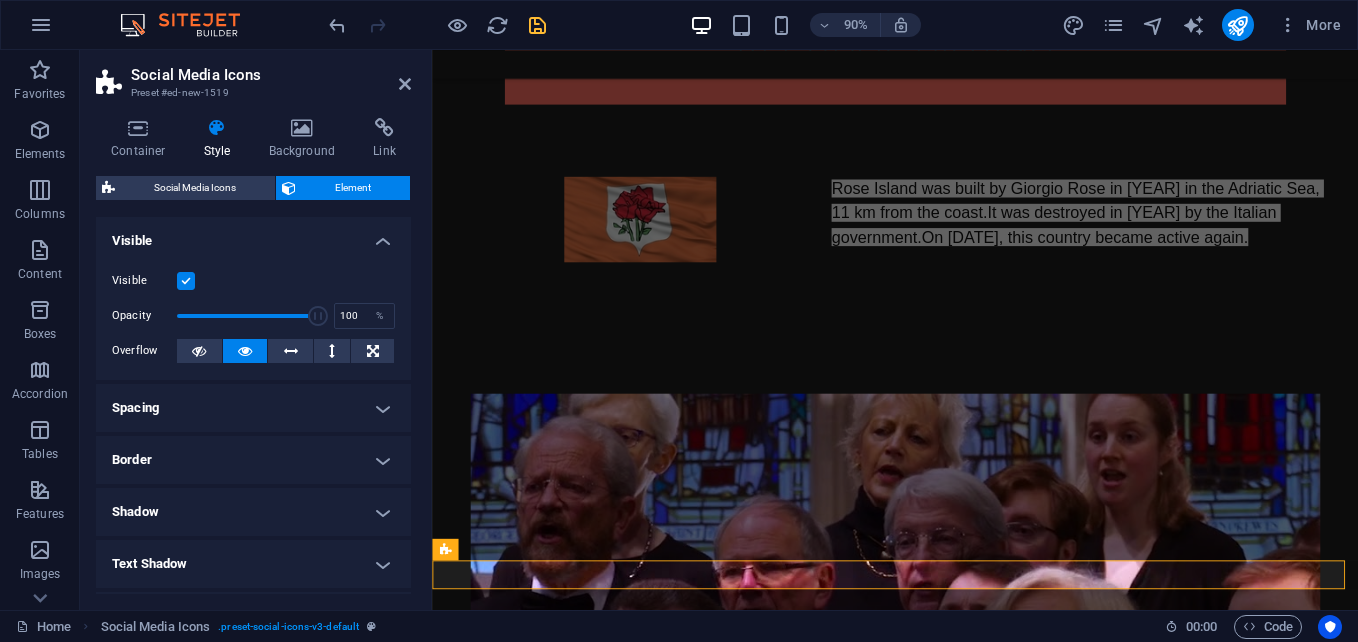 click on "Social Media Icons Element Layout How this element expands within the layout (Flexbox). Size Default auto px % 1/1 1/2 1/3 1/4 1/5 1/6 1/7 1/8 1/9 1/10 Grow Shrink Order Container layout Visible Visible Opacity 100 % Overflow Spacing Margin Default auto px % rem vw vh Custom Custom auto px % rem vw vh auto px % rem vw vh auto px % rem vw vh auto px % rem vw vh Padding Default px rem % vh vw Custom Custom px rem % vh vw px rem % vh vw px rem % vh vw px rem % vh vw Border Style              - Width 1 auto px rem % vh vw Custom Custom 1 auto px rem % vh vw 1 auto px rem % vh vw 1 auto px rem % vh vw 1 auto px rem % vh vw  - Color Round corners For background overlay and background images, the overflow must be hidden so that the round corners are visible Default px rem % vh vw Custom Custom px rem % vh vw px rem % vh vw px rem % vh vw px rem % vh vw Shadow Default None Outside Inside Color X offset 0 px rem vh vw Y offset 0 px rem vh vw Blur 0 px rem % vh vw Spread 0 px rem vh vw Text Shadow Default 0 0" at bounding box center [253, 385] 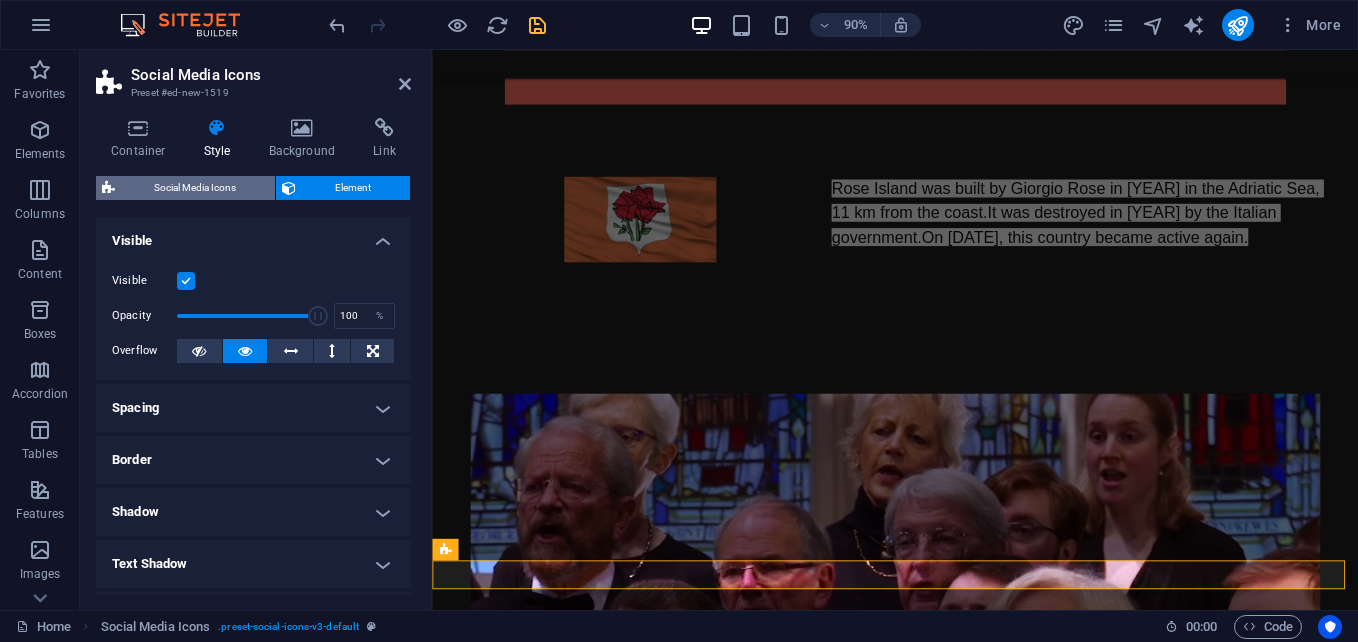 click on "Social Media Icons" at bounding box center (195, 188) 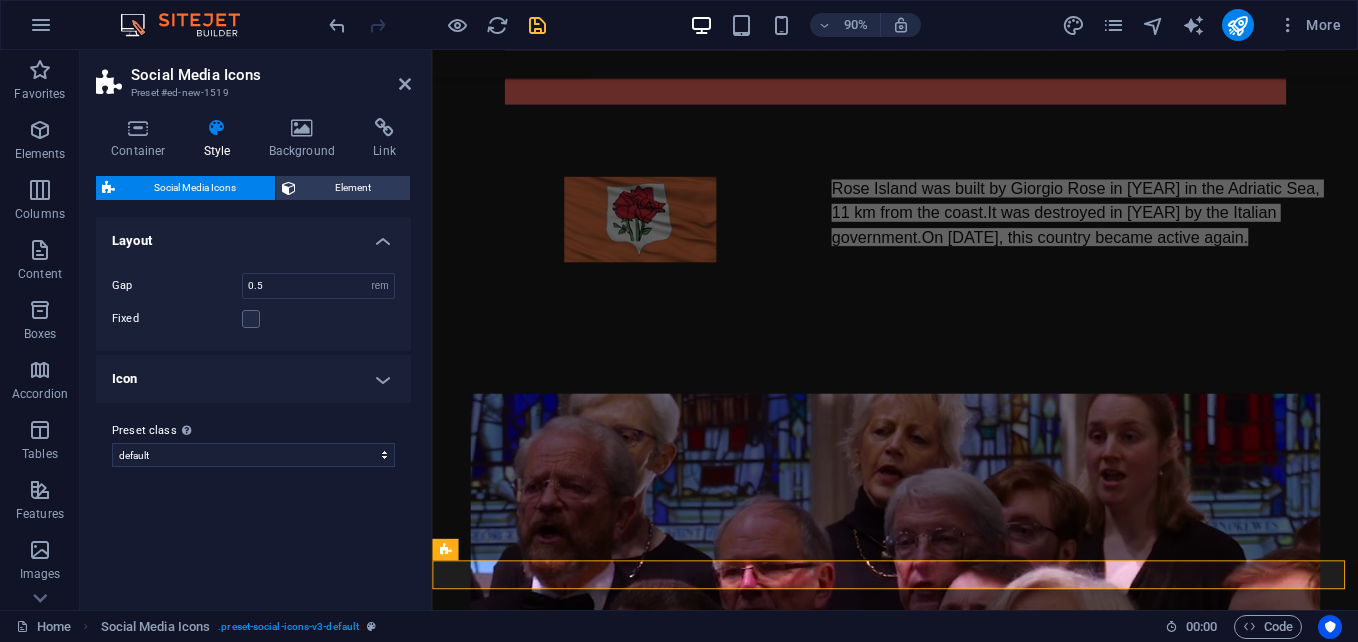 click on "Icon" at bounding box center (253, 379) 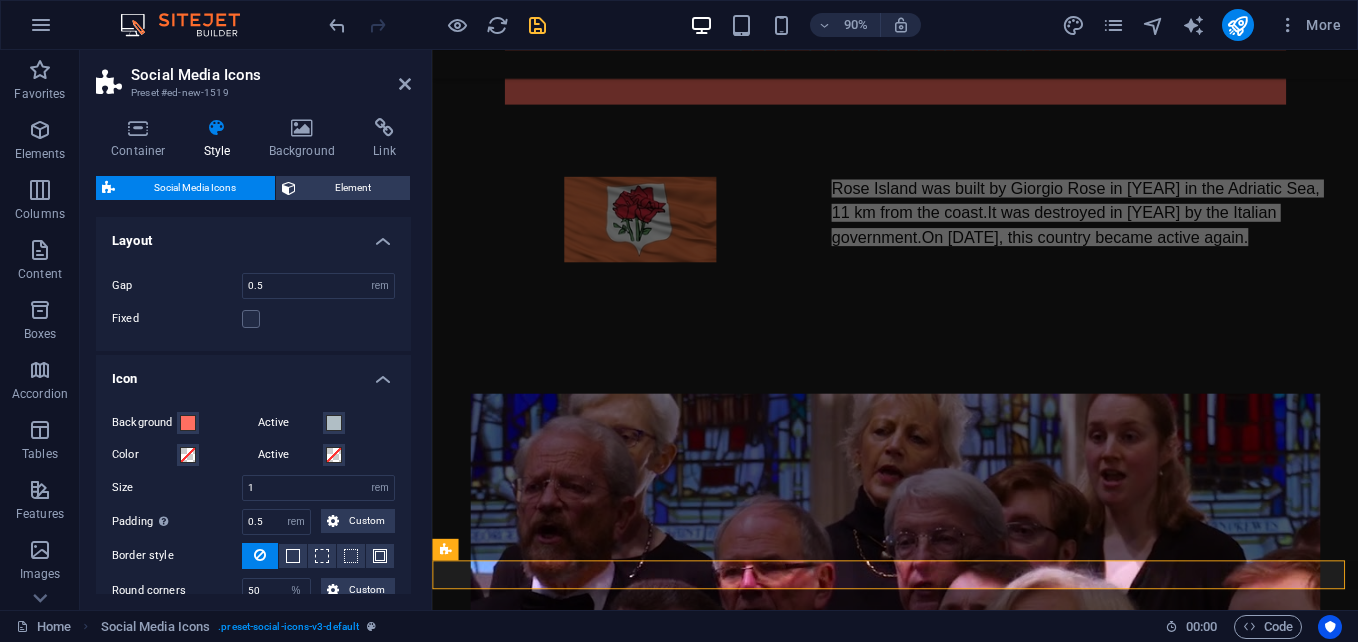 scroll, scrollTop: 143, scrollLeft: 0, axis: vertical 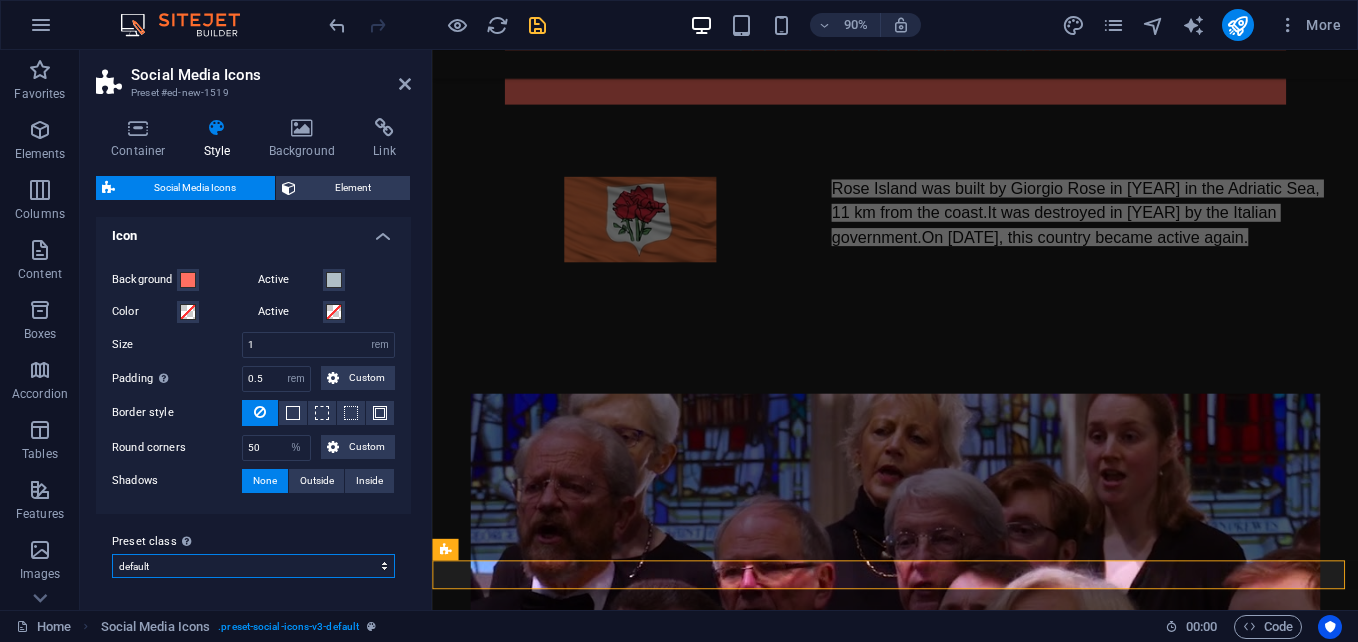 click on "default Add preset class" at bounding box center (253, 566) 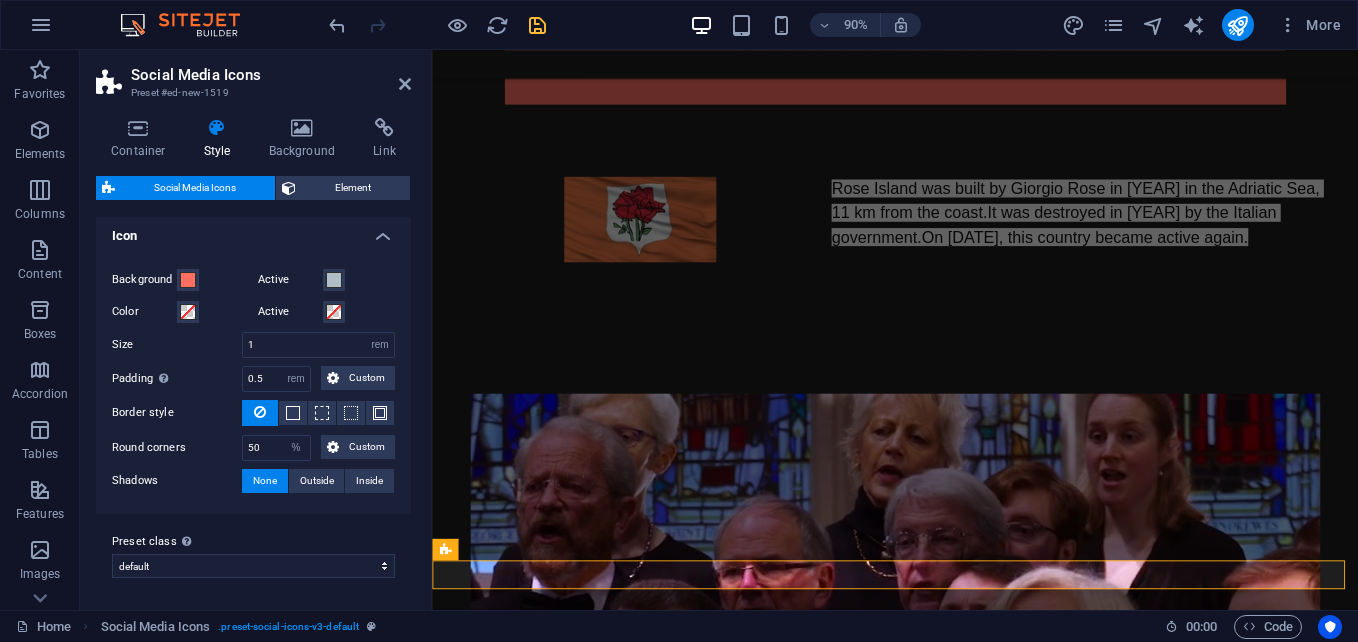 click on "Preset class Above chosen variant and settings affect all elements which carry this preset class." at bounding box center [253, 542] 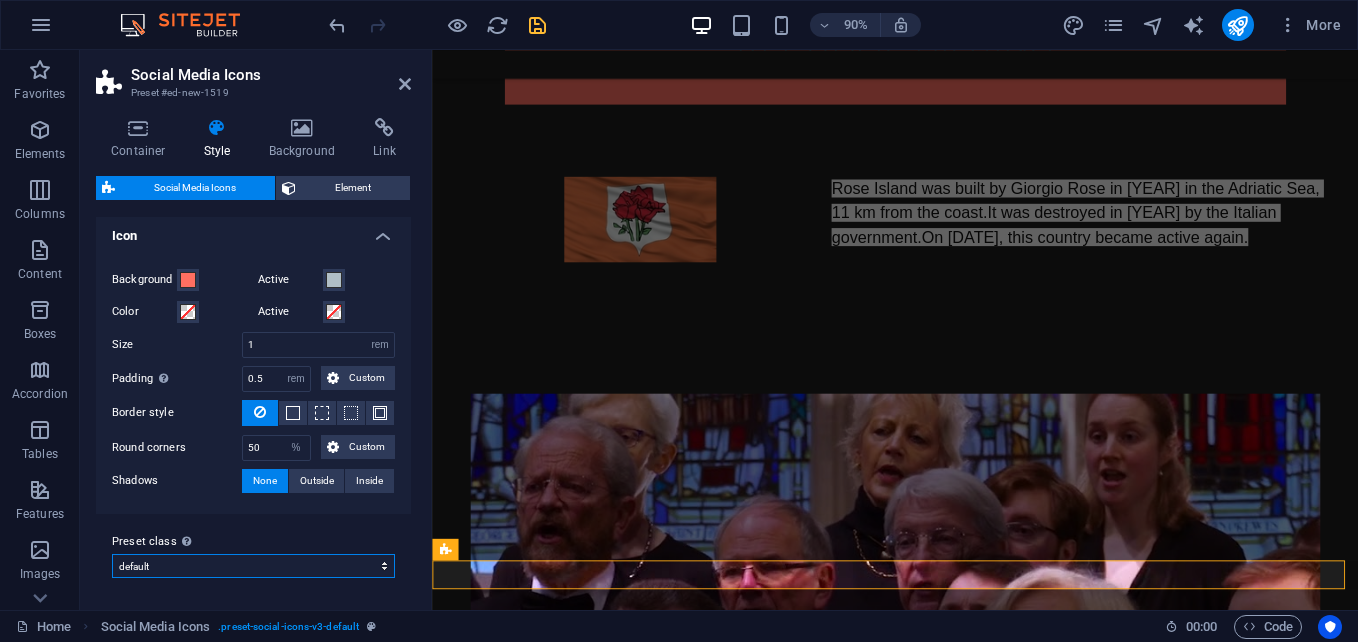 click on "default Add preset class" at bounding box center [253, 566] 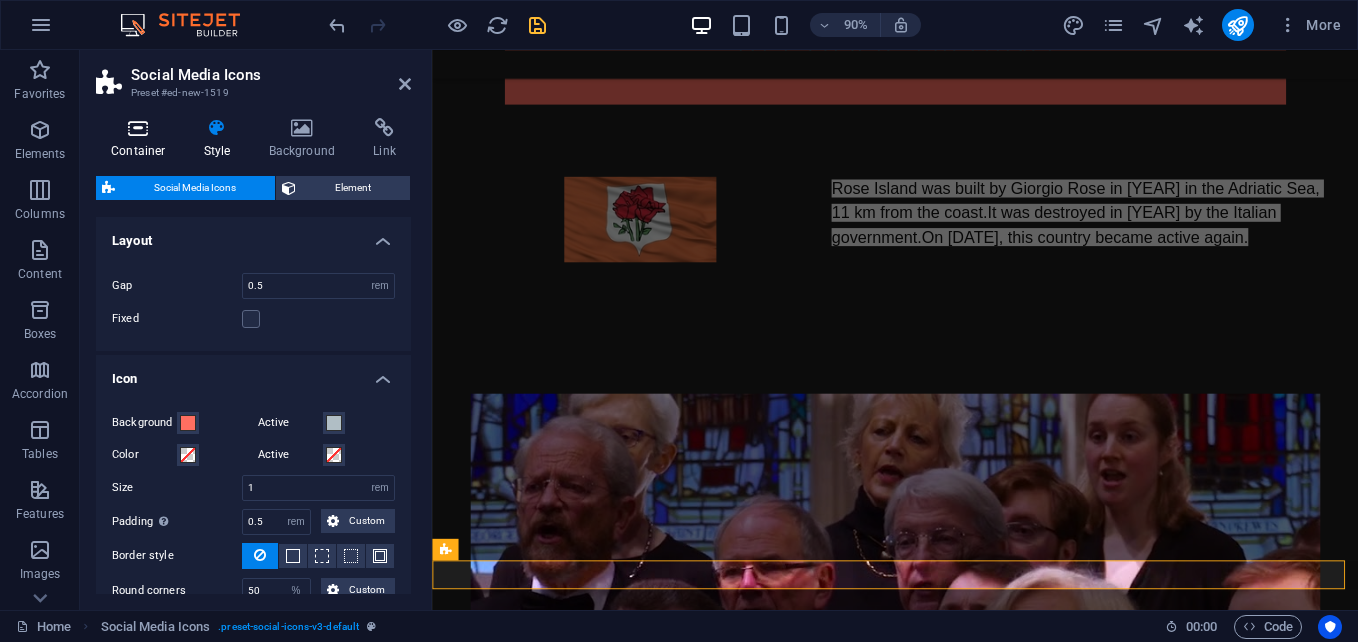 click on "Container" at bounding box center [142, 139] 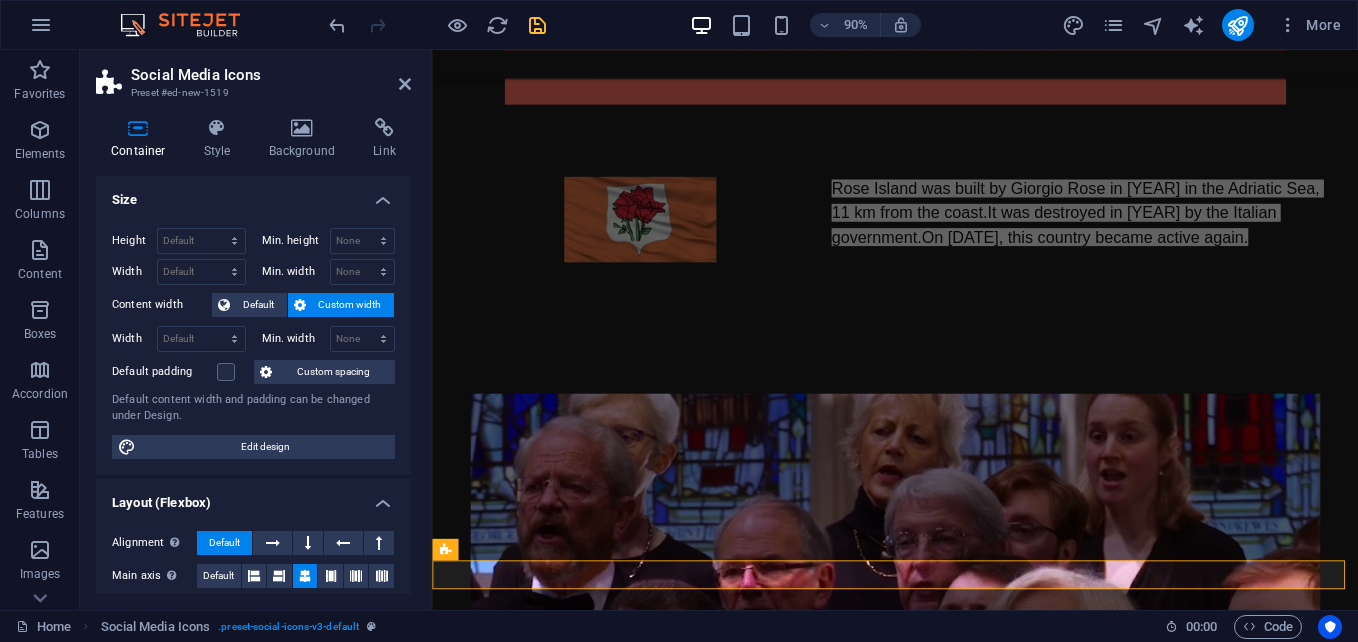 click on "Height Default px rem % vh vw Min. height None px rem % vh vw Width Default px rem % em vh vw Min. width None px rem % vh vw Content width Default Custom width Width Default px rem % em vh vw Min. width None px rem % vh vw Default padding Custom spacing Default content width and padding can be changed under Design. Edit design" at bounding box center (253, 343) 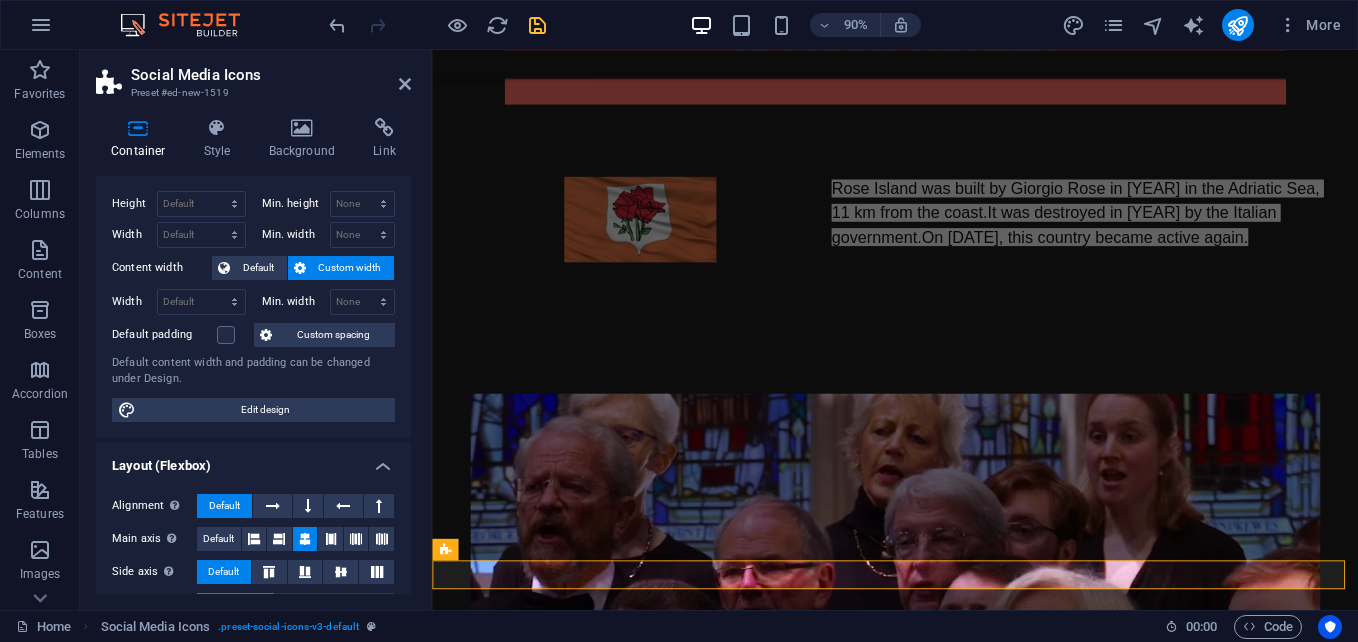 scroll, scrollTop: 0, scrollLeft: 0, axis: both 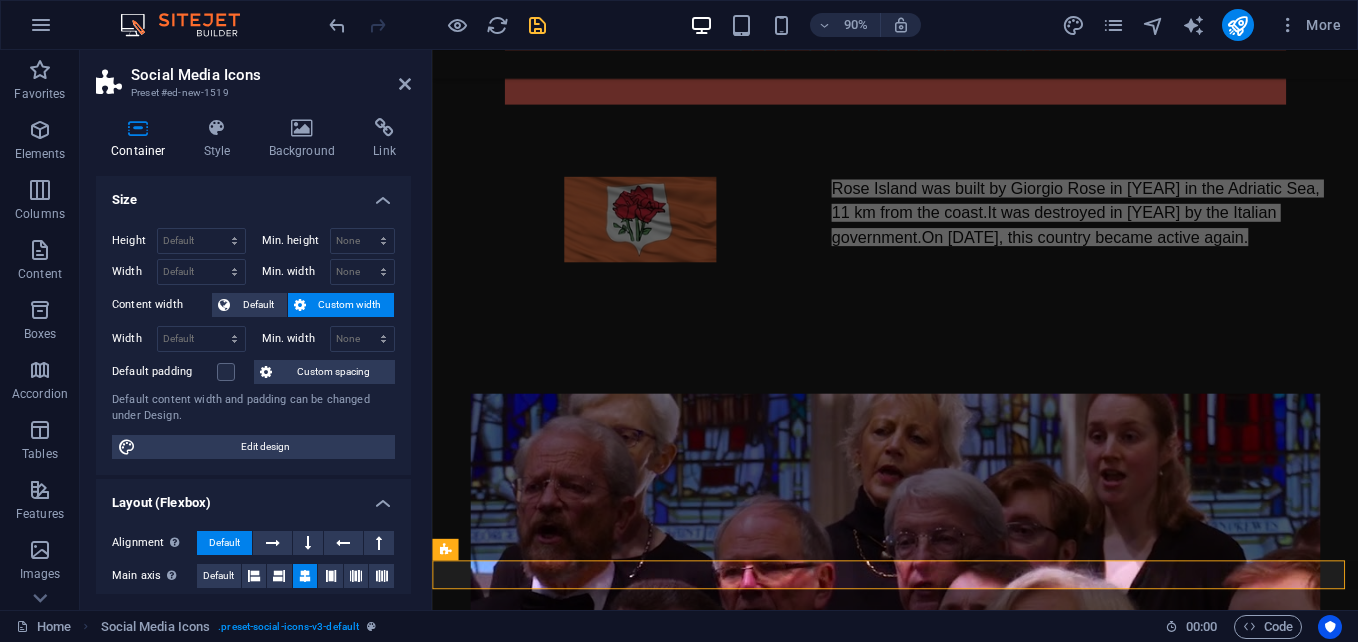 click on "Social Media Icons" at bounding box center [271, 75] 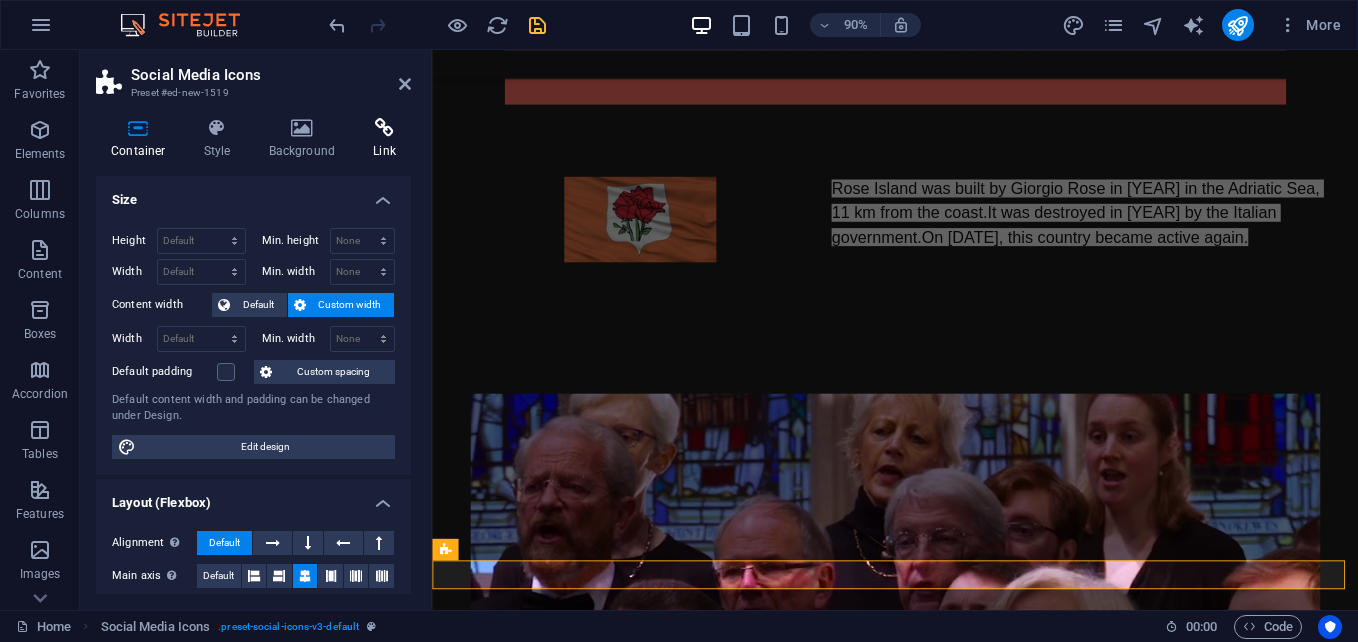 drag, startPoint x: 405, startPoint y: 97, endPoint x: 389, endPoint y: 137, distance: 43.081318 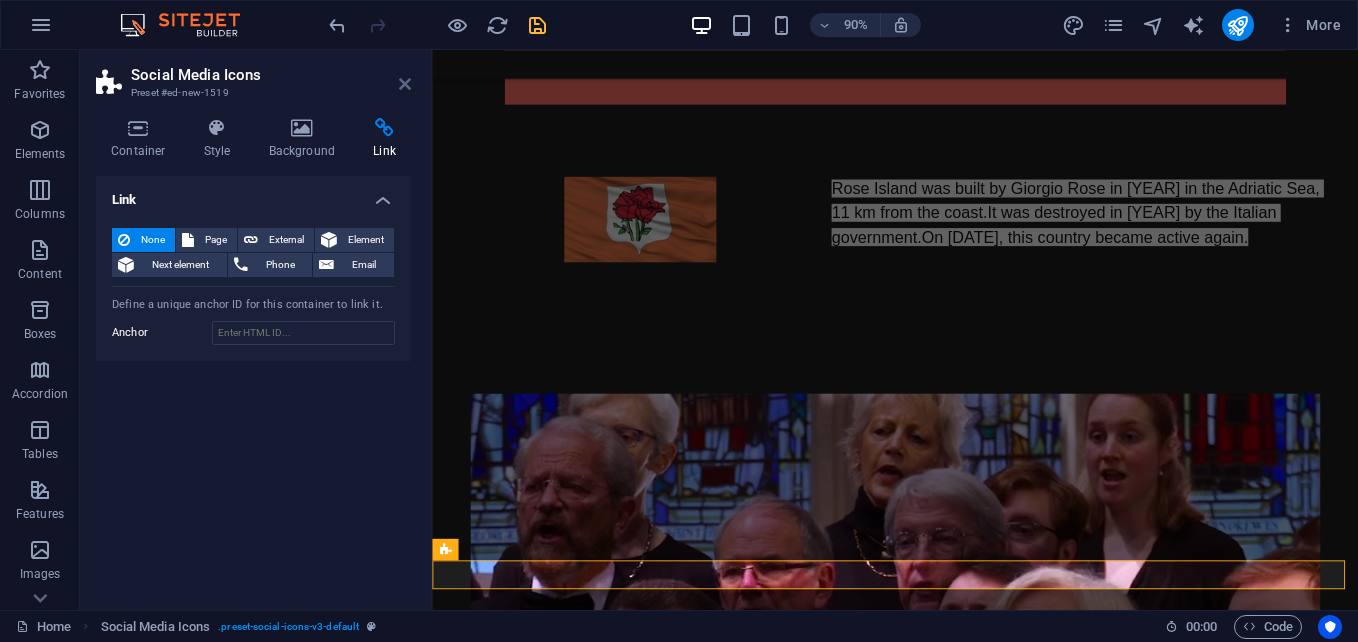 click at bounding box center [405, 84] 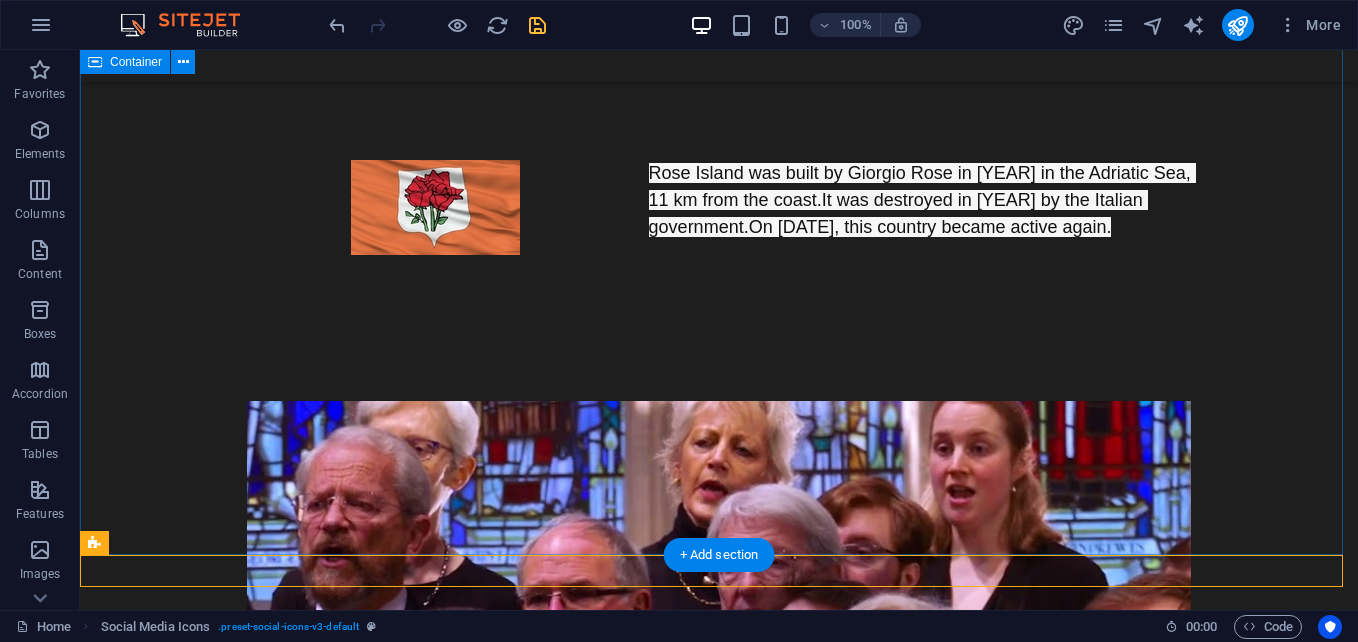 scroll, scrollTop: 1253, scrollLeft: 0, axis: vertical 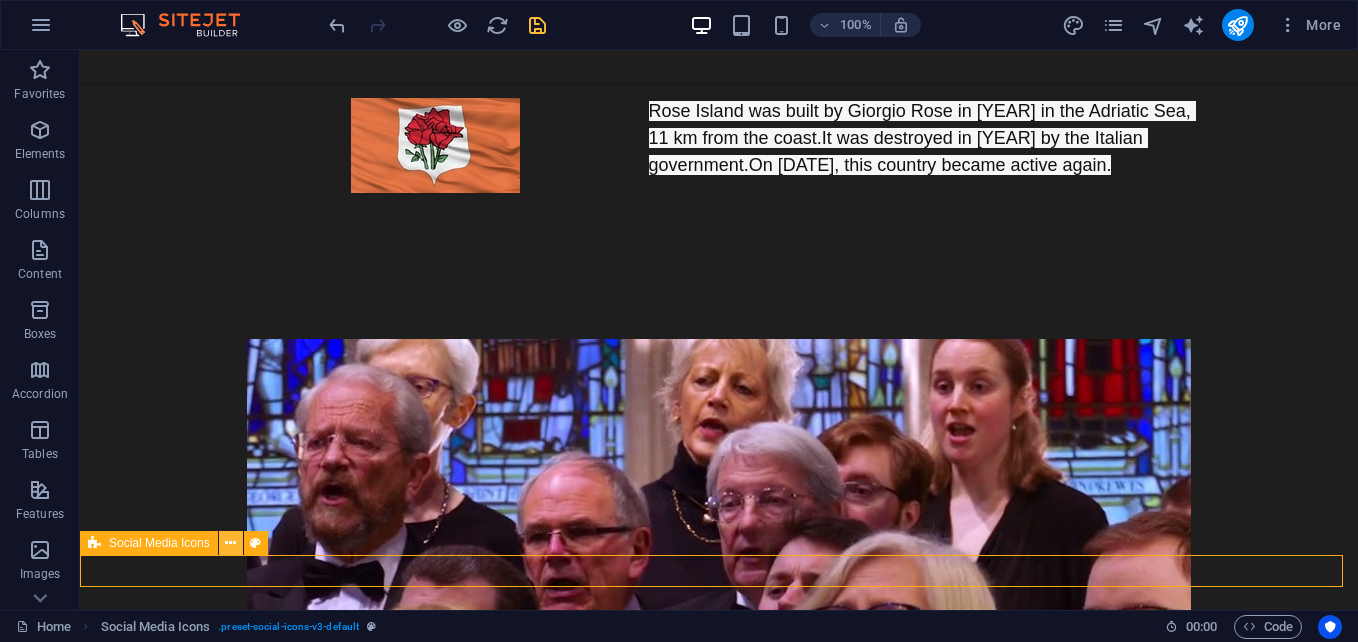 click at bounding box center [230, 543] 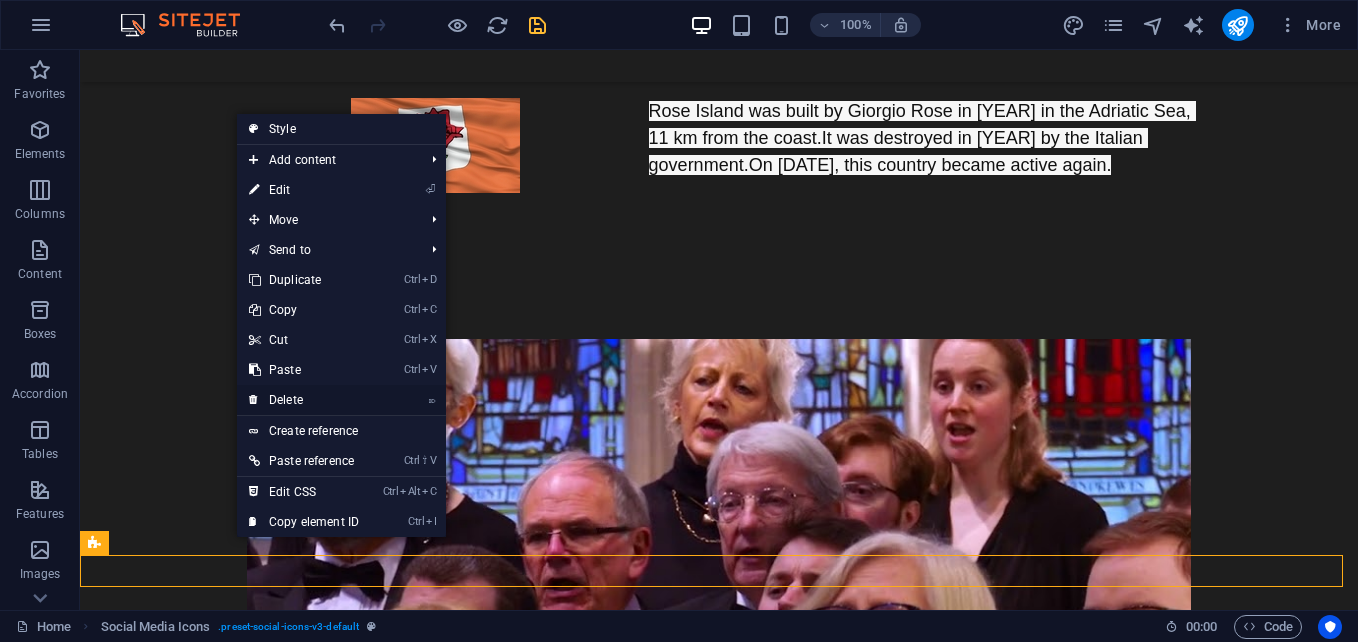 click on "⌦  Delete" at bounding box center (304, 400) 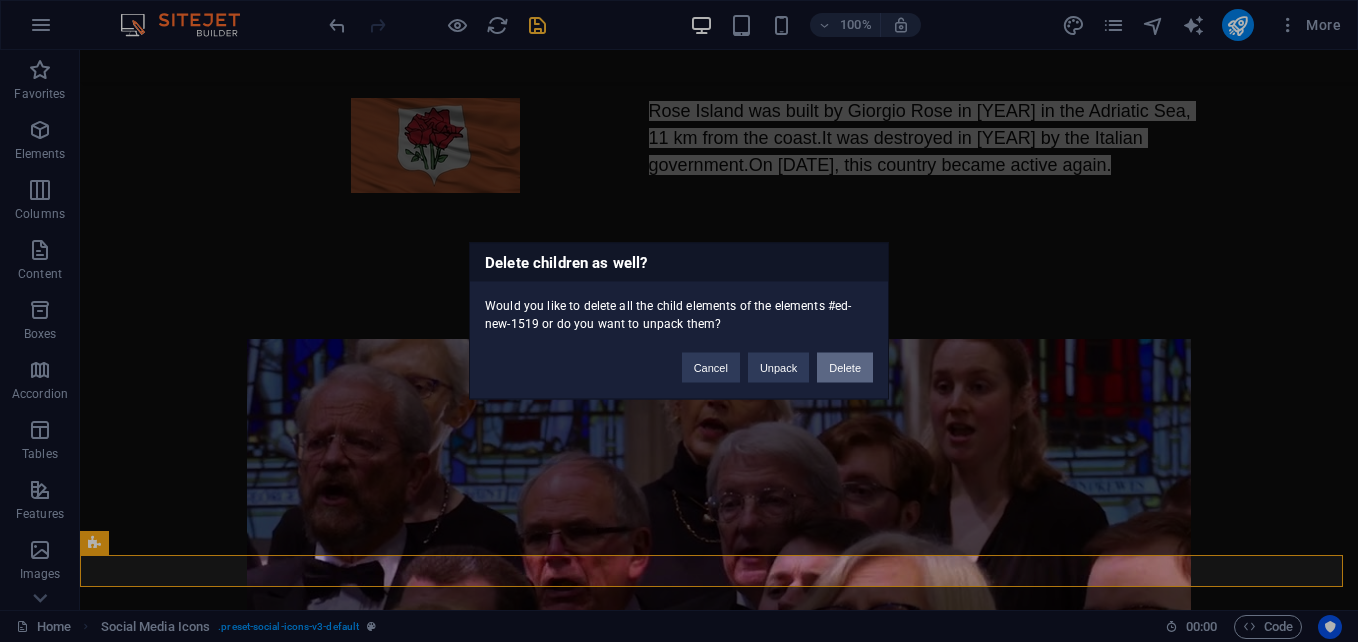 click on "Delete" at bounding box center (845, 368) 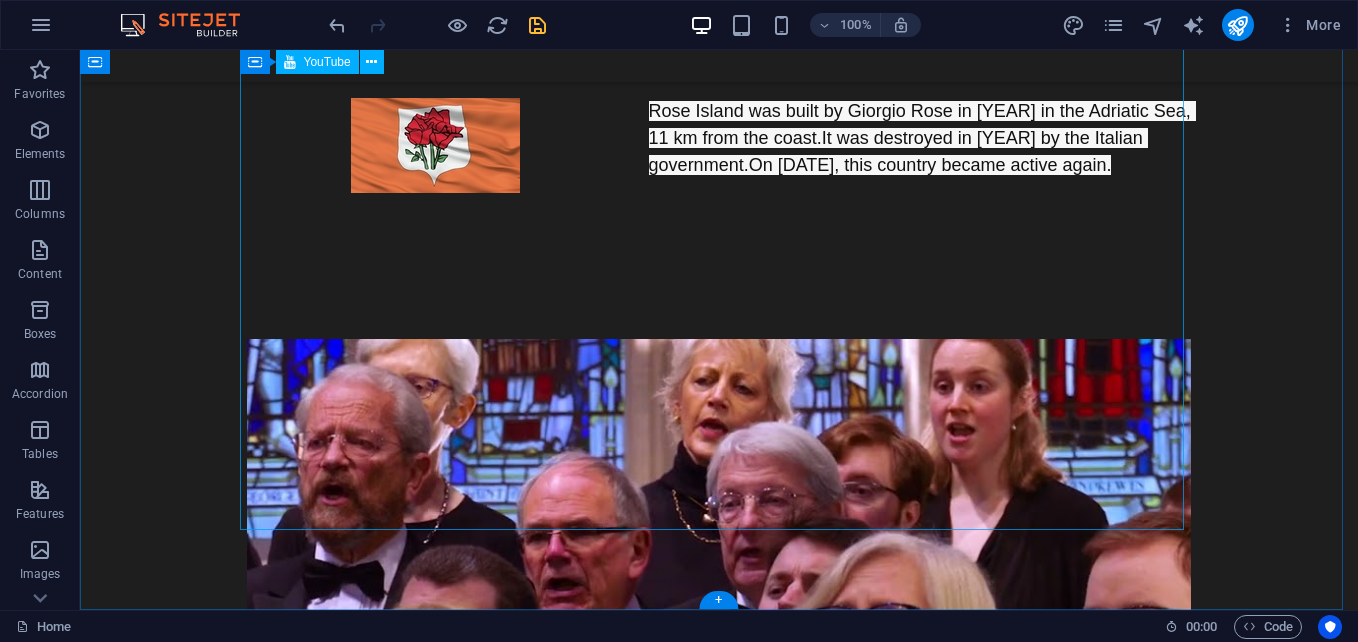 scroll, scrollTop: 1198, scrollLeft: 0, axis: vertical 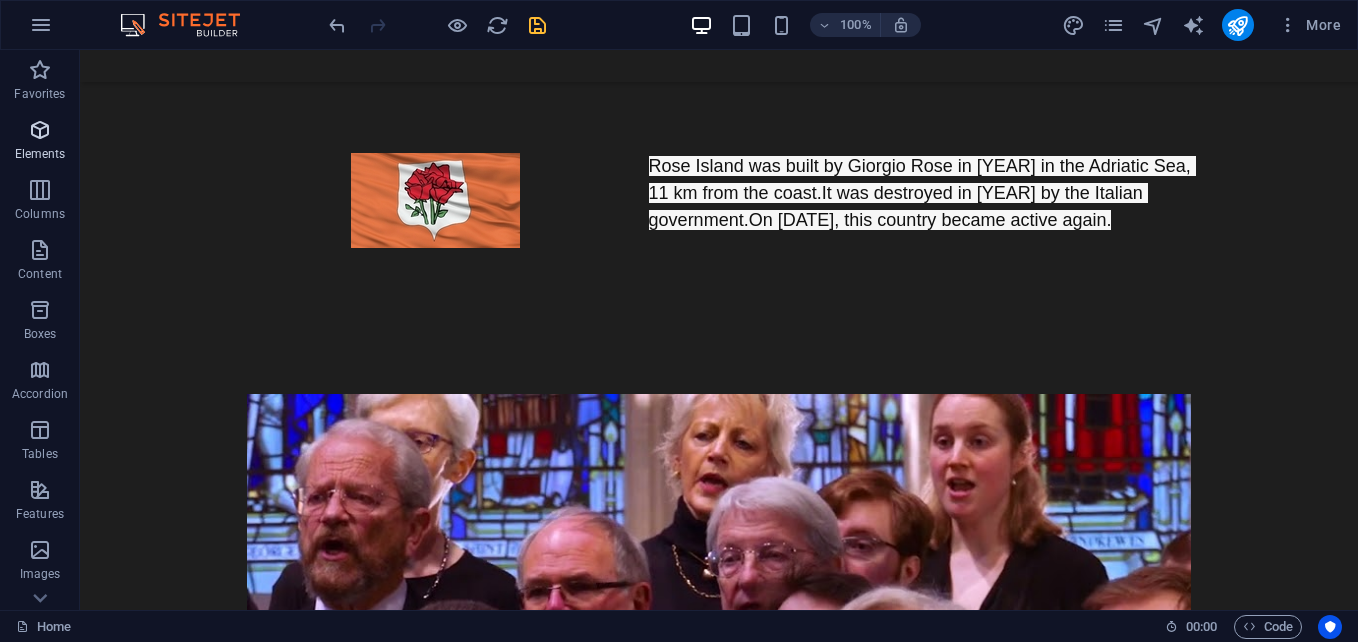 click at bounding box center (40, 130) 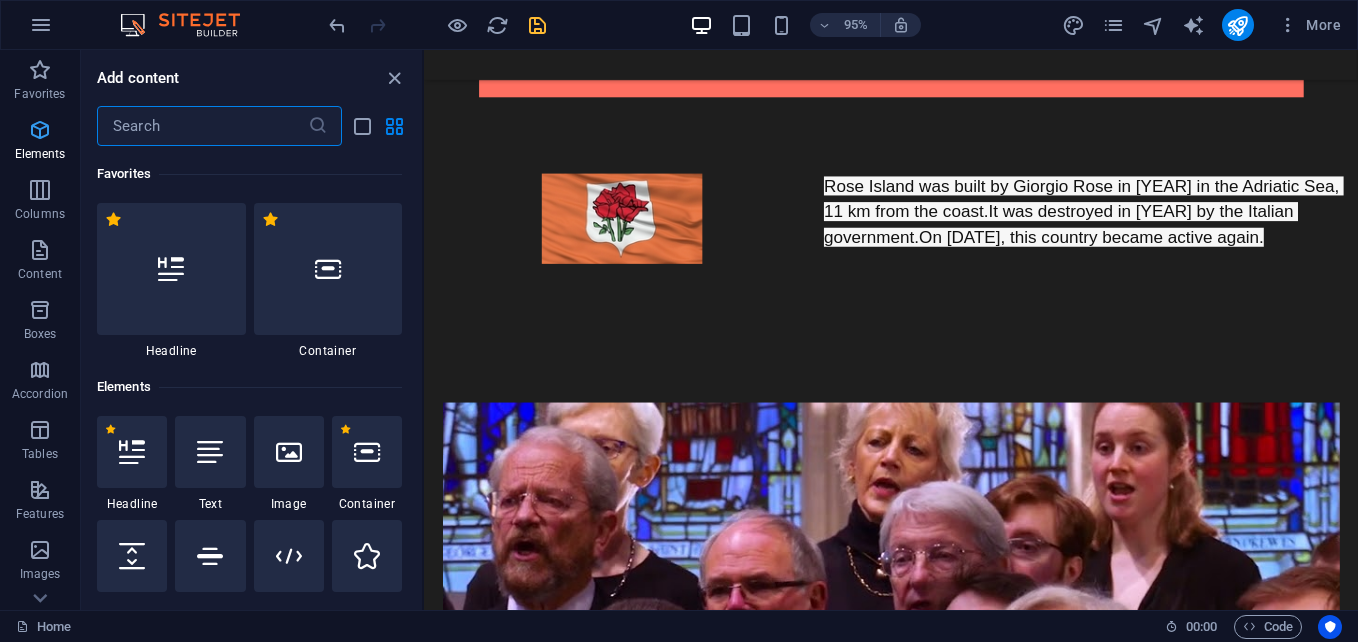 scroll, scrollTop: 1163, scrollLeft: 0, axis: vertical 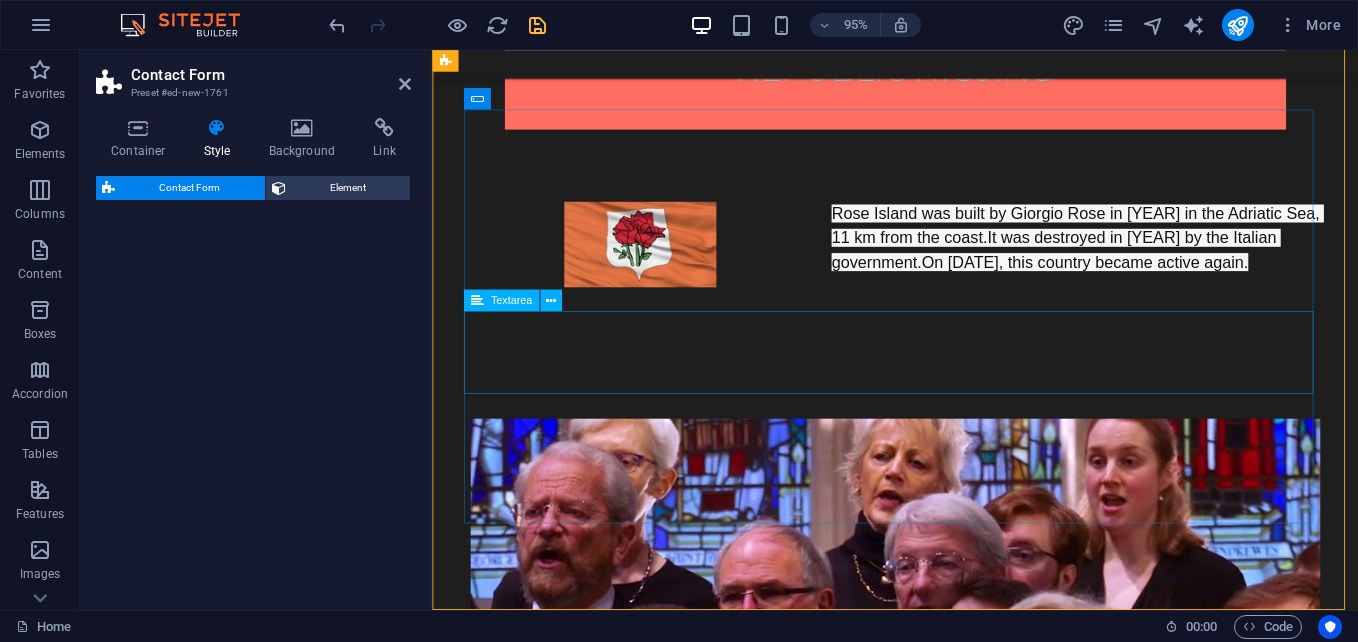 click on "Element" at bounding box center (348, 188) 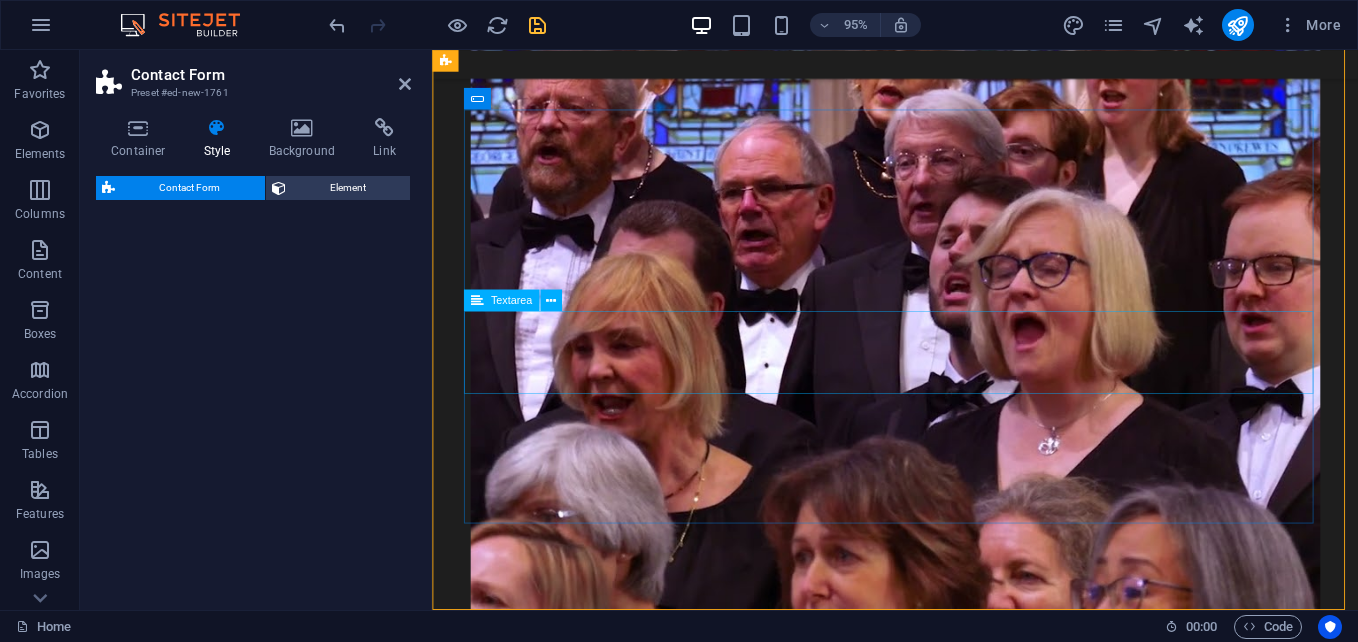 select on "rem" 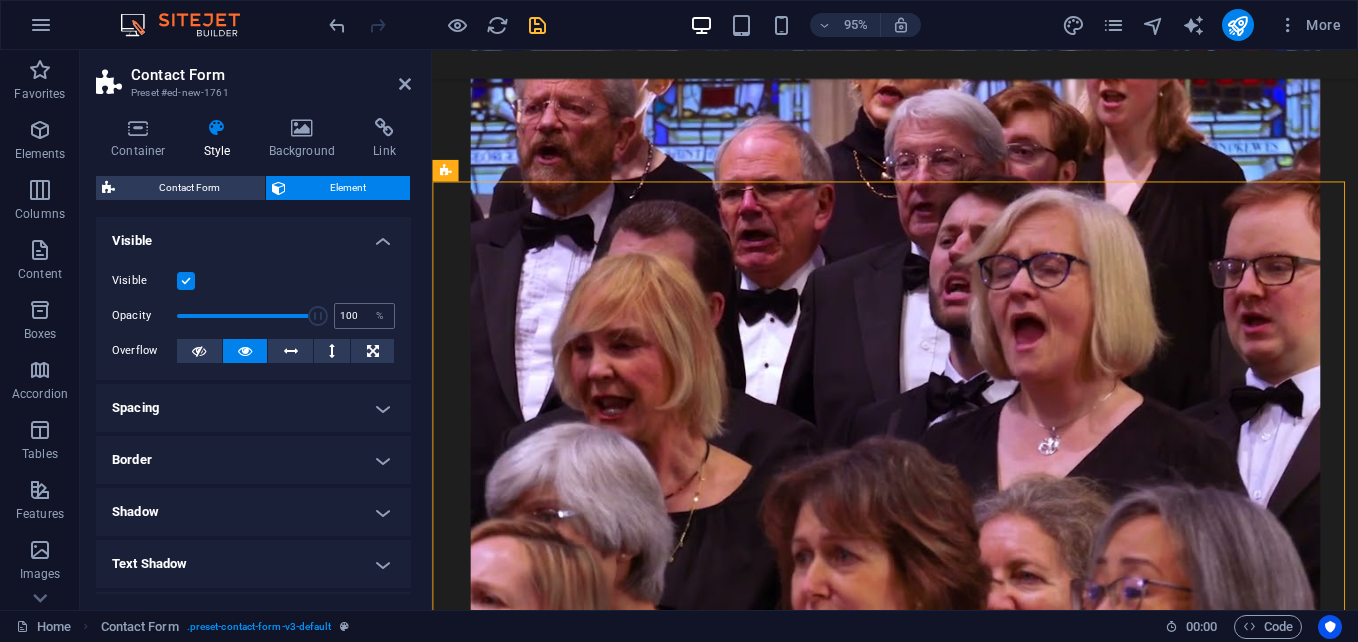 type on "100" 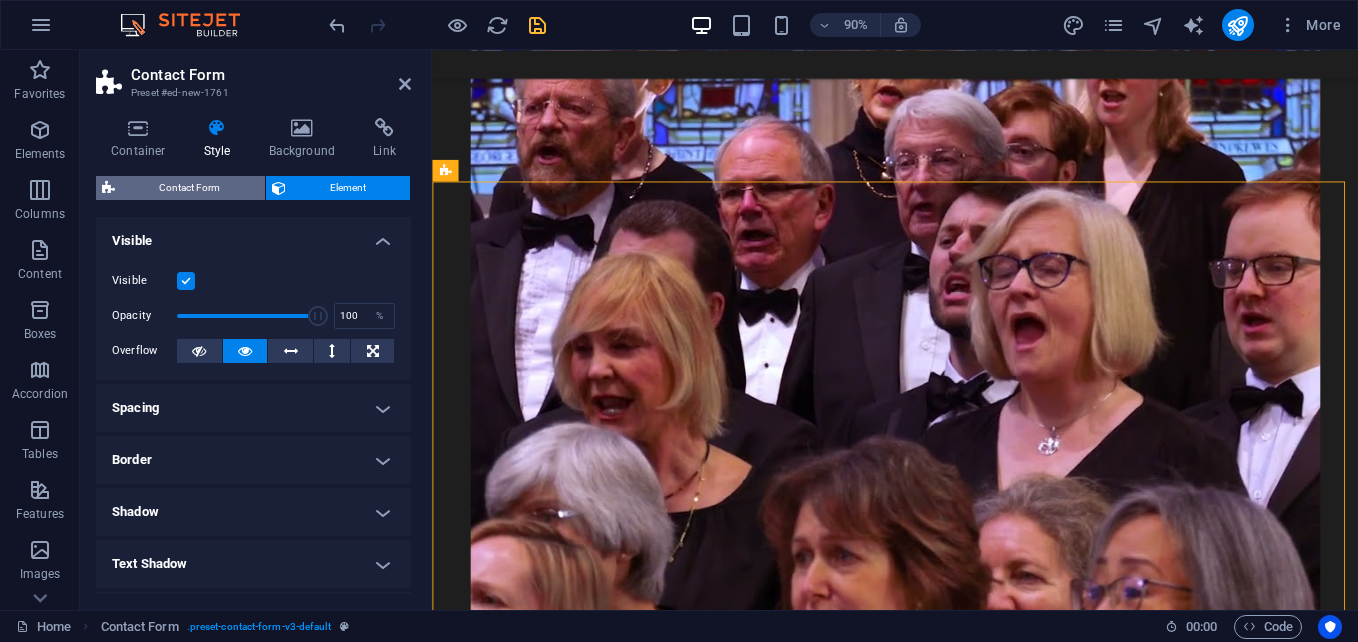 click on "Contact Form" at bounding box center (190, 188) 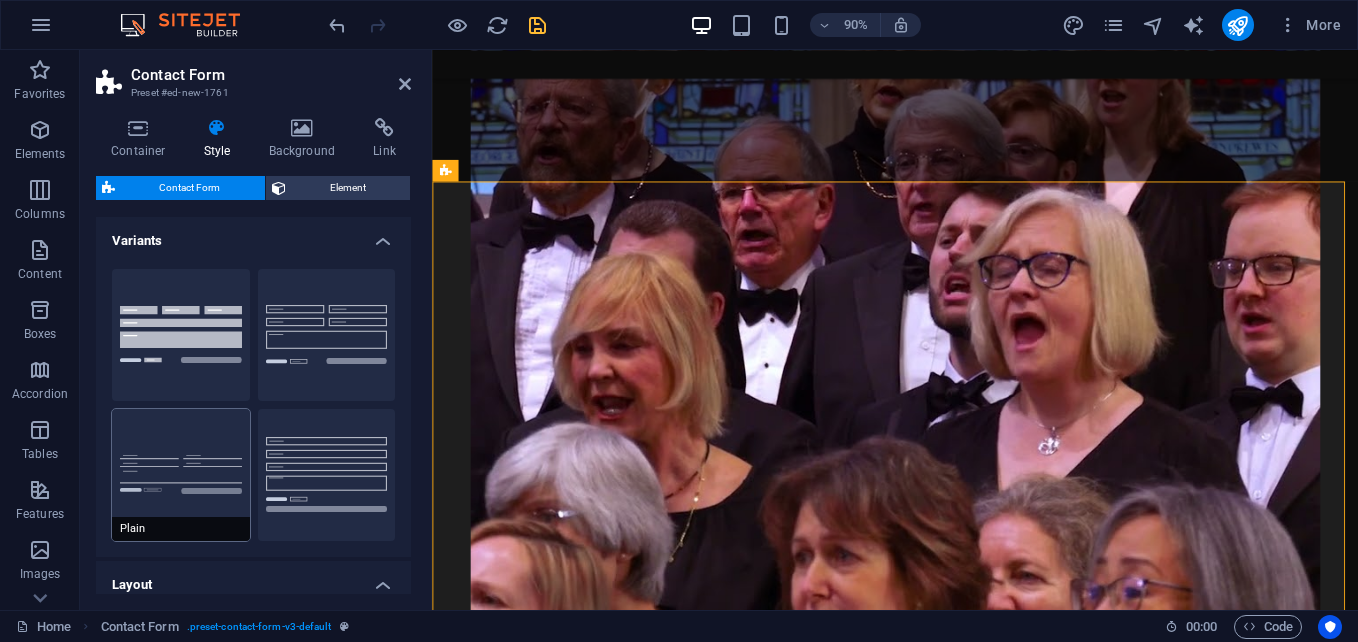 click on "Plain" at bounding box center (181, 475) 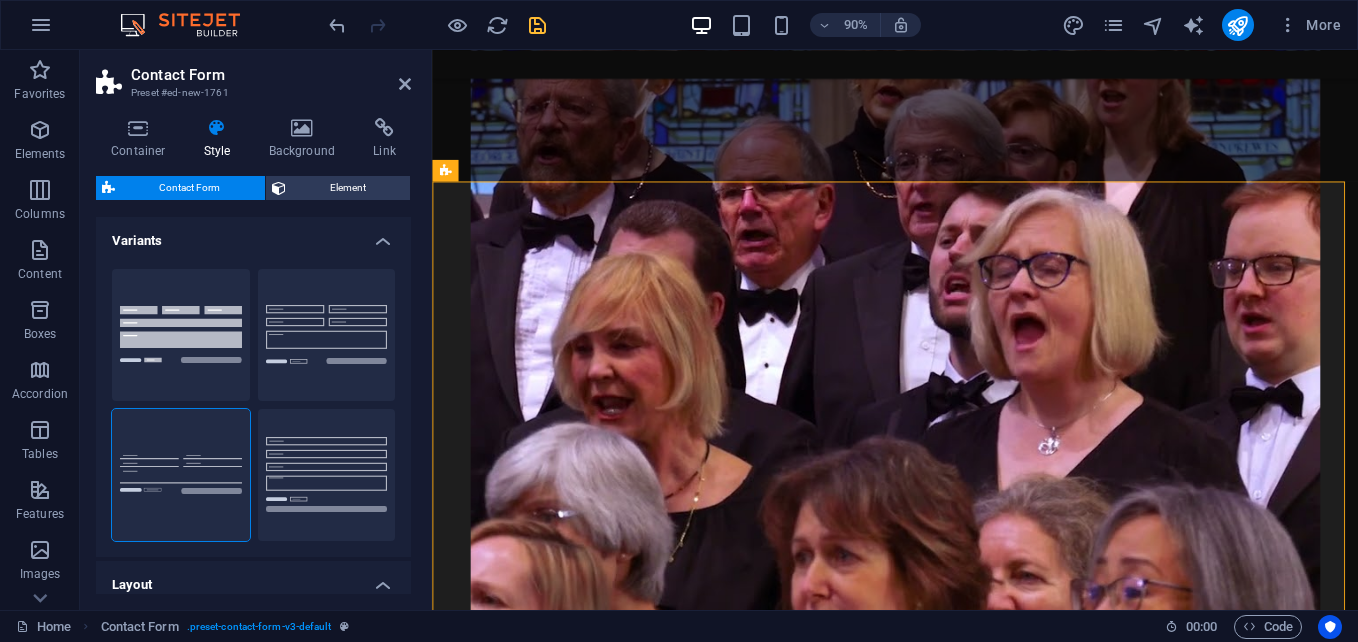 click on "Variants" at bounding box center (253, 235) 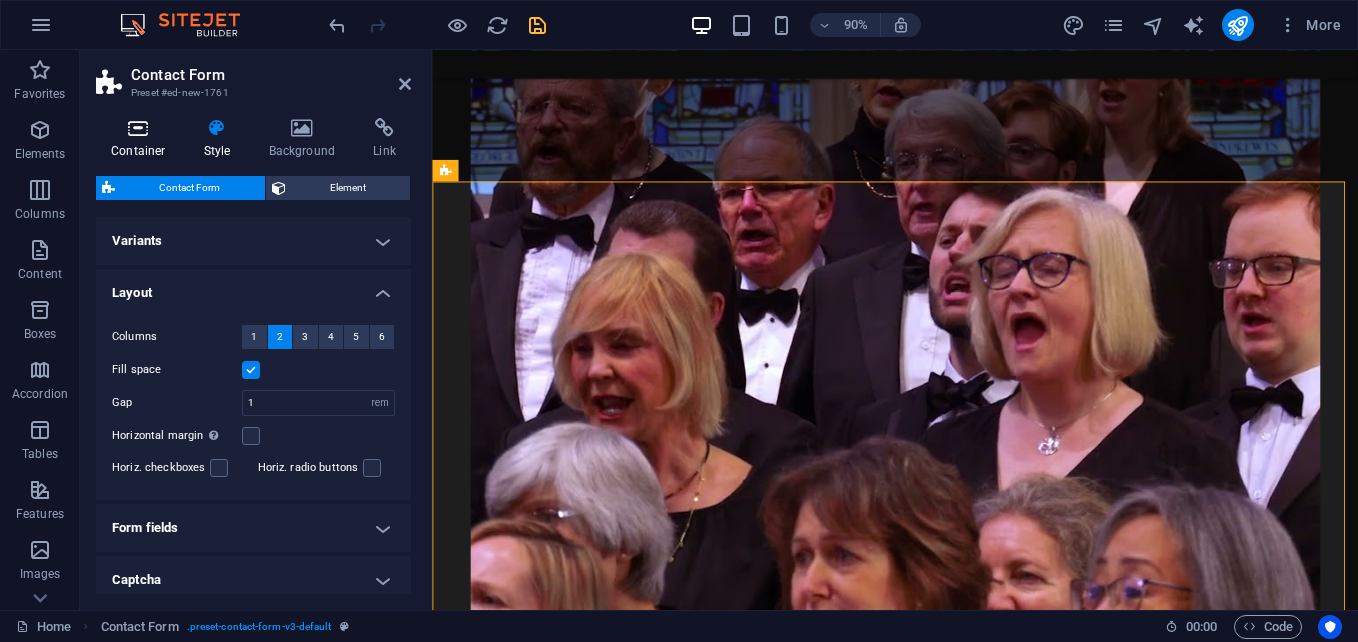 click on "Container" at bounding box center (142, 139) 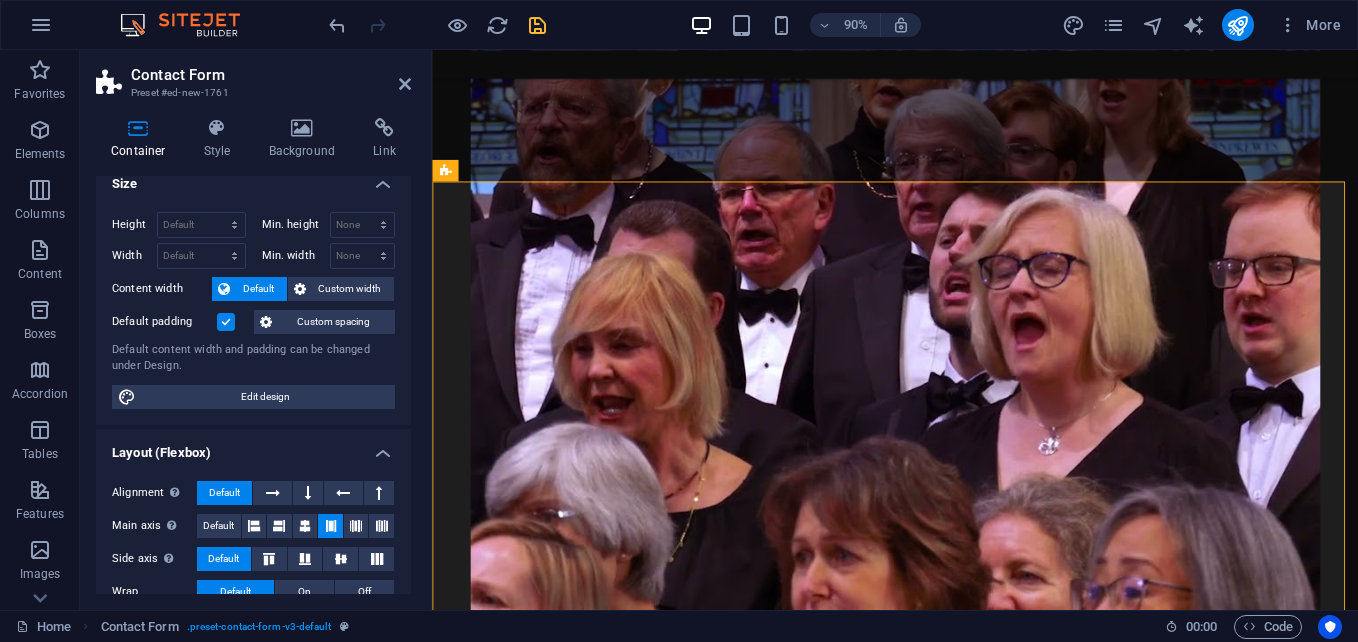 scroll, scrollTop: 0, scrollLeft: 0, axis: both 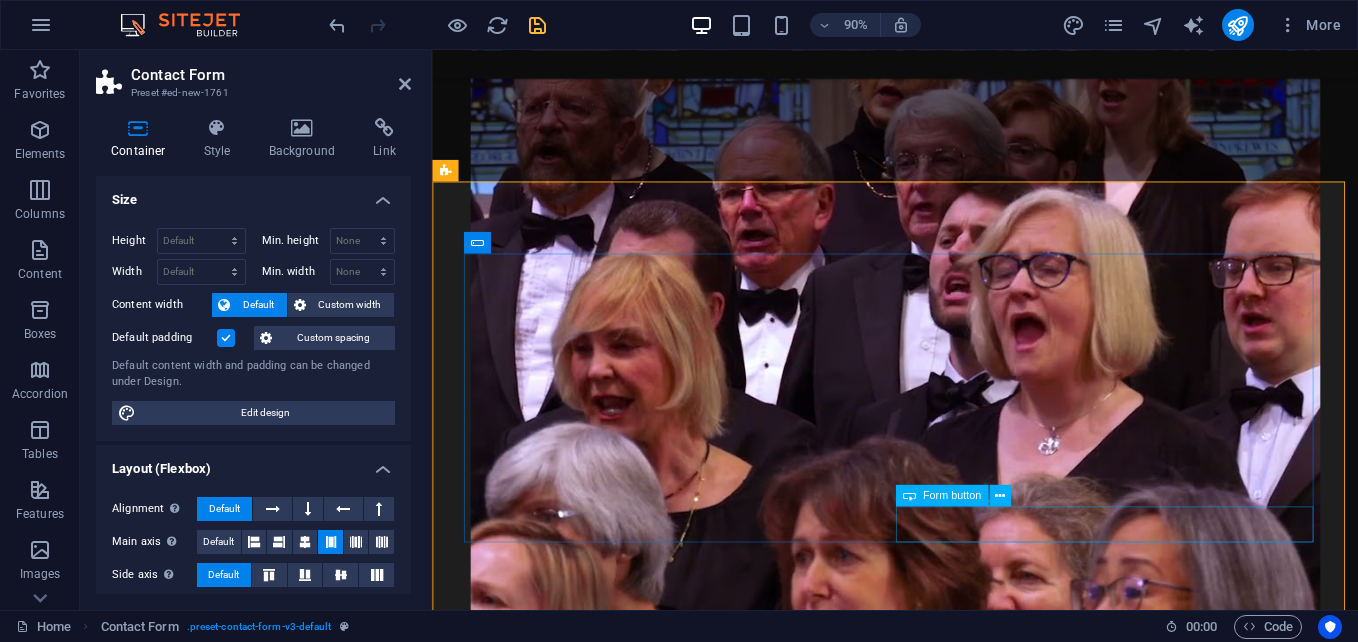 click on "Submit" at bounding box center [1187, 1189] 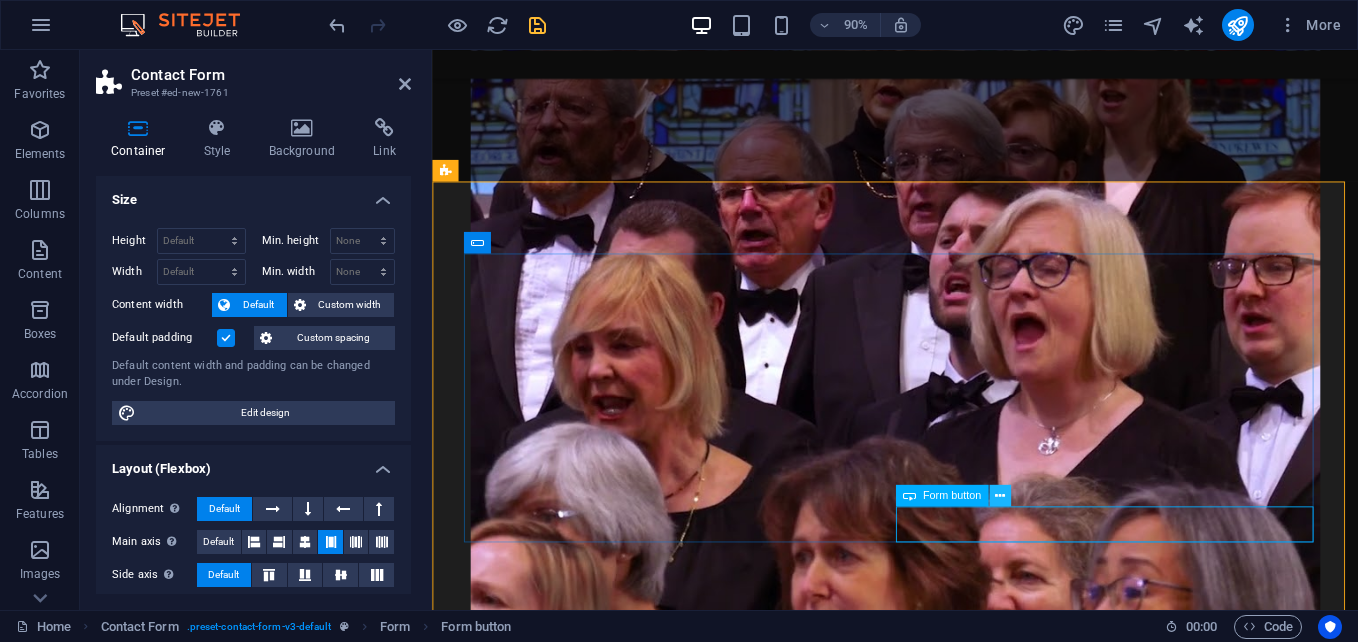click at bounding box center (1000, 495) 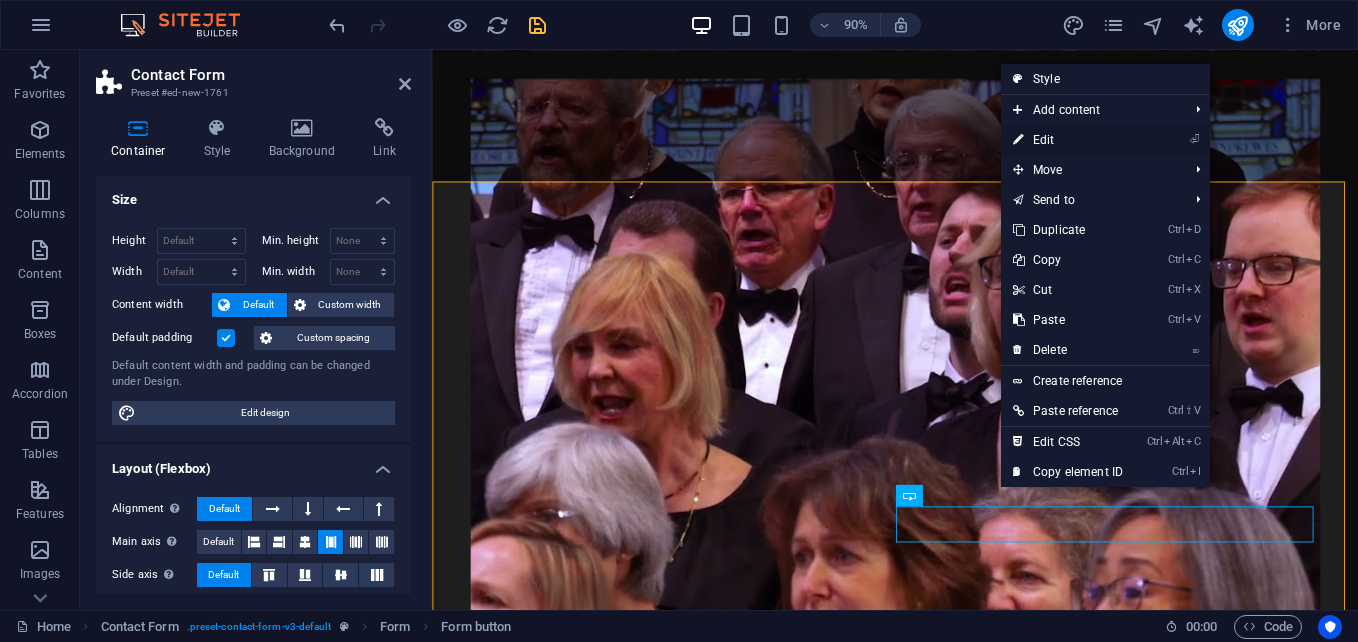 click on "⏎  Edit" at bounding box center (1068, 140) 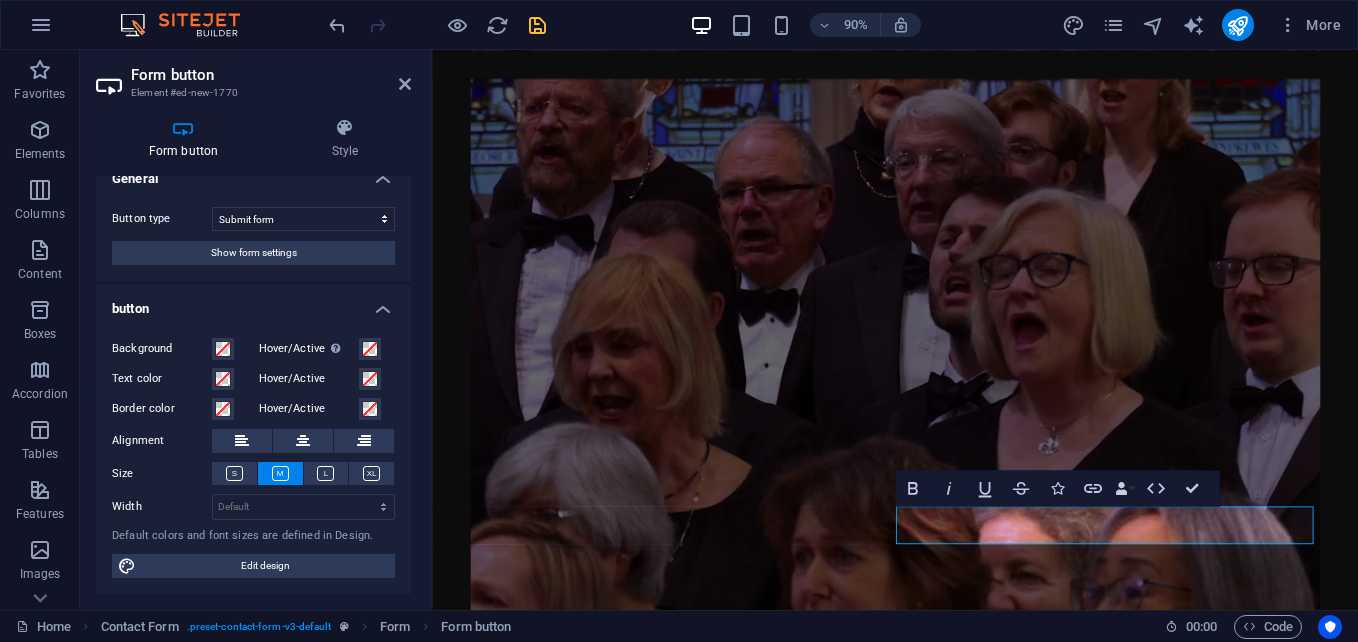 scroll, scrollTop: 0, scrollLeft: 0, axis: both 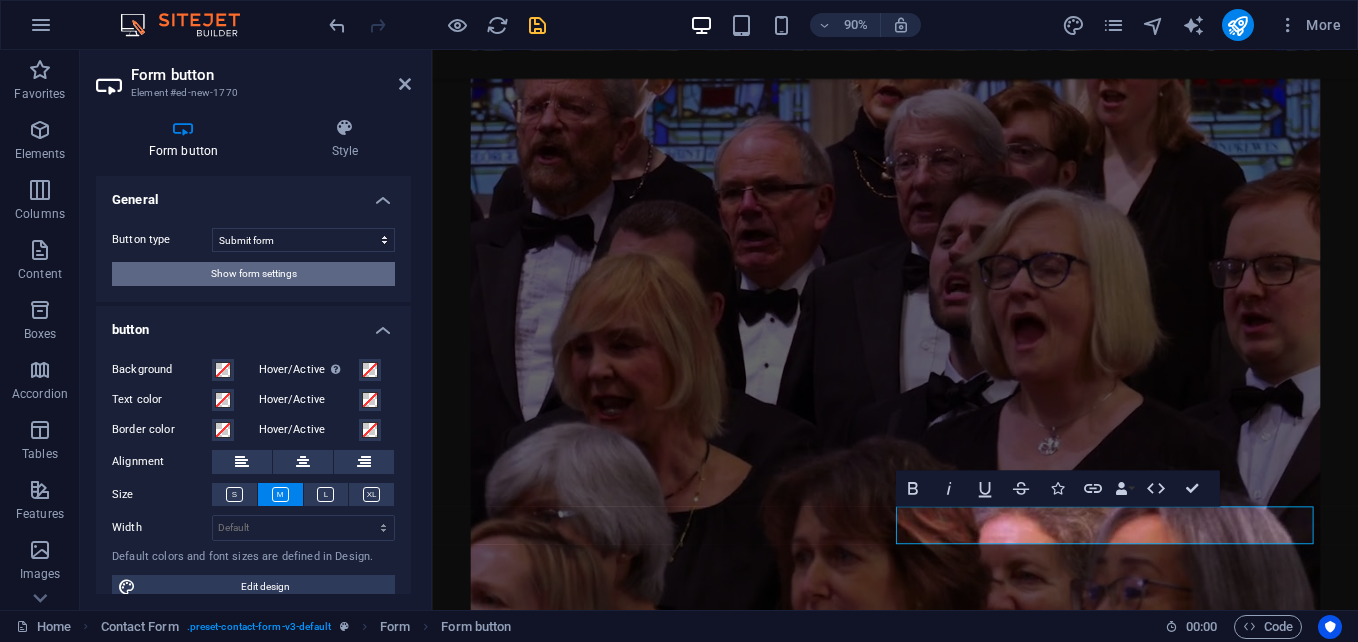 click on "Show form settings" at bounding box center [253, 274] 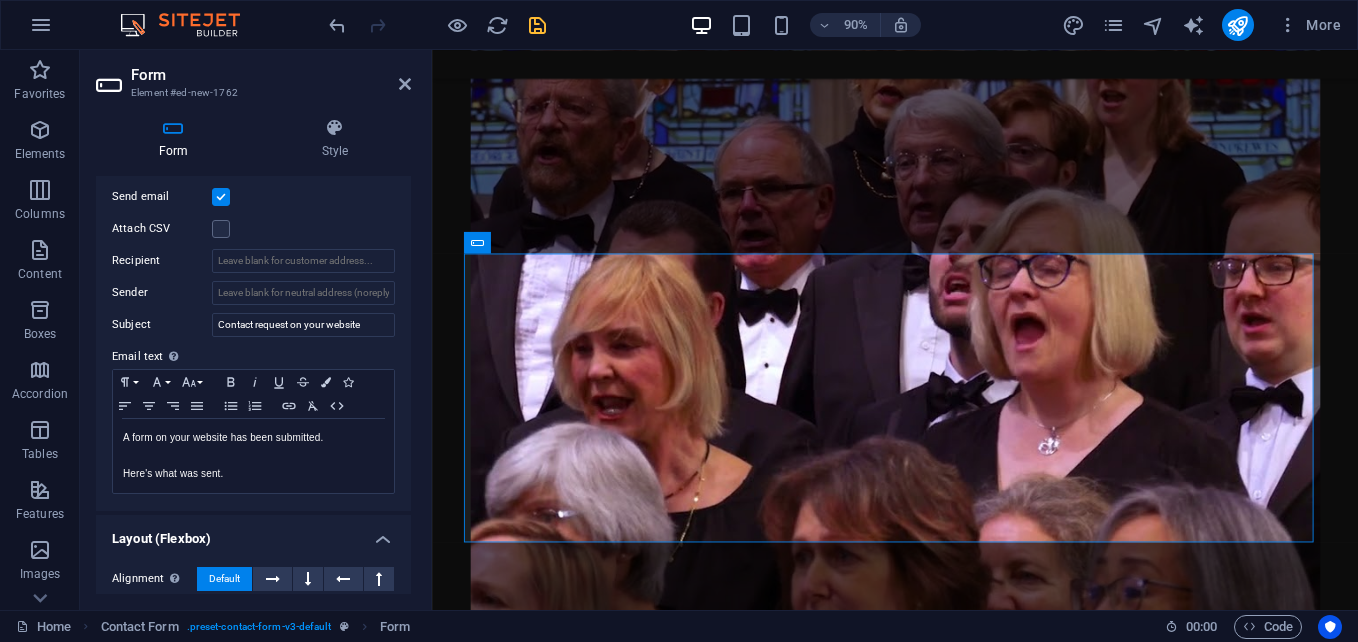 scroll, scrollTop: 557, scrollLeft: 0, axis: vertical 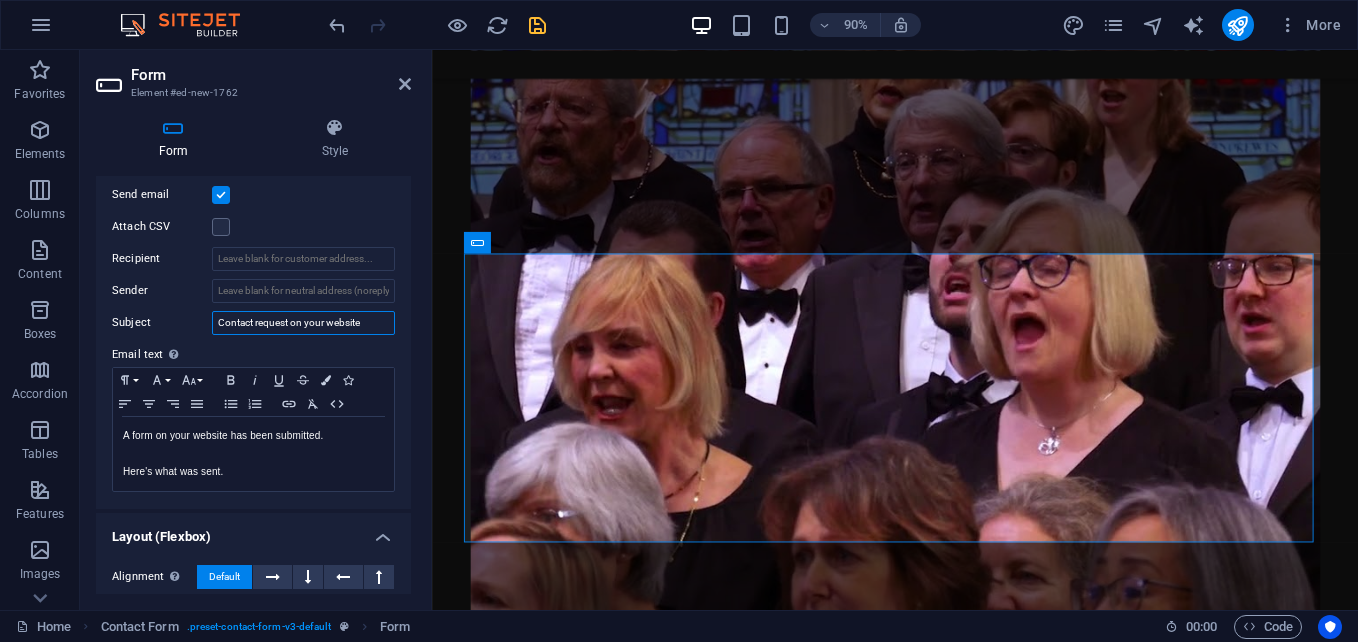 click on "Contact request on your website" at bounding box center [303, 323] 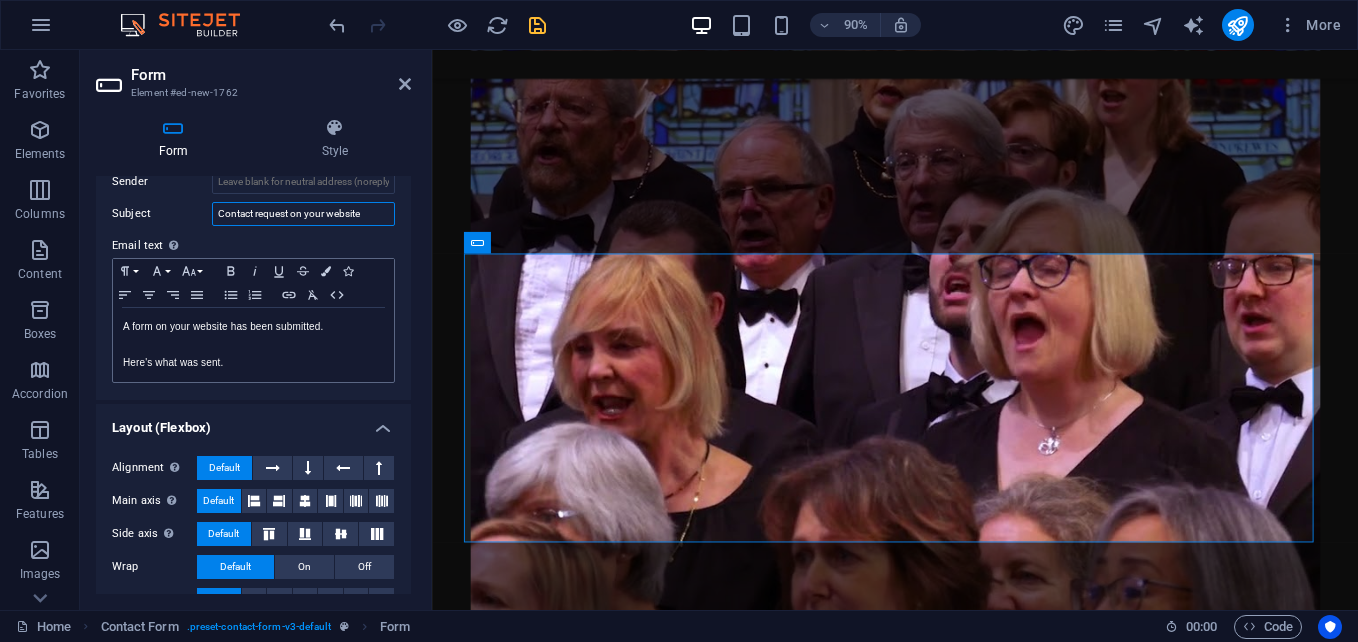 scroll, scrollTop: 658, scrollLeft: 0, axis: vertical 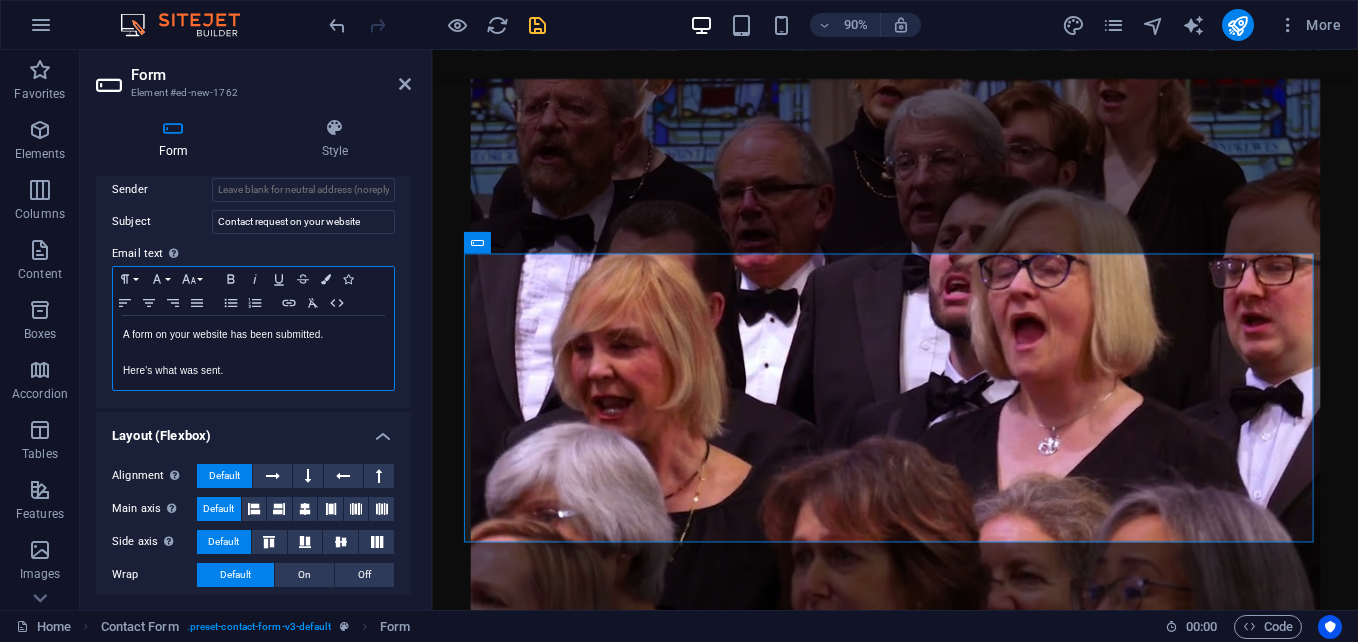 click on "Here's what was sent." at bounding box center (253, 371) 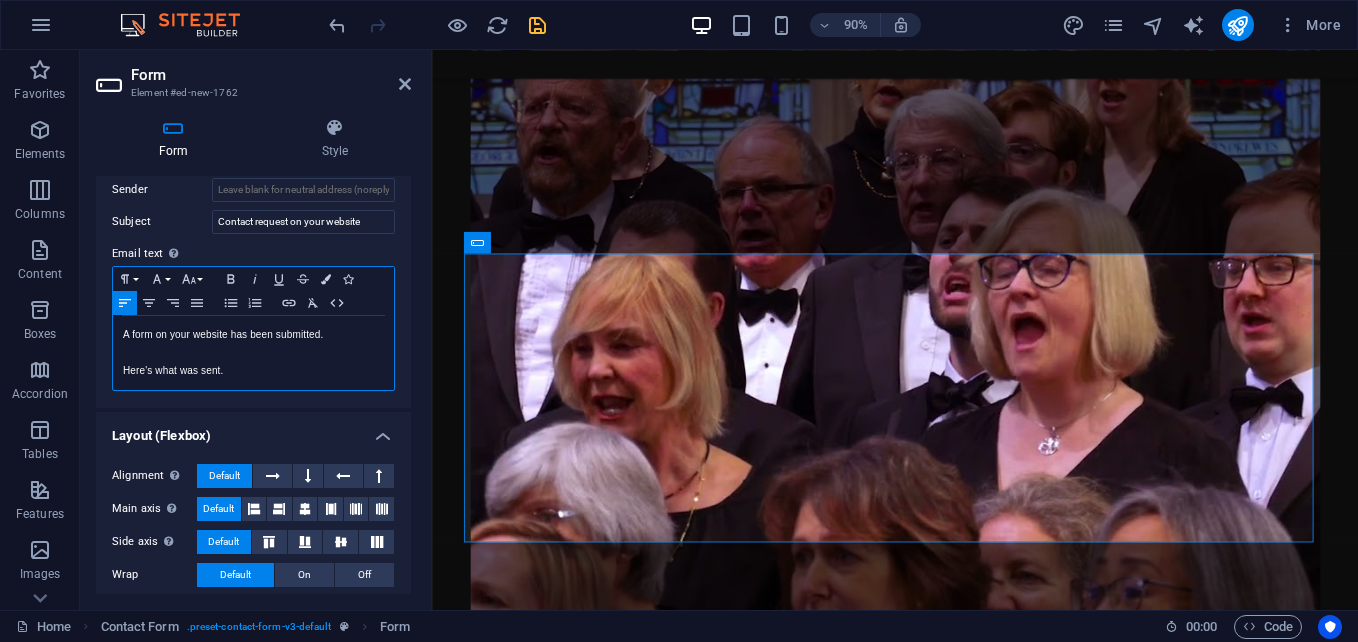 click on "Here's what was sent." at bounding box center (253, 371) 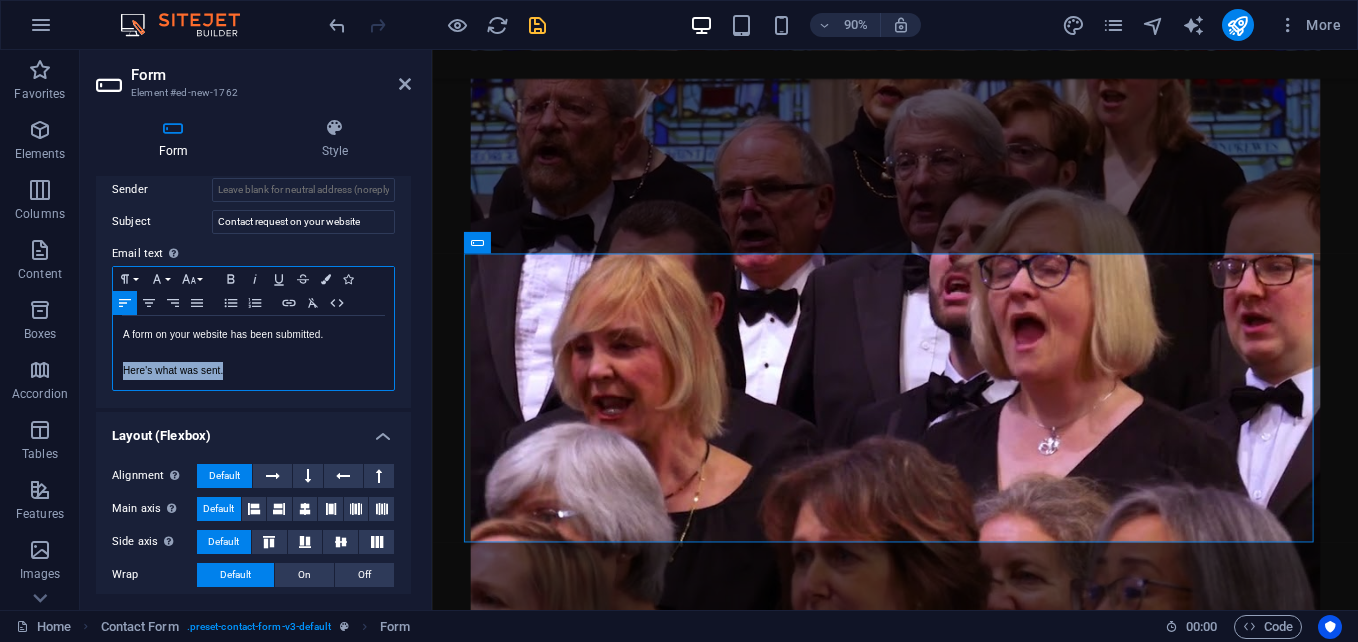 drag, startPoint x: 270, startPoint y: 373, endPoint x: 238, endPoint y: 390, distance: 36.23534 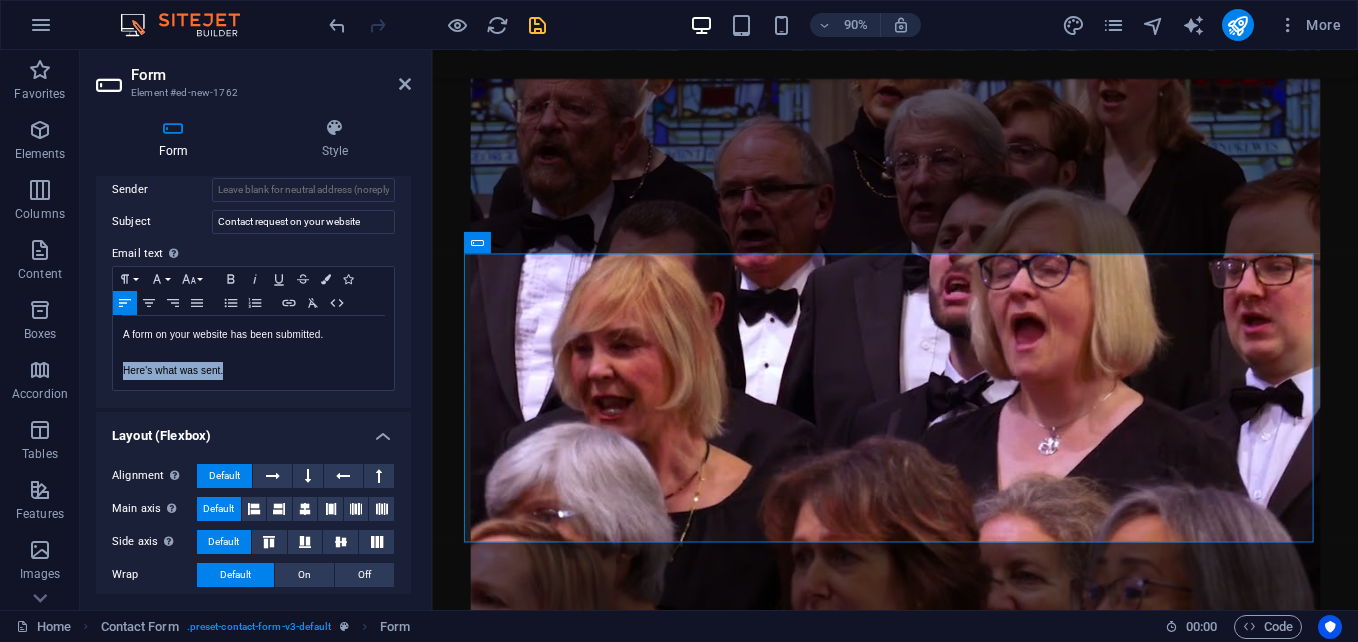 click on "Layout (Flexbox)" at bounding box center [253, 430] 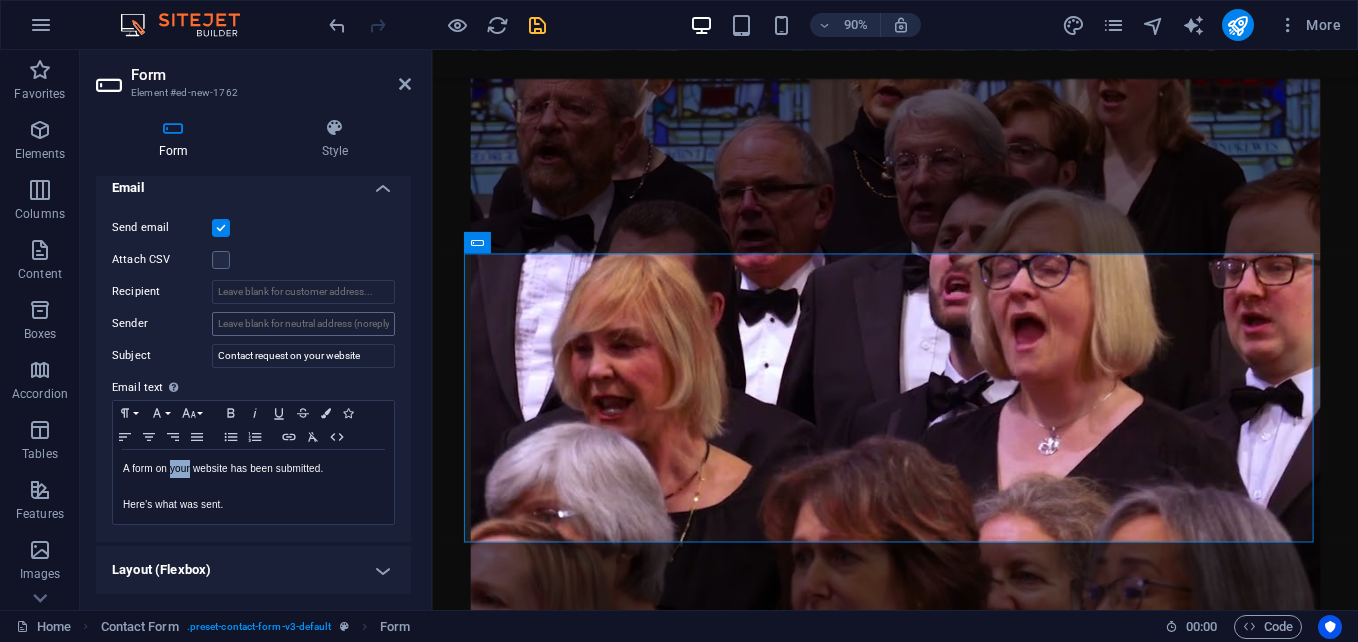 scroll, scrollTop: 524, scrollLeft: 0, axis: vertical 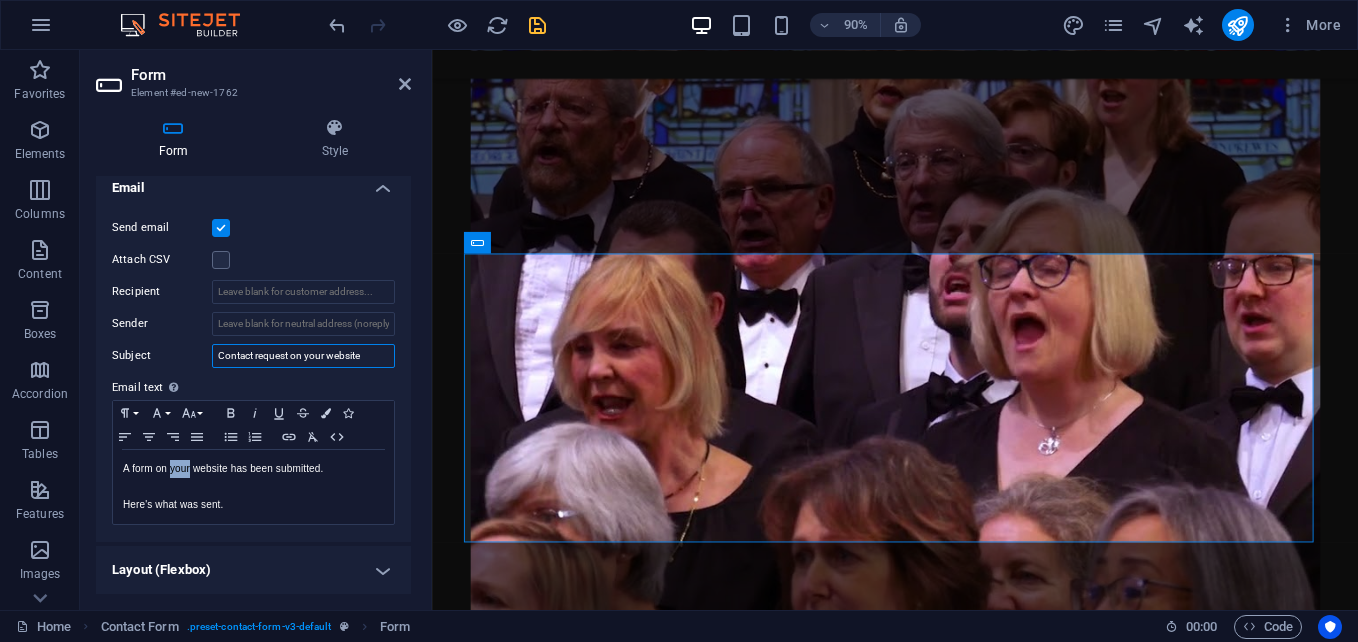 click on "Contact request on your website" at bounding box center (303, 356) 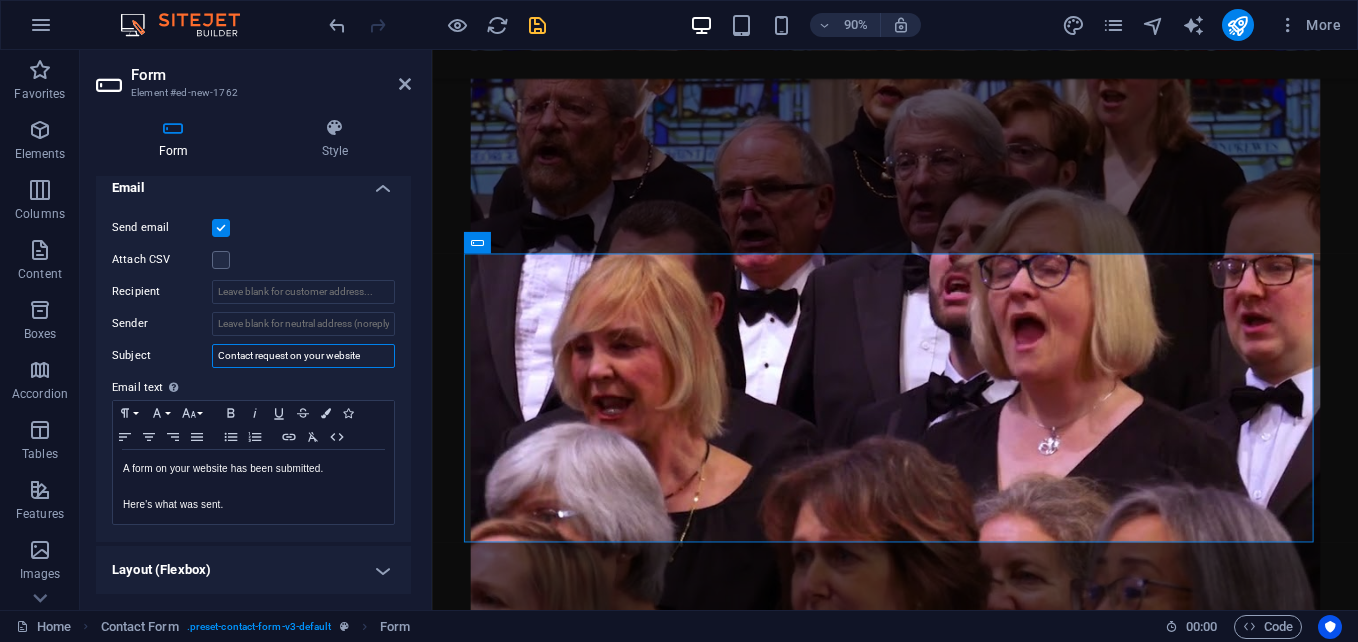 click on "Contact request on your website" at bounding box center (303, 356) 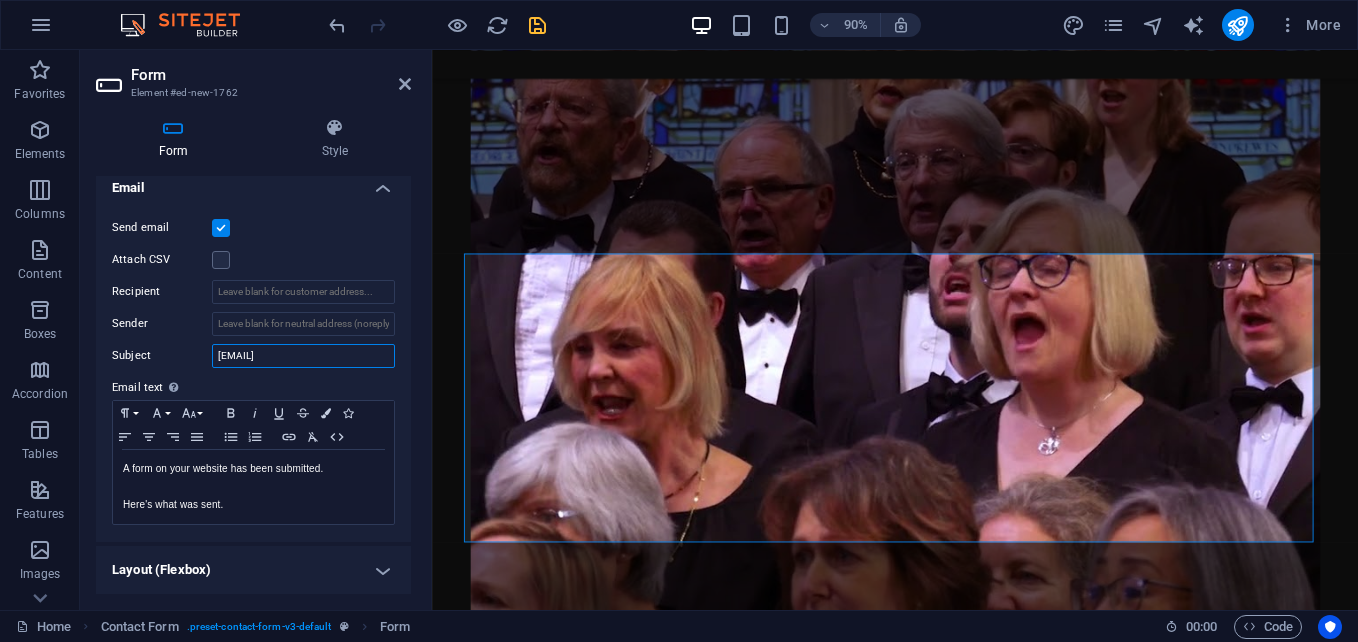 type on "département@republikhiojing.online" 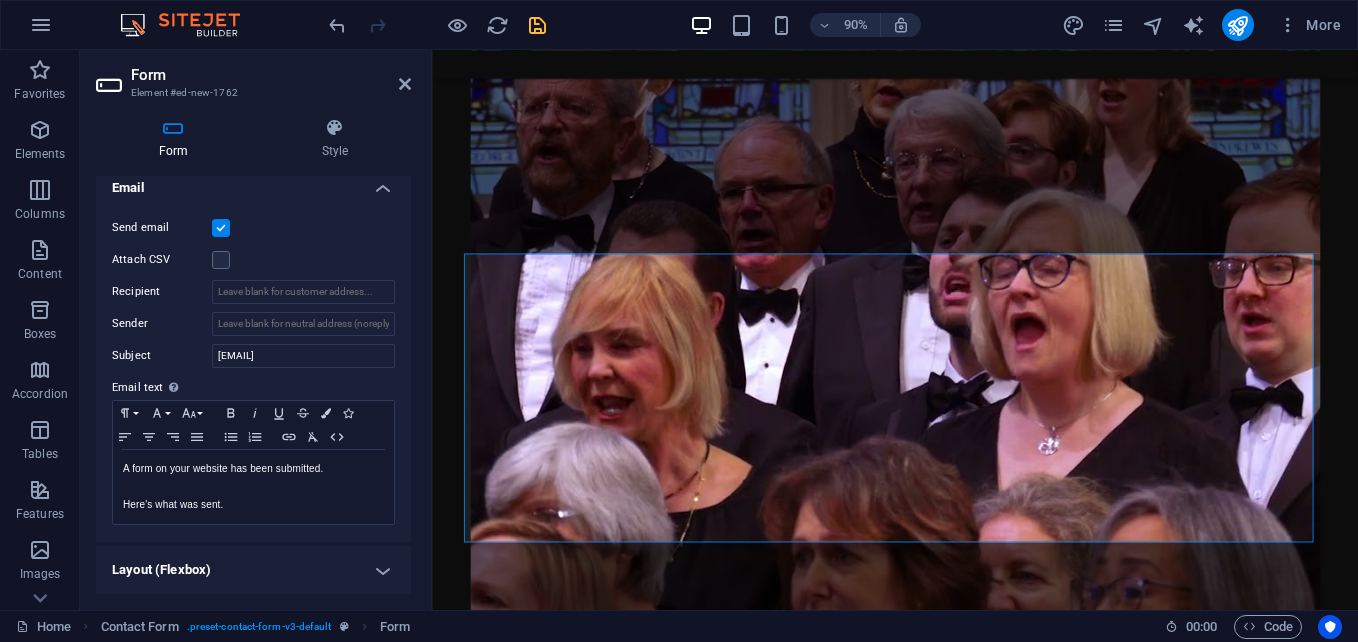 click on "Form" at bounding box center [271, 75] 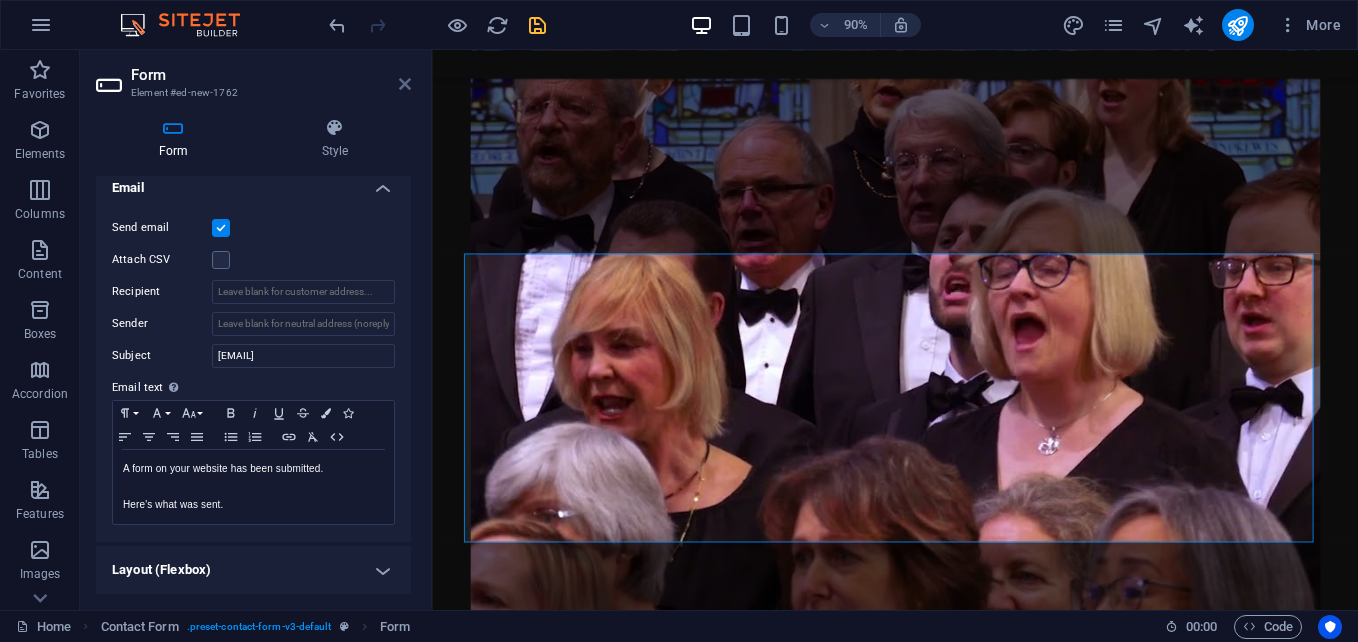 click at bounding box center (405, 84) 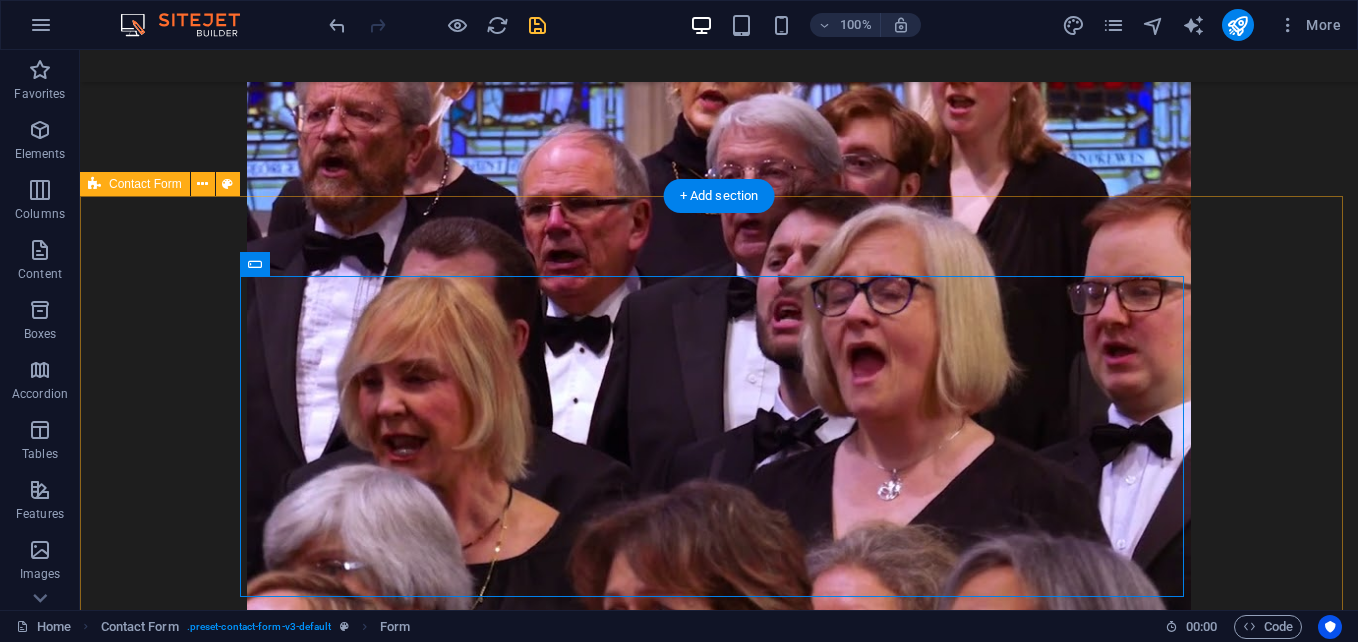 click on "{{ 'content.forms.privacy'|trans }} Unreadable? Load new Submit" at bounding box center [719, 1044] 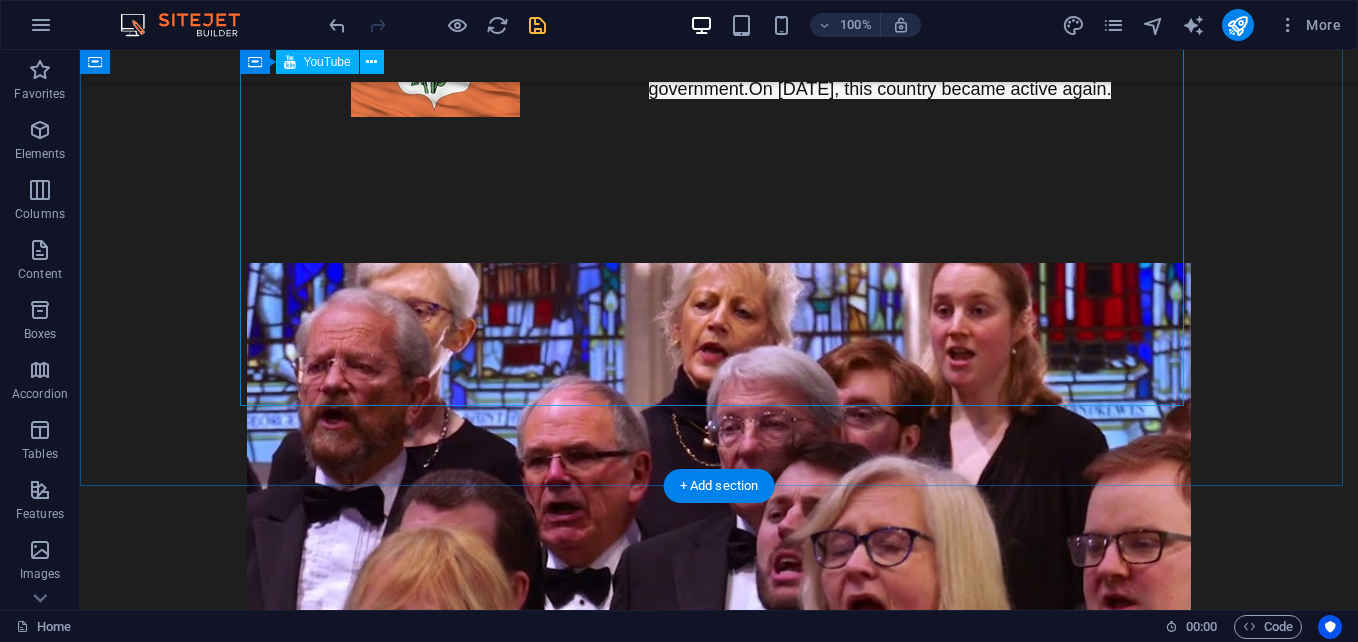 scroll, scrollTop: 1321, scrollLeft: 0, axis: vertical 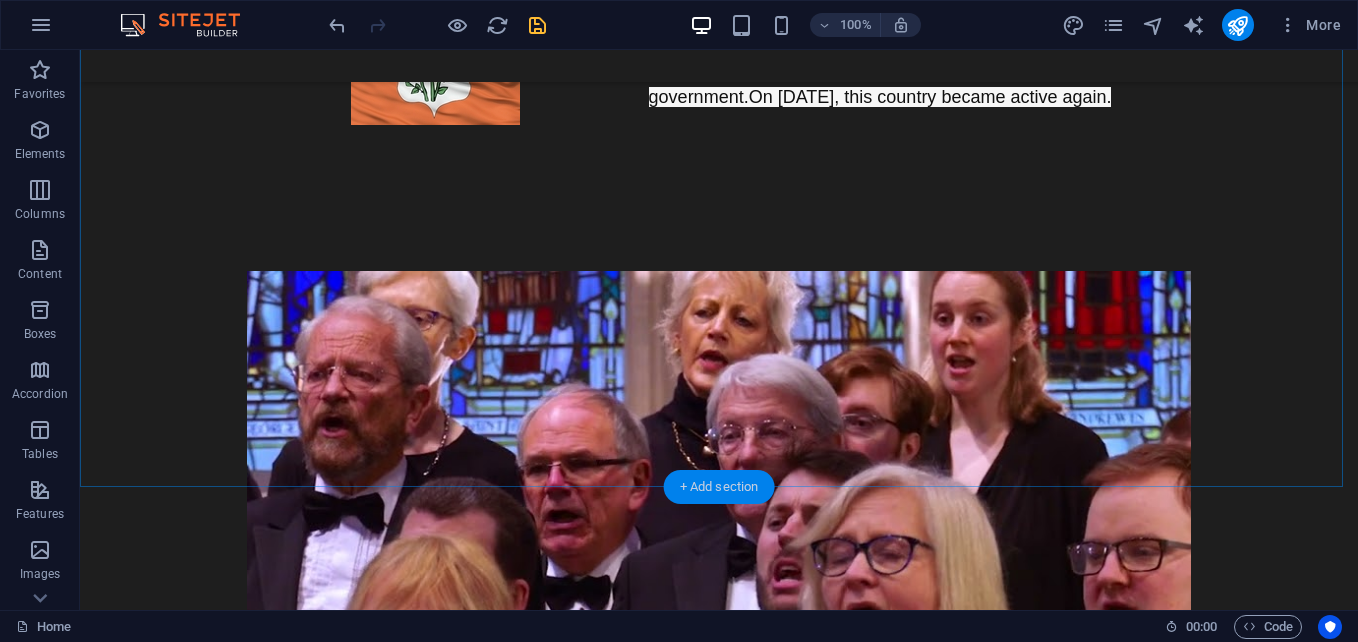 click on "+ Add section" at bounding box center (719, 487) 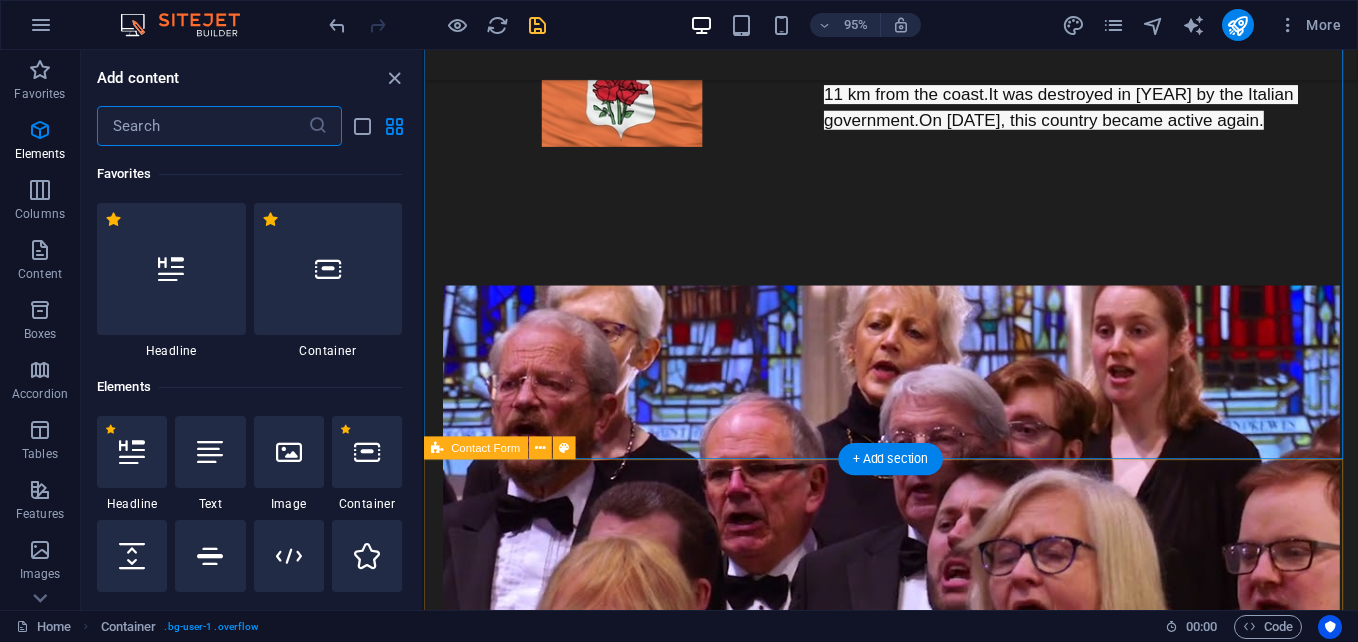 scroll, scrollTop: 3499, scrollLeft: 0, axis: vertical 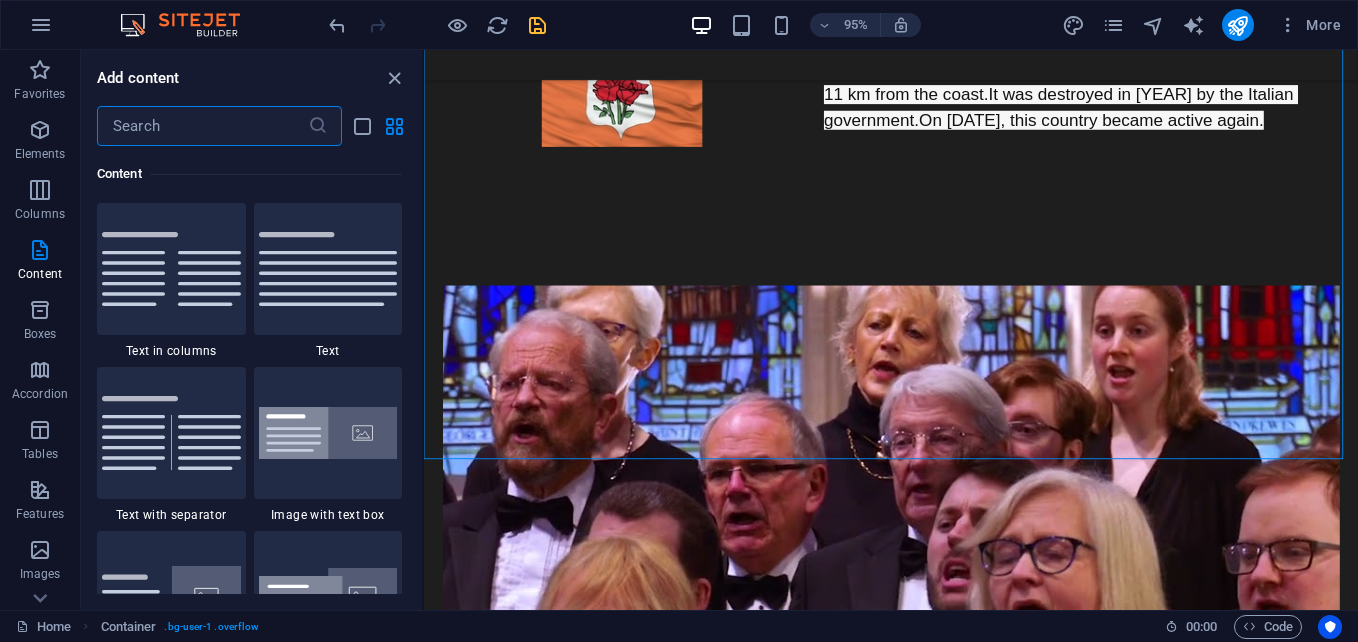 click at bounding box center (202, 126) 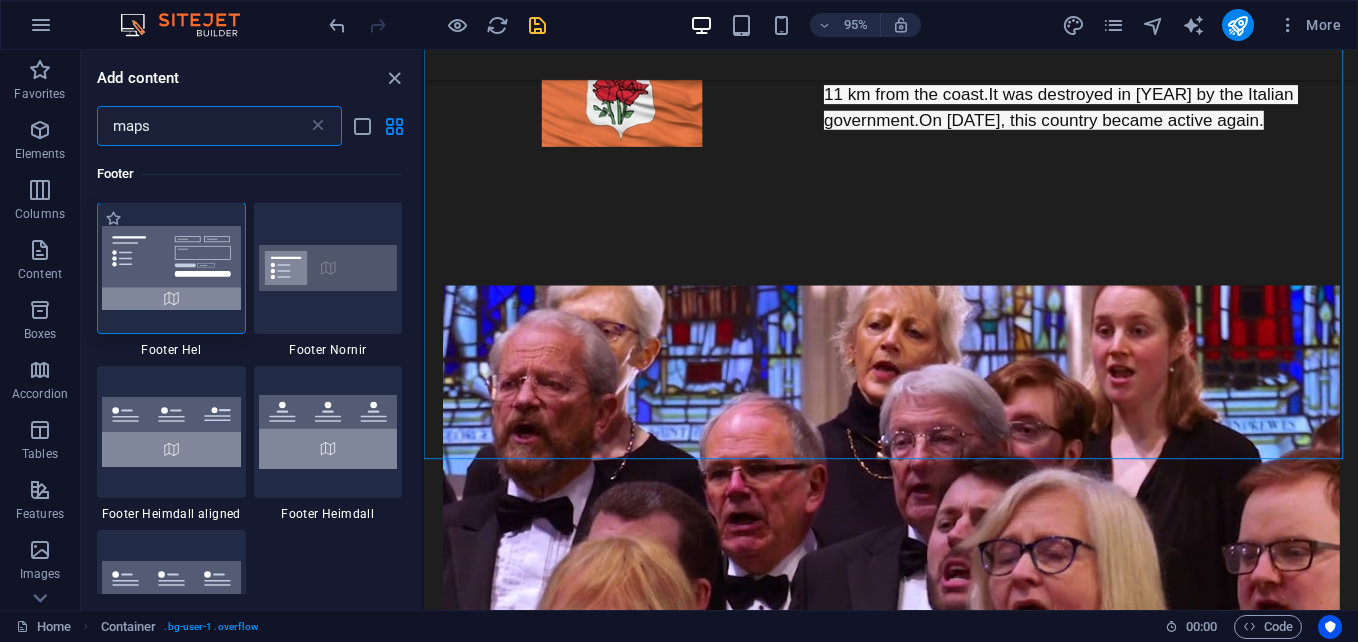 scroll, scrollTop: 0, scrollLeft: 0, axis: both 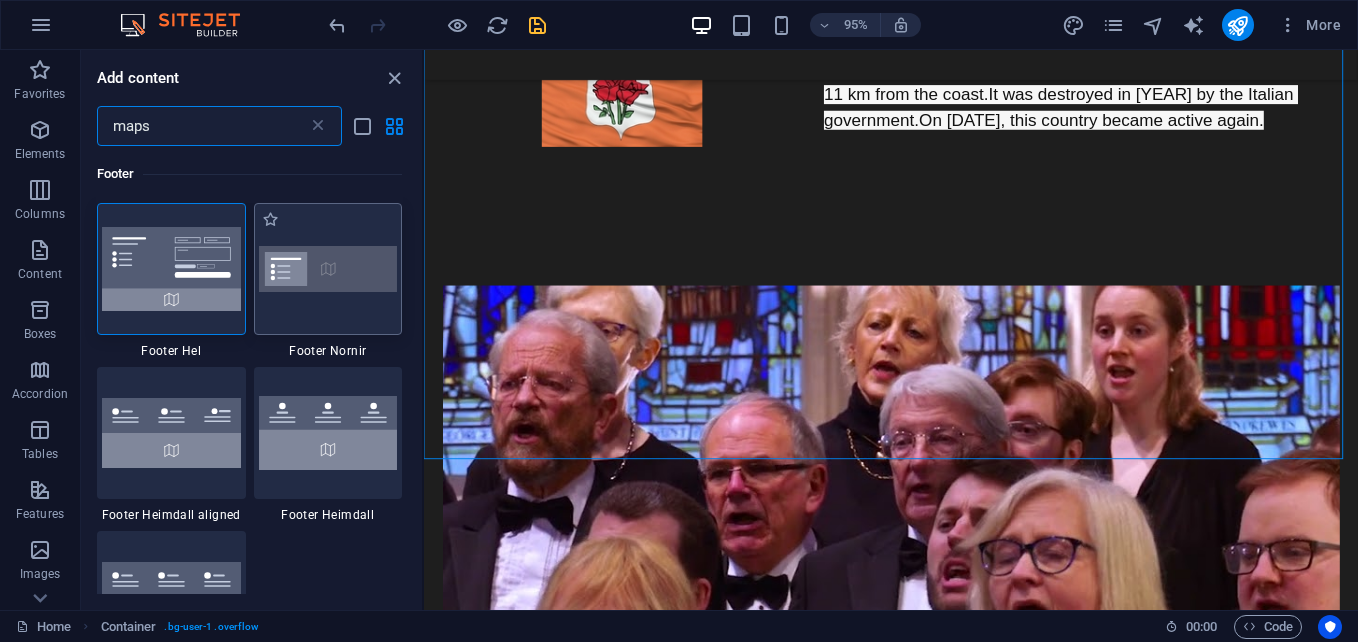 type on "maps" 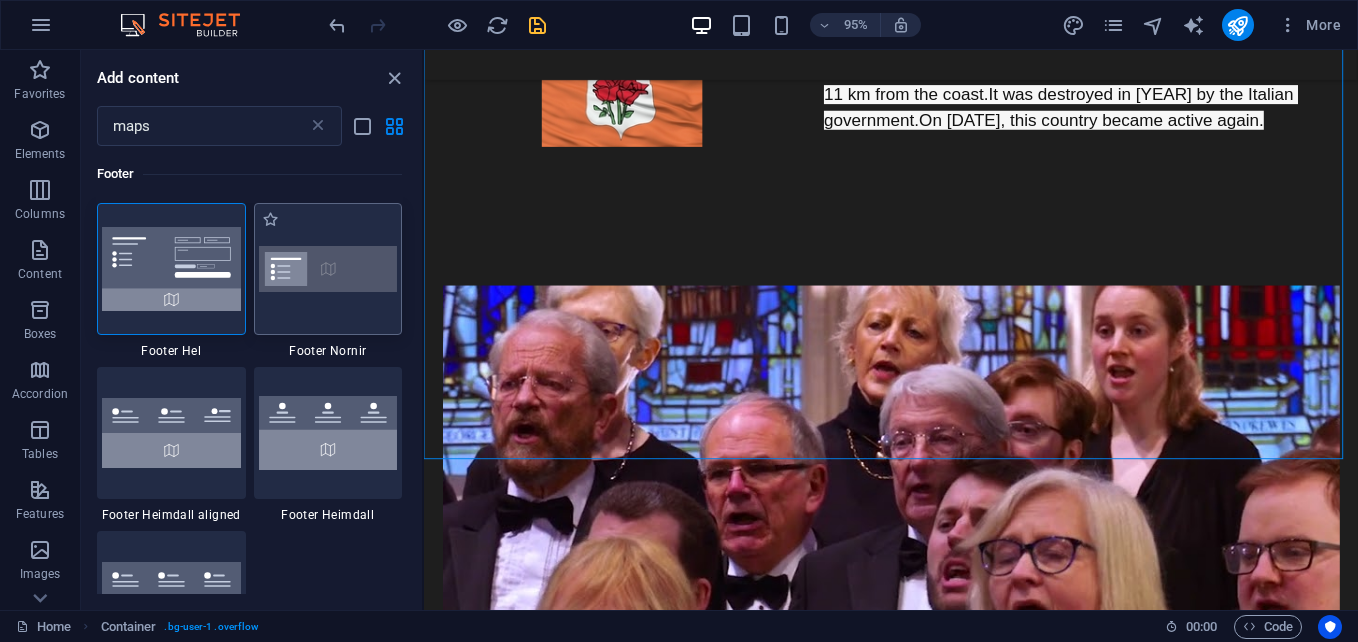click at bounding box center (328, 268) 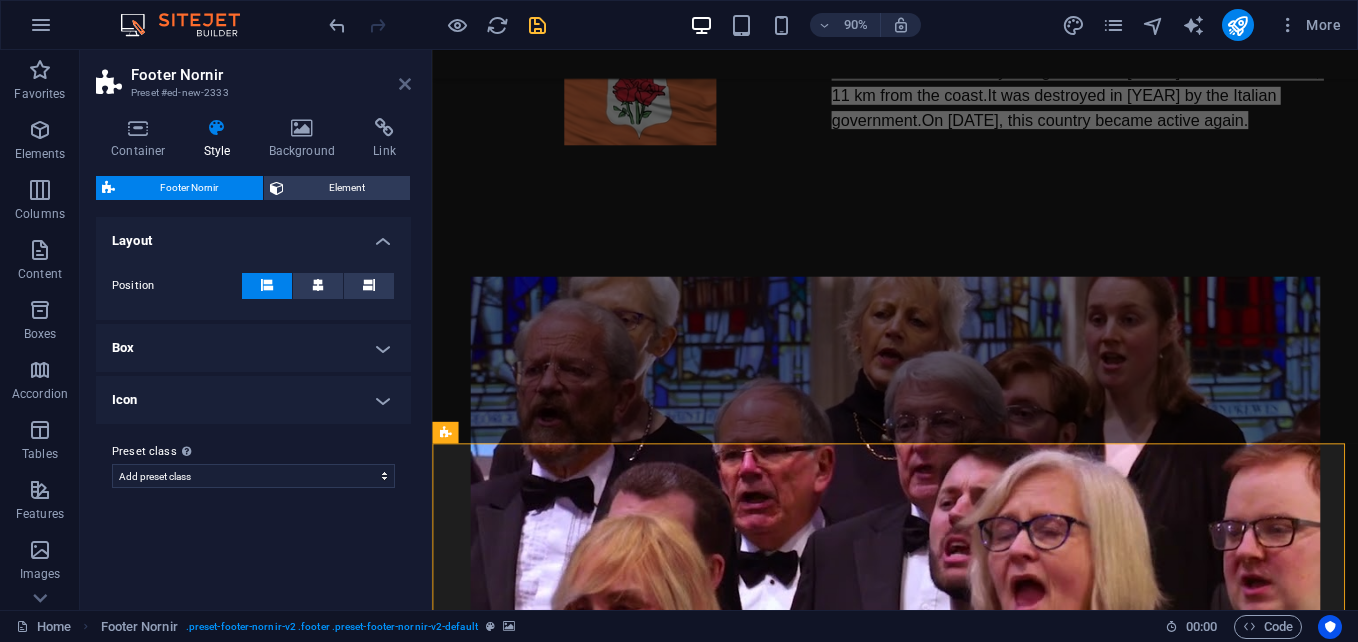 click at bounding box center (405, 84) 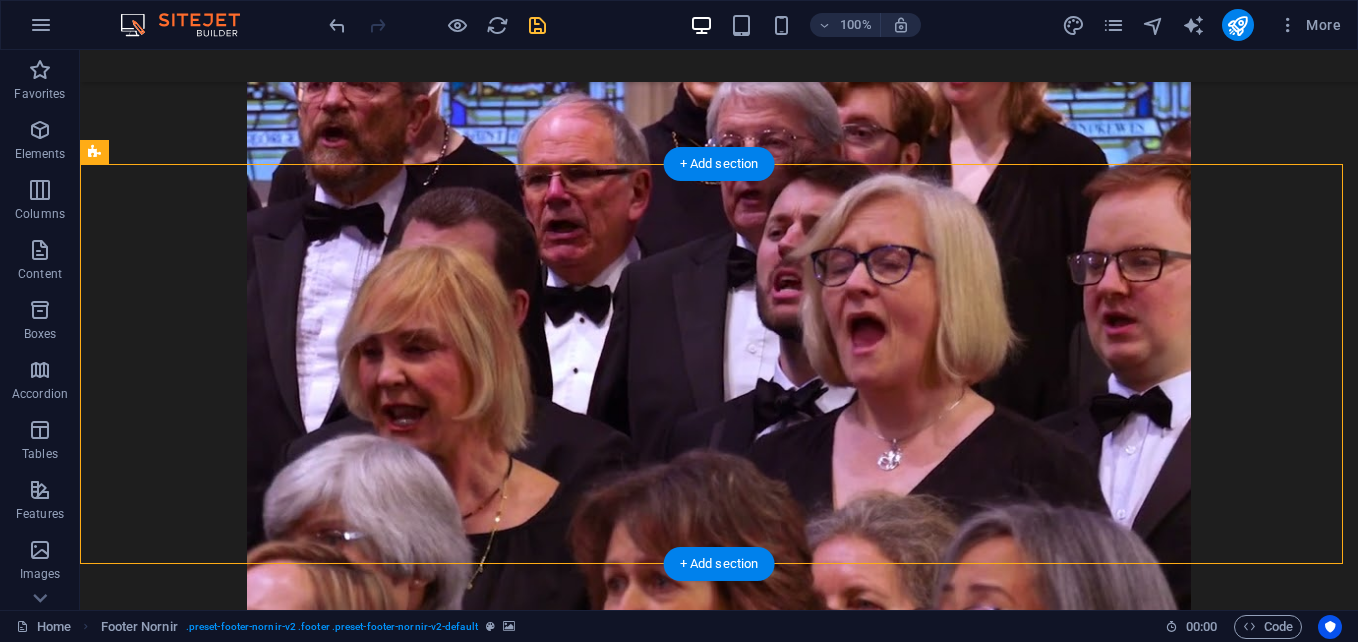 scroll, scrollTop: 1664, scrollLeft: 0, axis: vertical 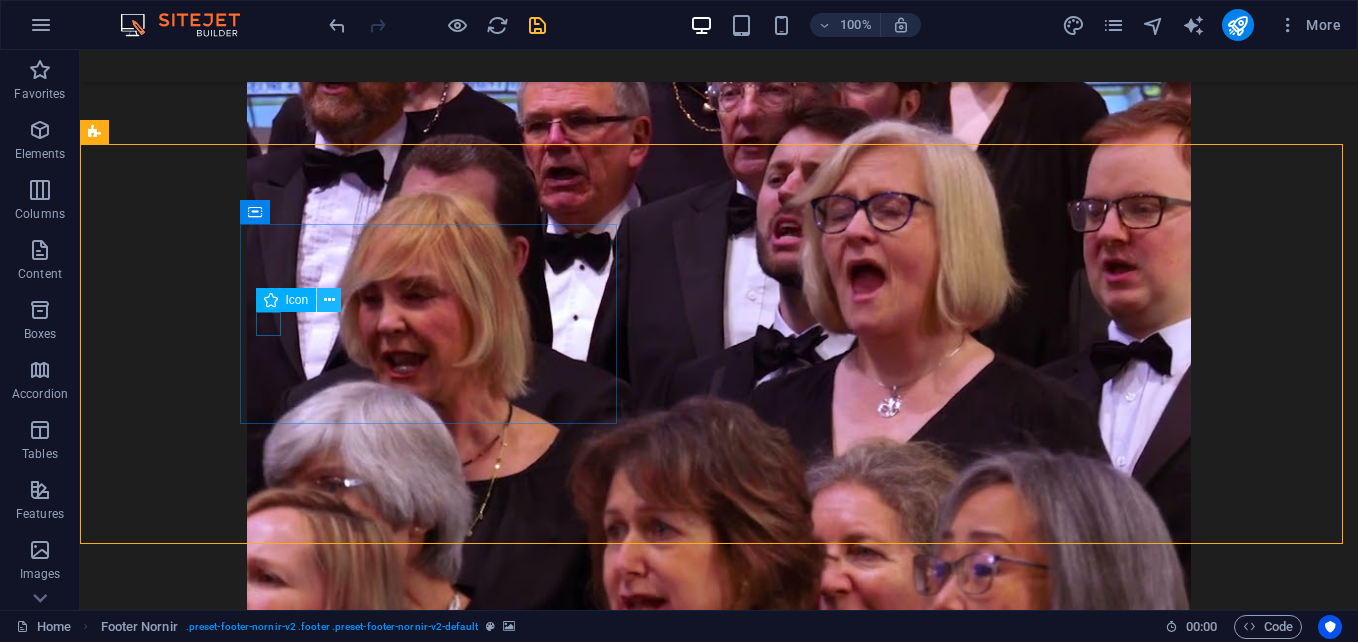 click at bounding box center (329, 300) 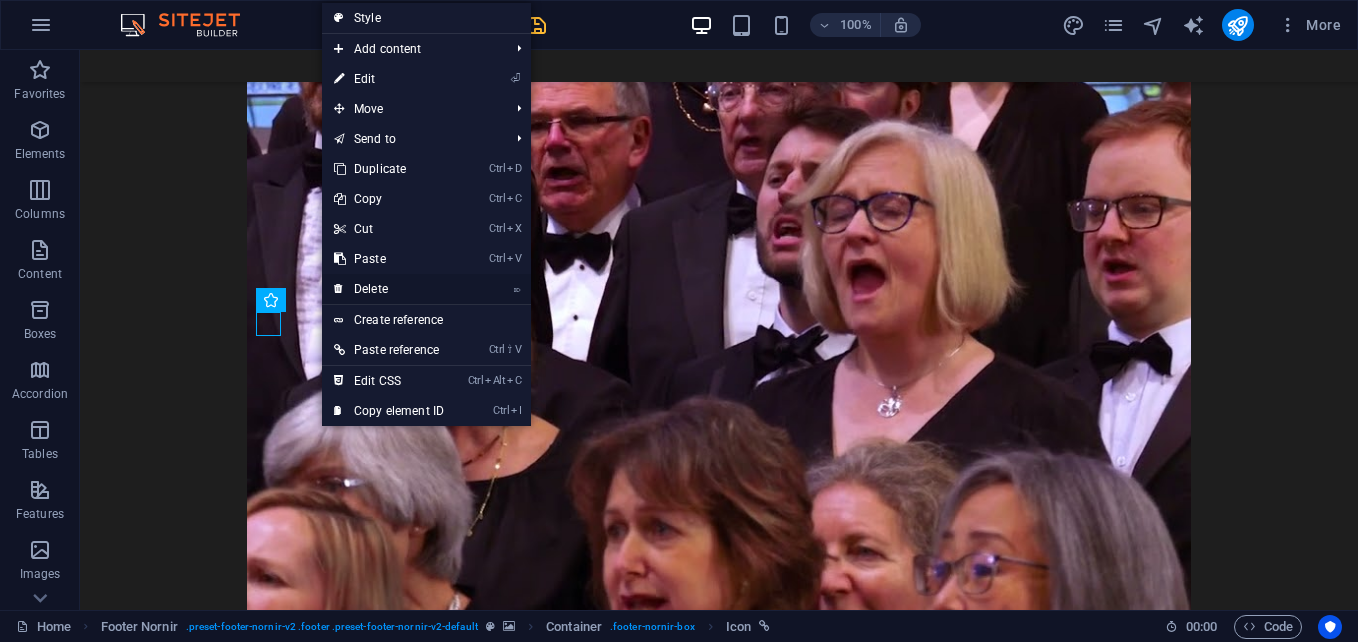 drag, startPoint x: 415, startPoint y: 294, endPoint x: 336, endPoint y: 244, distance: 93.49332 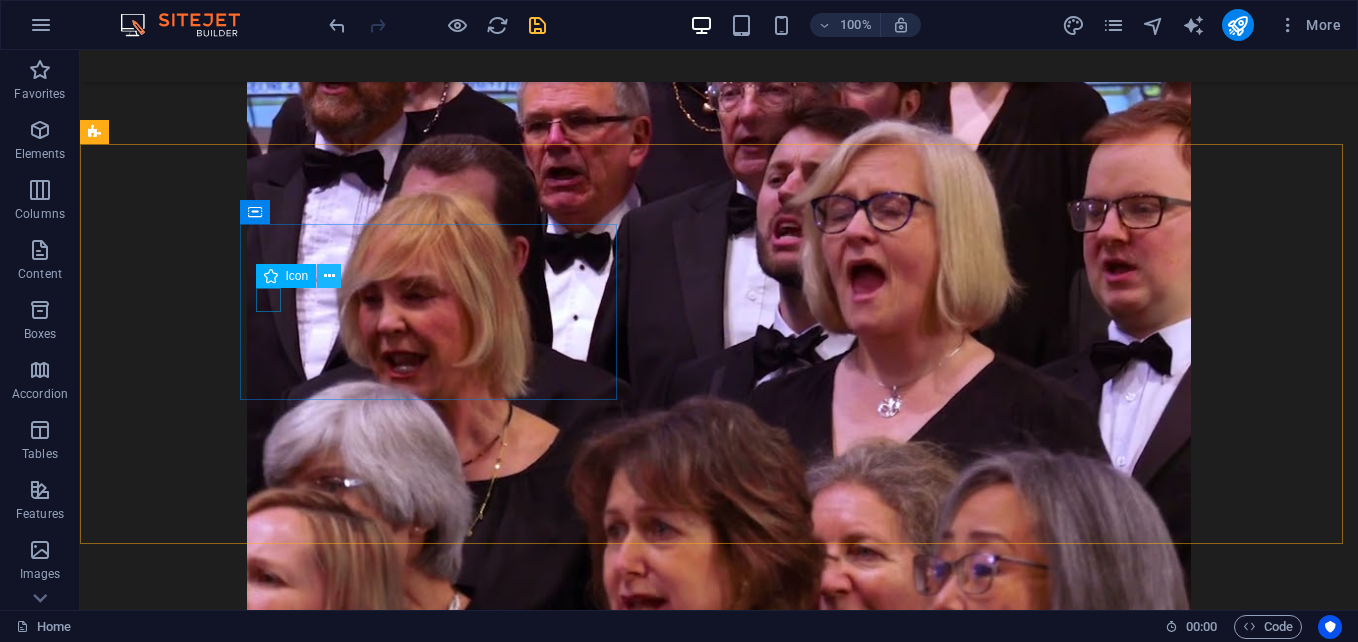 click at bounding box center (329, 276) 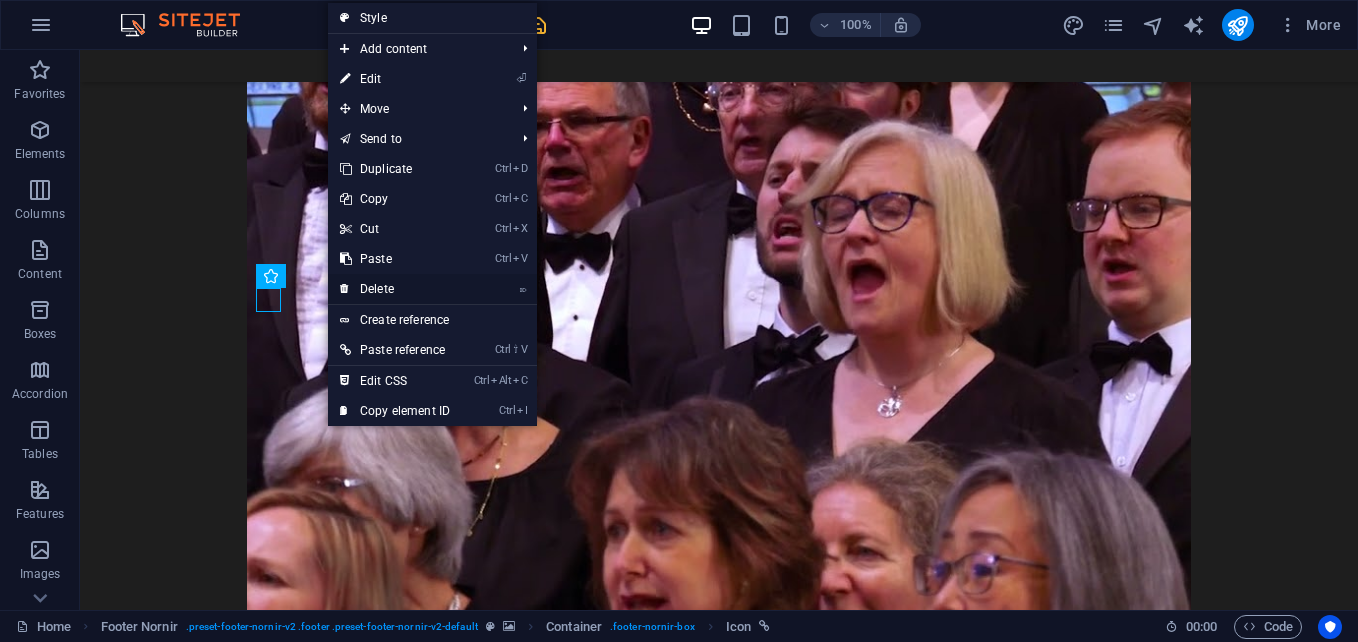 click on "⌦  Delete" at bounding box center [395, 289] 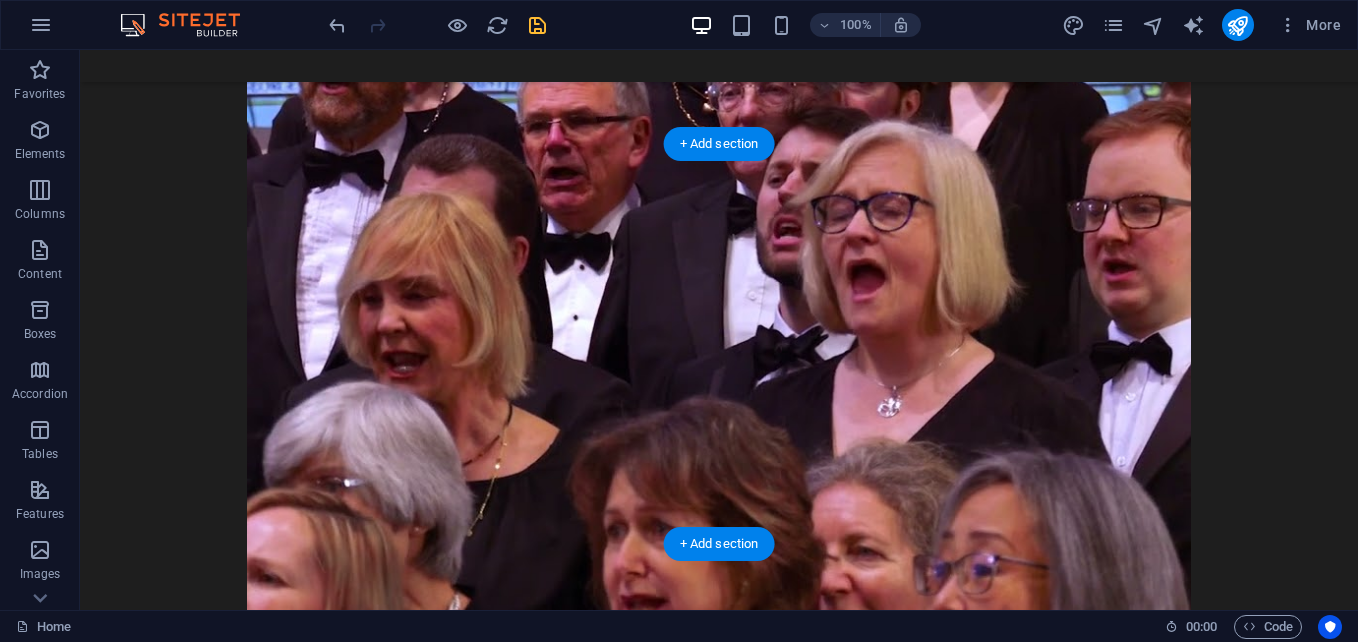click at bounding box center (719, 916) 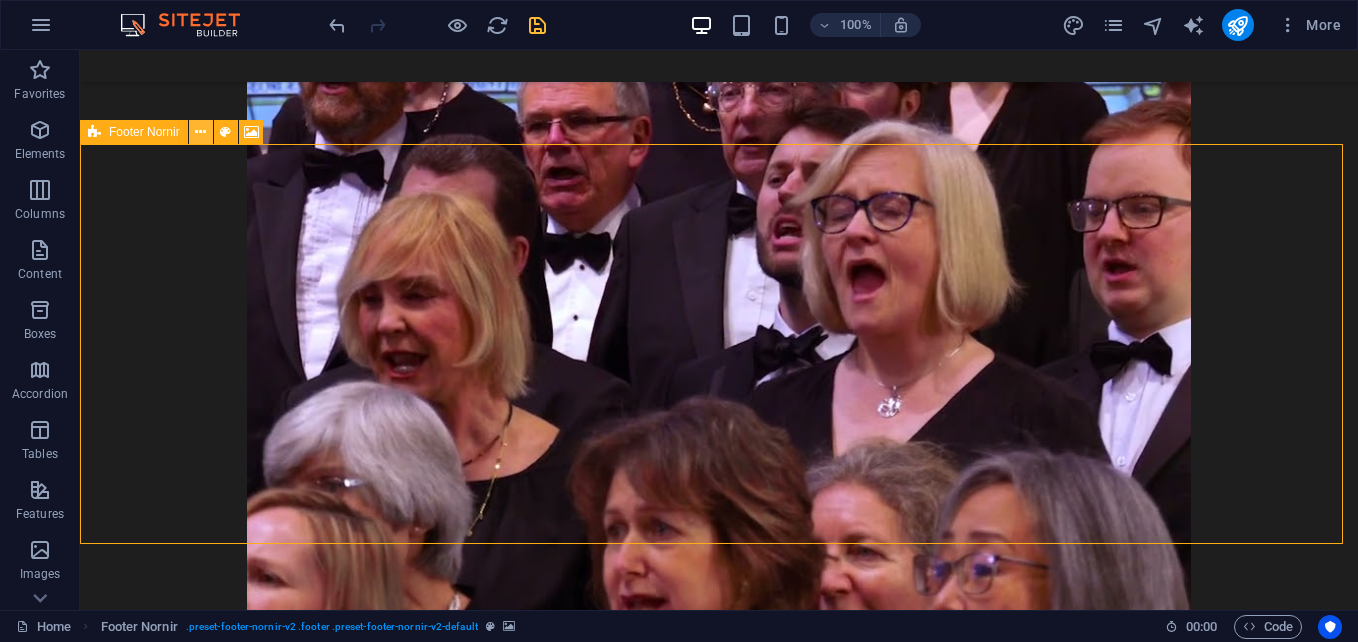 click at bounding box center (200, 132) 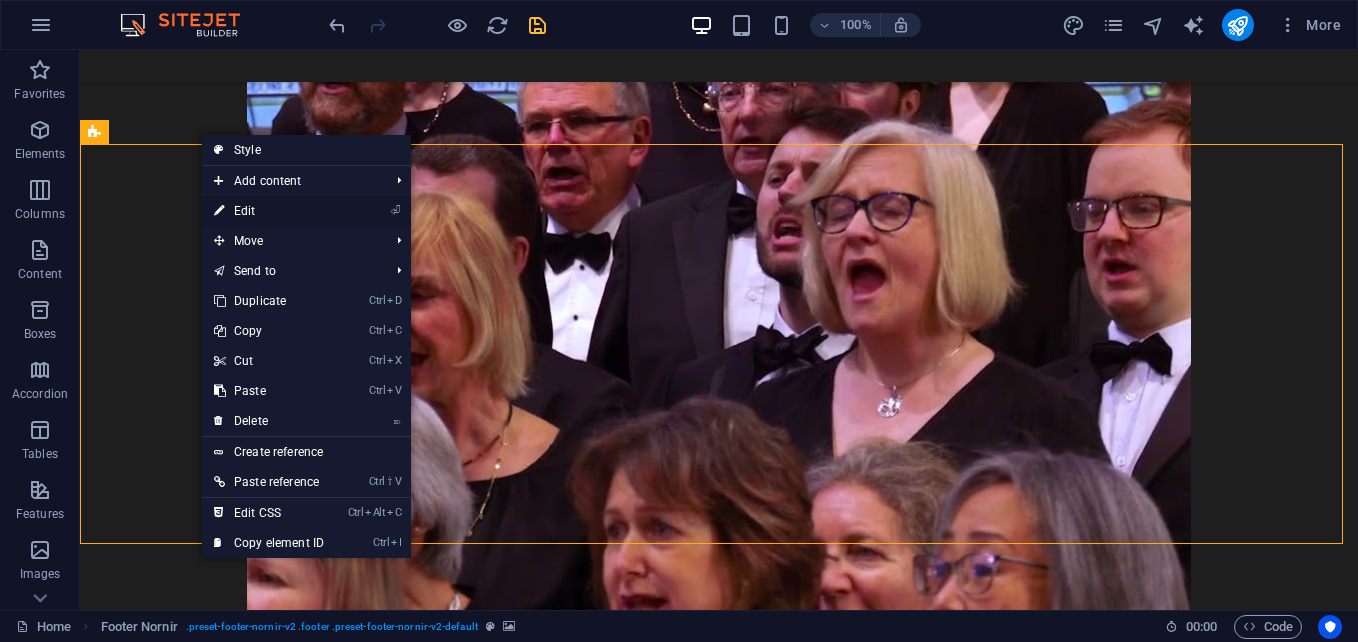 click on "⏎  Edit" at bounding box center (269, 211) 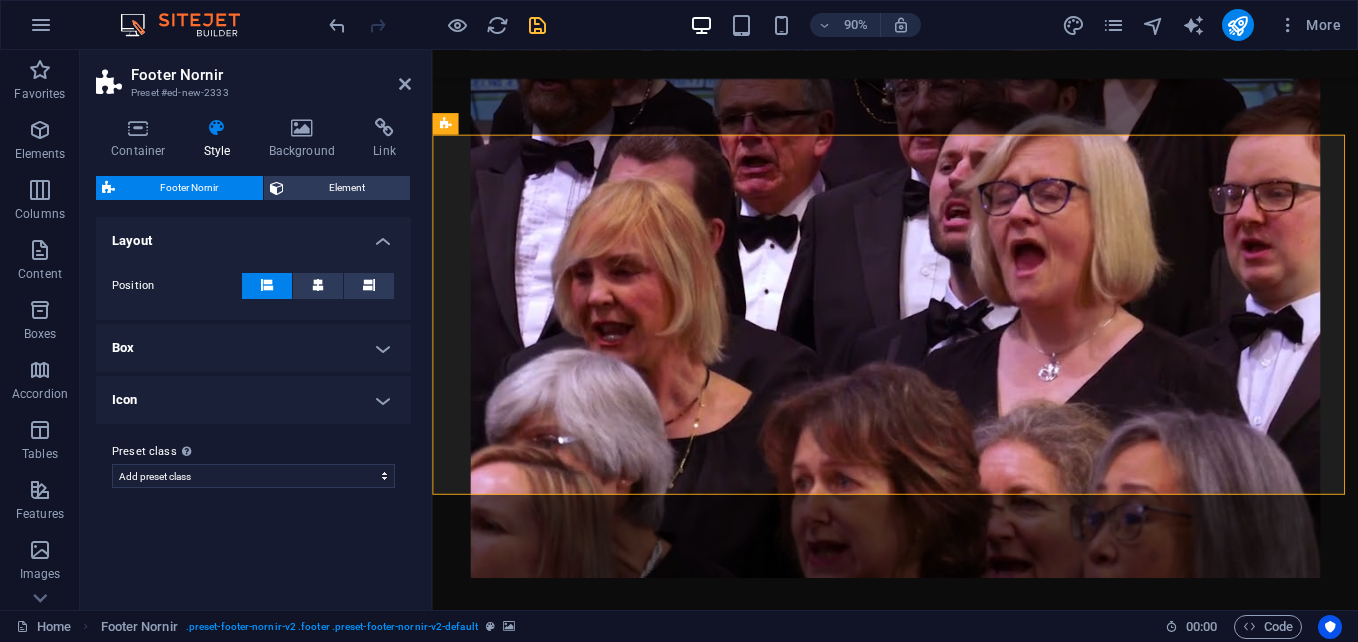 click on "Box" at bounding box center (253, 348) 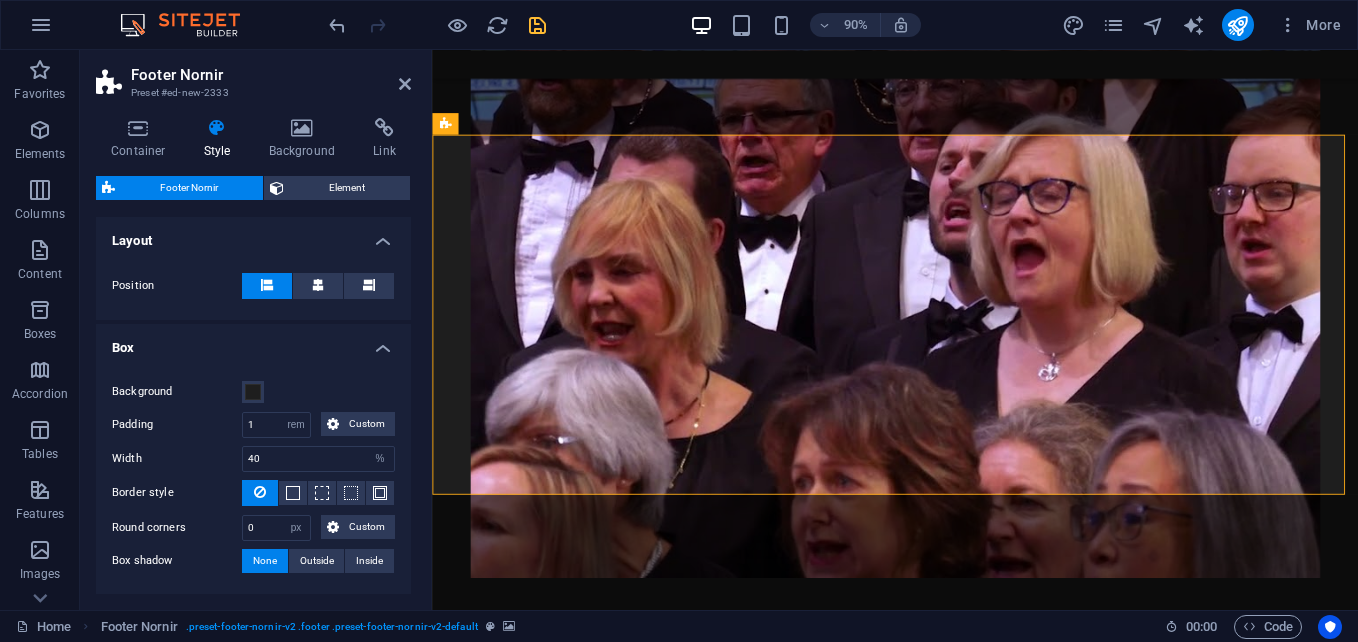 click on "Container Style Background Link Size Height Default px rem % vh vw Min. height 400 None px rem % vh vw Width Default px rem % em vh vw Min. width None px rem % vh vw Content width Default Custom width Width Default px rem % em vh vw Min. width None px rem % vh vw Default padding Custom spacing Default content width and padding can be changed under Design. Edit design Layout (Flexbox) Alignment Determines the flex direction. Default Main axis Determine how elements should behave along the main axis inside this container (justify content). Default Side axis Control the vertical direction of the element inside of the container (align items). Default Wrap Default On Off Fill Controls the distances and direction of elements on the y-axis across several lines (align content). Default Accessibility ARIA helps assistive technologies (like screen readers) to understand the role, state, and behavior of web elements Role The ARIA role defines the purpose of an element.  None Alert Article Banner Comment" at bounding box center [253, 356] 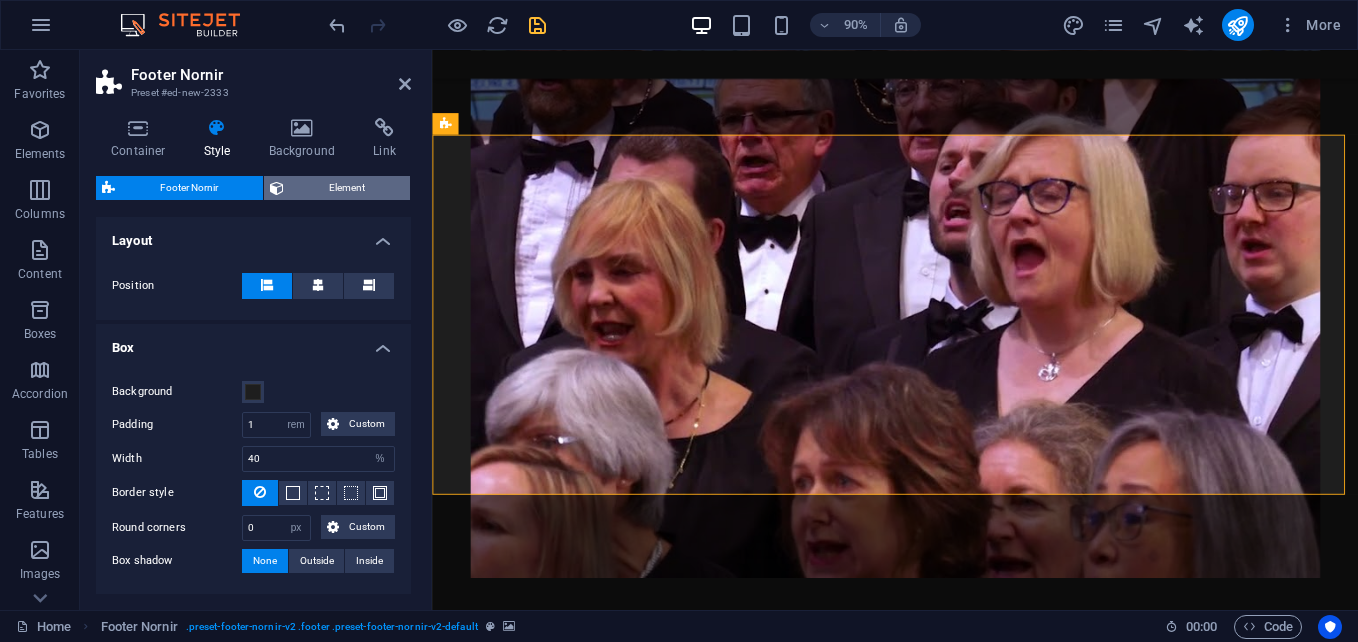 click on "Element" at bounding box center [347, 188] 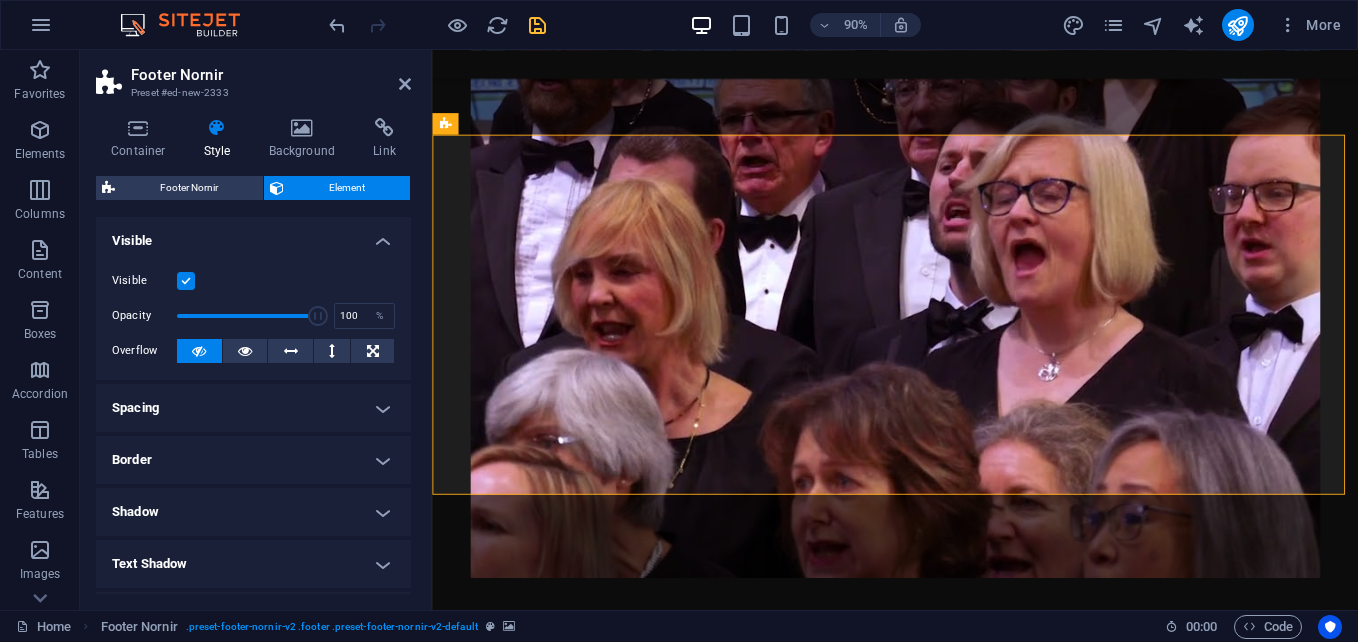 click at bounding box center (138, 128) 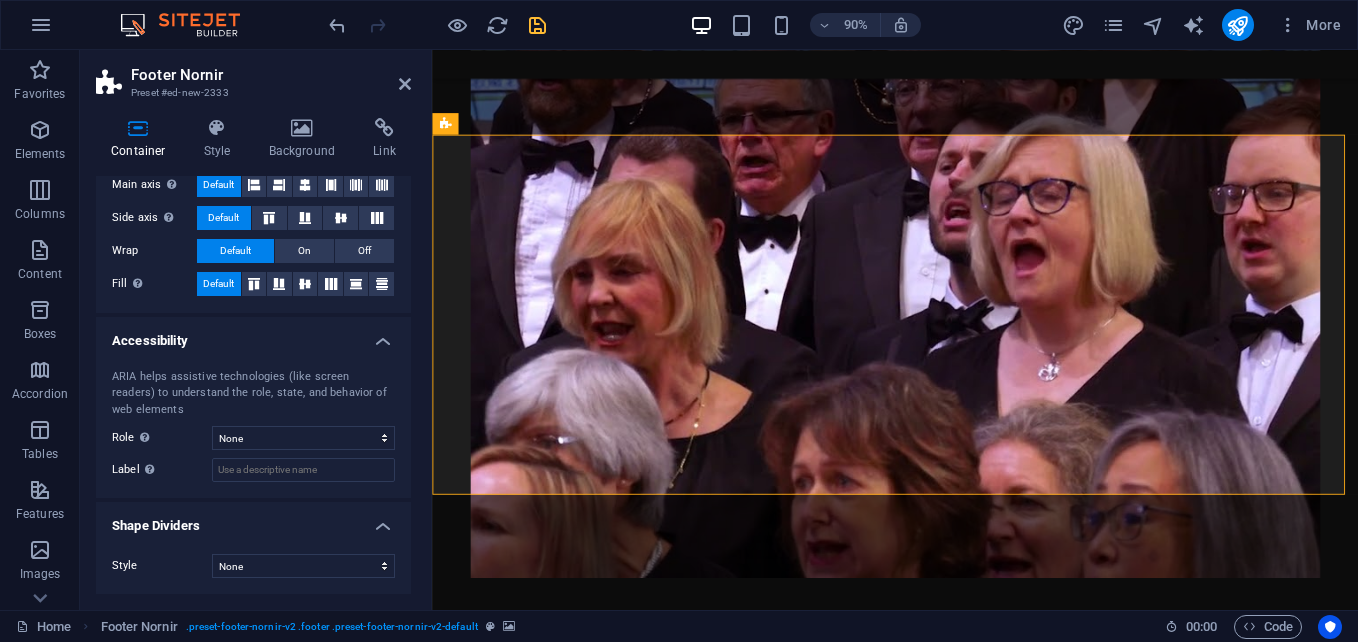 scroll, scrollTop: 133, scrollLeft: 0, axis: vertical 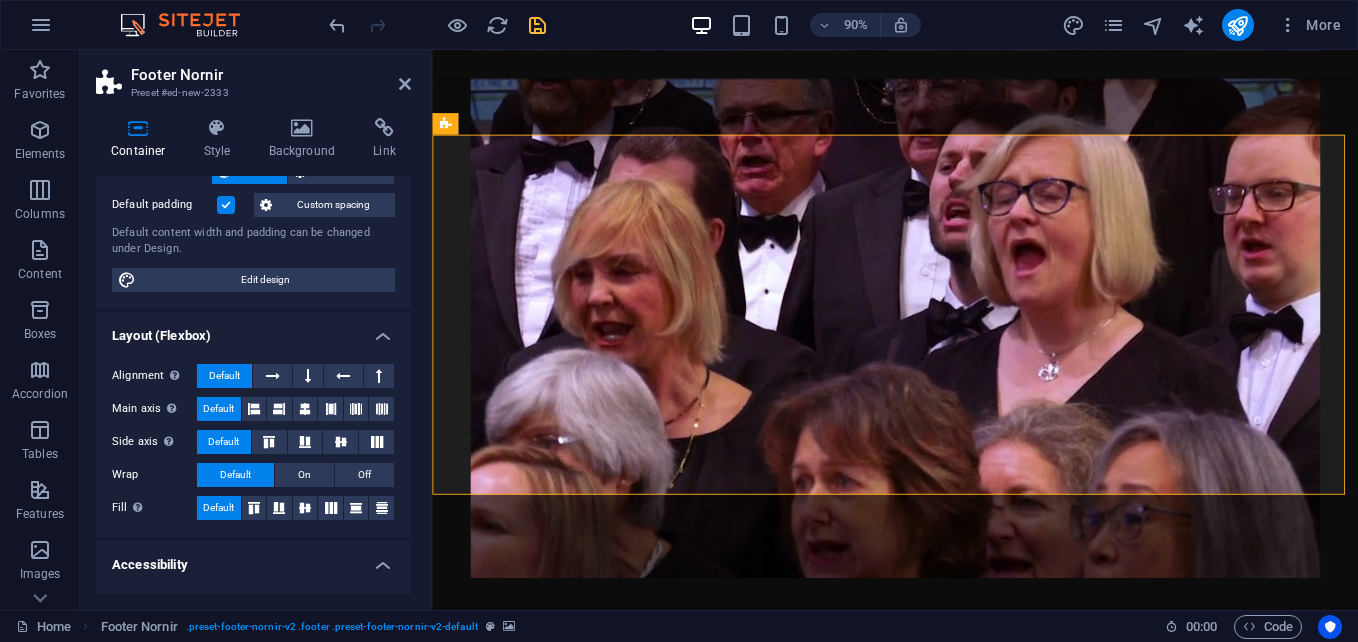 click on "Footer Nornir" at bounding box center [271, 75] 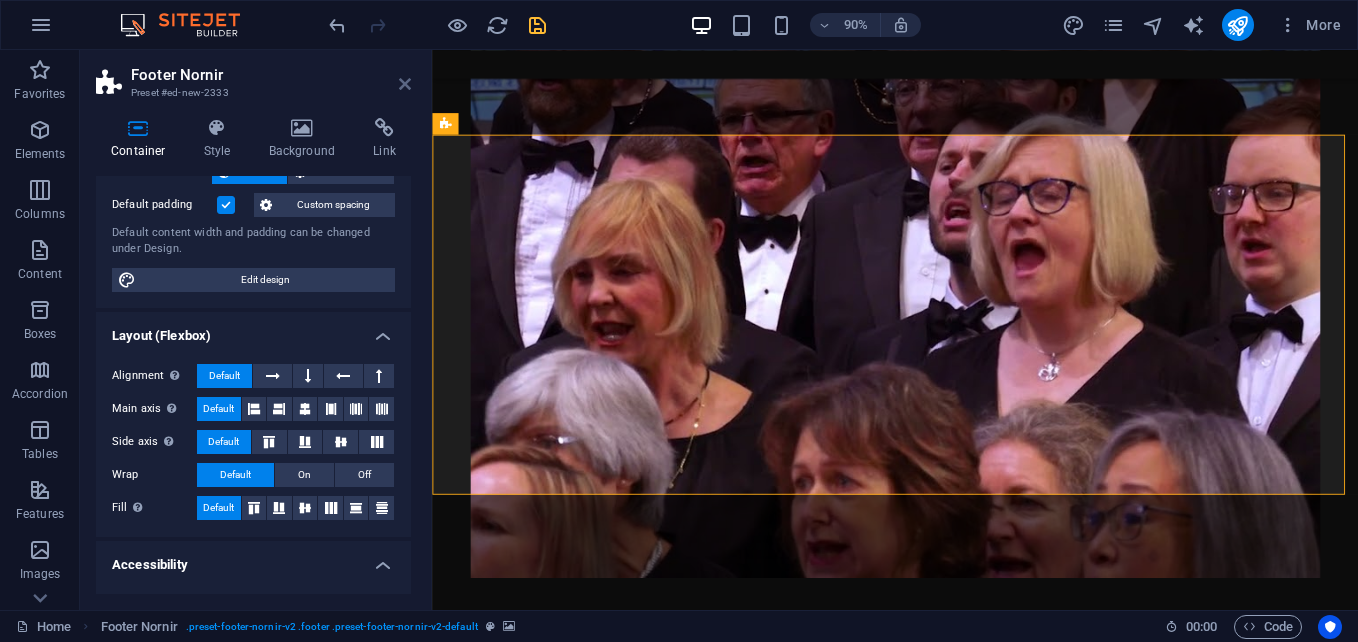 click at bounding box center (405, 84) 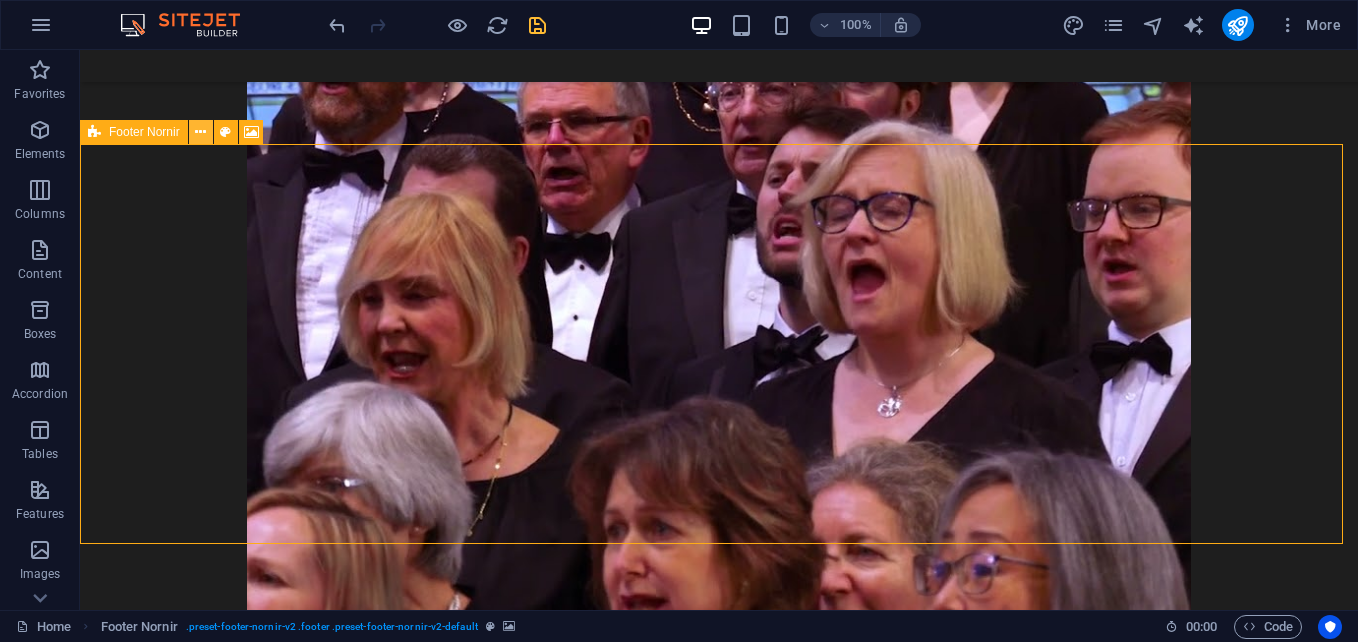 click at bounding box center (200, 132) 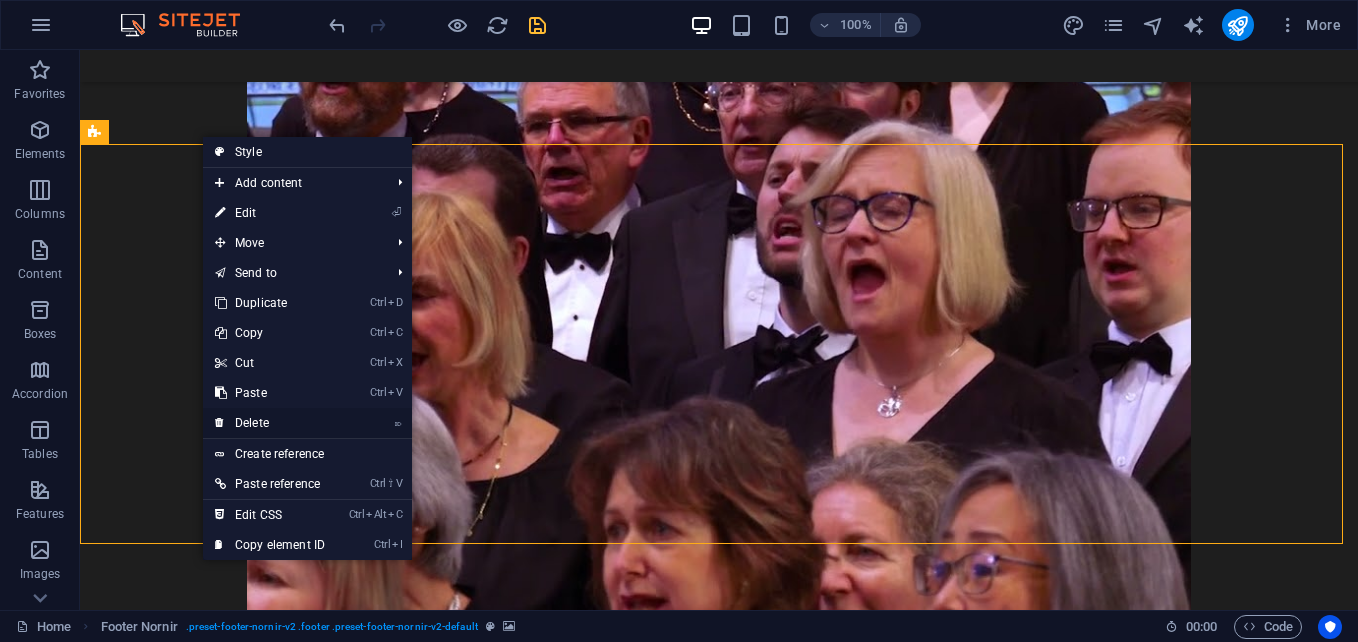 click on "⌦  Delete" at bounding box center (270, 423) 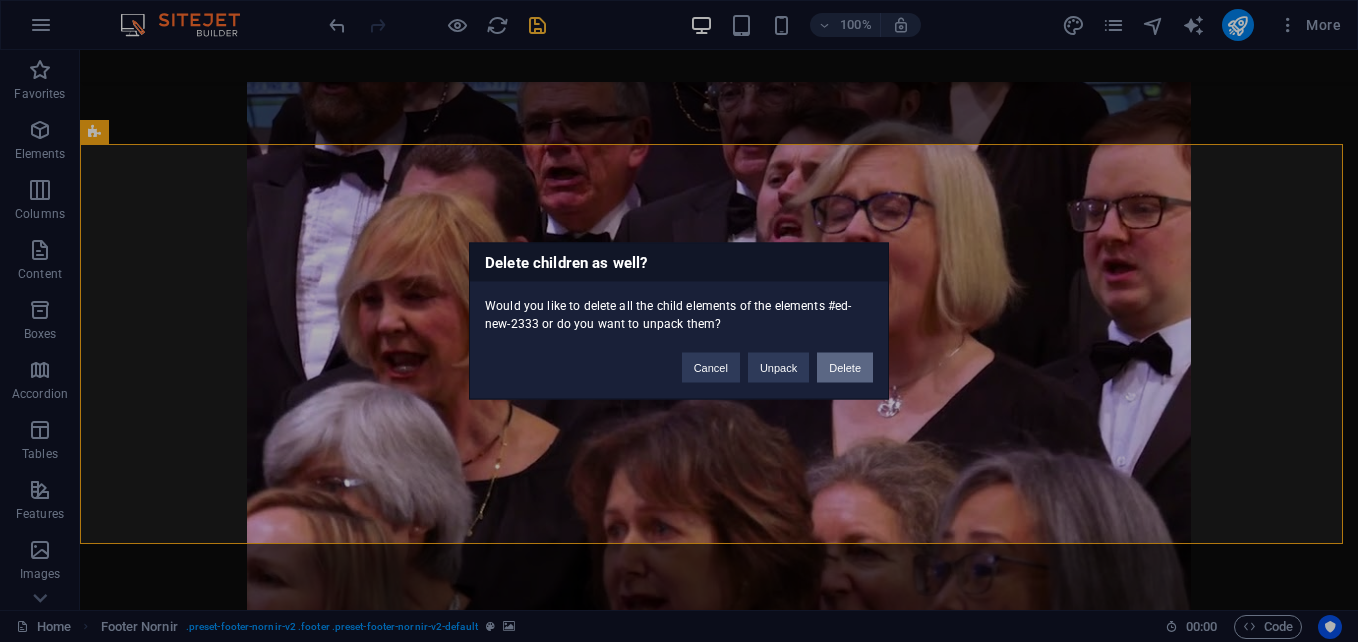 click on "Delete" at bounding box center [845, 368] 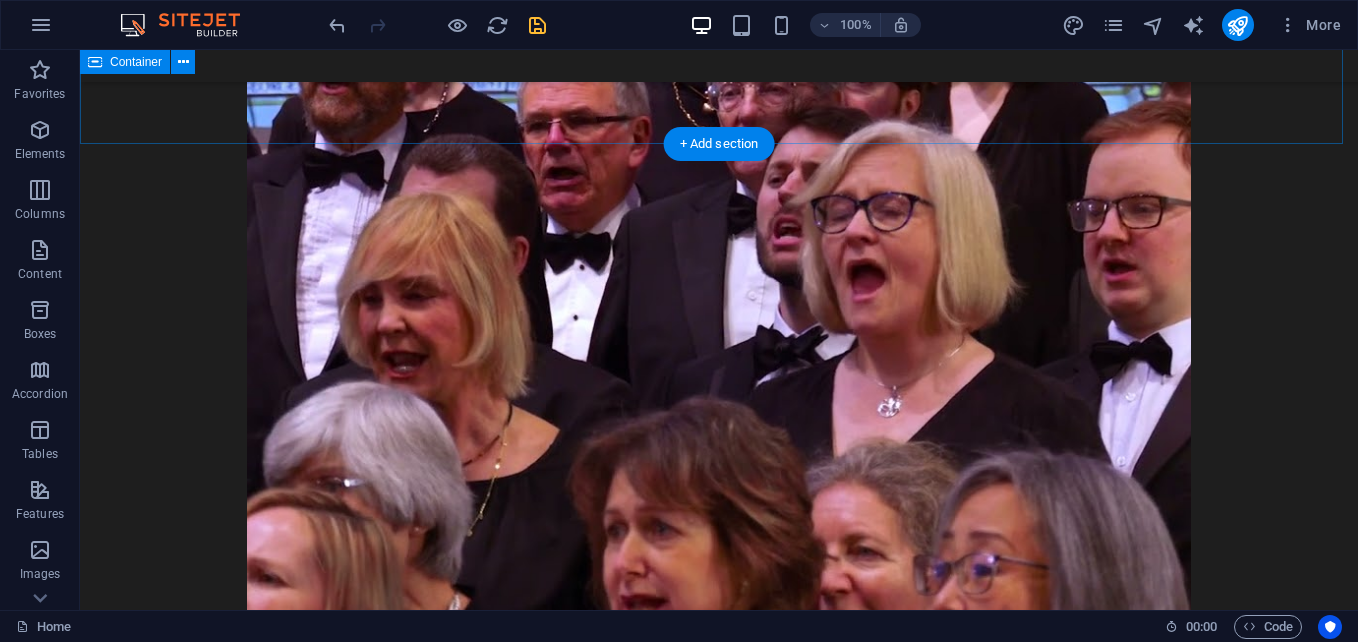 click at bounding box center [719, 282] 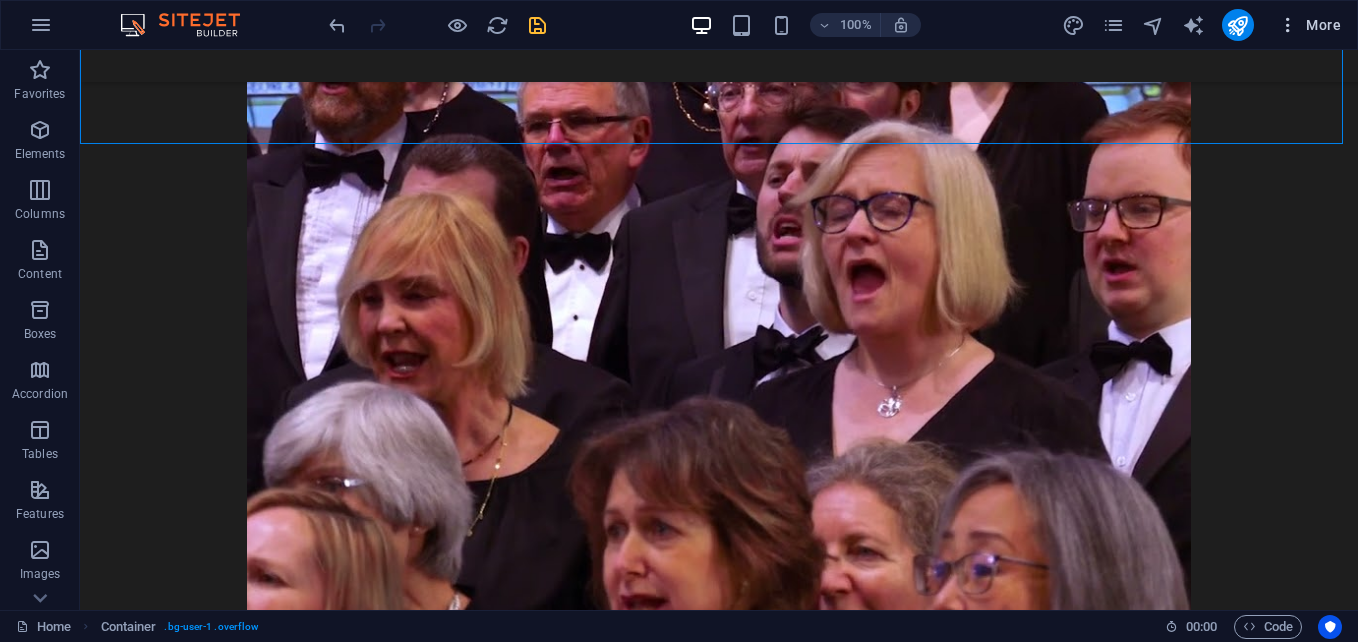 click on "More" at bounding box center [1309, 25] 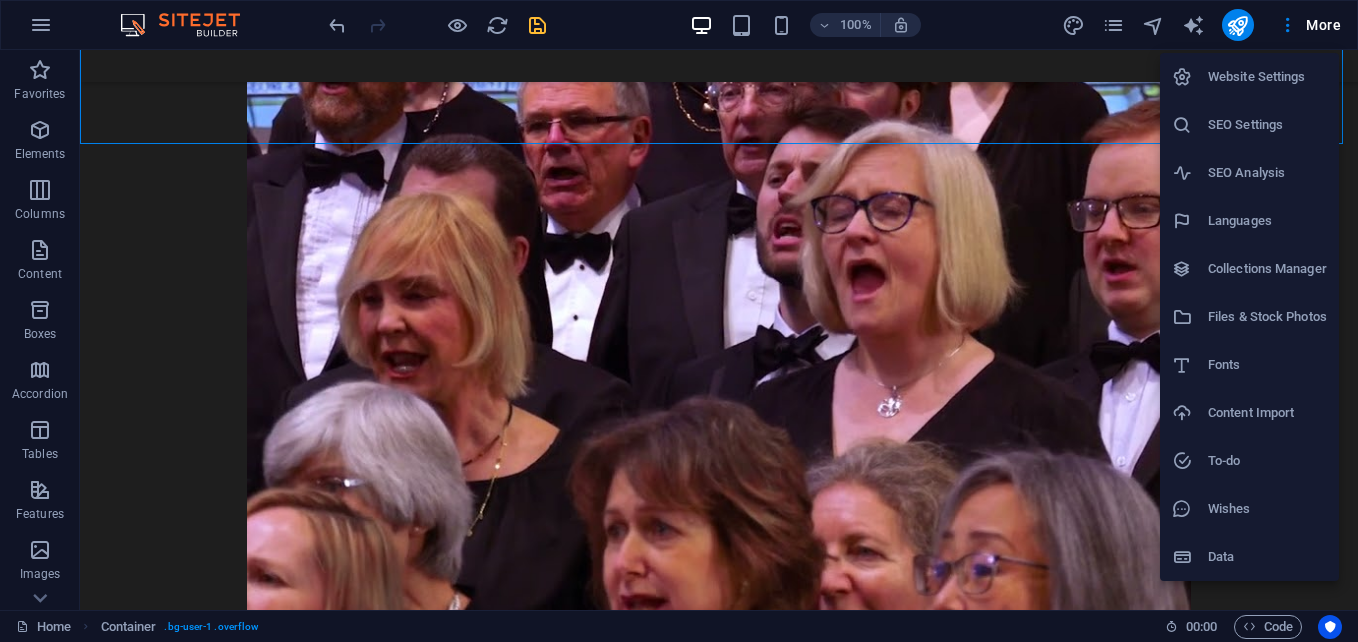click on "Data" at bounding box center (1249, 557) 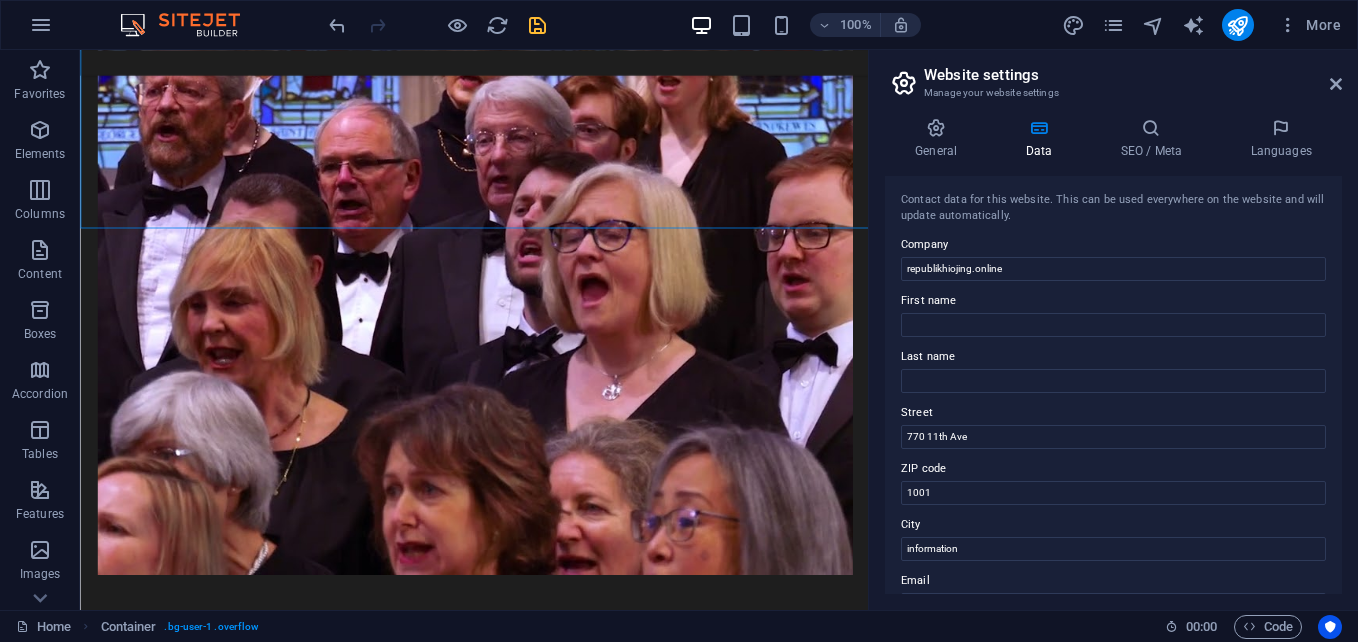 scroll, scrollTop: 1535, scrollLeft: 0, axis: vertical 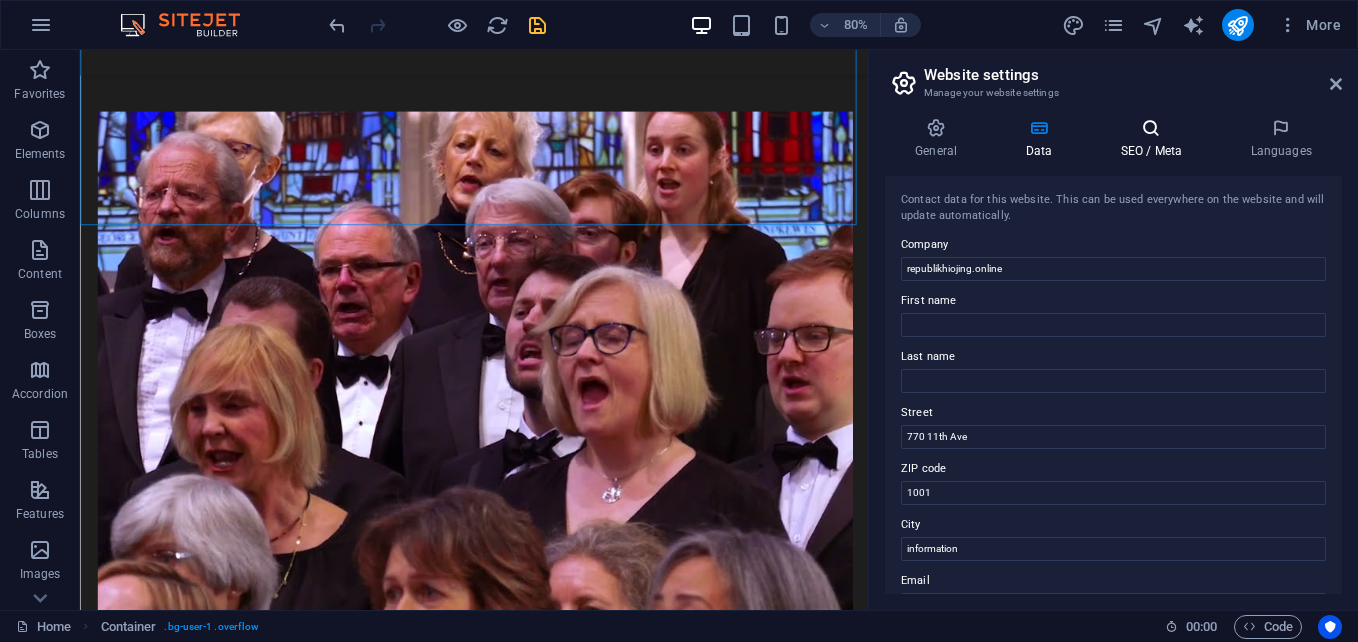 click on "SEO / Meta" at bounding box center (1155, 139) 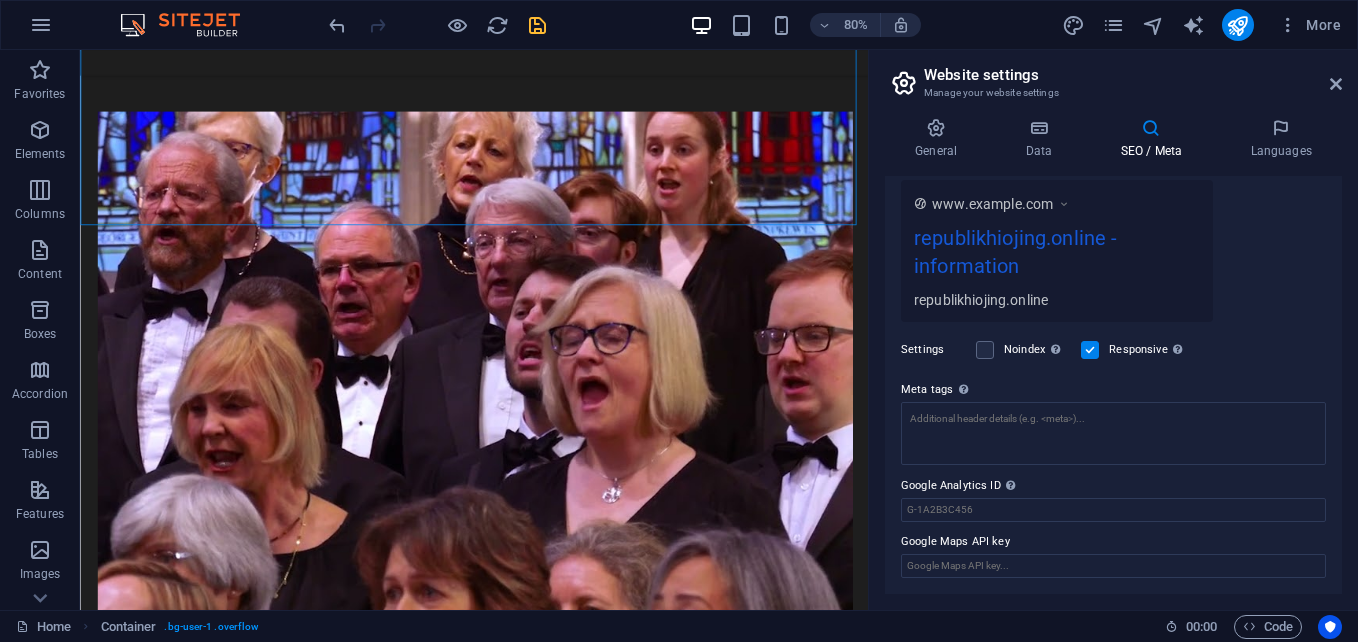 scroll, scrollTop: 251, scrollLeft: 0, axis: vertical 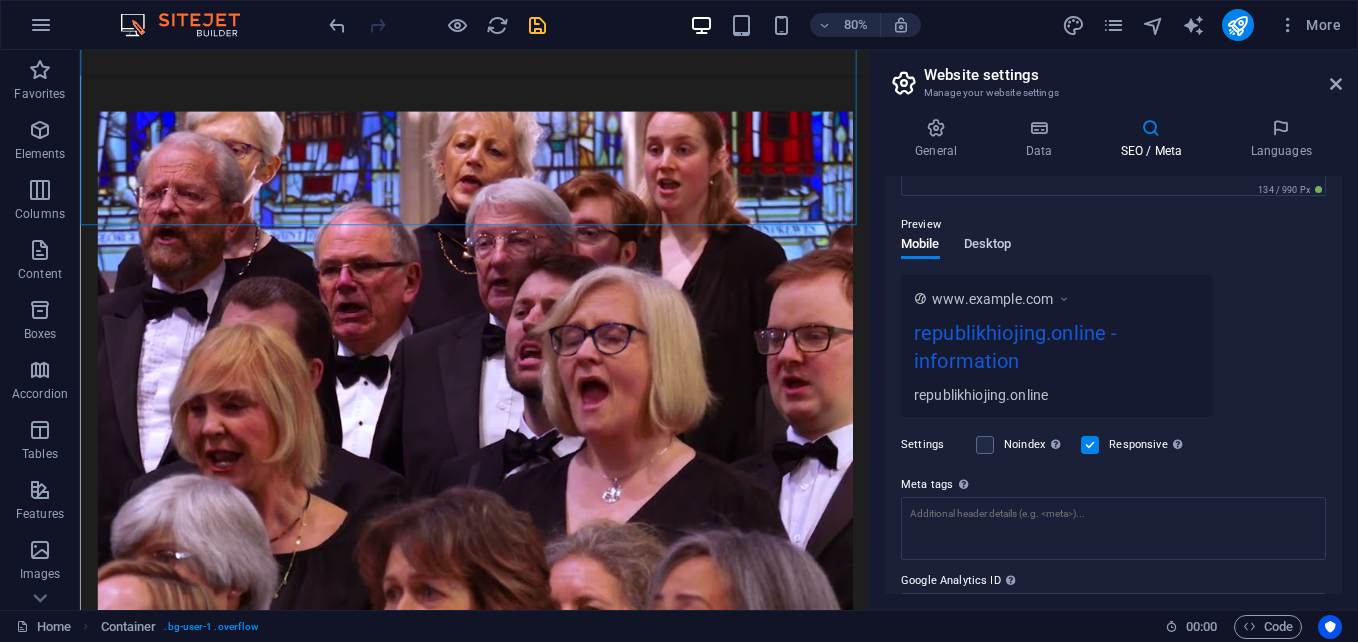 click on "Desktop" at bounding box center (988, 246) 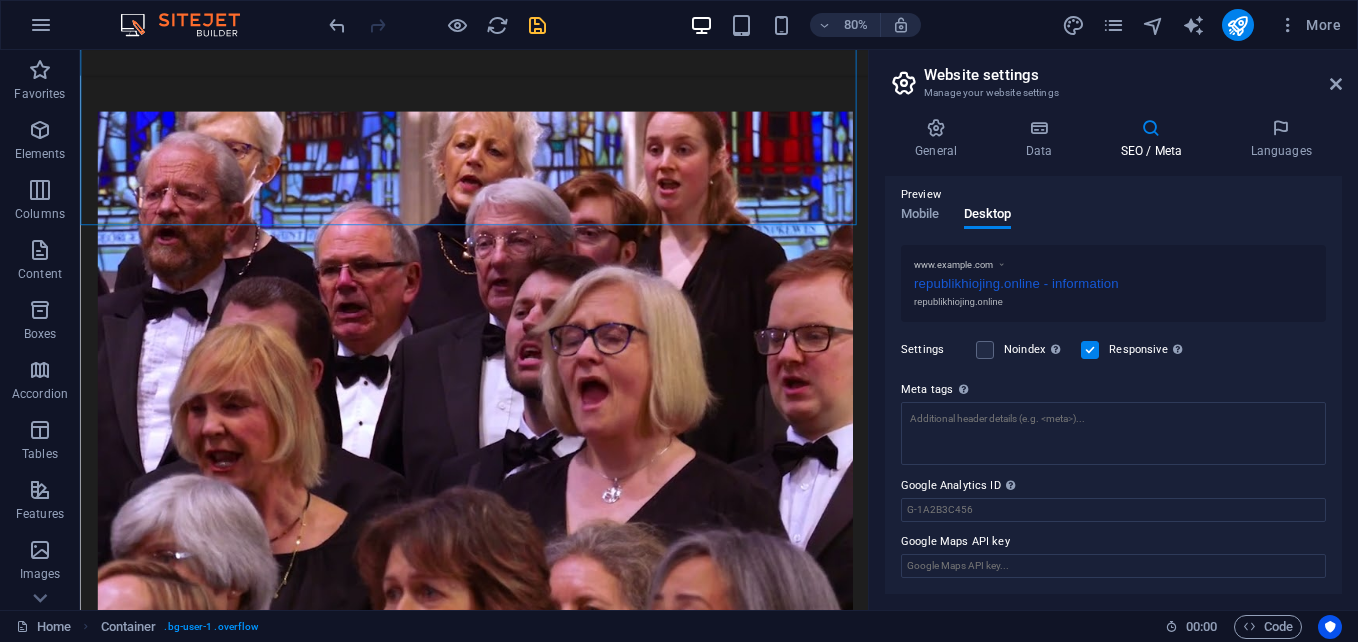 scroll, scrollTop: 0, scrollLeft: 0, axis: both 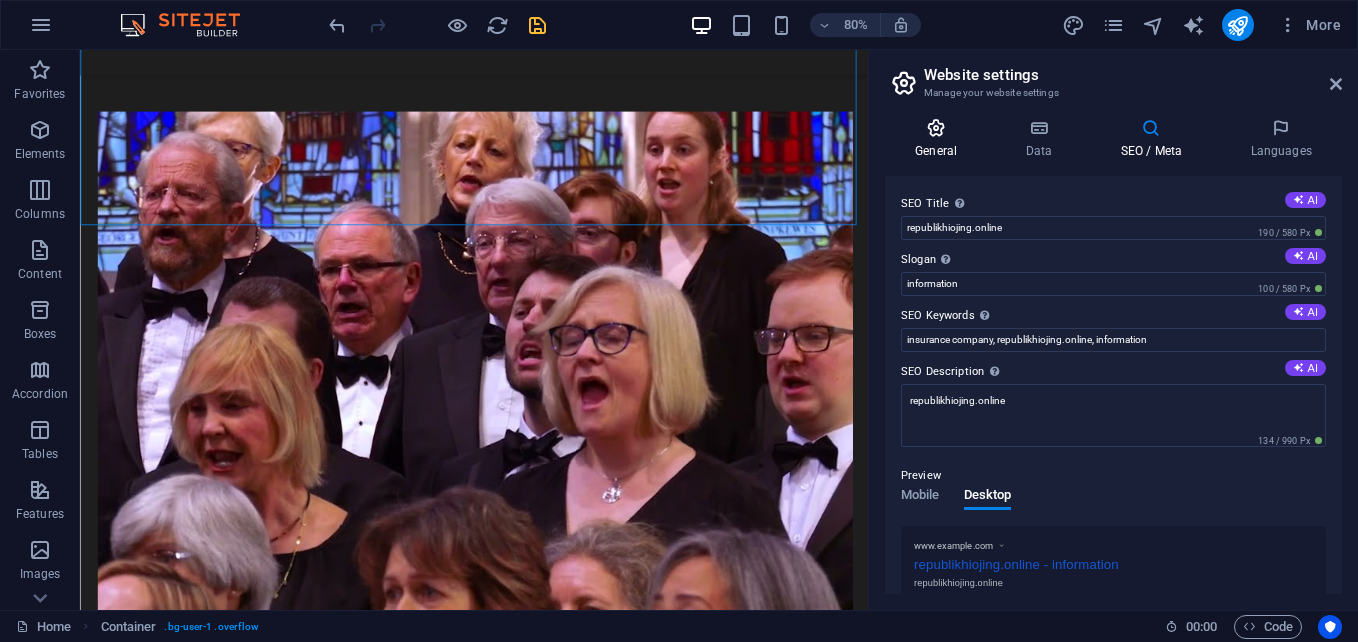 click at bounding box center [936, 128] 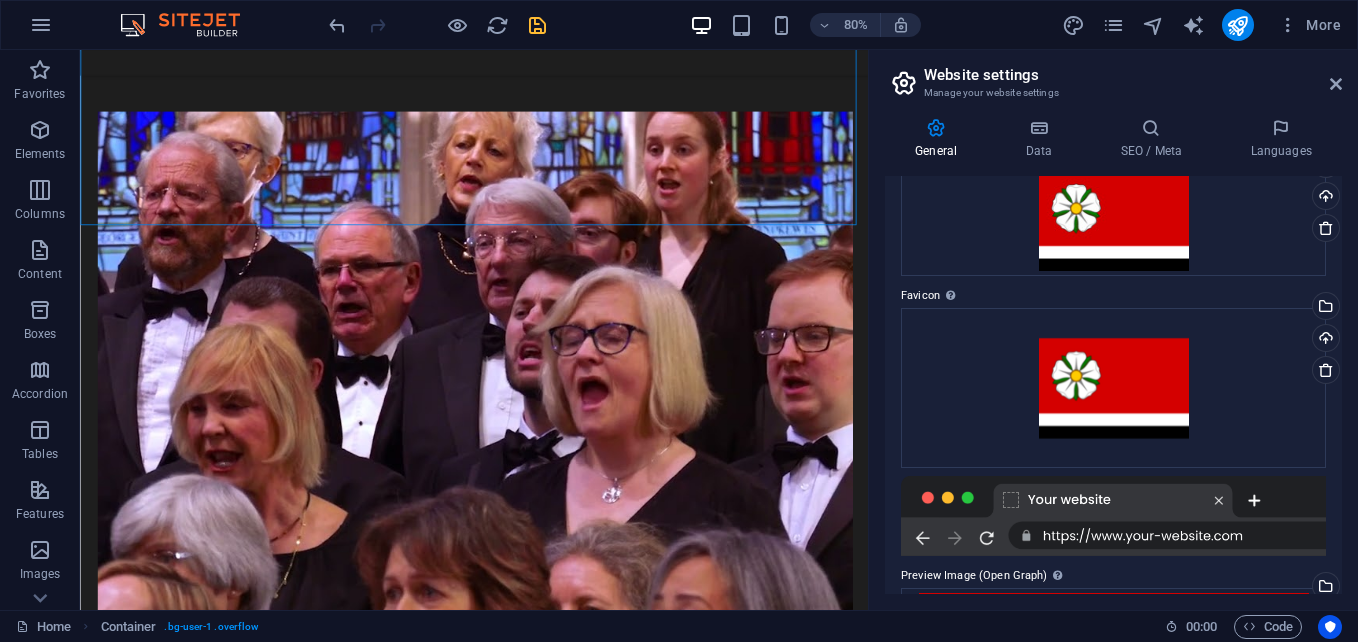 scroll, scrollTop: 0, scrollLeft: 0, axis: both 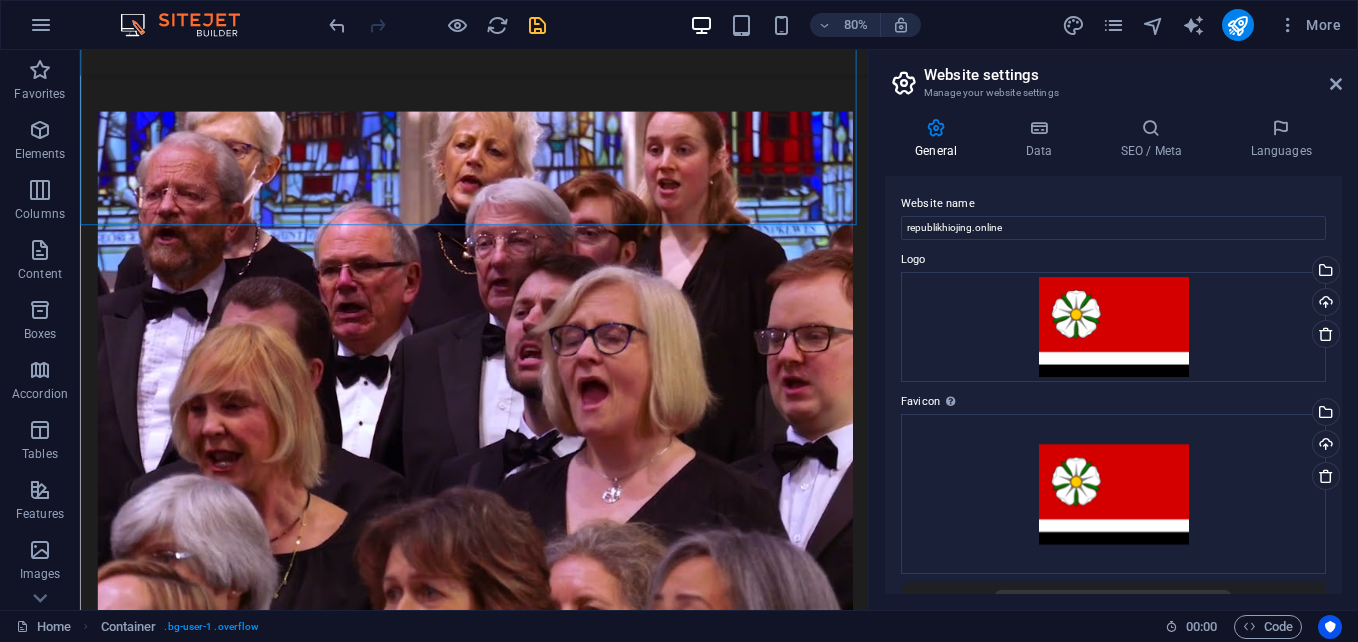 click on "Website settings" at bounding box center (1133, 75) 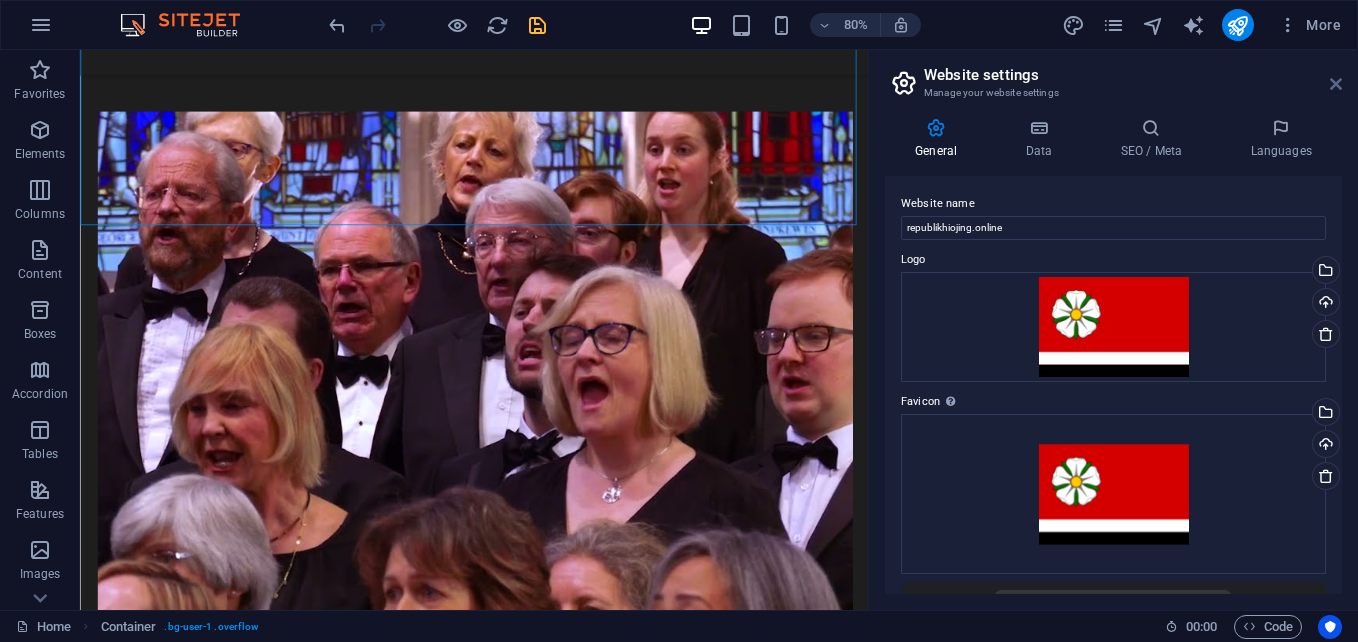 click at bounding box center (1336, 84) 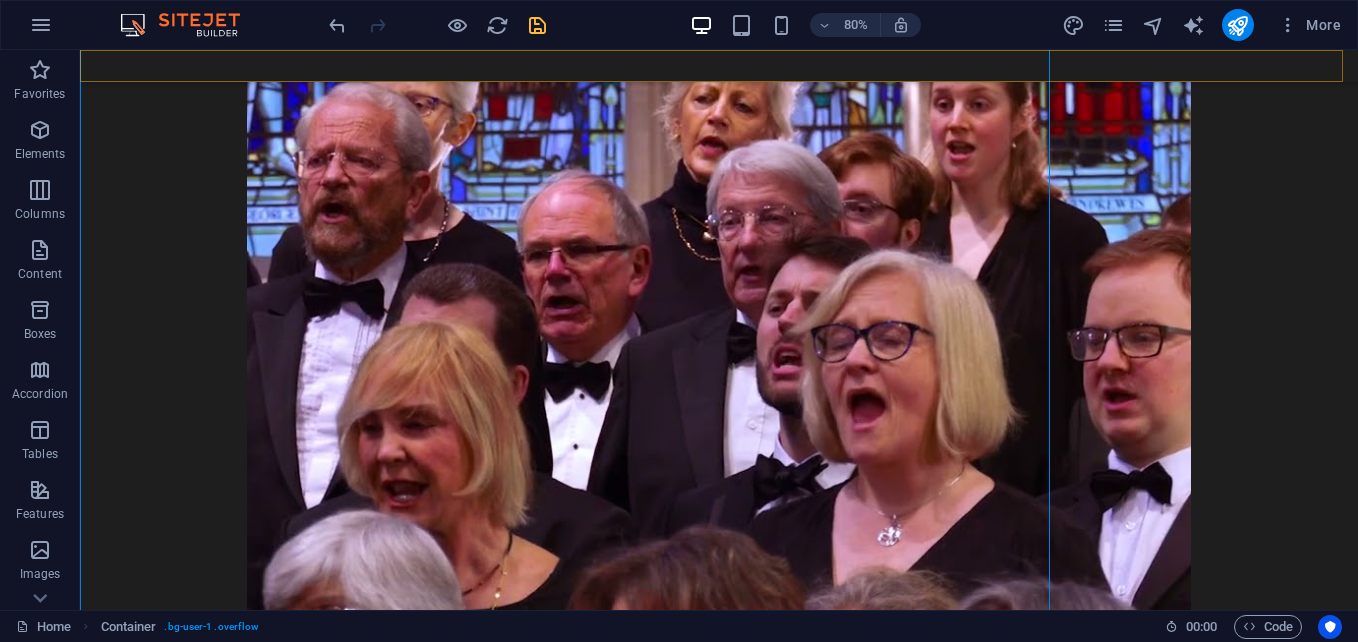 scroll, scrollTop: 1044, scrollLeft: 0, axis: vertical 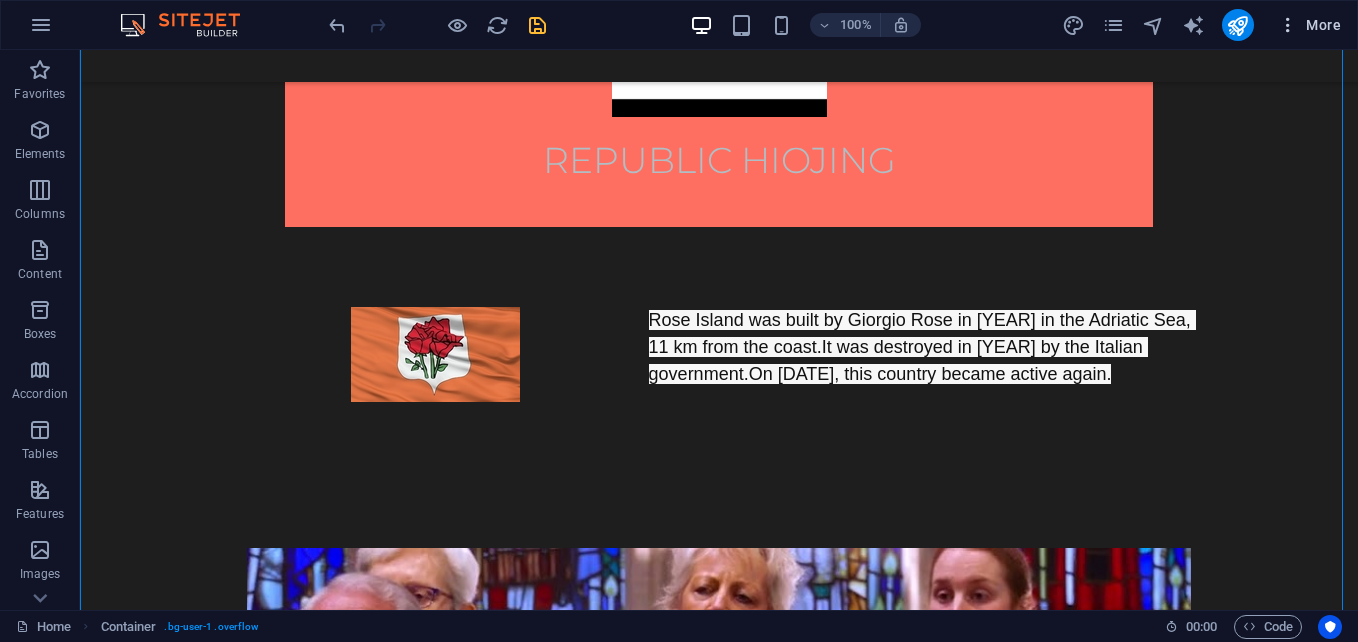 click on "More" at bounding box center [1309, 25] 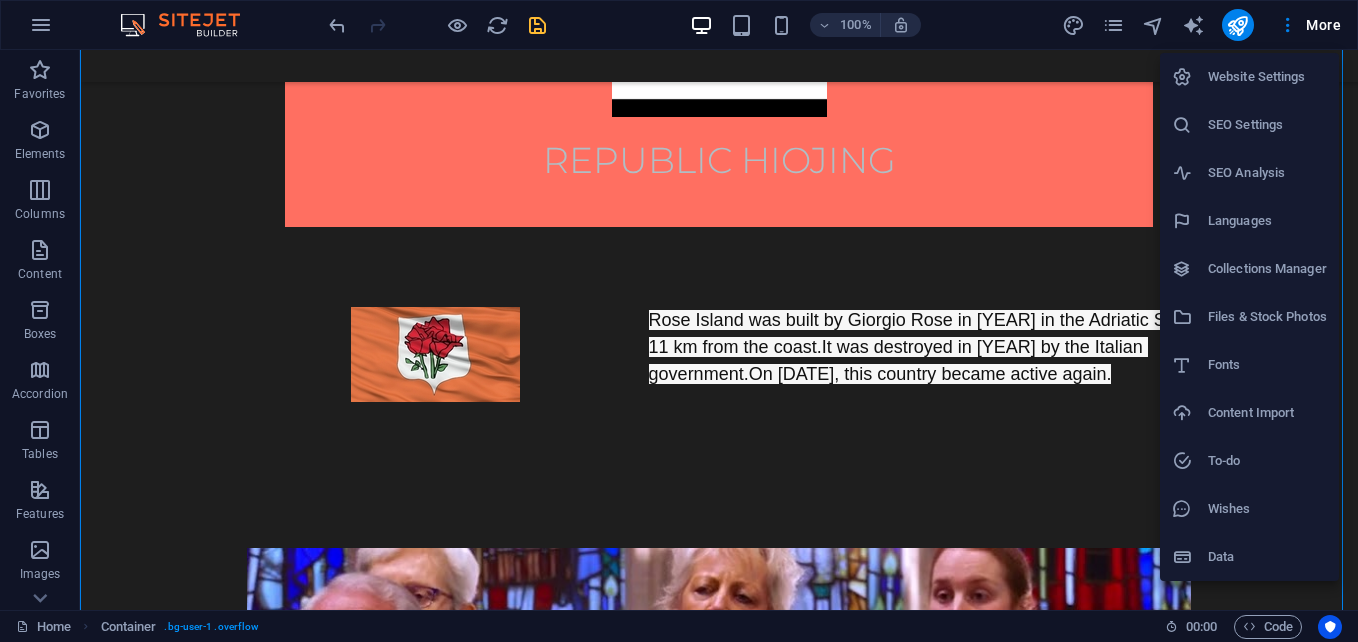 click at bounding box center (679, 321) 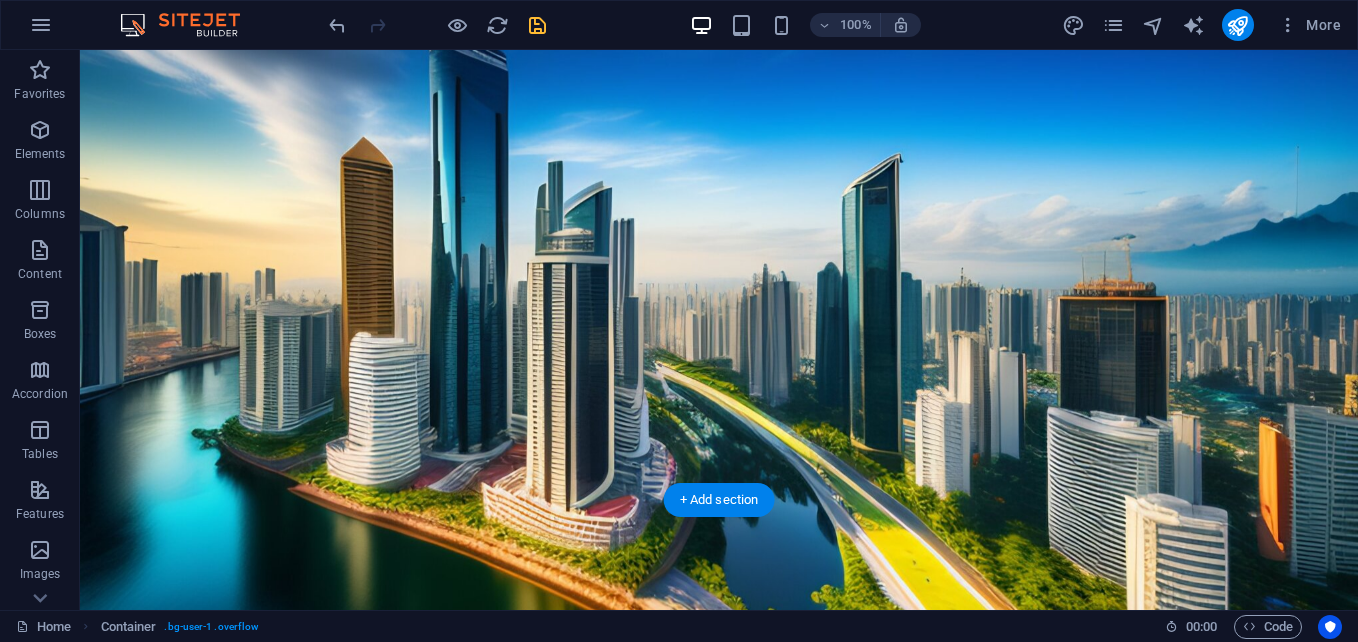 scroll, scrollTop: 0, scrollLeft: 0, axis: both 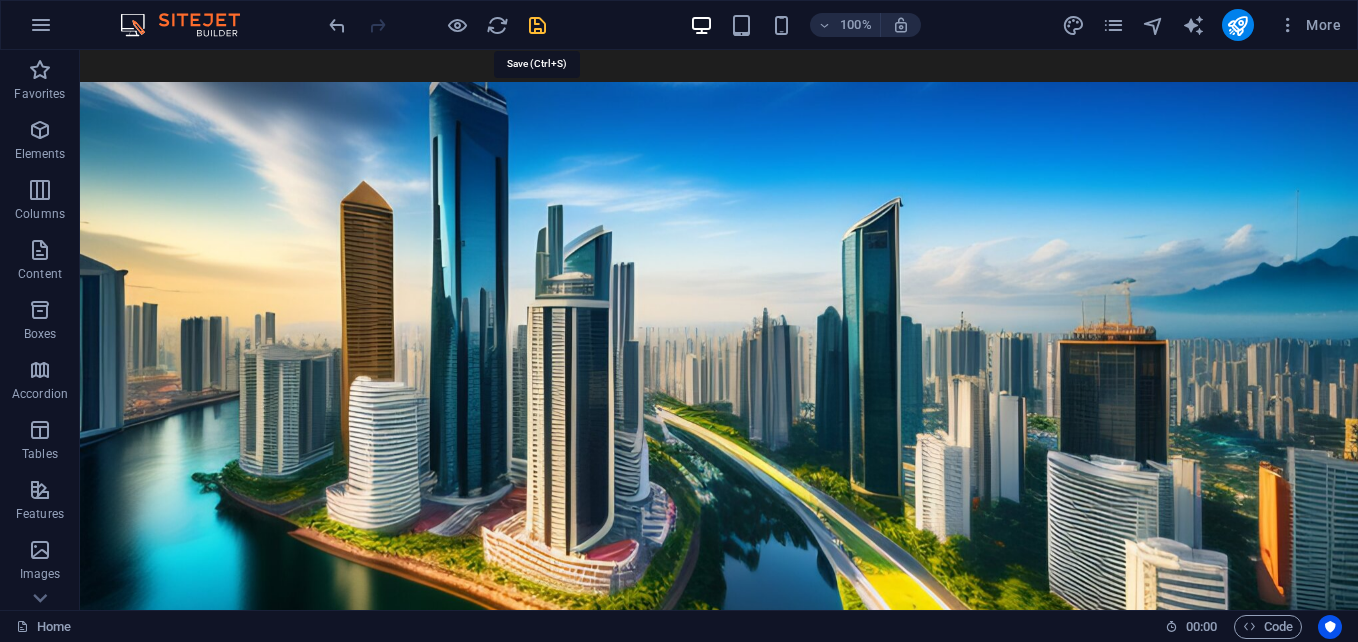 click at bounding box center (537, 25) 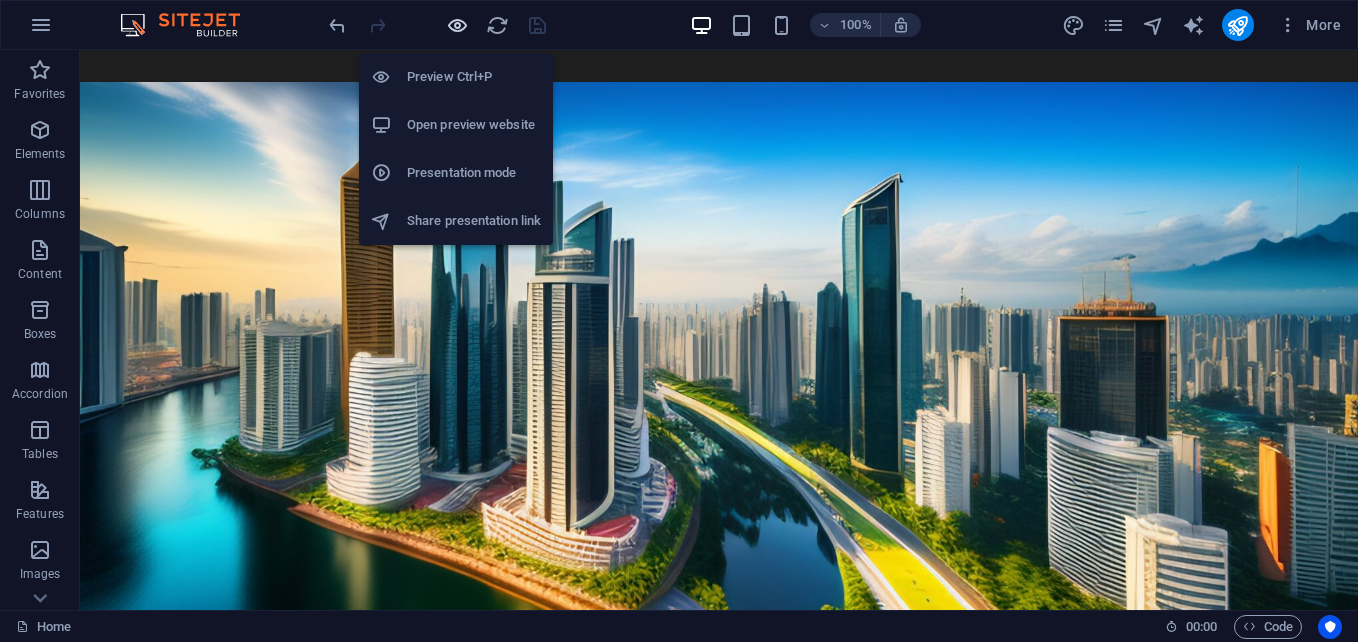 click at bounding box center [457, 25] 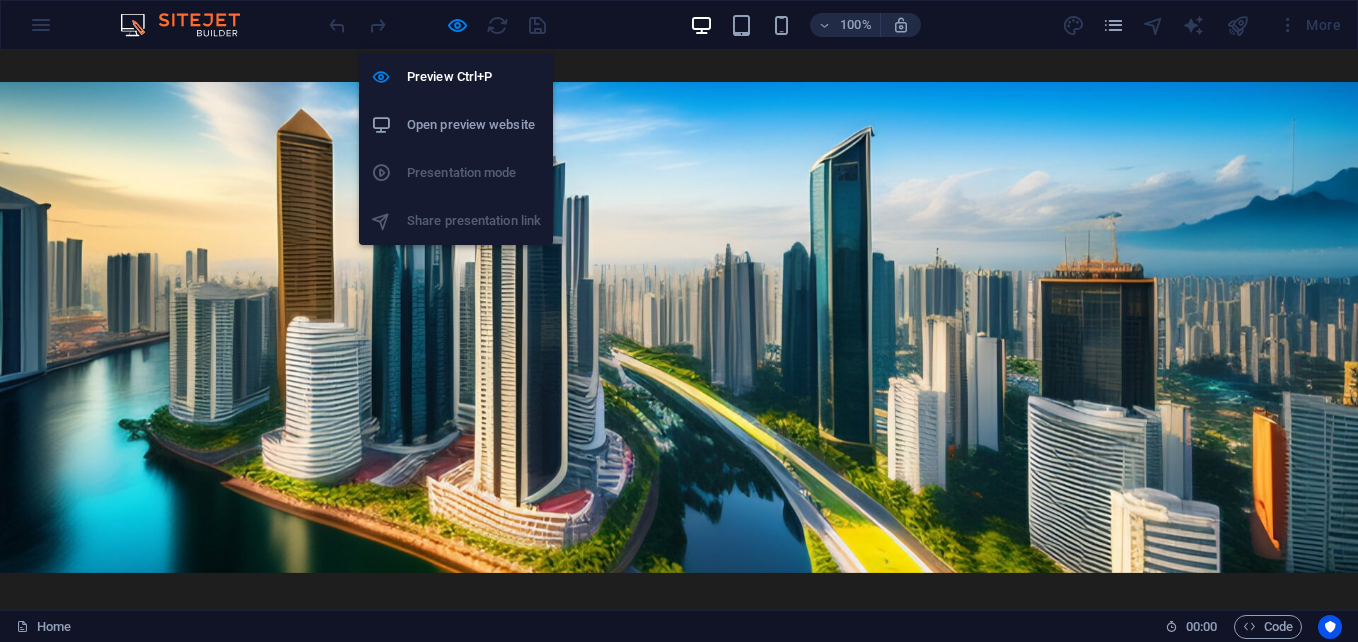 click on "Open preview website" at bounding box center (474, 125) 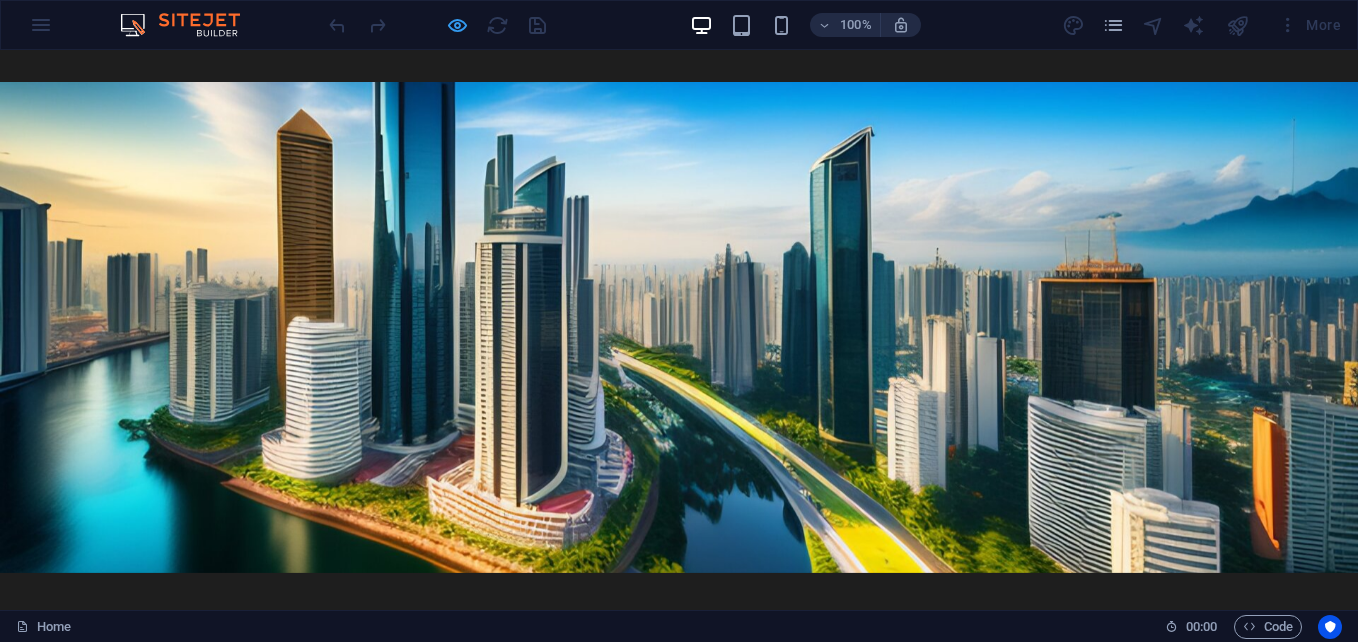 click at bounding box center (457, 25) 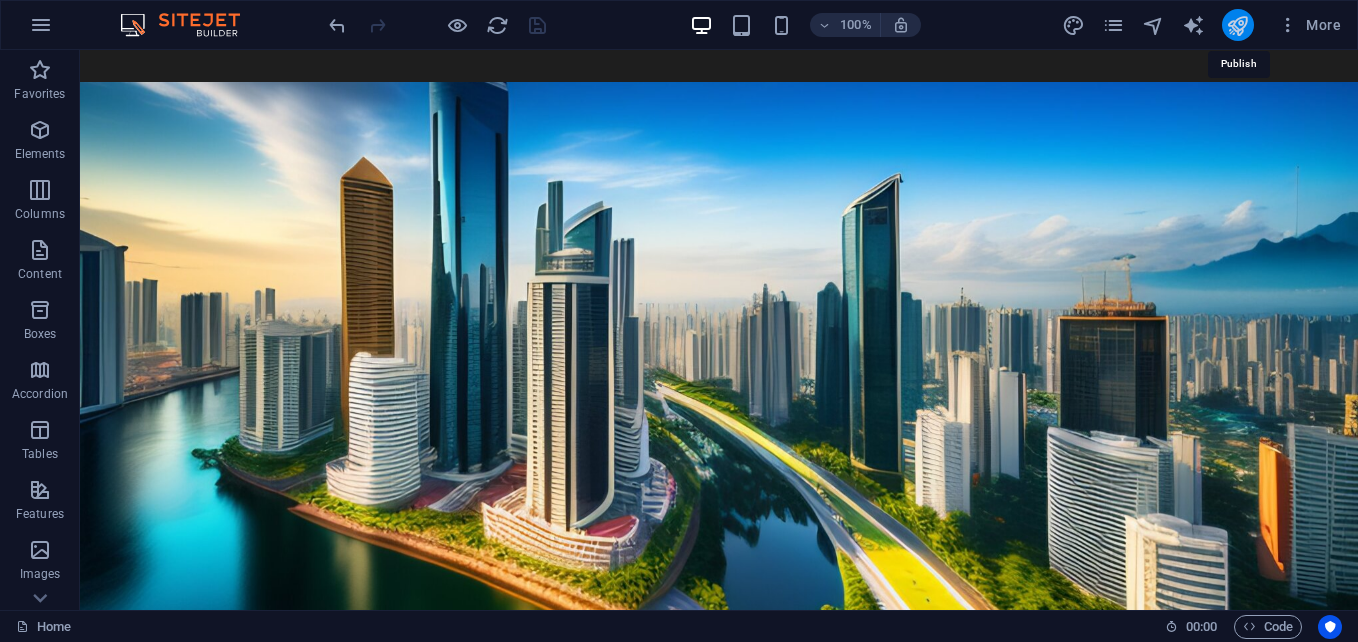 click at bounding box center (1237, 25) 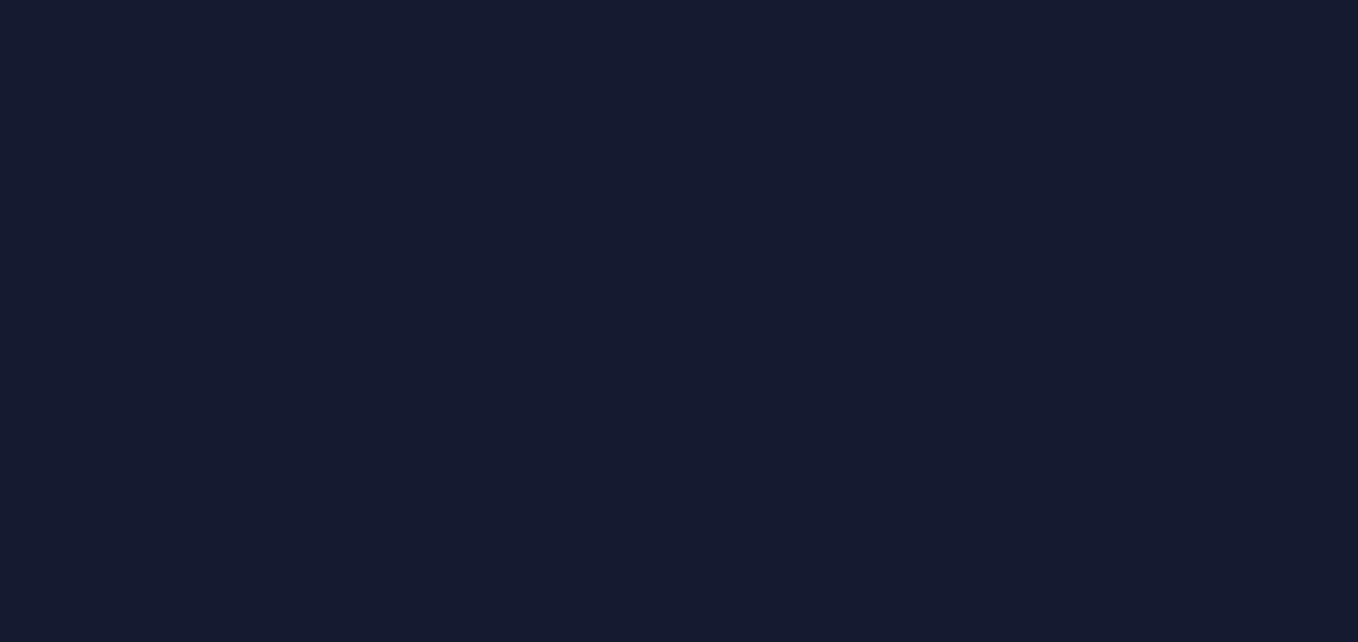 scroll, scrollTop: 0, scrollLeft: 0, axis: both 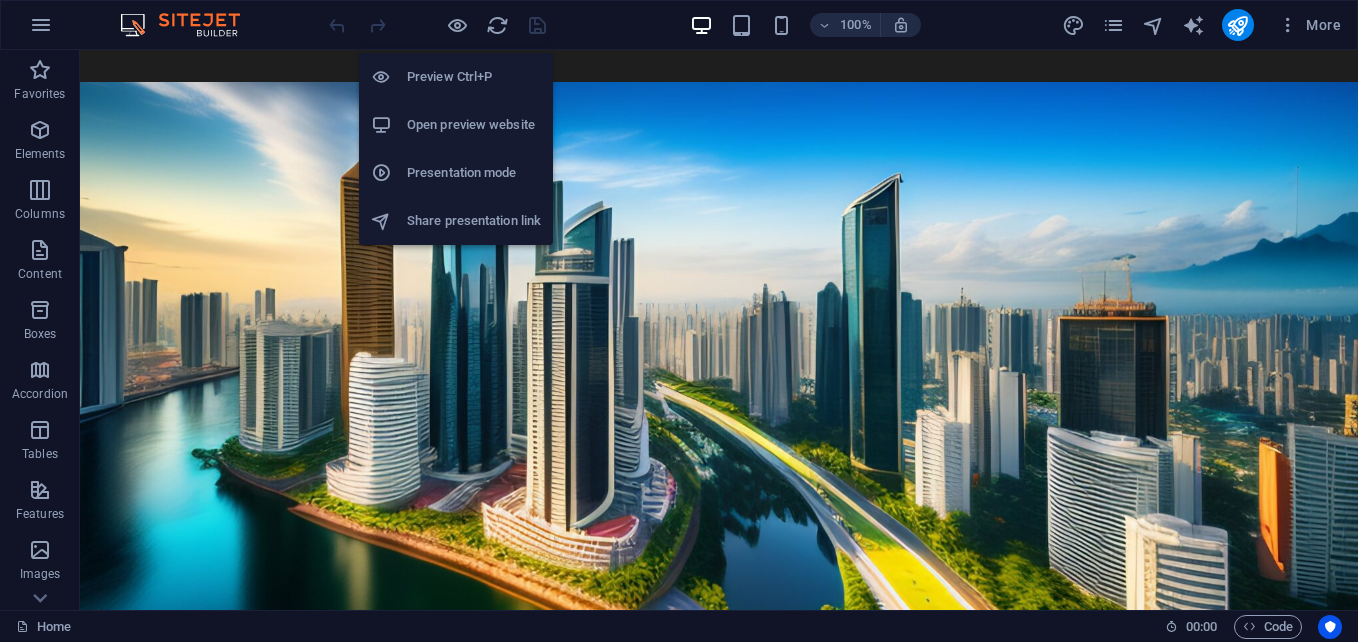 click on "Share presentation link" at bounding box center [474, 221] 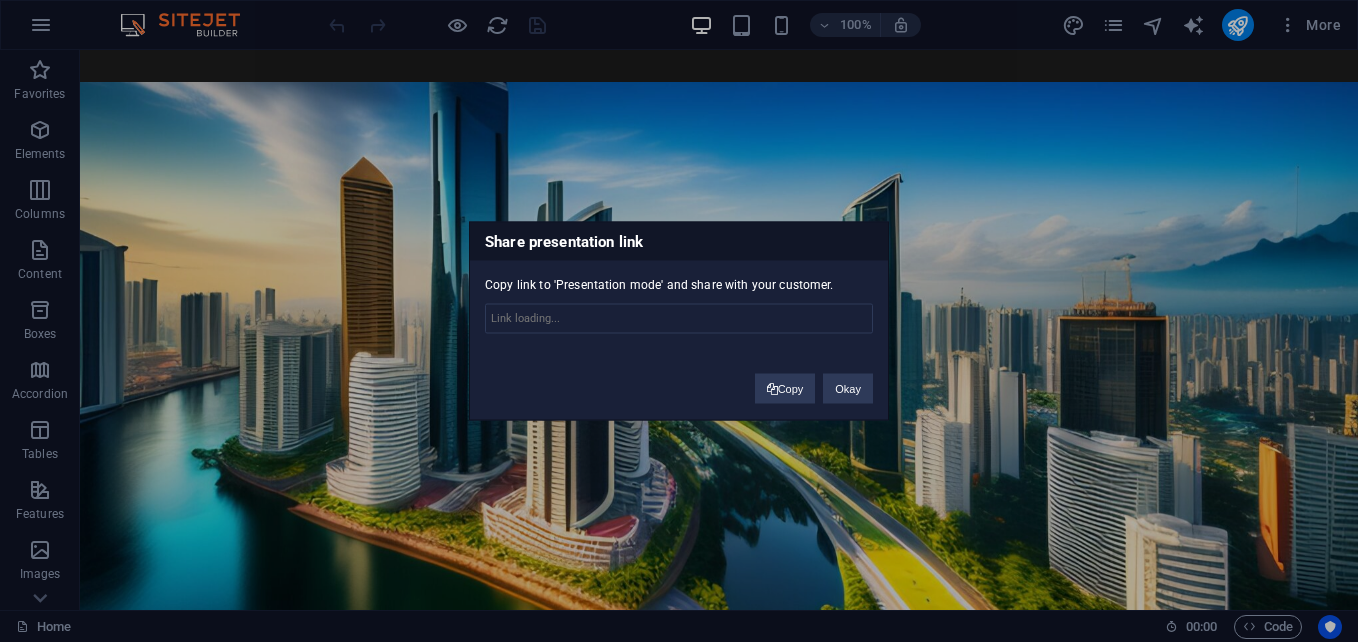type on "https://cms.sitehub.io/presentation/2017743/36e2b84dda293dd2d9451121c7d72145575510d8cd621069f7db052b6f8ace8d" 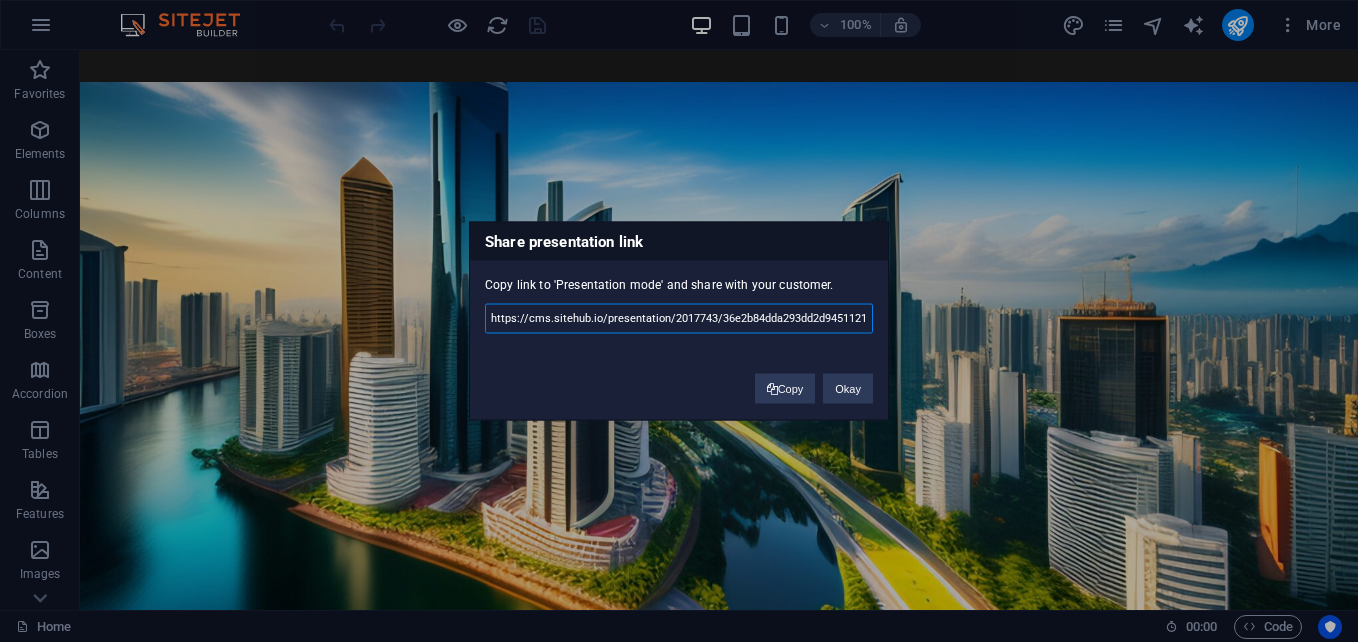 click on "https://cms.sitehub.io/presentation/2017743/36e2b84dda293dd2d9451121c7d72145575510d8cd621069f7db052b6f8ace8d" at bounding box center [679, 319] 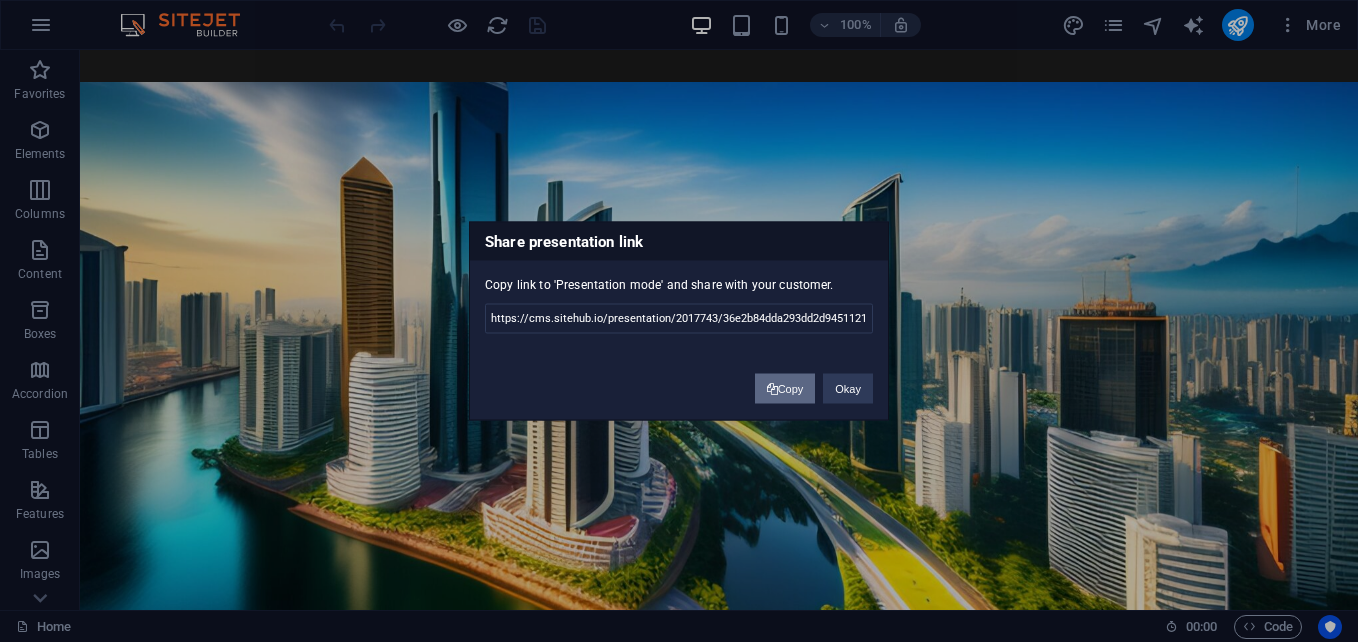 click on "Copy" at bounding box center (785, 389) 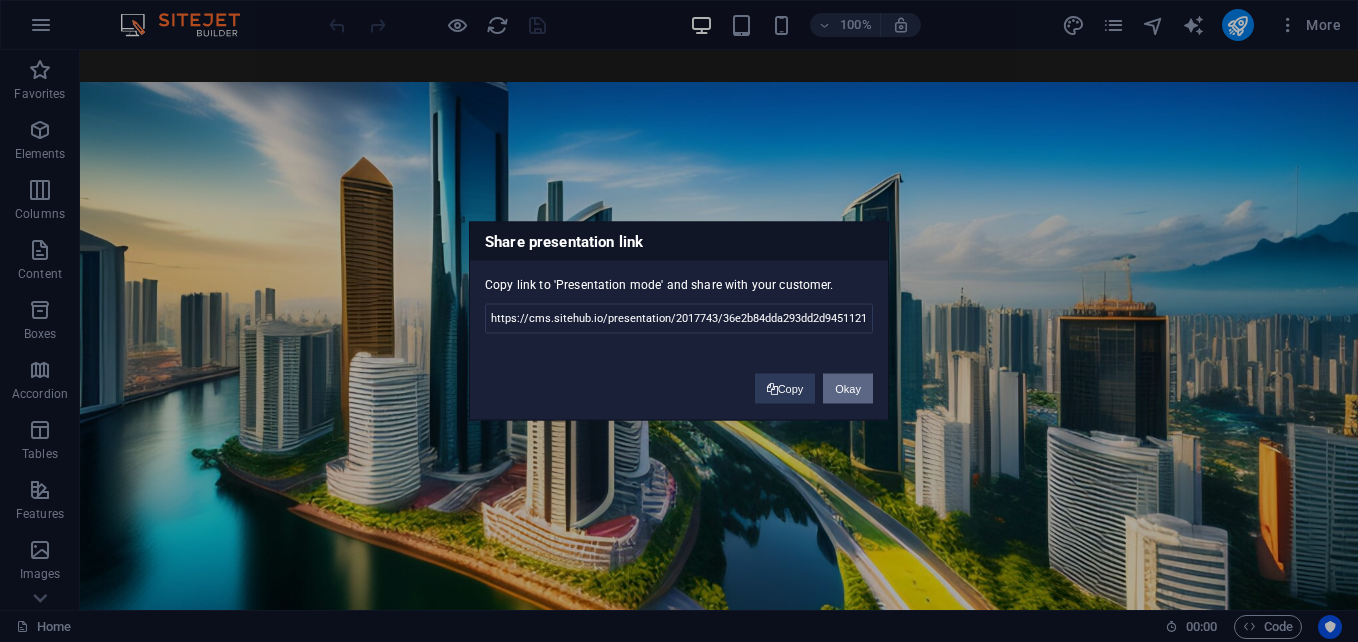 click on "Okay" at bounding box center [848, 389] 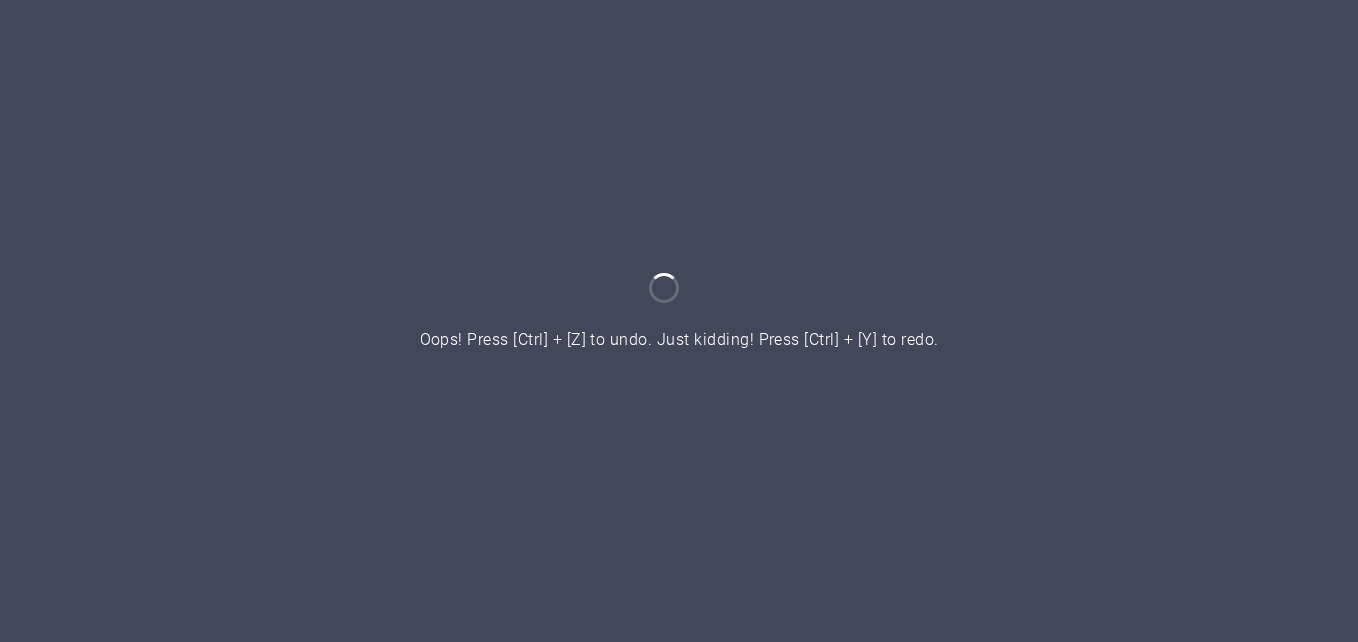 scroll, scrollTop: 0, scrollLeft: 0, axis: both 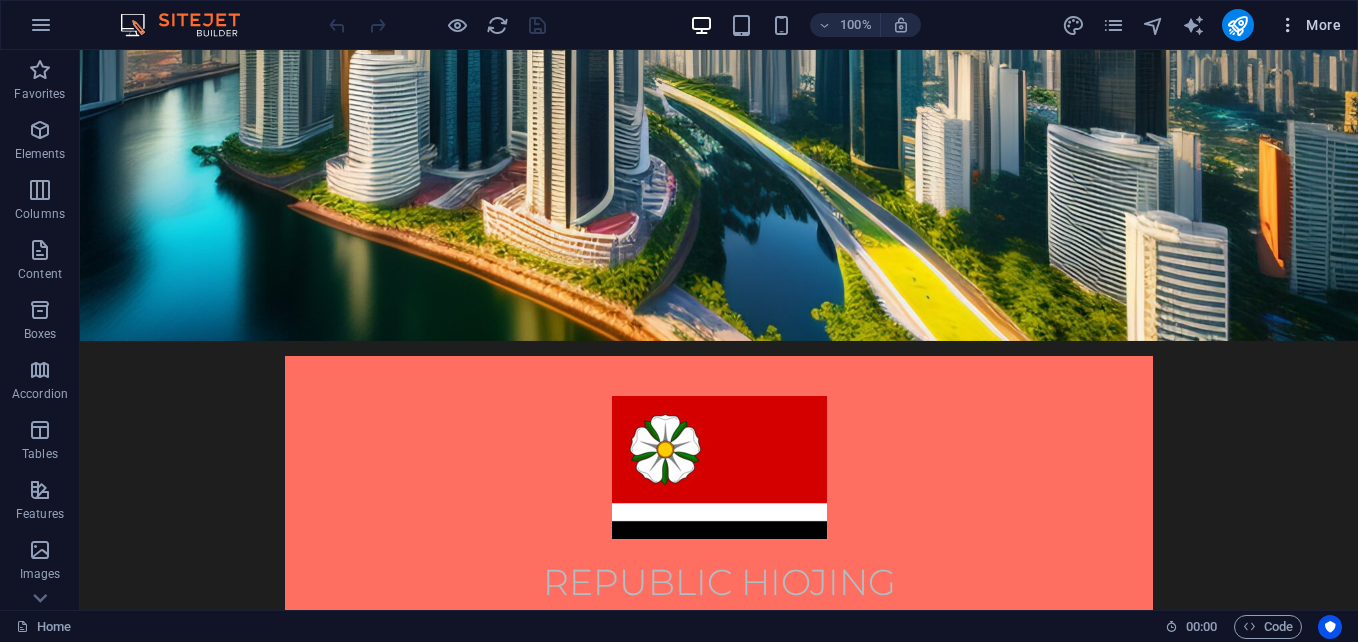 click on "More" at bounding box center (1309, 25) 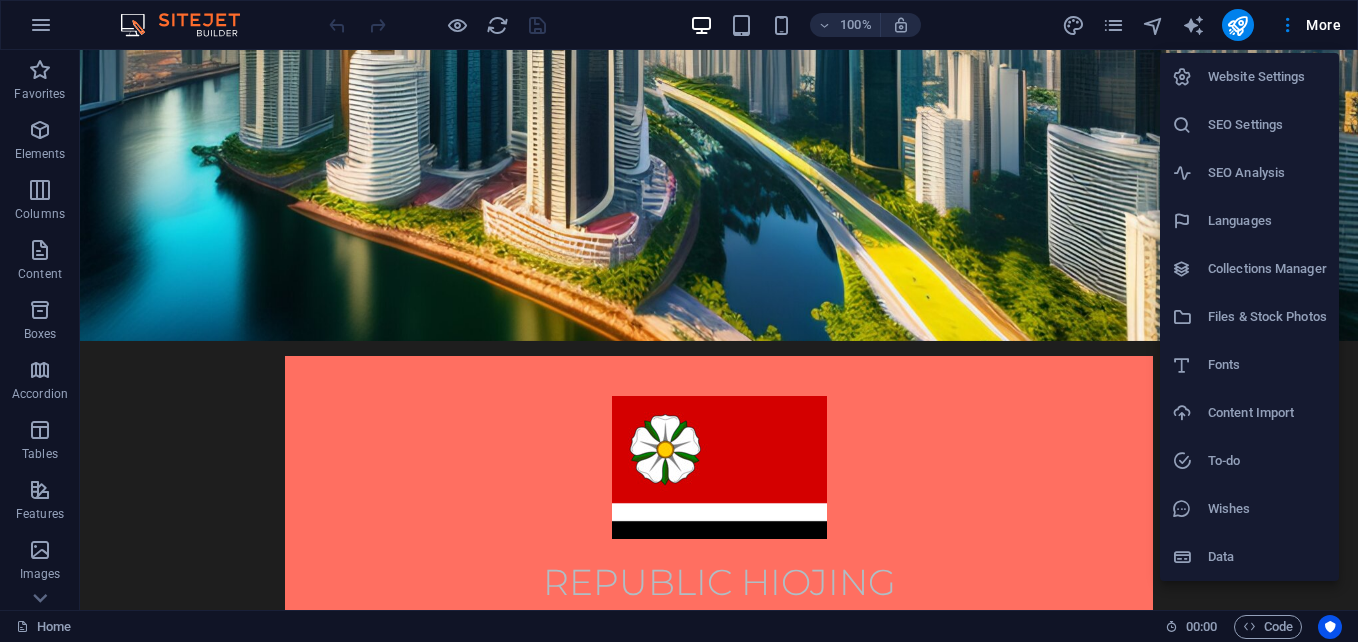 click on "Website Settings" at bounding box center [1267, 77] 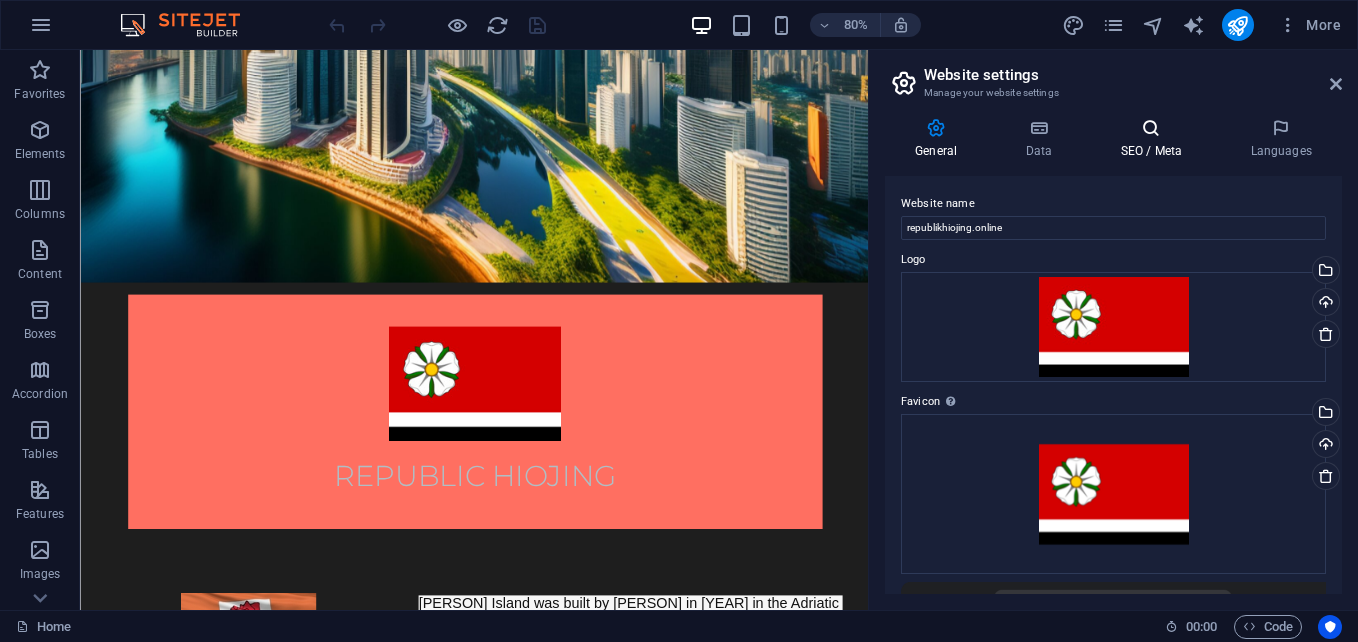 click at bounding box center (1151, 128) 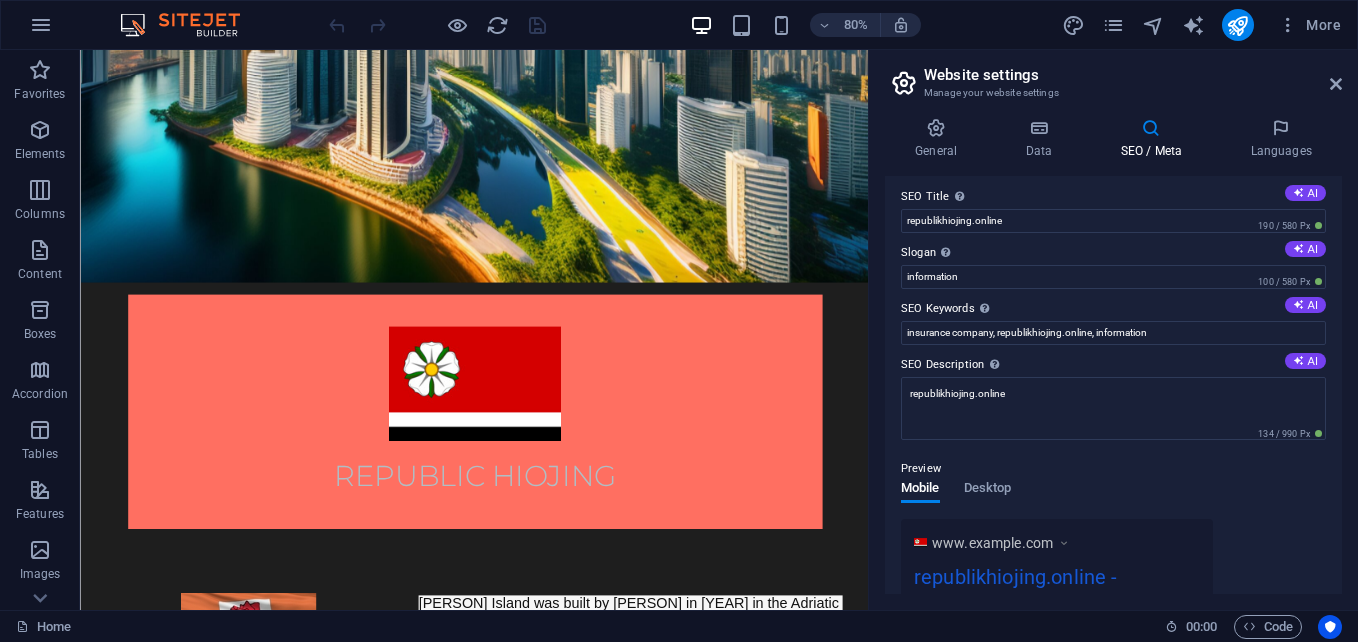scroll, scrollTop: 0, scrollLeft: 0, axis: both 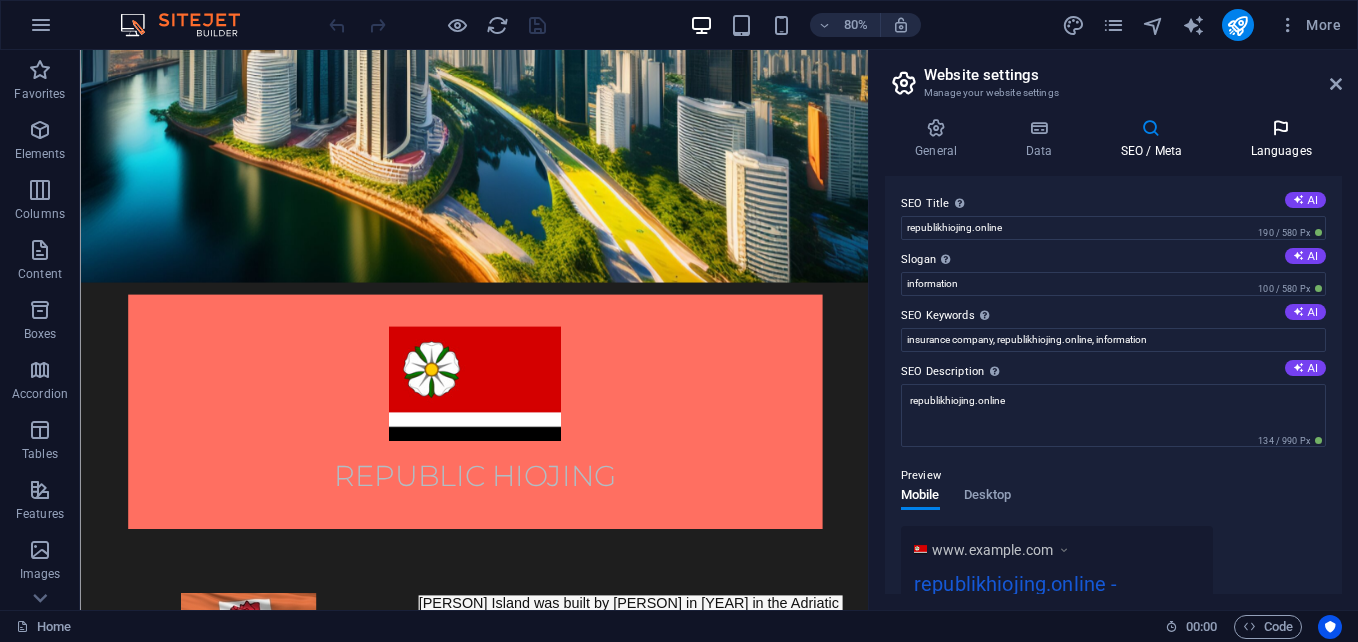click on "Languages" at bounding box center [1281, 139] 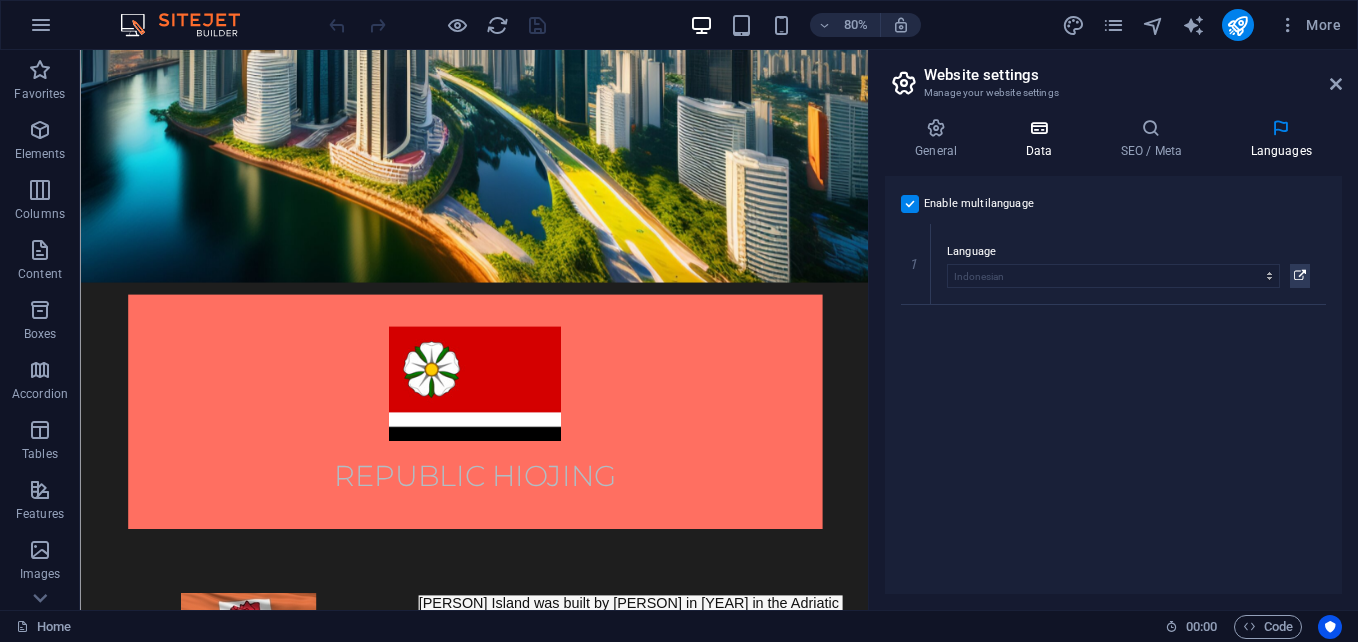 click on "Data" at bounding box center [1042, 139] 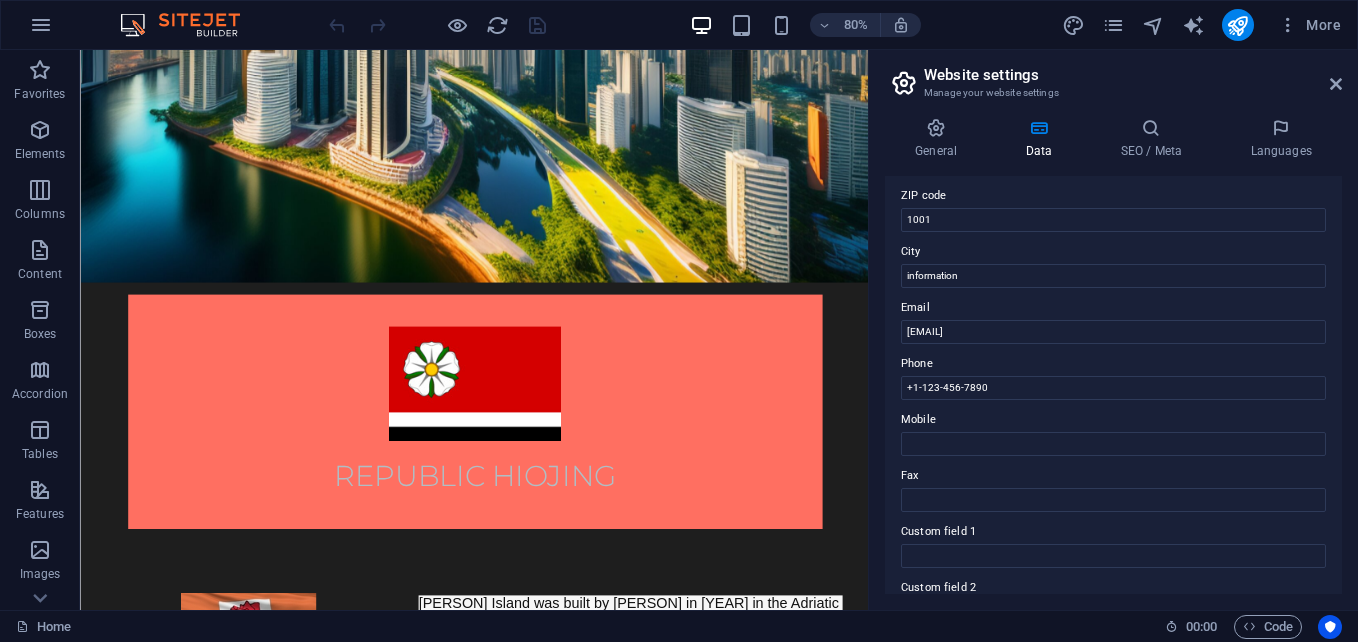 scroll, scrollTop: 274, scrollLeft: 0, axis: vertical 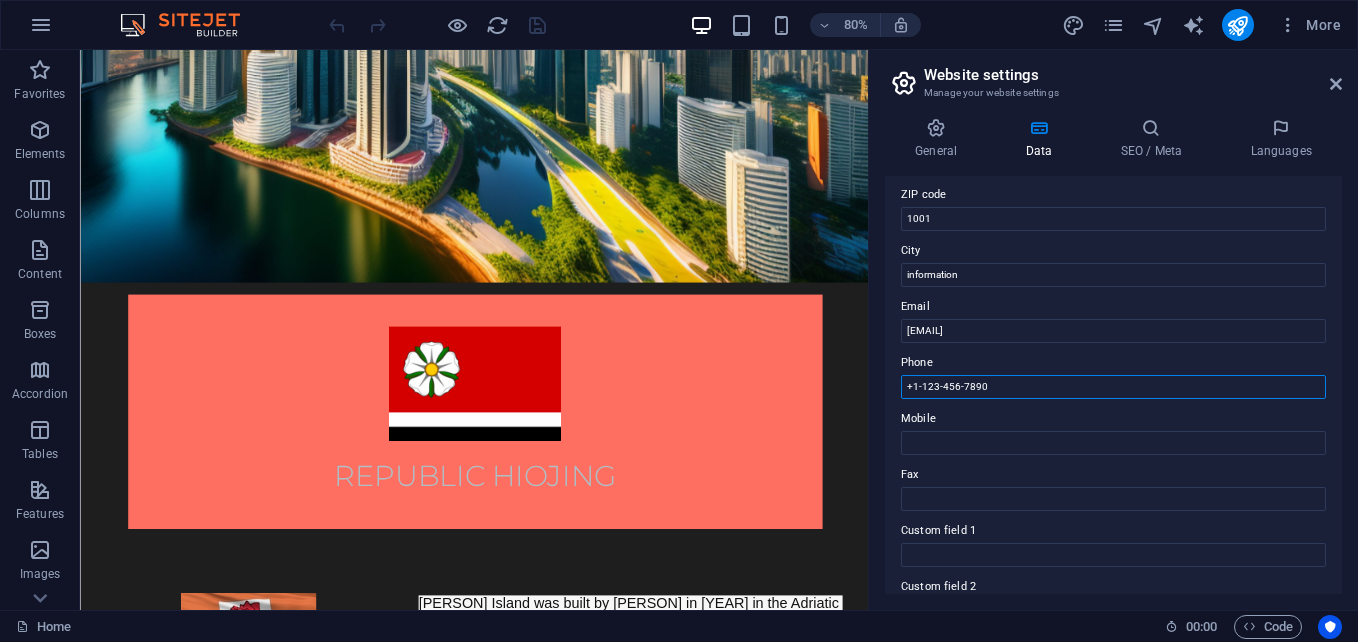 click on "+1-123-456-7890" at bounding box center [1113, 387] 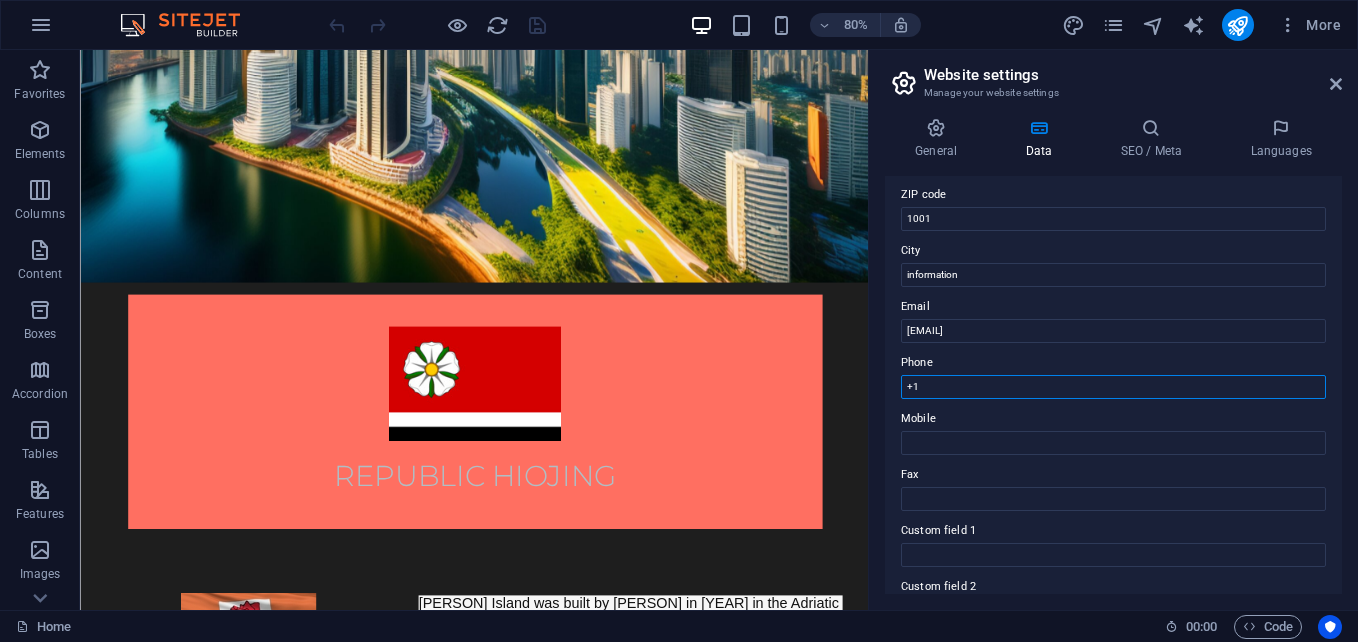type on "+" 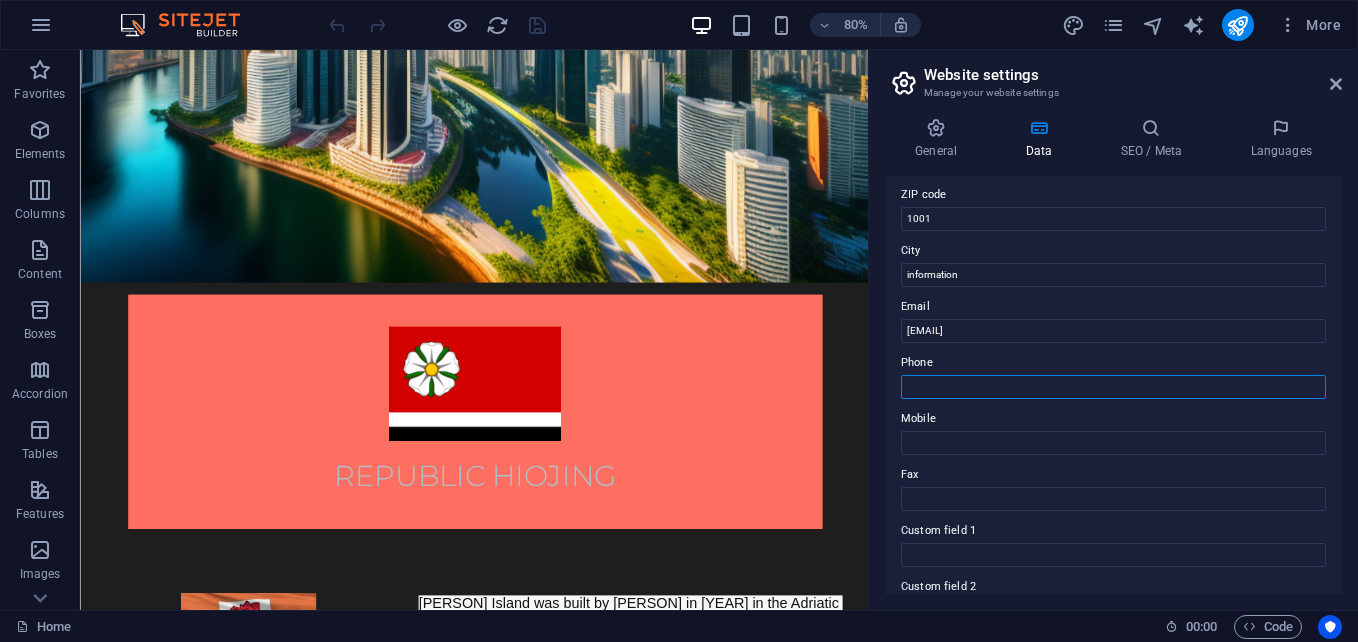 type 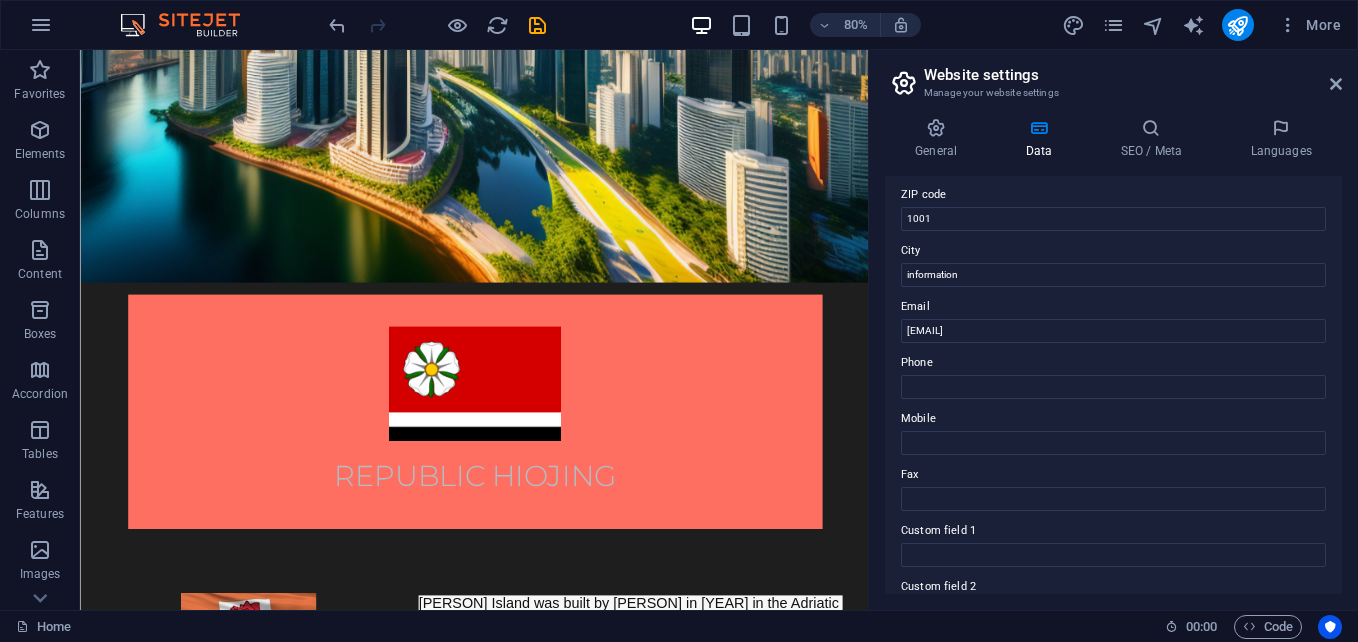 click on "Phone" at bounding box center [1113, 363] 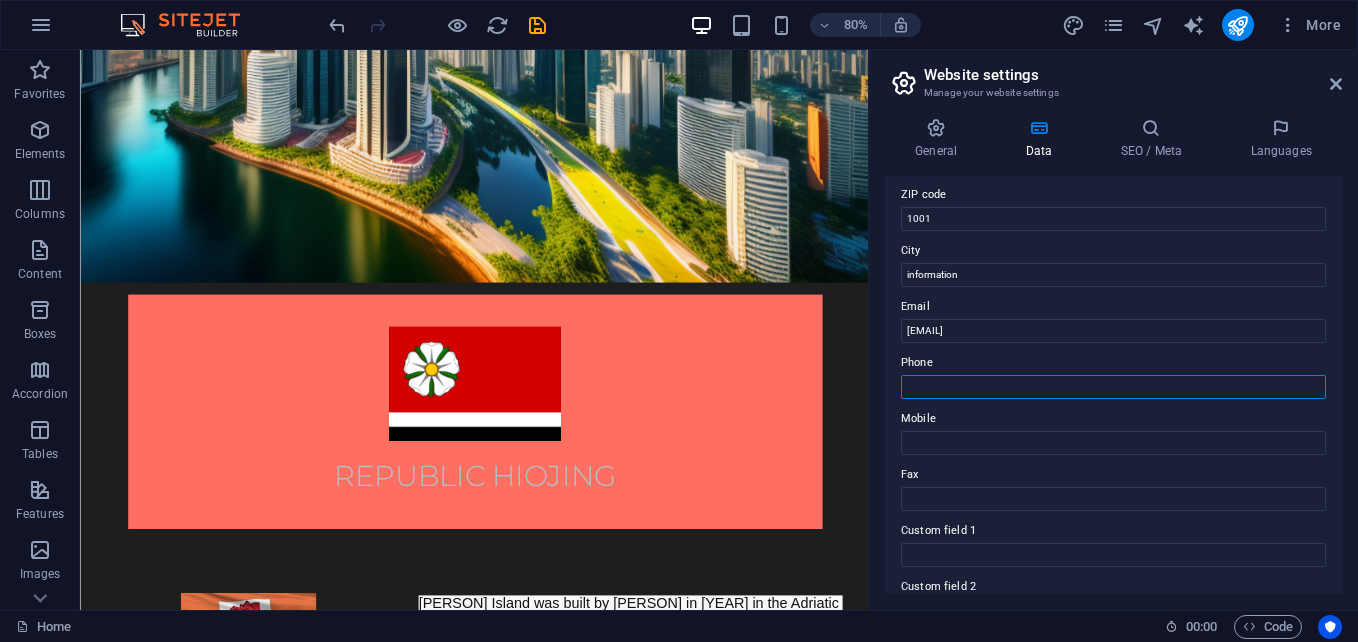 click on "Phone" at bounding box center [1113, 387] 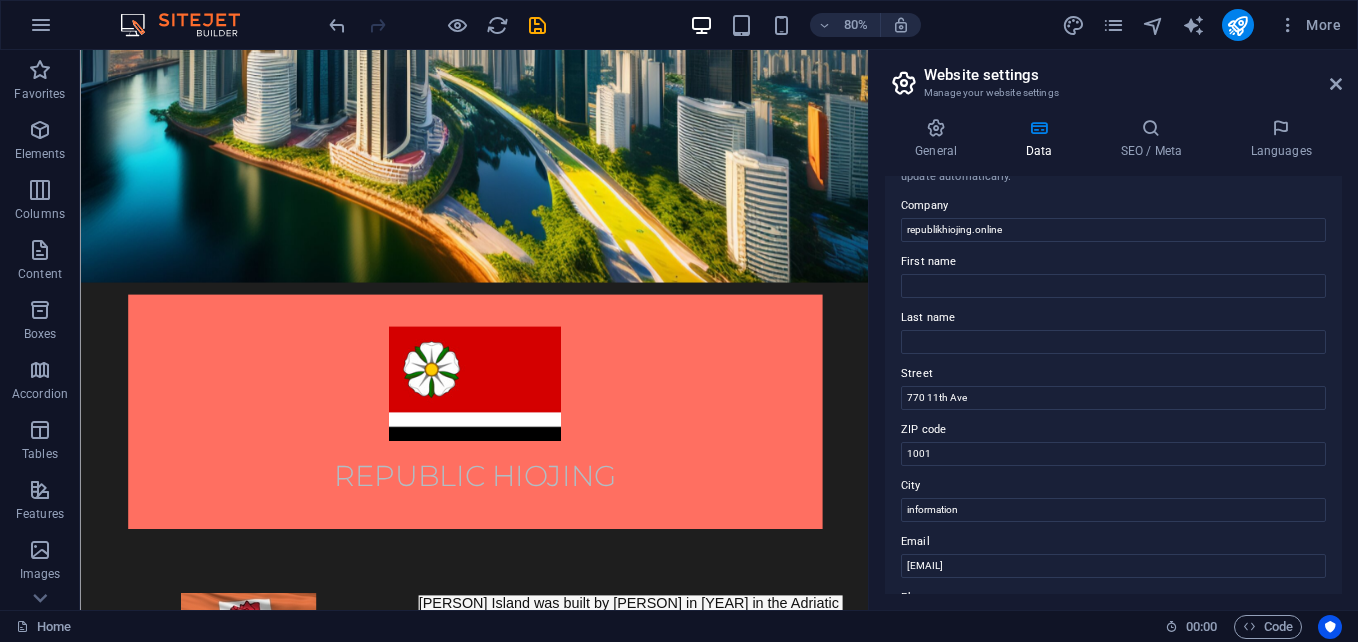 scroll, scrollTop: 0, scrollLeft: 0, axis: both 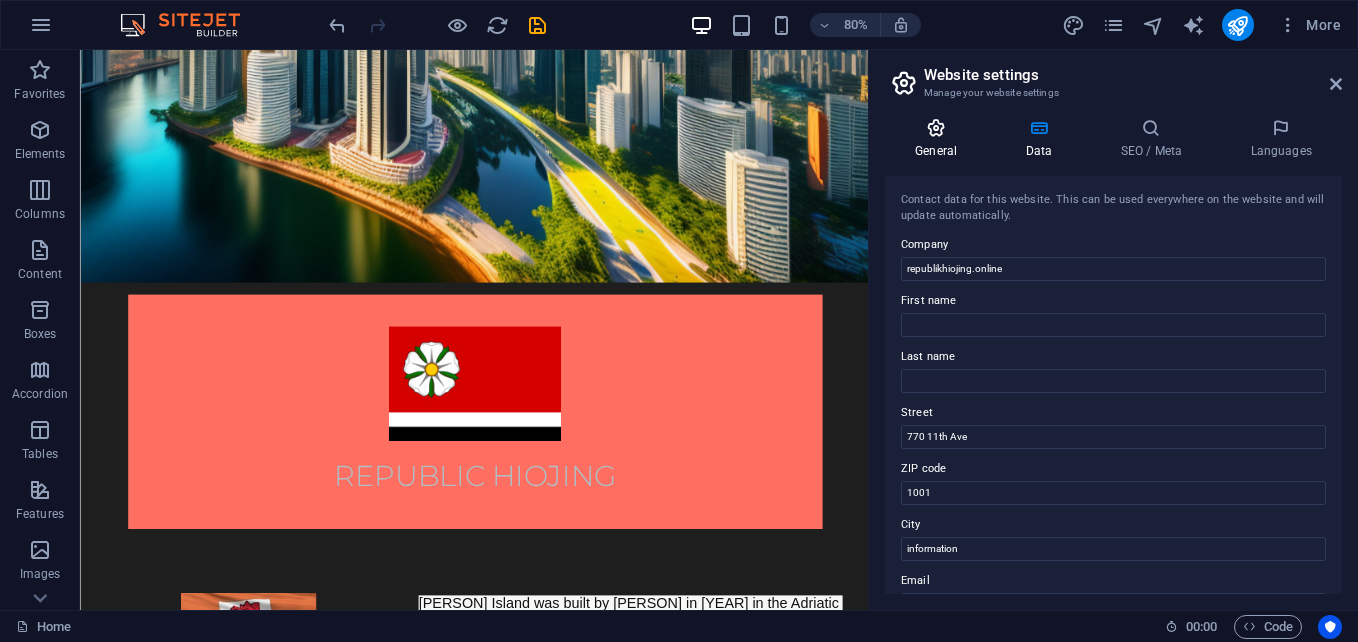 click on "General" at bounding box center (940, 139) 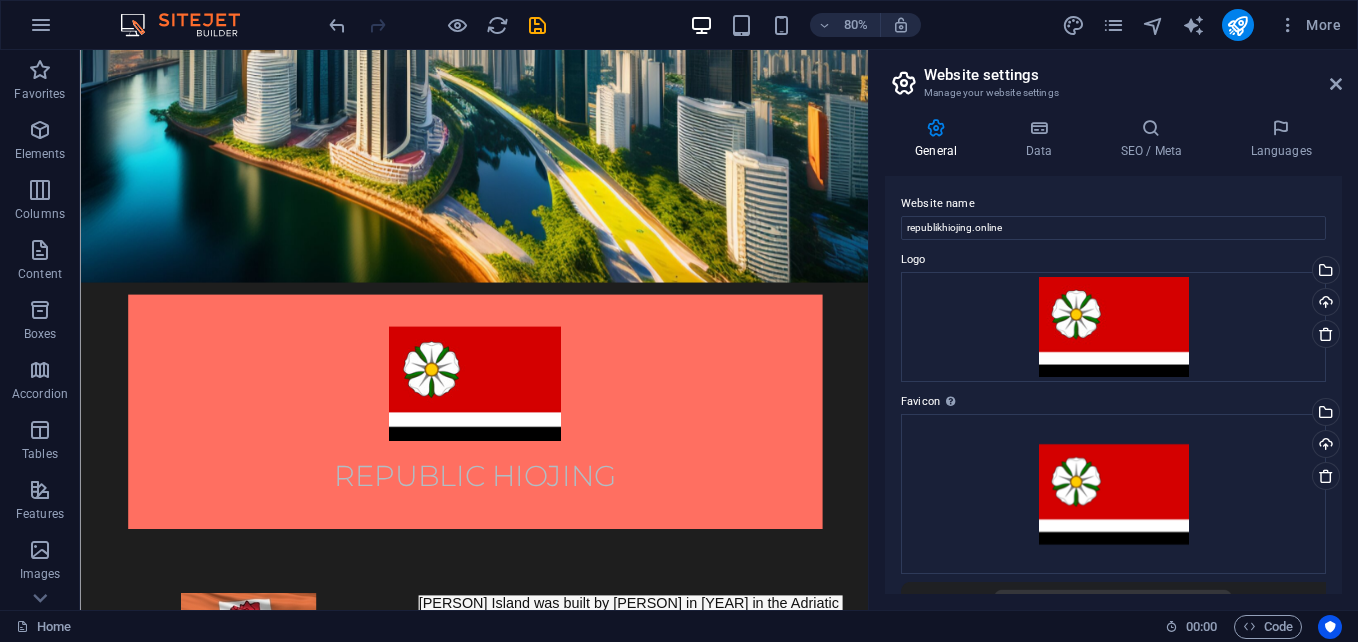 click on "Website settings Manage your website settings  General  Data  SEO / Meta  Languages Website name [DOMAIN] Logo Drag files here, click to choose files or select files from Files or our free stock photos & videos Select files from the file manager, stock photos, or upload file(s) Upload Favicon Set the favicon of your website here. A favicon is a small icon shown in the browser tab next to your website title. It helps visitors identify your website. Drag files here, click to choose files or select files from Files or our free stock photos & videos Select files from the file manager, stock photos, or upload file(s) Upload Preview Image (Open Graph) This image will be shown when the website is shared on social networks Drag files here, click to choose files or select files from Files or our free stock photos & videos Select files from the file manager, stock photos, or upload file(s) Upload Contact data for this website. This can be used everywhere on the website and will update automatically. [NUMBER]" at bounding box center (1113, 330) 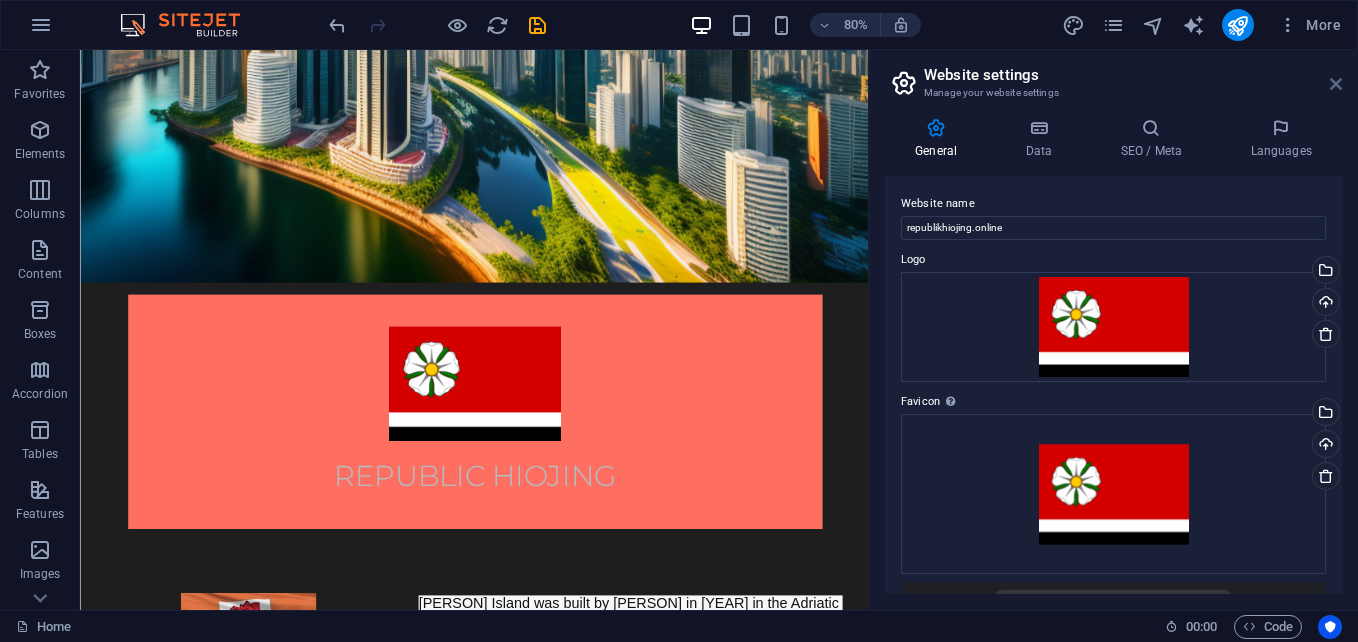 click at bounding box center (1336, 84) 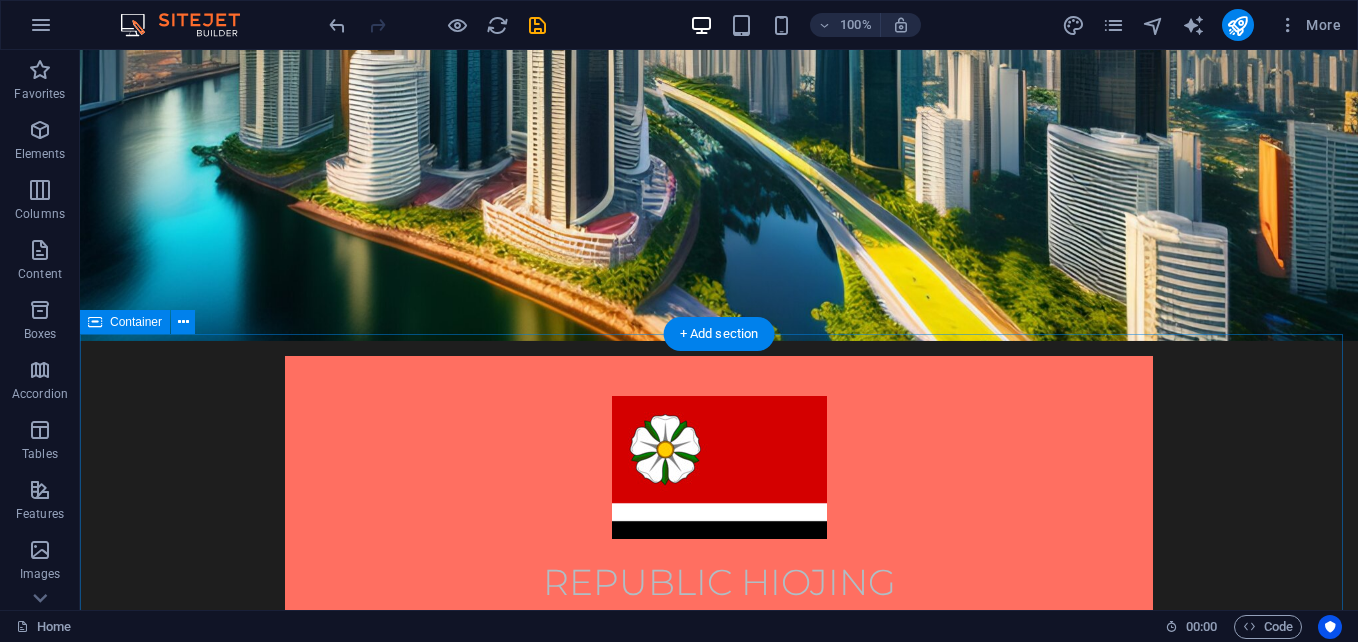 click at bounding box center (719, 1351) 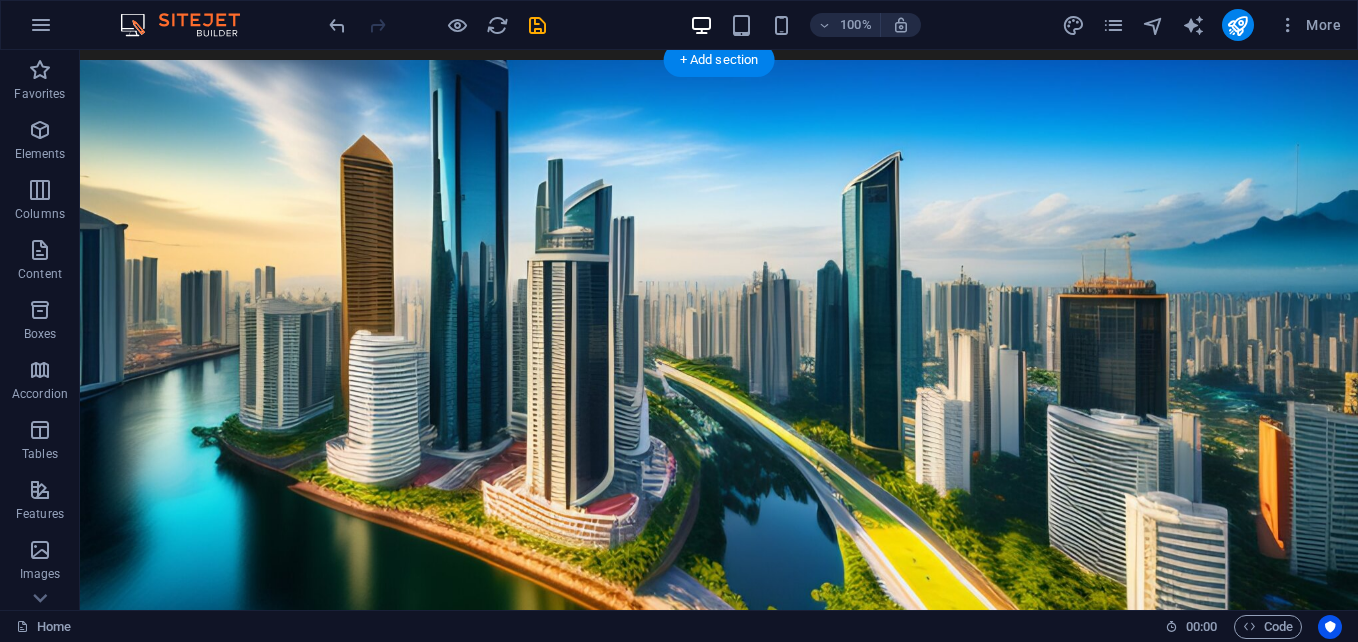 scroll, scrollTop: 0, scrollLeft: 0, axis: both 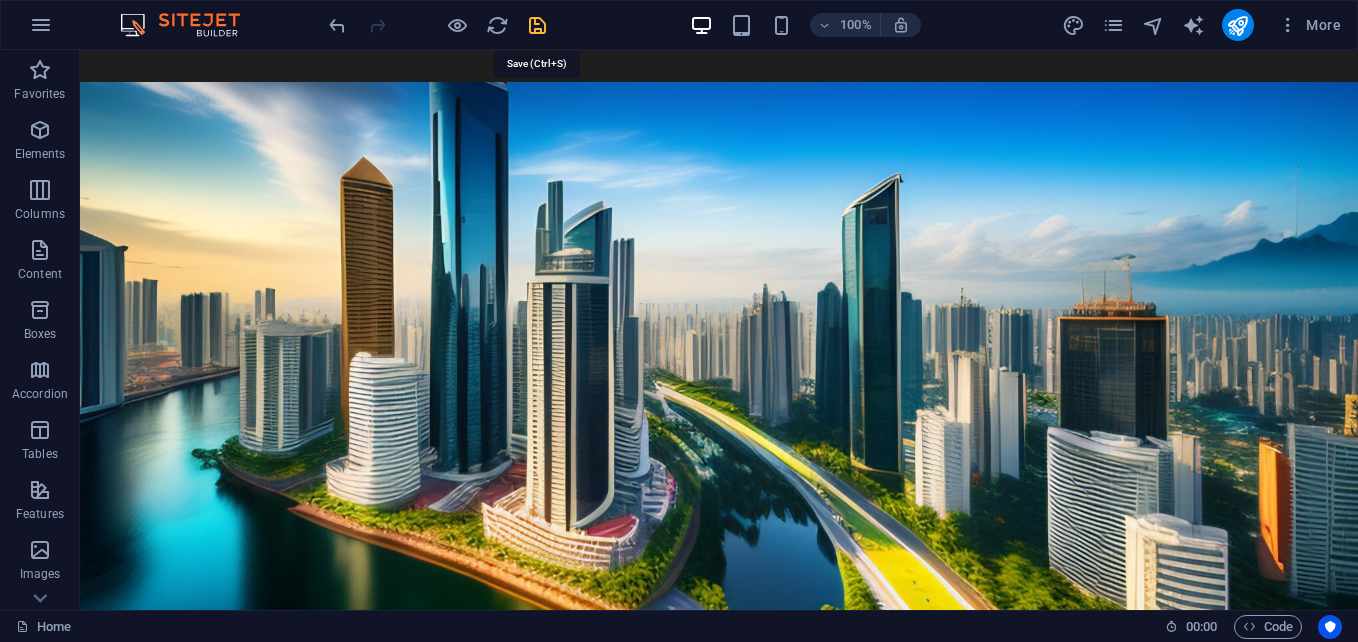 click at bounding box center (537, 25) 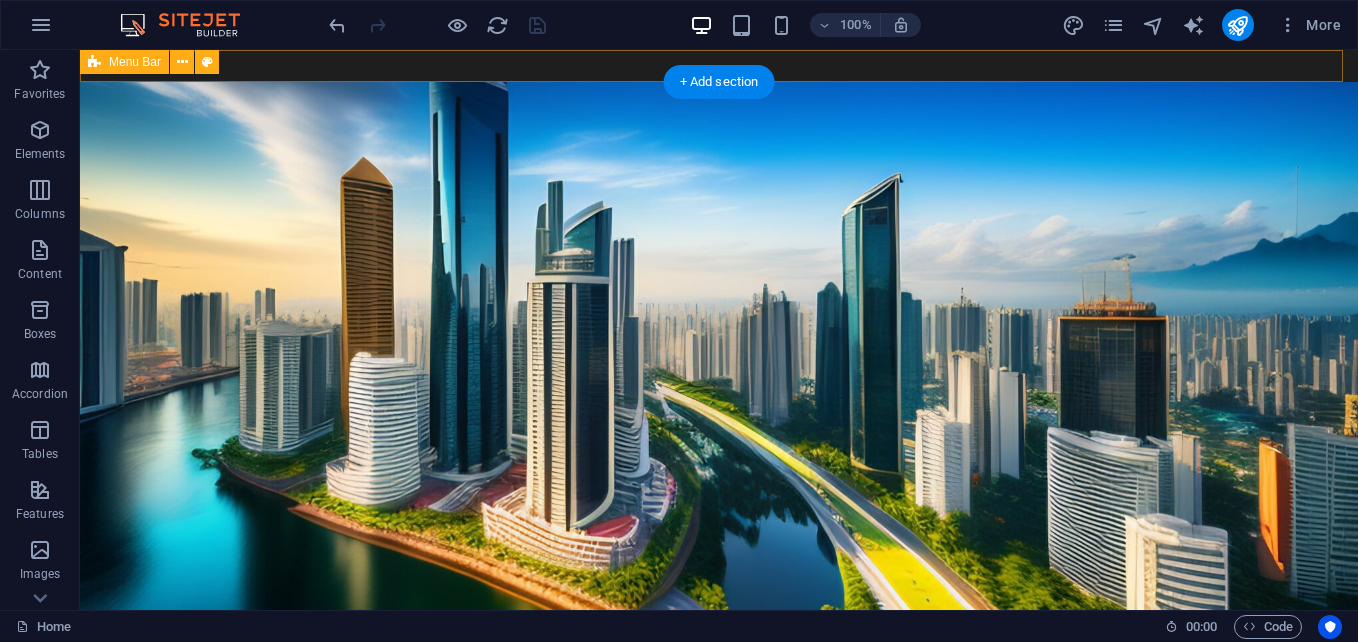 click at bounding box center (719, 66) 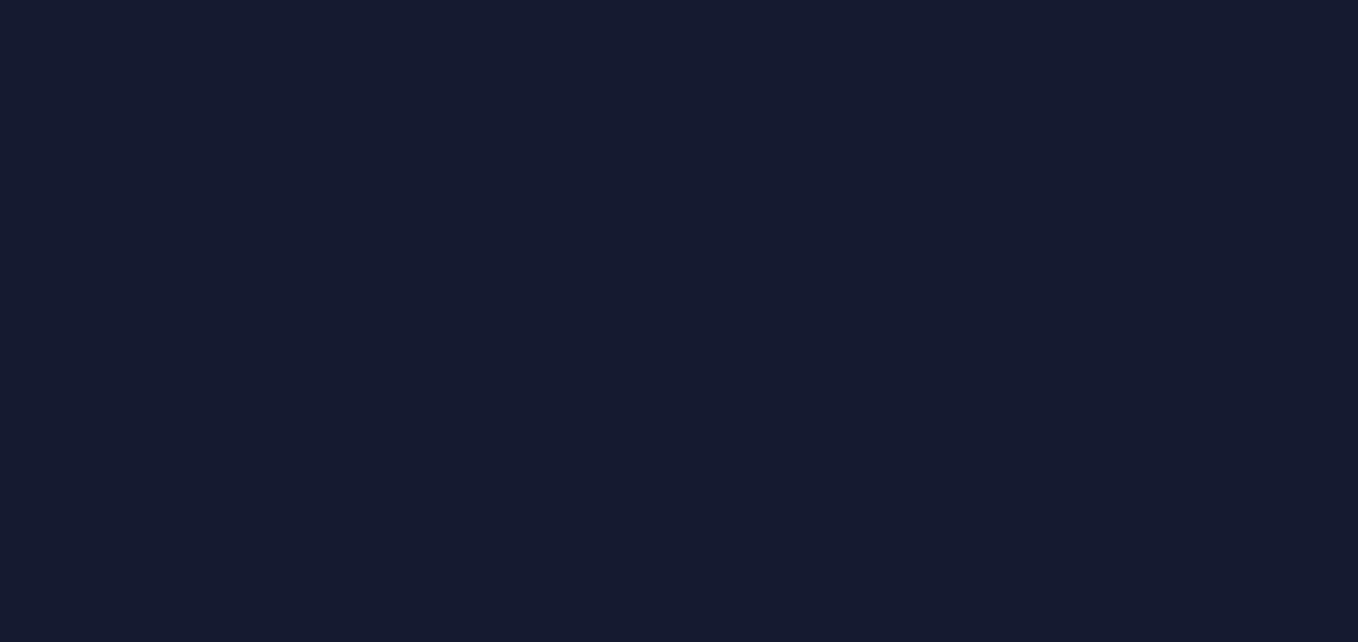 scroll, scrollTop: 0, scrollLeft: 0, axis: both 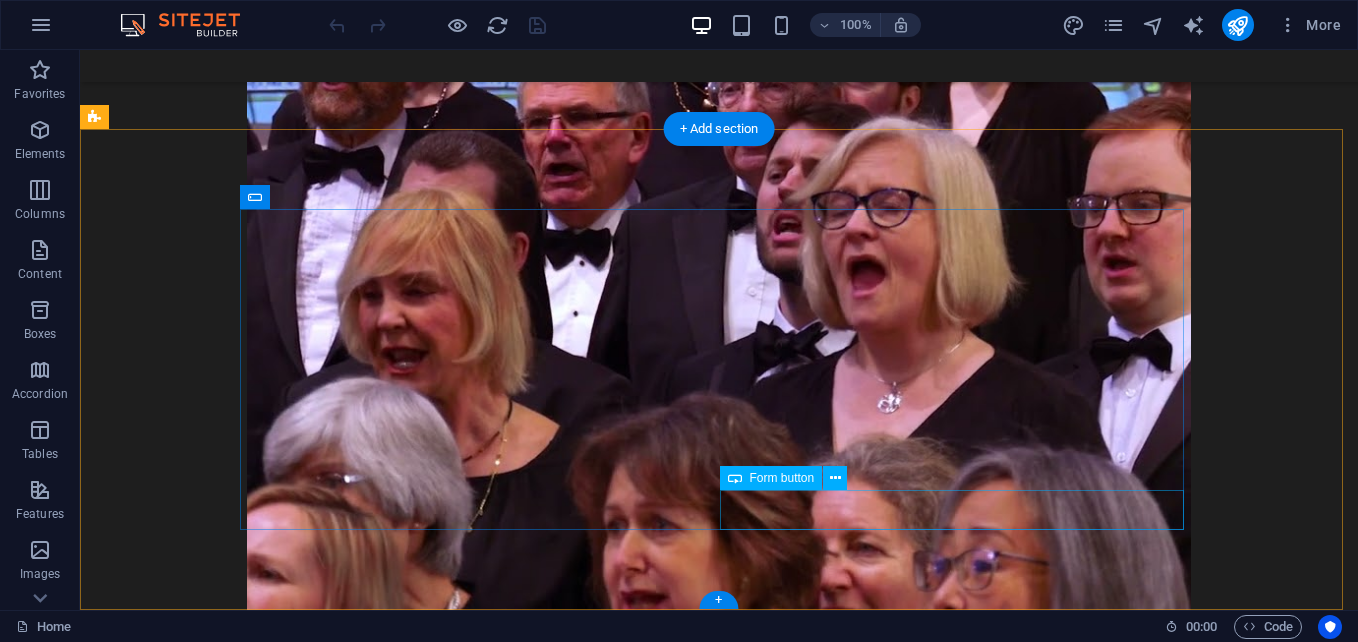 click on "Submit" at bounding box center [959, 1102] 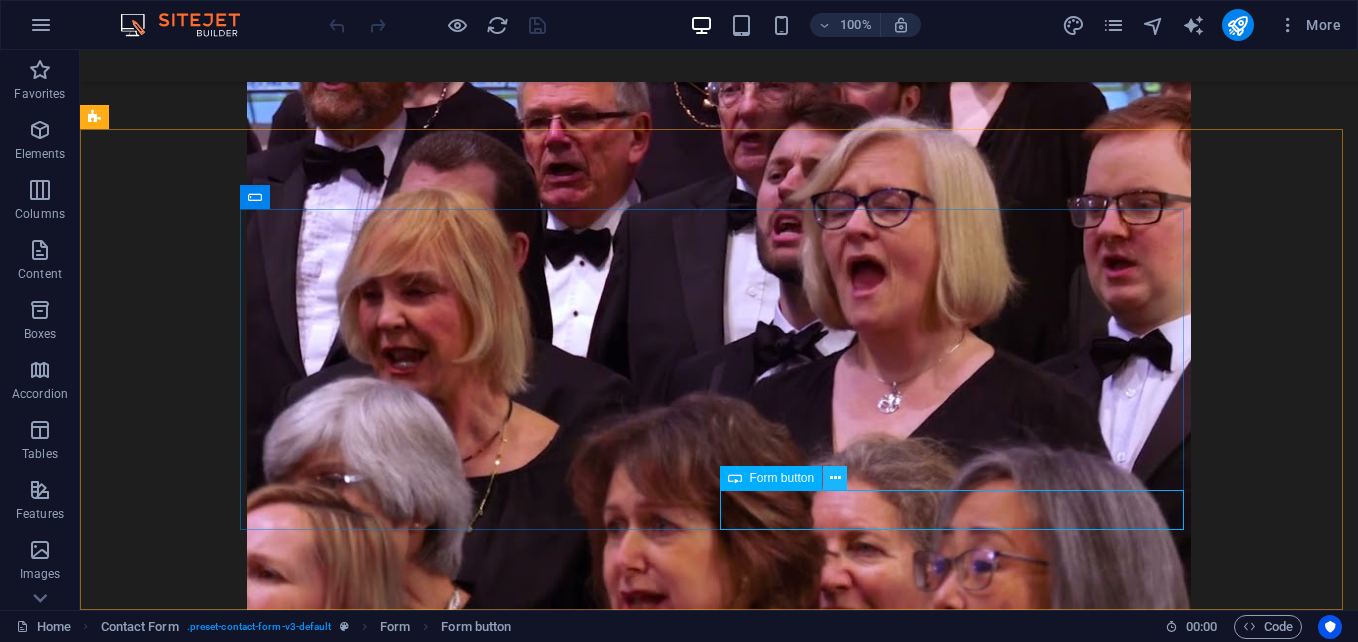 click at bounding box center [835, 478] 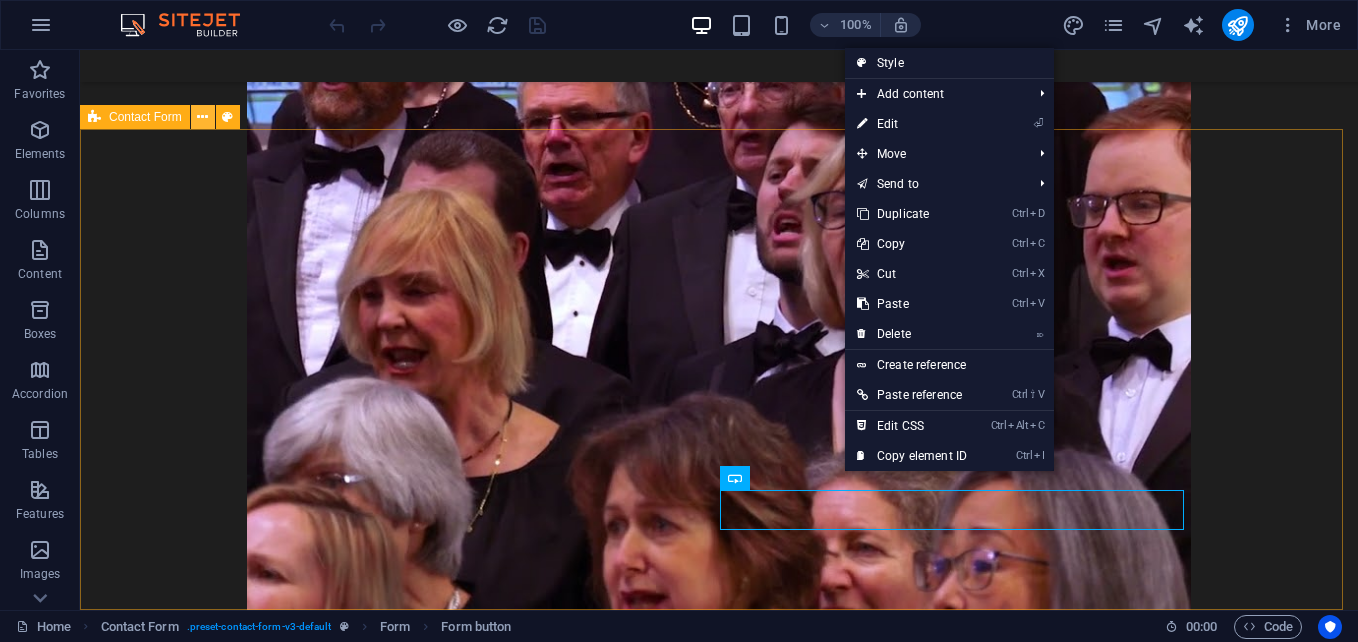 click at bounding box center (202, 117) 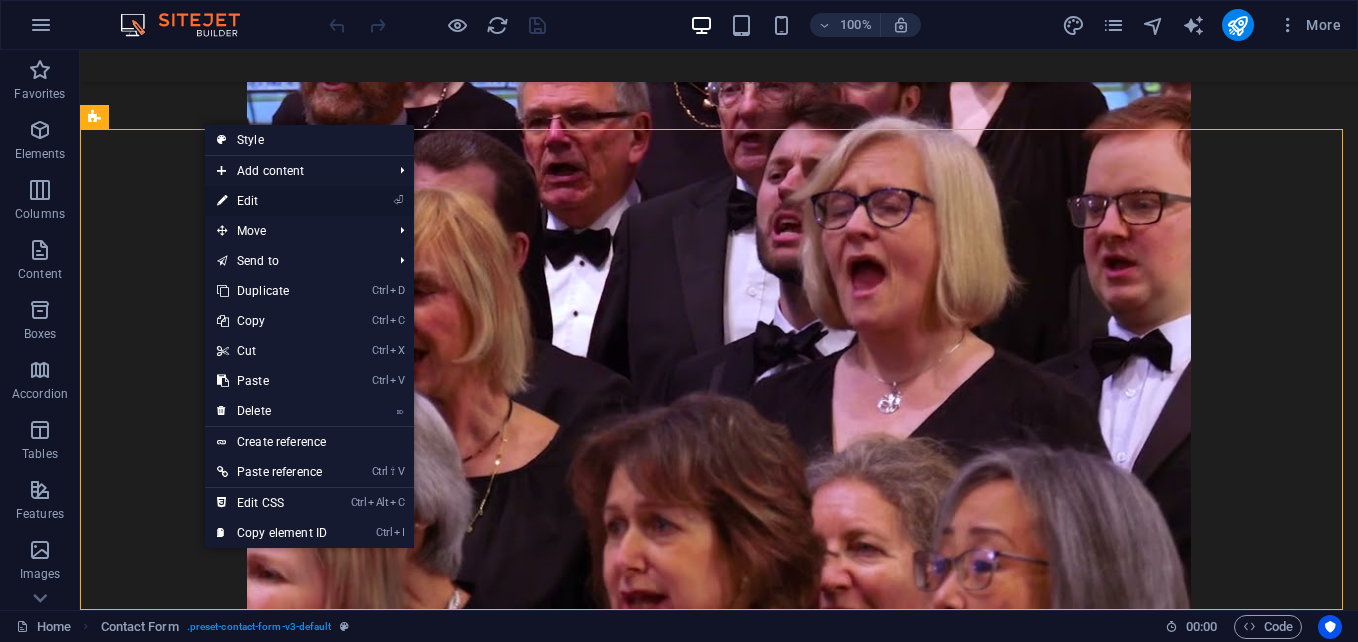 click on "⏎  Edit" at bounding box center (272, 201) 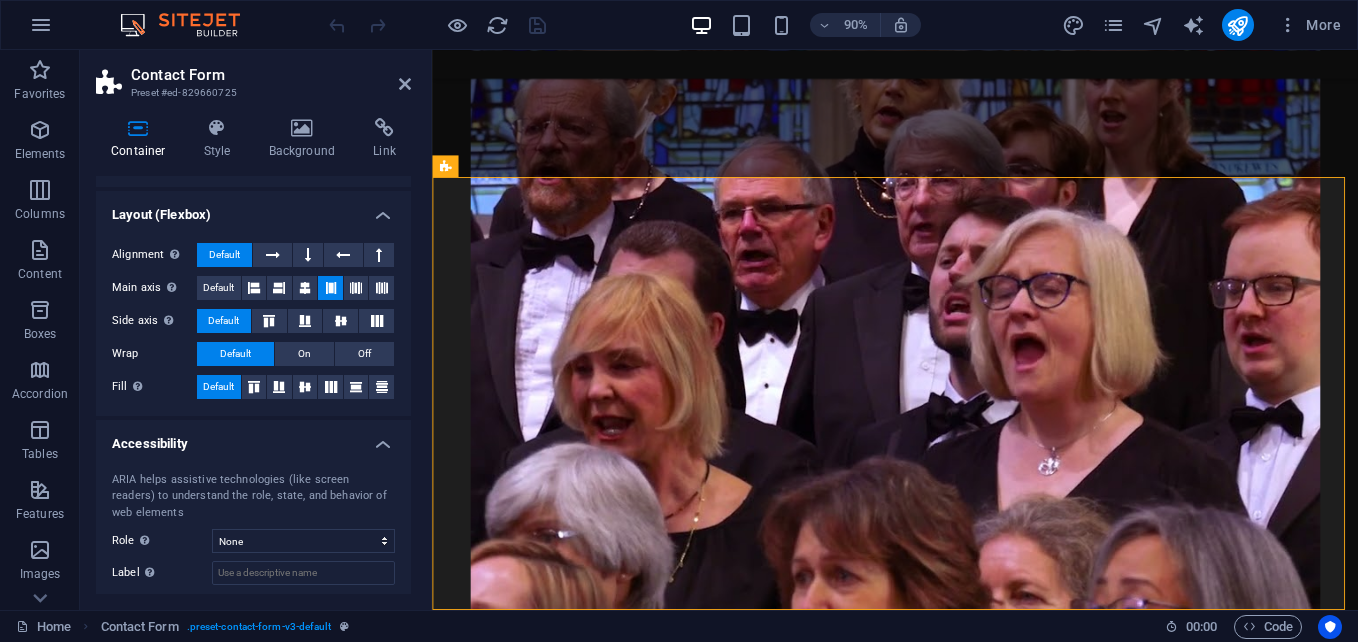 scroll, scrollTop: 357, scrollLeft: 0, axis: vertical 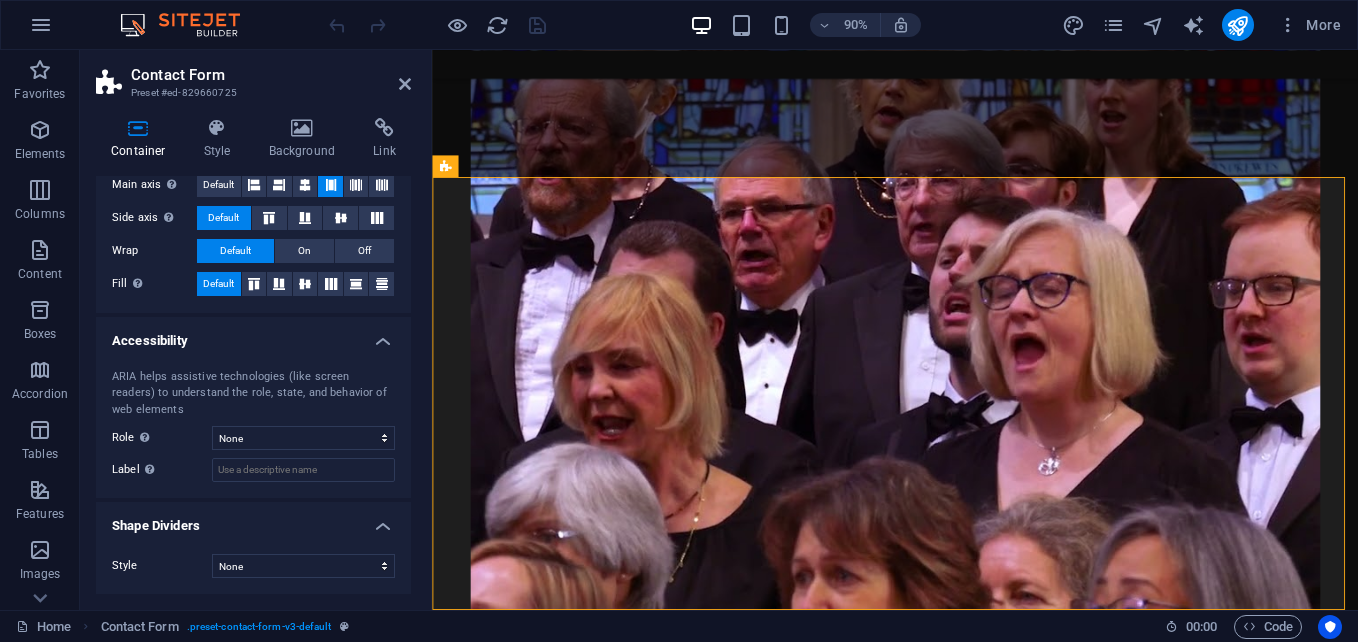 click on "Container Style Background Link Size Height Default px rem % vh vw Min. height None px rem % vh vw Width Default px rem % em vh vw Min. width None px rem % vh vw Content width Default Custom width Width Default px rem % em vh vw Min. width None px rem % vh vw Default padding Custom spacing Default content width and padding can be changed under Design. Edit design Layout (Flexbox) Alignment Determines the flex direction. Default Main axis Determine how elements should behave along the main axis inside this container (justify content). Default Side axis Control the vertical direction of the element inside of the container (align items). Default Wrap Default On Off Fill Controls the distances and direction of elements on the y-axis across several lines (align content). Default Accessibility ARIA helps assistive technologies (like screen readers) to understand the role, state, and behavior of web elements Role The ARIA role defines the purpose of an element.  None Alert Article Banner Comment Fan" at bounding box center (253, 356) 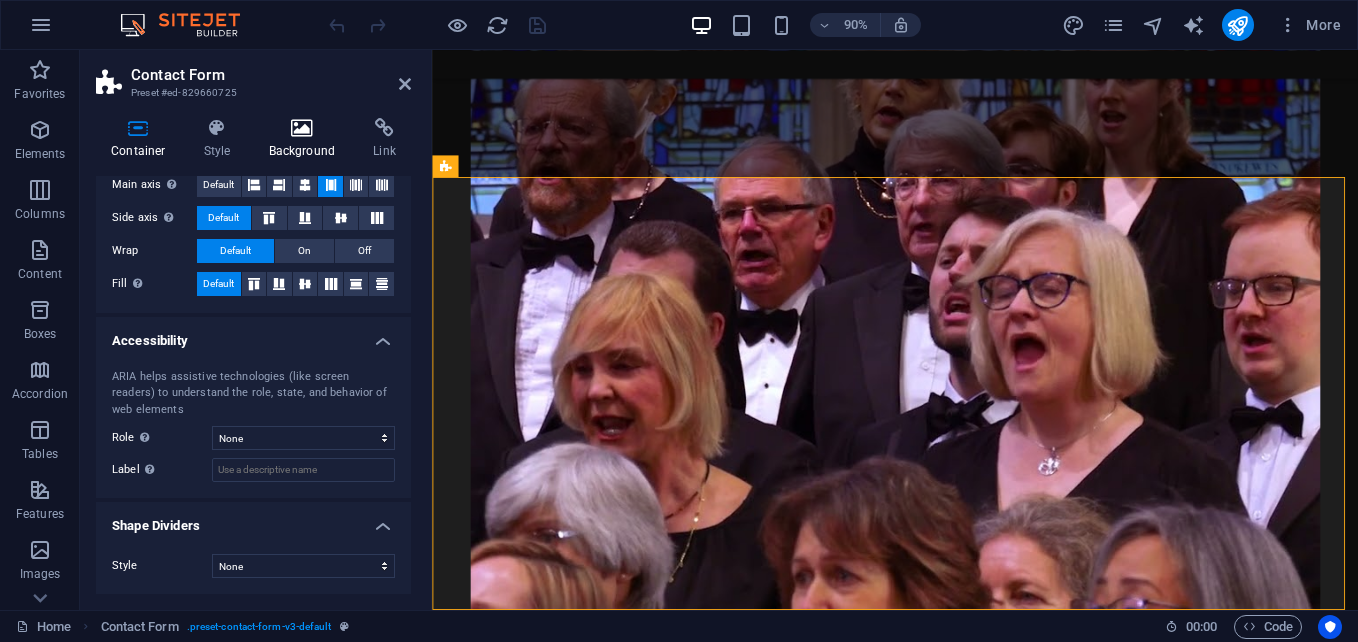 click at bounding box center [302, 128] 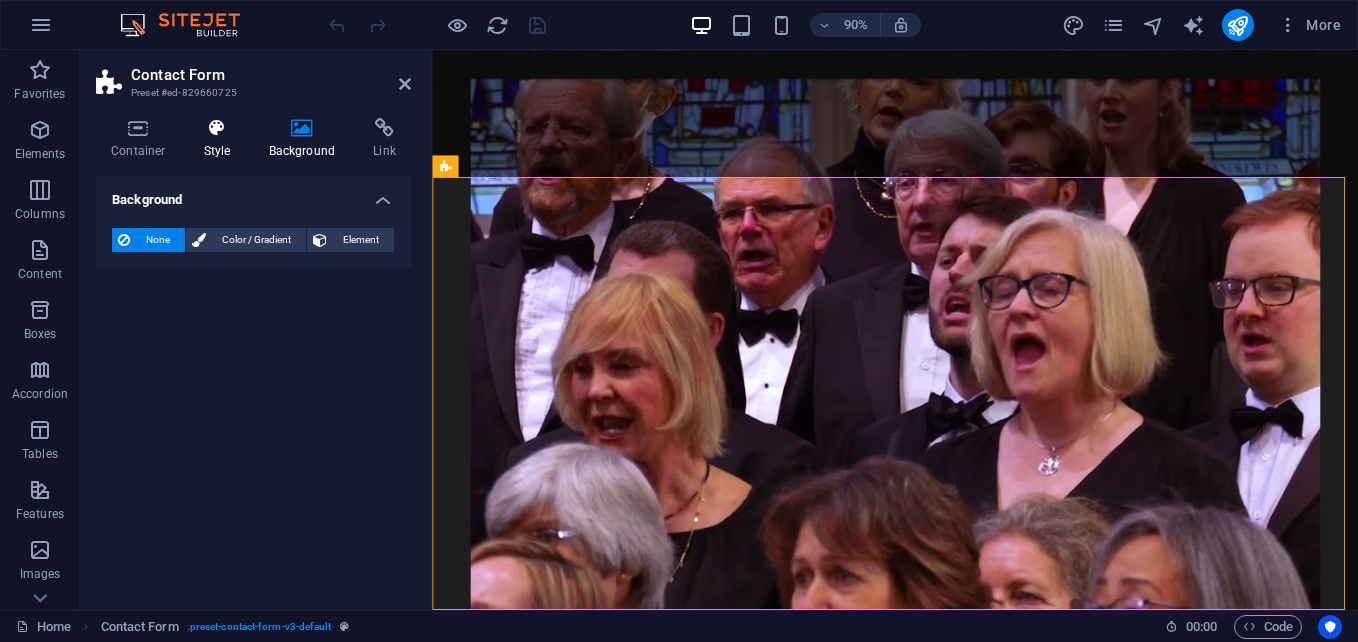 click on "Style" at bounding box center [221, 139] 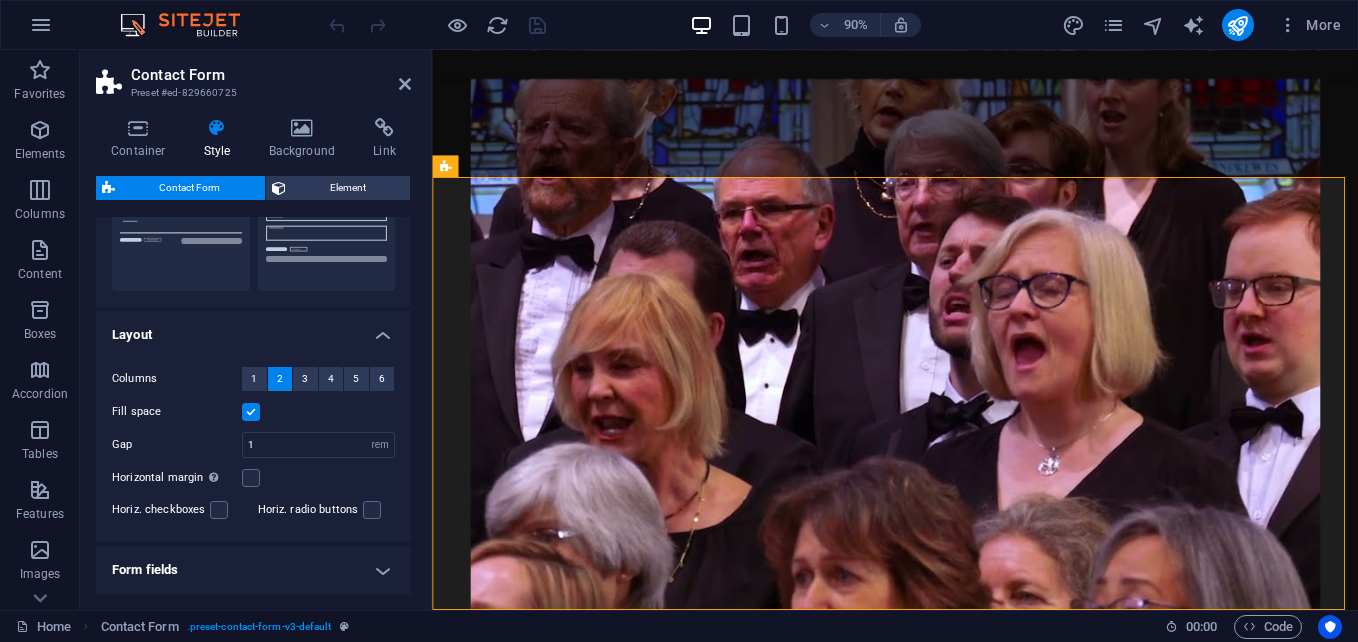 scroll, scrollTop: 382, scrollLeft: 0, axis: vertical 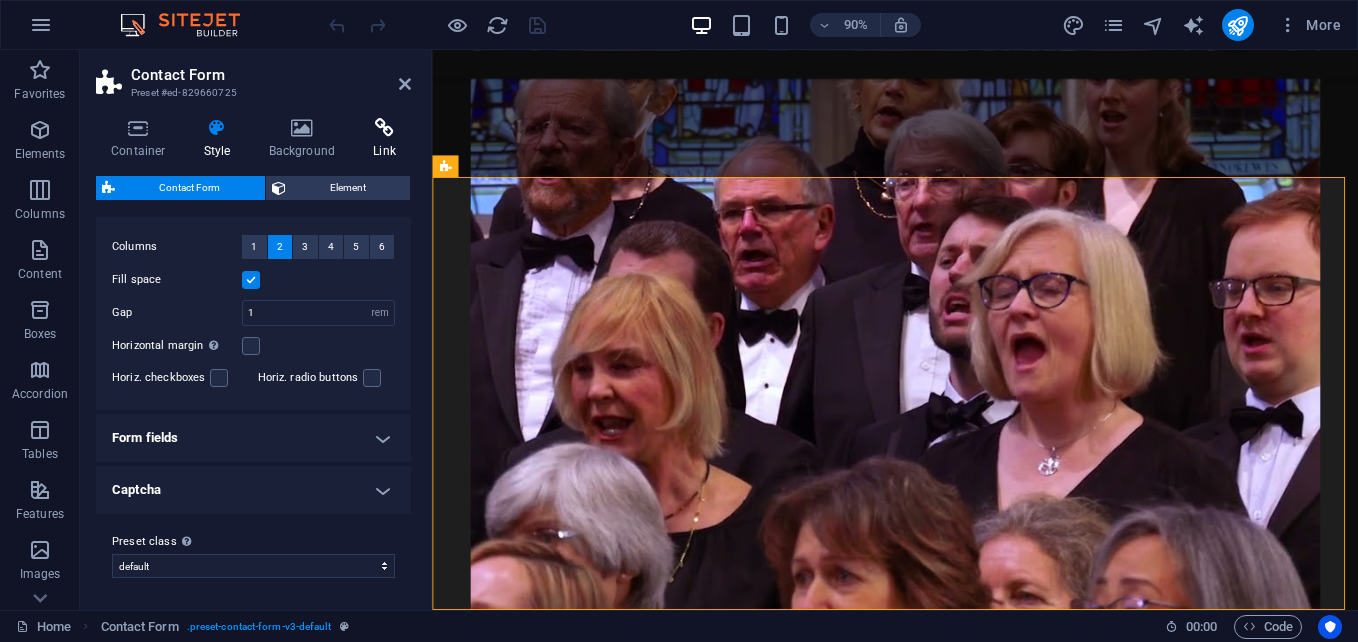 click at bounding box center [384, 128] 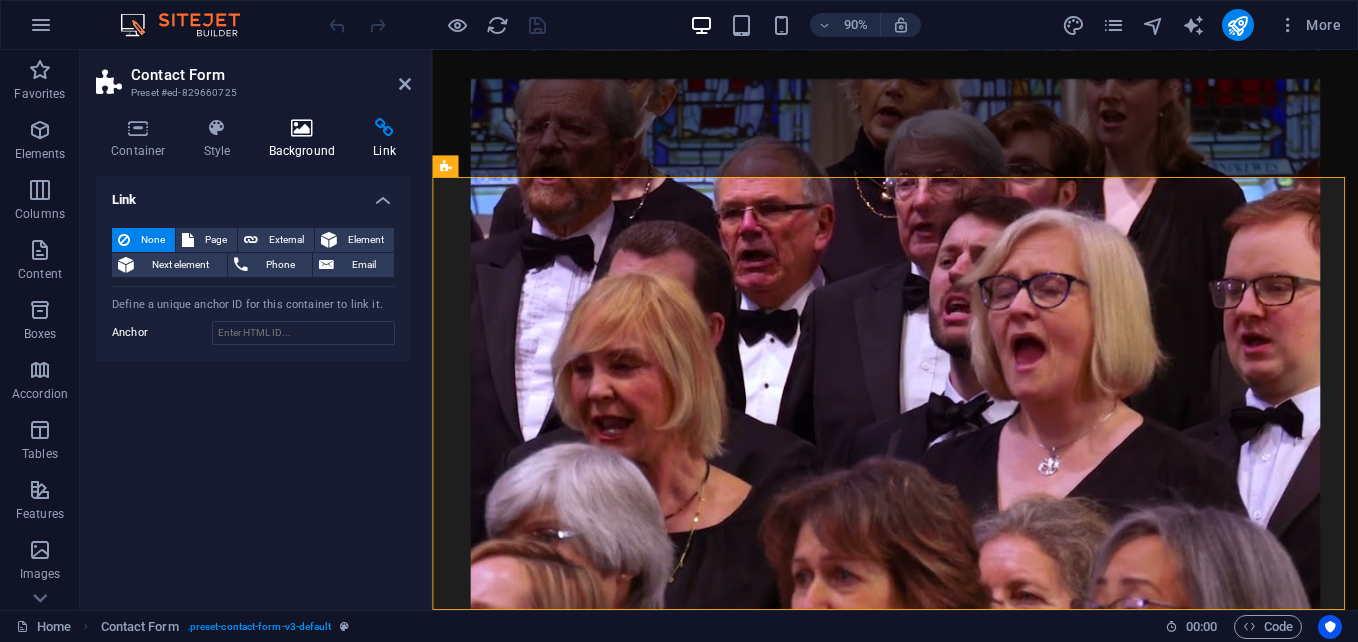 click at bounding box center (302, 128) 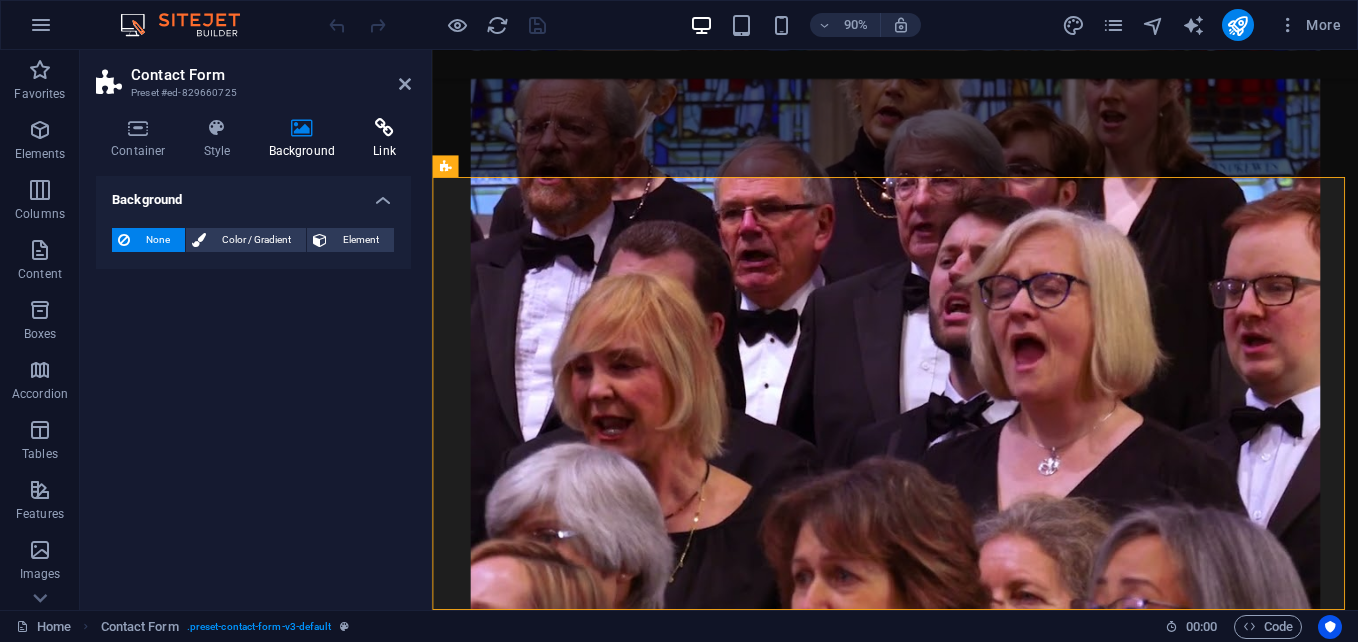 click at bounding box center [384, 128] 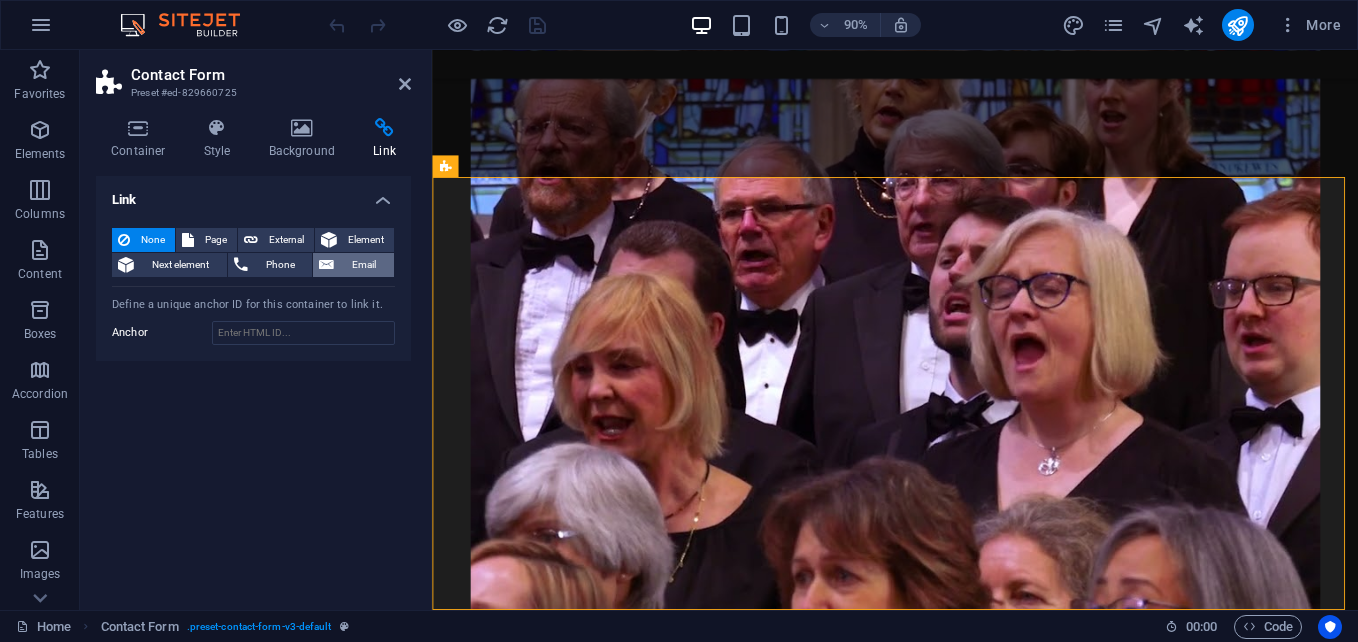 click on "Email" at bounding box center (364, 265) 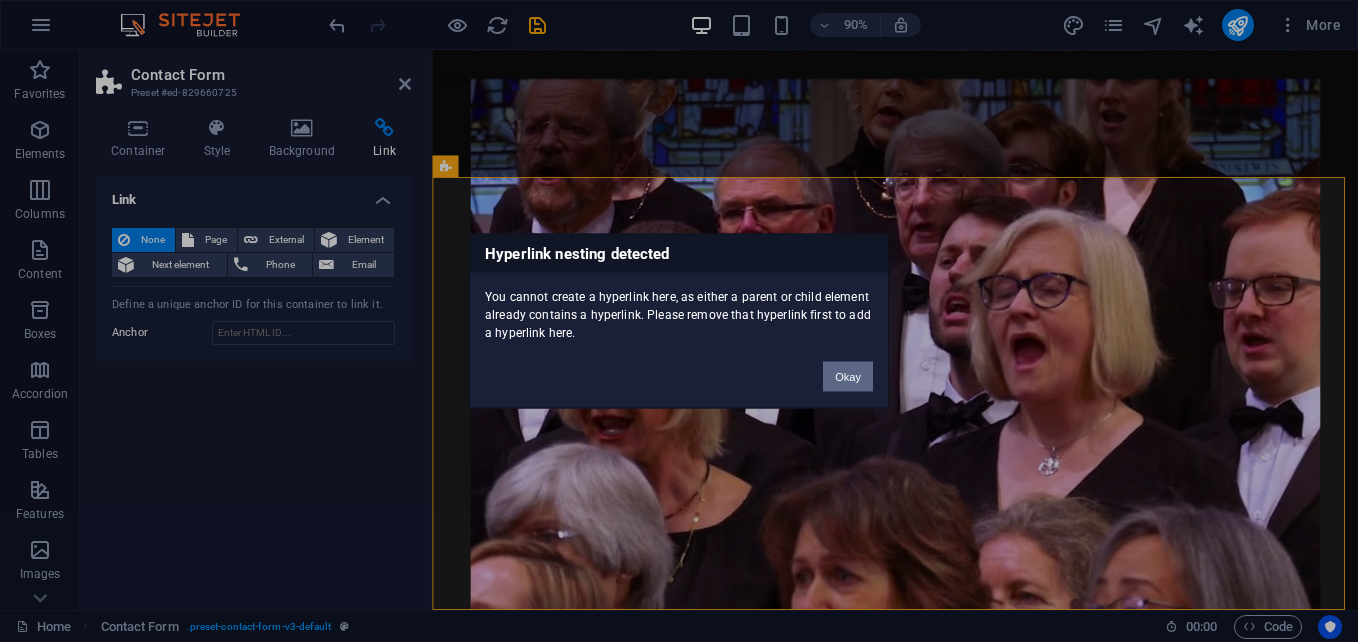 click on "Okay" at bounding box center [848, 377] 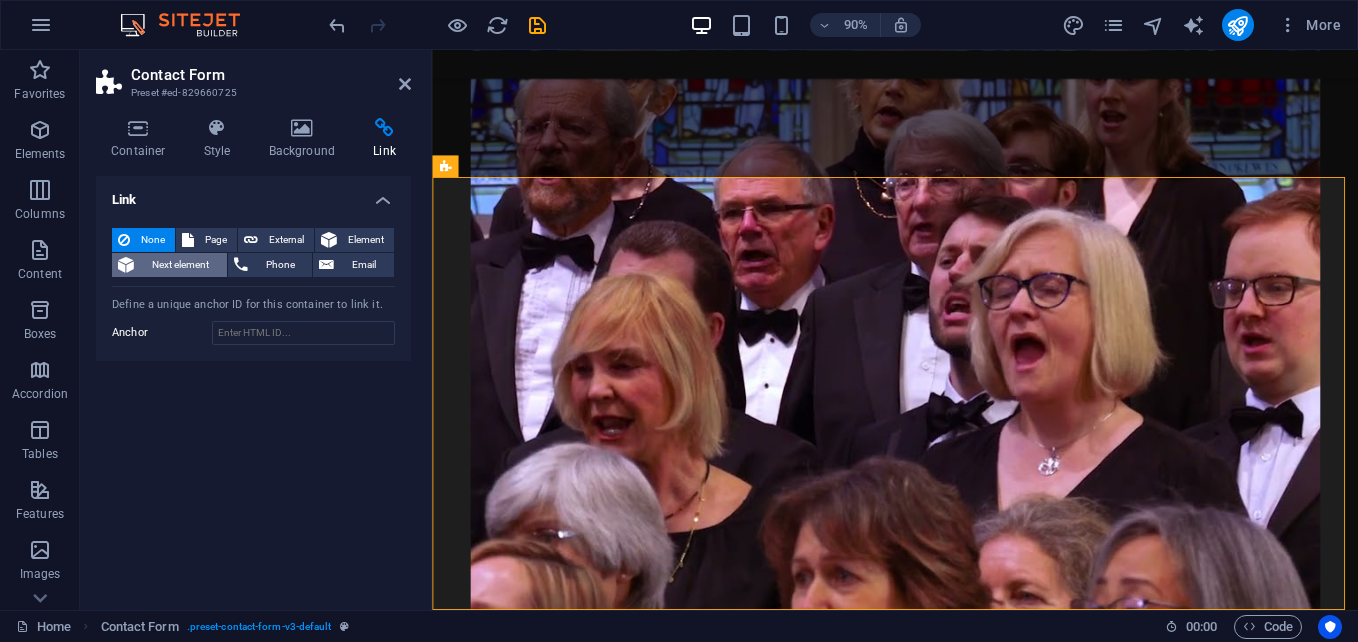 click on "Next element" at bounding box center [169, 265] 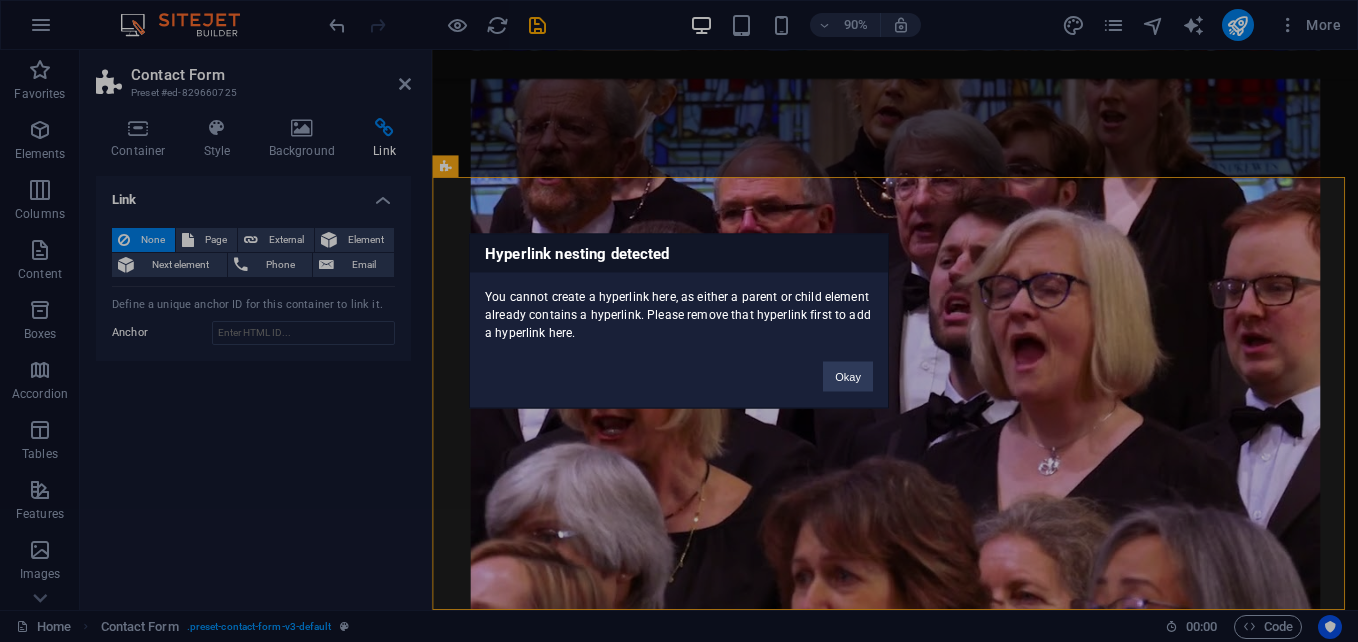 click on "Hyperlink nesting detected You cannot create a hyperlink here, as either a parent or child element already contains a hyperlink. Please remove that hyperlink first to add a hyperlink here. Okay" at bounding box center [679, 321] 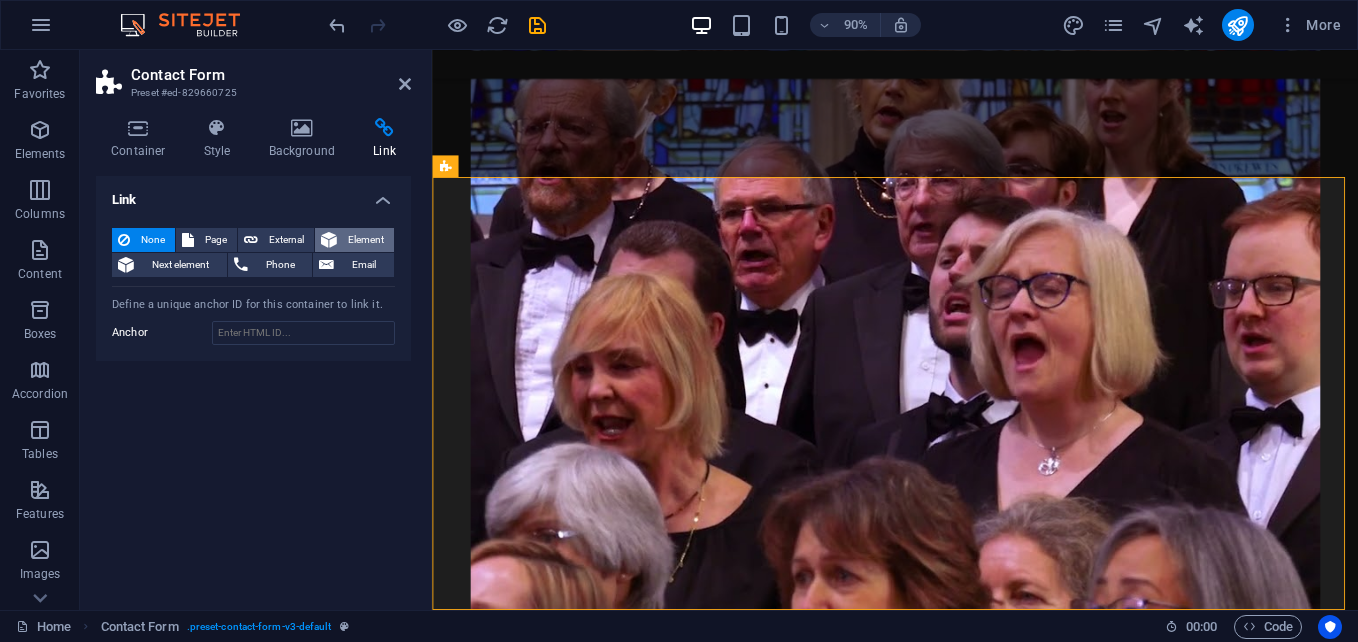click on "Element" at bounding box center [365, 240] 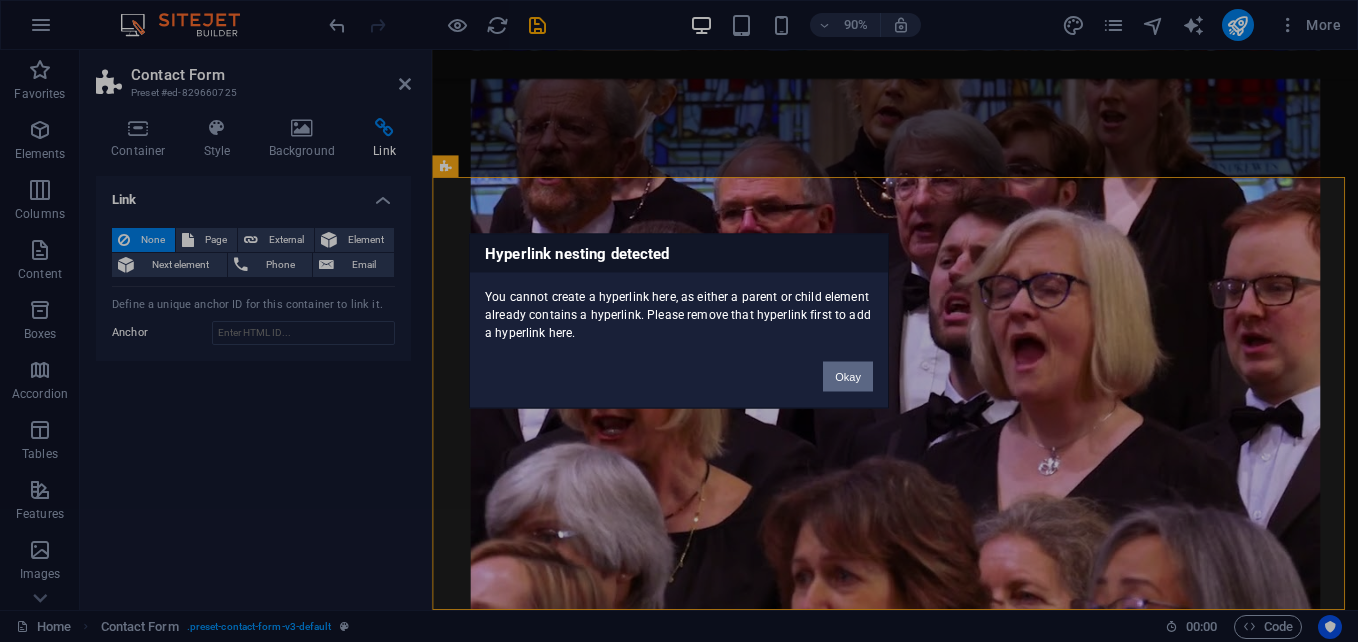 click on "Okay" at bounding box center [848, 377] 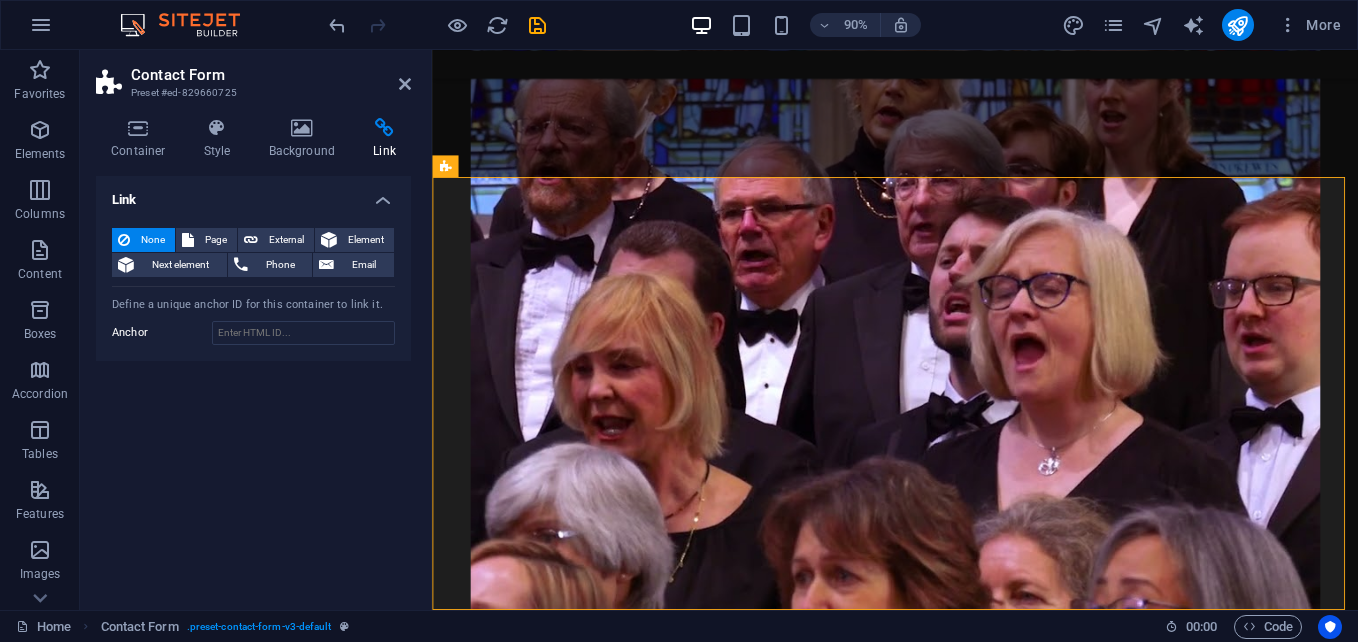 click on "Contact Form Preset #ed-829660725
Container Style Background Link Size Height Default px rem % vh vw Min. height None px rem % vh vw Width Default px rem % em vh vw Min. width None px rem % vh vw Content width Default Custom width Width Default px rem % em vh vw Min. width None px rem % vh vw Default padding Custom spacing Default content width and padding can be changed under Design. Edit design Layout (Flexbox) Alignment Determines the flex direction. Default Main axis Determine how elements should behave along the main axis inside this container (justify content). Default Side axis Control the vertical direction of the element inside of the container (align items). Default Wrap Default On Off Fill Controls the distances and direction of elements on the y-axis across several lines (align content). Default Accessibility ARIA helps assistive technologies (like screen readers) to understand the role, state, and behavior of web elements Role The ARIA role defines the purpose of an element.  Fan" at bounding box center [256, 330] 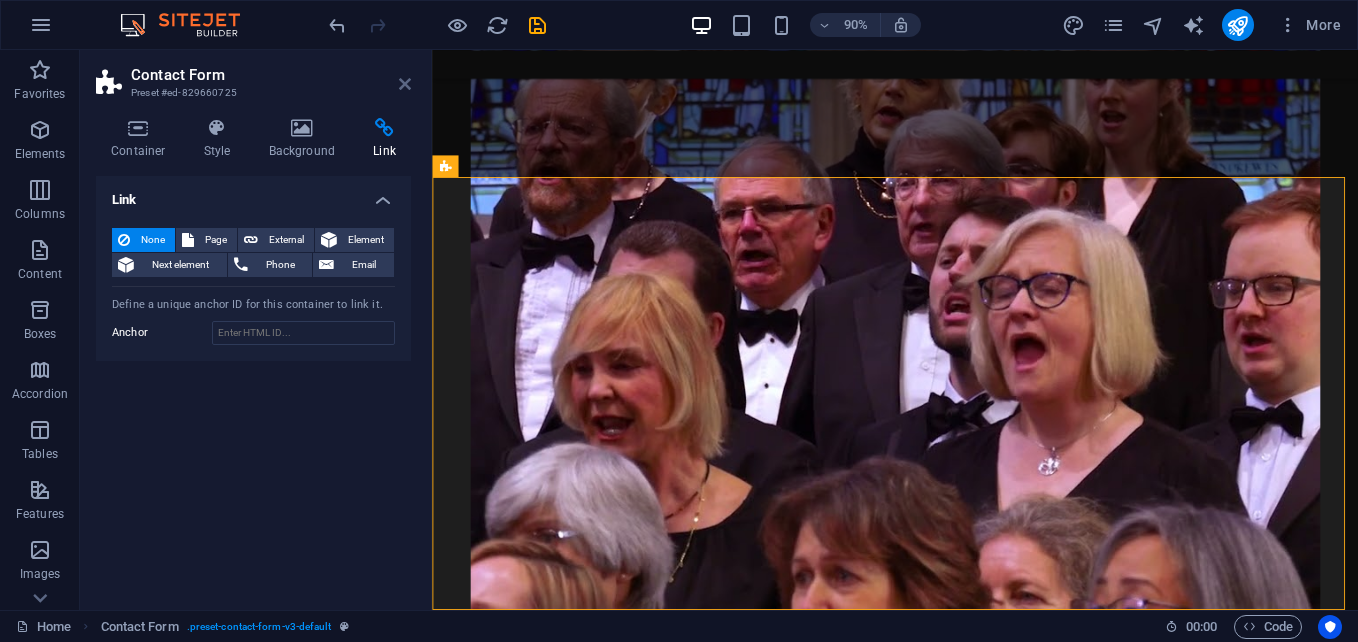 click at bounding box center [405, 84] 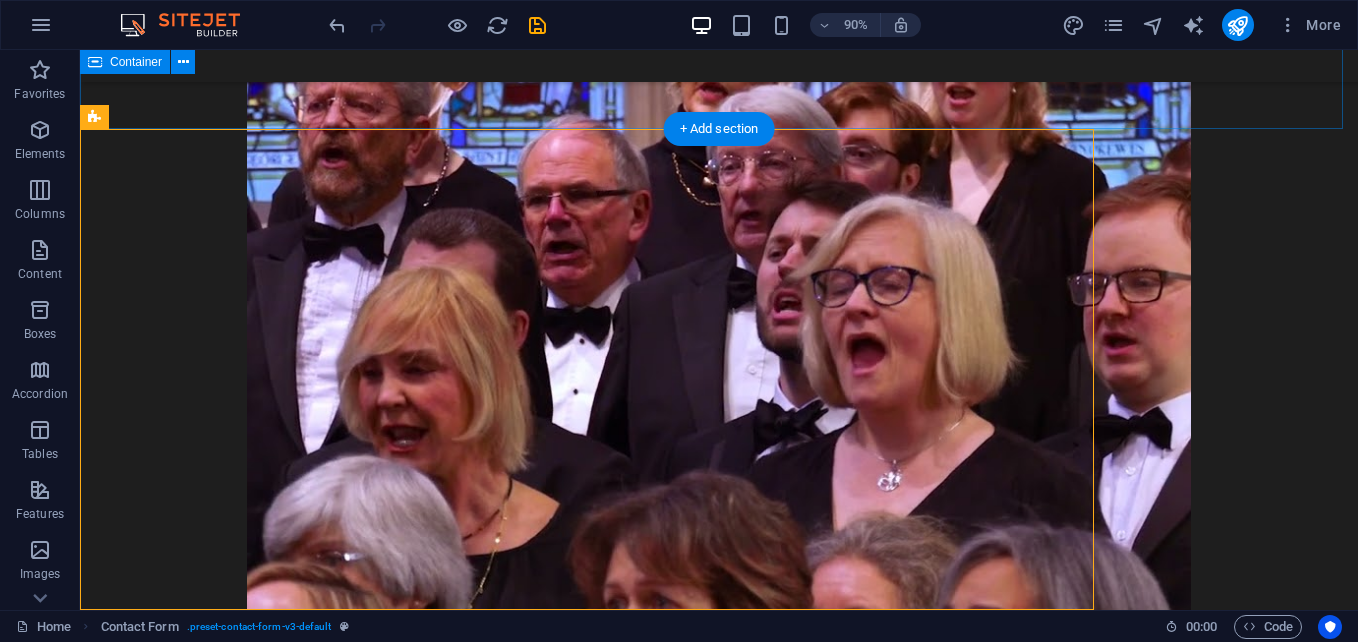scroll, scrollTop: 1679, scrollLeft: 0, axis: vertical 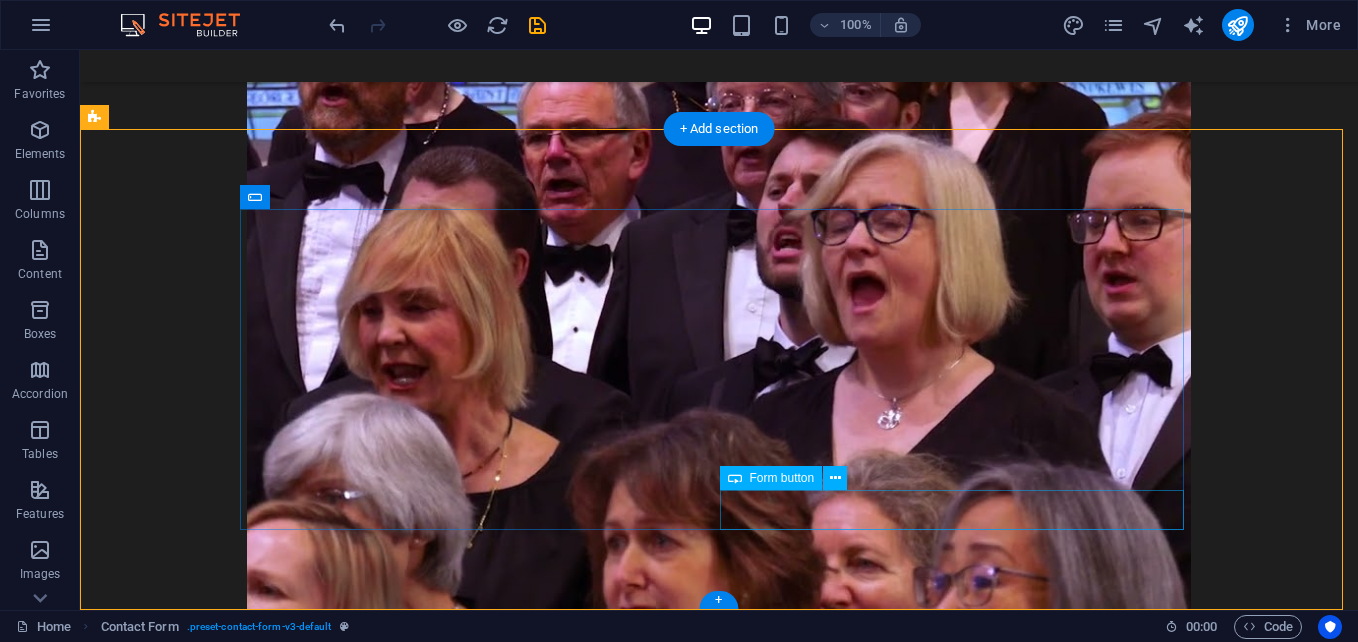 click on "Submit" at bounding box center (959, 1118) 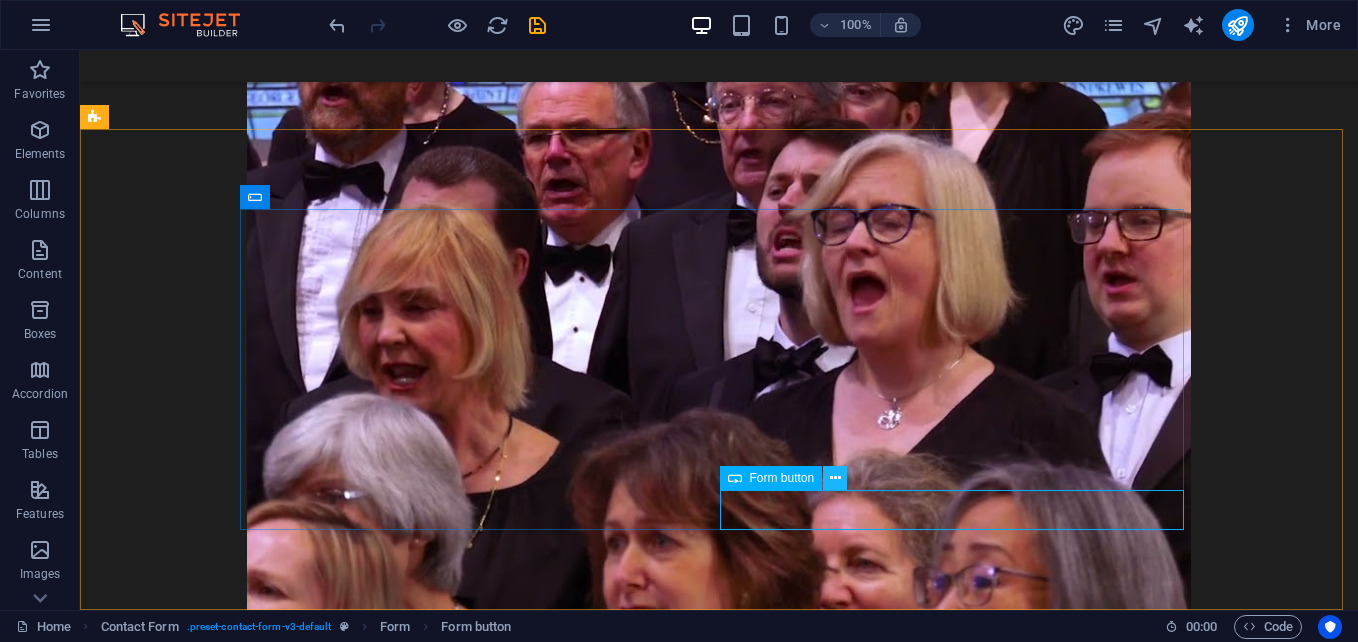click at bounding box center (835, 478) 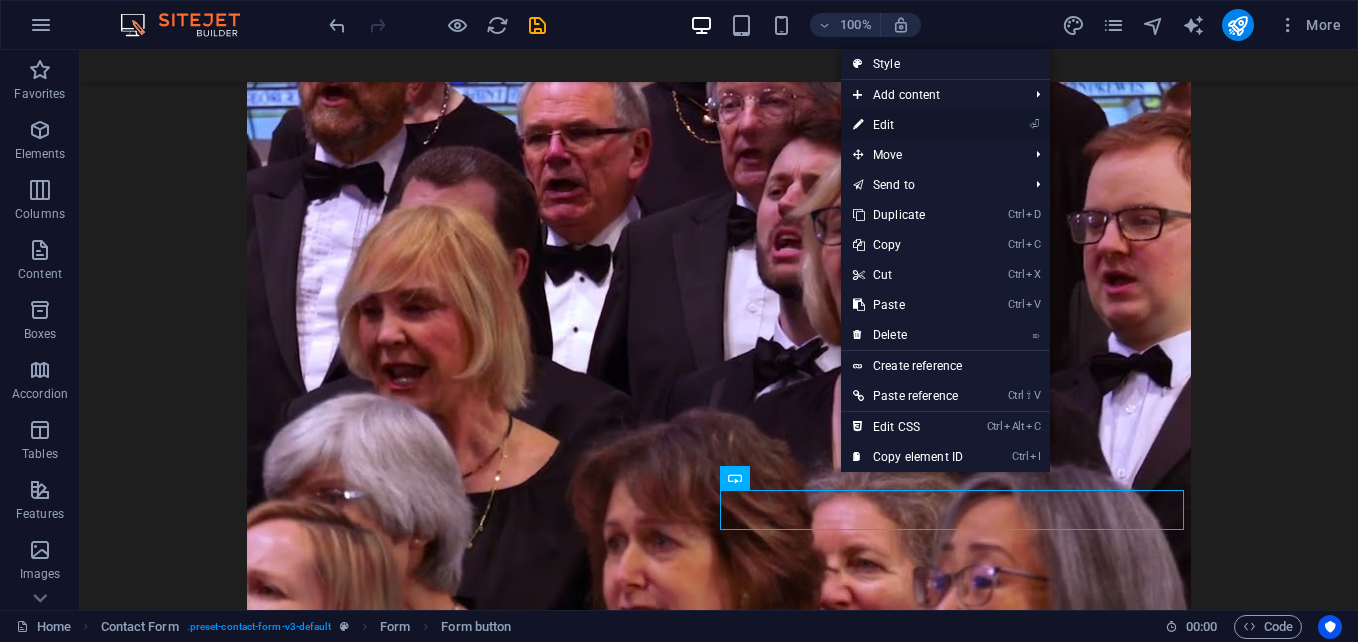 click on "⏎  Edit" at bounding box center [908, 125] 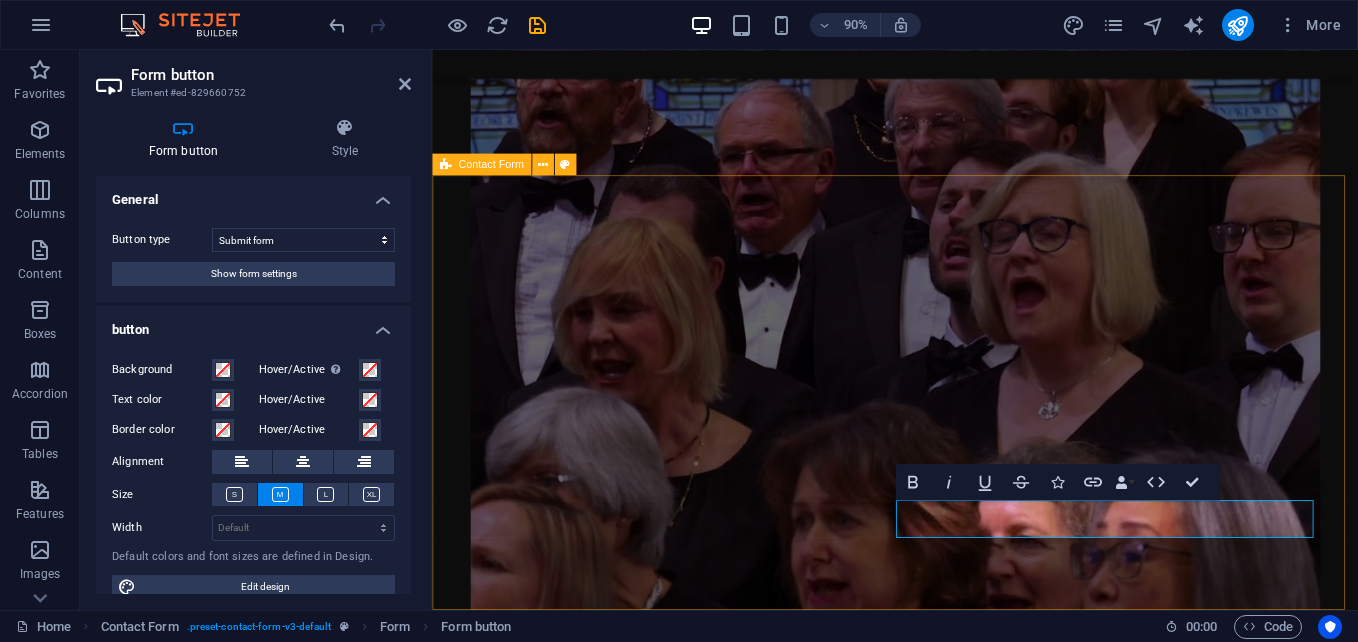 scroll, scrollTop: 1619, scrollLeft: 0, axis: vertical 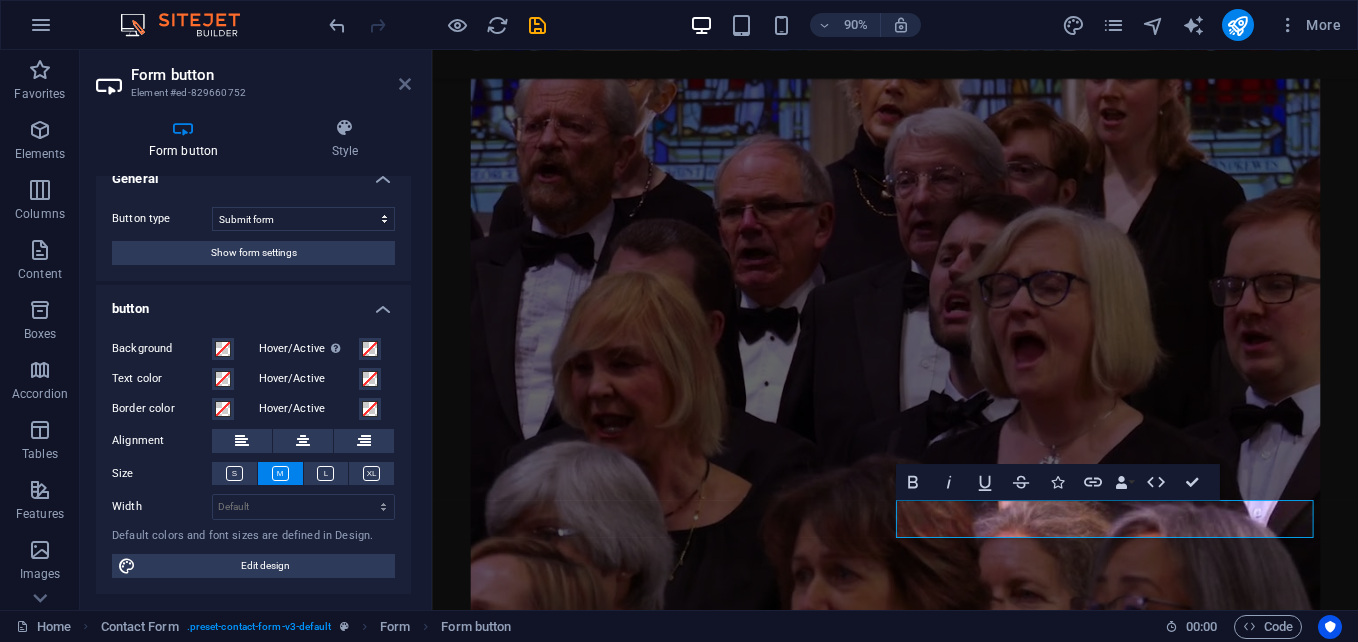 click at bounding box center [405, 84] 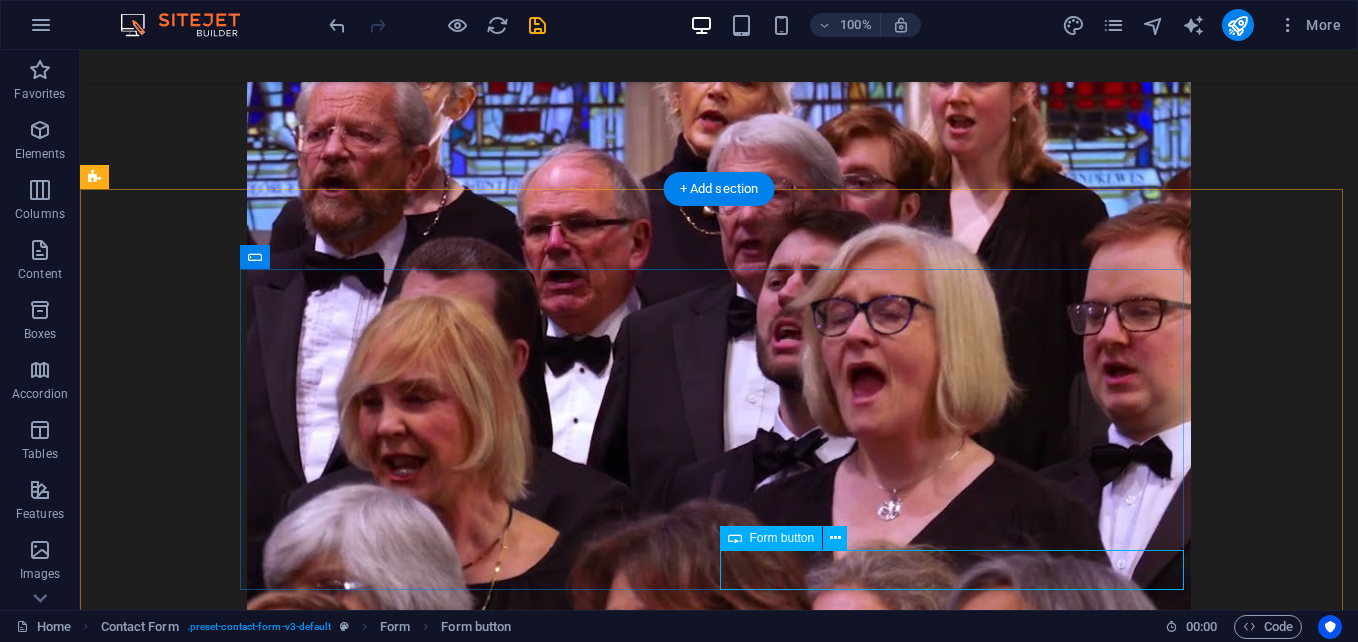 click on "Submit" at bounding box center (959, 1209) 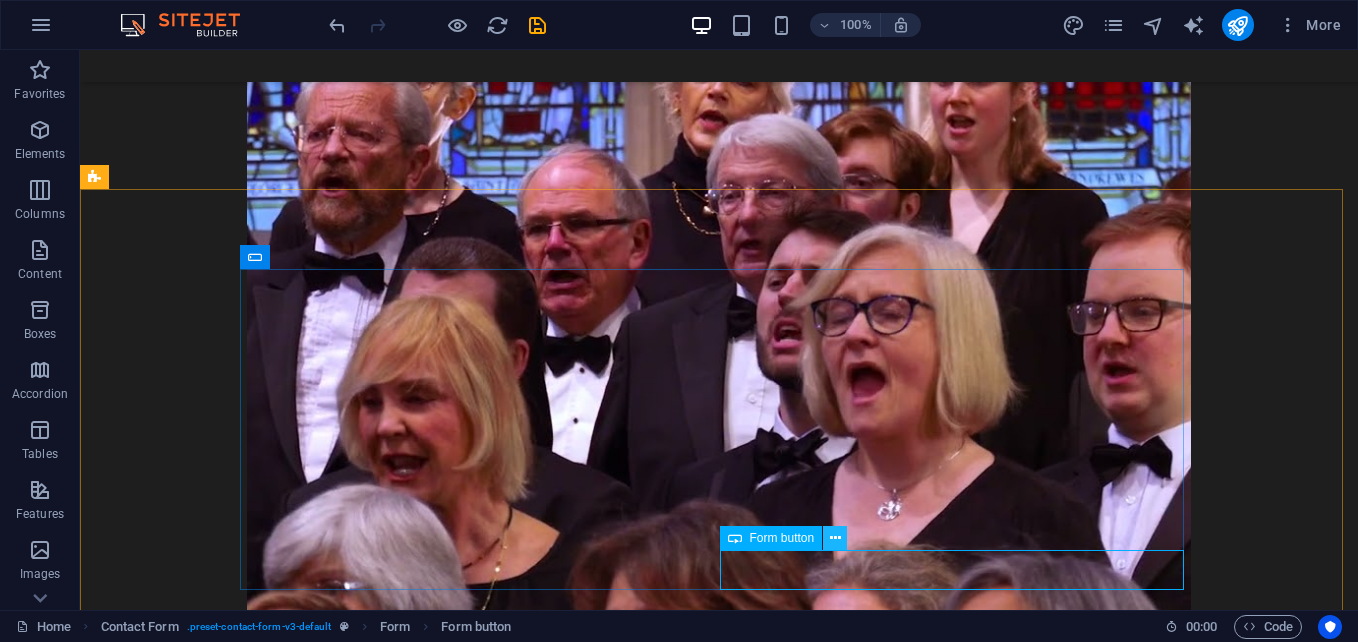 click at bounding box center (835, 538) 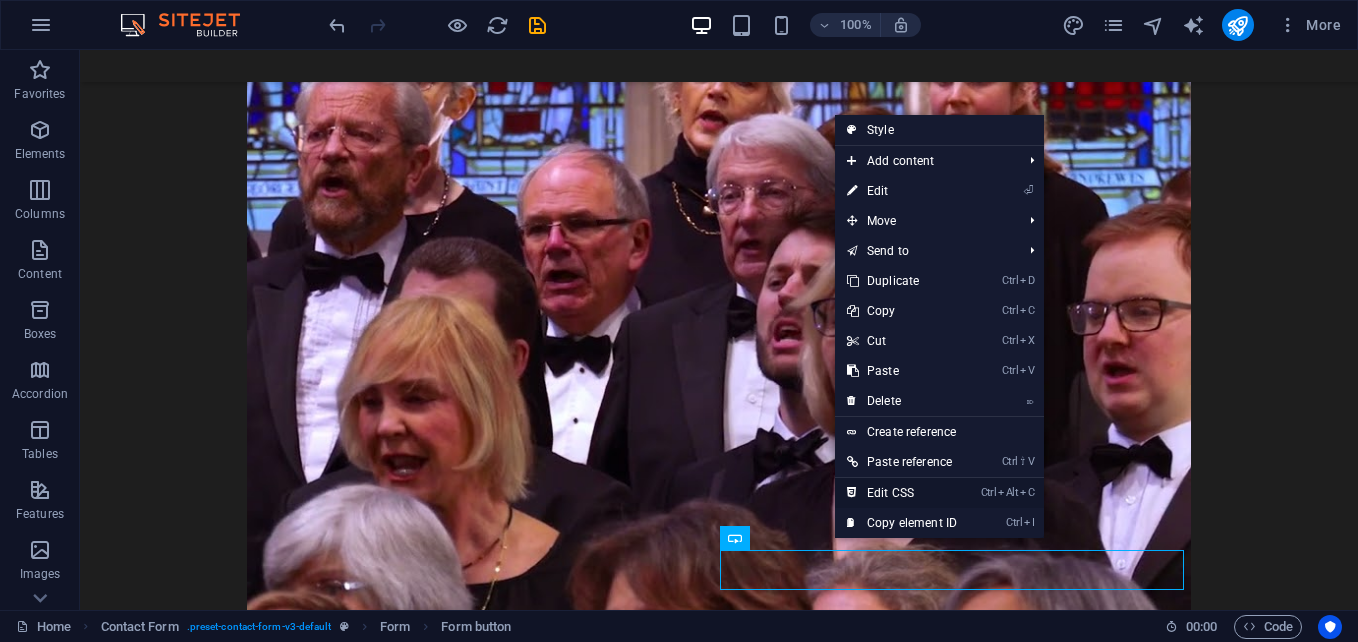 click on "Ctrl Alt C  Edit CSS" at bounding box center (902, 493) 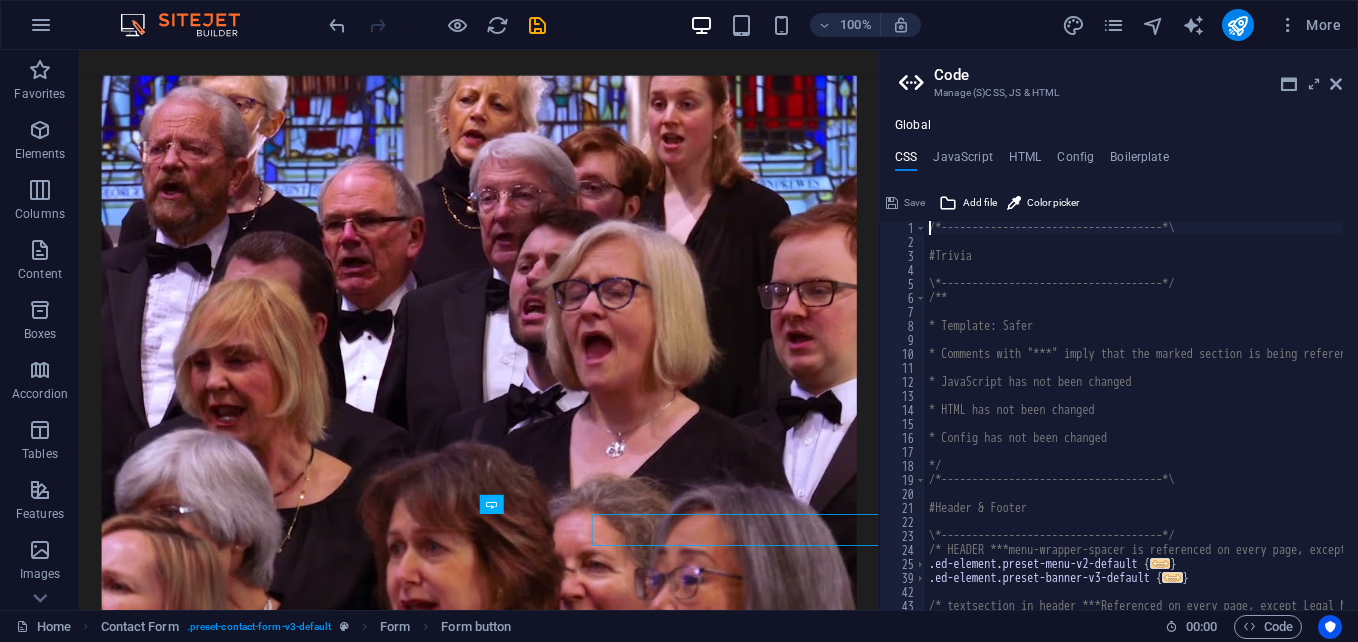 scroll, scrollTop: 1539, scrollLeft: 0, axis: vertical 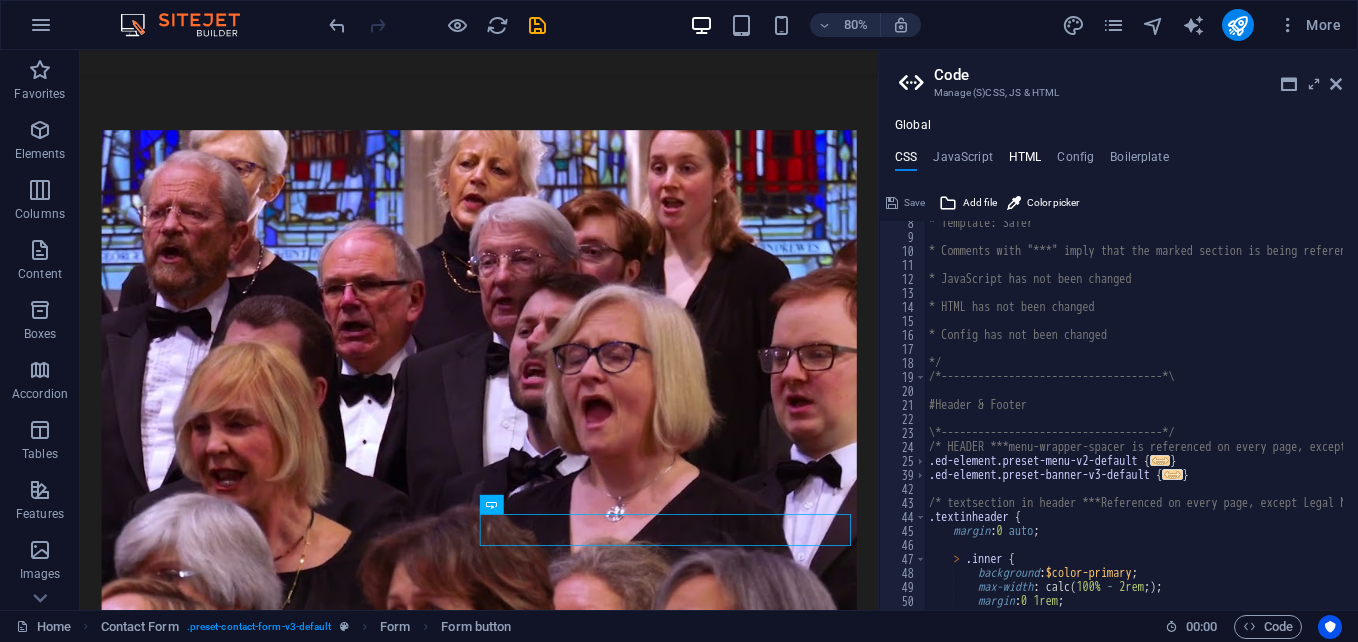click on "HTML" at bounding box center (1025, 161) 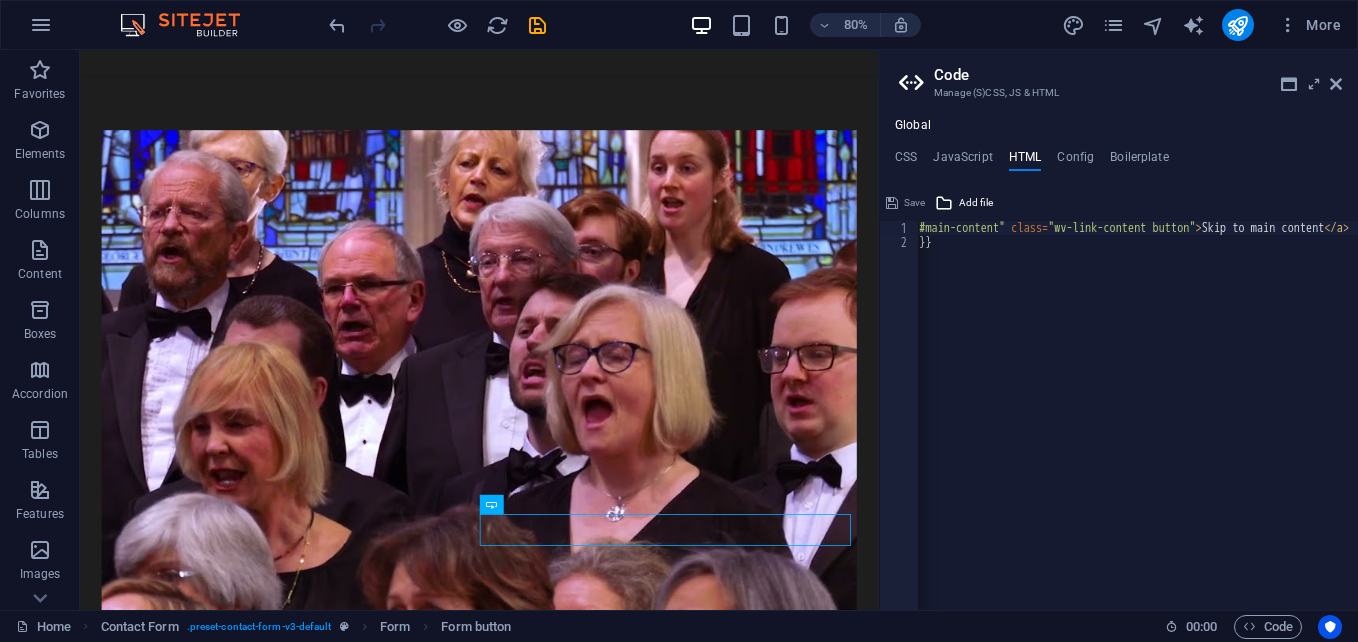 scroll, scrollTop: 0, scrollLeft: 60, axis: horizontal 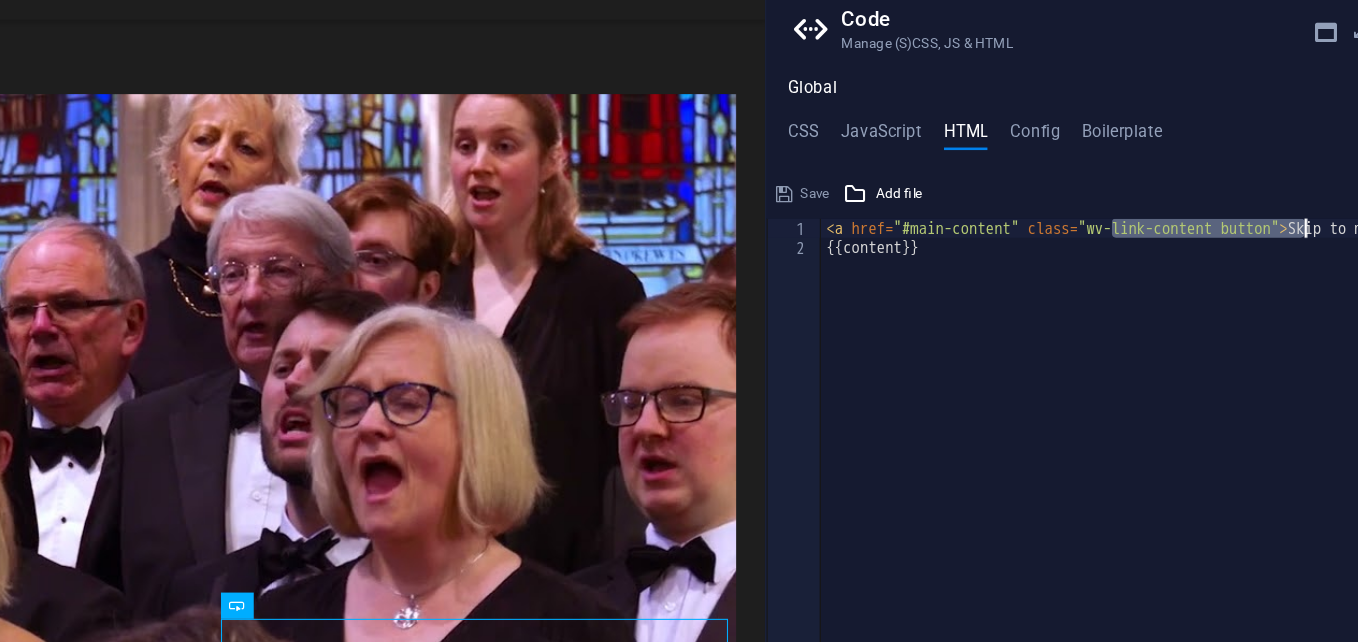 drag, startPoint x: 1131, startPoint y: 229, endPoint x: 1270, endPoint y: 232, distance: 139.03236 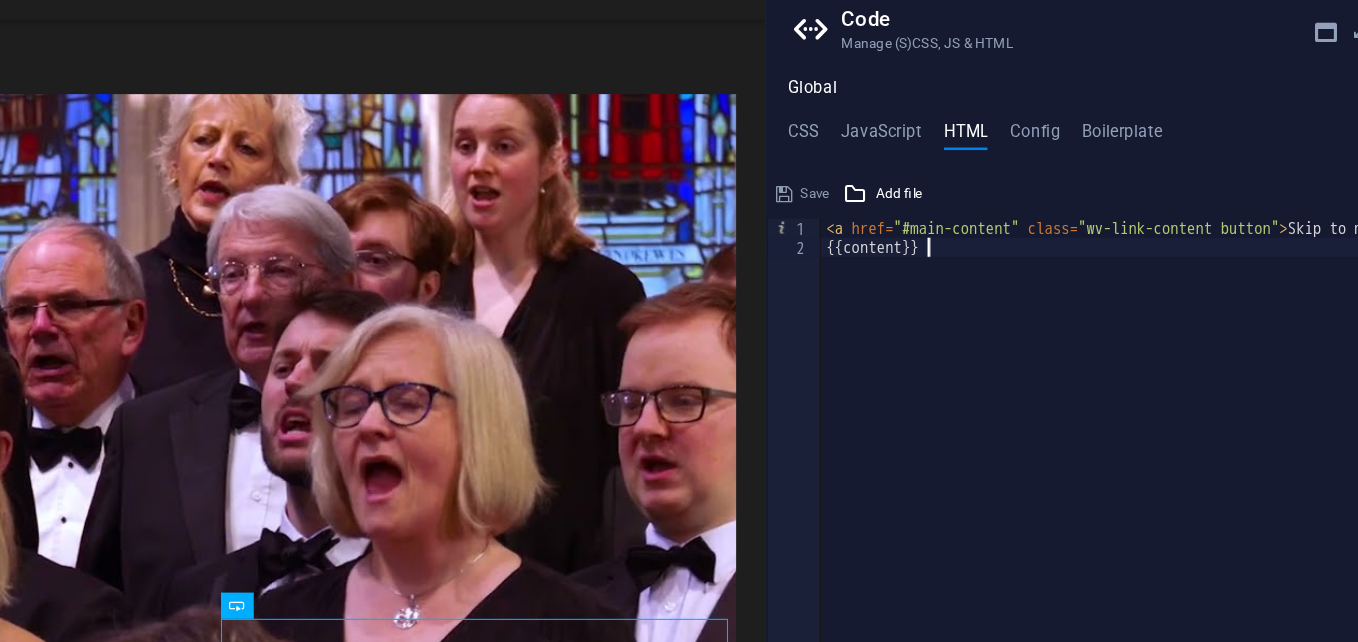 click on "< a   href = "#main-content"   class = "wv-link-content button" > Skip to main content </ a > {{content}}" at bounding box center [1189, 422] 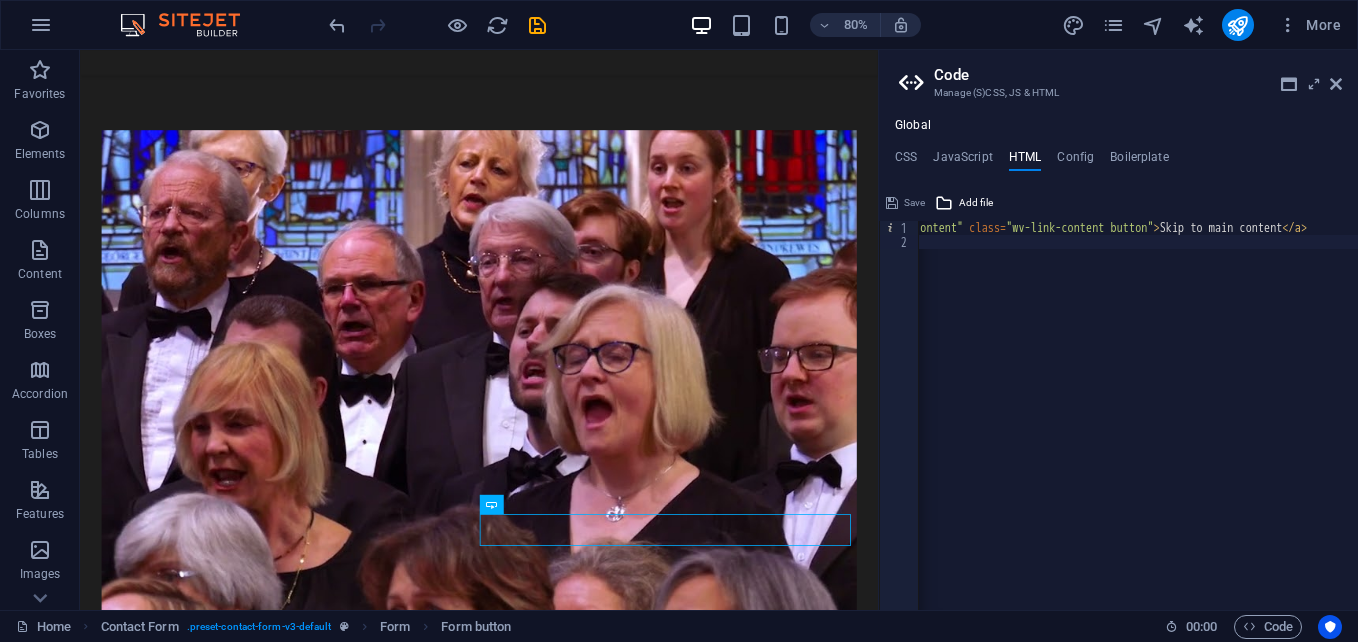 scroll, scrollTop: 0, scrollLeft: 100, axis: horizontal 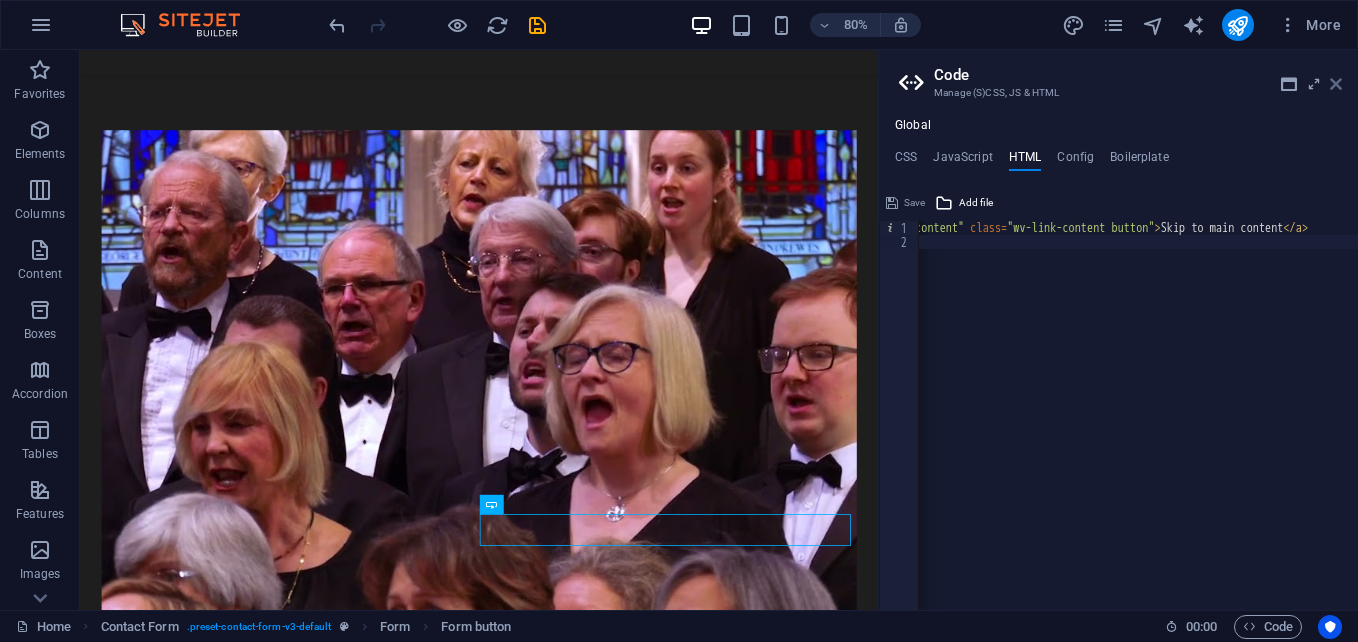 click at bounding box center (1336, 84) 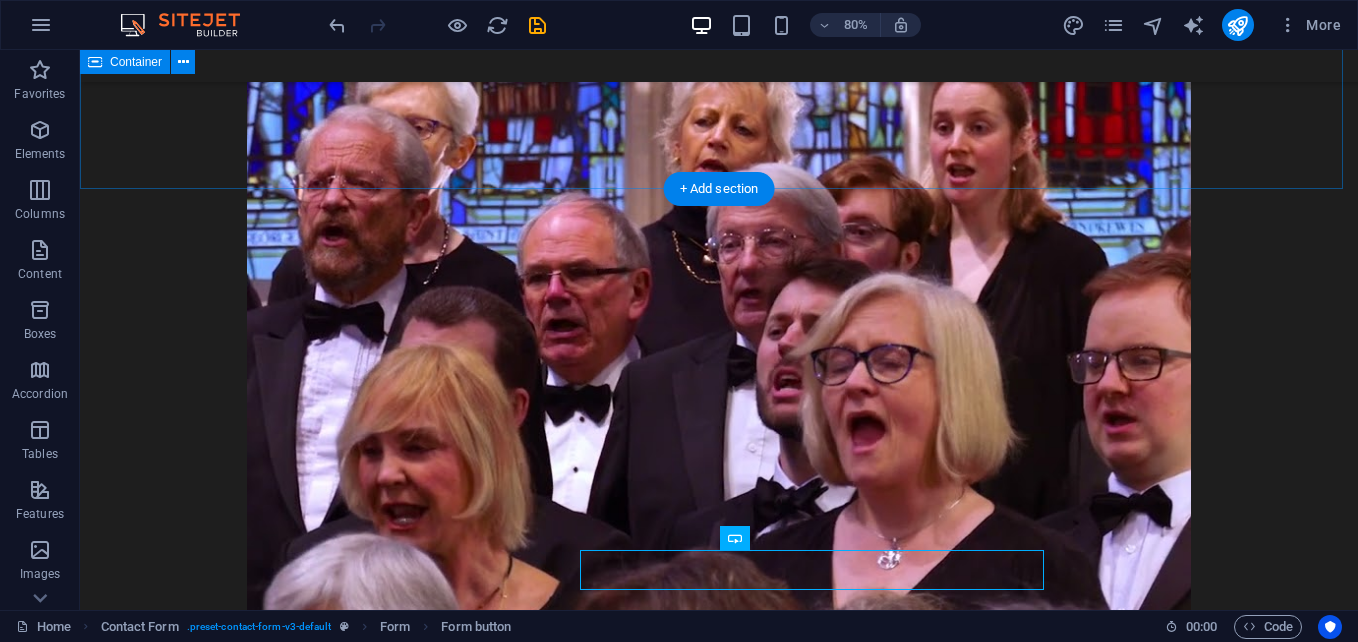 scroll, scrollTop: 1619, scrollLeft: 0, axis: vertical 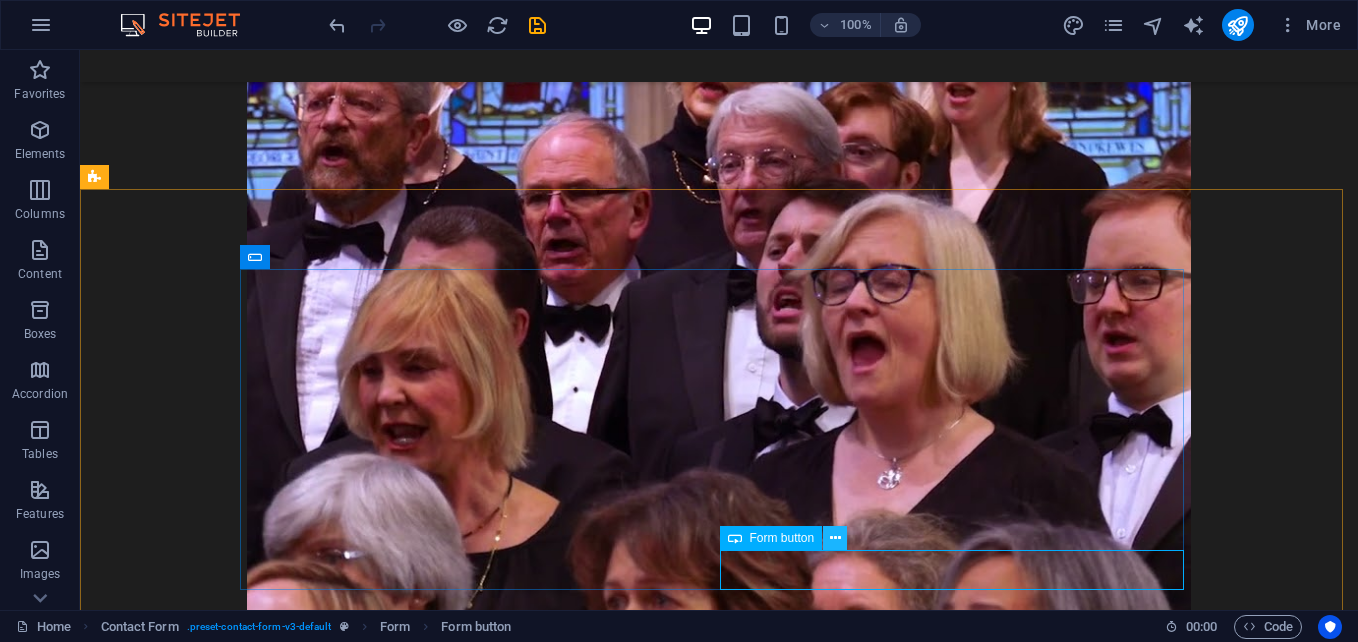 click at bounding box center [835, 538] 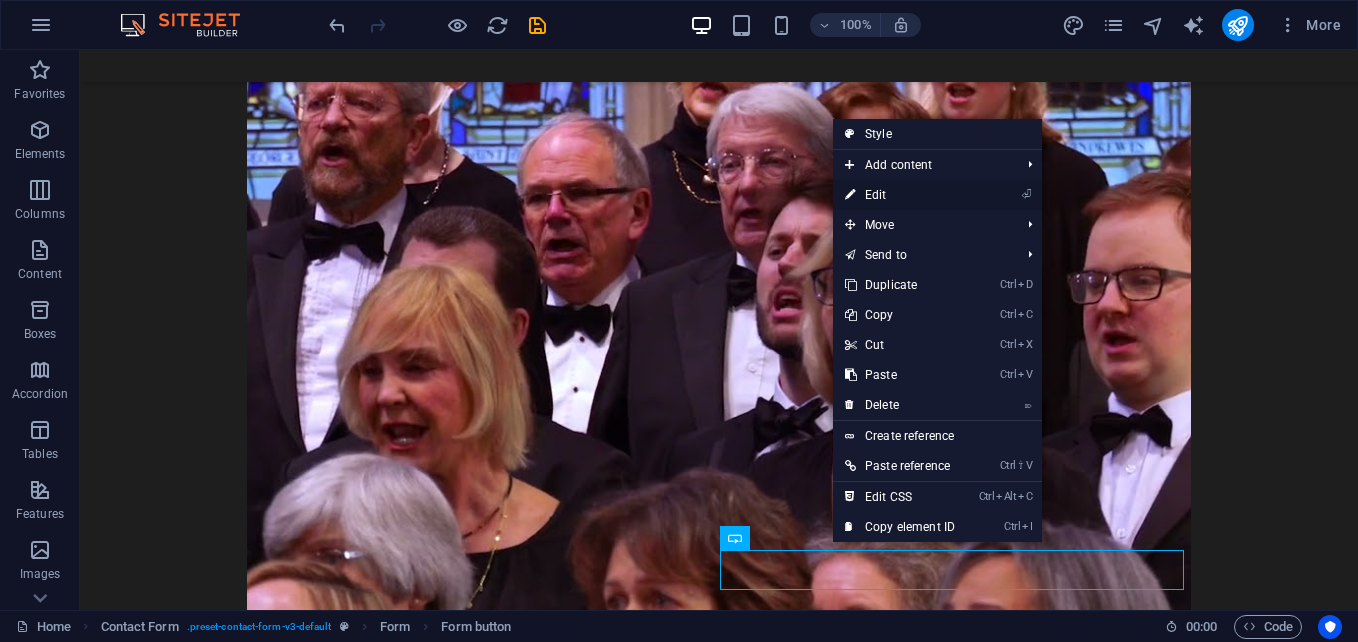 click on "⏎  Edit" at bounding box center [900, 195] 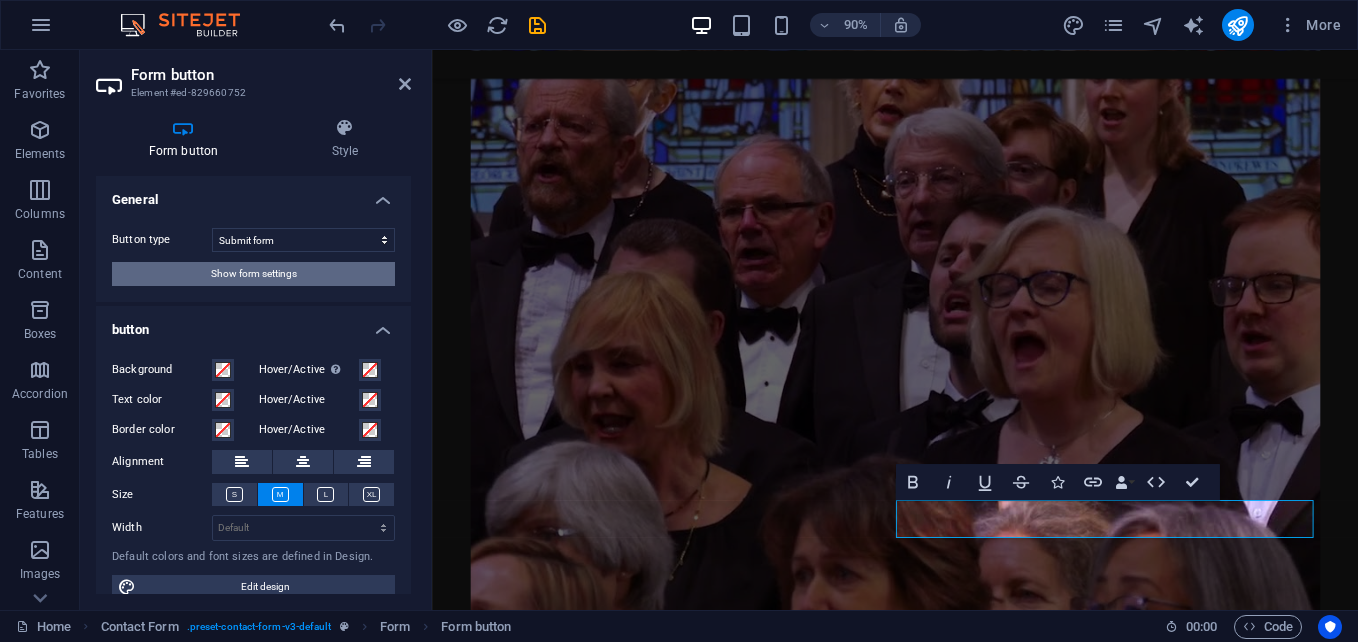 click on "Show form settings" at bounding box center (254, 274) 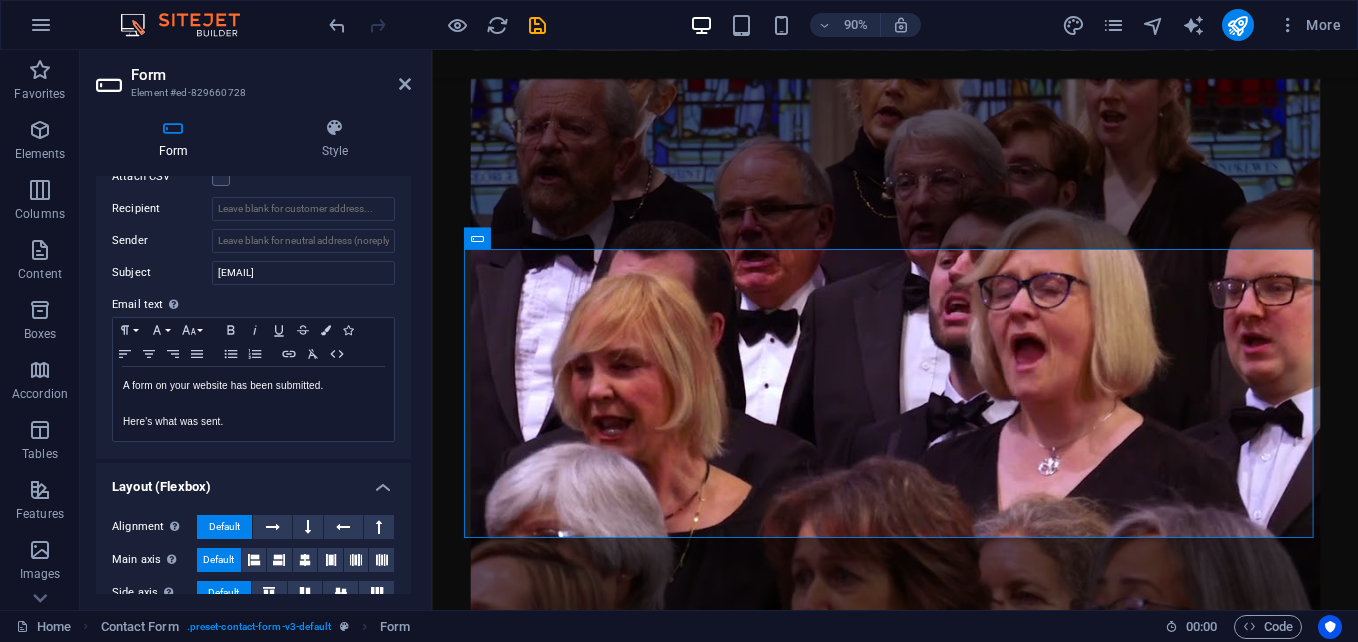 scroll, scrollTop: 606, scrollLeft: 0, axis: vertical 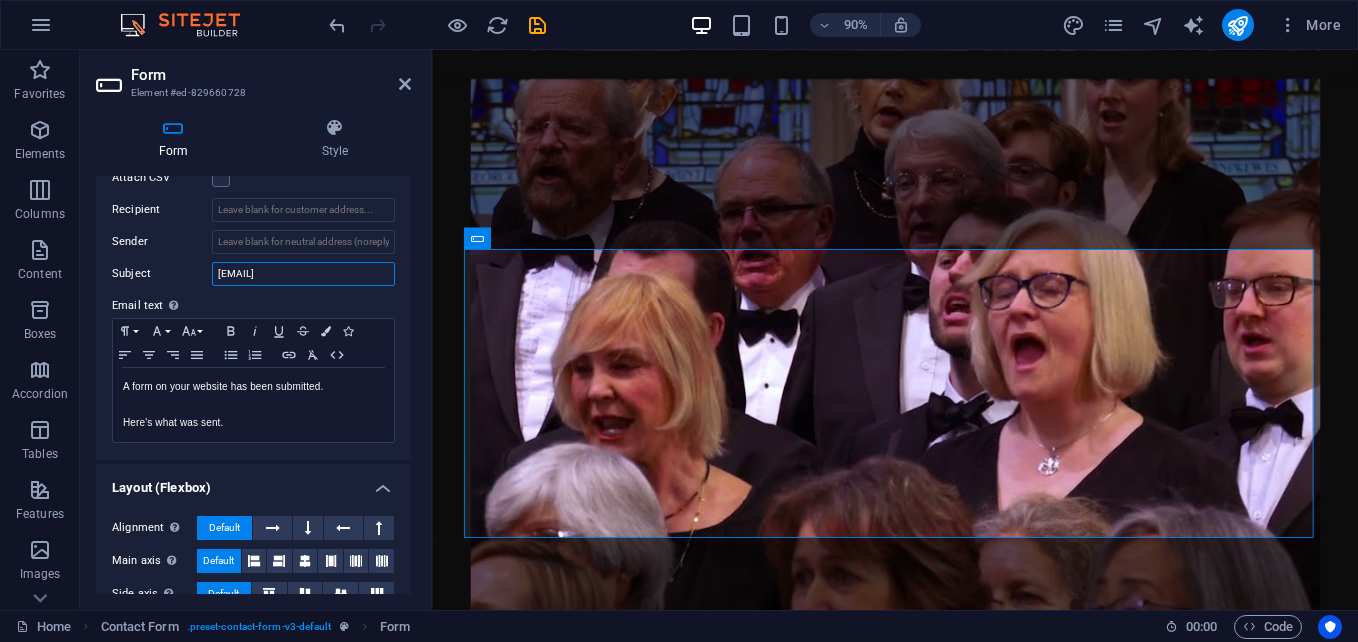 click on "[EMAIL]" at bounding box center [303, 274] 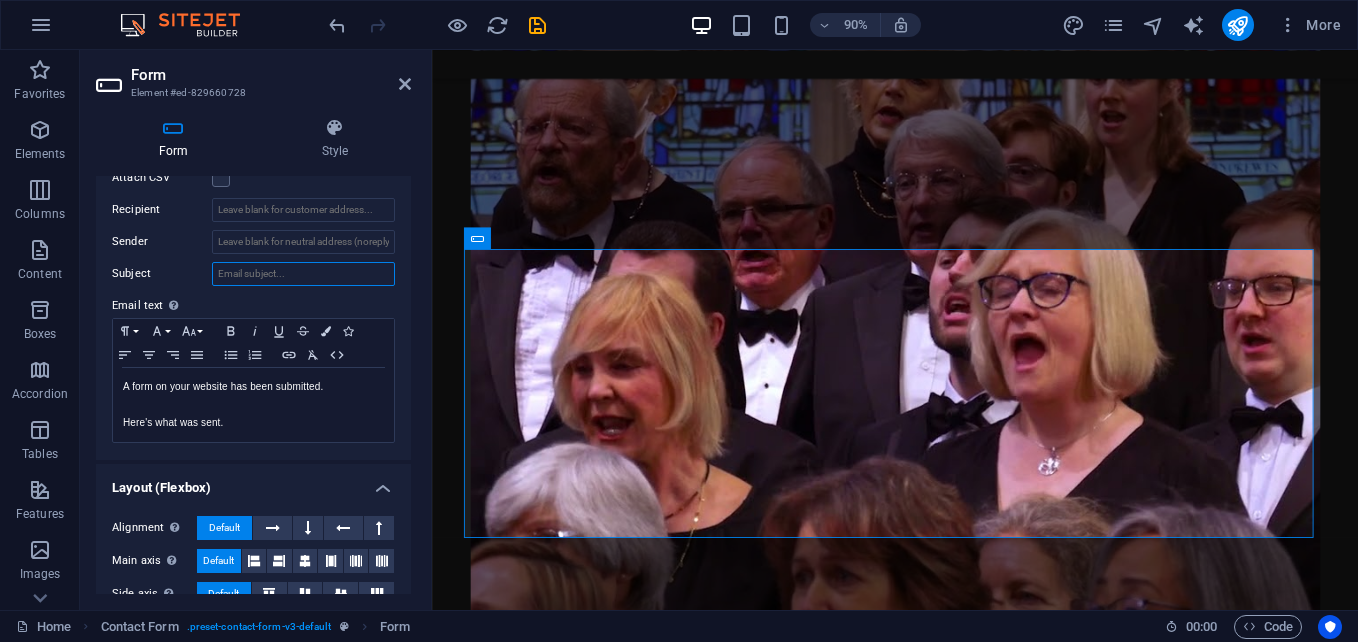 paste on "[EMAIL]" 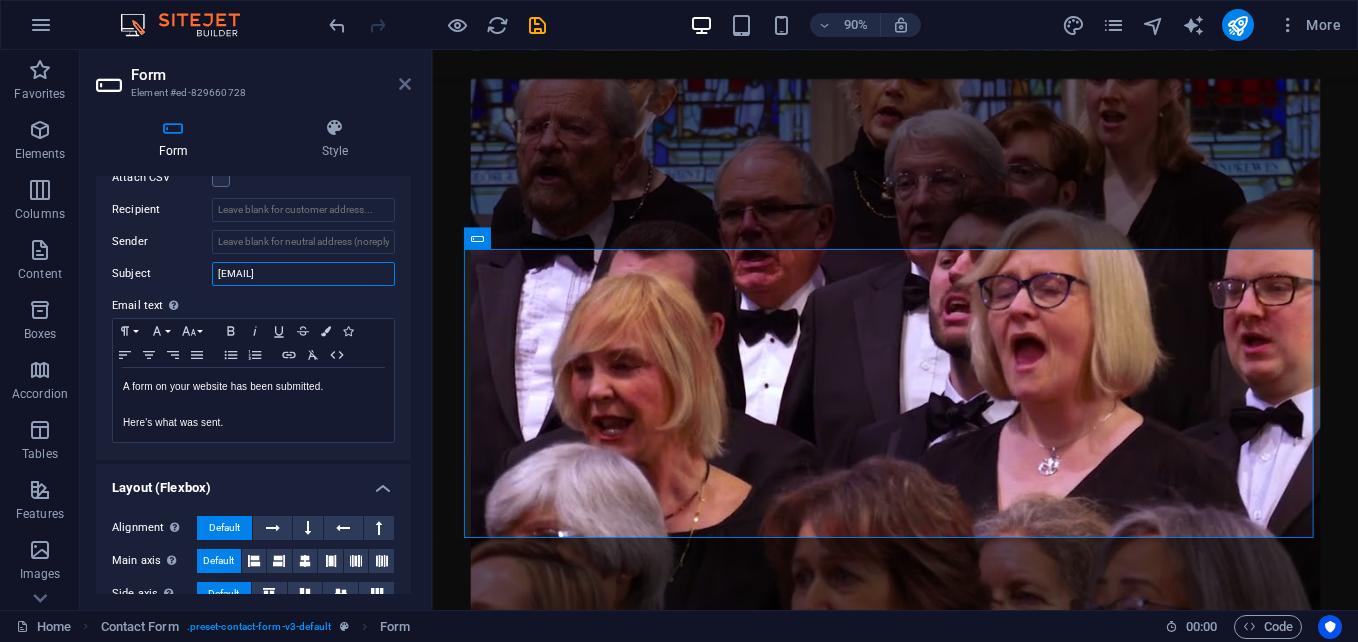 type on "[EMAIL]" 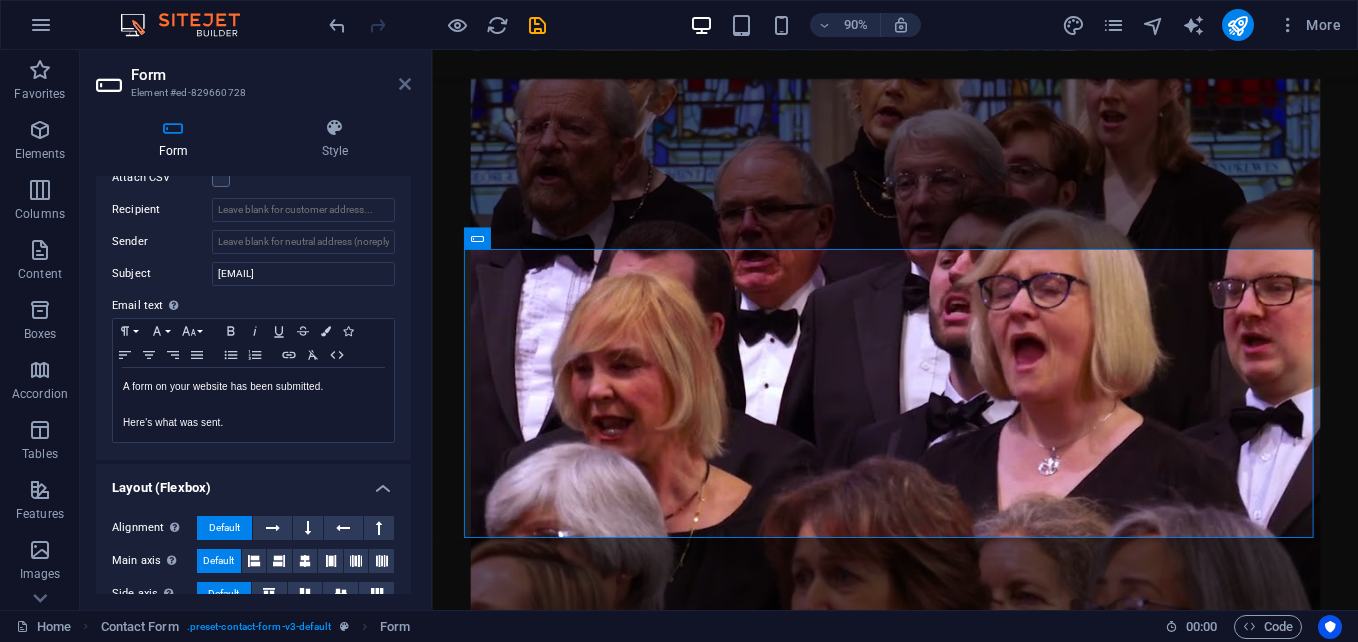 click at bounding box center (405, 84) 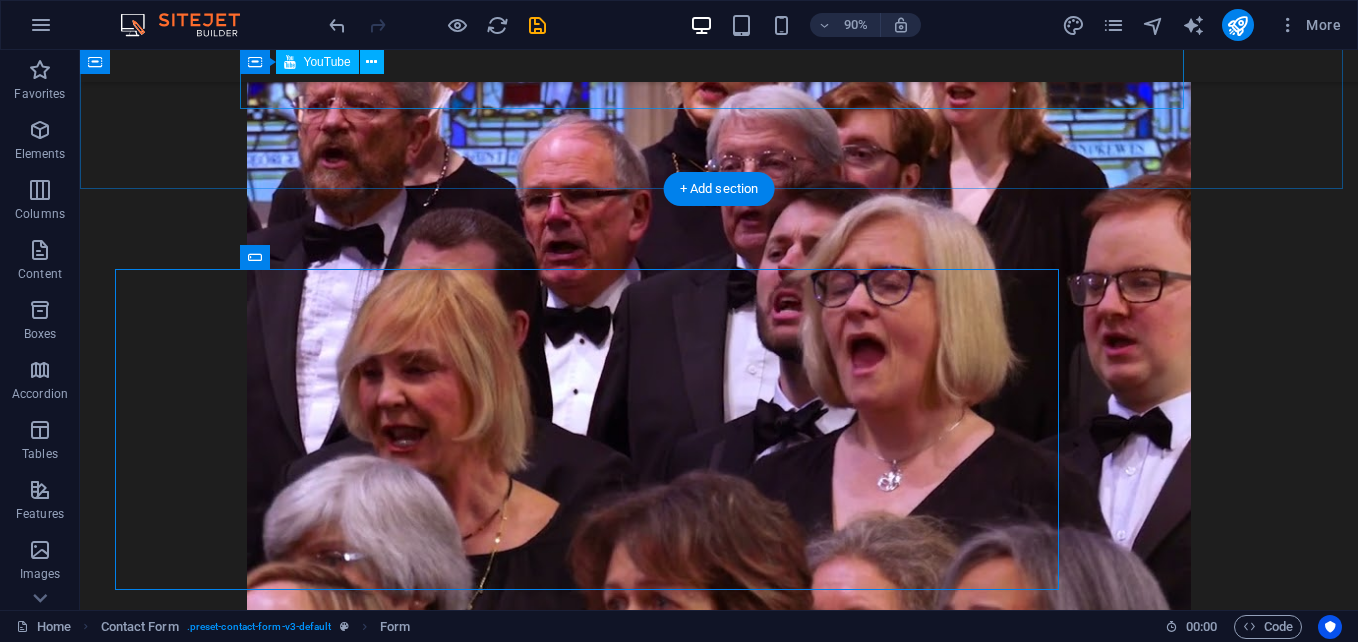 scroll, scrollTop: 1619, scrollLeft: 0, axis: vertical 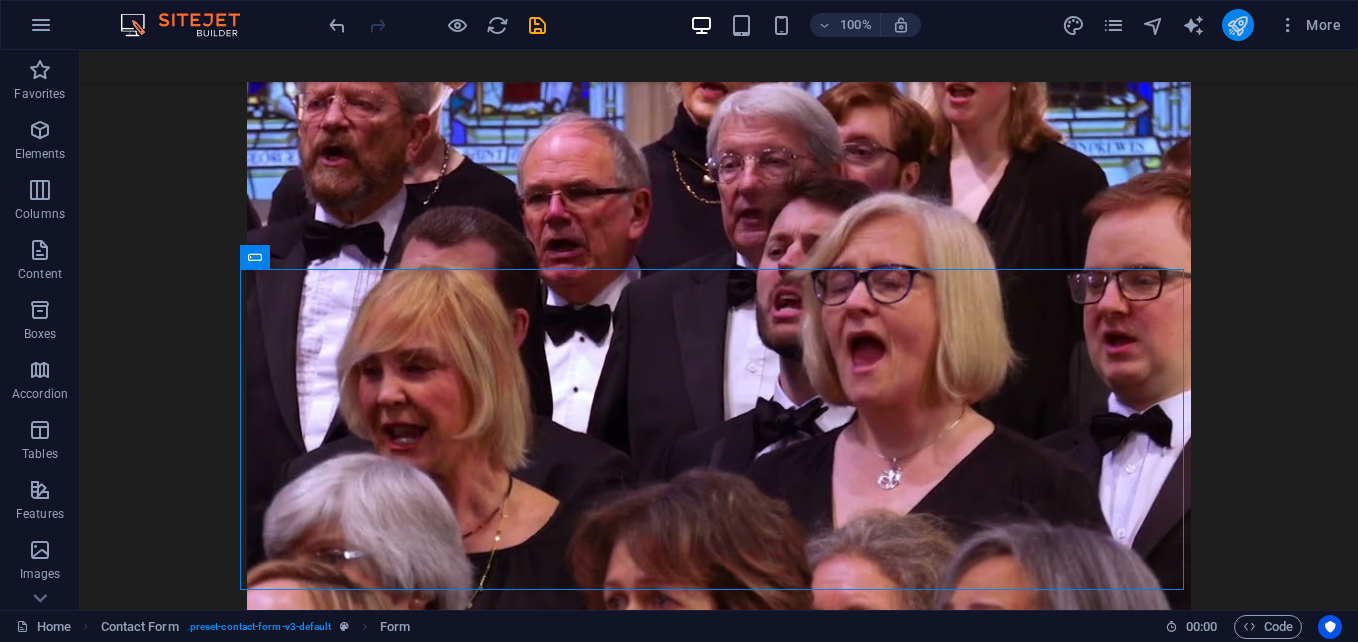click at bounding box center [1238, 25] 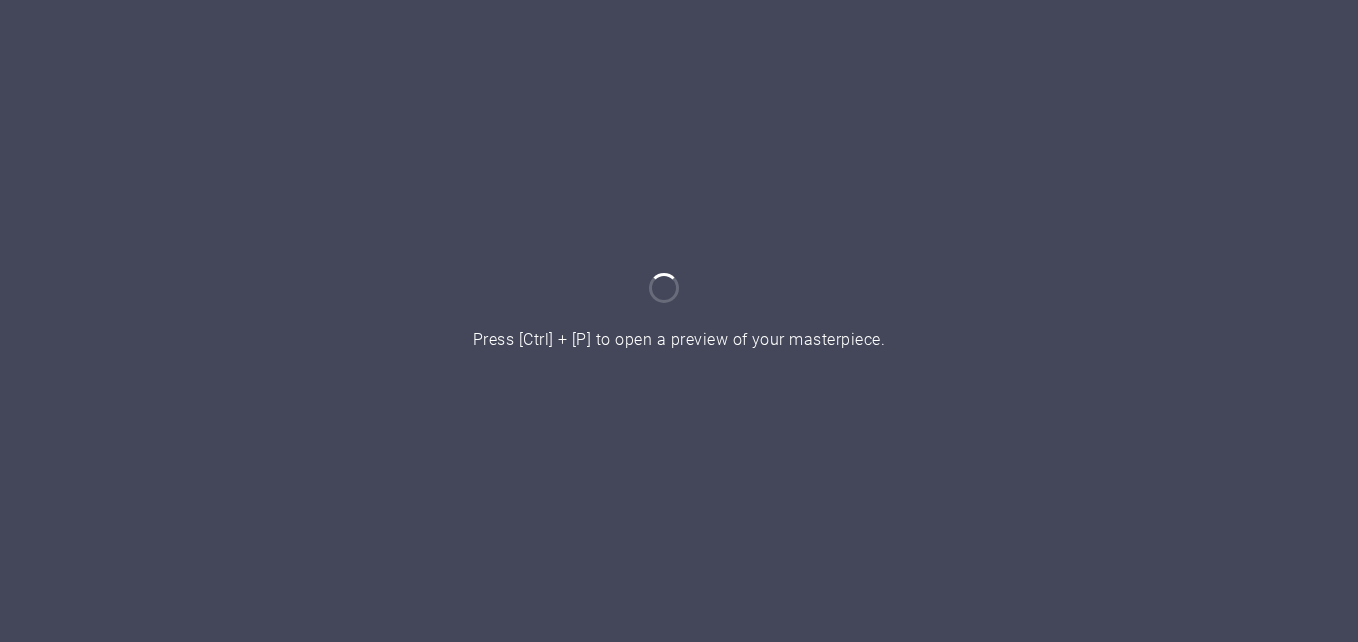 scroll, scrollTop: 0, scrollLeft: 0, axis: both 